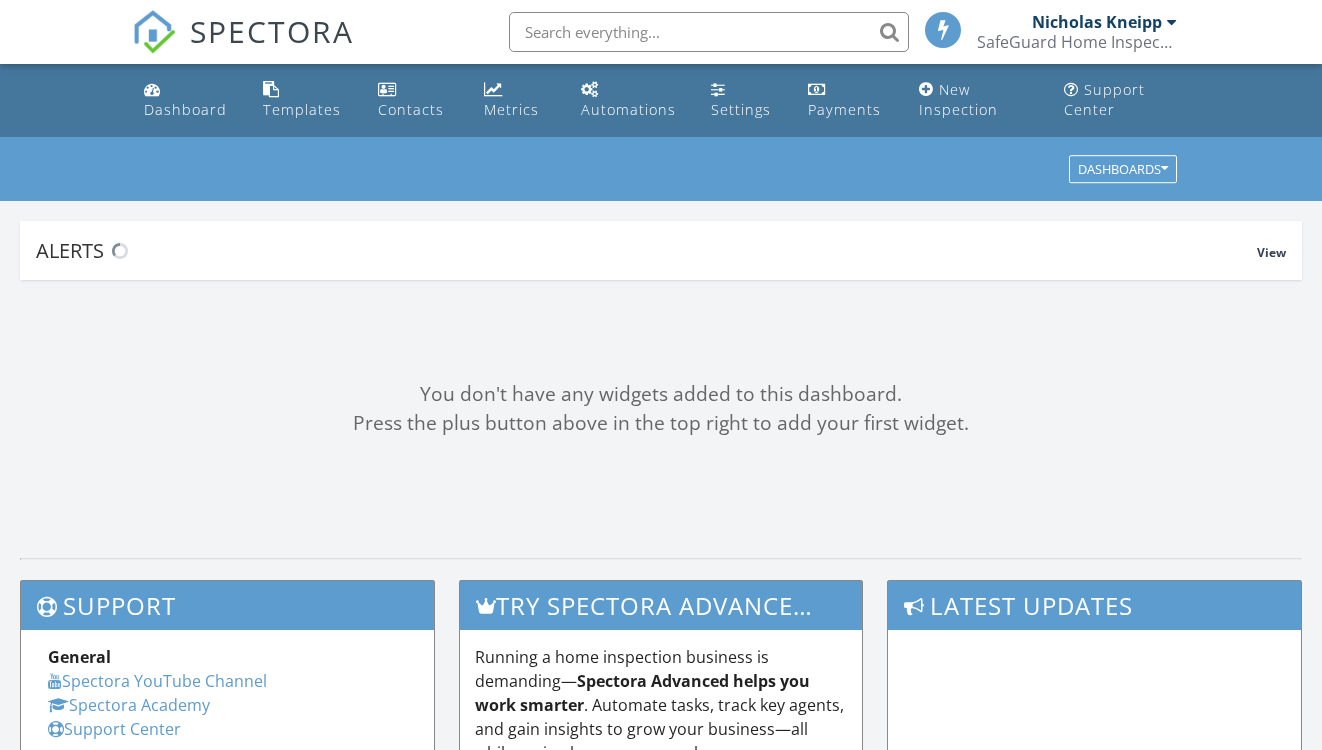 scroll, scrollTop: 0, scrollLeft: 0, axis: both 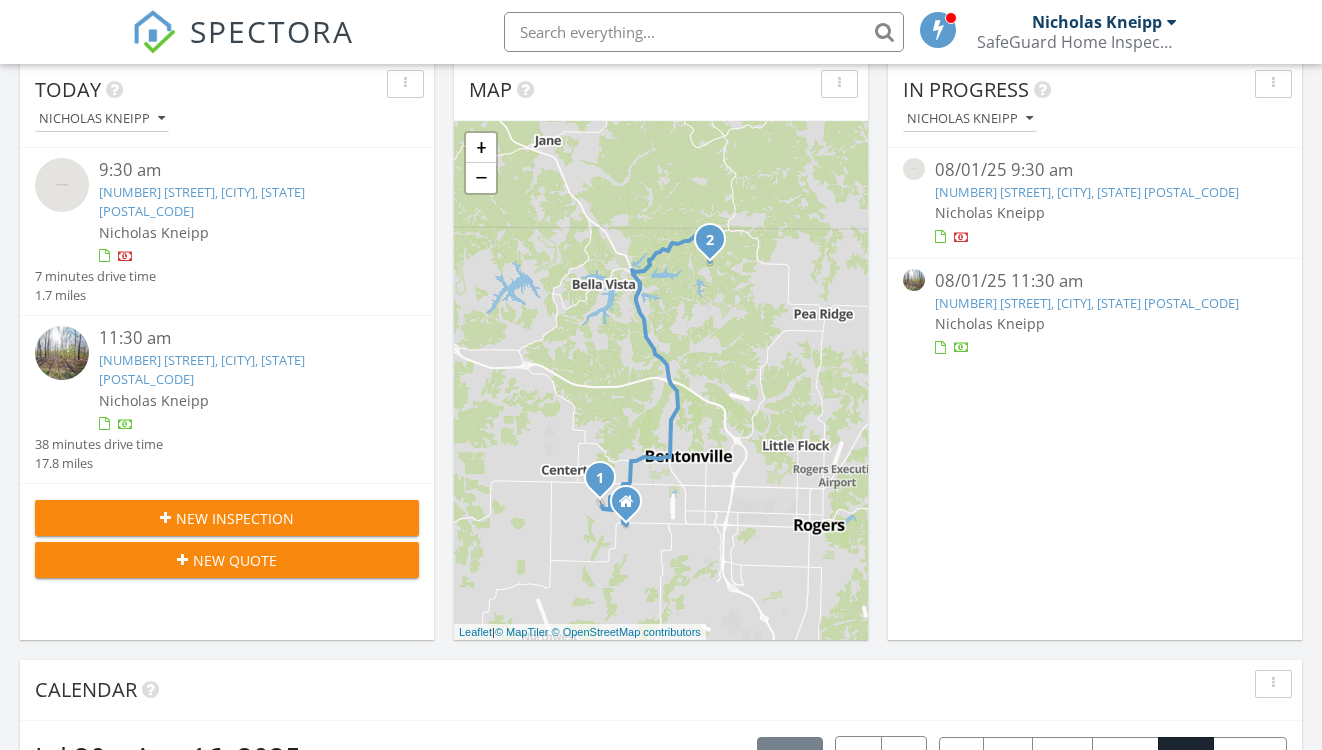 click at bounding box center (704, 32) 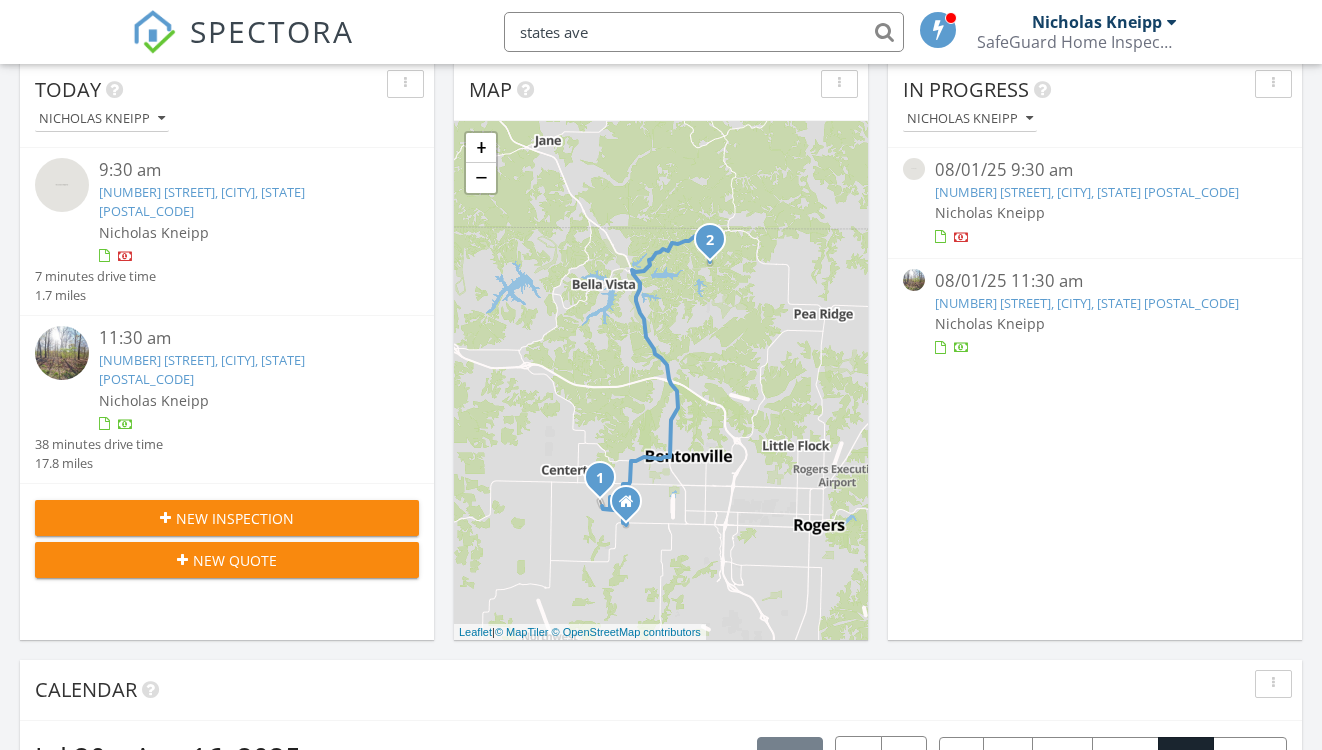 type on "states ave" 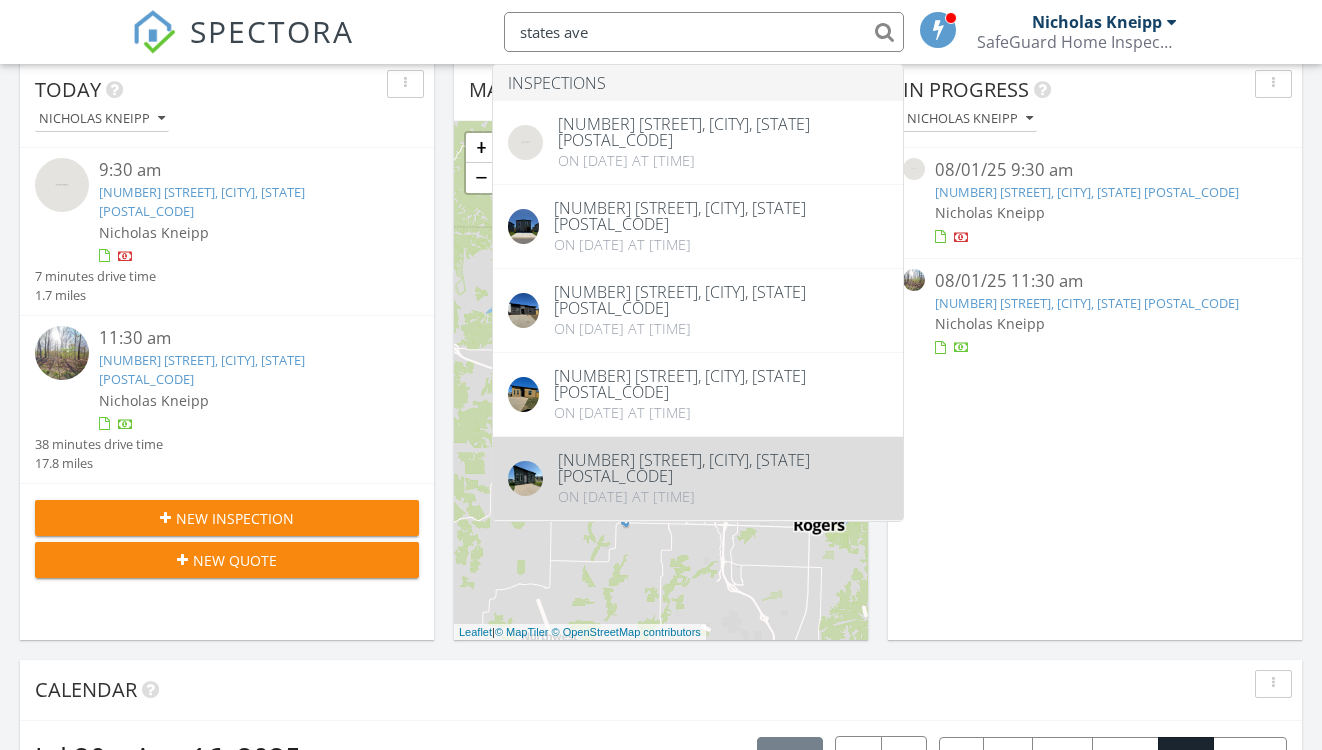 type 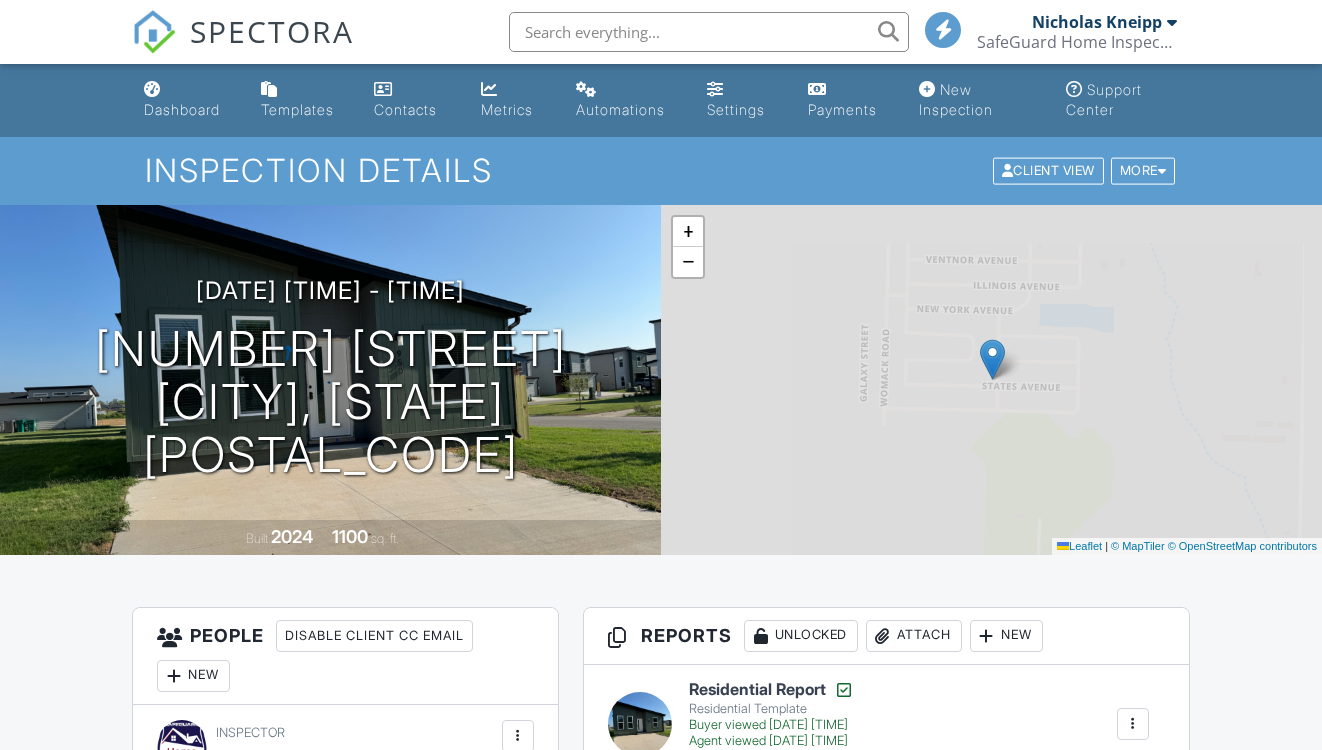 scroll, scrollTop: 0, scrollLeft: 0, axis: both 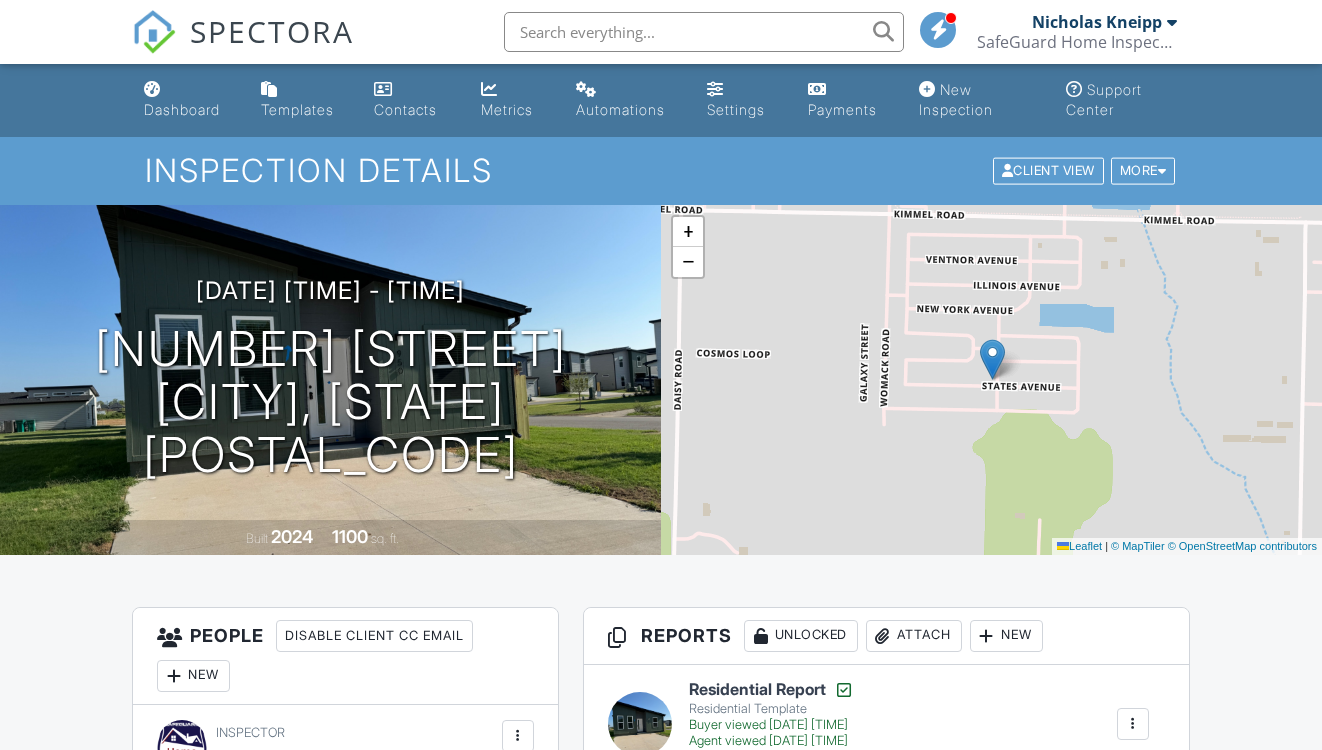 click on "08/21/2024  9:00 am
- 11:00 am
950 States Ave
Bentonville, AR 72713
Built
2024
1100
sq. ft." at bounding box center [330, 380] 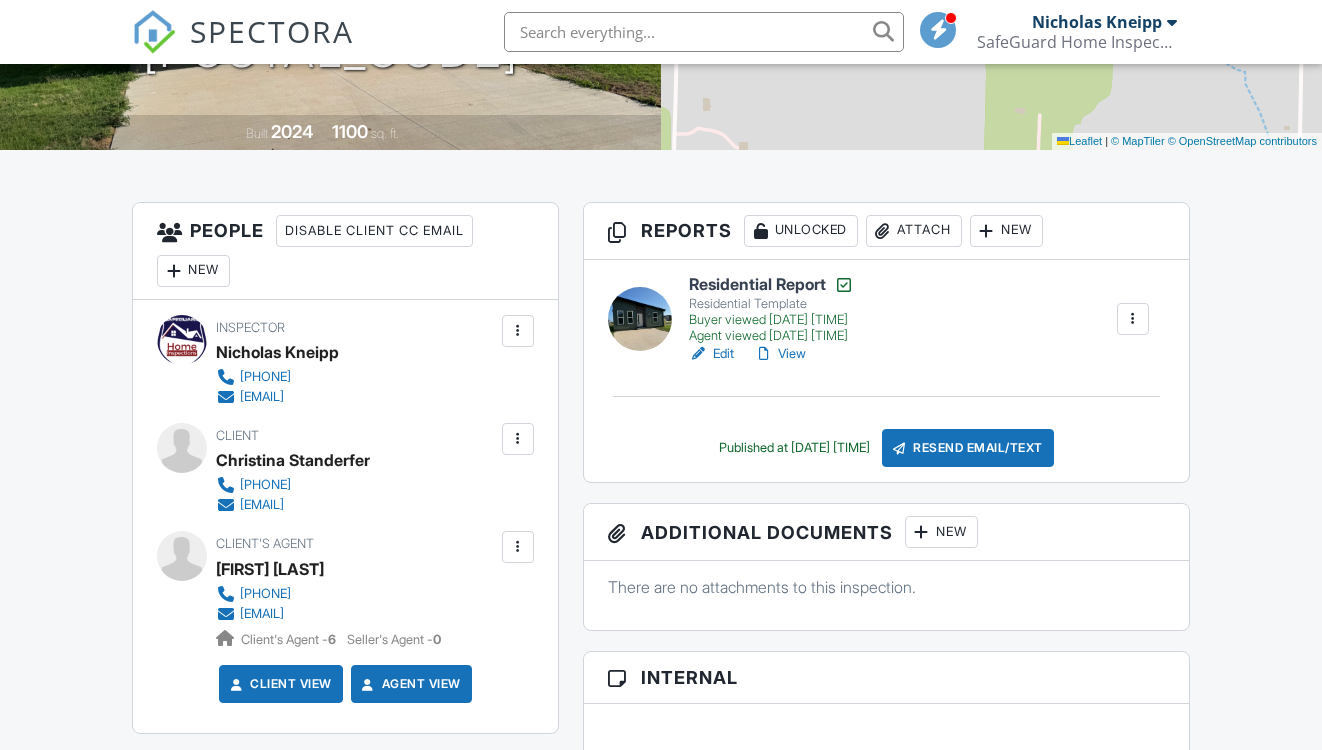 scroll, scrollTop: 436, scrollLeft: 0, axis: vertical 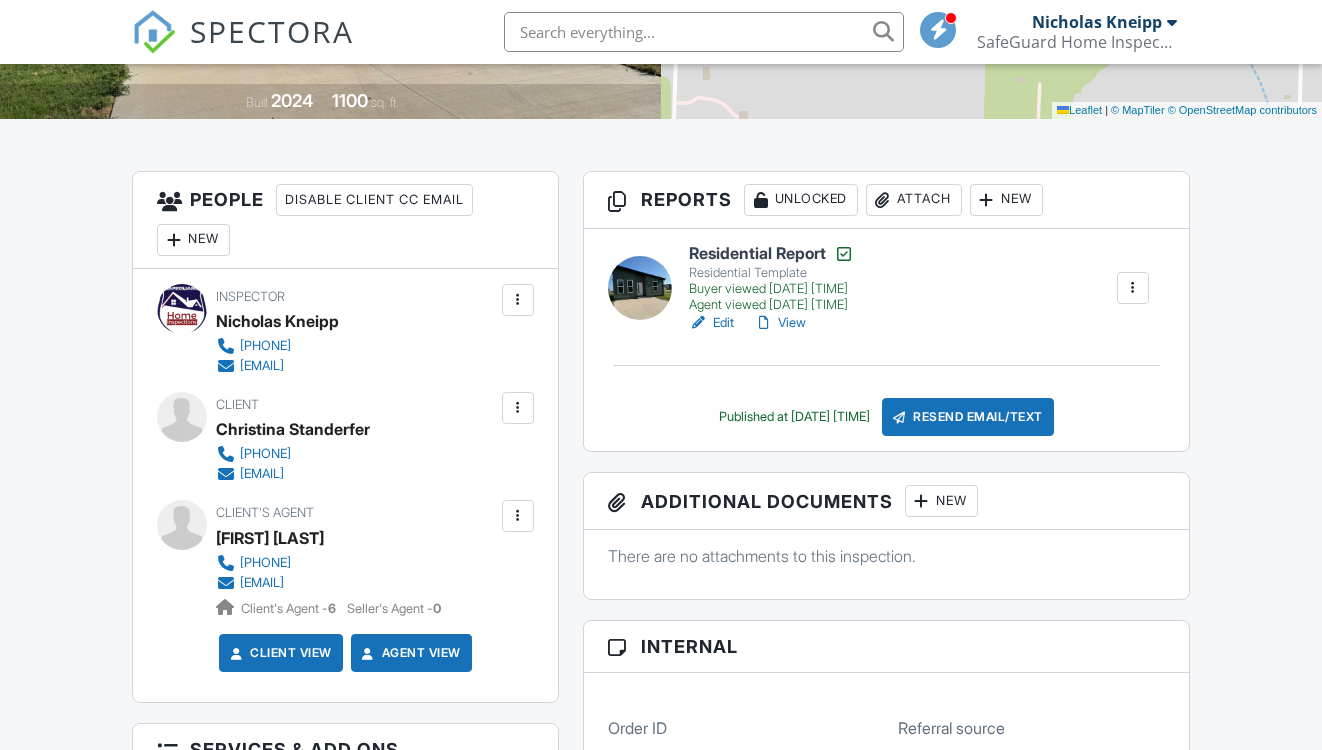 click on "Edit" at bounding box center (711, 323) 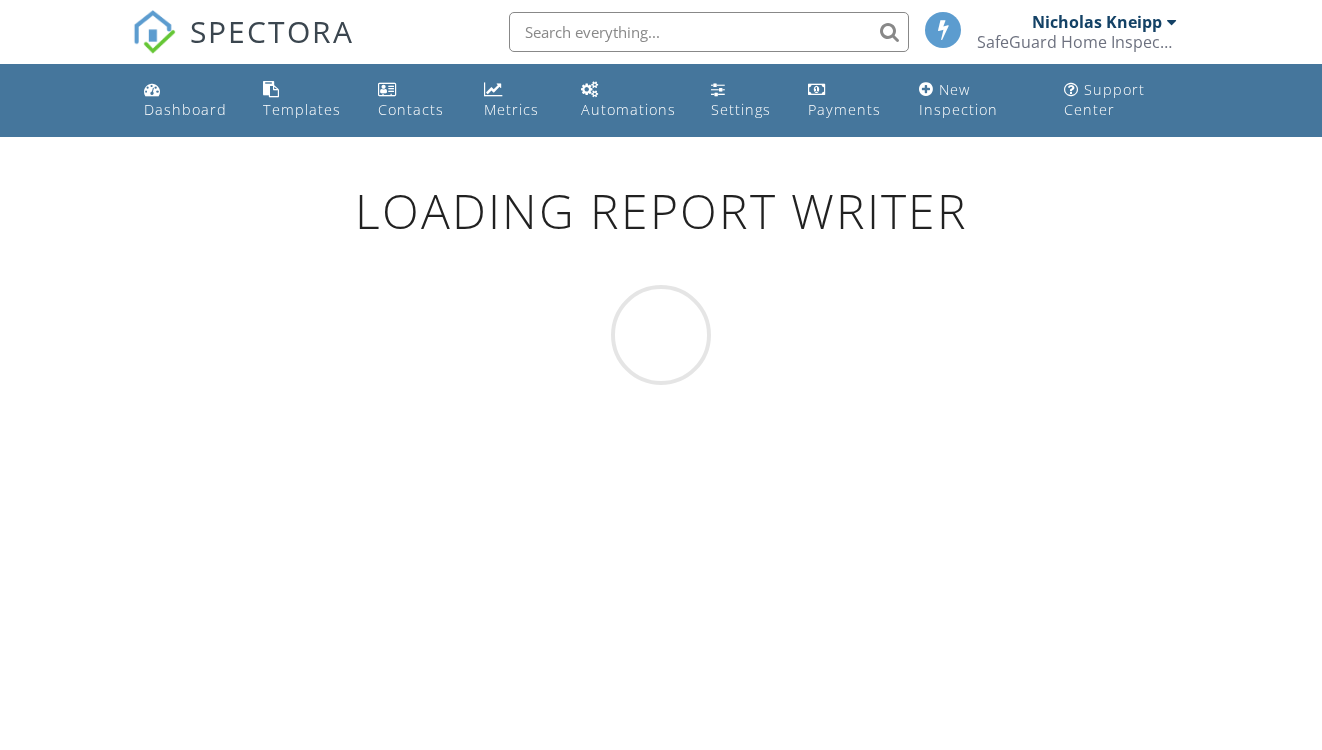 scroll, scrollTop: 0, scrollLeft: 0, axis: both 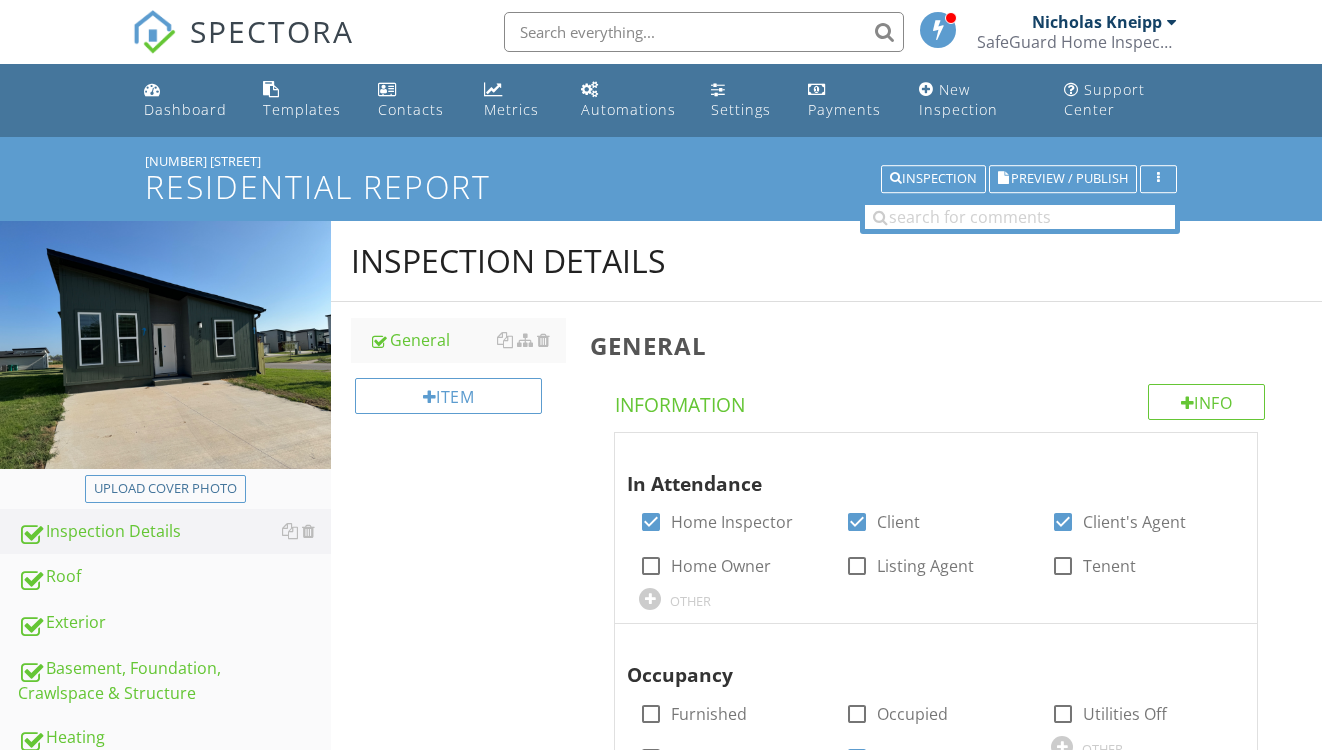 click at bounding box center (165, 345) 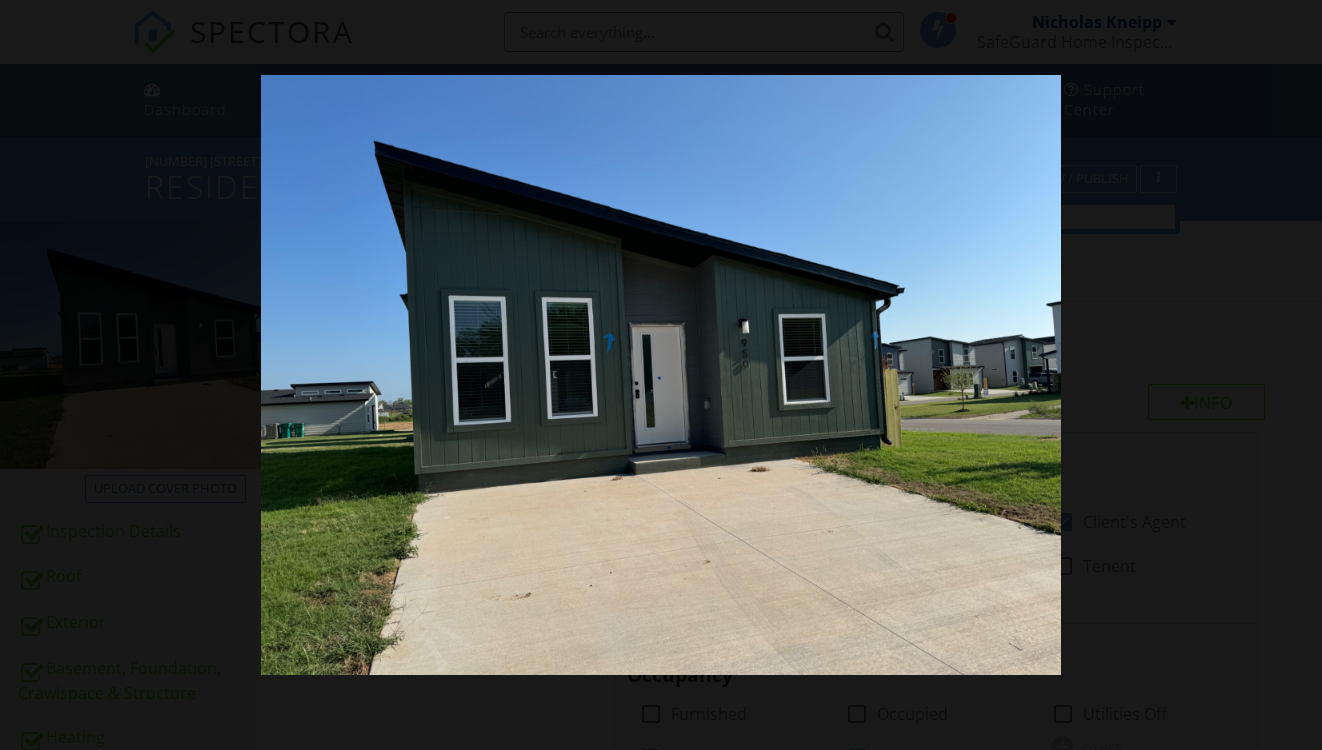 click at bounding box center [661, 375] 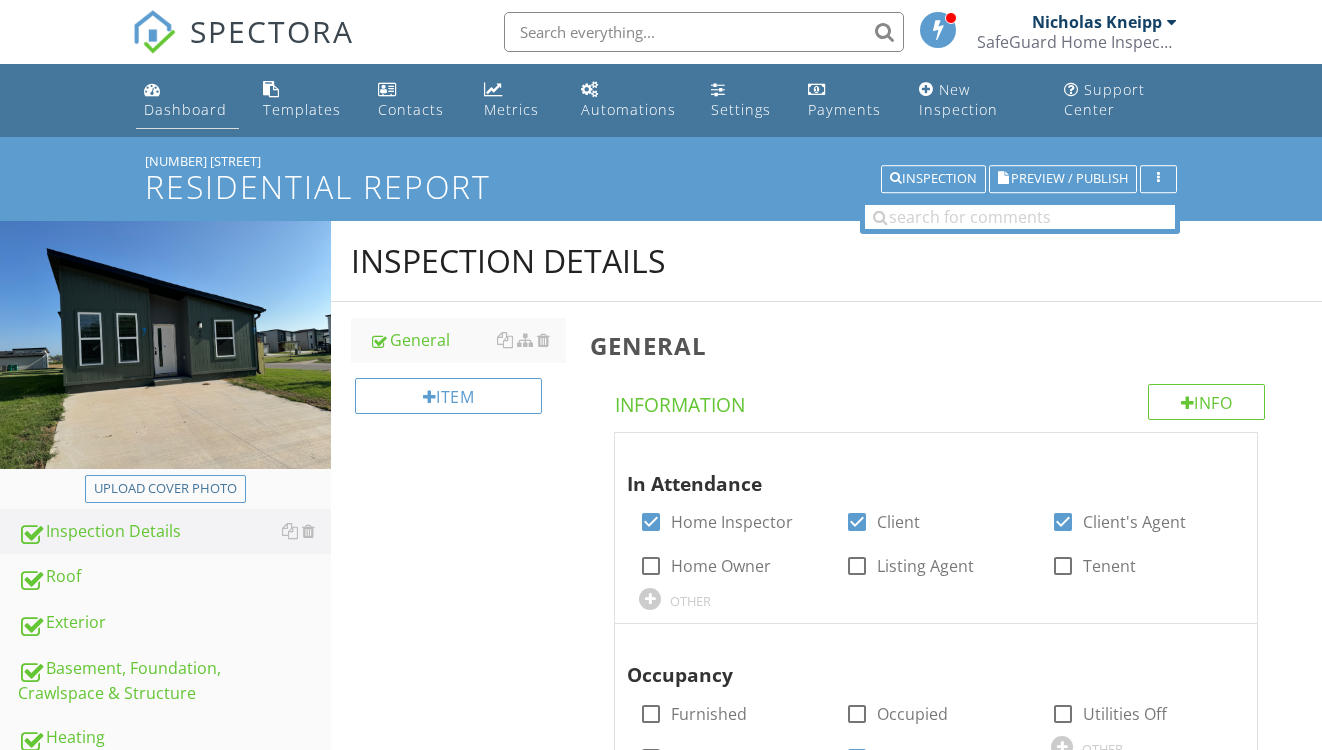 click on "Dashboard" at bounding box center (185, 109) 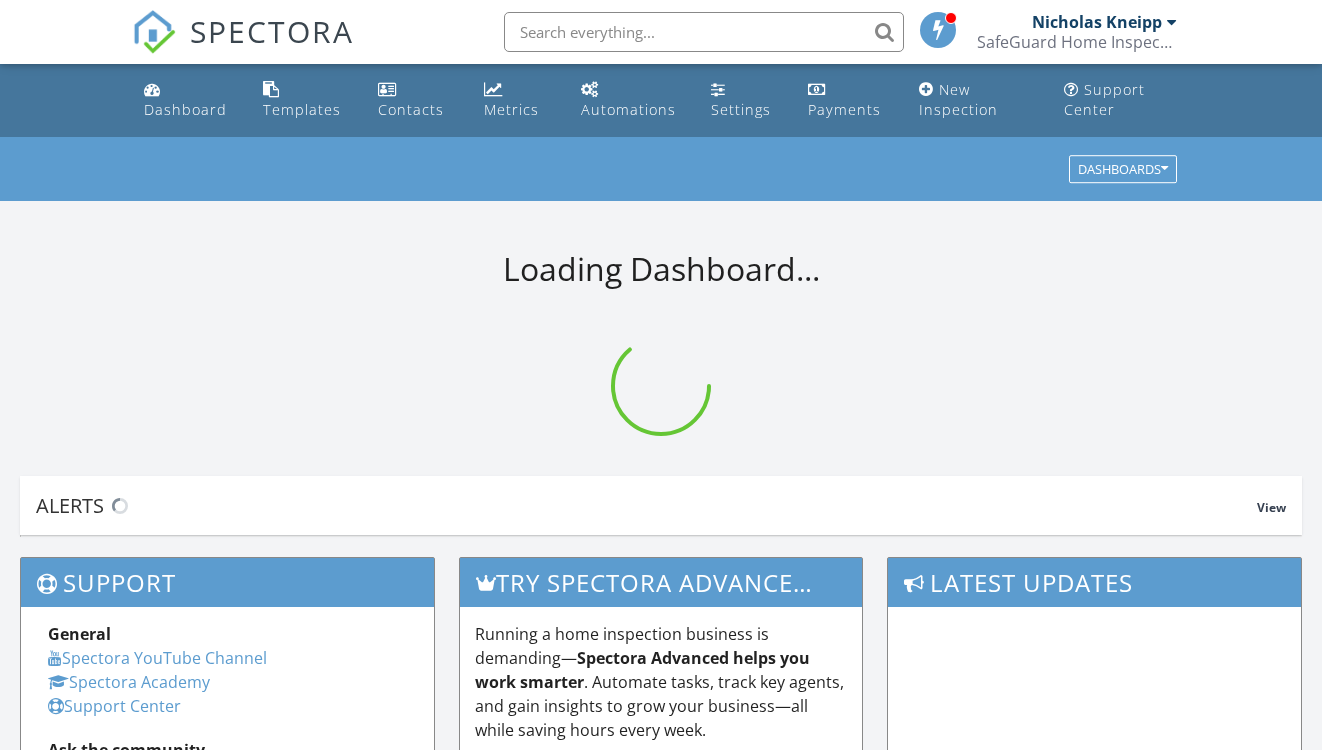 scroll, scrollTop: 0, scrollLeft: 0, axis: both 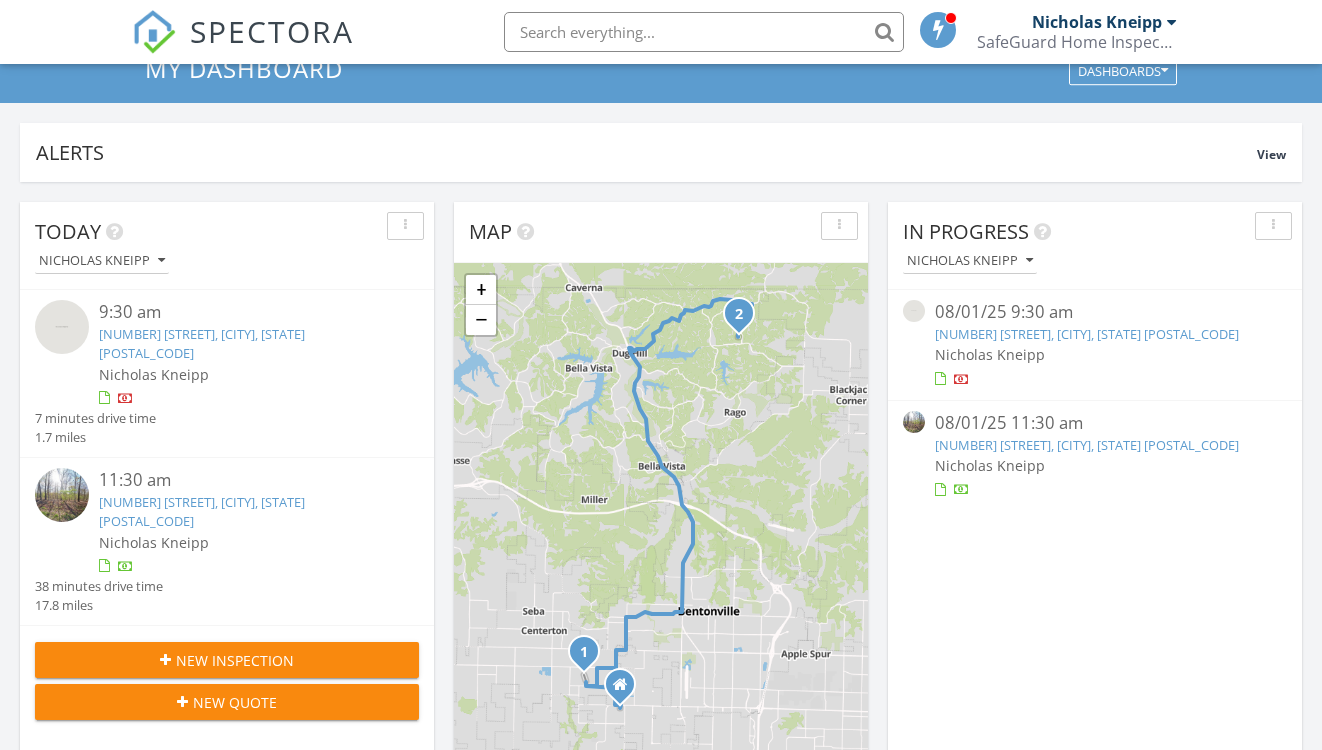 click on "[NUMBER] [STREET], [CITY], [STATE] [POSTAL_CODE]" at bounding box center [202, 343] 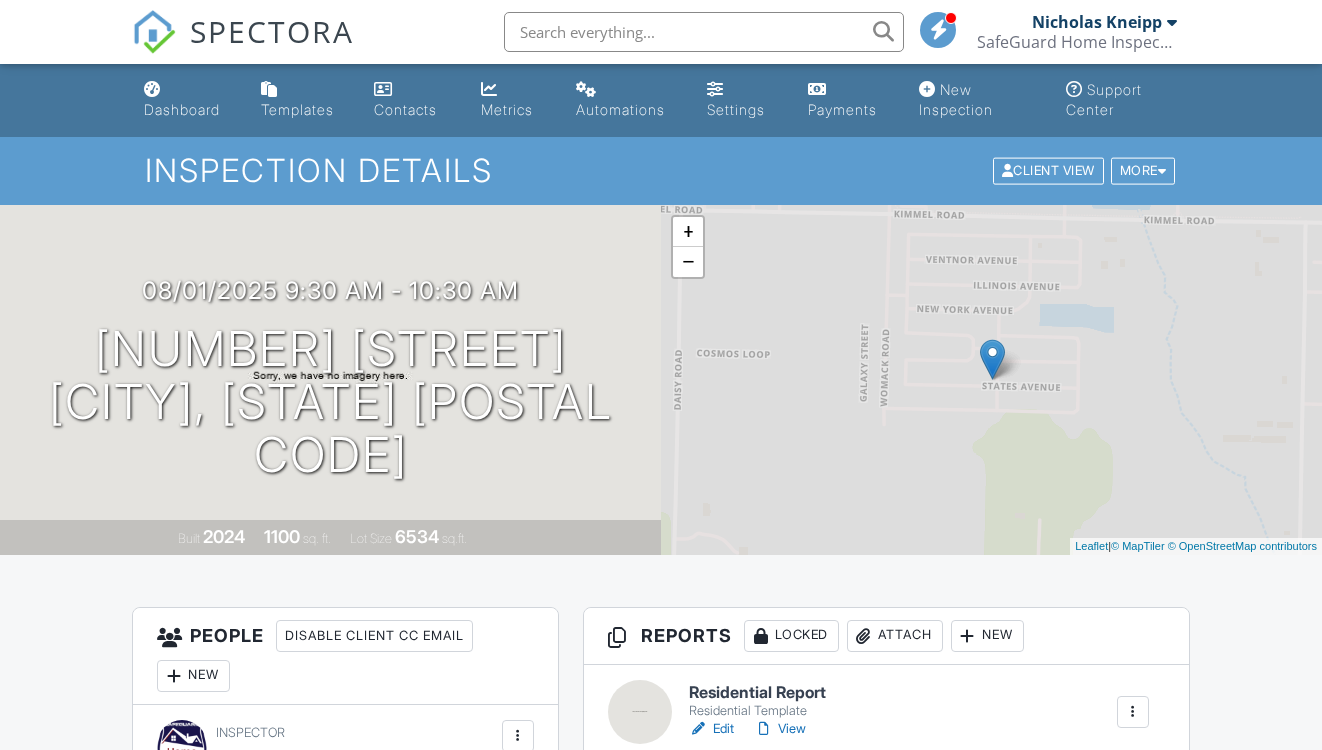 scroll, scrollTop: 0, scrollLeft: 0, axis: both 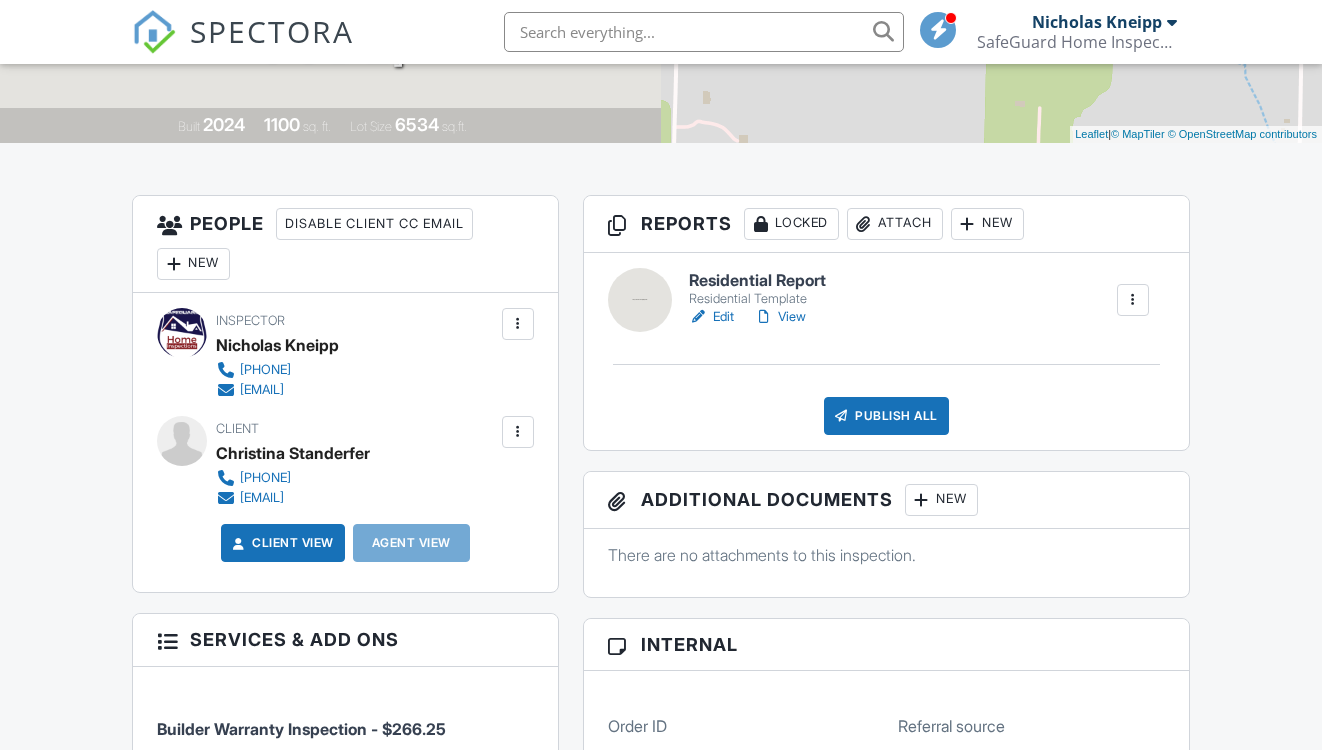 click on "Edit" at bounding box center (711, 317) 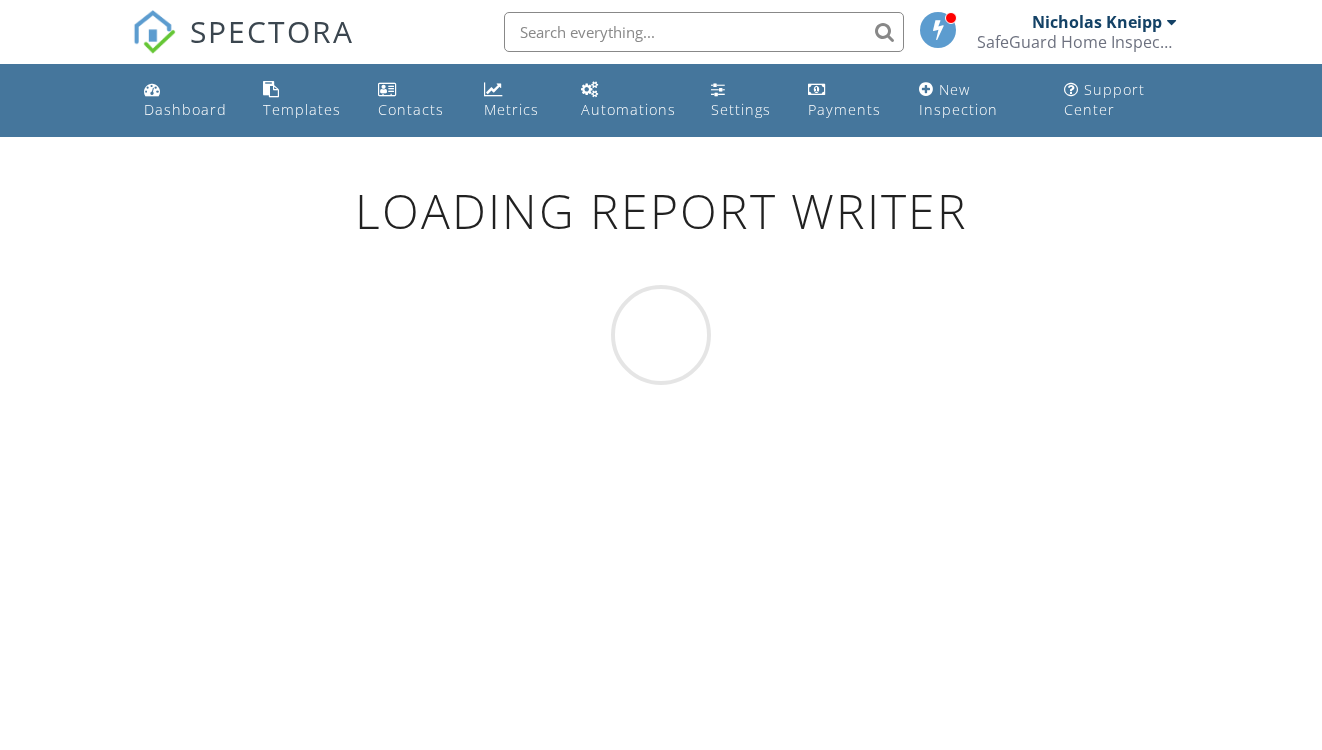 scroll, scrollTop: 0, scrollLeft: 0, axis: both 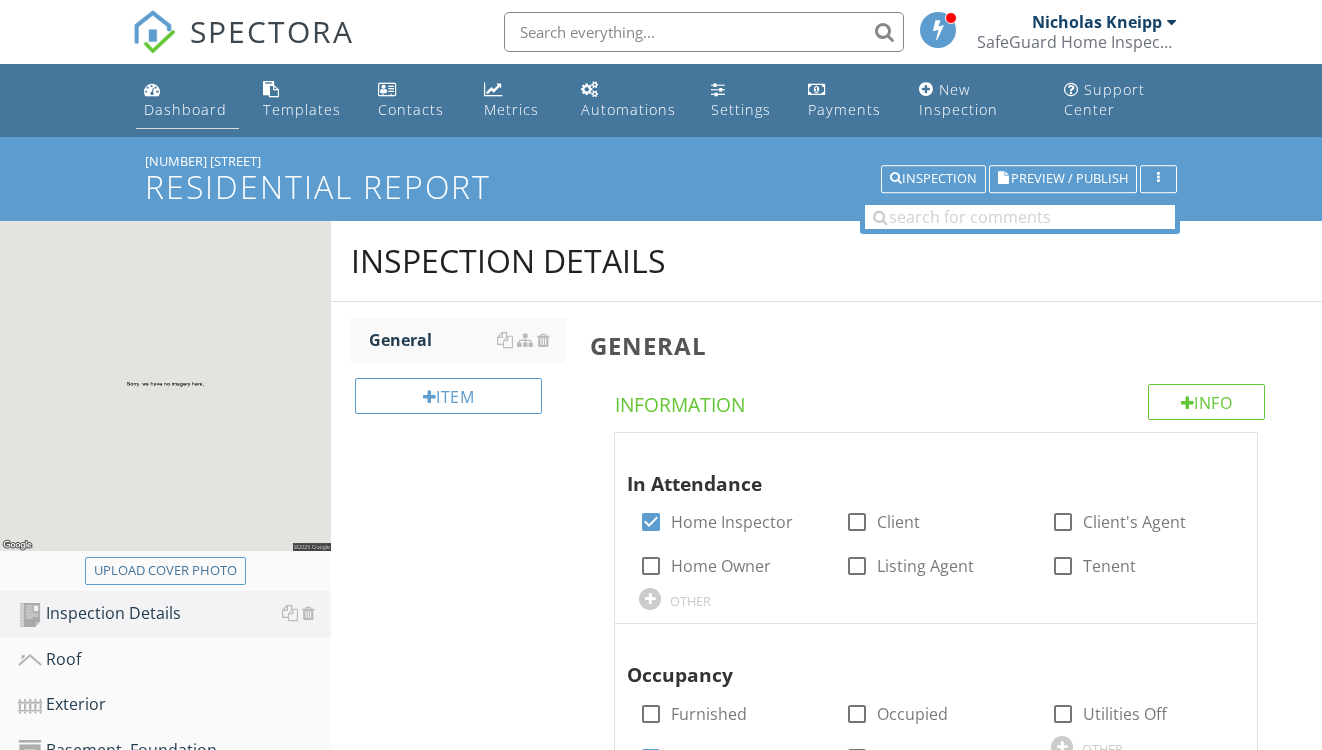 click on "Dashboard" at bounding box center [185, 109] 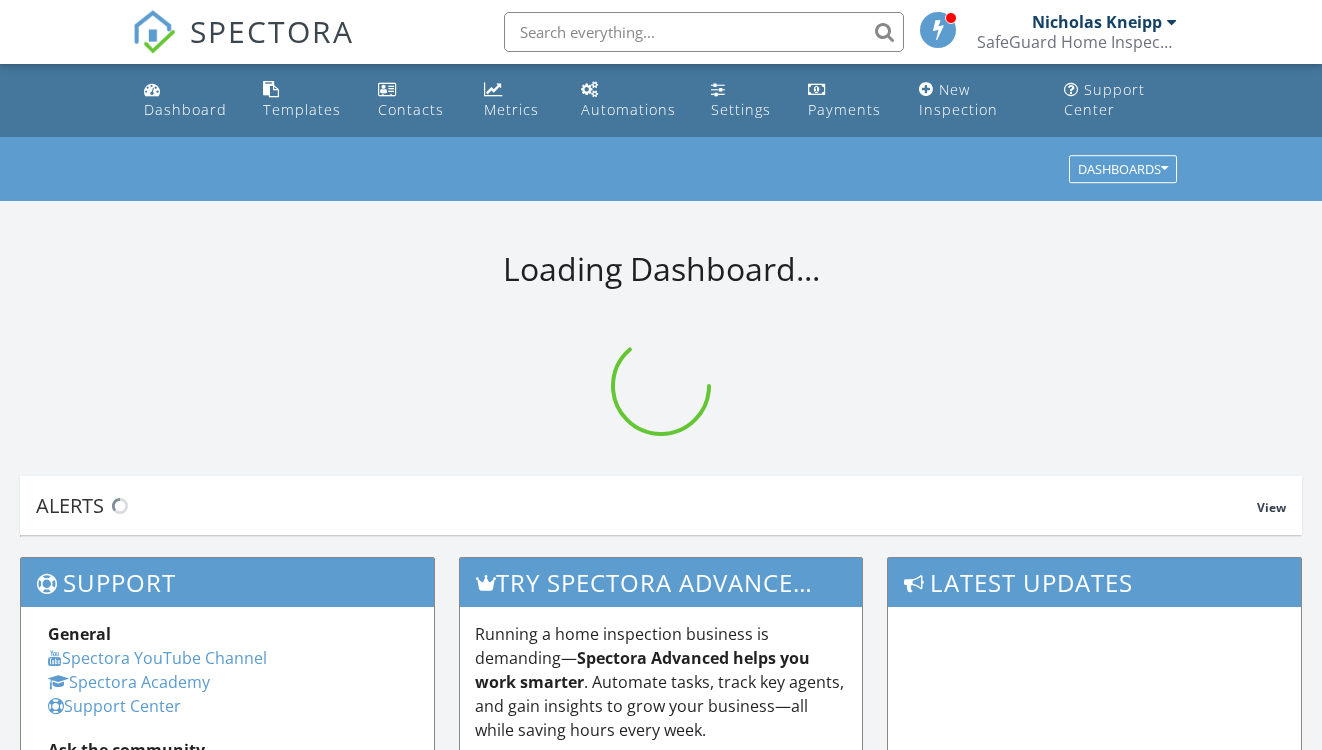 scroll, scrollTop: 0, scrollLeft: 0, axis: both 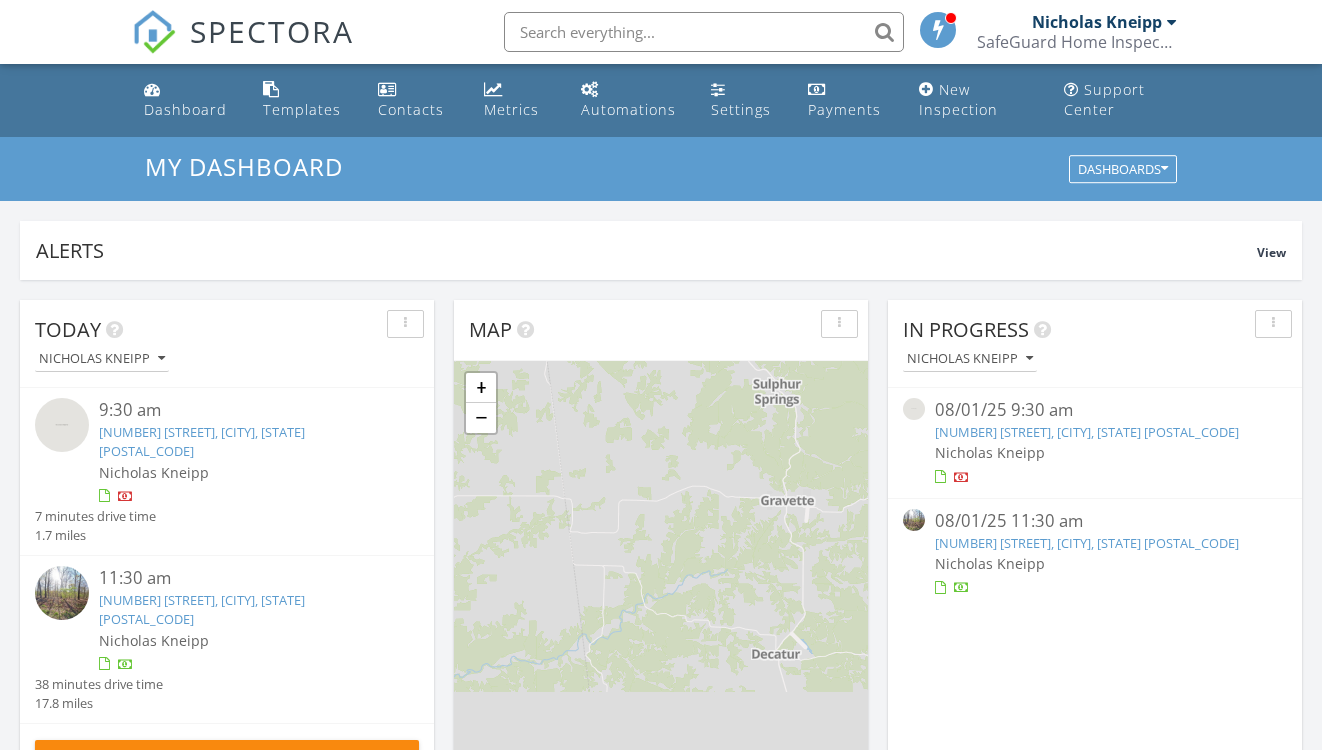 click on "[NUMBER] [STREET], [CITY], [STATE] [POSTAL_CODE]" at bounding box center (202, 441) 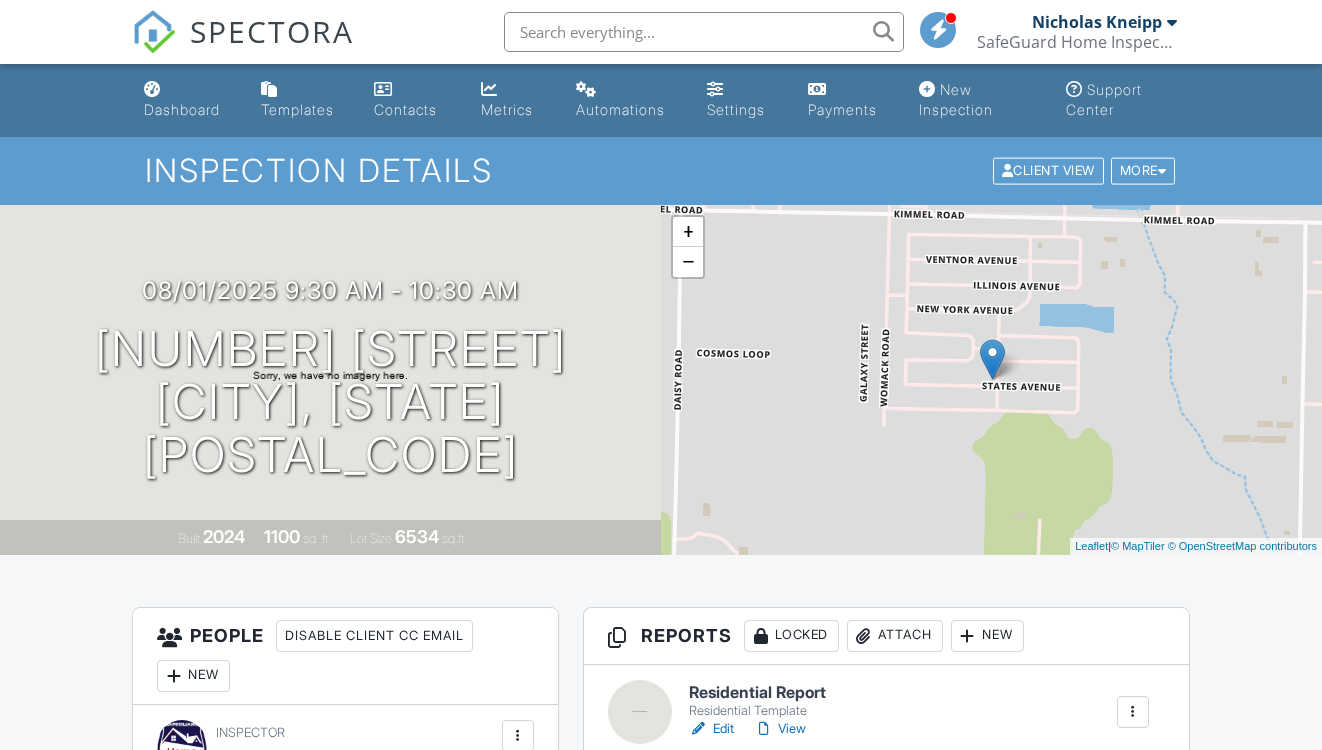 scroll, scrollTop: 124, scrollLeft: 0, axis: vertical 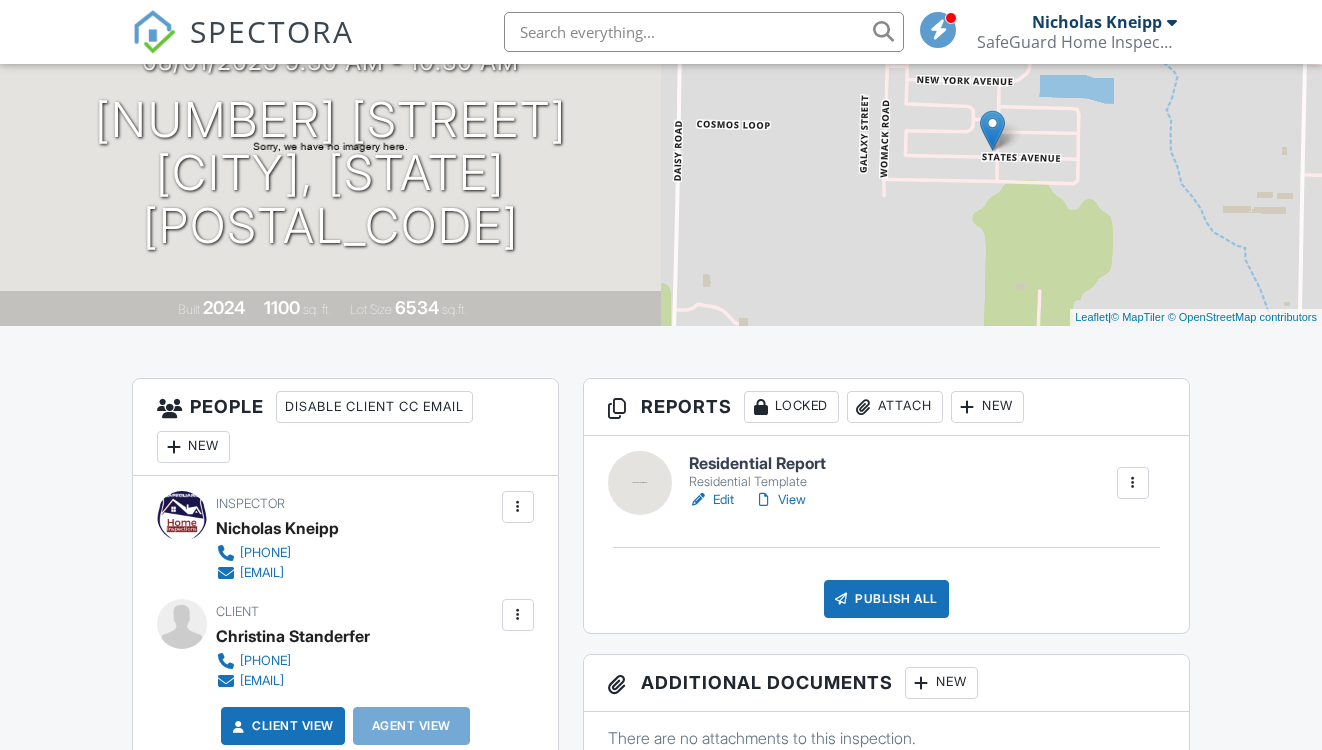 click at bounding box center (1133, 483) 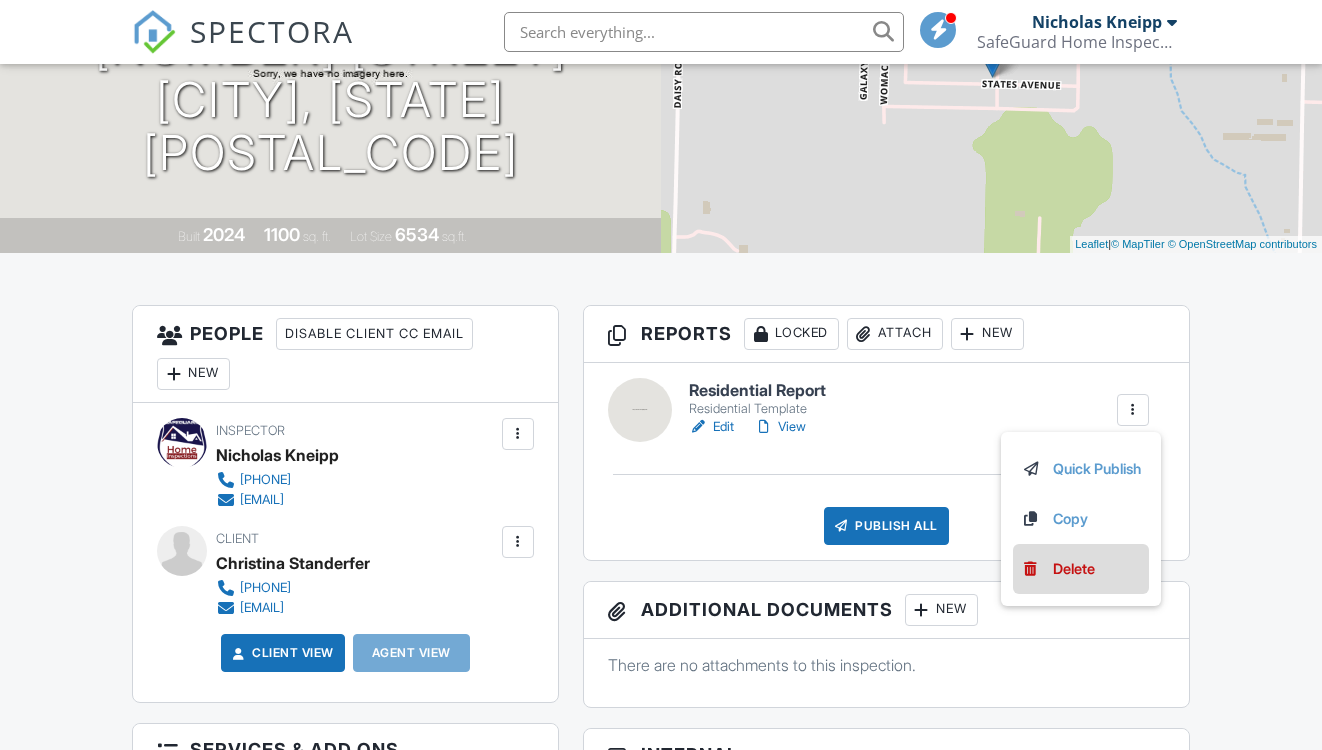 scroll, scrollTop: 303, scrollLeft: 0, axis: vertical 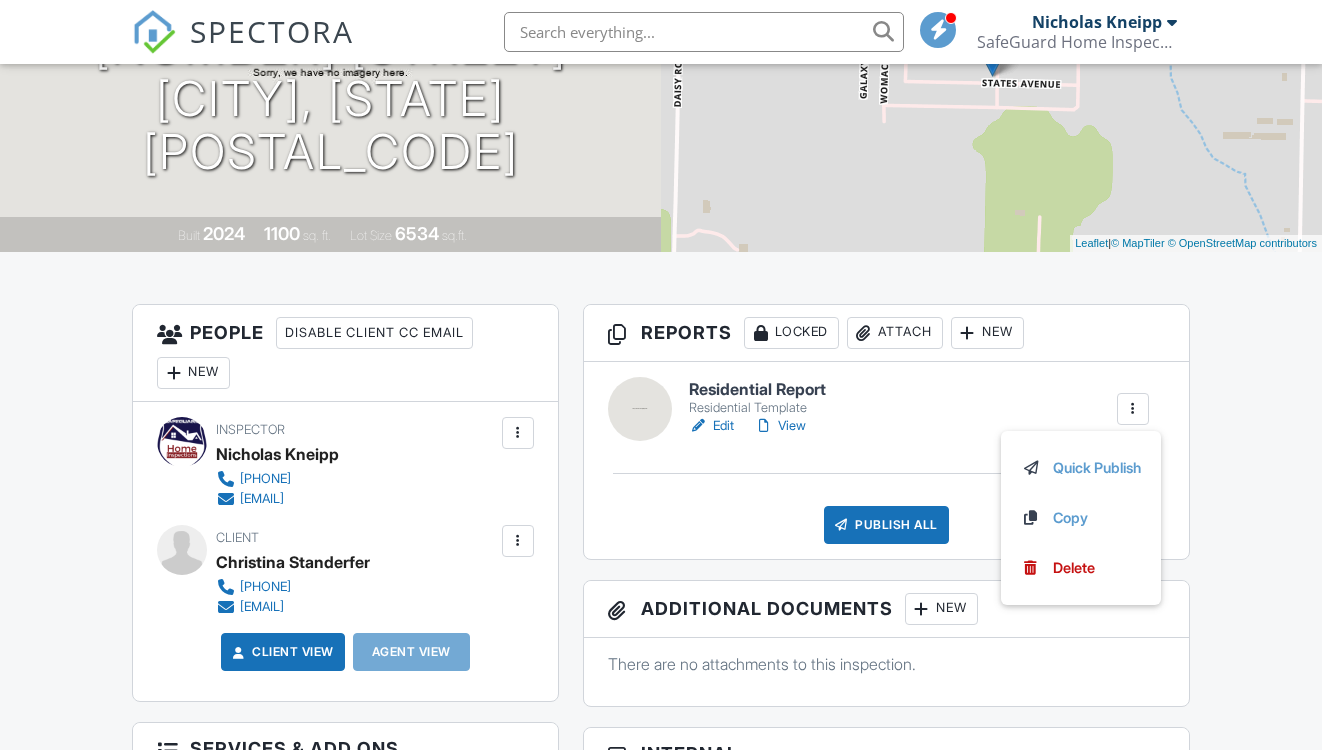 click on "New" at bounding box center [987, 333] 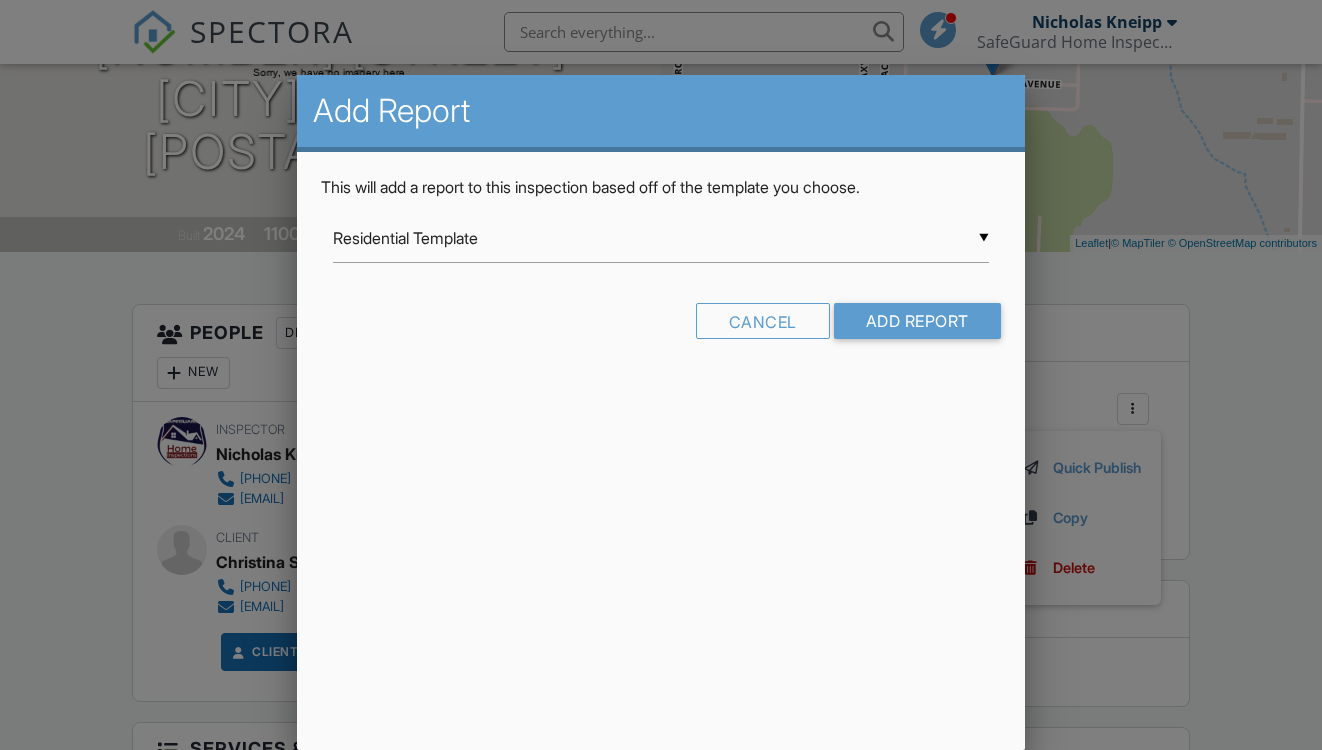 click on "▼ Residential Template Residential Template Builder Warranty Inspection Residential Template
Builder Warranty Inspection" at bounding box center (660, 238) 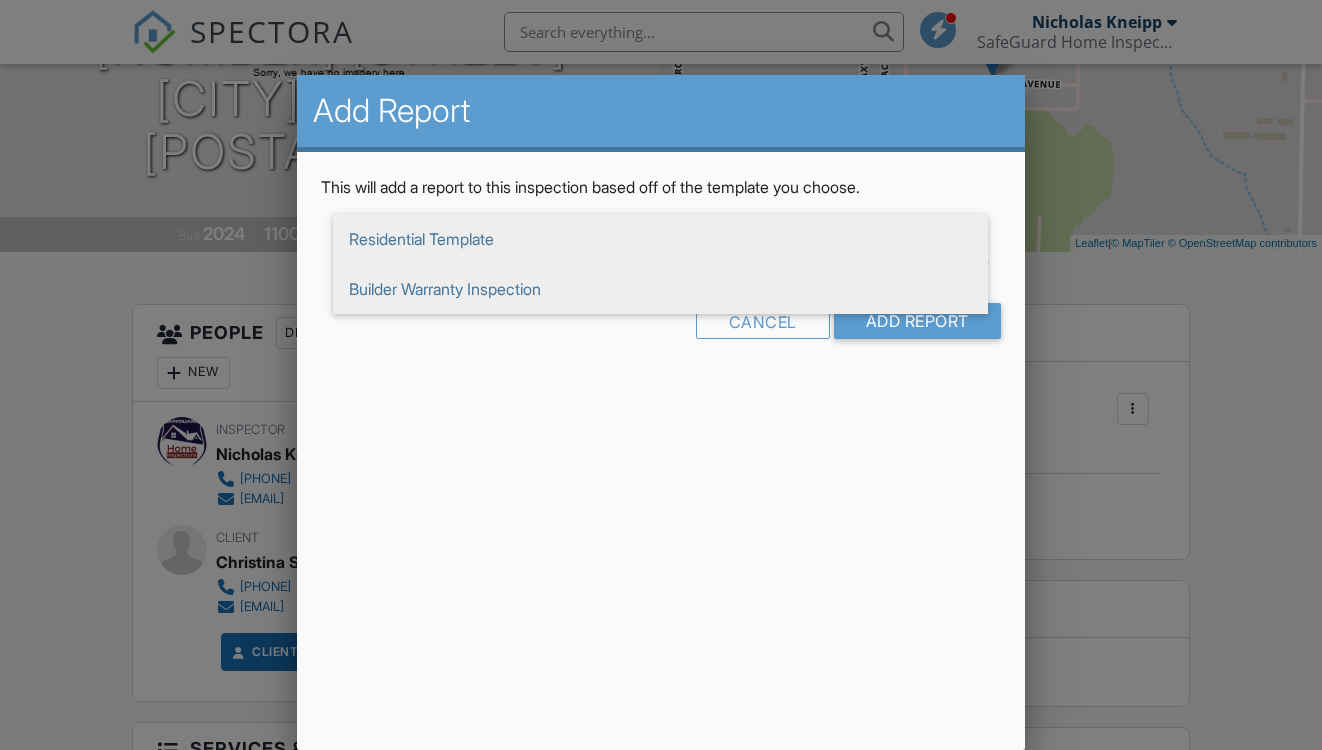 click on "Builder Warranty Inspection" at bounding box center [660, 289] 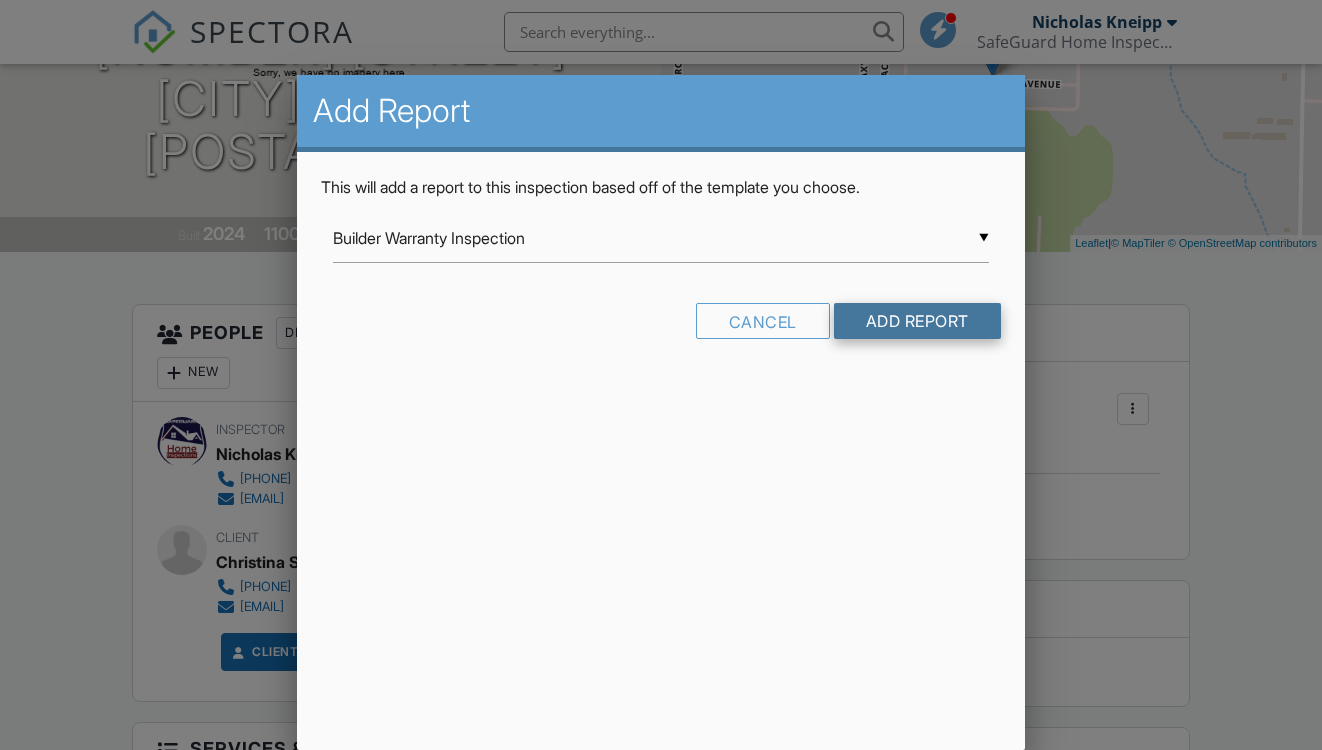 click on "Add Report" at bounding box center [917, 321] 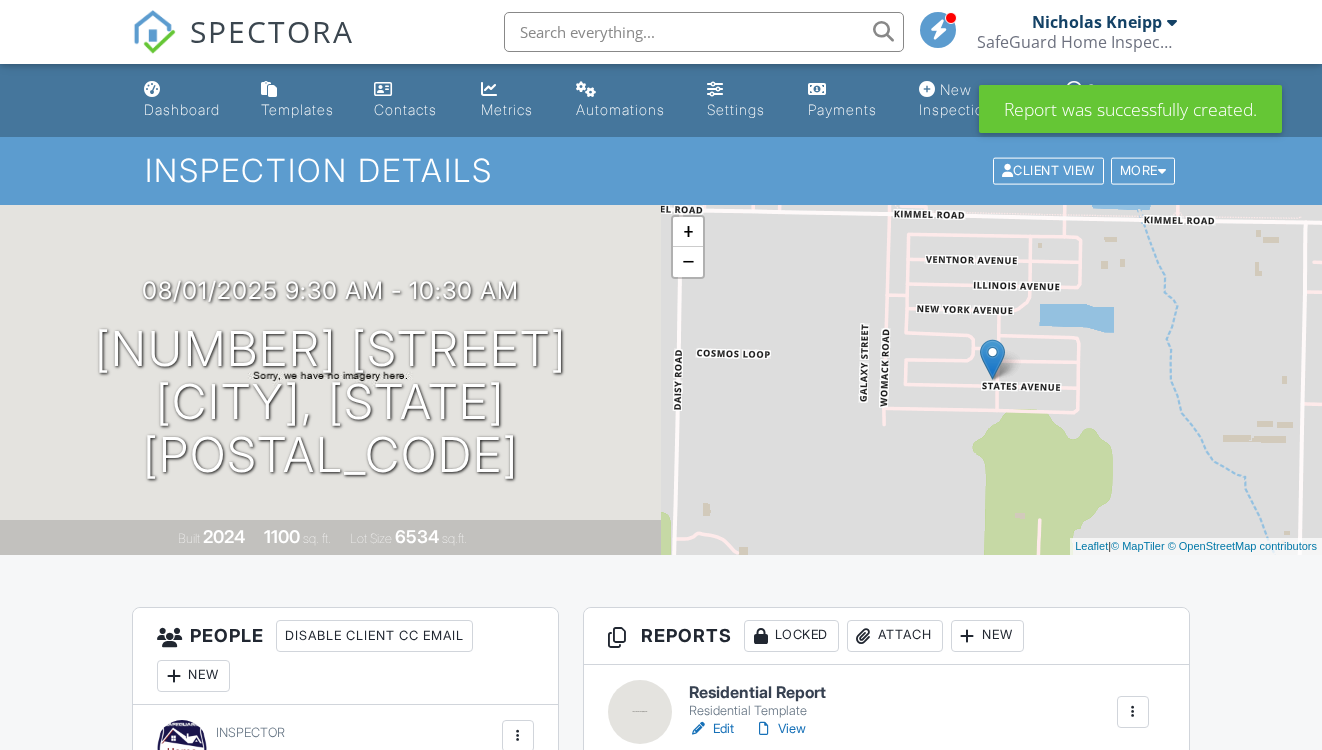 scroll, scrollTop: 0, scrollLeft: 0, axis: both 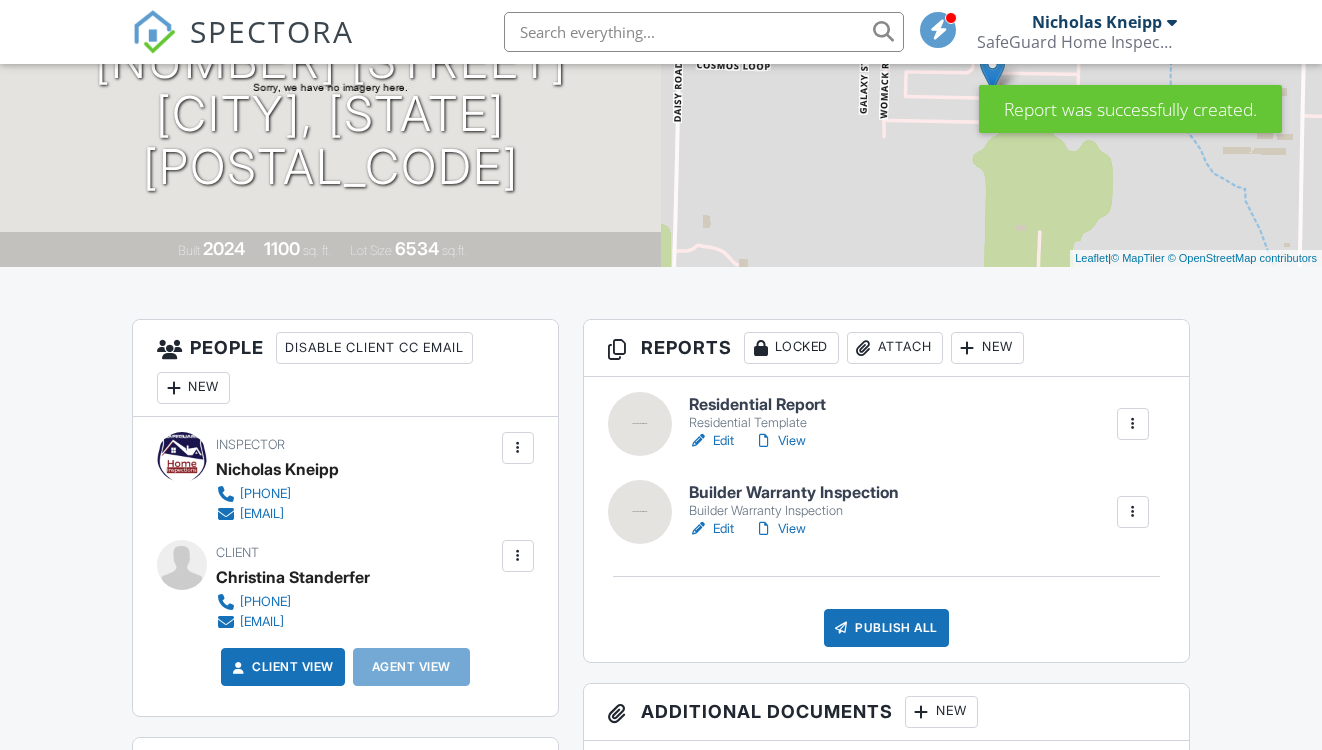 click at bounding box center (1133, 424) 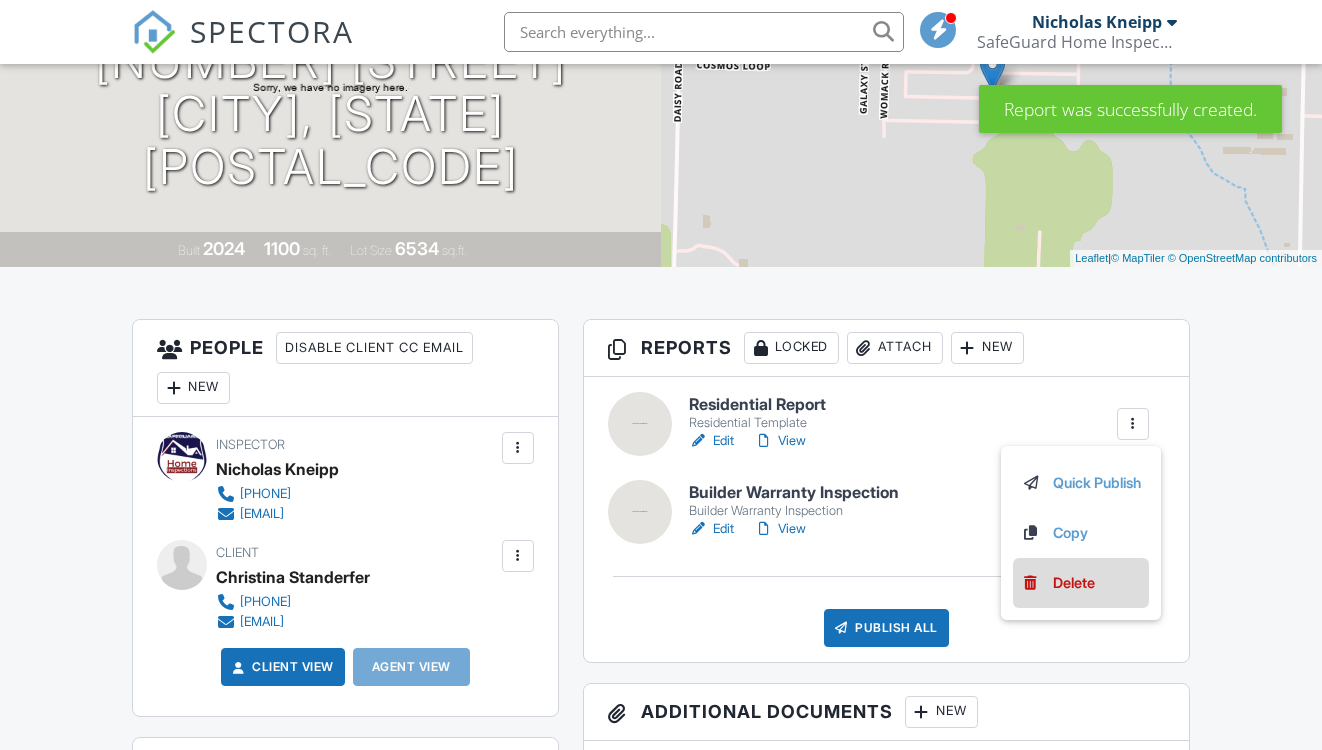 click on "Delete" at bounding box center (1074, 583) 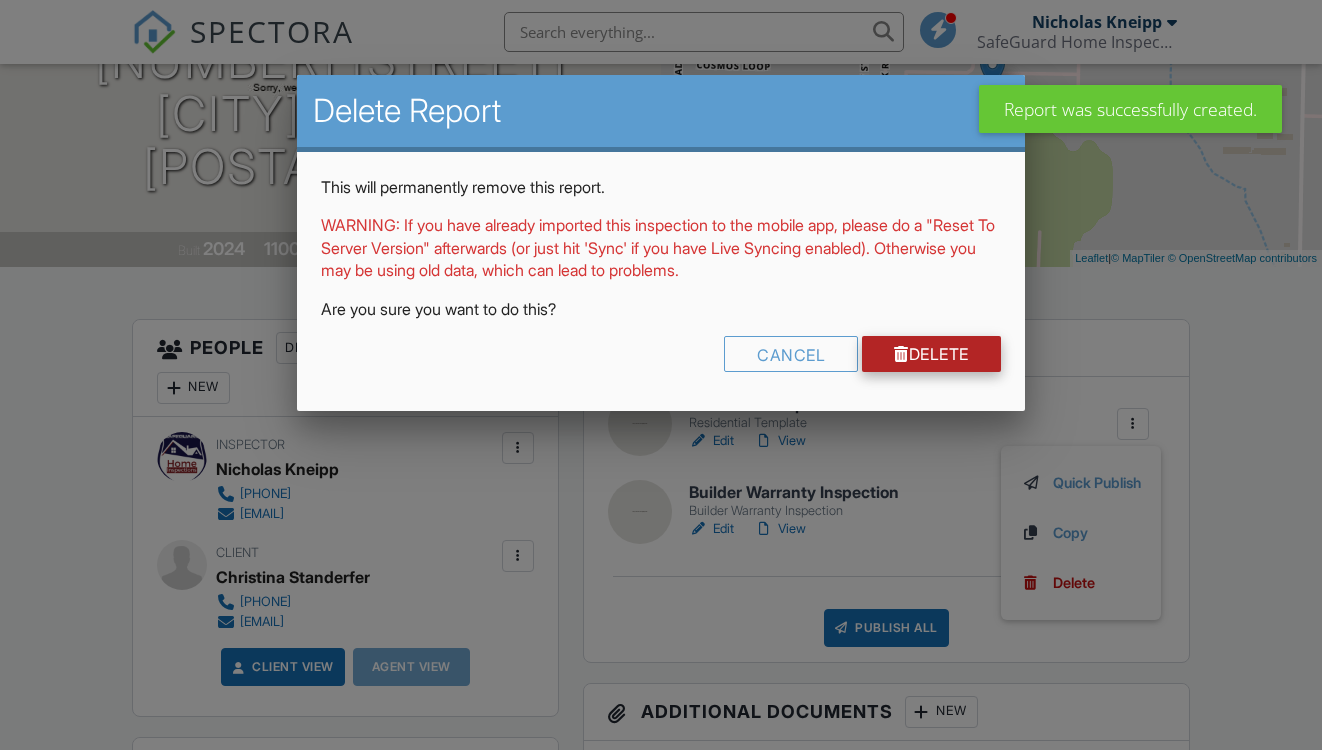 click at bounding box center [901, 354] 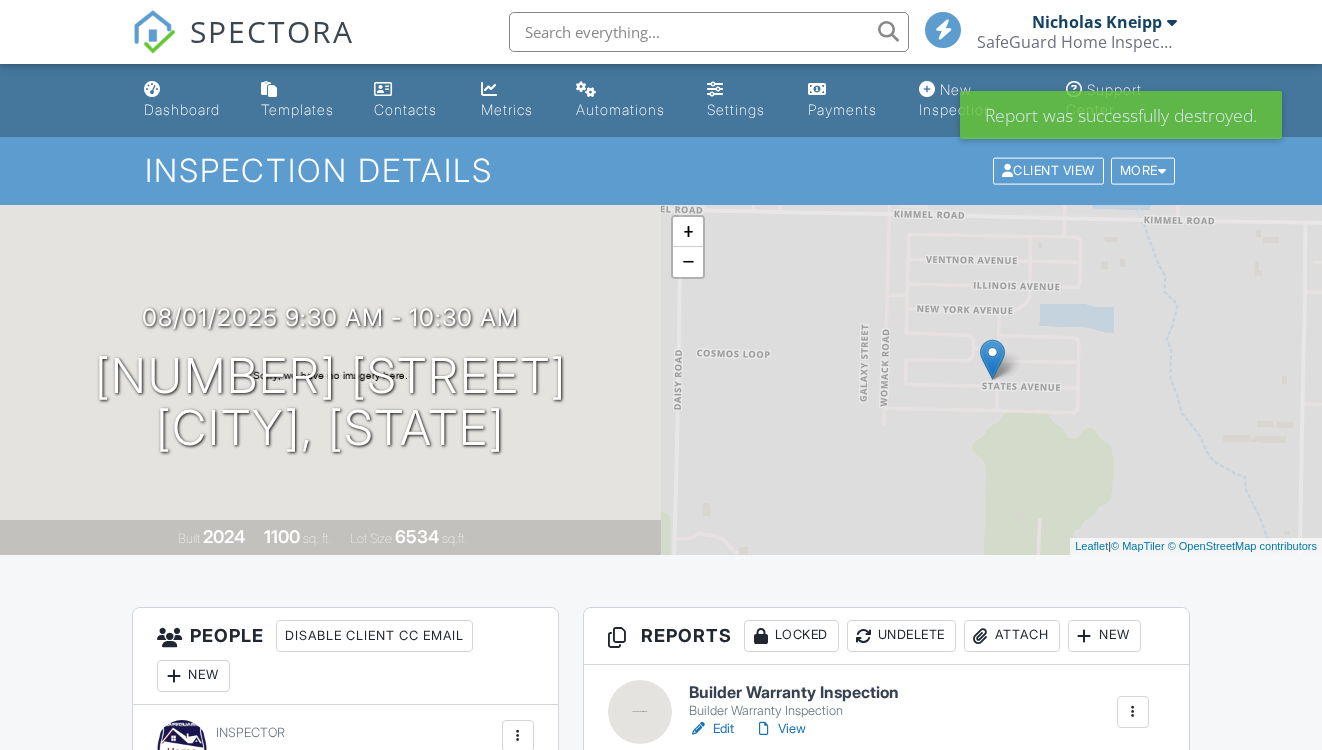 scroll, scrollTop: 0, scrollLeft: 0, axis: both 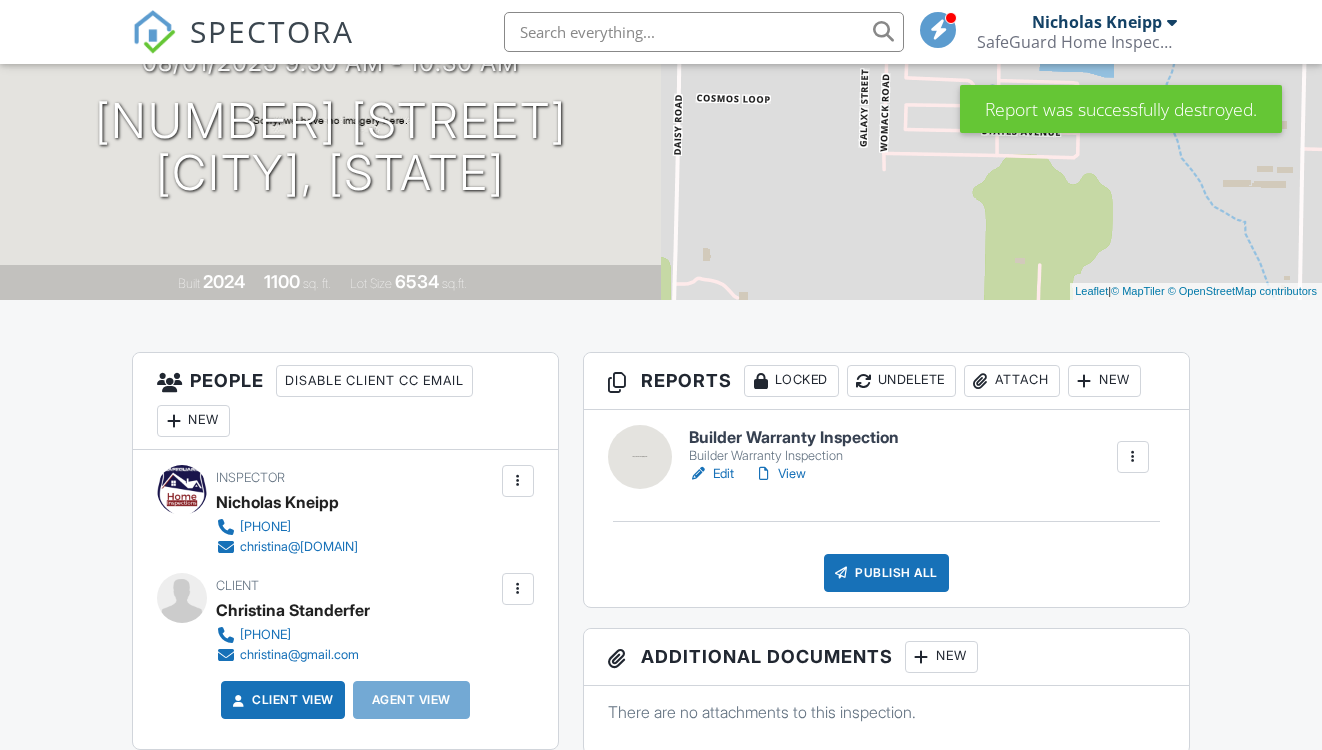 click on "Edit" at bounding box center [711, 474] 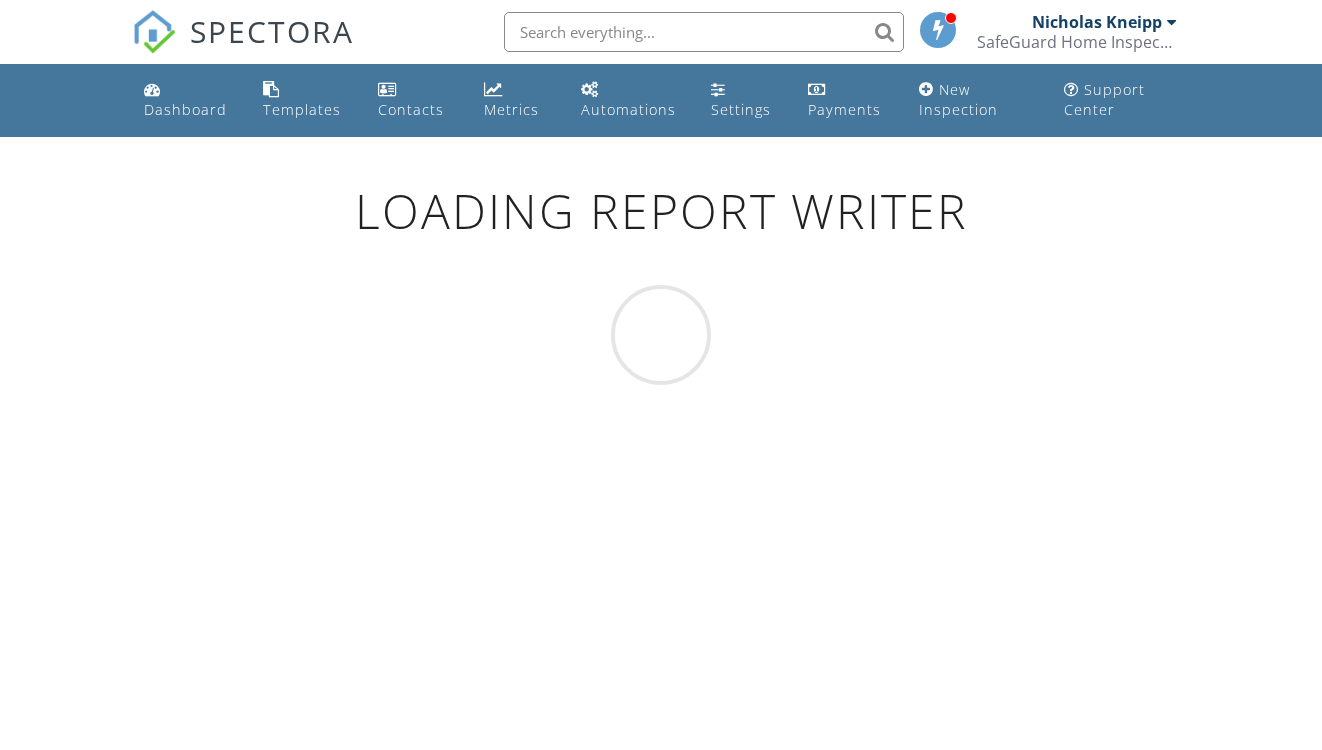 scroll, scrollTop: 0, scrollLeft: 0, axis: both 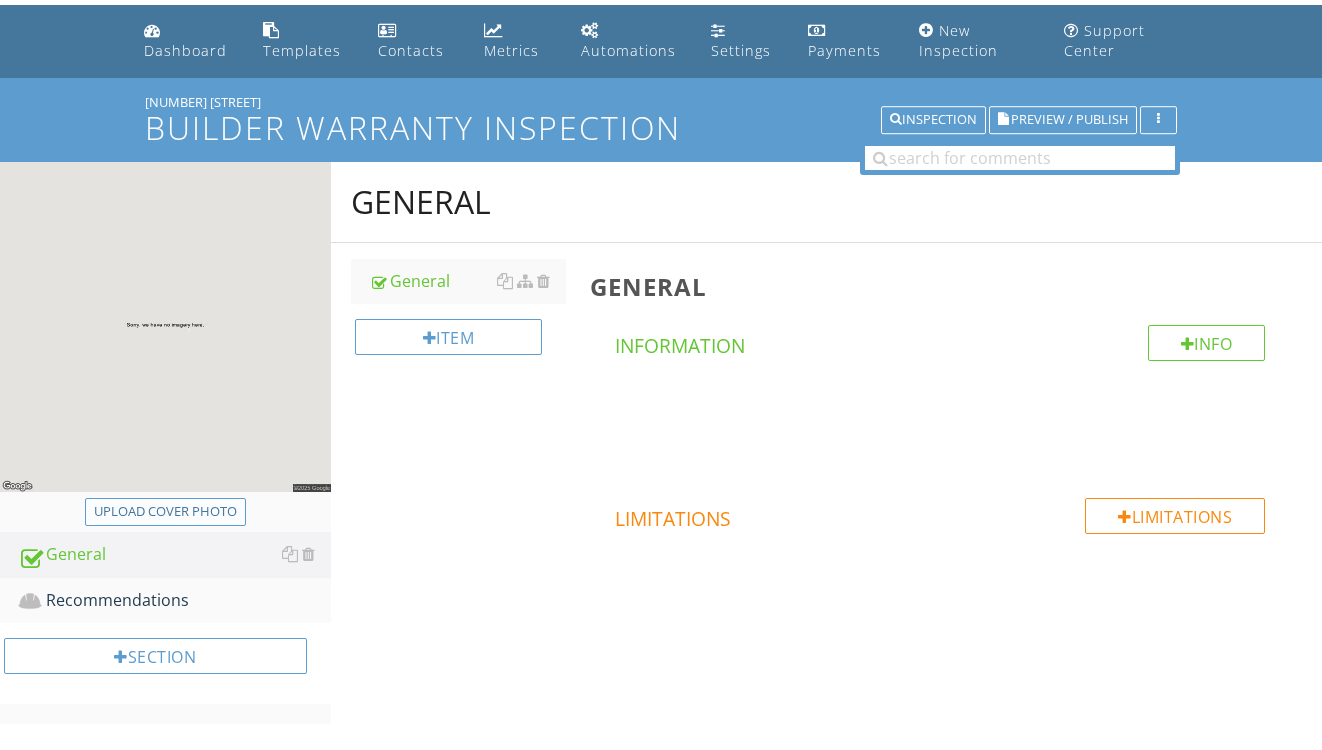 click on "Upload cover photo" at bounding box center [165, 512] 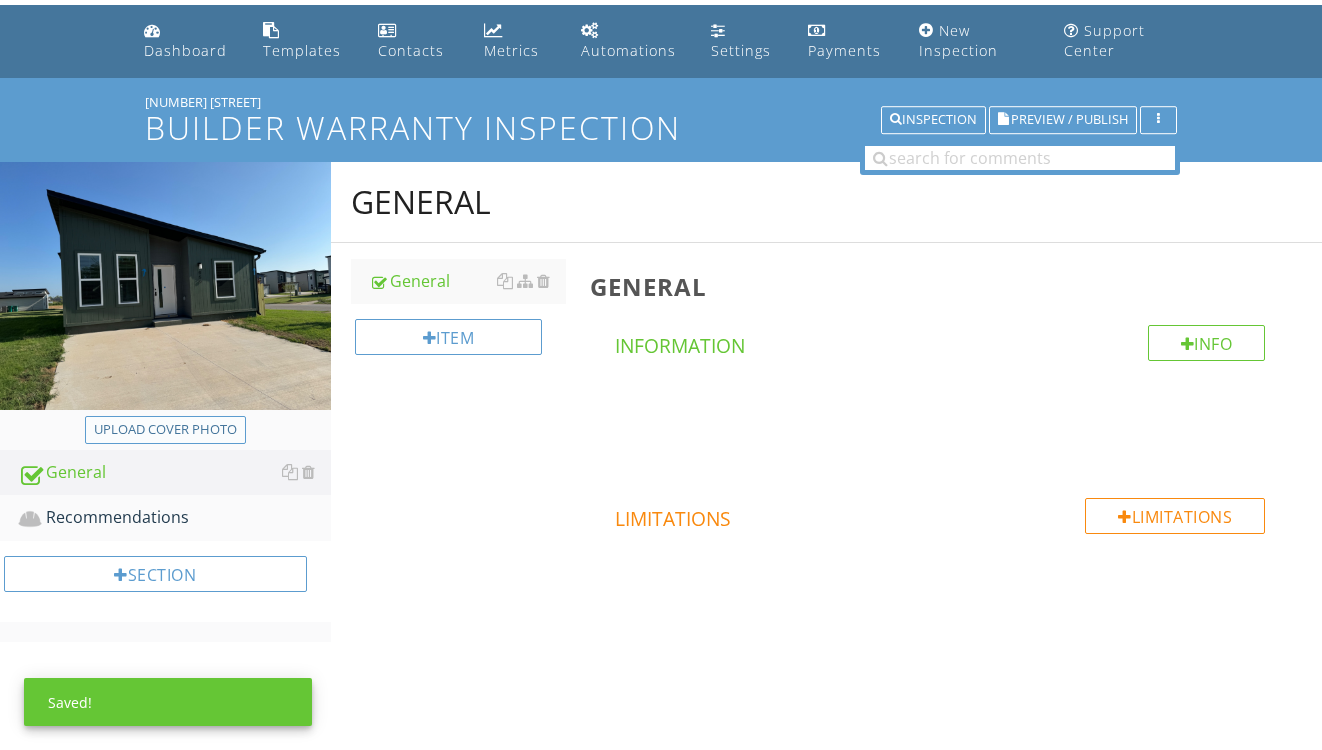 click on "Upload cover photo" at bounding box center (165, 430) 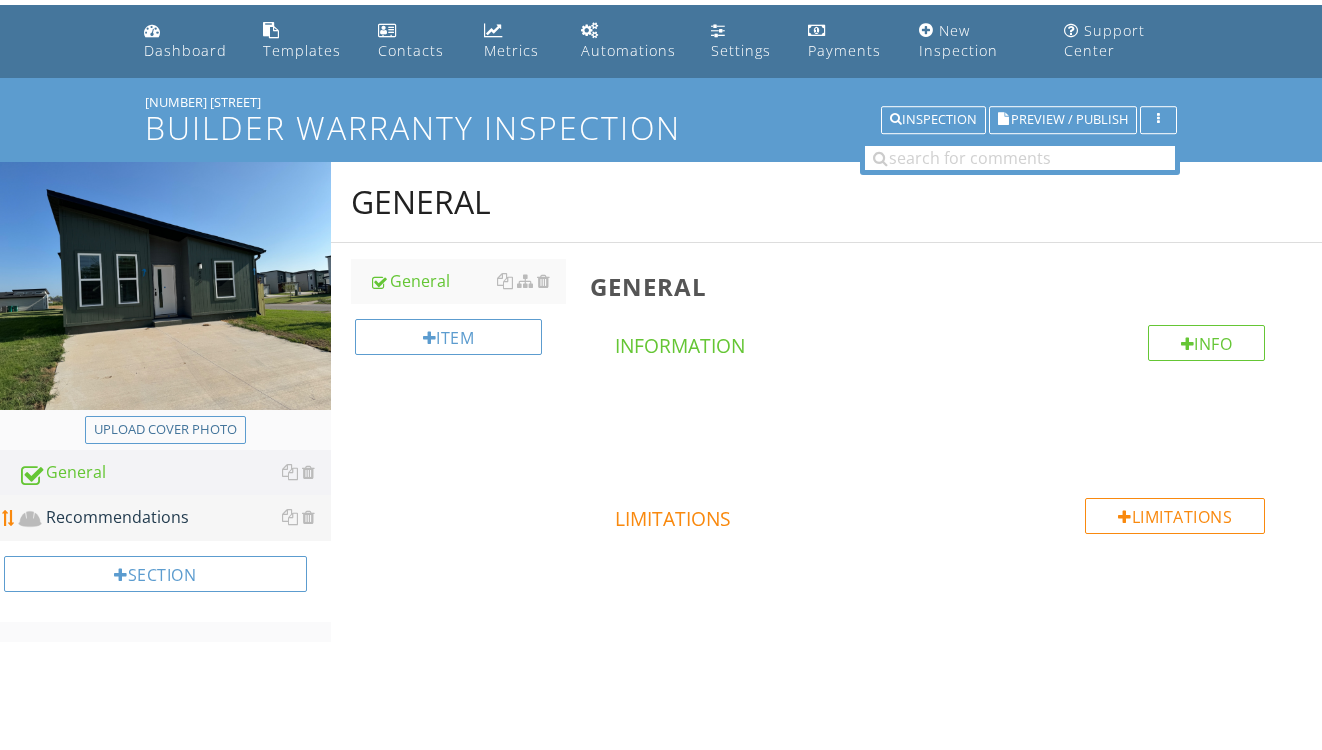 click on "Recommendations" at bounding box center [174, 518] 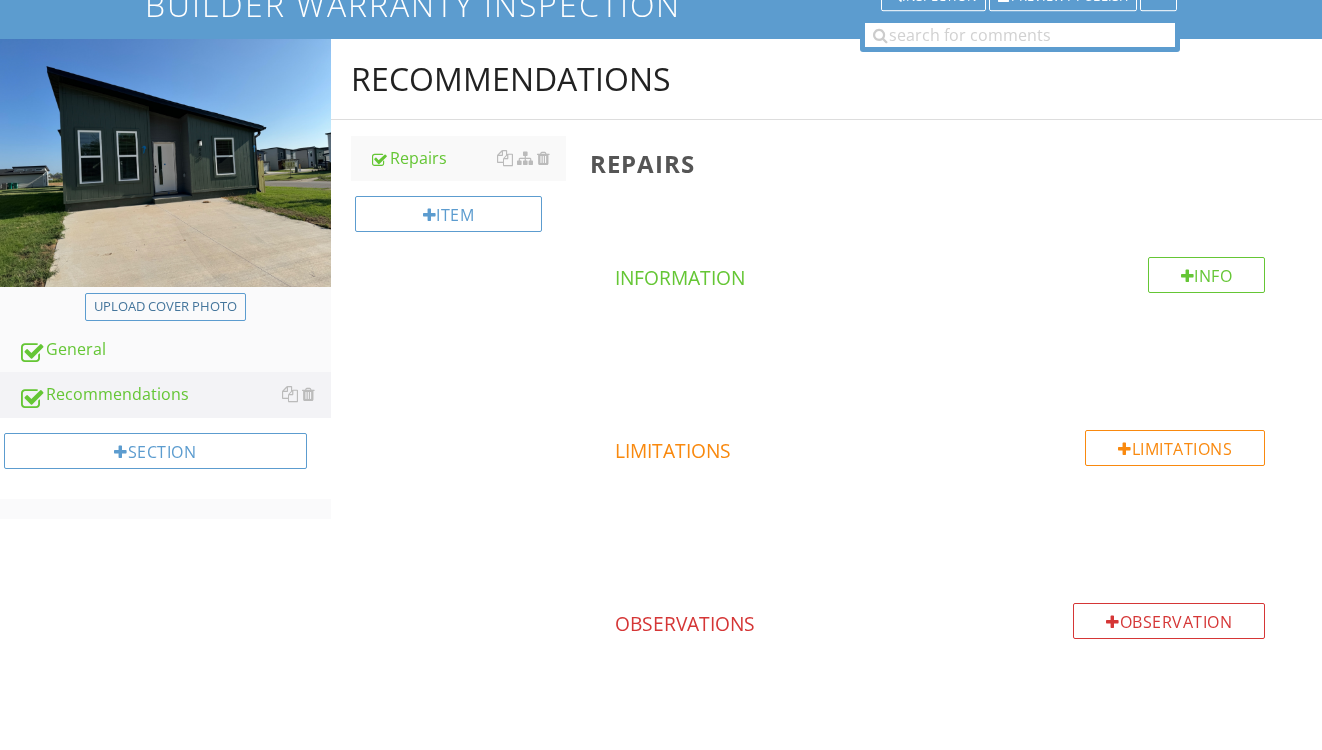 scroll, scrollTop: 211, scrollLeft: 0, axis: vertical 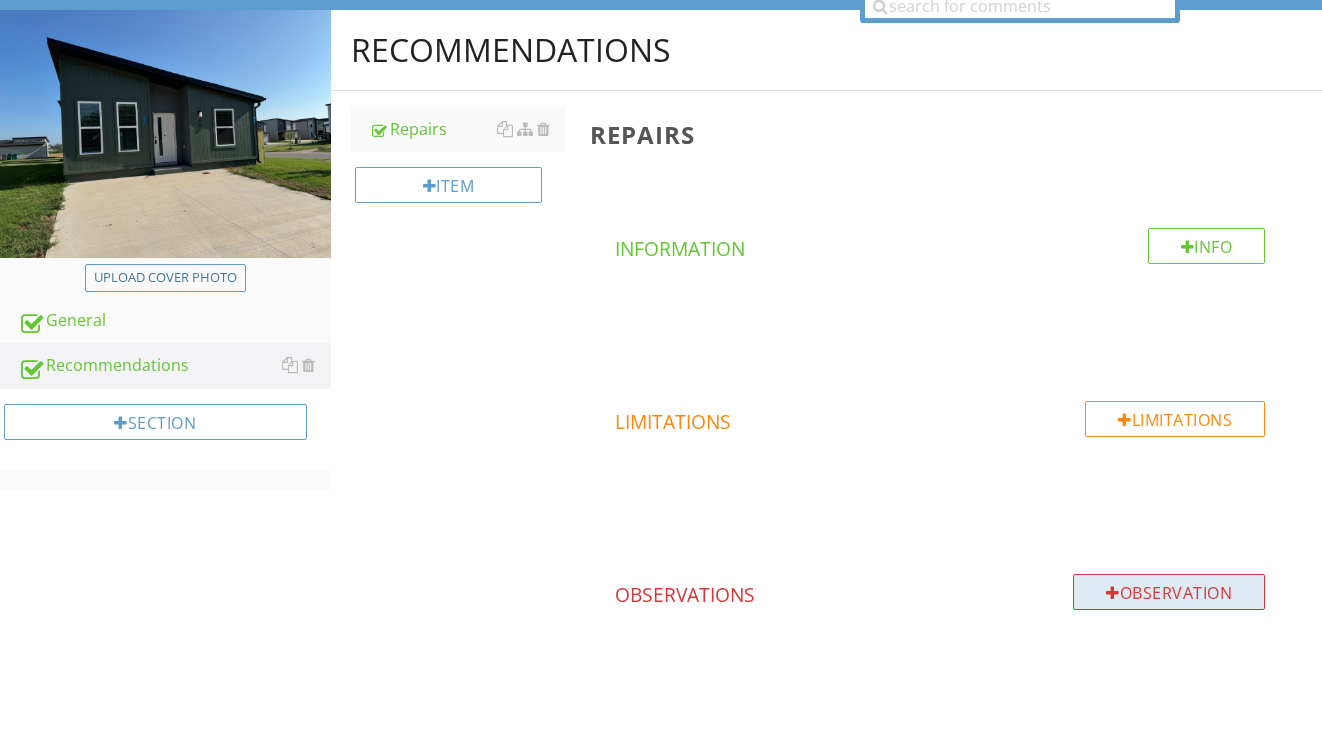 click on "Observation" at bounding box center [1169, 592] 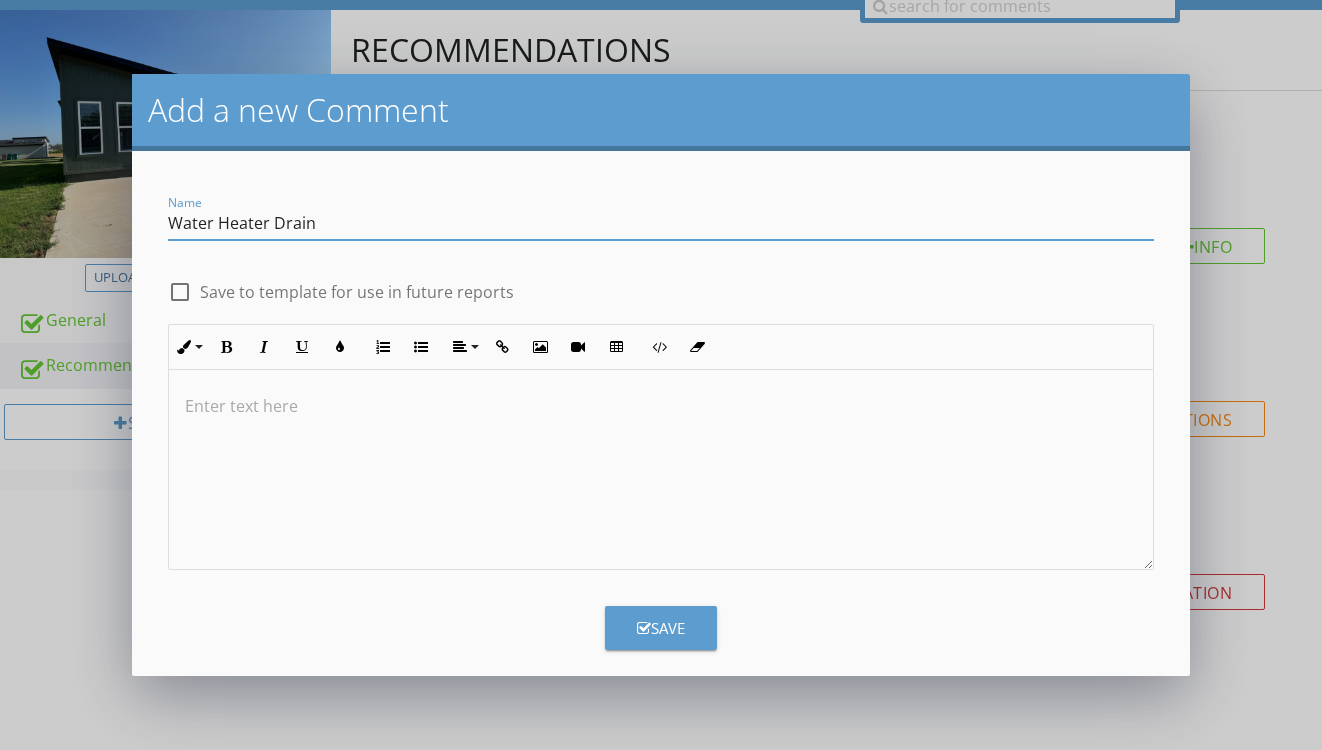 type on "Water Heater Drain" 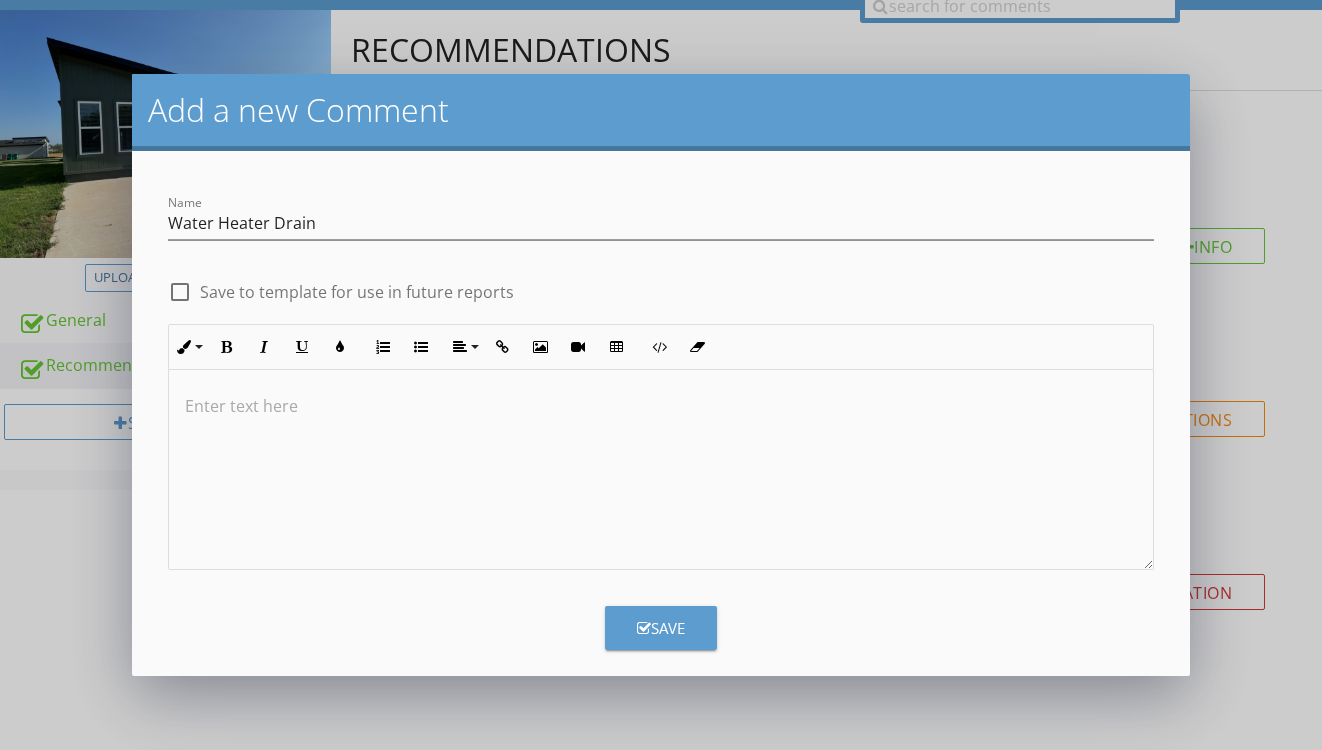 type 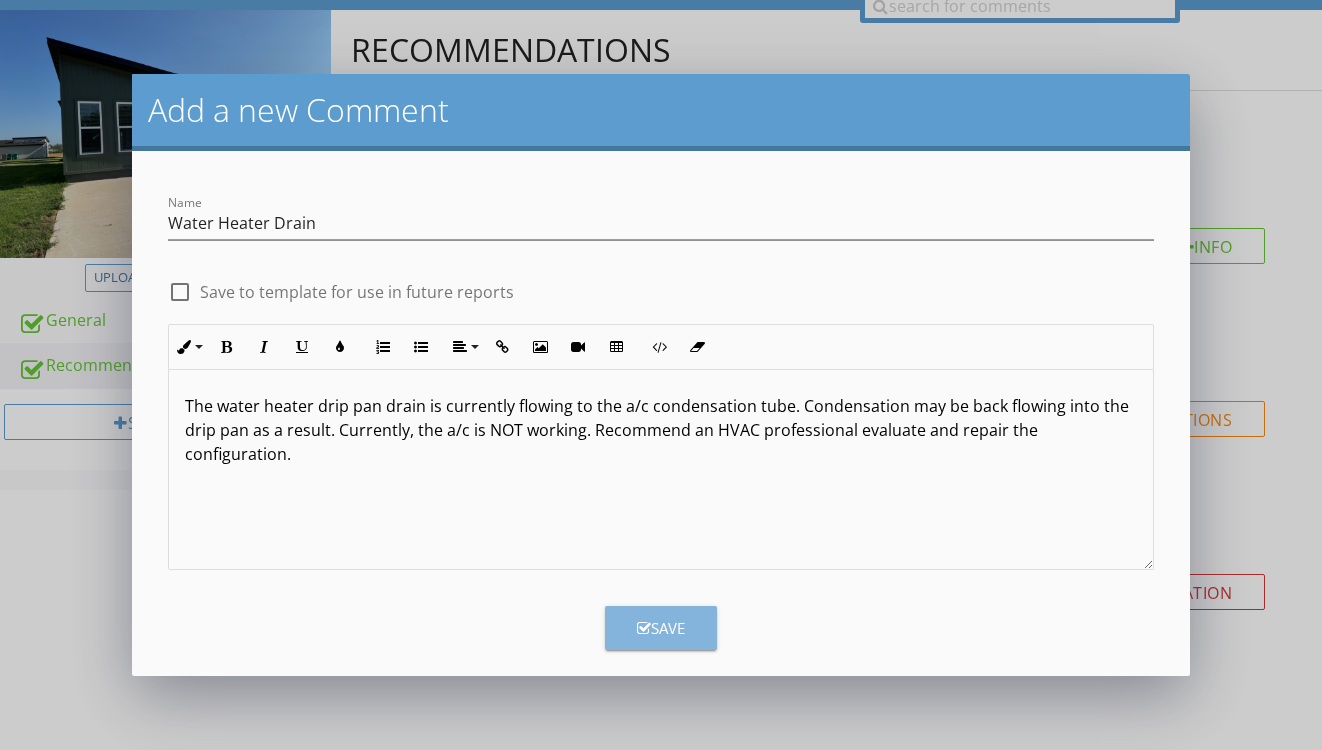 click on "Name Water Heater Drain   check_box_outline_blank Save to template for use in future reports       Inline Style XLarge Large Normal Small Light Small/Light Bold Italic Underline Colors Ordered List Unordered List Align Align Left Align Center Align Right Align Justify Insert Link Insert Image Insert Video Insert Table Code View Clear Formatting The water heater drip pan drain is currently flowing to the a/c condensation tube. Condensation may be back flowing into the drip pan as a result. Currently, the a/c is NOT working. Recommend an HVAC professional evaluate and repair the configuration.  Enter text here <p>The water heater drip pan drain is currently flowing to the a/c condensation tube. Condensation may be back flowing into the drip pan as a result. Currently, the a/c is NOT working. Recommend an HVAC professional evaluate and repair the configuration.&nbsp;</p>
Save" at bounding box center (661, 413) 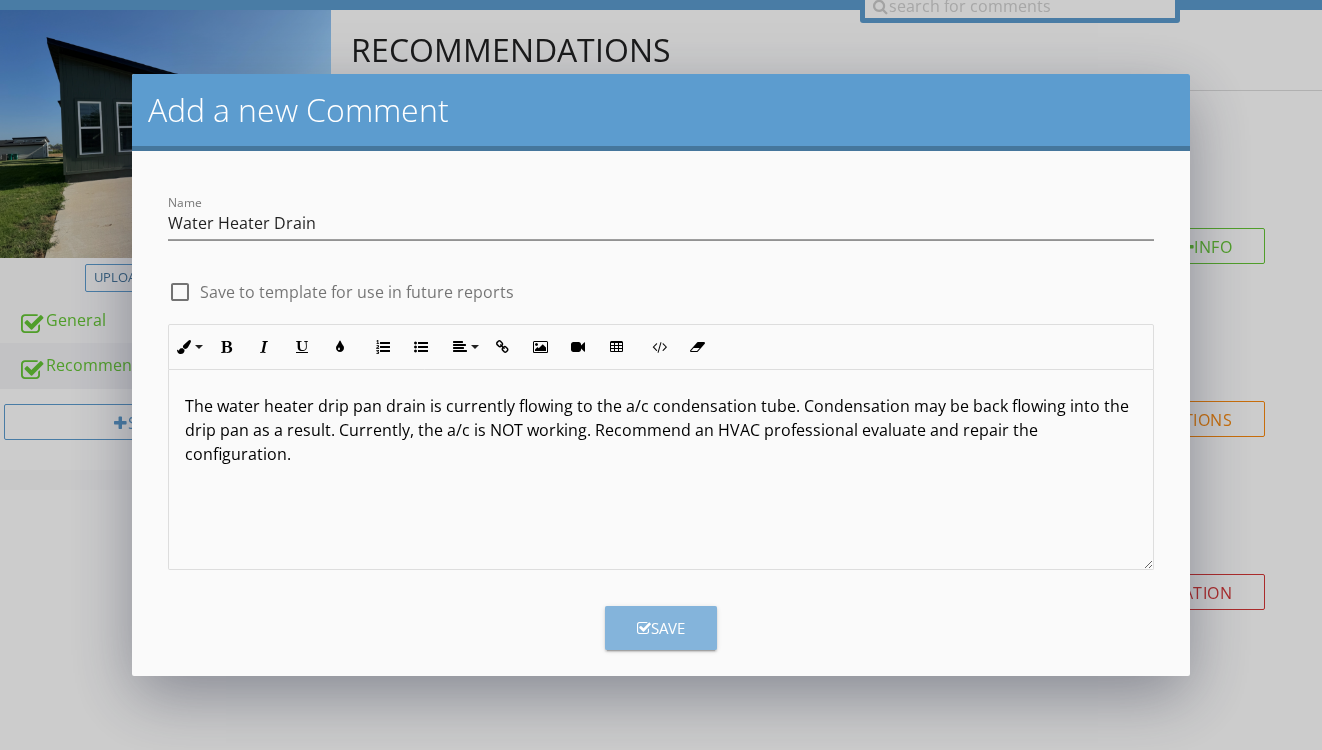 click on "Save" at bounding box center [661, 628] 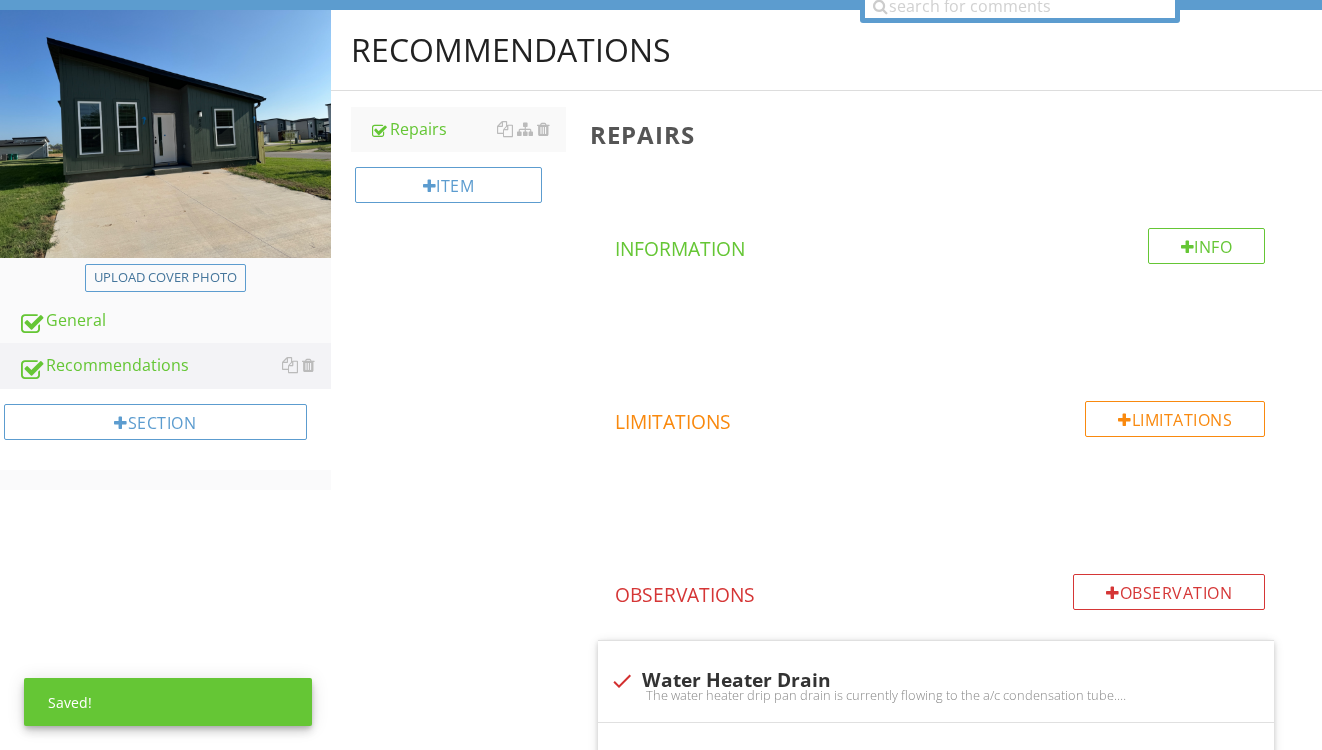 scroll, scrollTop: 798, scrollLeft: 0, axis: vertical 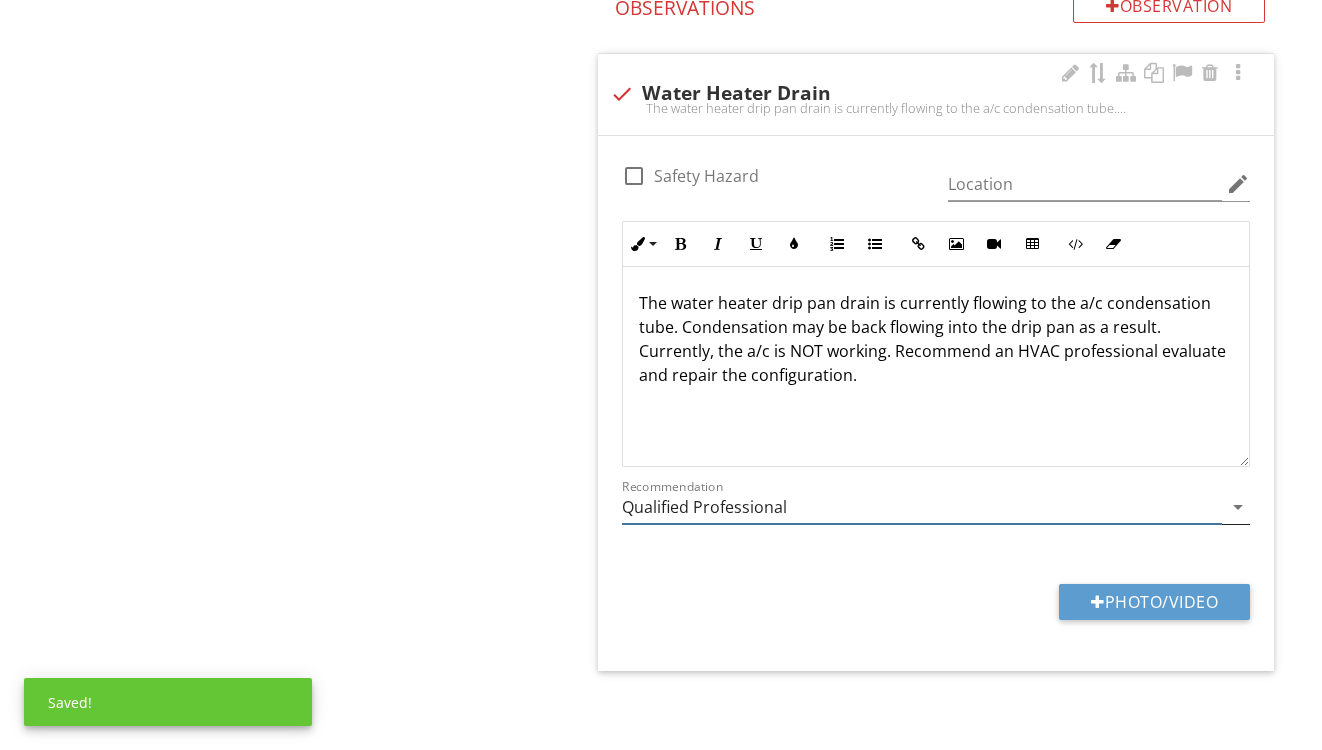 click on "Qualified Professional" at bounding box center (922, 507) 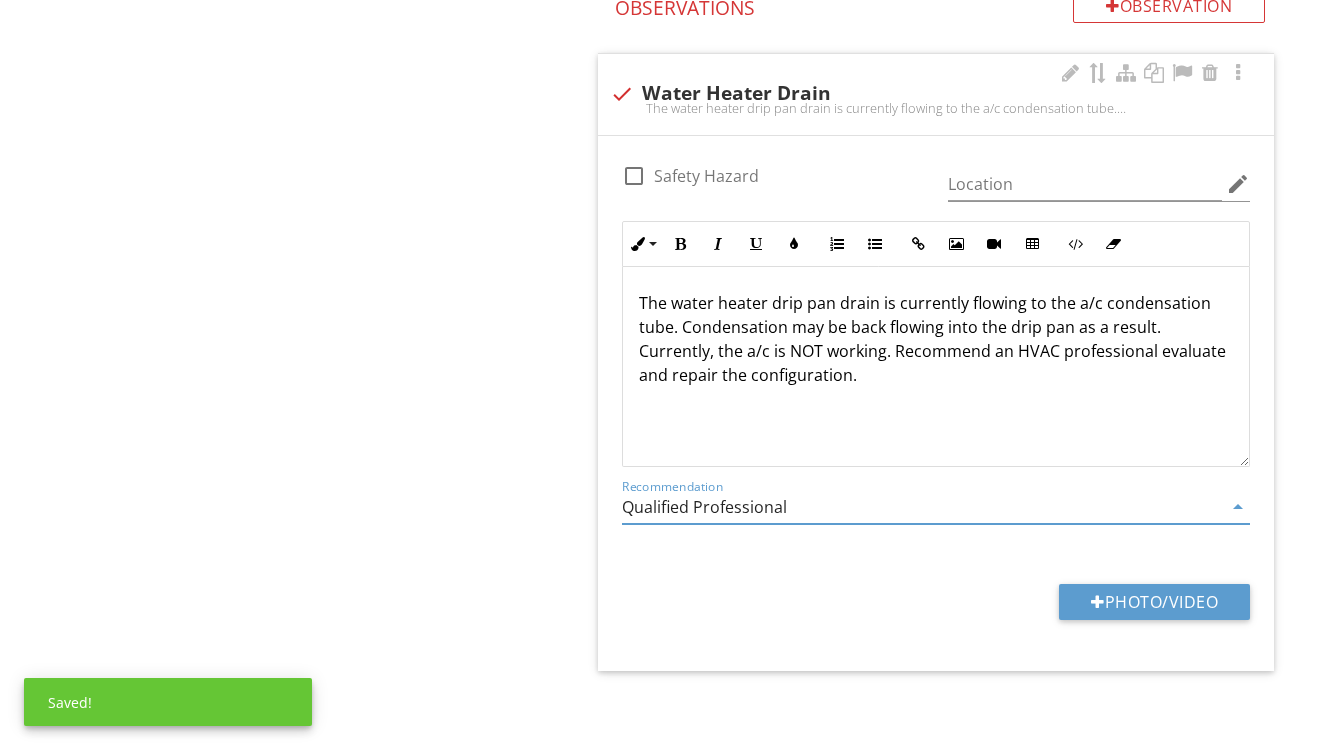 click on "Qualified Professional" at bounding box center [922, 507] 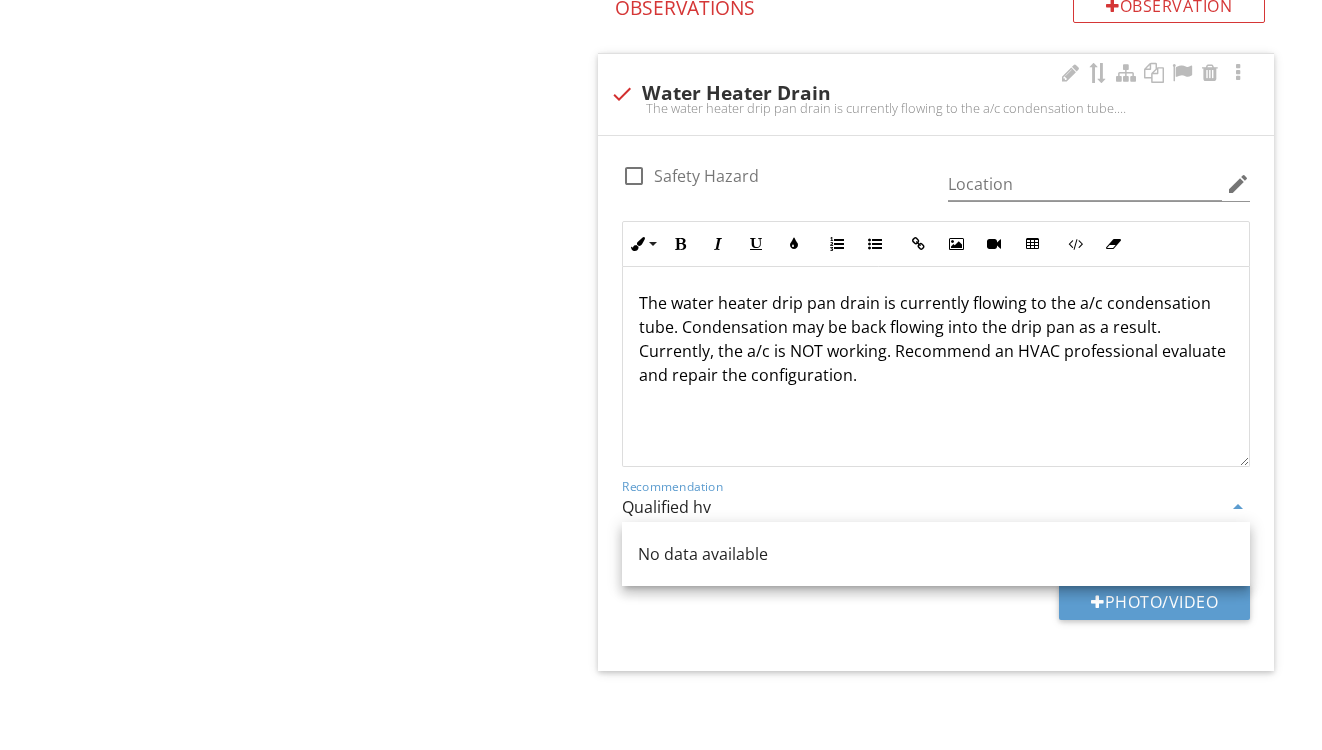 click on "Qualified hv" at bounding box center (922, 507) 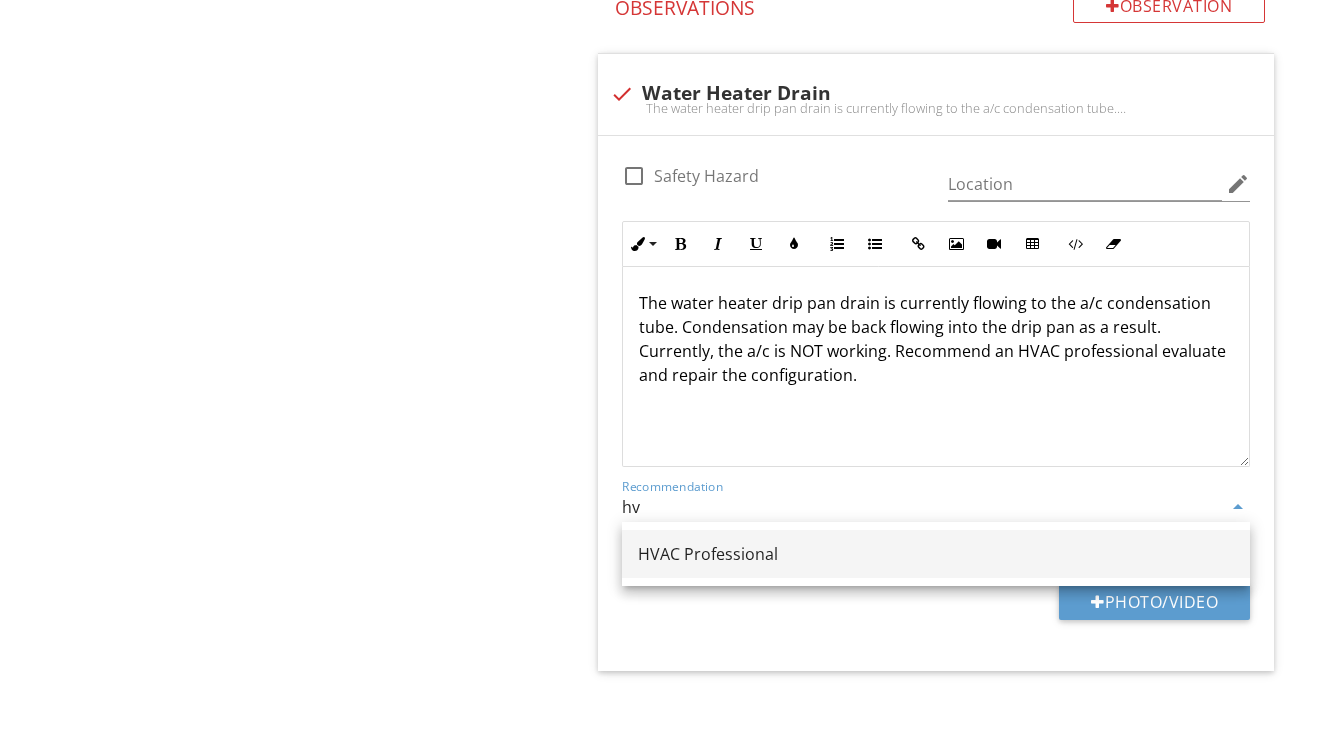click on "HVAC Professional" at bounding box center [936, 554] 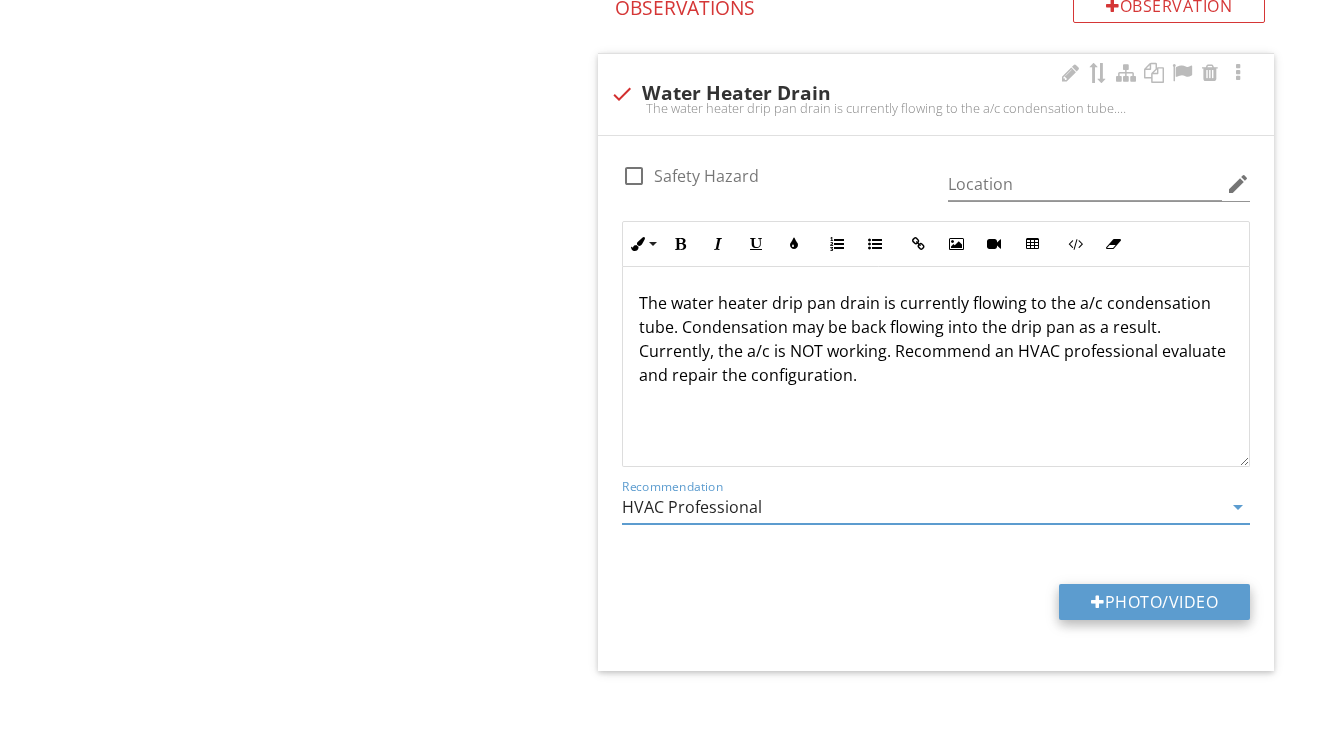 click on "Photo/Video" at bounding box center (1154, 602) 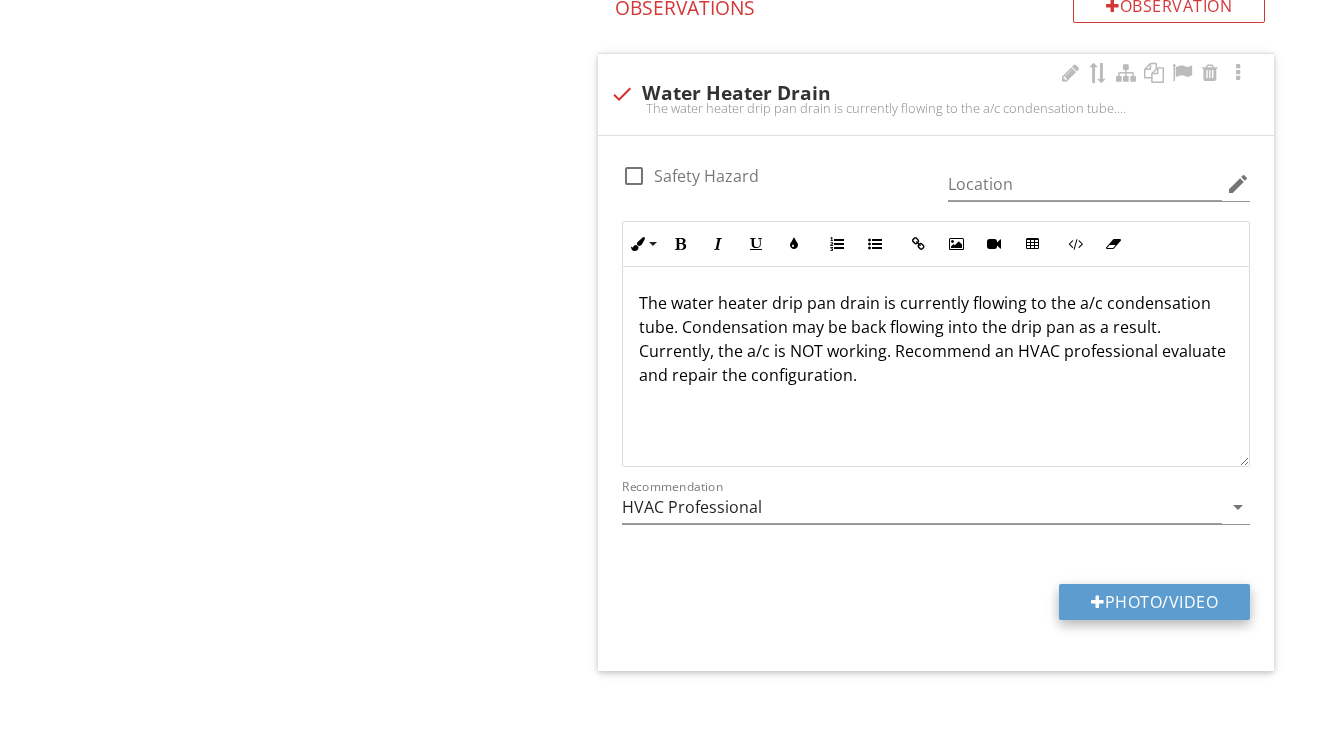 type on "C:\fakepath\IMG_0677.jpeg" 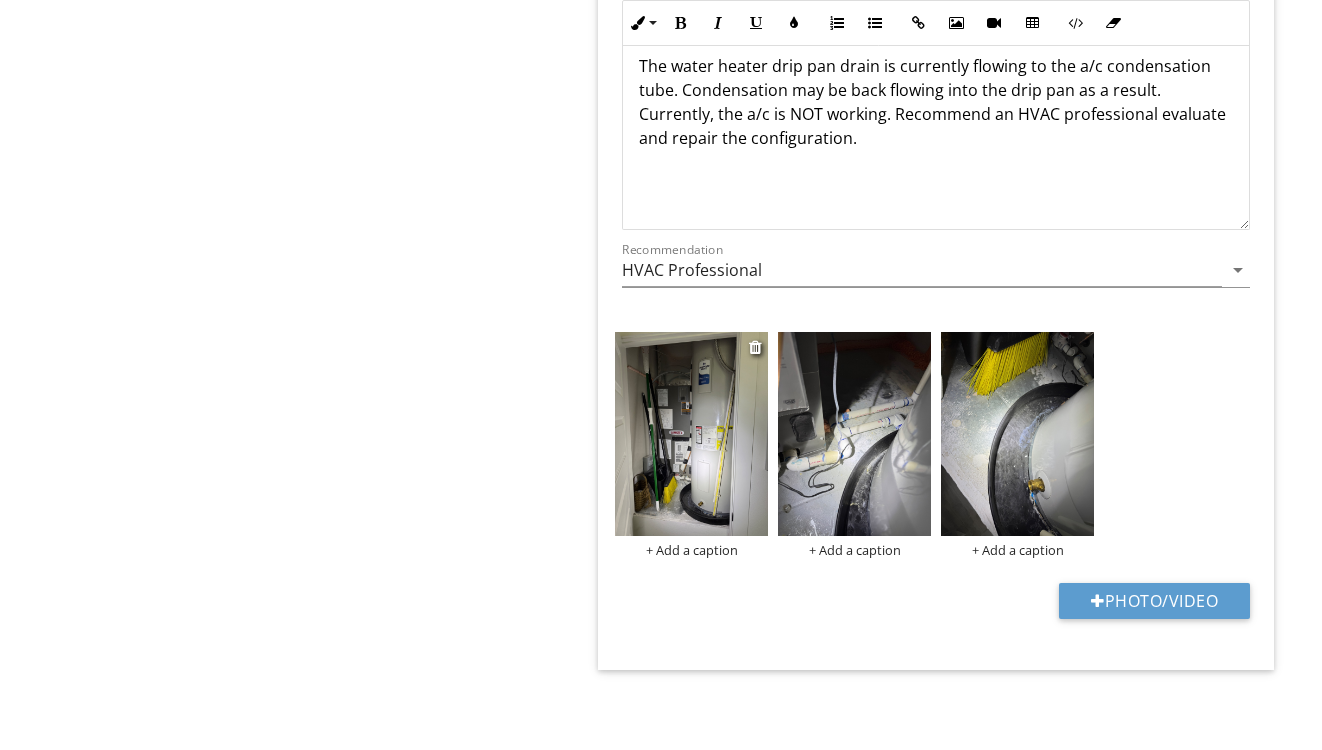scroll, scrollTop: 1034, scrollLeft: 0, axis: vertical 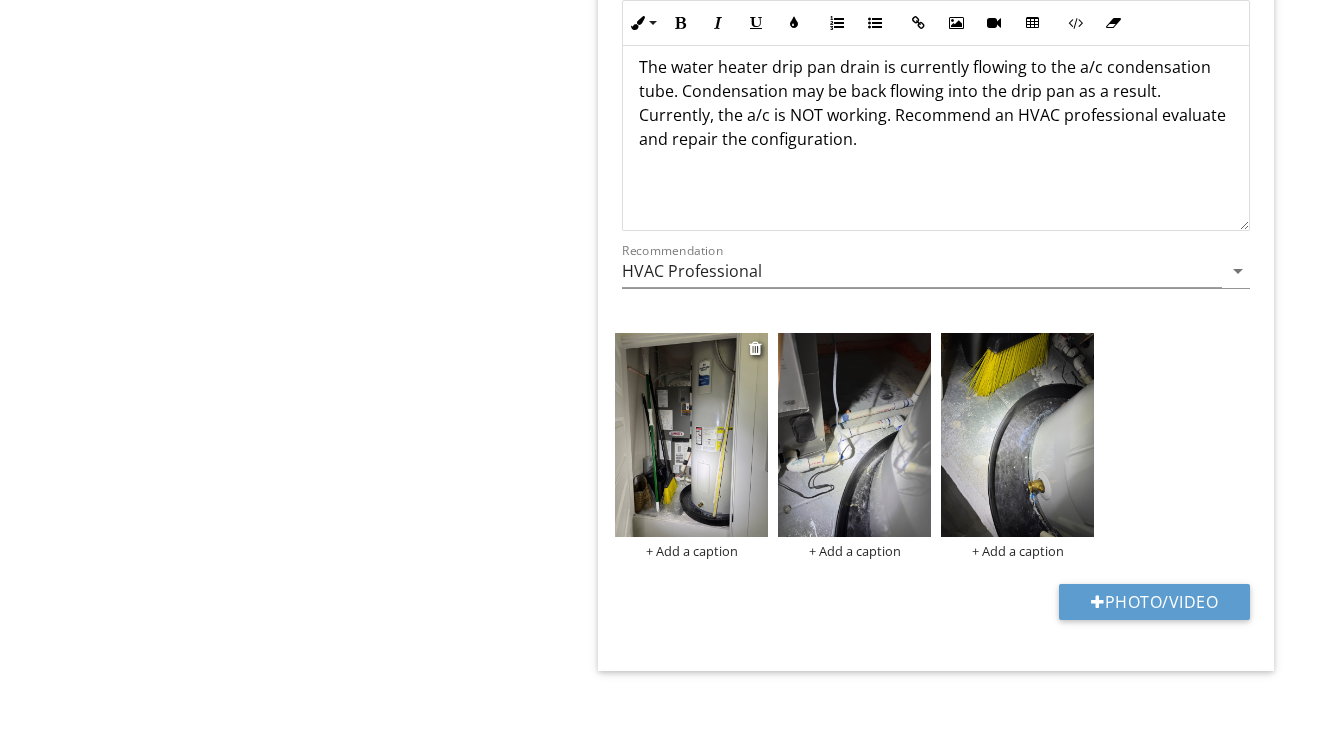 click at bounding box center [691, 435] 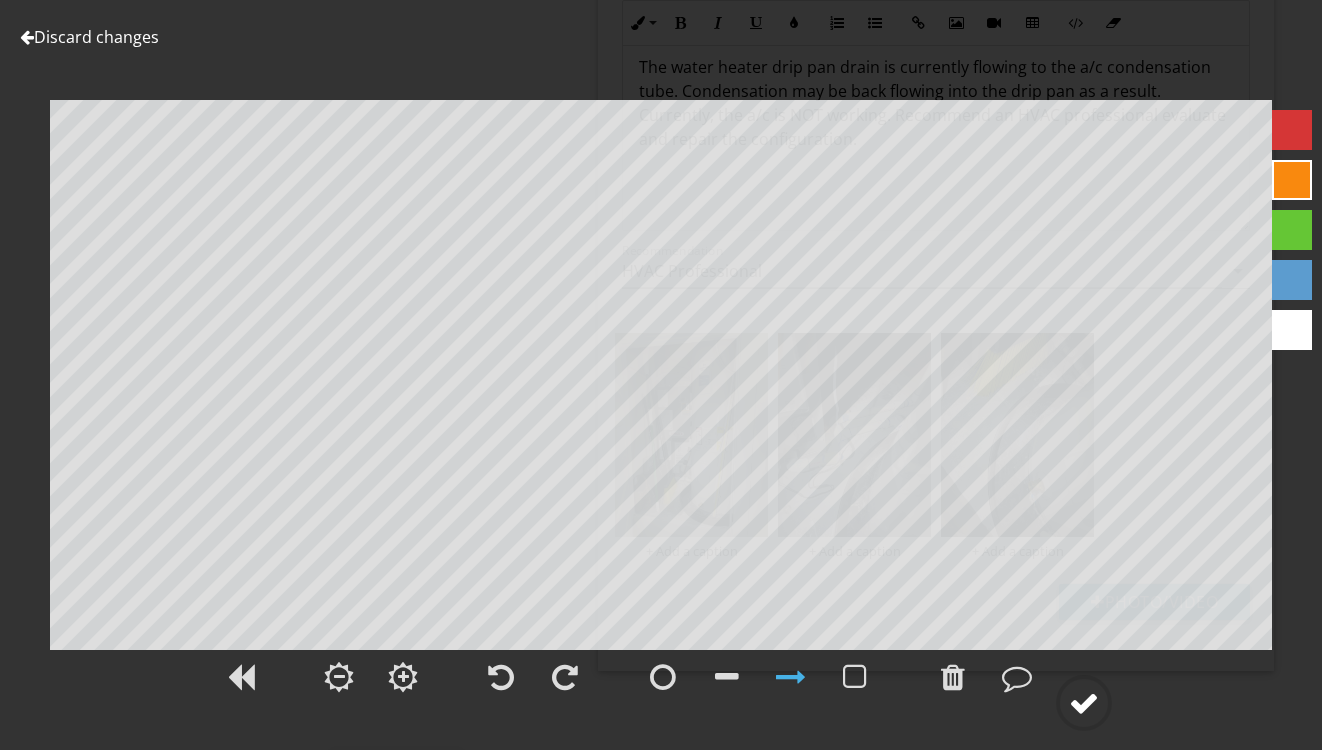 click 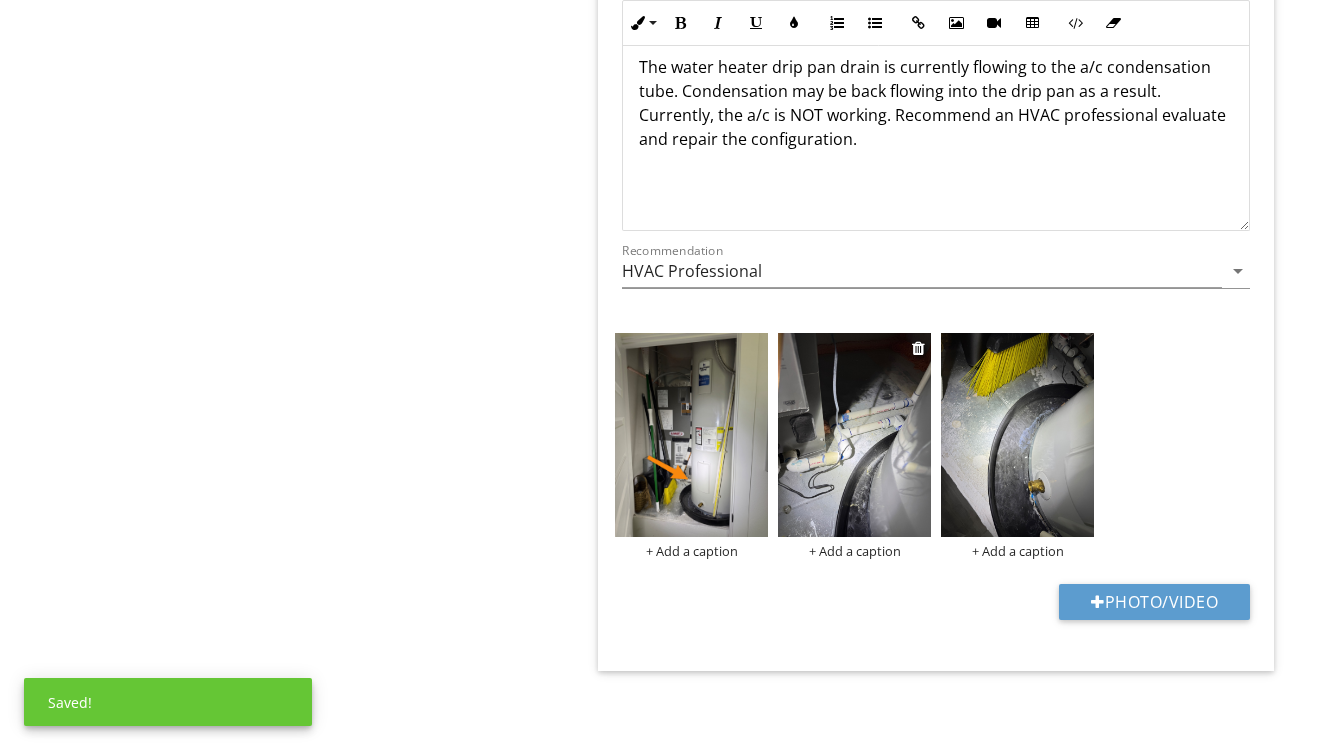 click at bounding box center (854, 435) 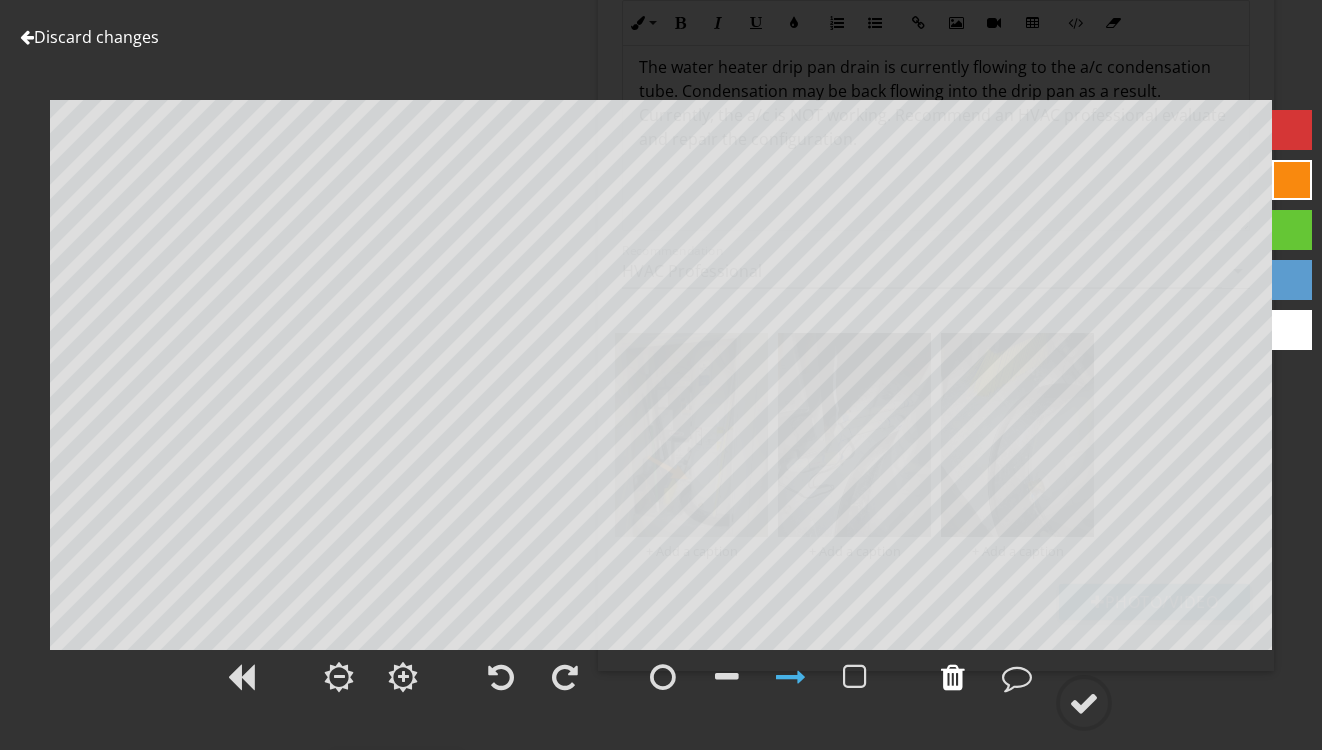 click at bounding box center (953, 677) 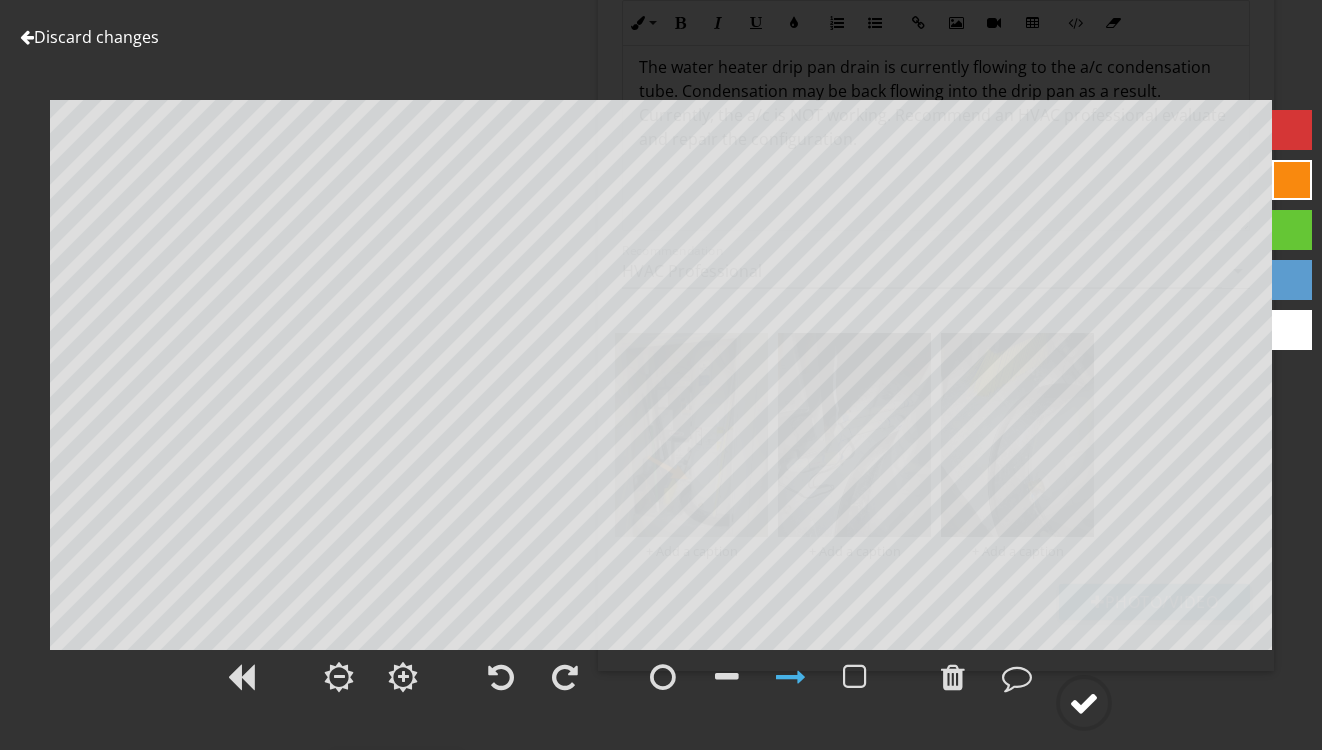 click at bounding box center (1084, 703) 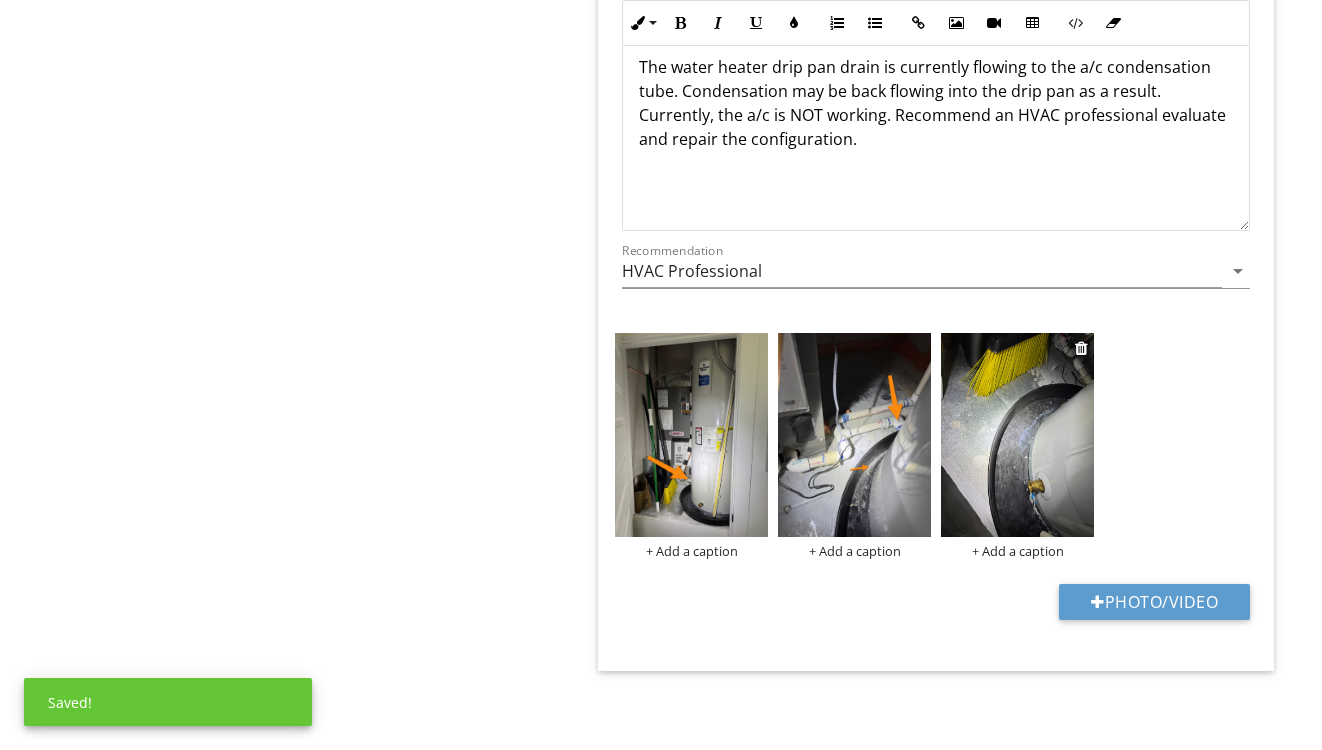 click at bounding box center [1017, 435] 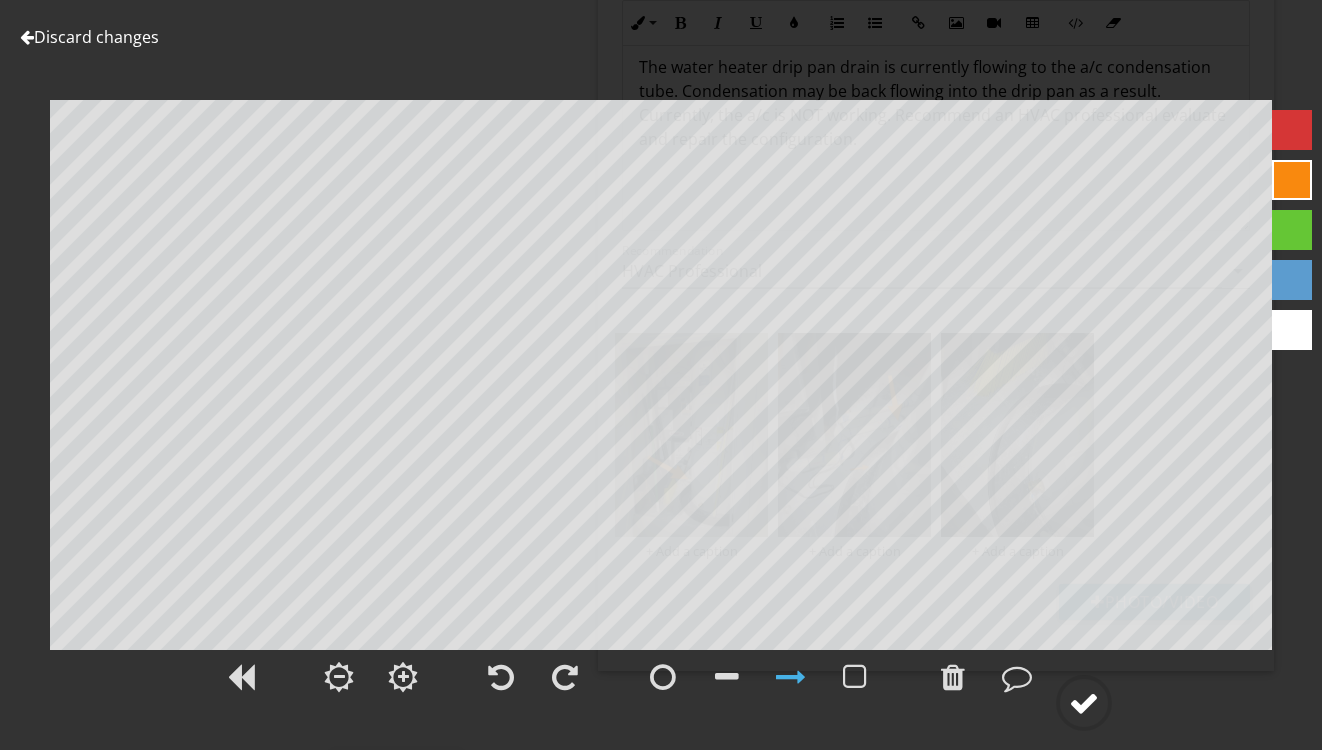 click 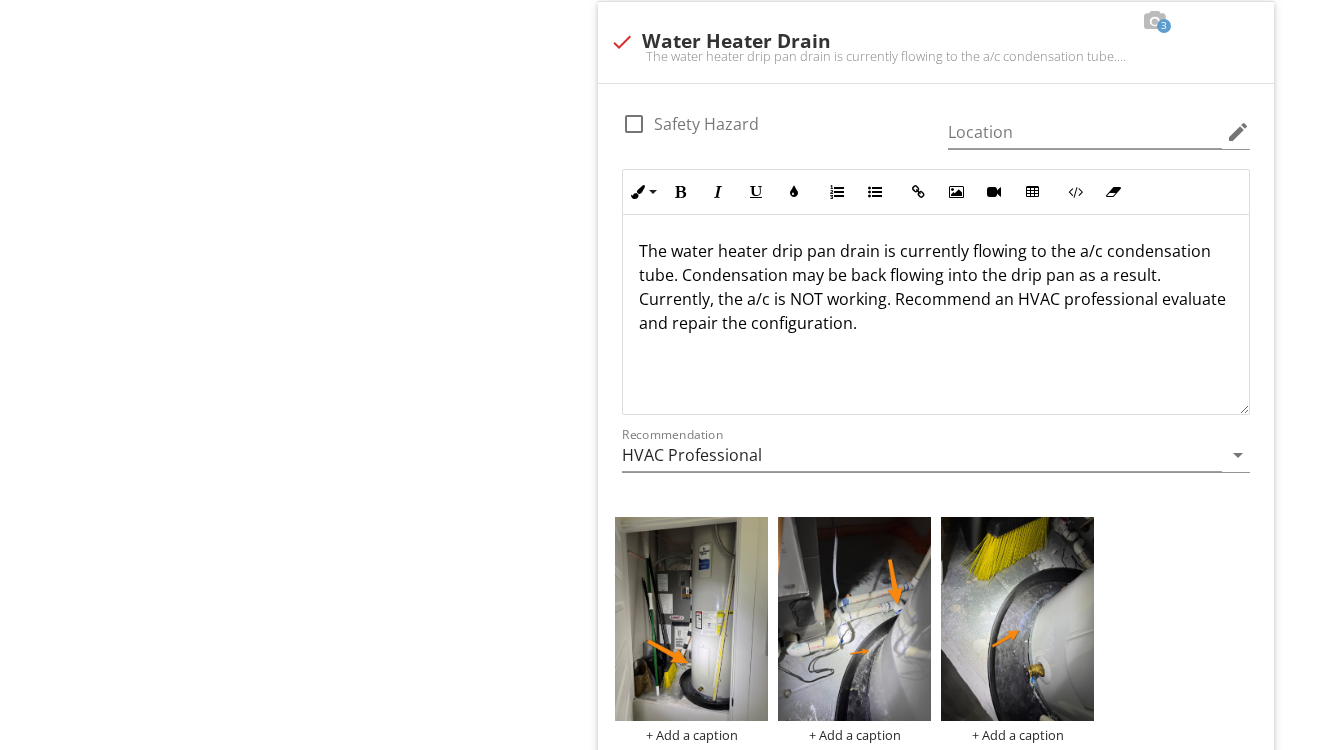 scroll, scrollTop: 873, scrollLeft: 0, axis: vertical 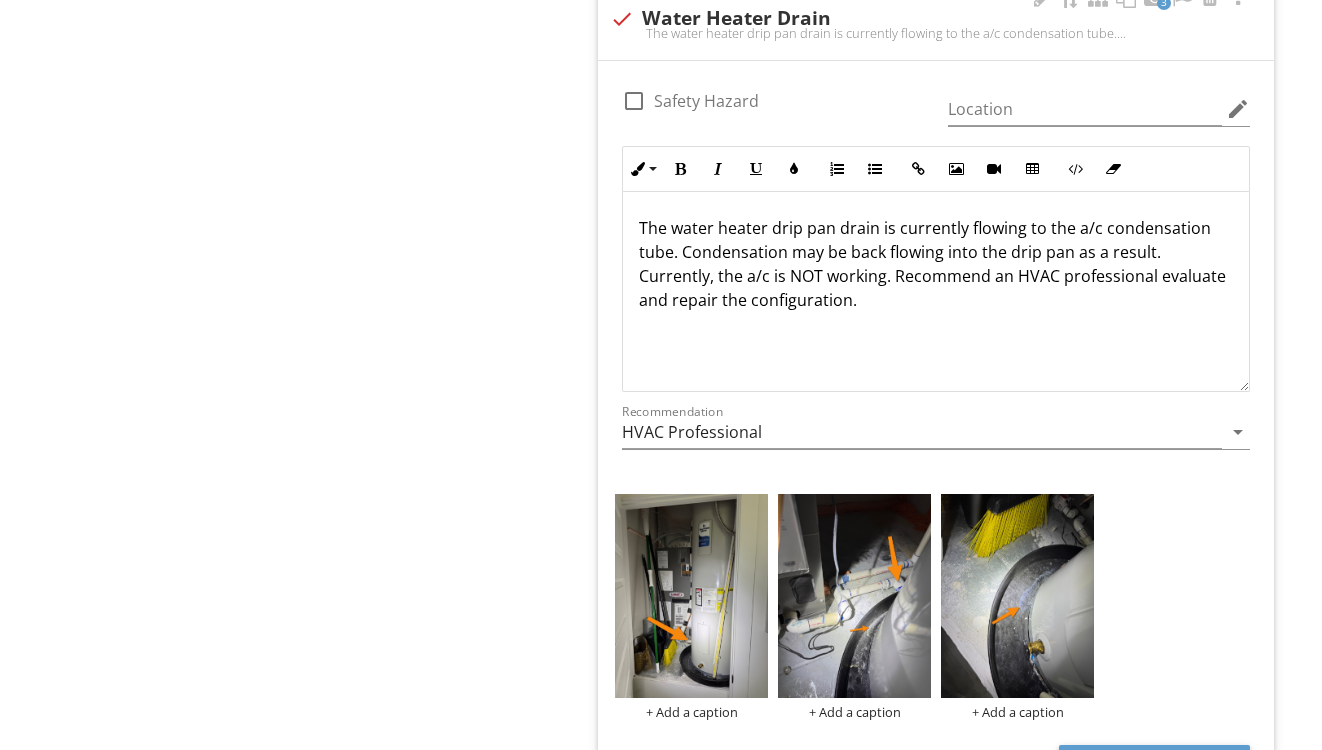 click on "The water heater drip pan drain is currently flowing to the a/c condensation tube. Condensation may be back flowing into the drip pan as a result. Currently, the a/c is NOT working. Recommend an HVAC professional evaluate and repair the configuration." at bounding box center (936, 264) 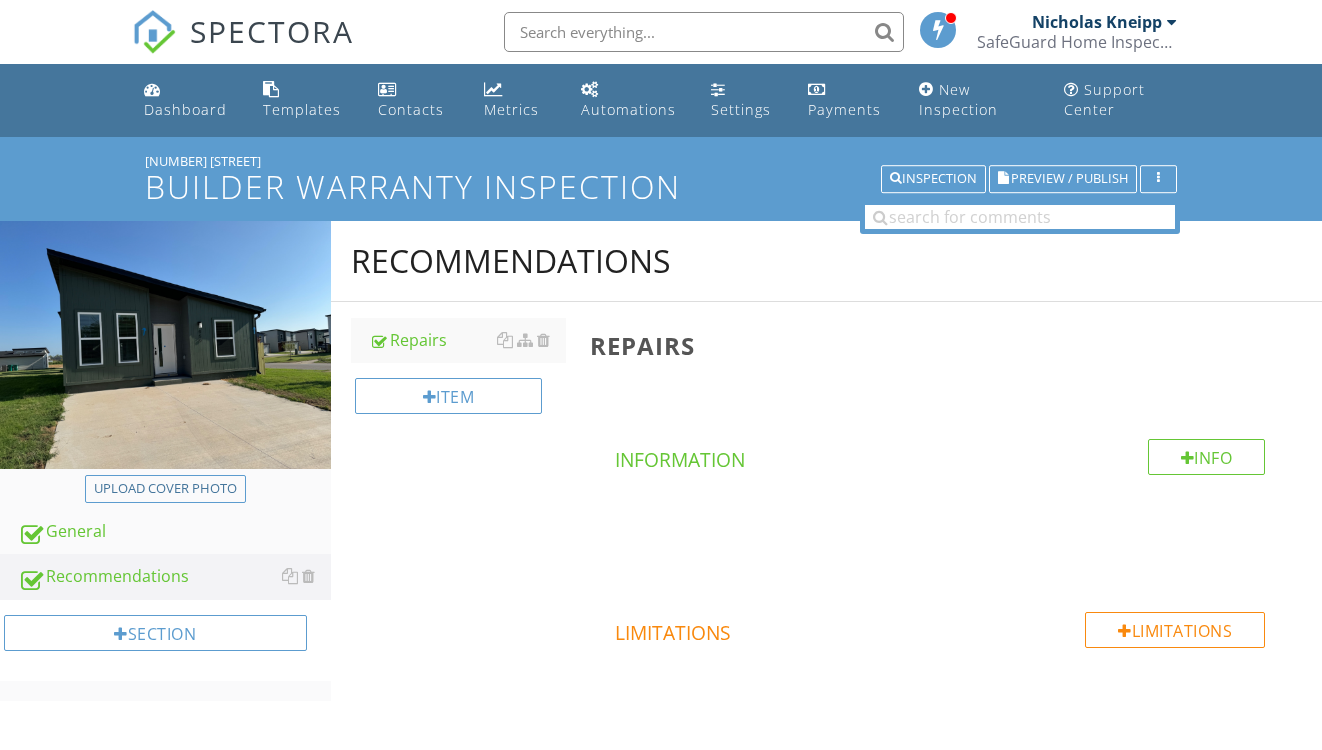 scroll, scrollTop: 0, scrollLeft: 0, axis: both 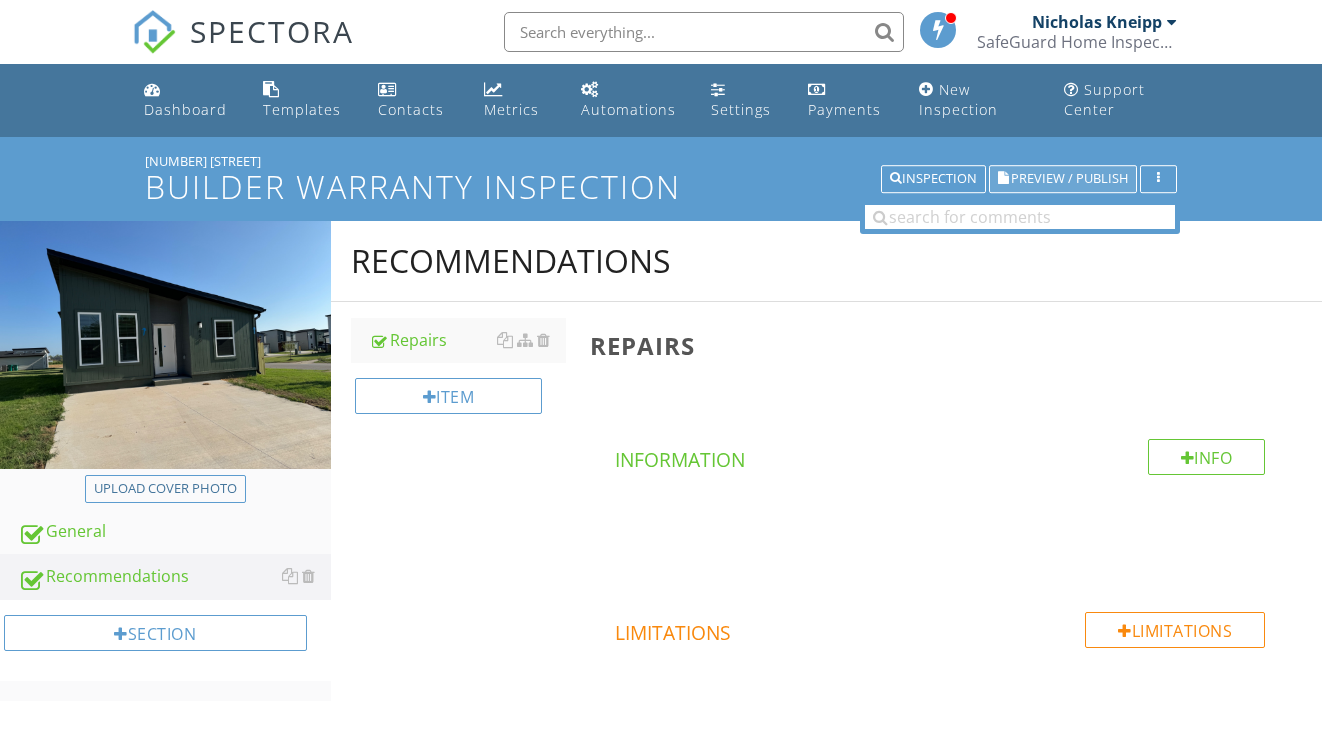 click on "Preview / Publish" at bounding box center (1069, 179) 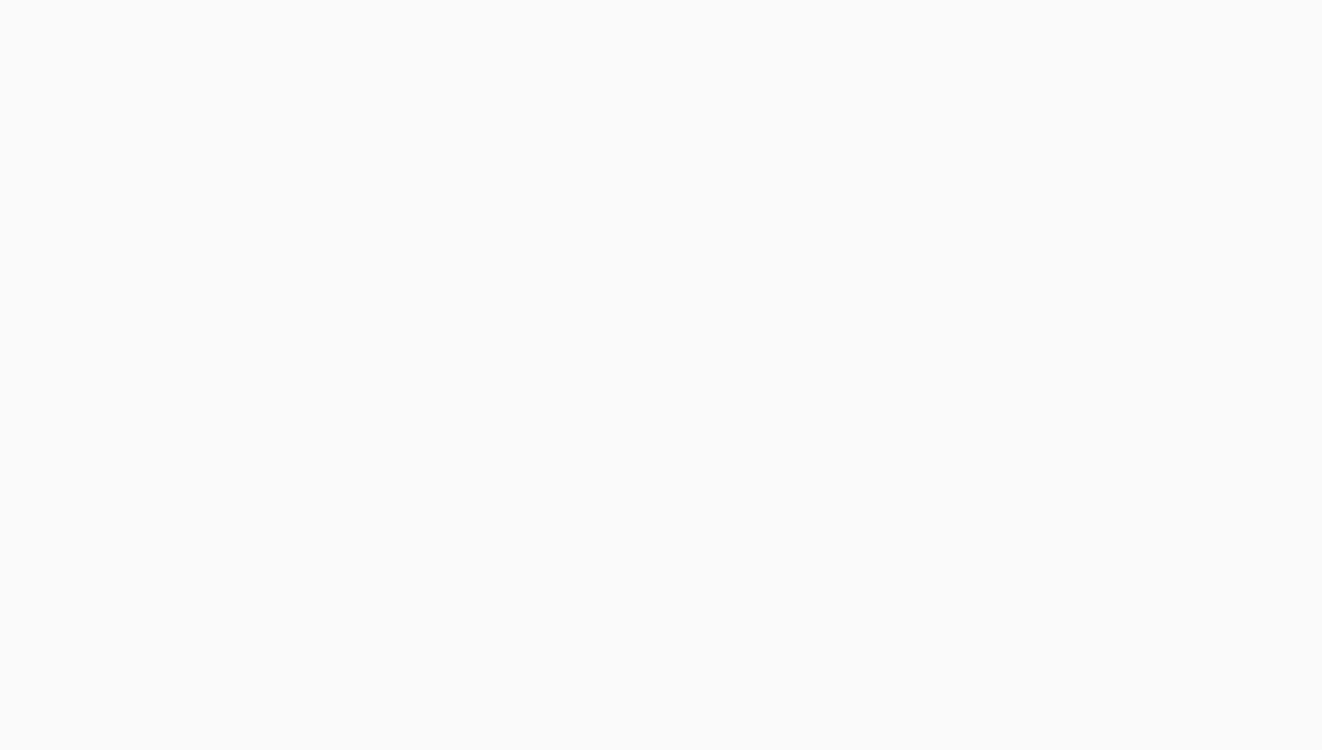 scroll, scrollTop: 0, scrollLeft: 0, axis: both 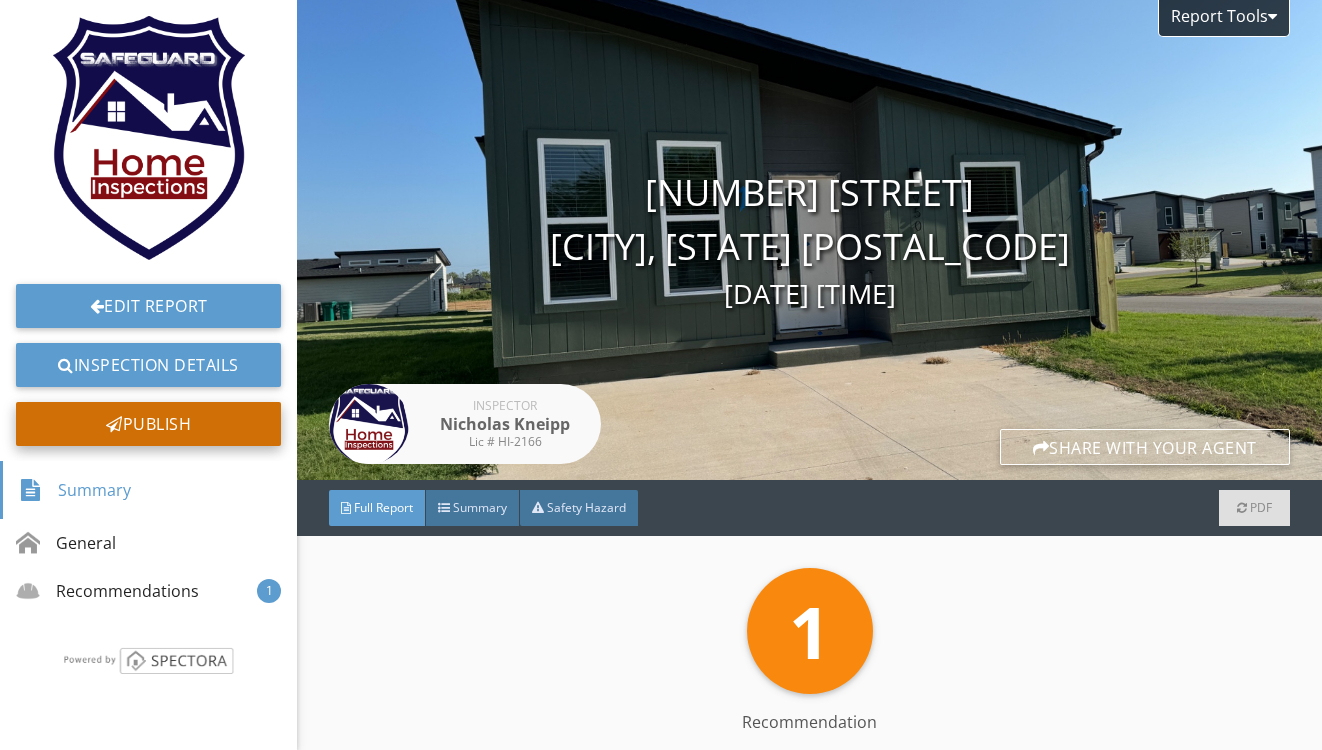 click on "Publish" at bounding box center (148, 424) 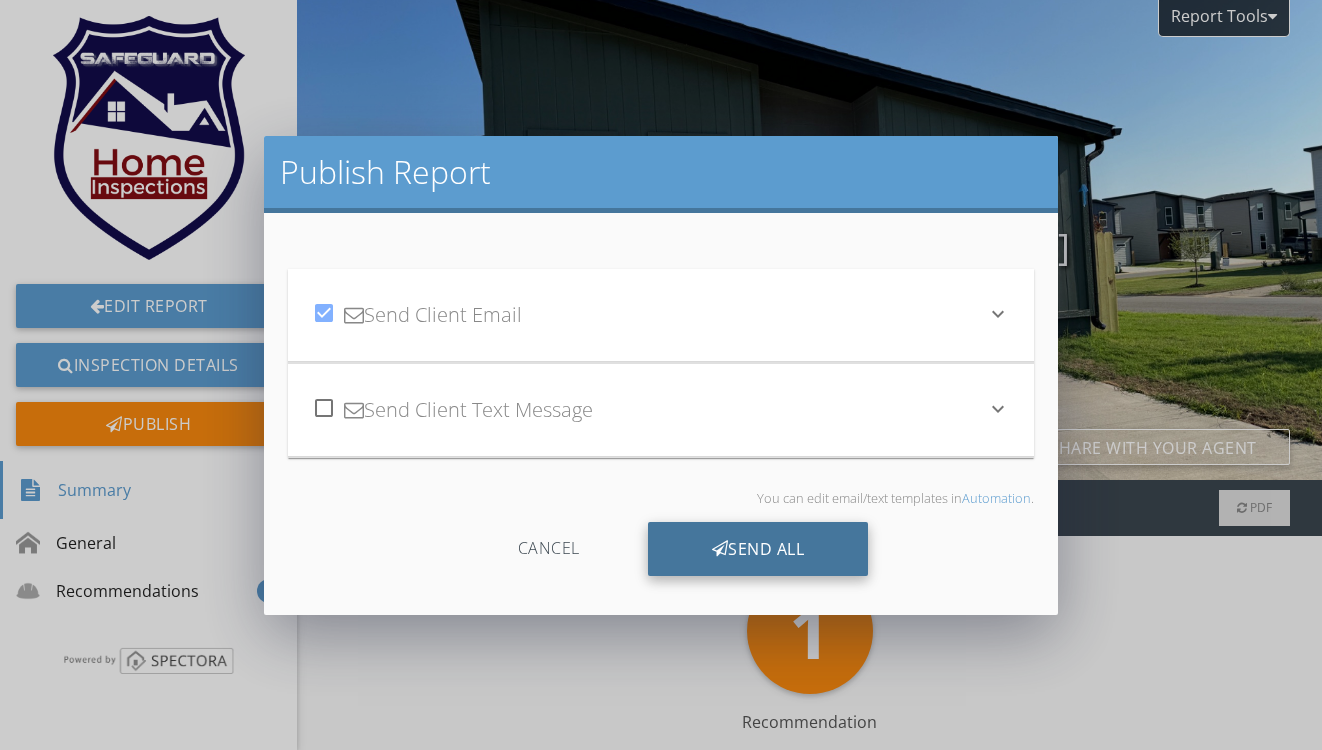 click on "Send All" at bounding box center (758, 549) 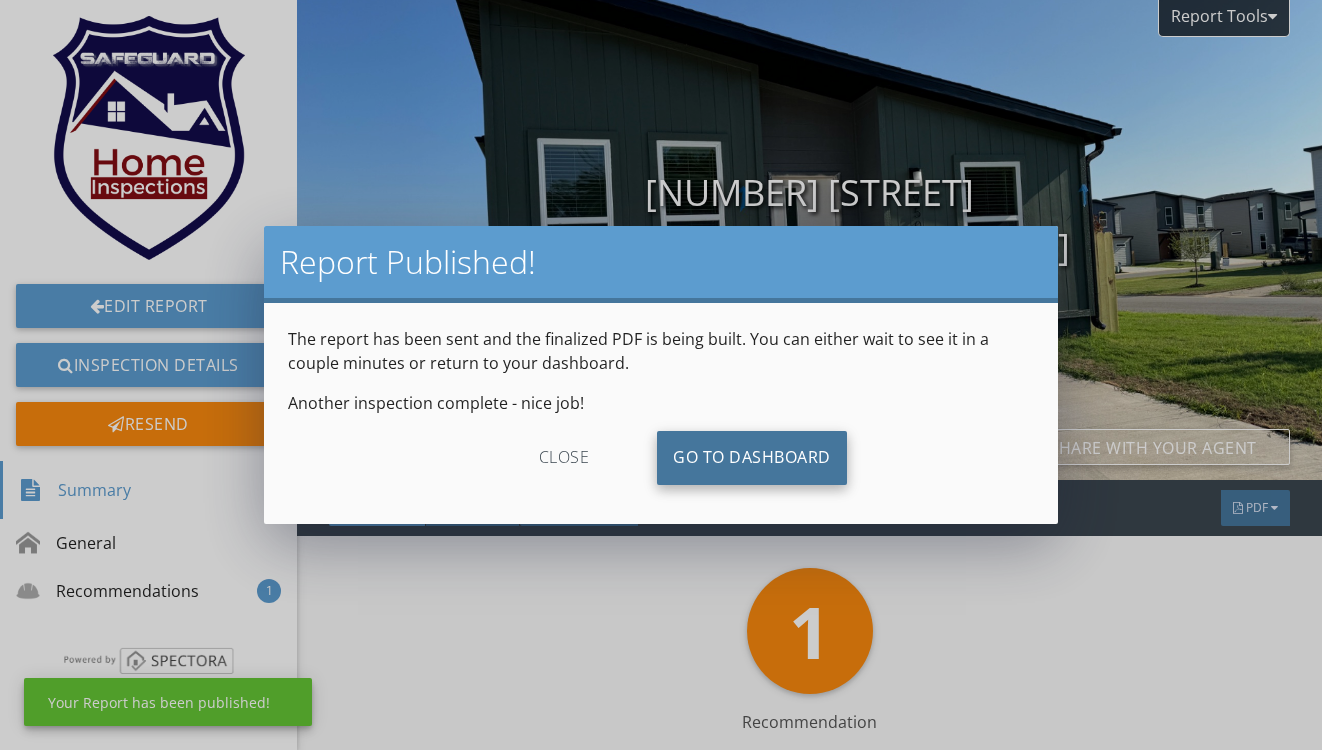click on "Go To Dashboard" at bounding box center [752, 458] 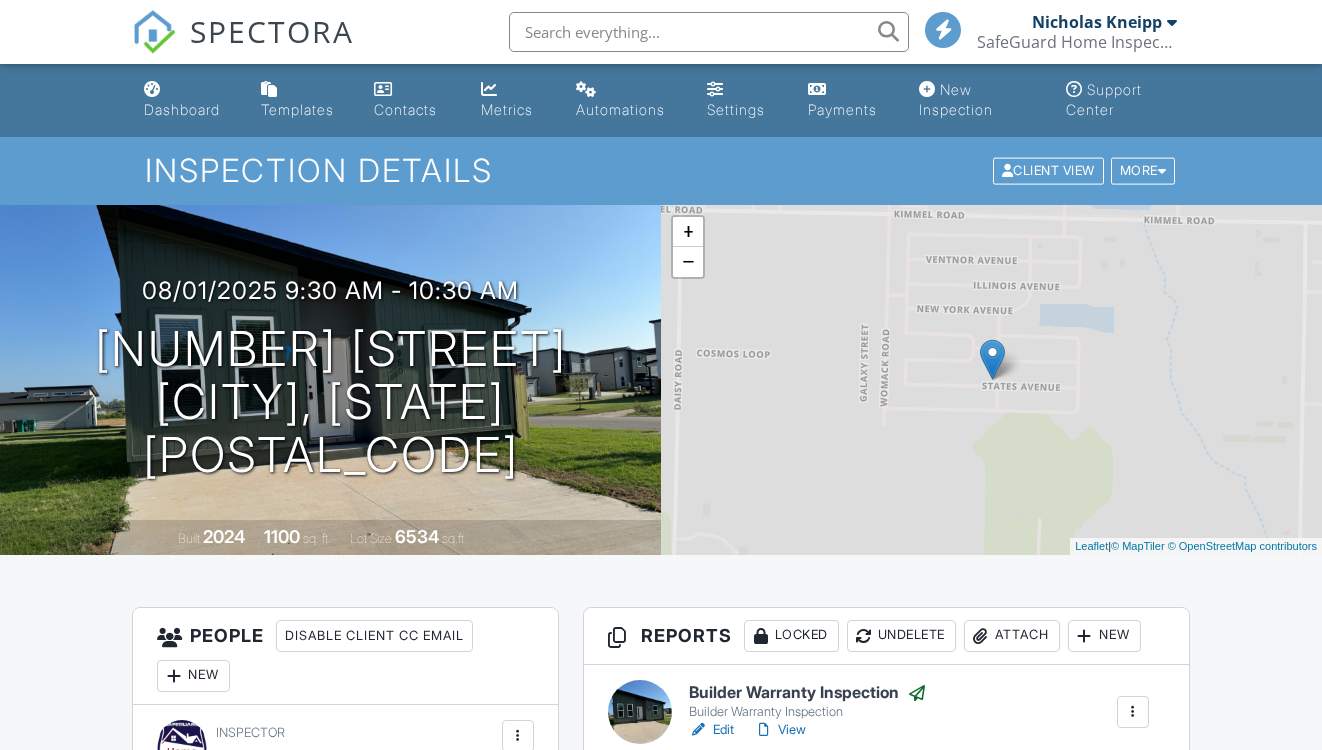 scroll, scrollTop: 1, scrollLeft: 0, axis: vertical 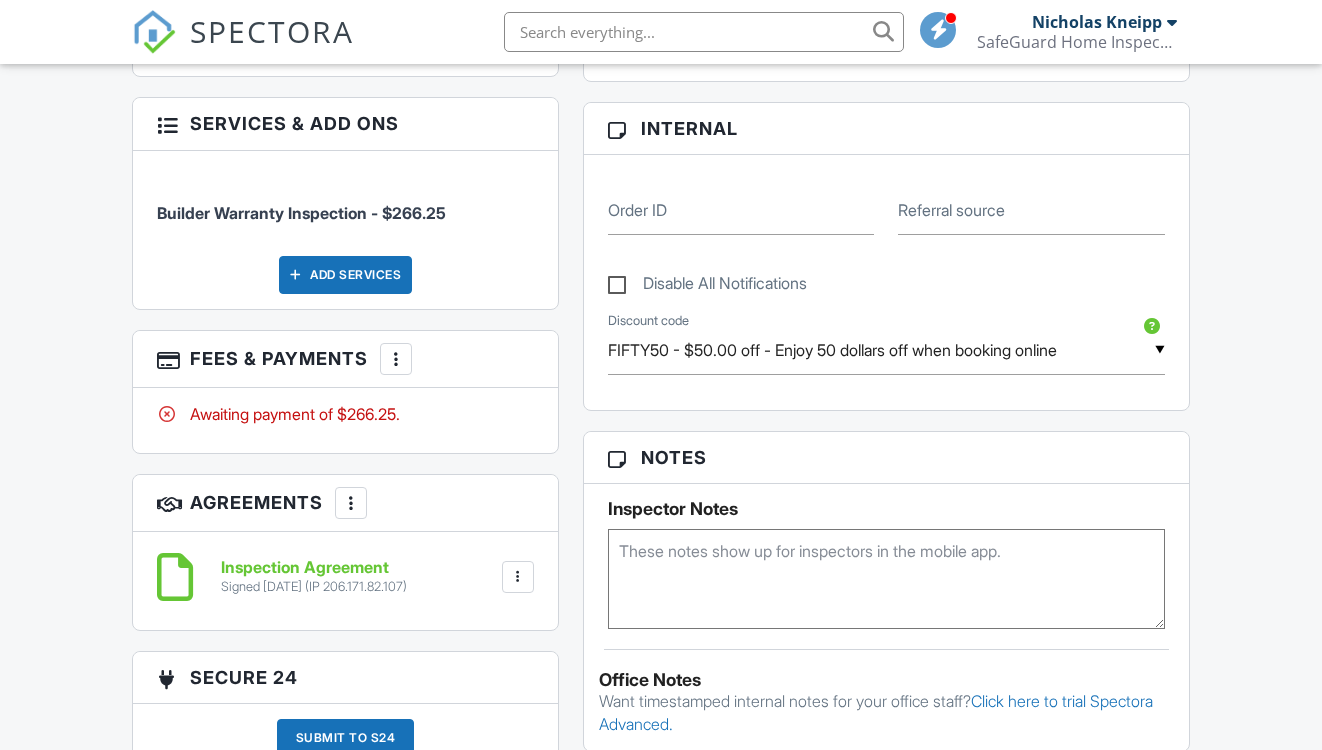 click at bounding box center (396, 359) 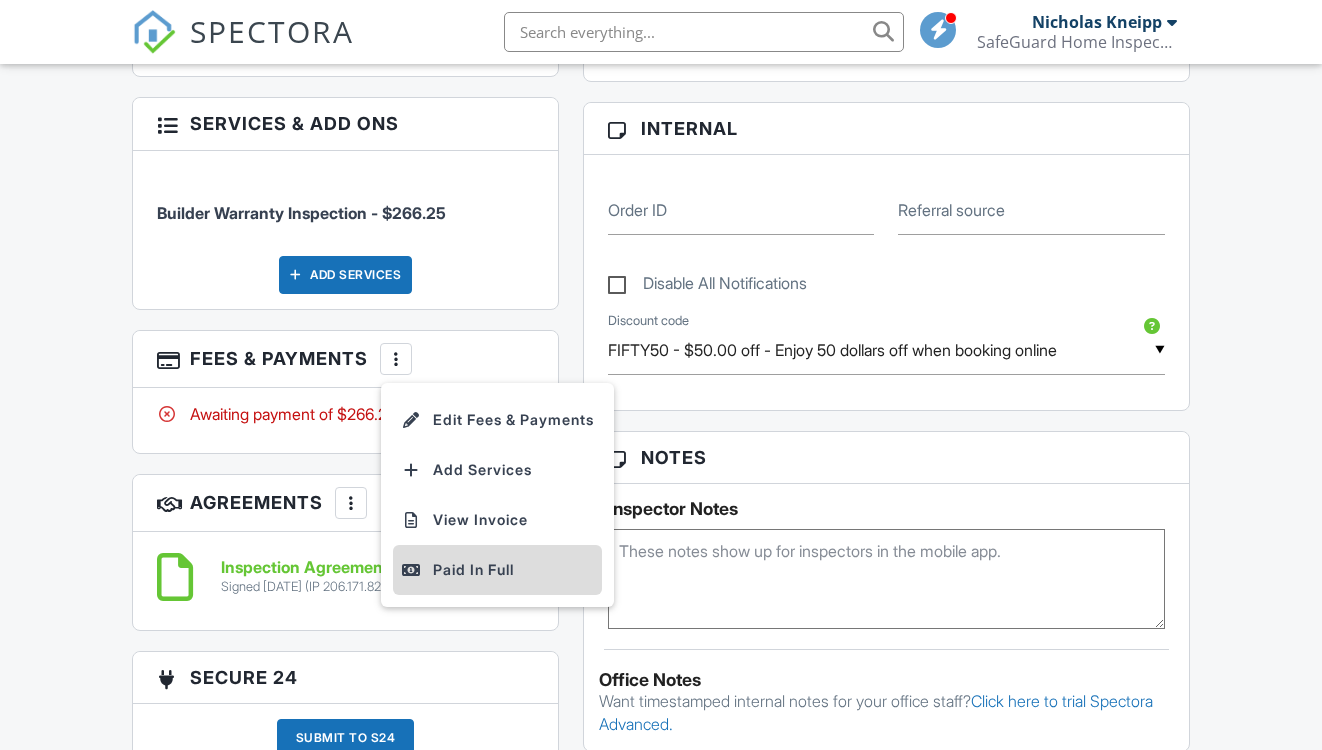 click on "Paid In Full" at bounding box center (497, 570) 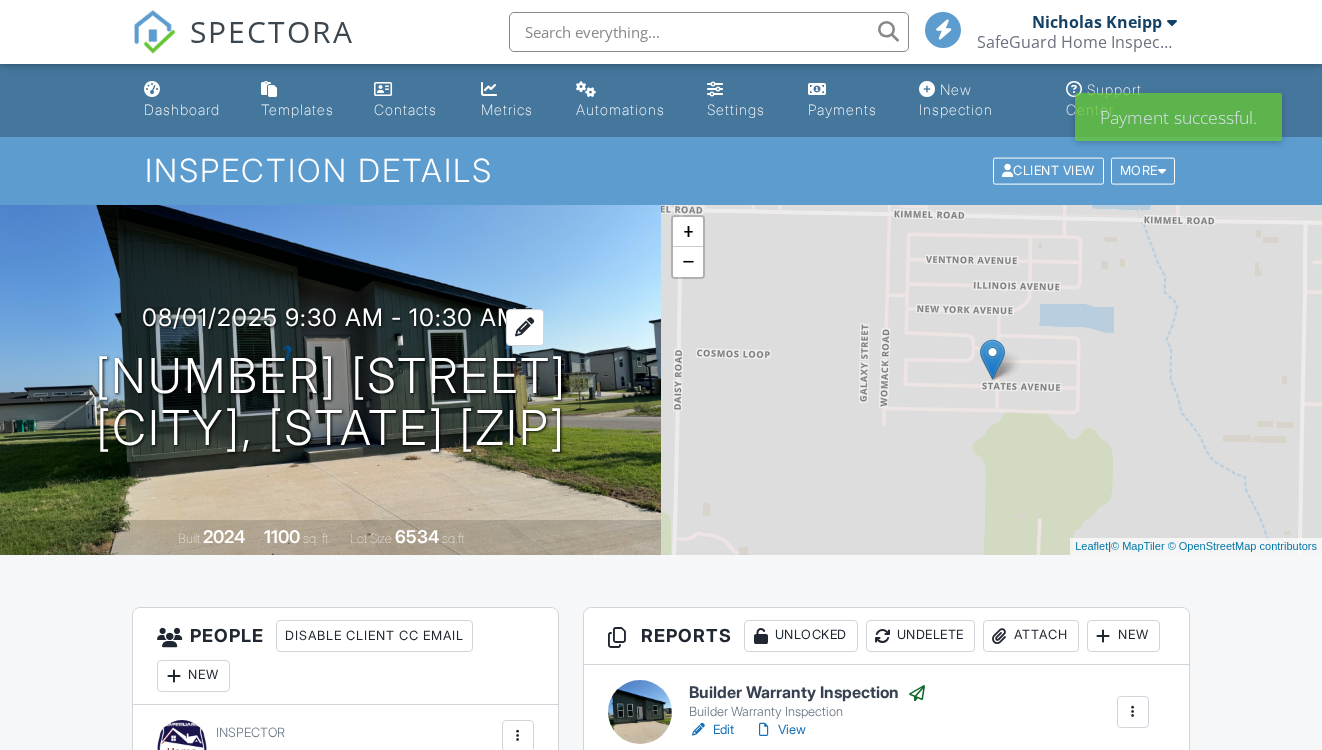 scroll, scrollTop: 0, scrollLeft: 0, axis: both 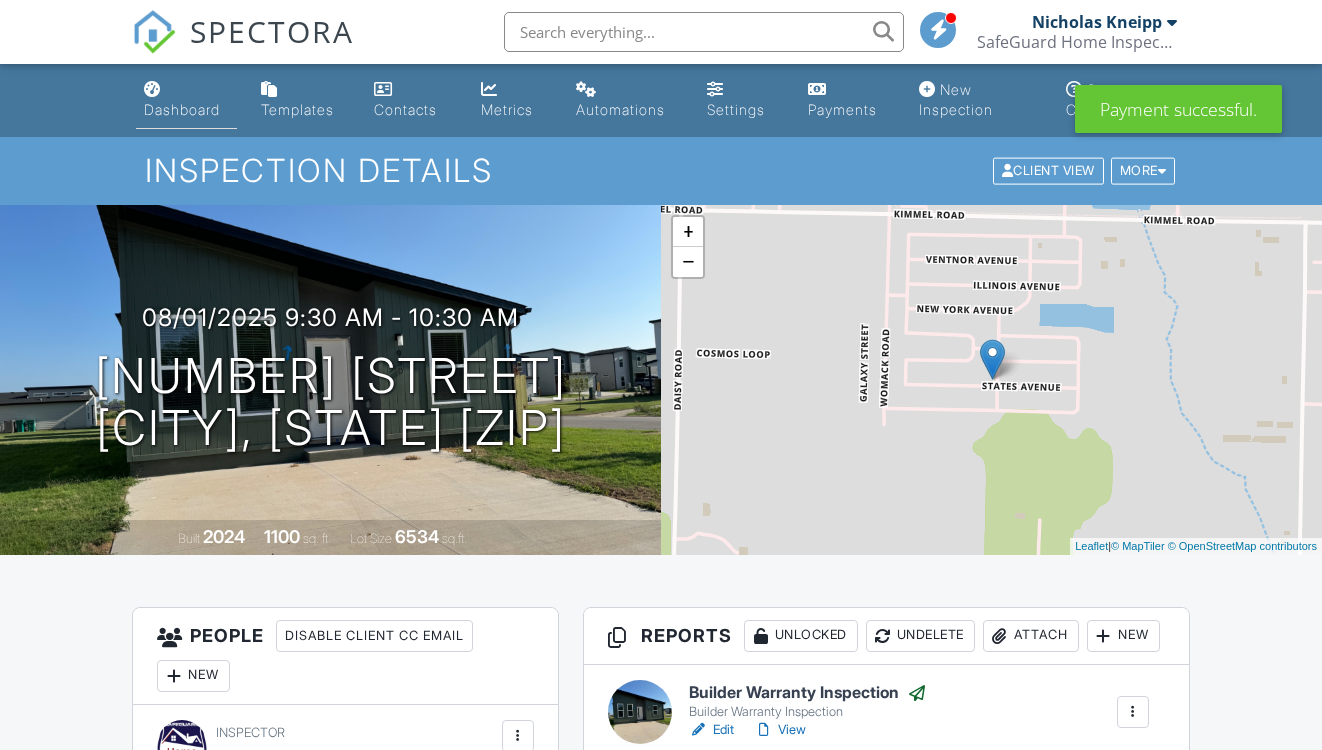 click on "Dashboard" at bounding box center (186, 100) 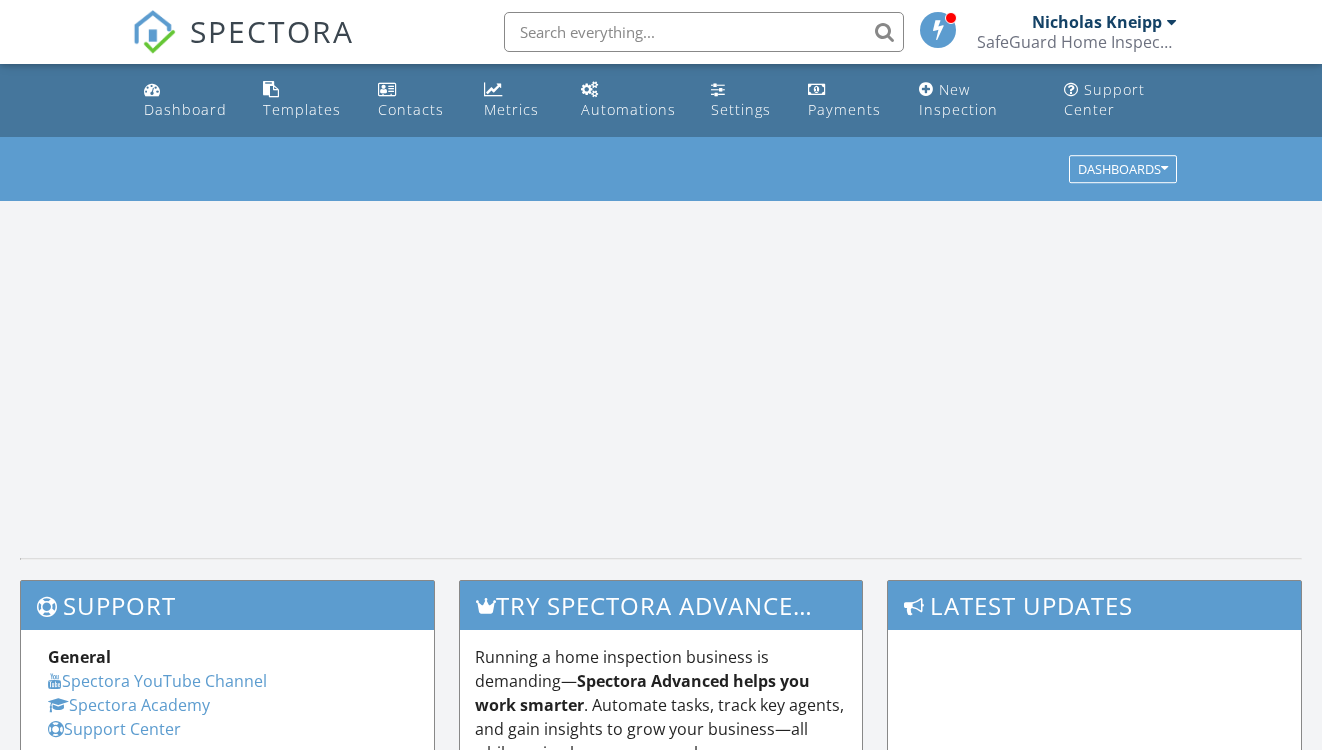 scroll, scrollTop: 0, scrollLeft: 0, axis: both 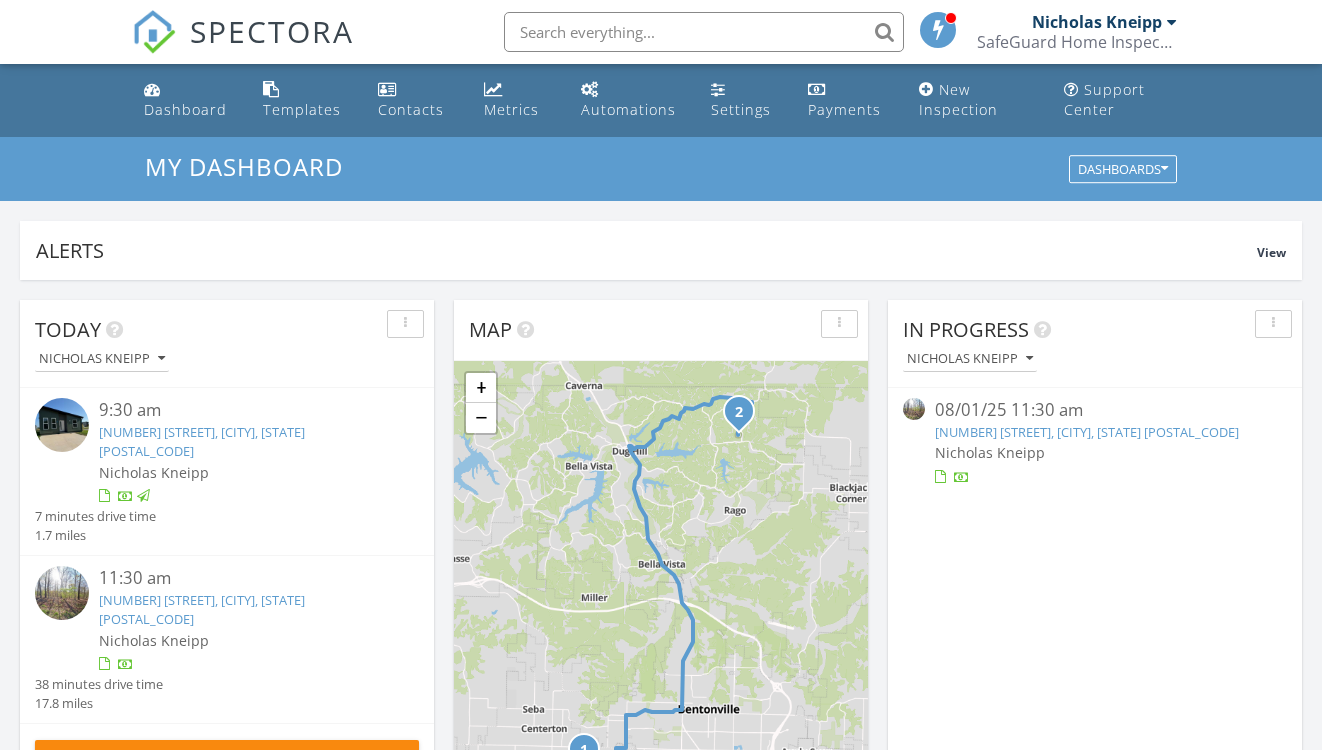click on "35 S Cheshnut Dr, Bella Vista, AR 72714" at bounding box center [202, 609] 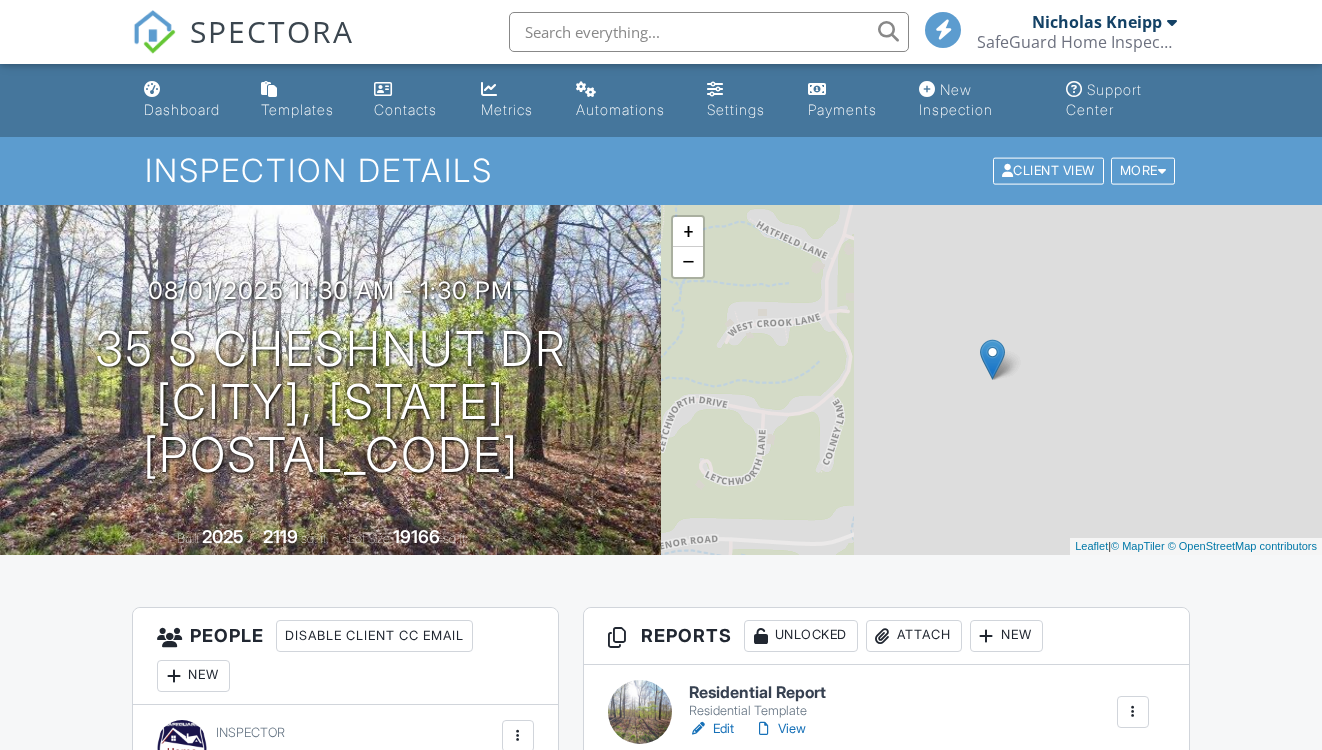 scroll, scrollTop: 162, scrollLeft: 0, axis: vertical 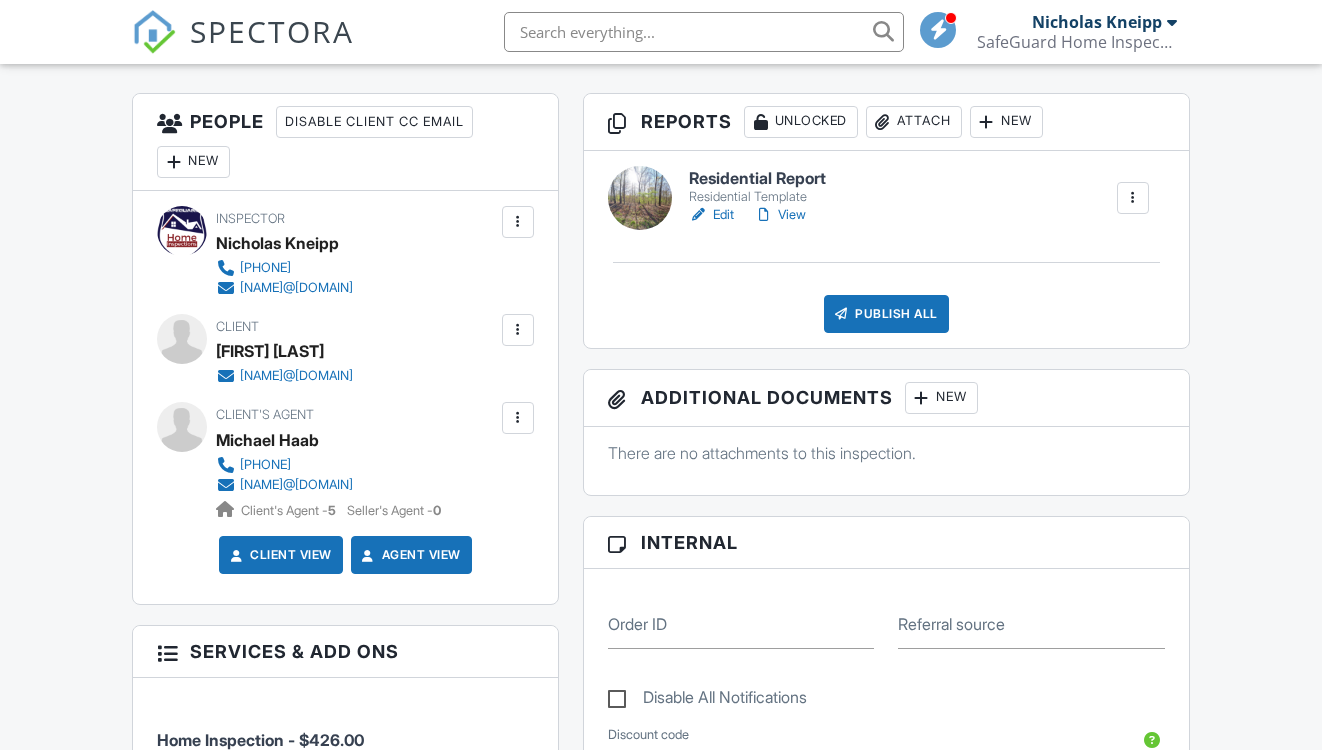 click on "Edit" at bounding box center (711, 215) 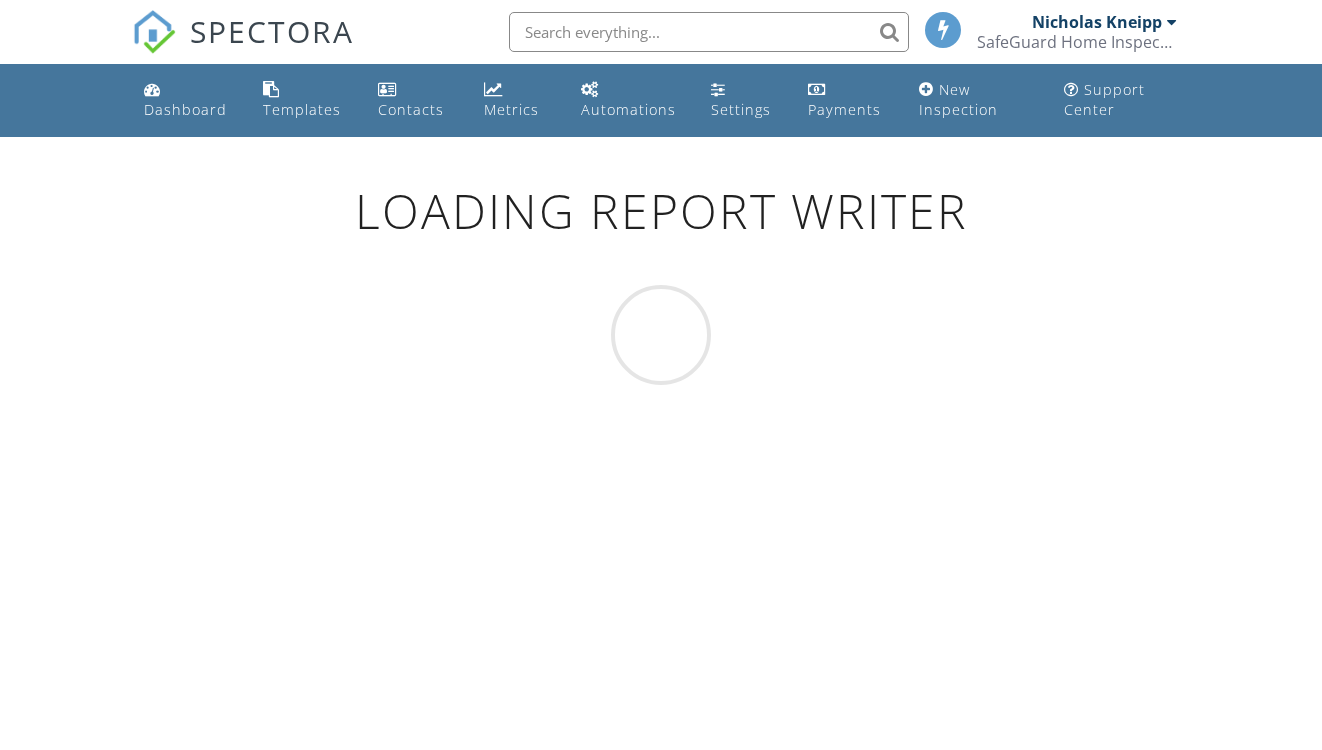 scroll, scrollTop: 0, scrollLeft: 0, axis: both 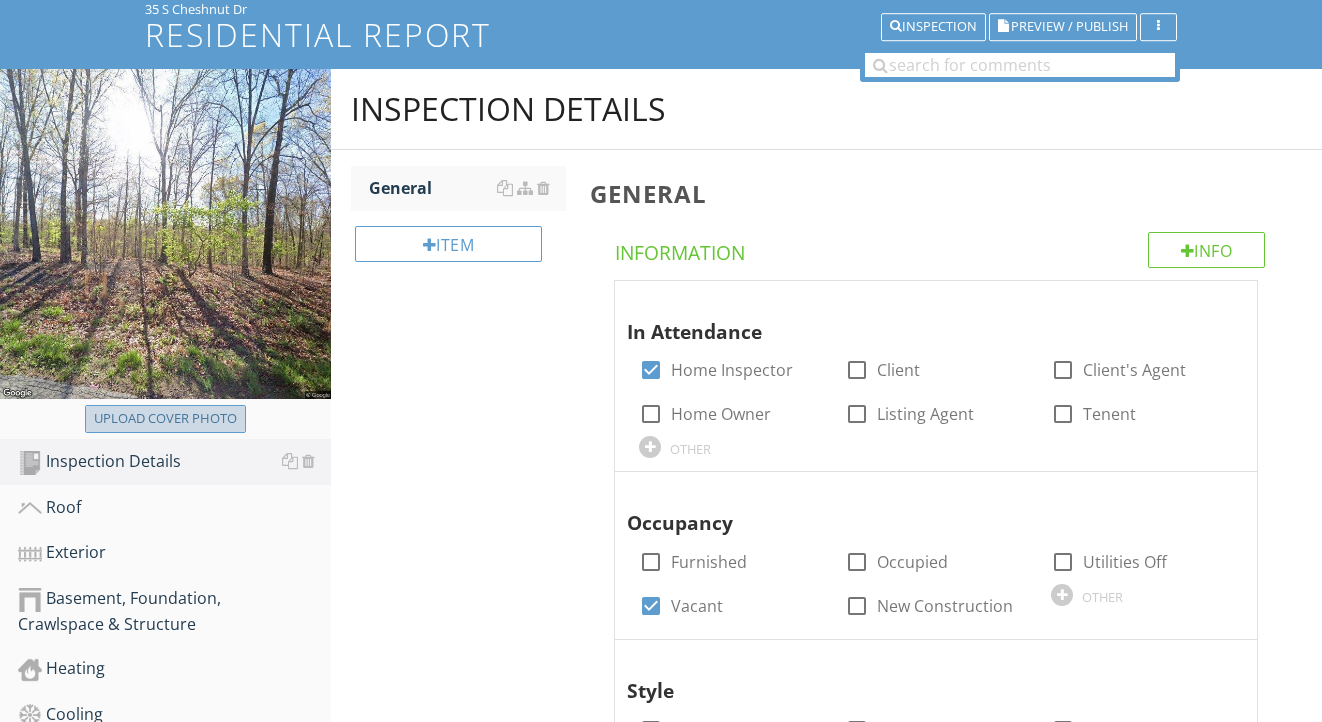 click on "Upload cover photo" at bounding box center [165, 419] 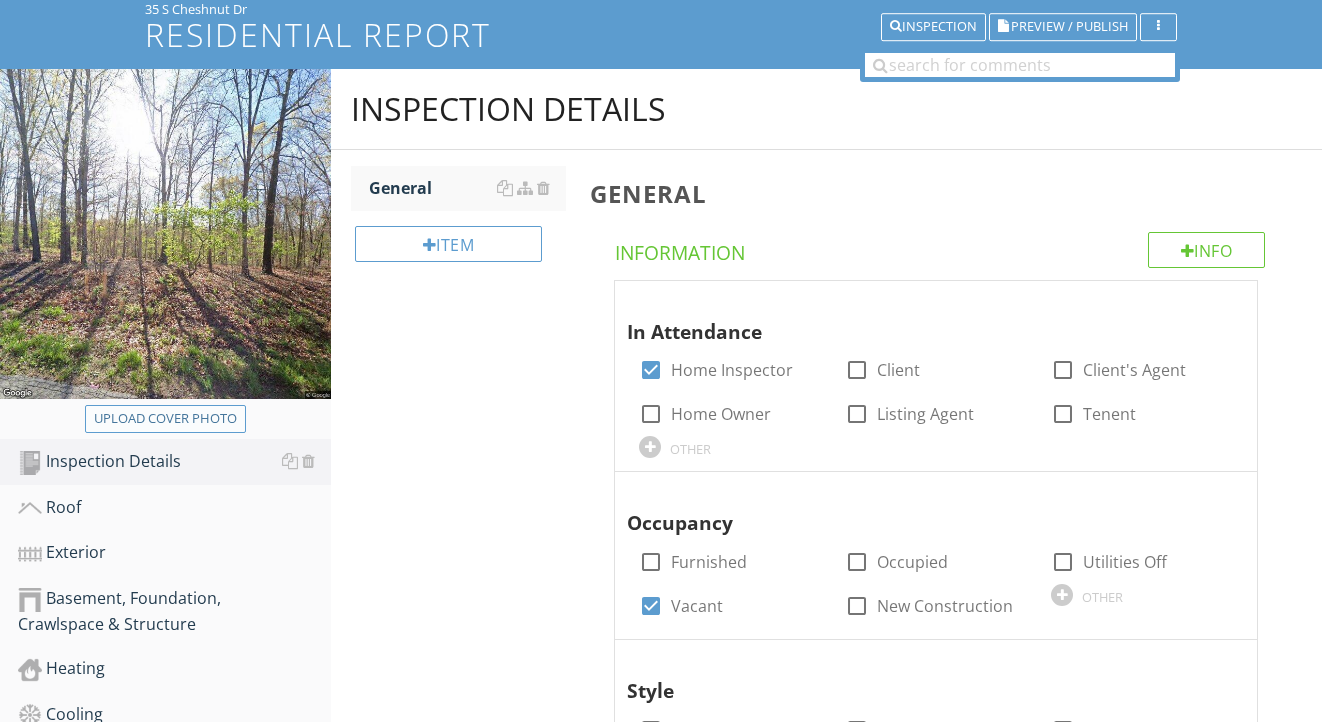 type on "C:\fakepath\IMG_0679.jpeg" 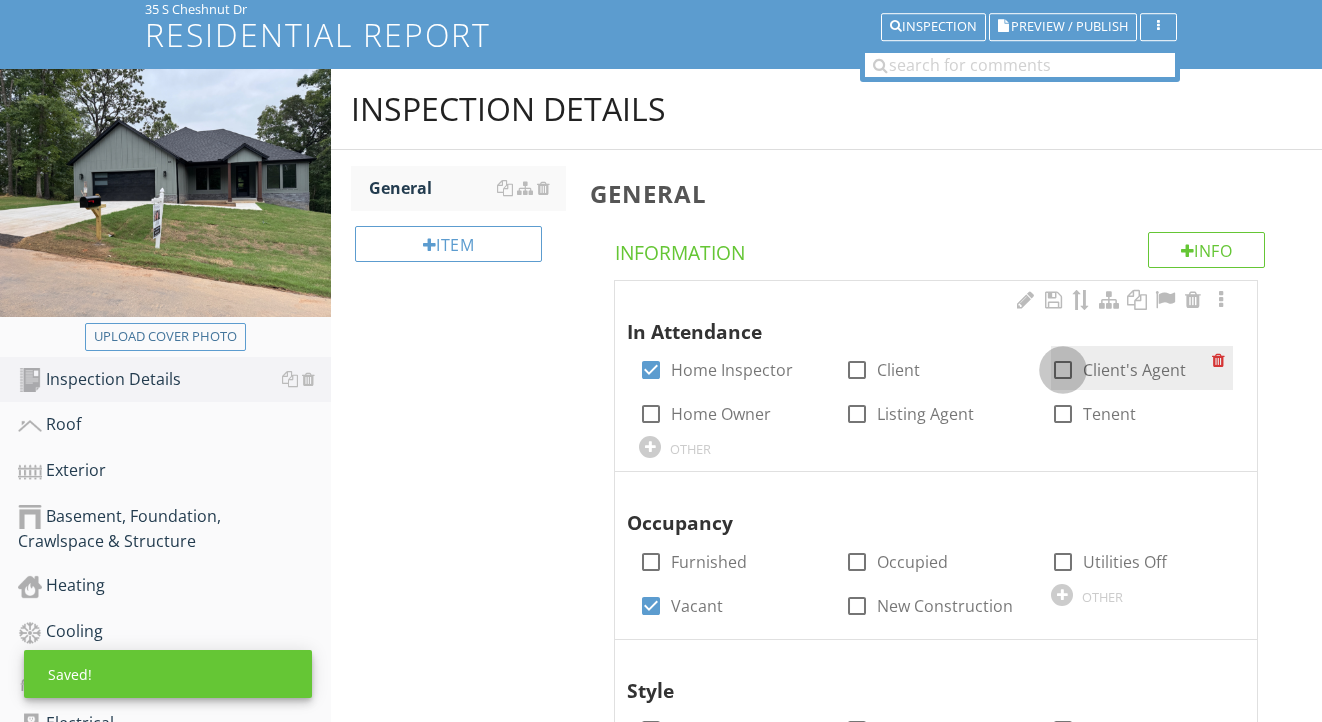 click at bounding box center (1063, 370) 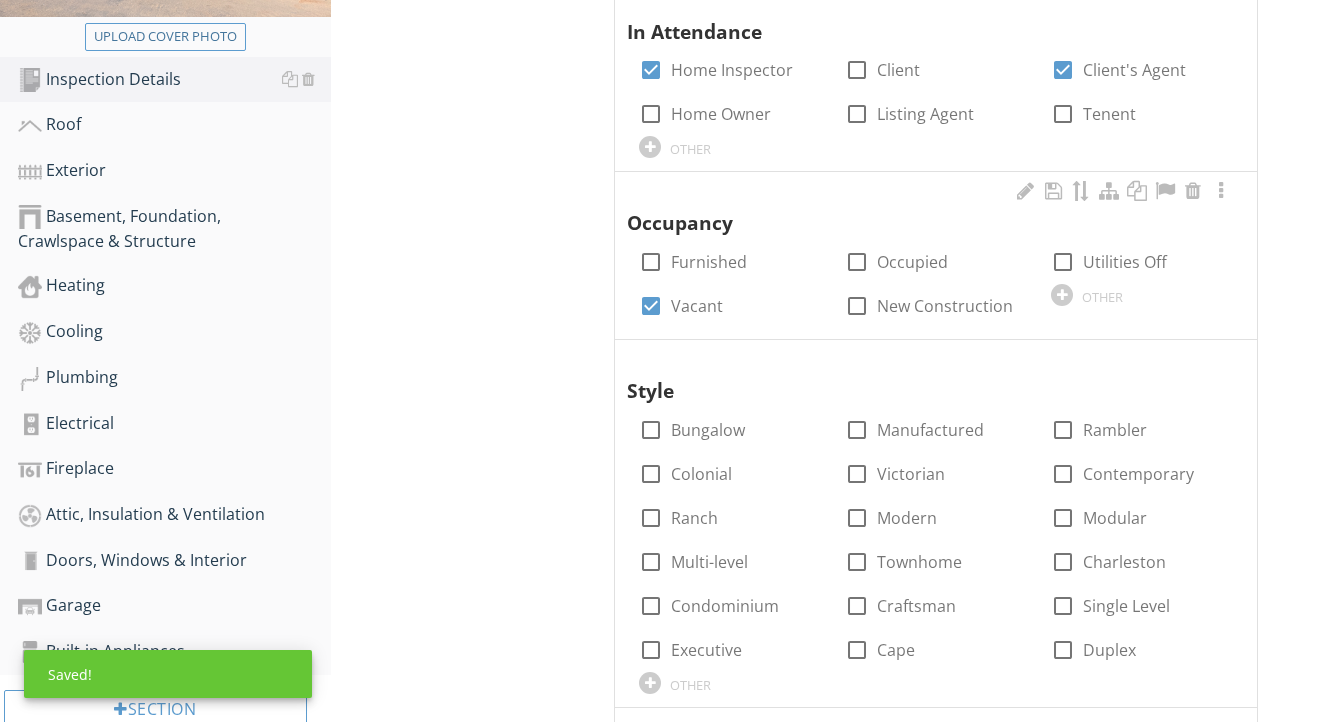 scroll, scrollTop: 455, scrollLeft: 0, axis: vertical 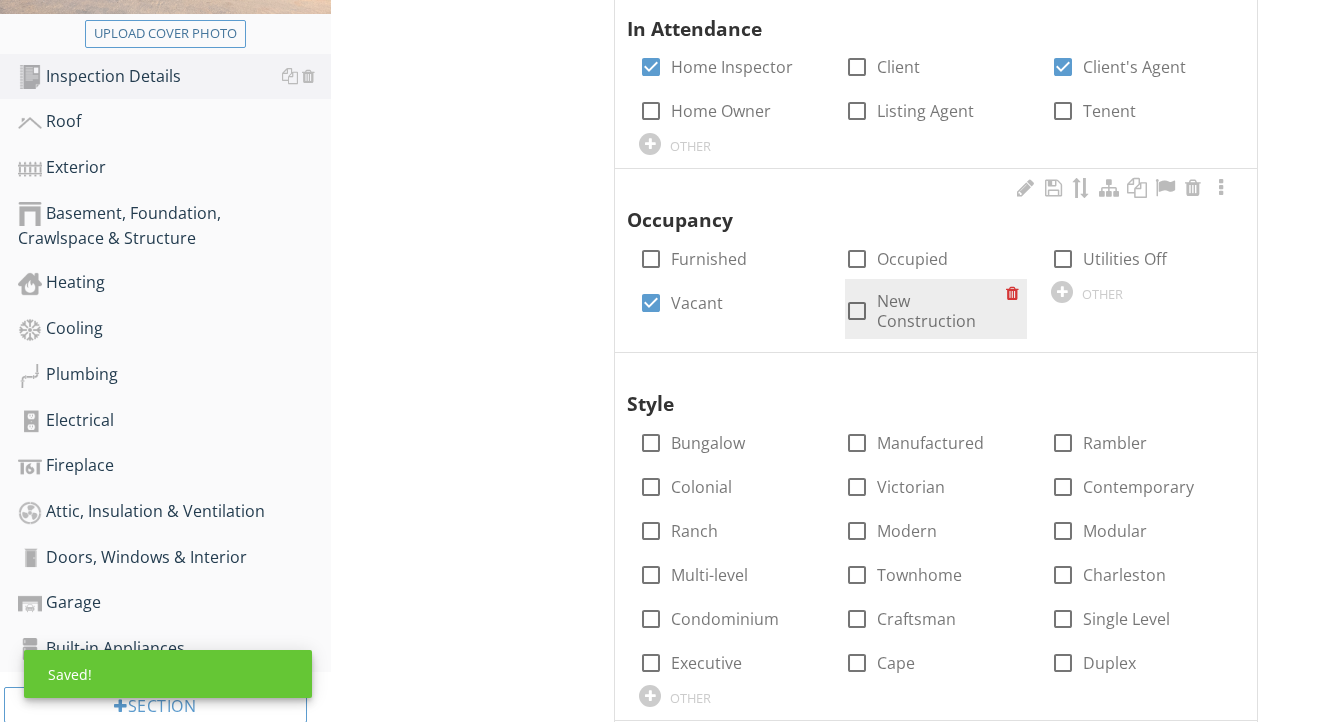 click on "New Construction" at bounding box center [941, 311] 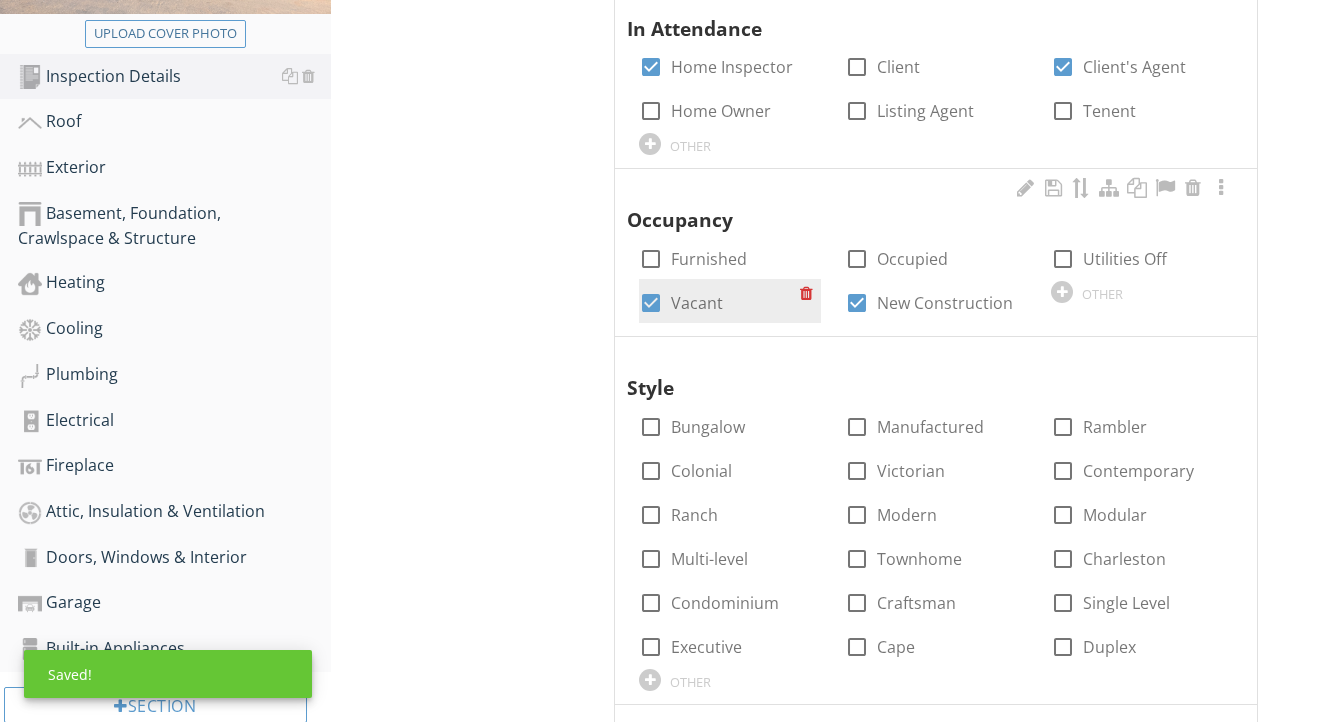 click on "Vacant" at bounding box center (697, 303) 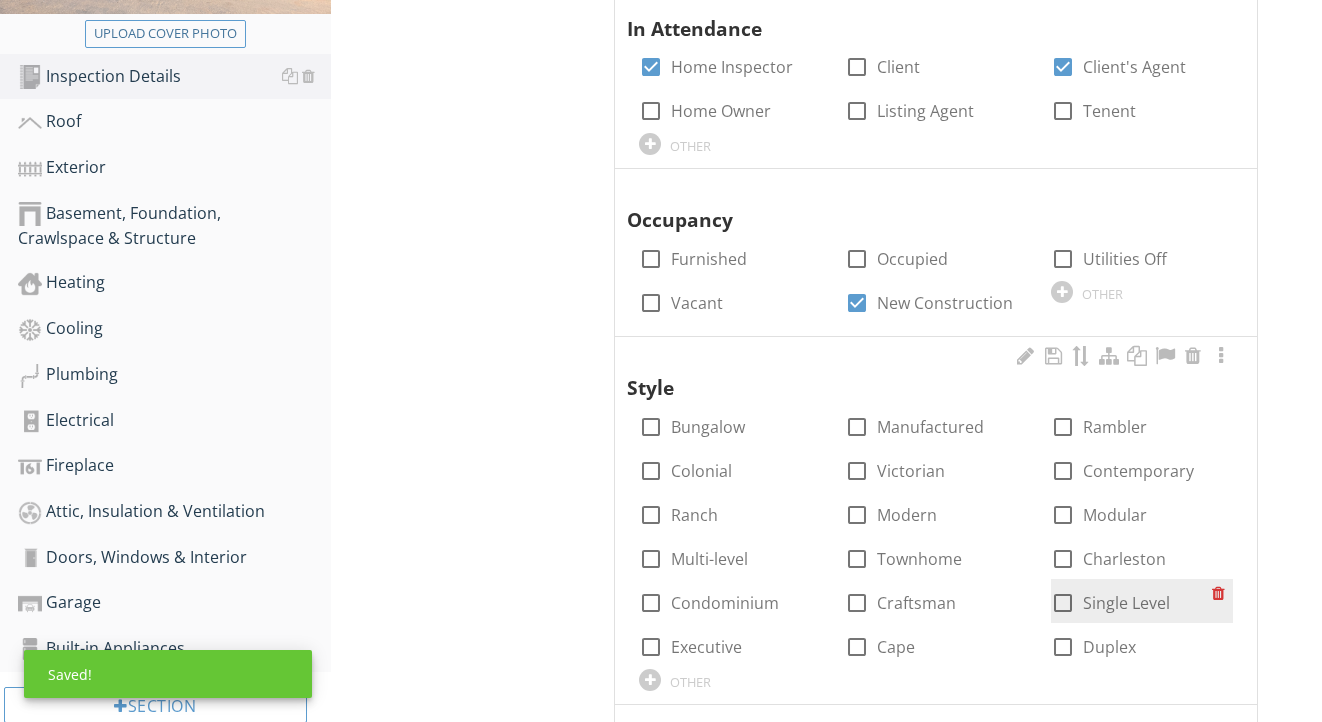 click on "Single Level" at bounding box center [1126, 603] 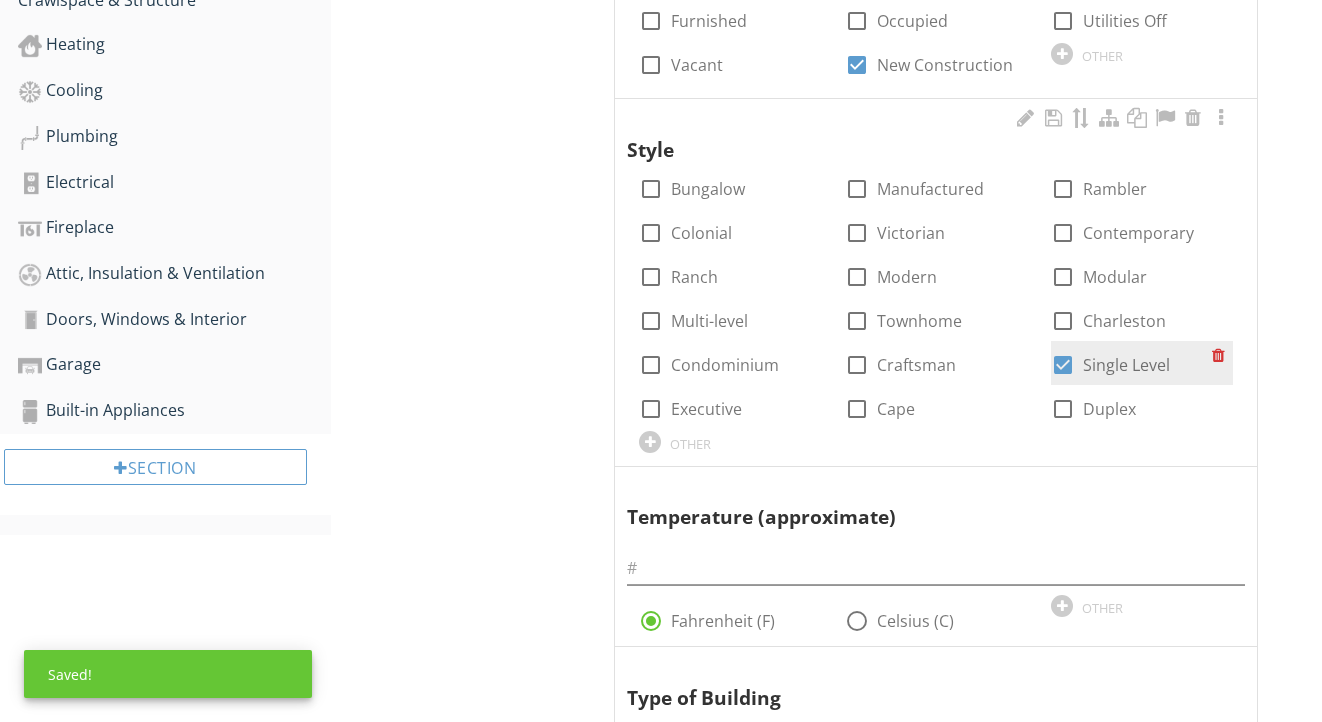 scroll, scrollTop: 731, scrollLeft: 0, axis: vertical 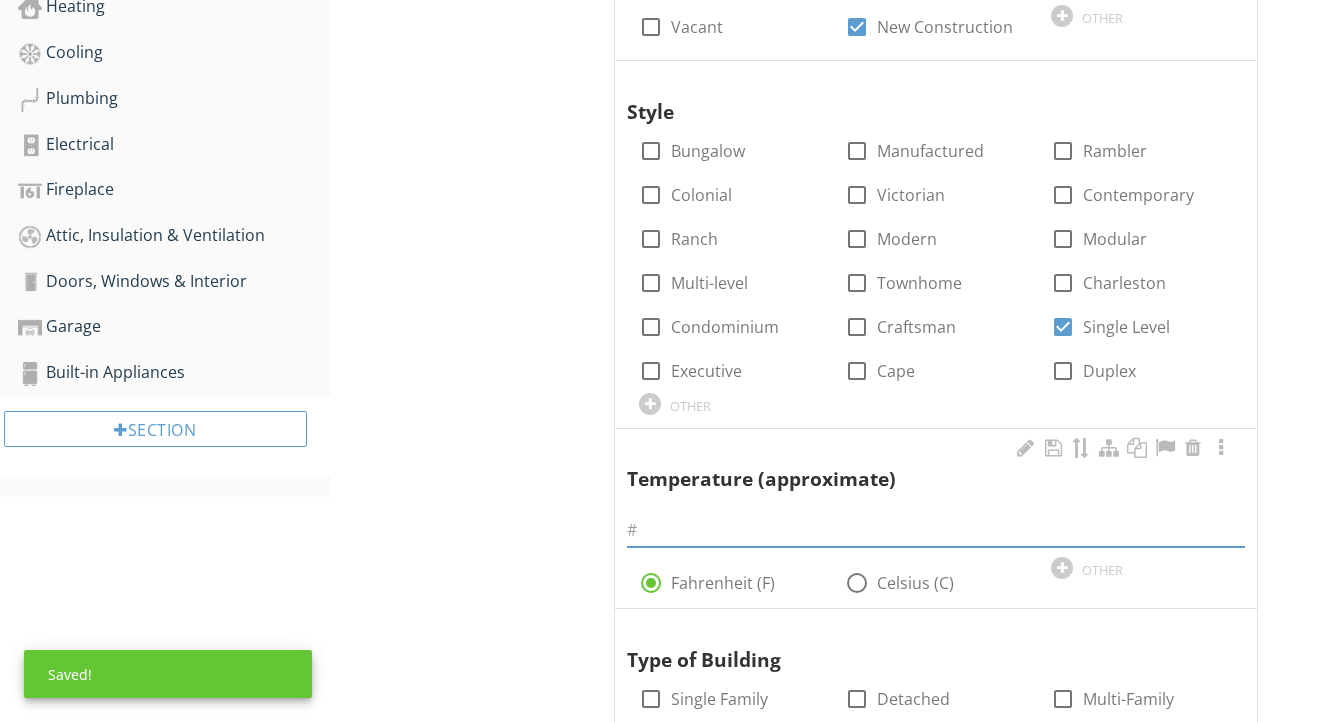 click at bounding box center [936, 530] 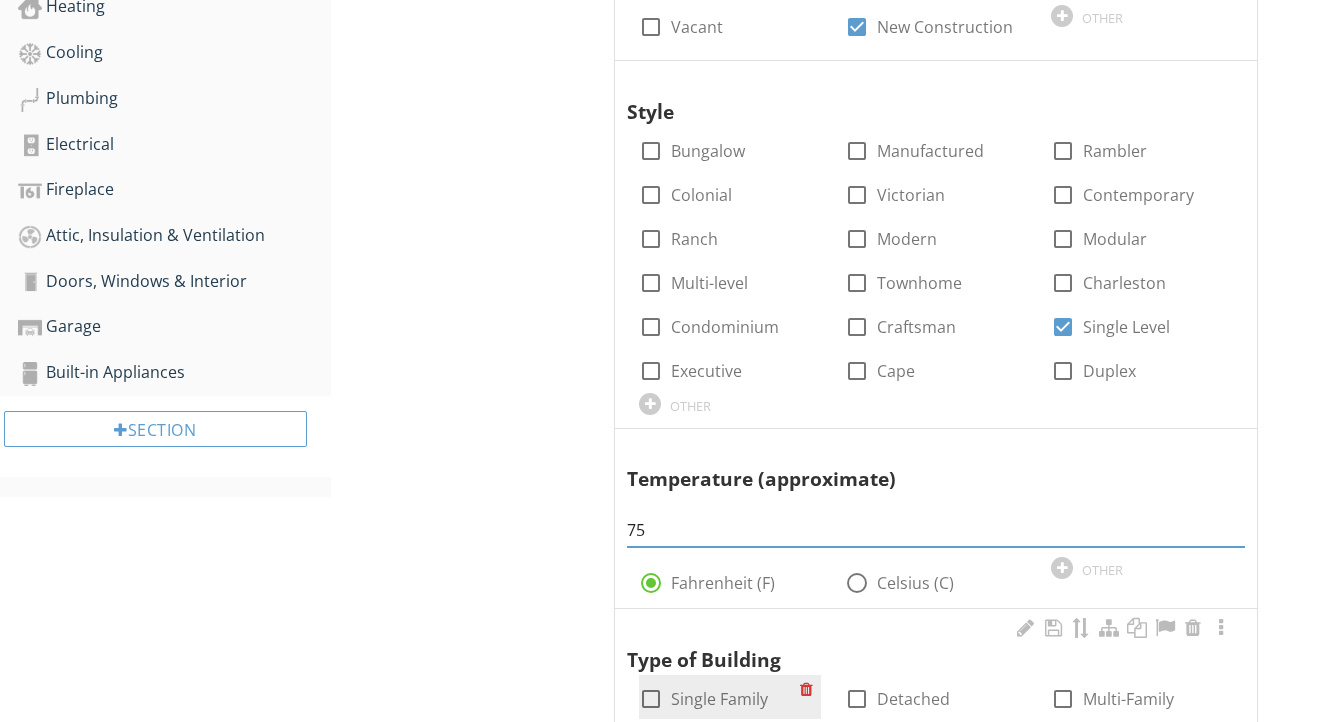 type on "75" 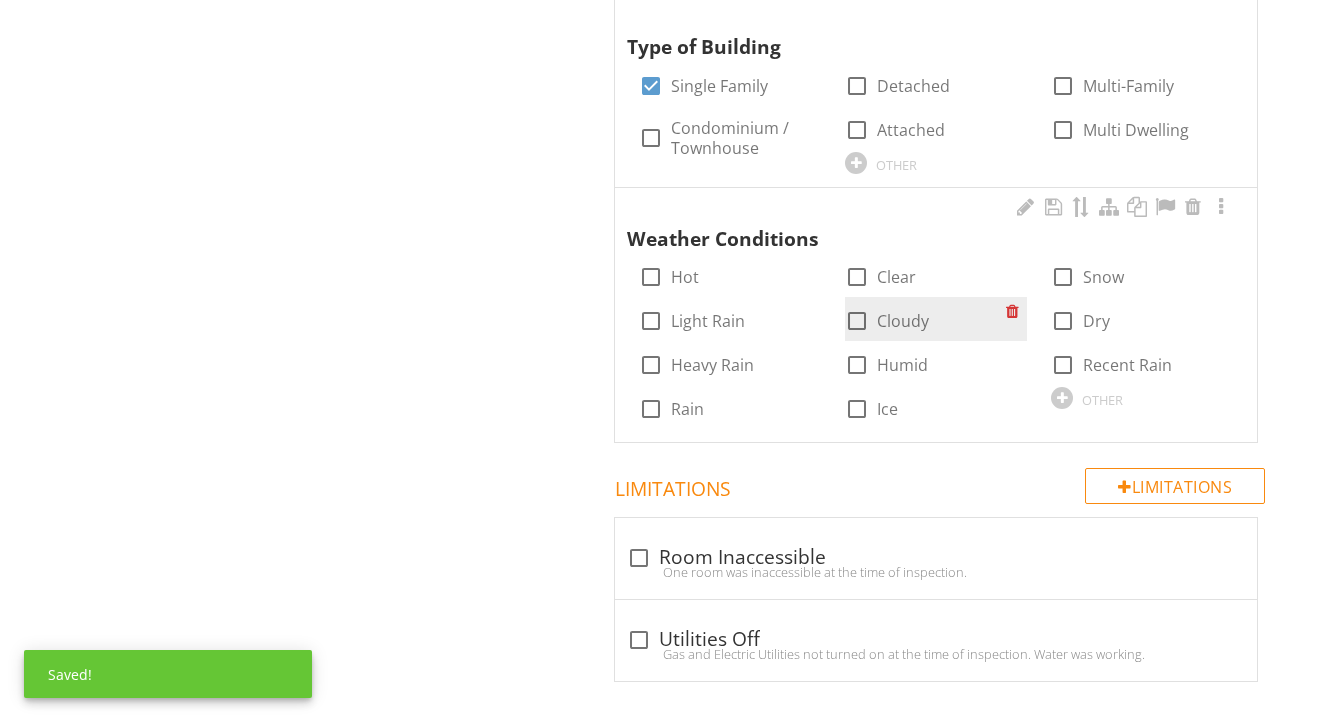 scroll, scrollTop: 1342, scrollLeft: 0, axis: vertical 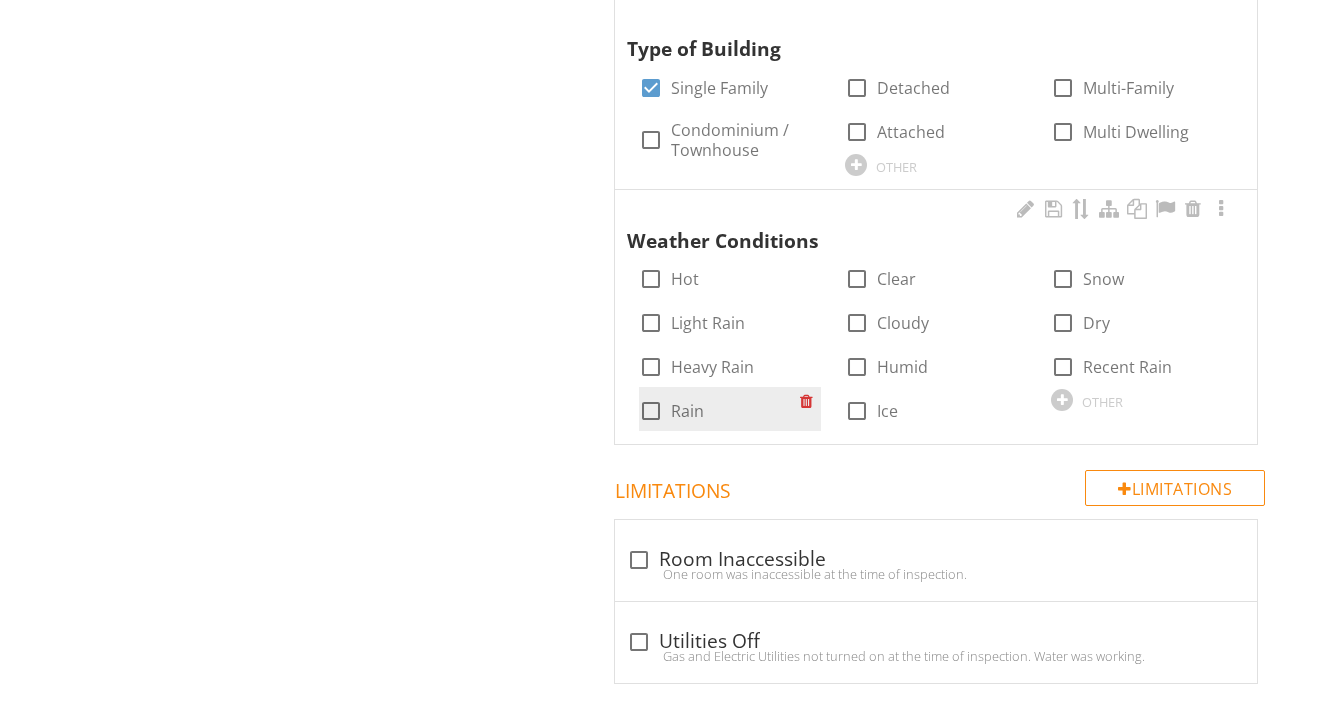 click on "Rain" at bounding box center [687, 411] 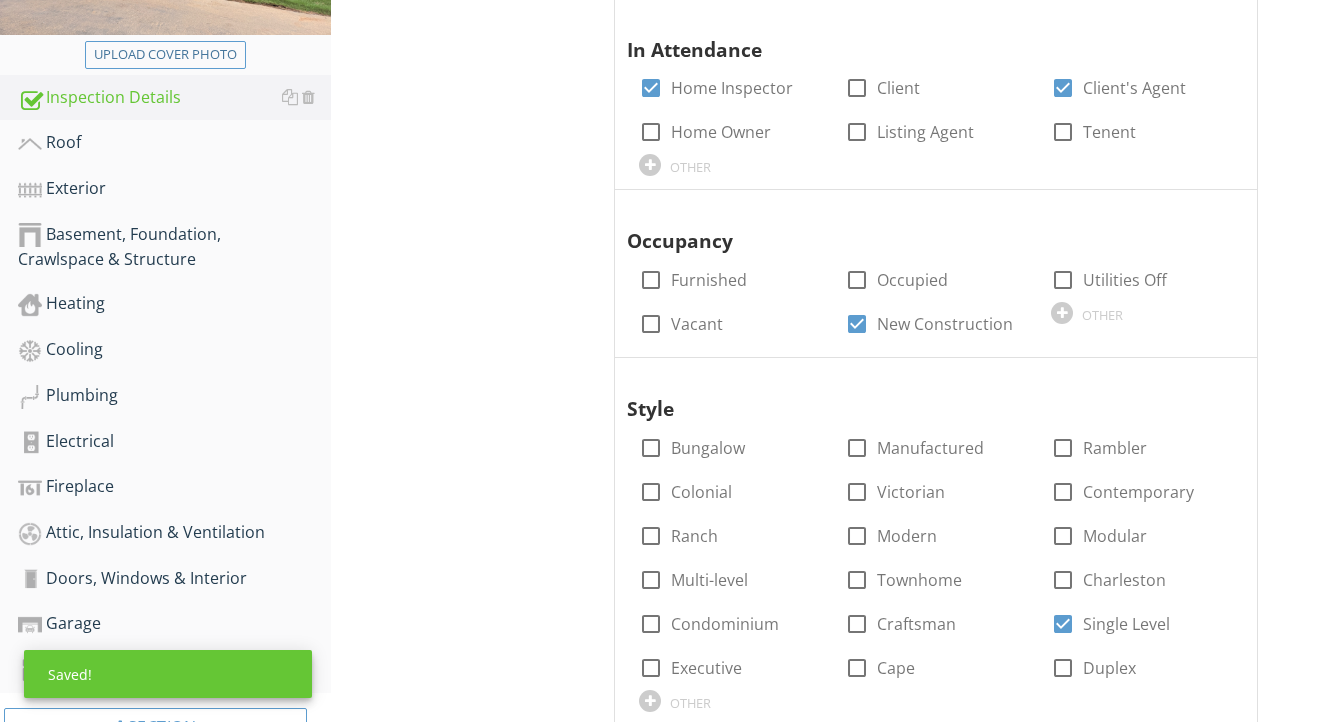 scroll, scrollTop: 428, scrollLeft: 0, axis: vertical 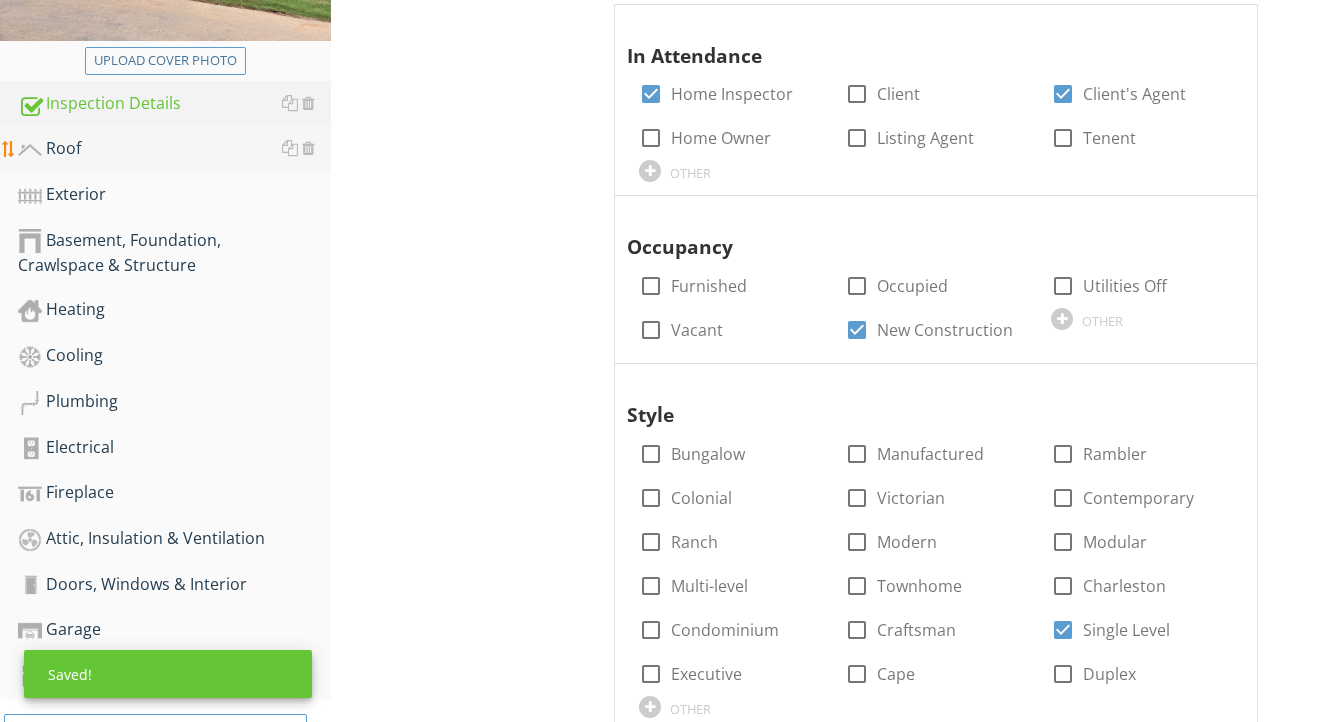click on "Roof" at bounding box center (174, 149) 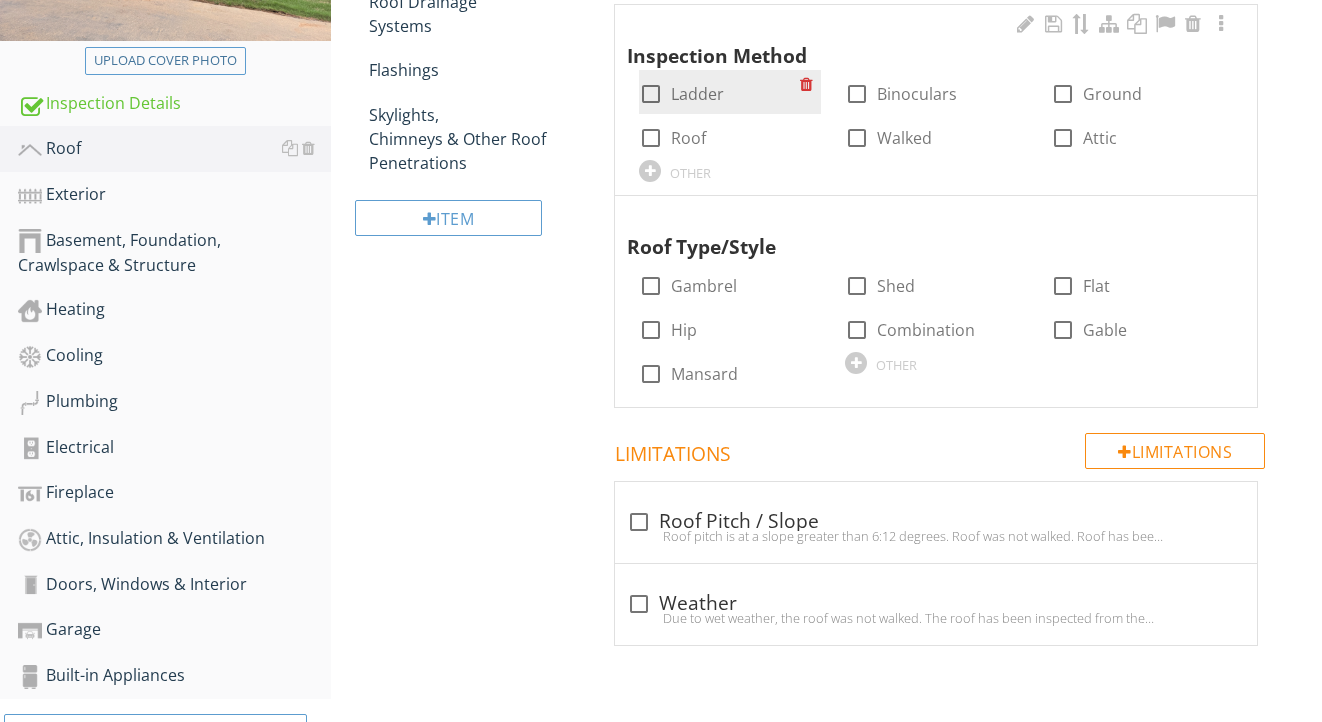 click on "Ladder" at bounding box center (697, 94) 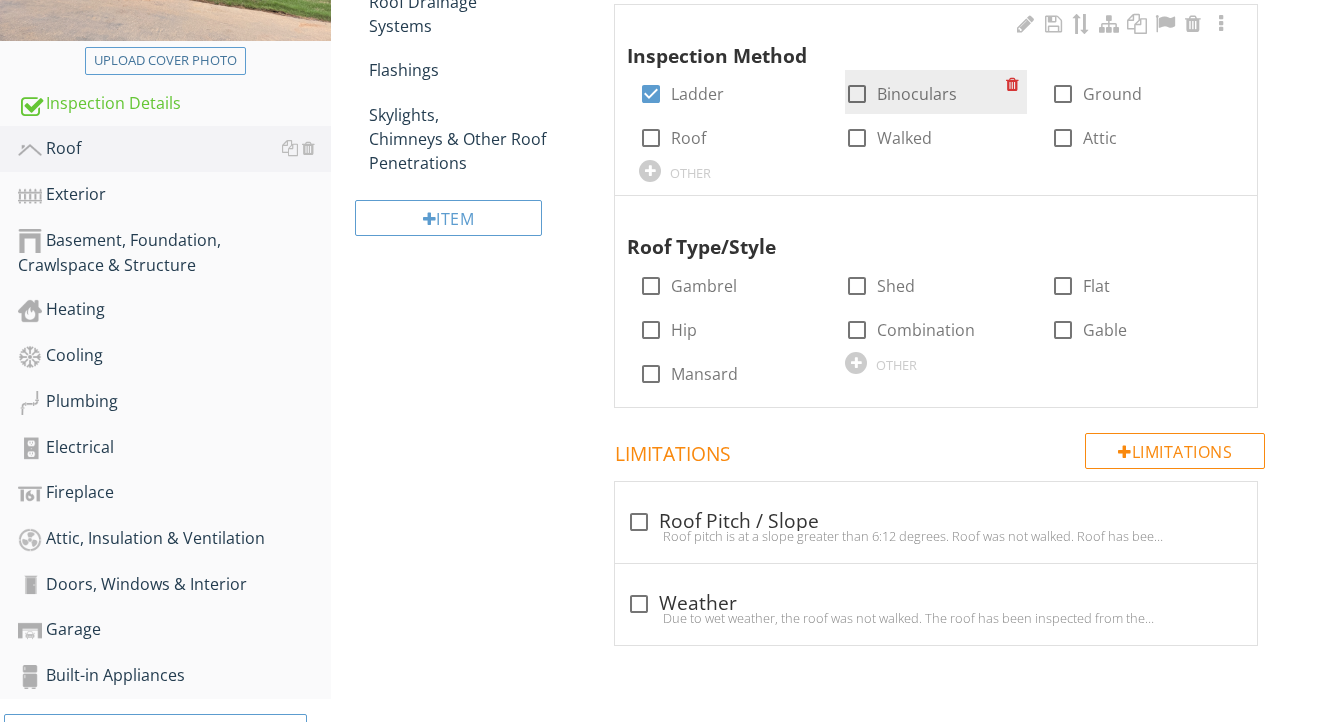 click on "Binoculars" at bounding box center (917, 94) 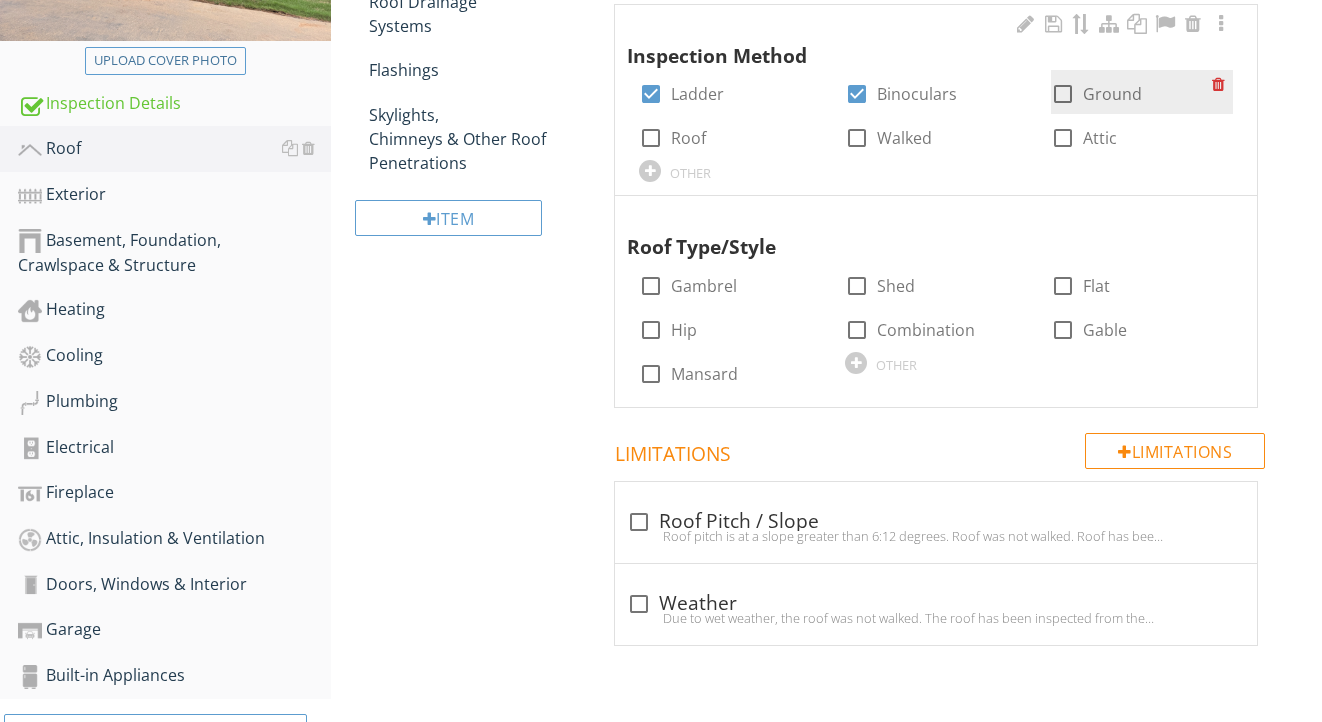 click at bounding box center [1063, 94] 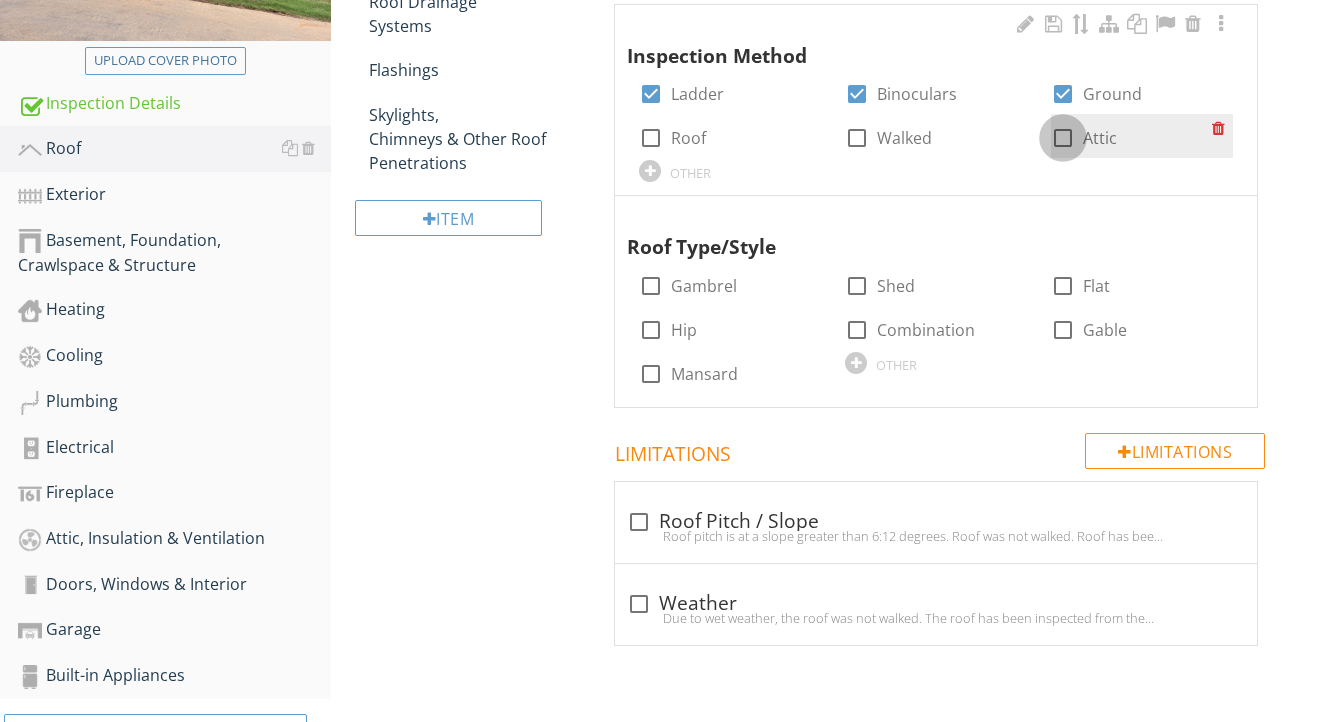 click at bounding box center (1063, 138) 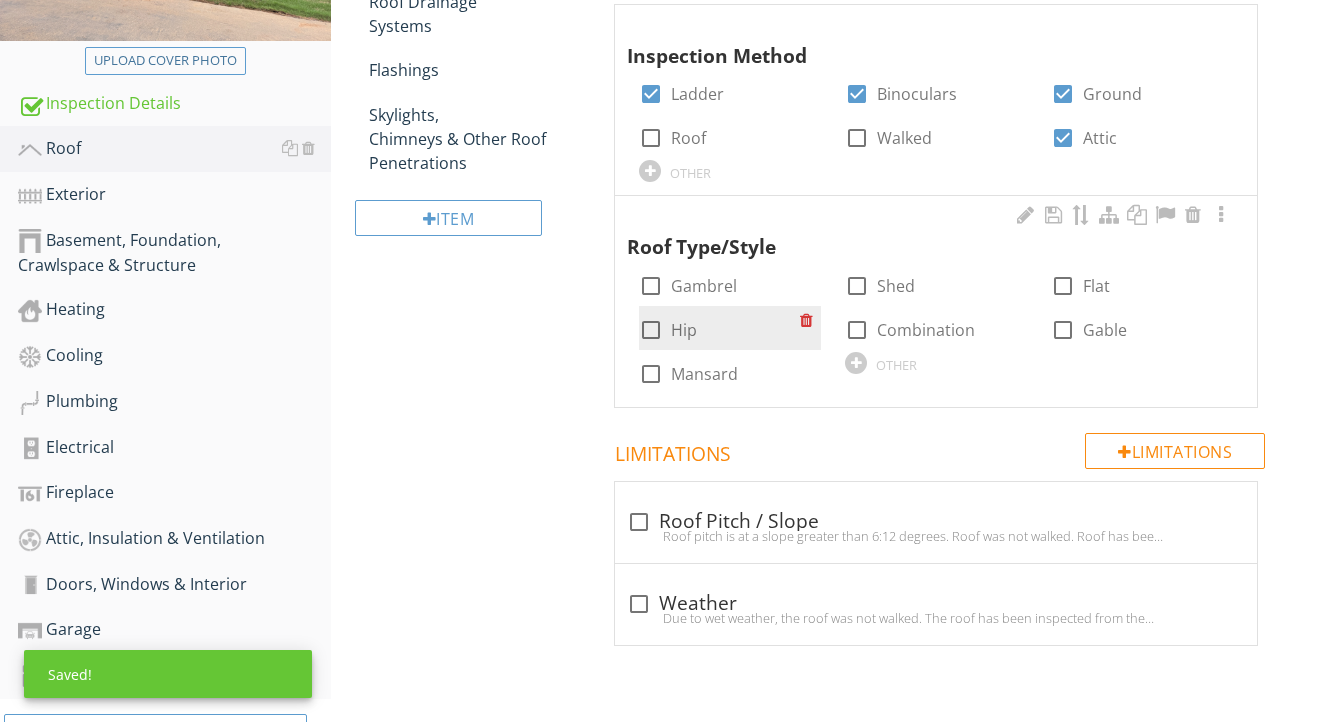 click on "Hip" at bounding box center [684, 330] 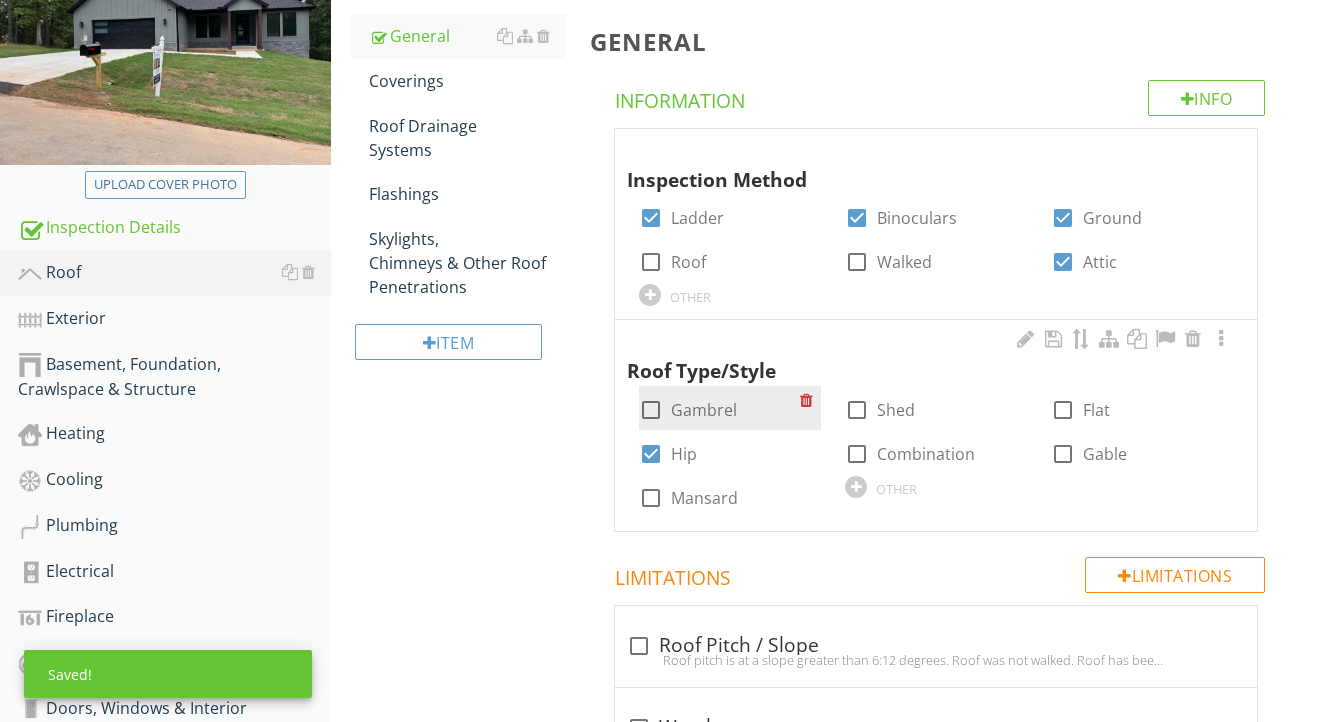 scroll, scrollTop: 308, scrollLeft: 0, axis: vertical 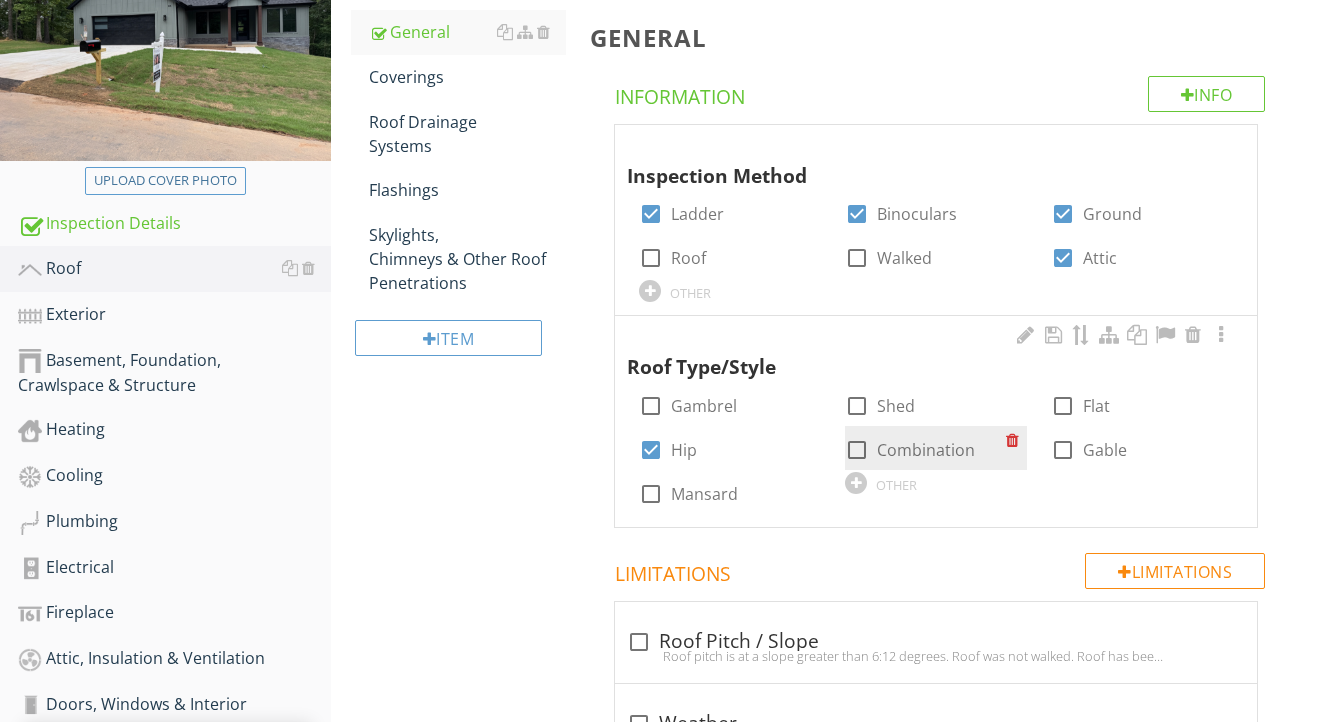 click on "Combination" at bounding box center [926, 450] 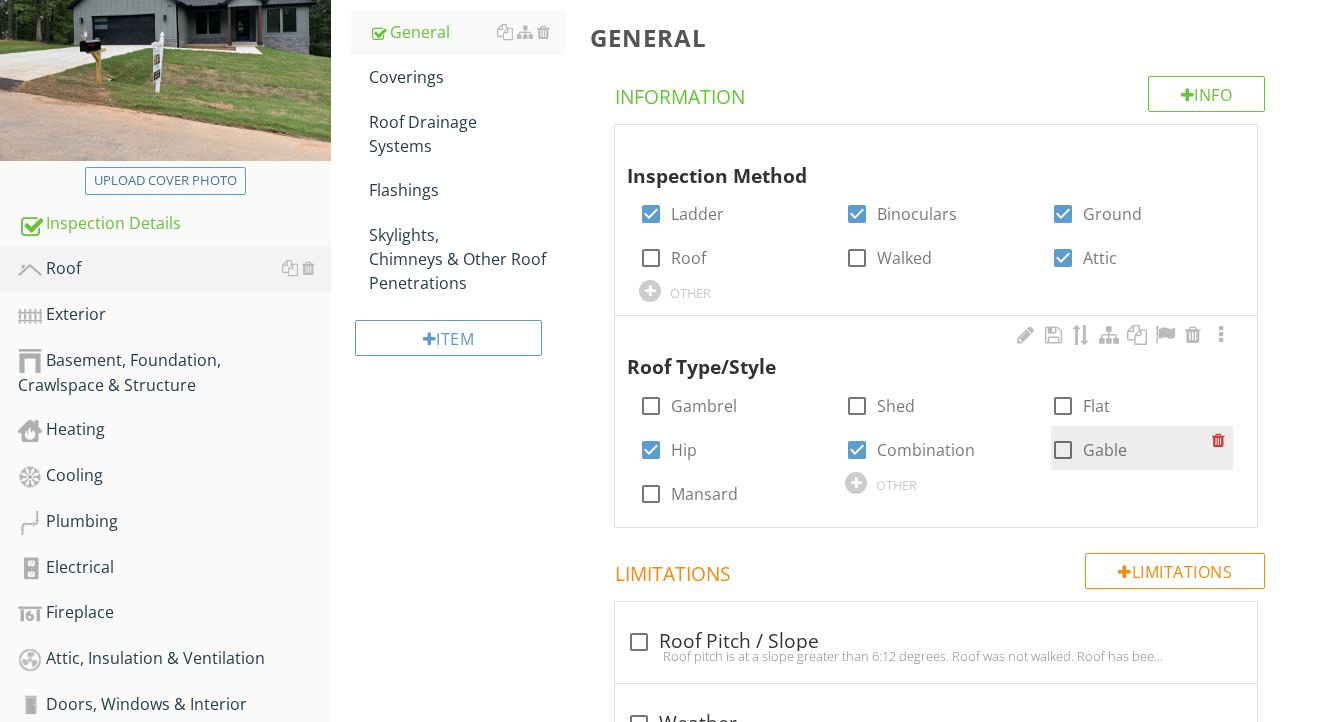 click at bounding box center [1063, 450] 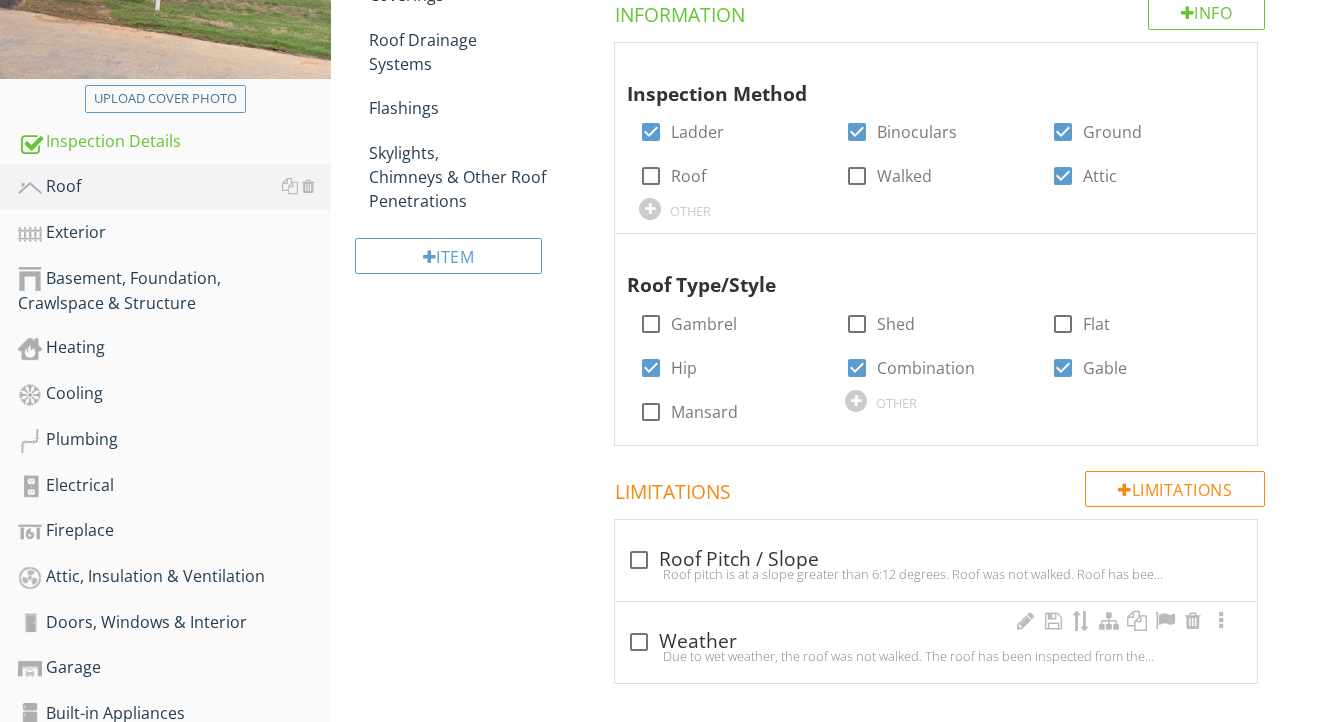 click on "check_box_outline_blank
Weather
Due to wet weather, the roof was not walked. The roof has been inspected from the attic and the eaves with a ladder and binoculars." at bounding box center (936, 642) 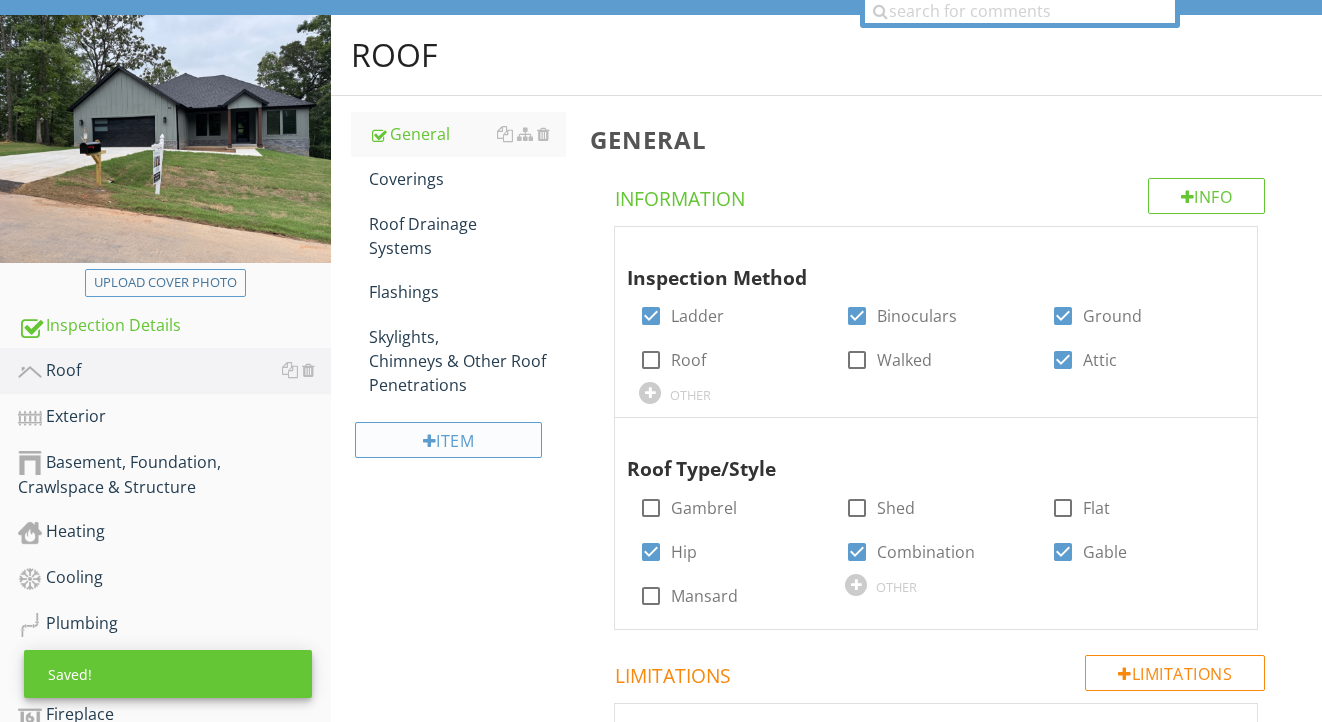 scroll, scrollTop: 181, scrollLeft: 0, axis: vertical 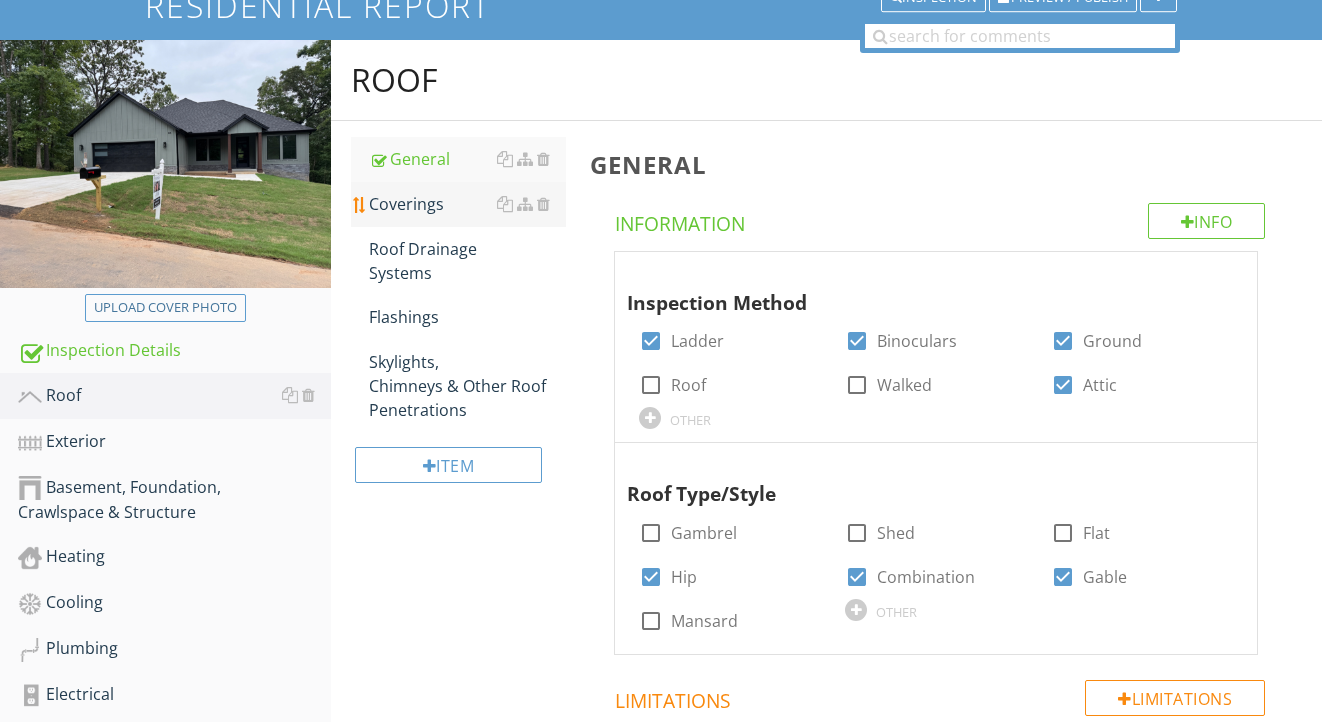 click on "Coverings" at bounding box center [468, 204] 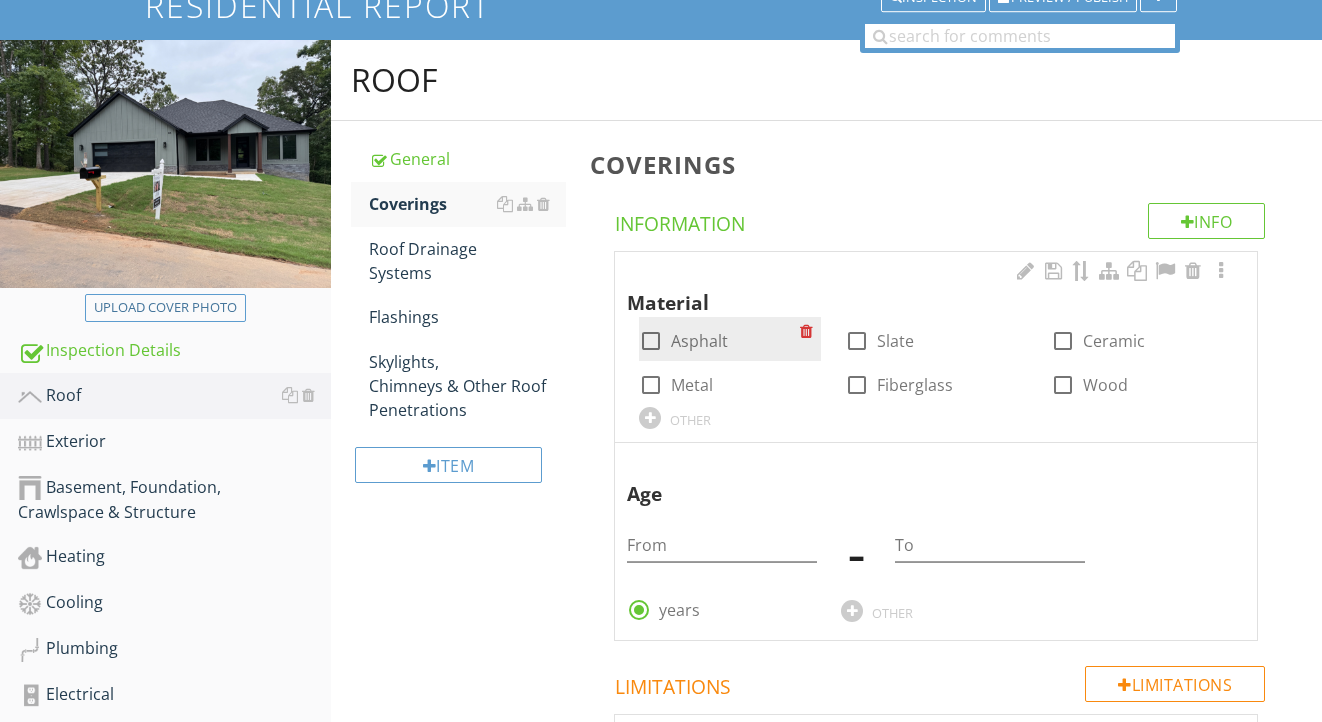 click on "Asphalt" at bounding box center [699, 341] 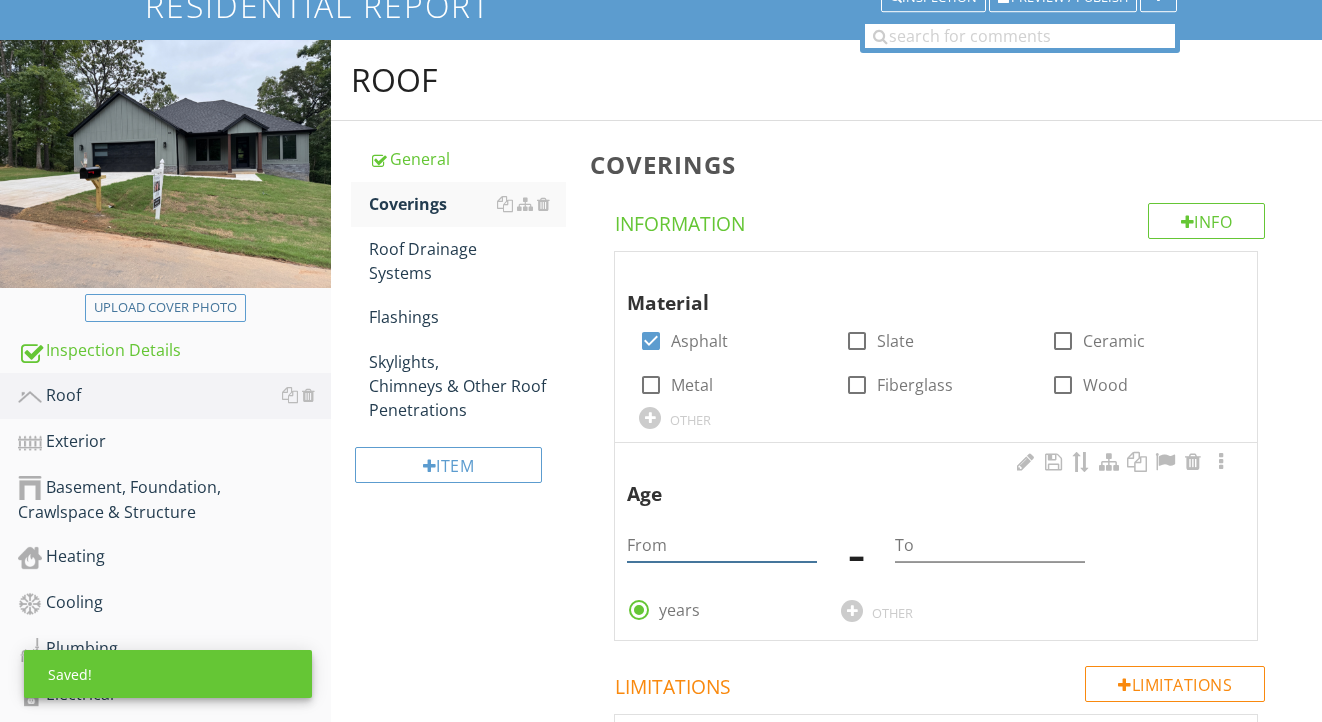click at bounding box center (722, 545) 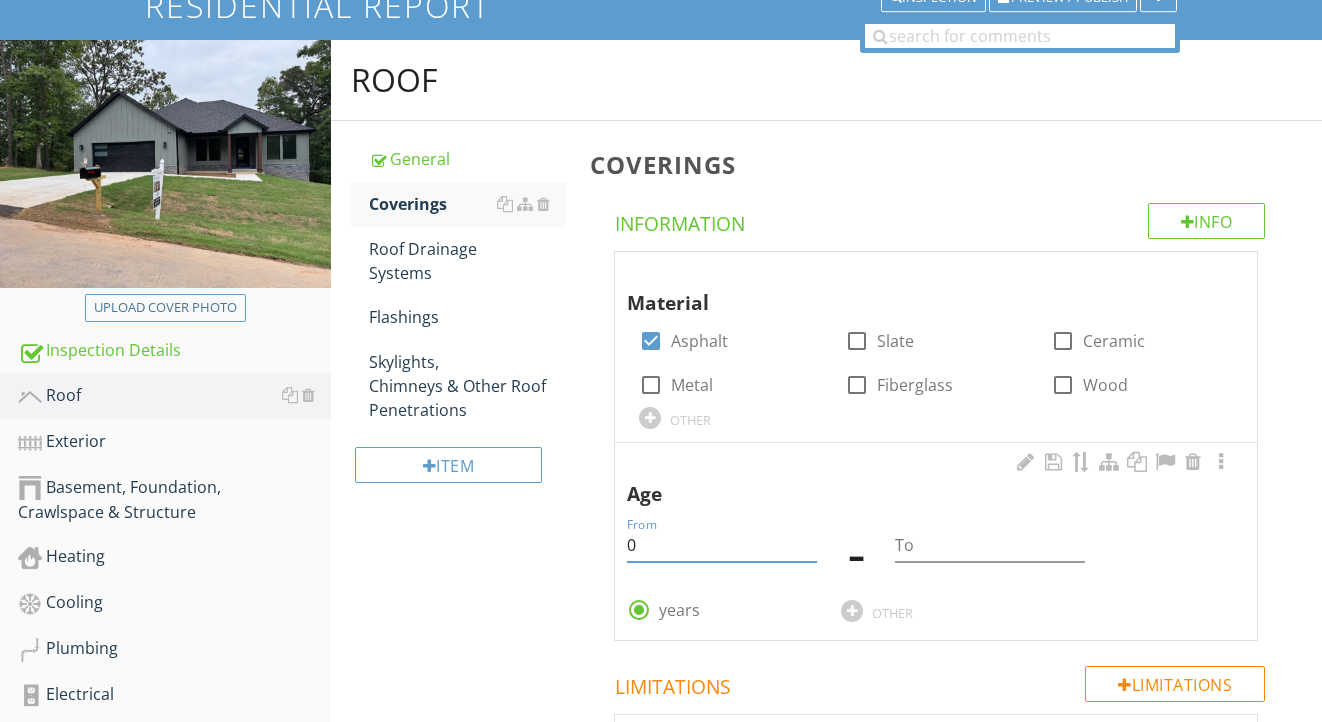 type on "0" 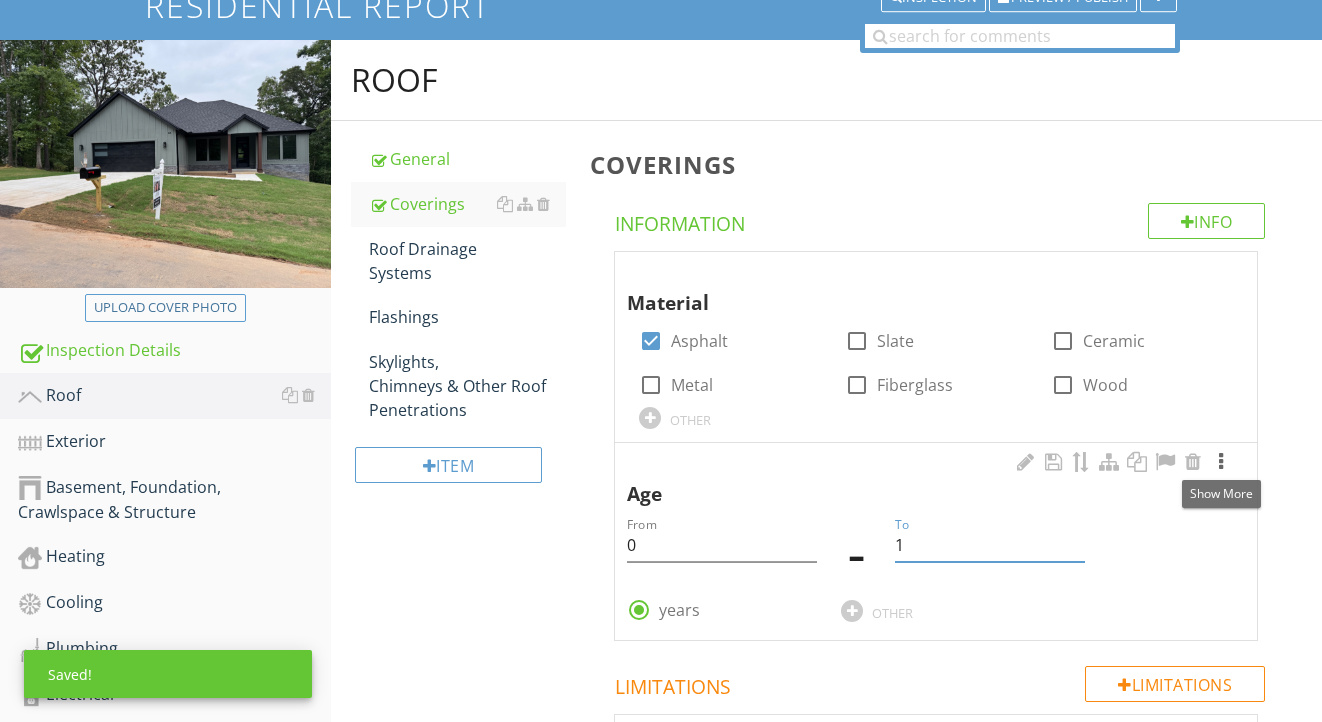 type on "1" 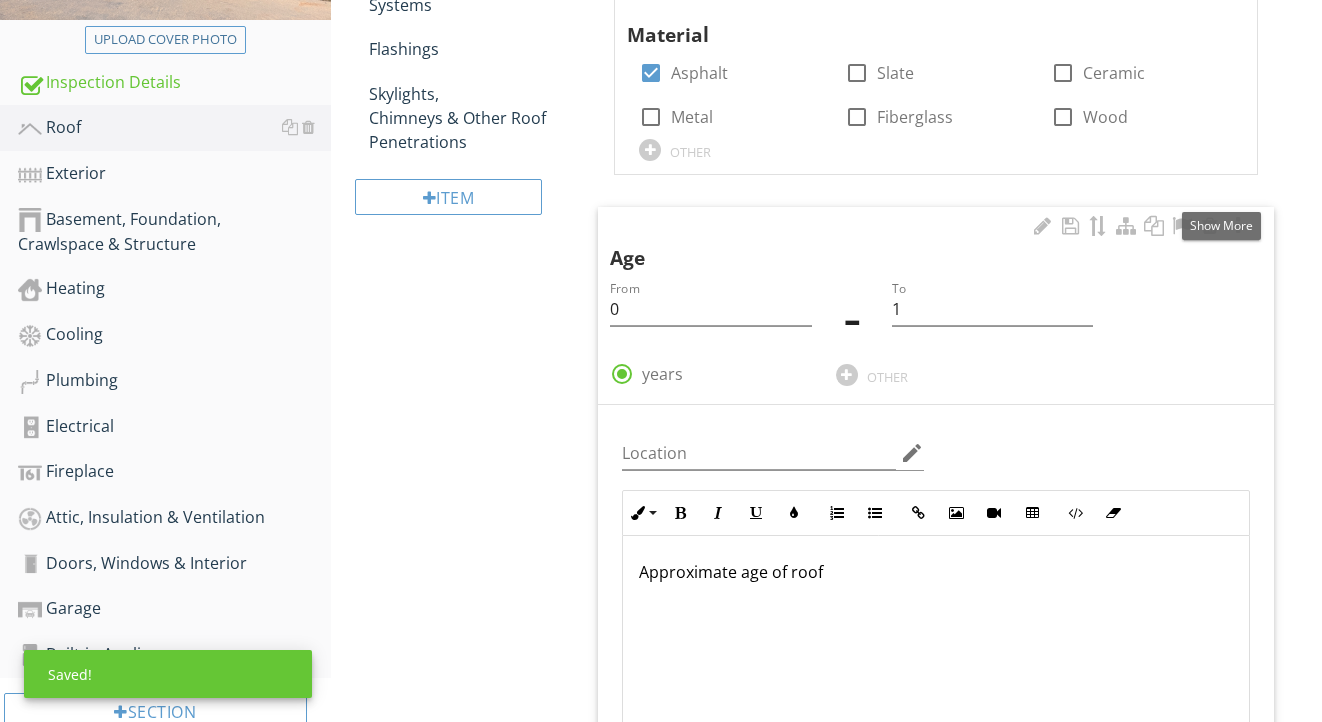 scroll, scrollTop: 528, scrollLeft: 0, axis: vertical 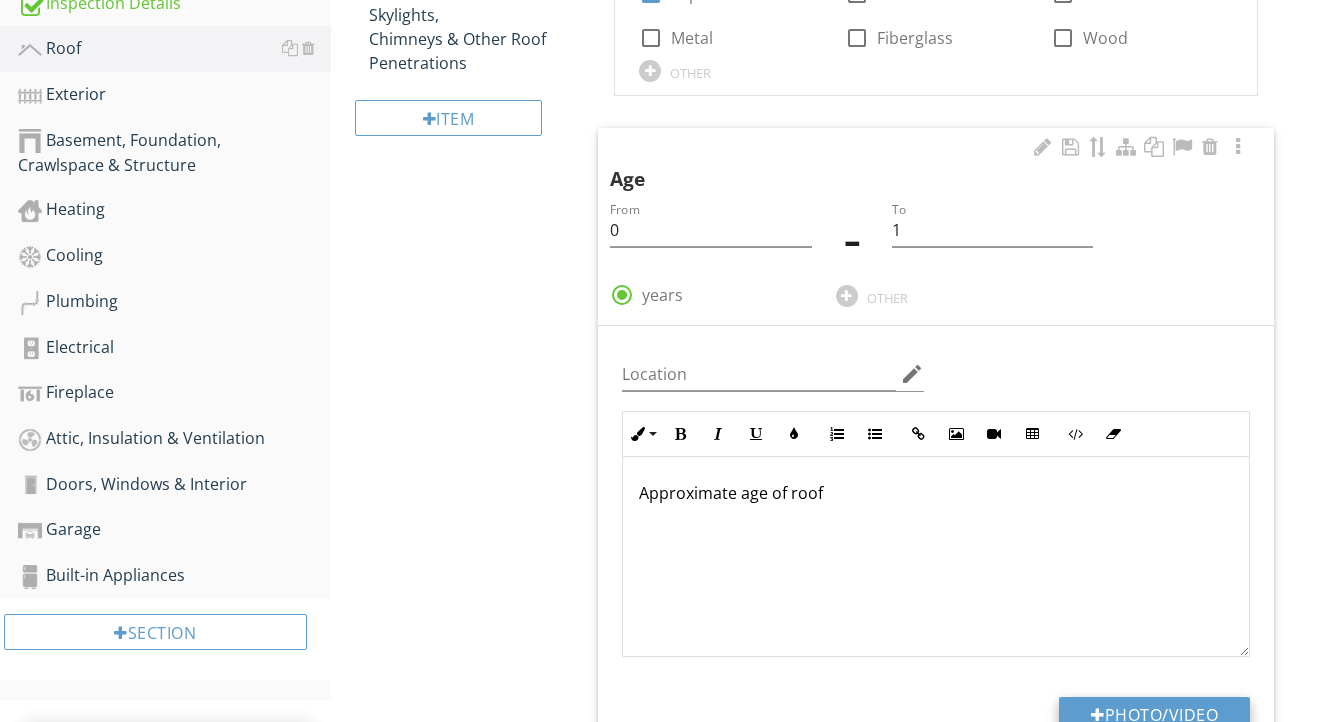 click on "Photo/Video" at bounding box center [1154, 715] 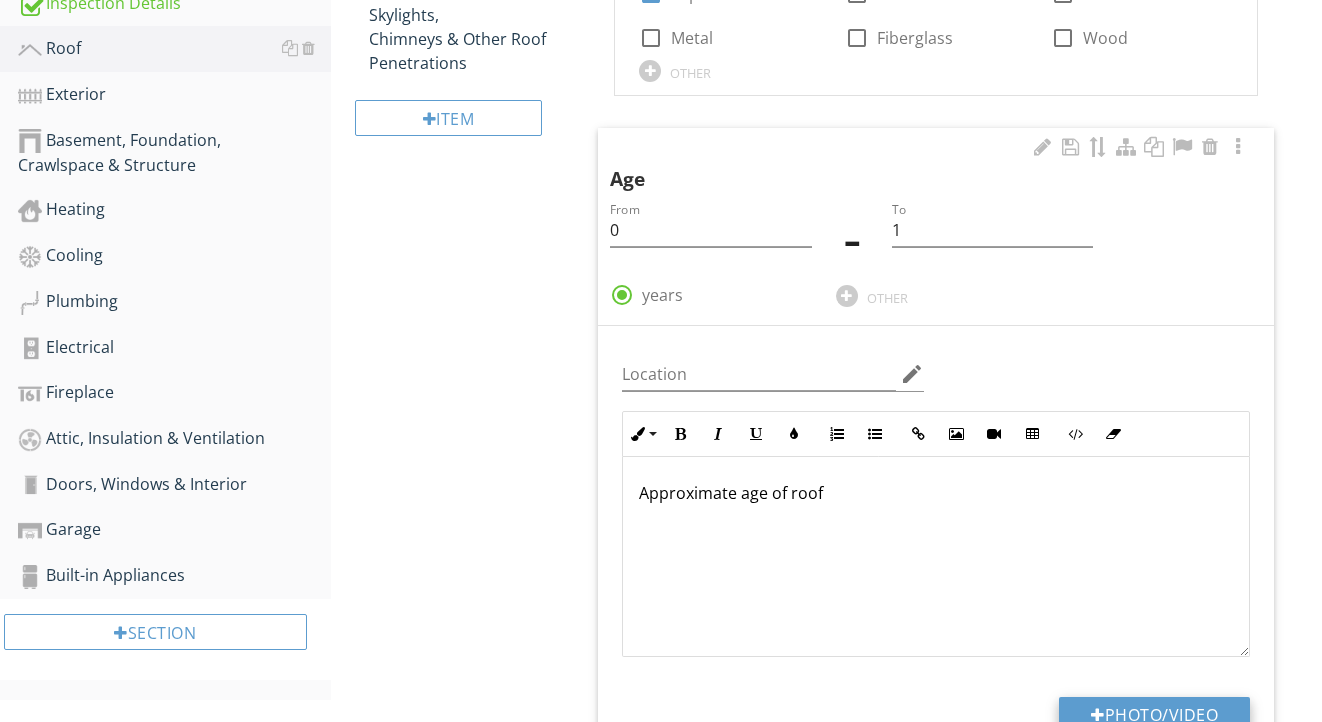 type on "C:\fakepath\IMG_0731.jpeg" 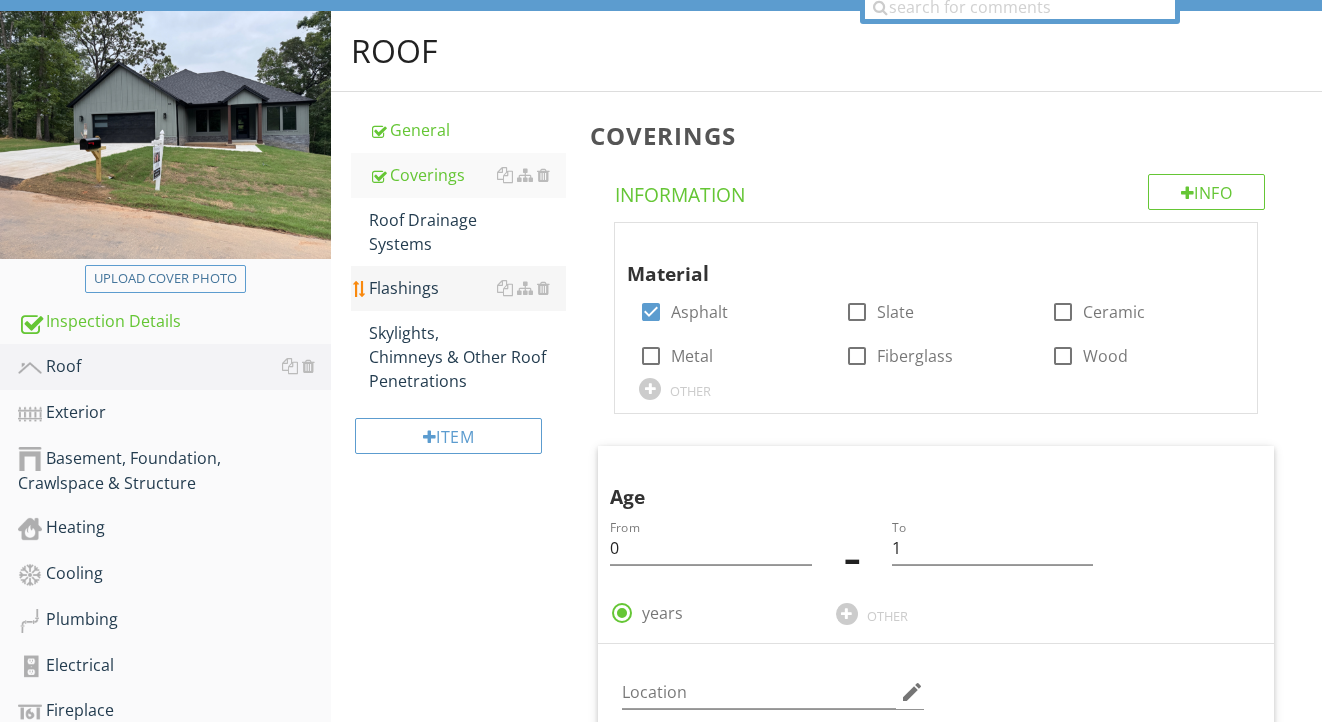 scroll, scrollTop: 139, scrollLeft: 0, axis: vertical 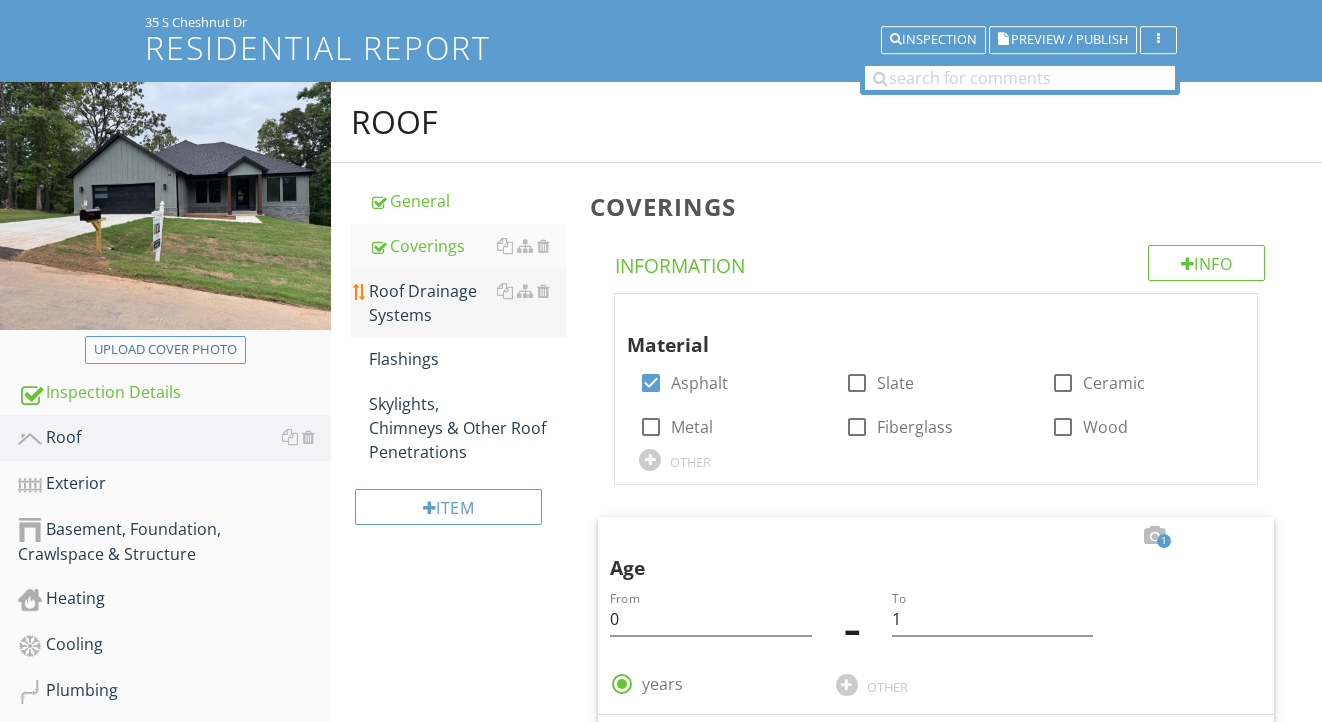 click on "Roof Drainage Systems" at bounding box center (468, 303) 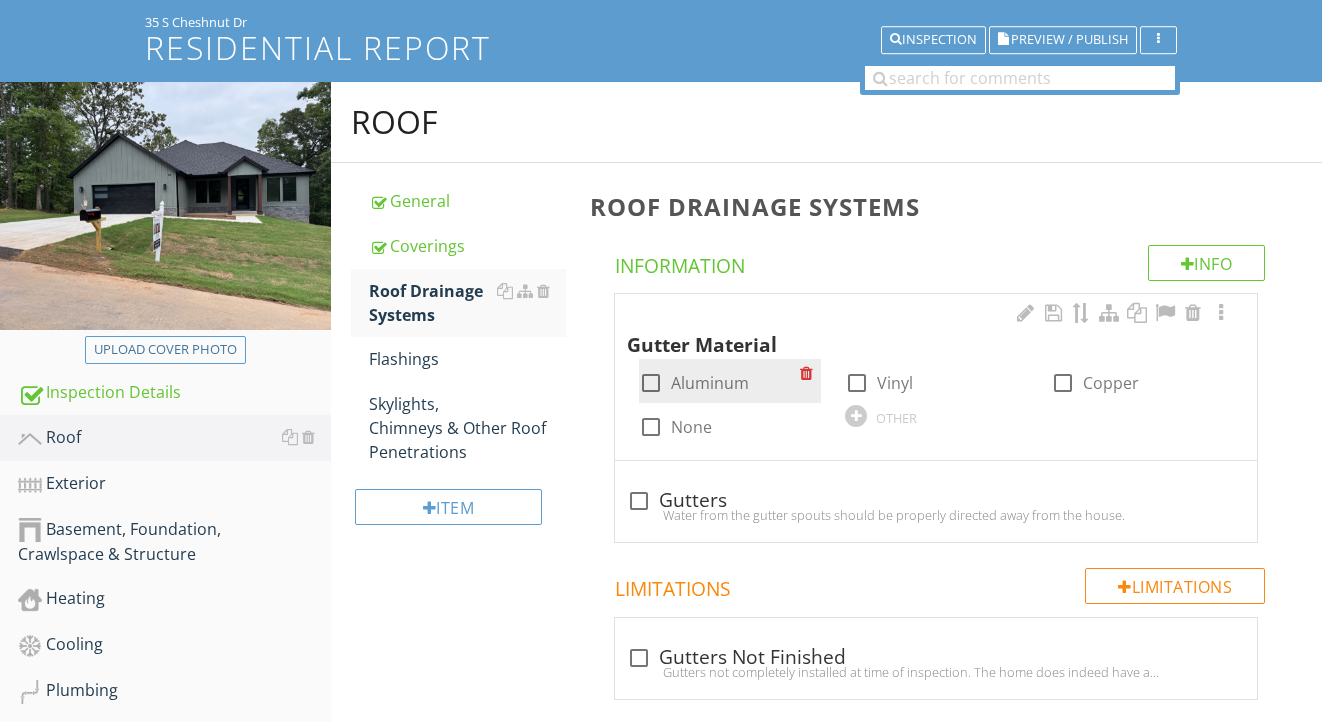 click on "Aluminum" at bounding box center [710, 383] 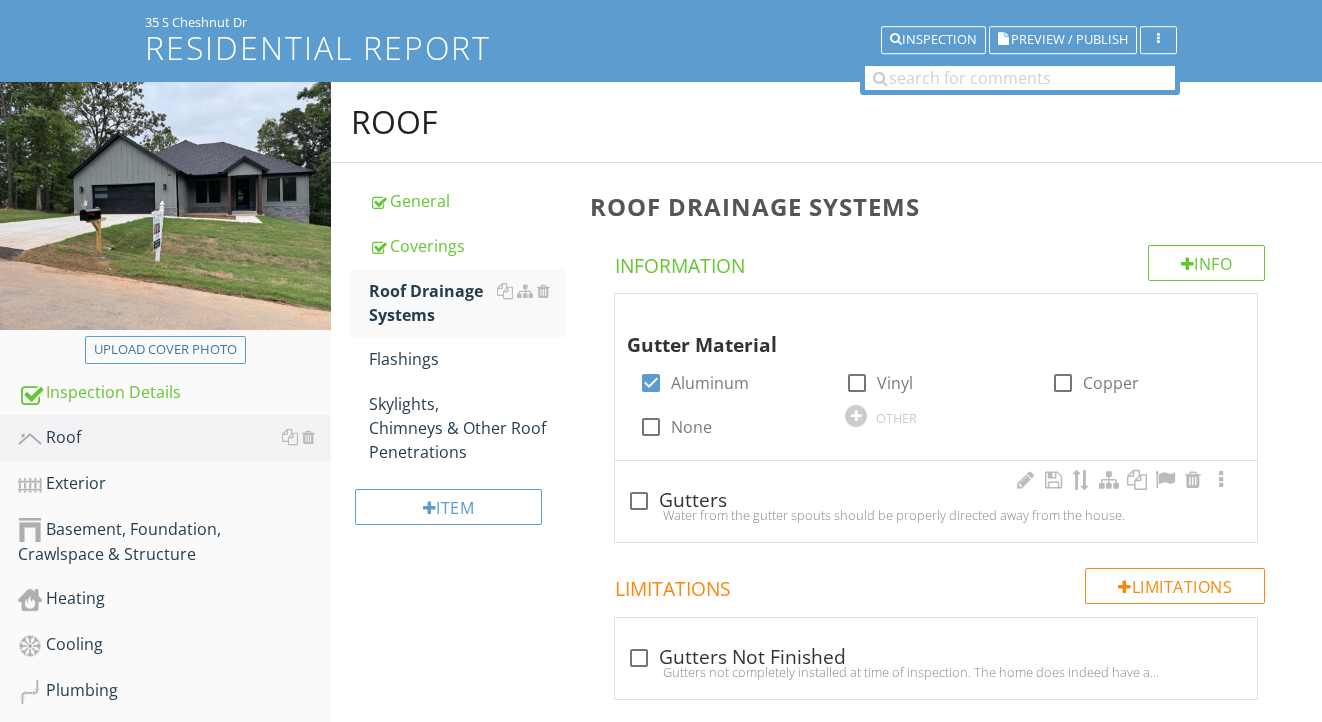 click on "check_box_outline_blank
Gutters" at bounding box center (936, 501) 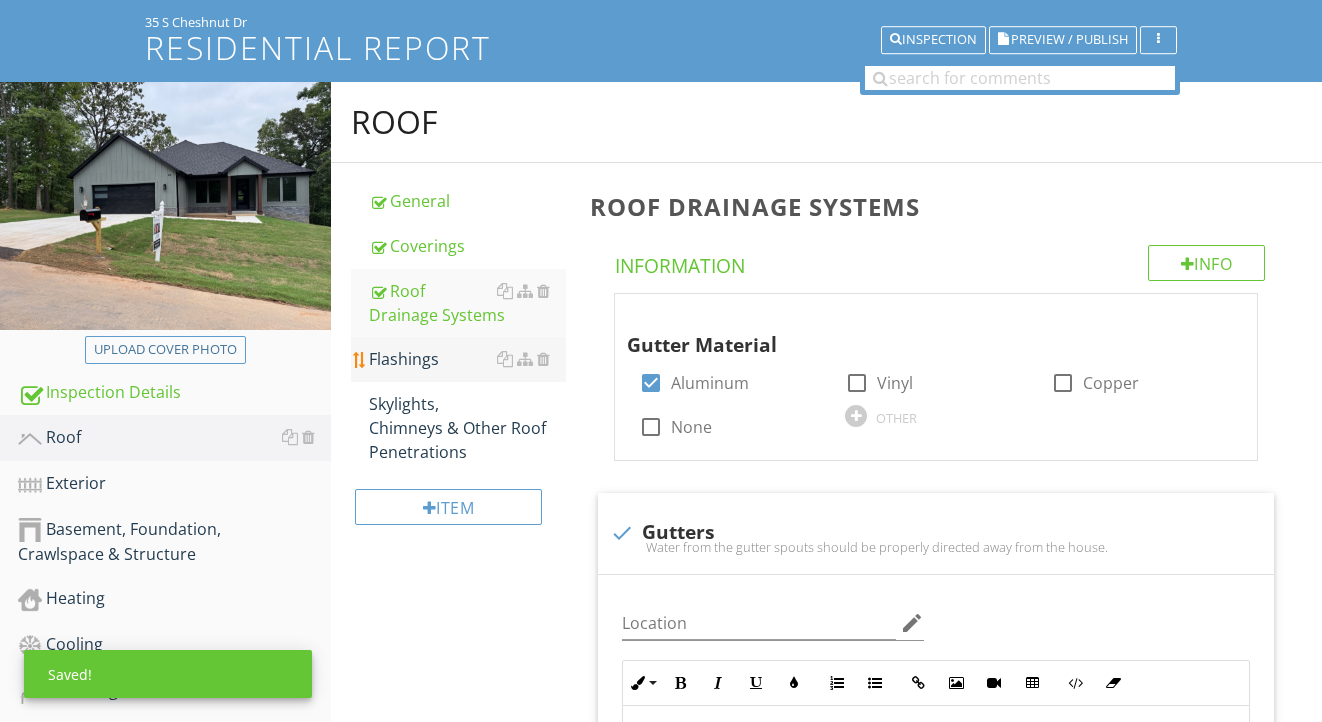 click on "Flashings" at bounding box center (468, 359) 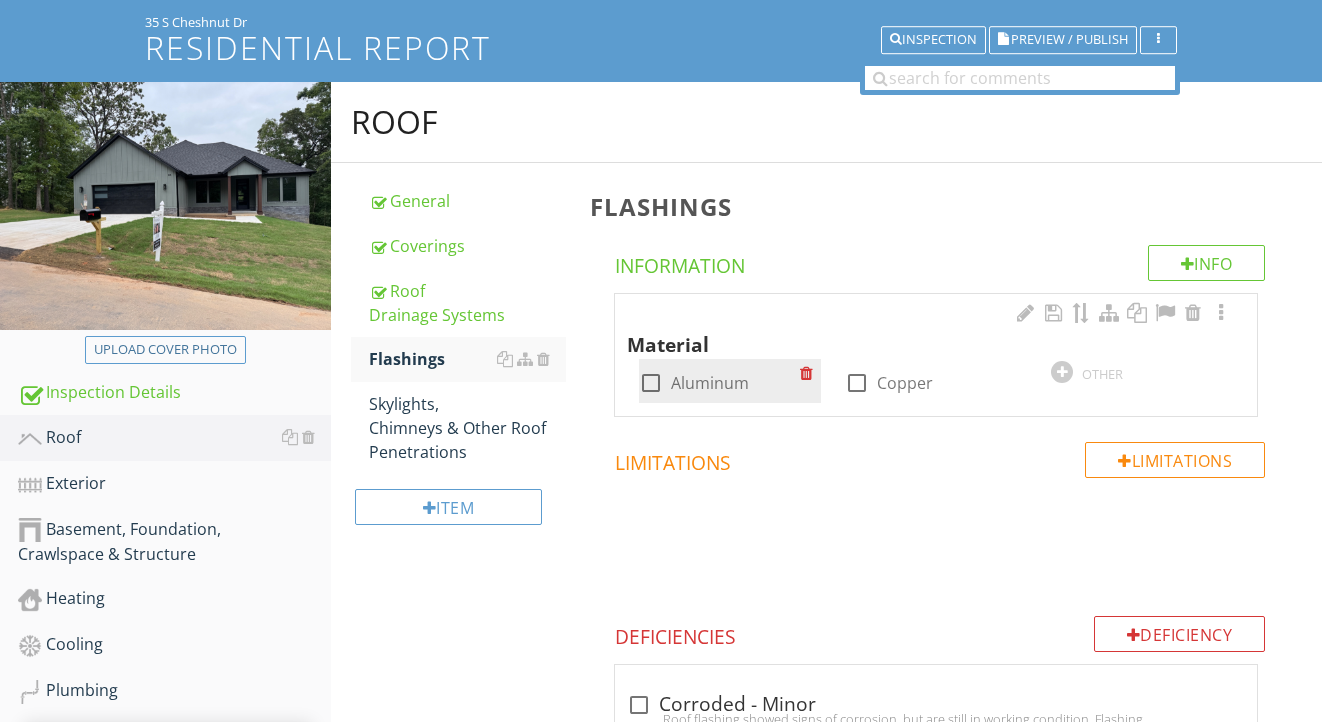 click on "Aluminum" at bounding box center (710, 383) 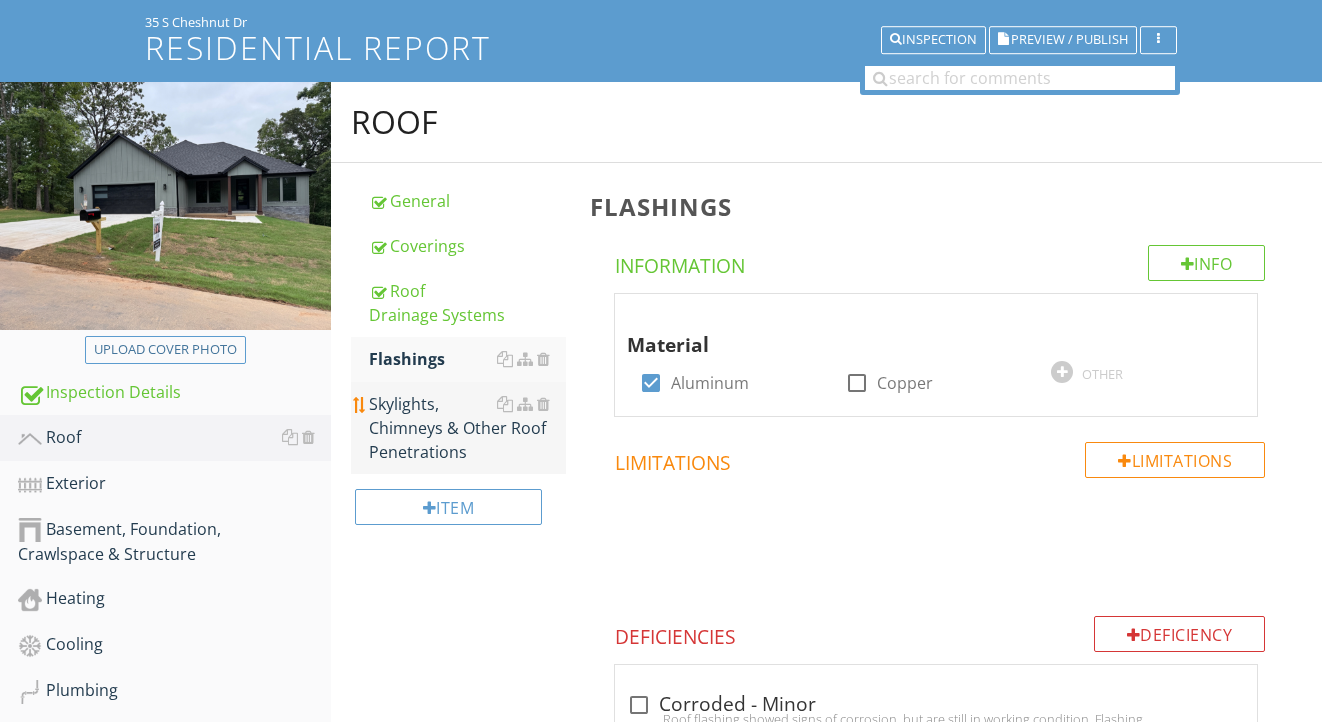 click on "Skylights, Chimneys & Other Roof Penetrations" at bounding box center (468, 428) 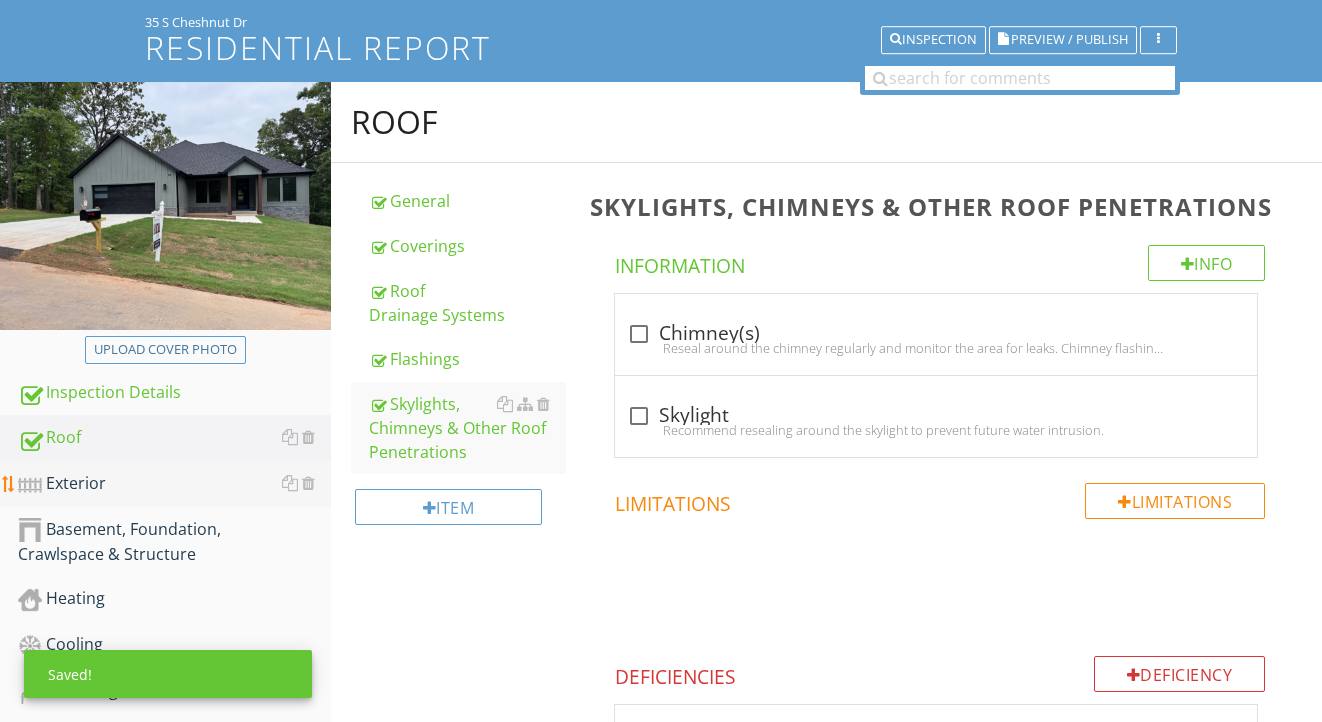 click on "Exterior" at bounding box center (174, 484) 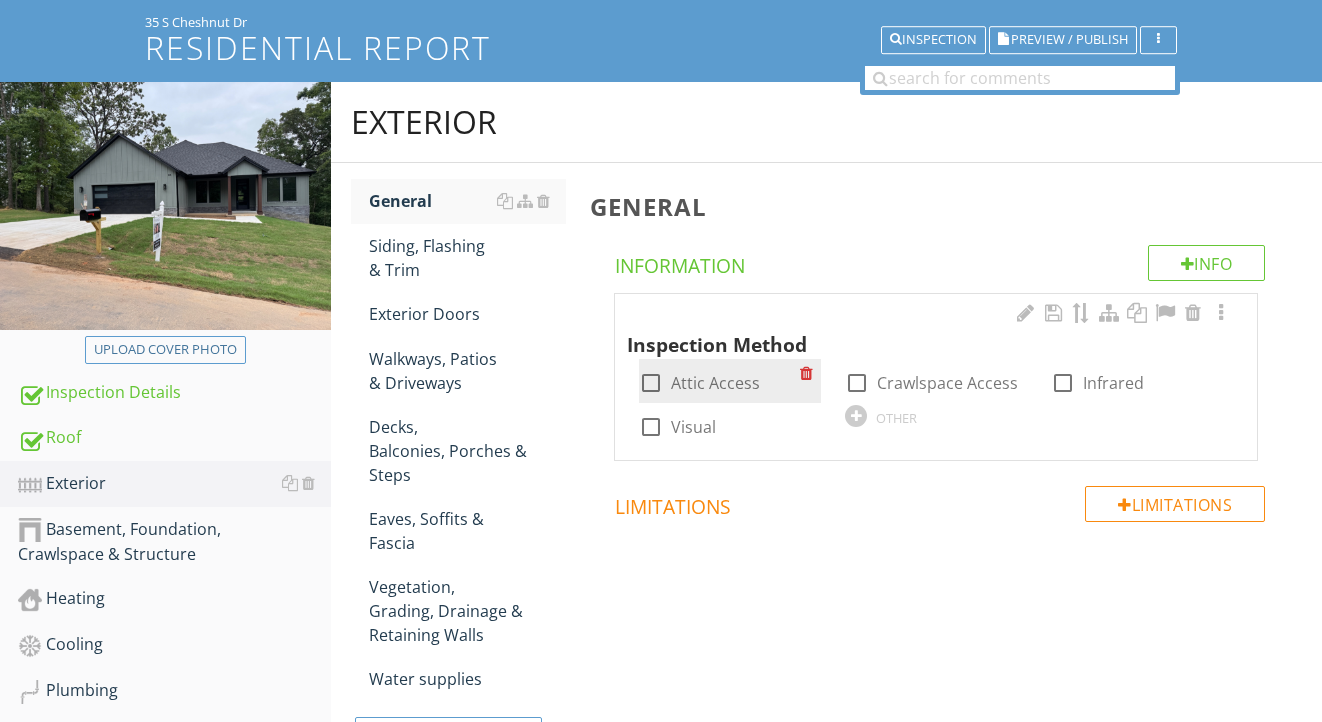 click on "Attic Access" at bounding box center [715, 383] 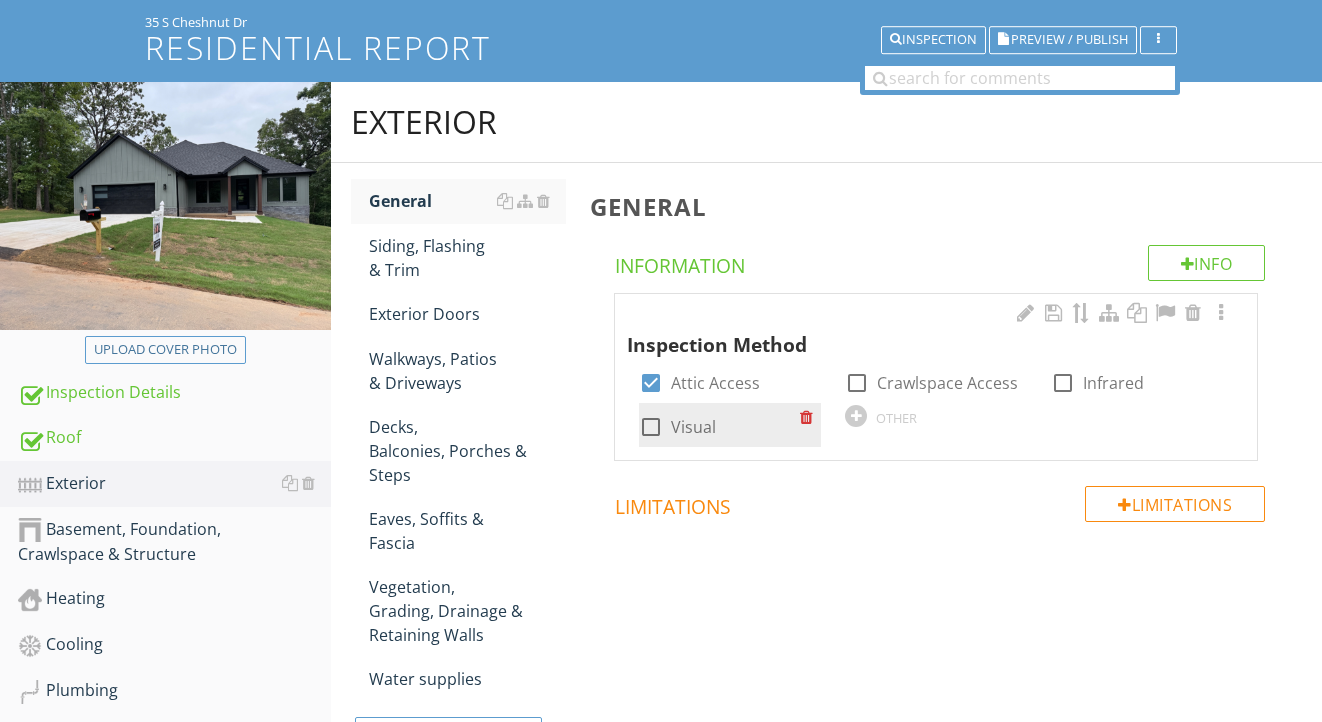 click on "Visual" at bounding box center [693, 427] 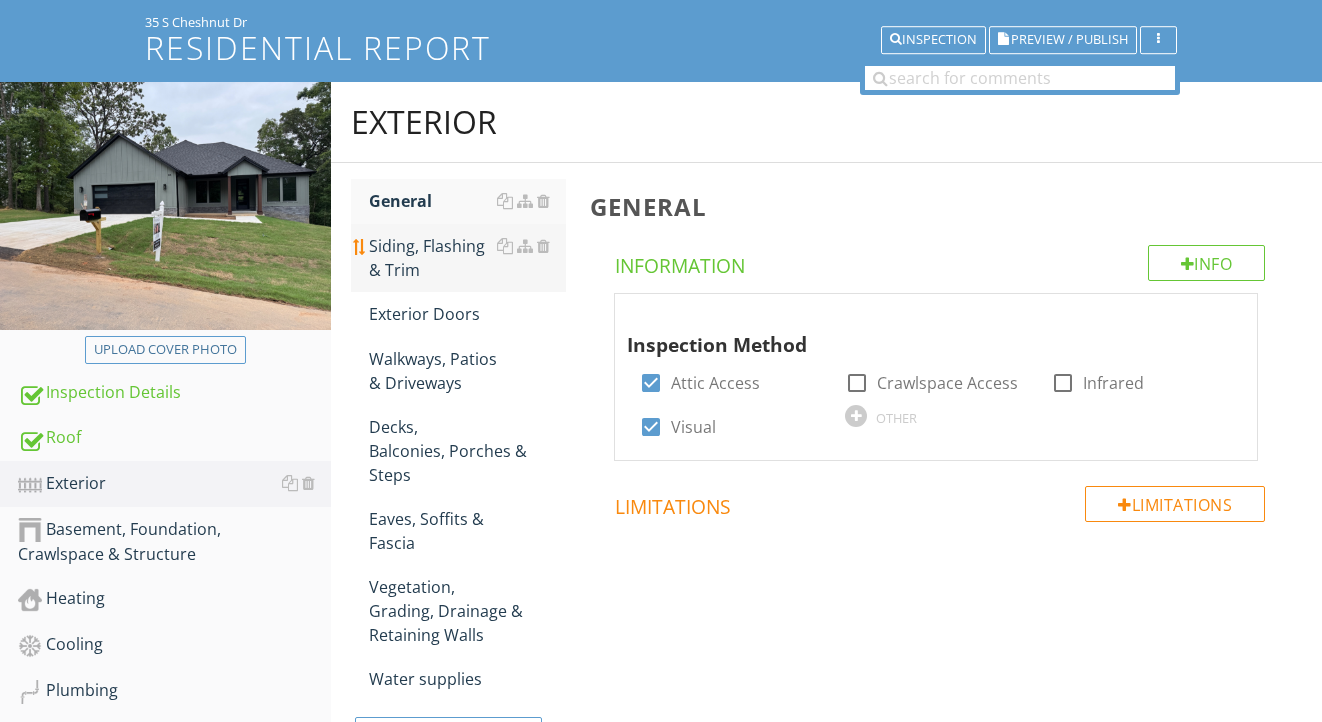click on "Siding, Flashing & Trim" at bounding box center (468, 258) 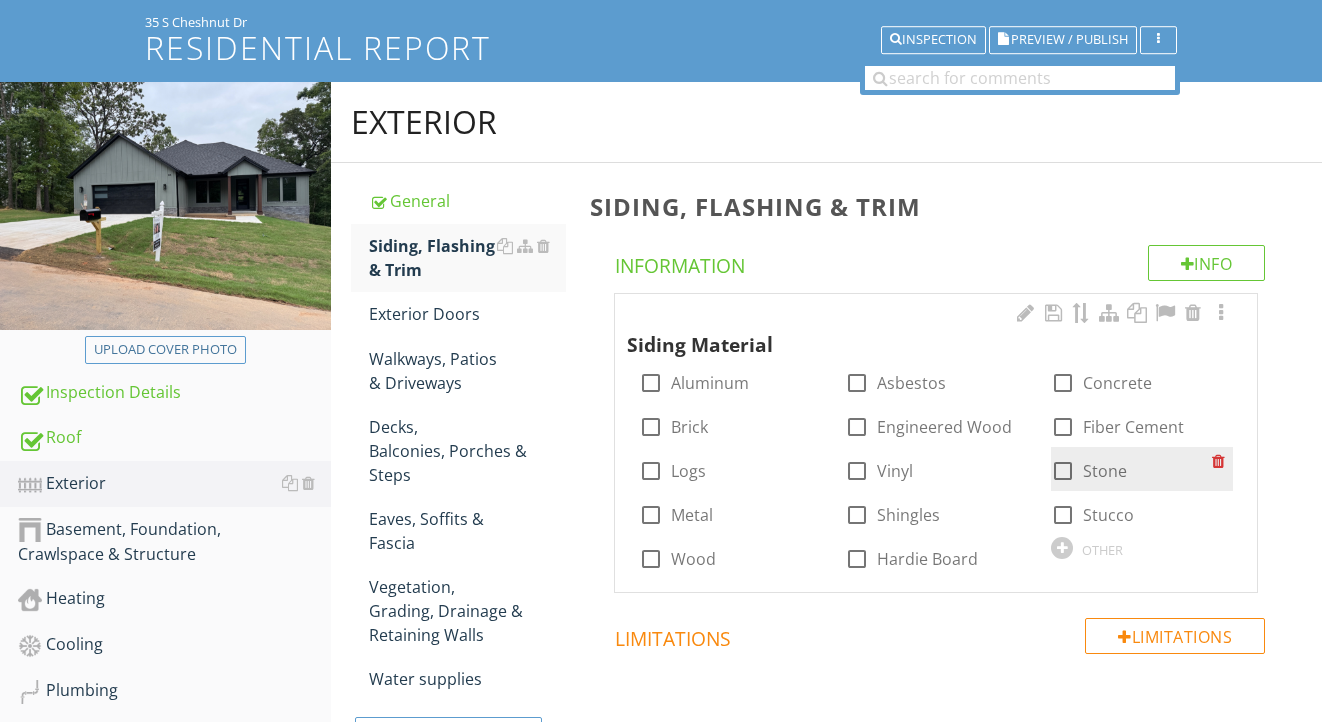 click on "Stone" at bounding box center (1105, 471) 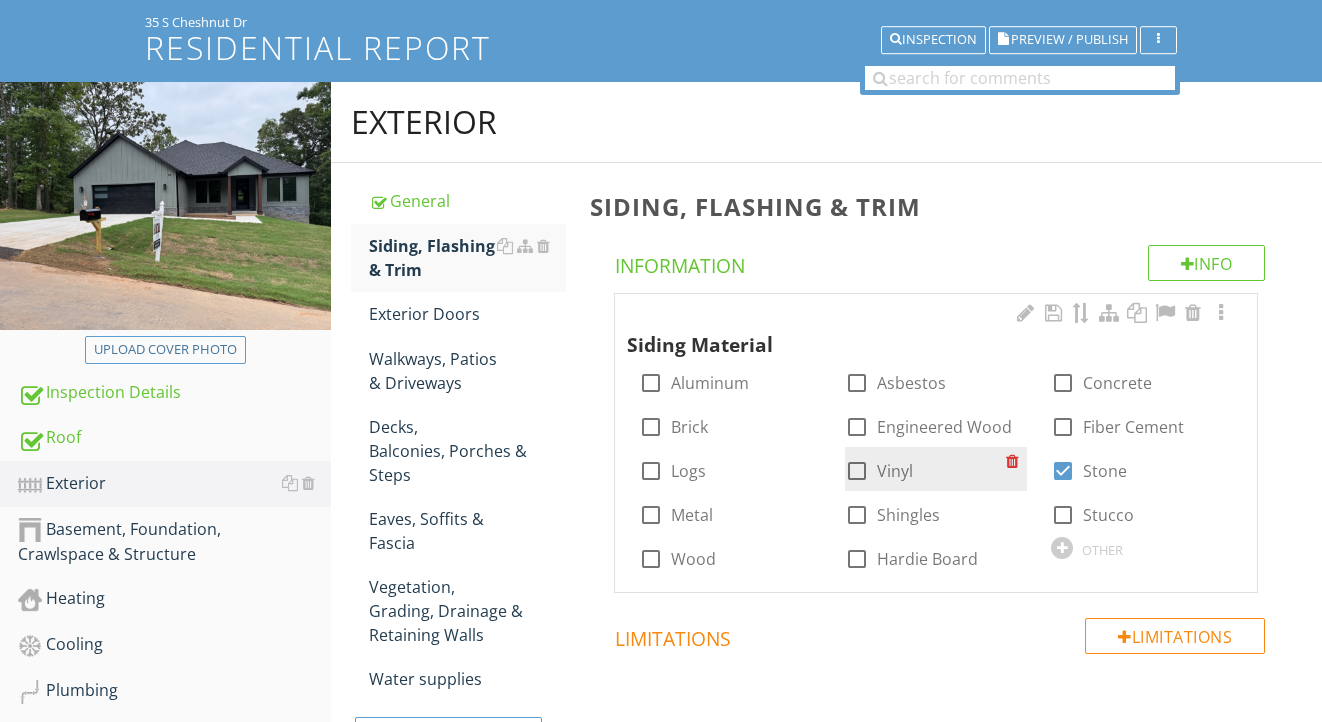 click on "Vinyl" at bounding box center (895, 471) 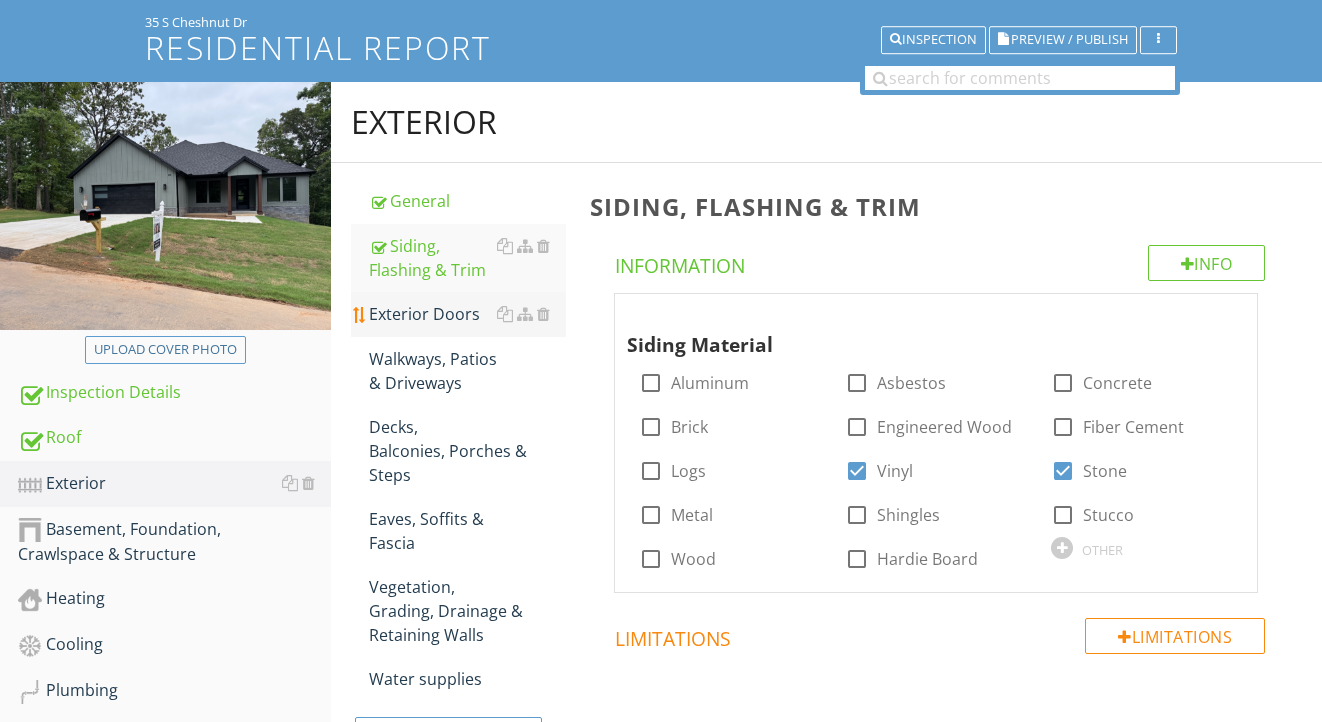 click on "Exterior Doors" at bounding box center [468, 314] 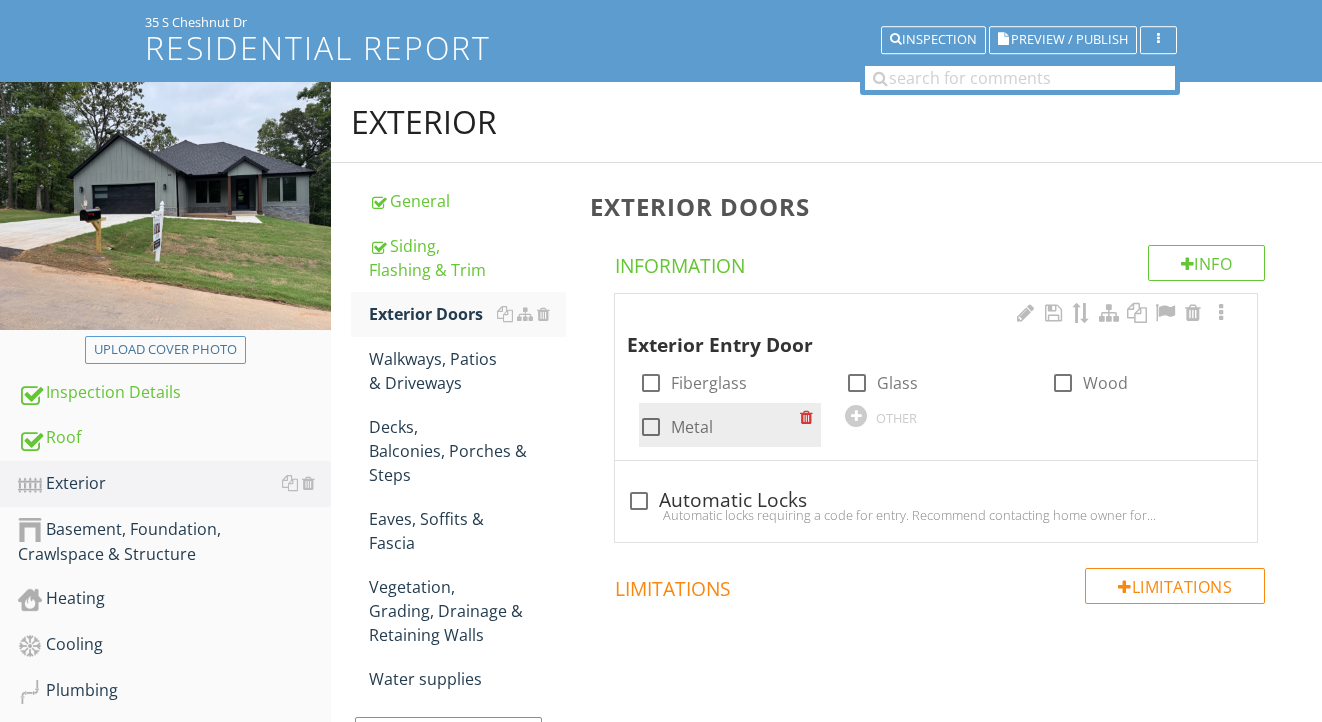 click on "Metal" at bounding box center [692, 427] 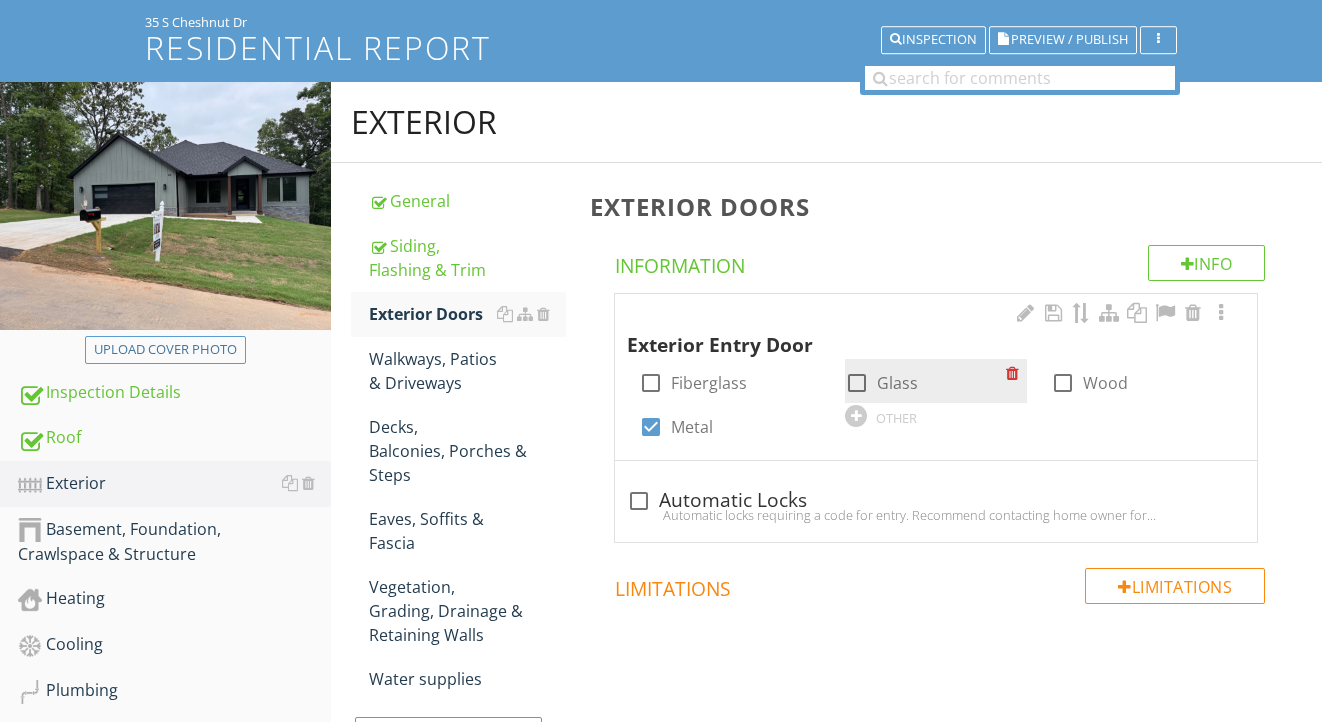 click at bounding box center (857, 383) 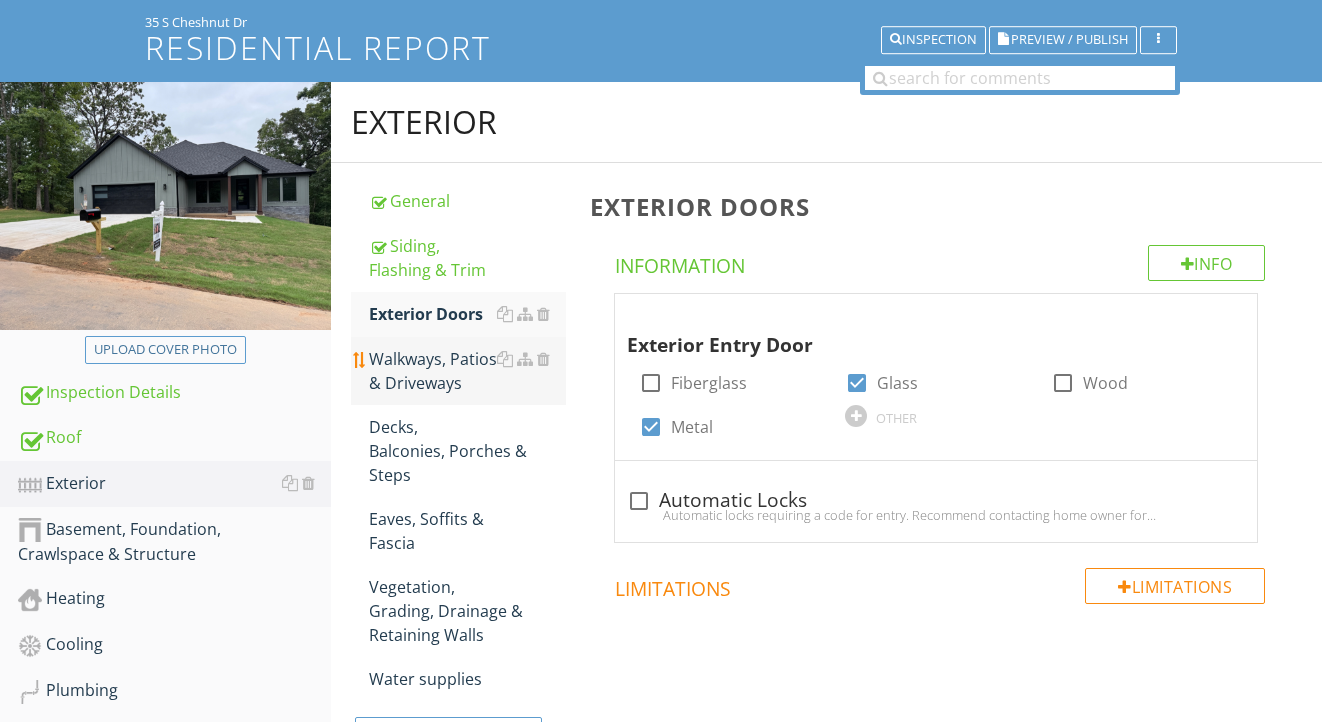 click on "Walkways, Patios & Driveways" at bounding box center (468, 371) 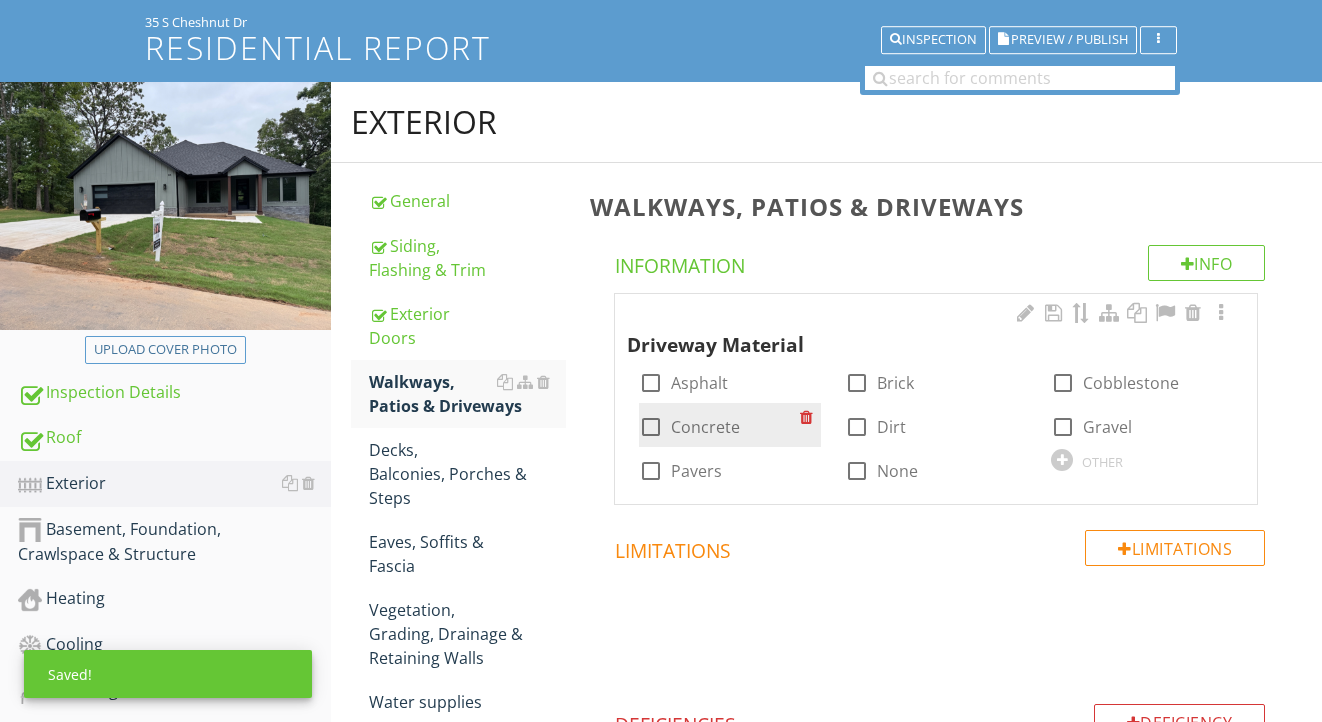 click on "Concrete" at bounding box center [705, 427] 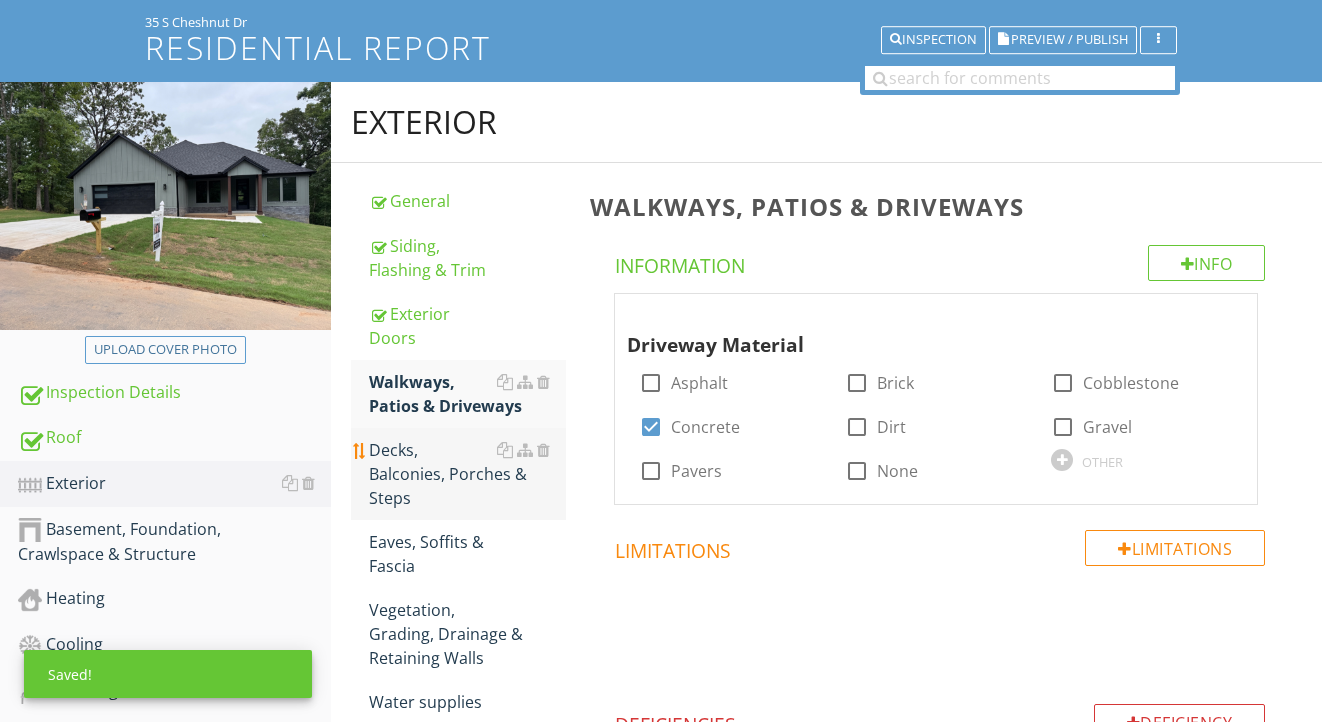 click on "Decks, Balconies, Porches & Steps" at bounding box center [468, 474] 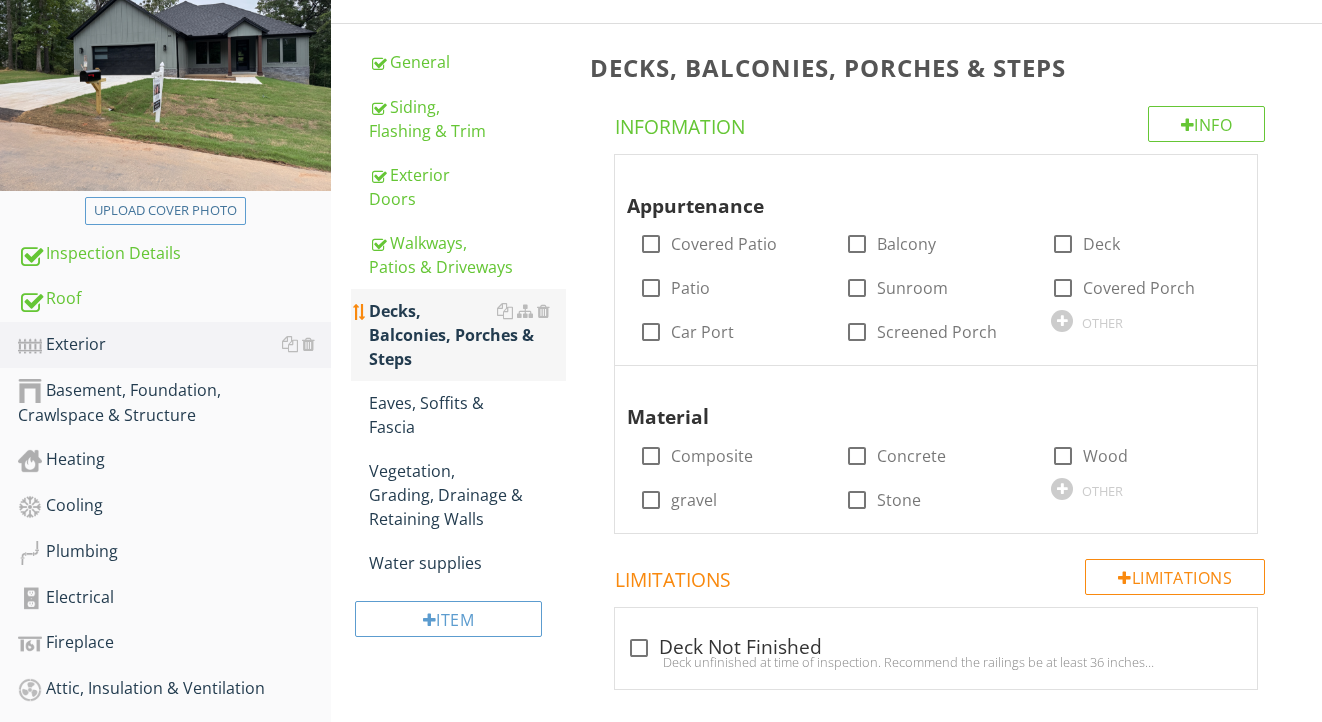 scroll, scrollTop: 343, scrollLeft: 0, axis: vertical 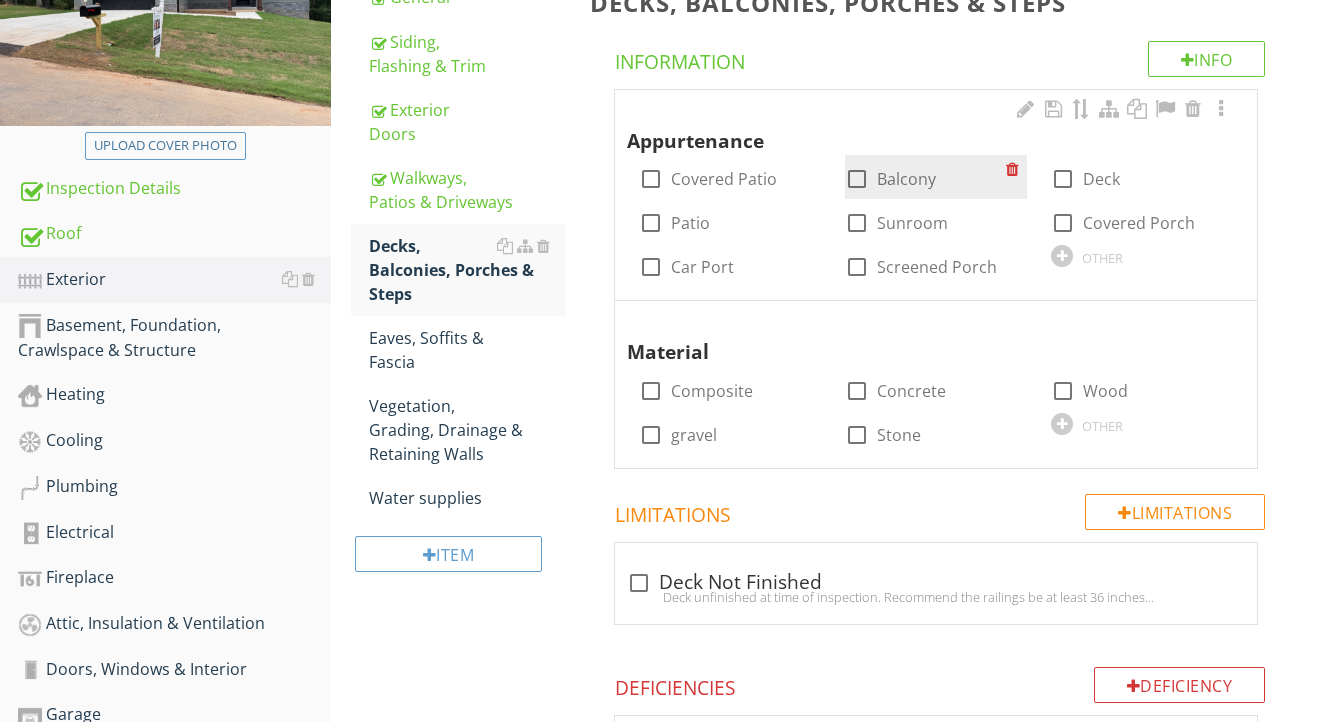 click on "Balcony" at bounding box center [906, 179] 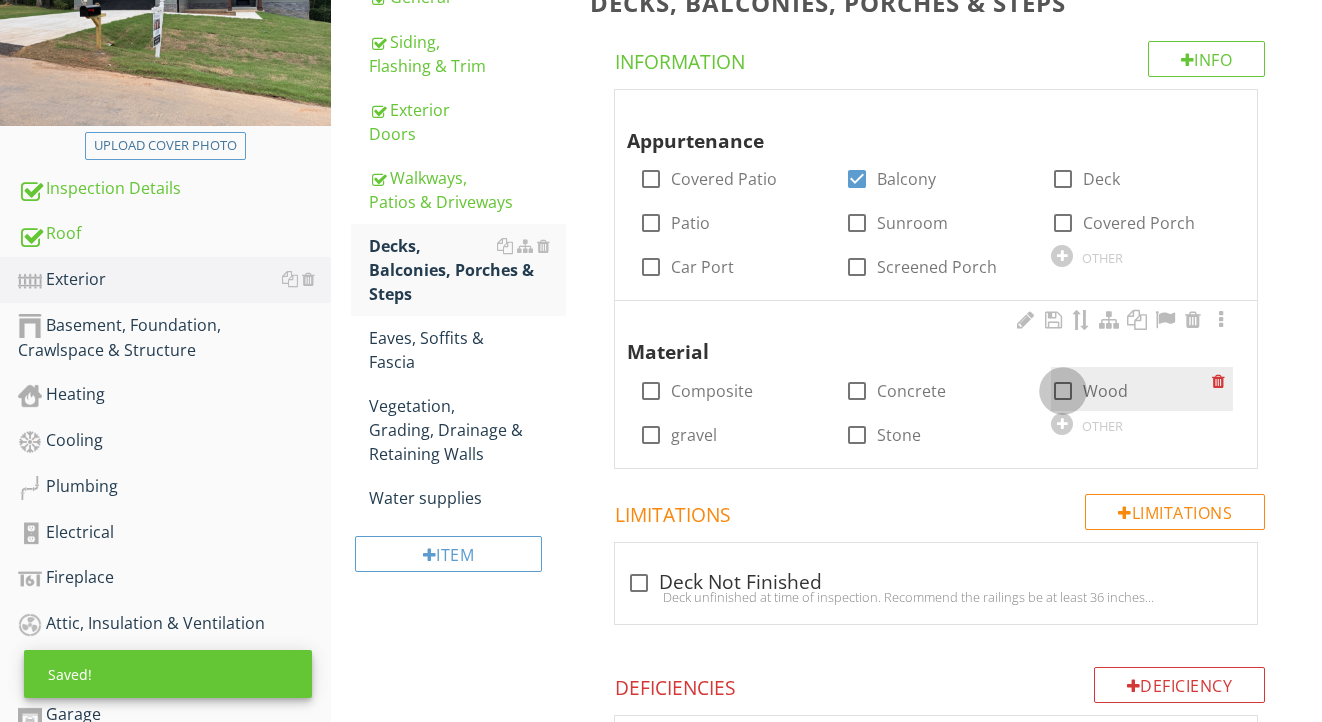 click at bounding box center [1063, 391] 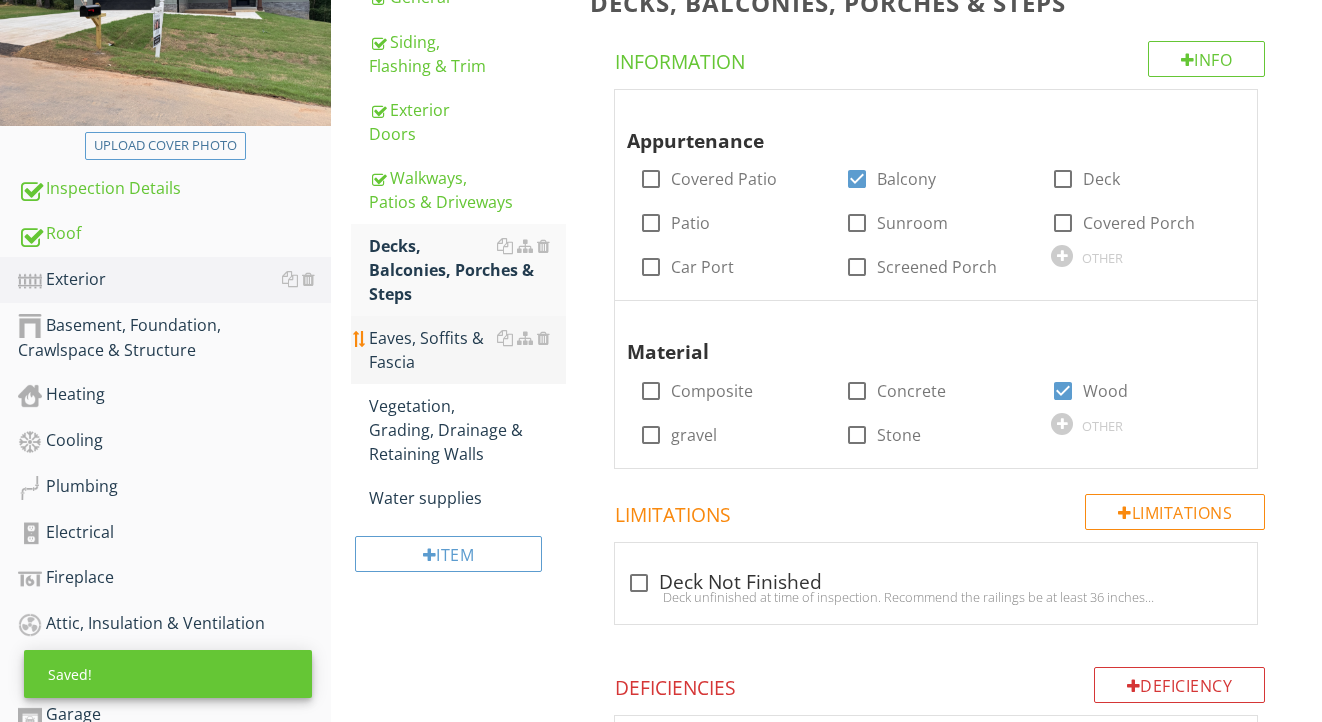 click on "Eaves, Soffits & Fascia" at bounding box center [468, 350] 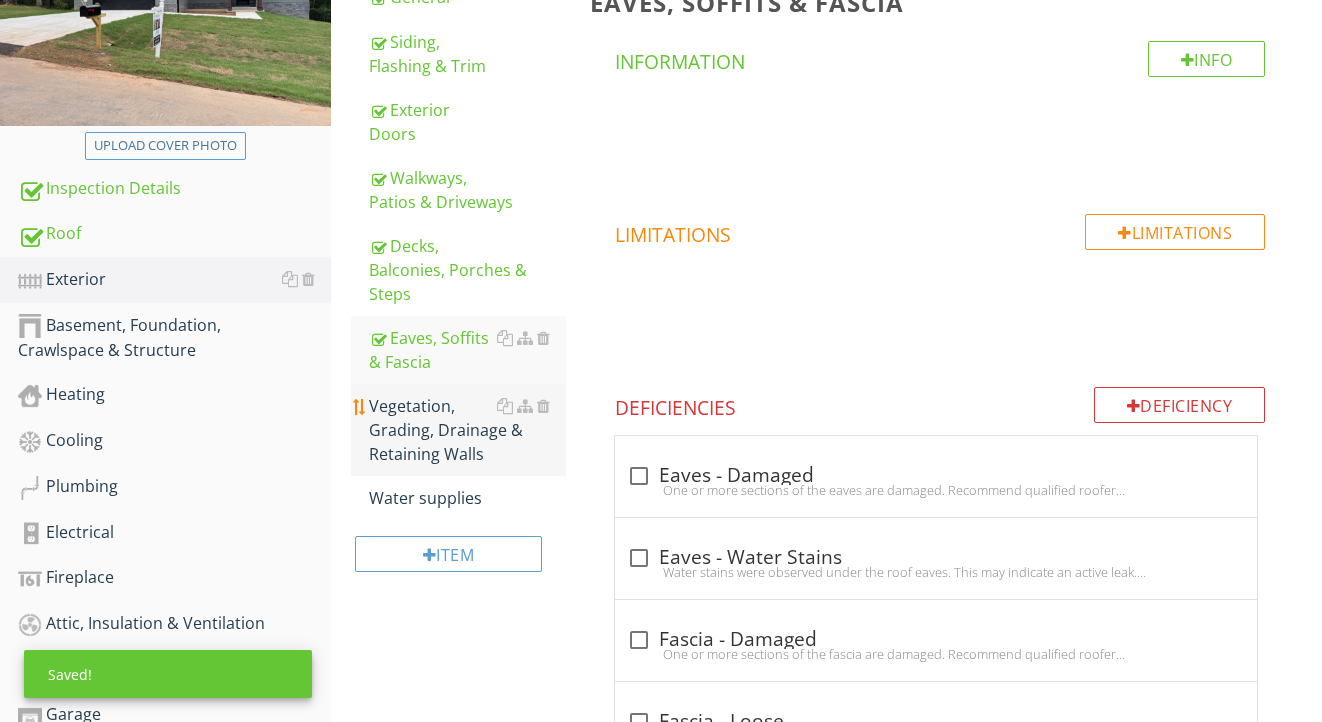 click on "Vegetation, Grading, Drainage & Retaining Walls" at bounding box center (468, 430) 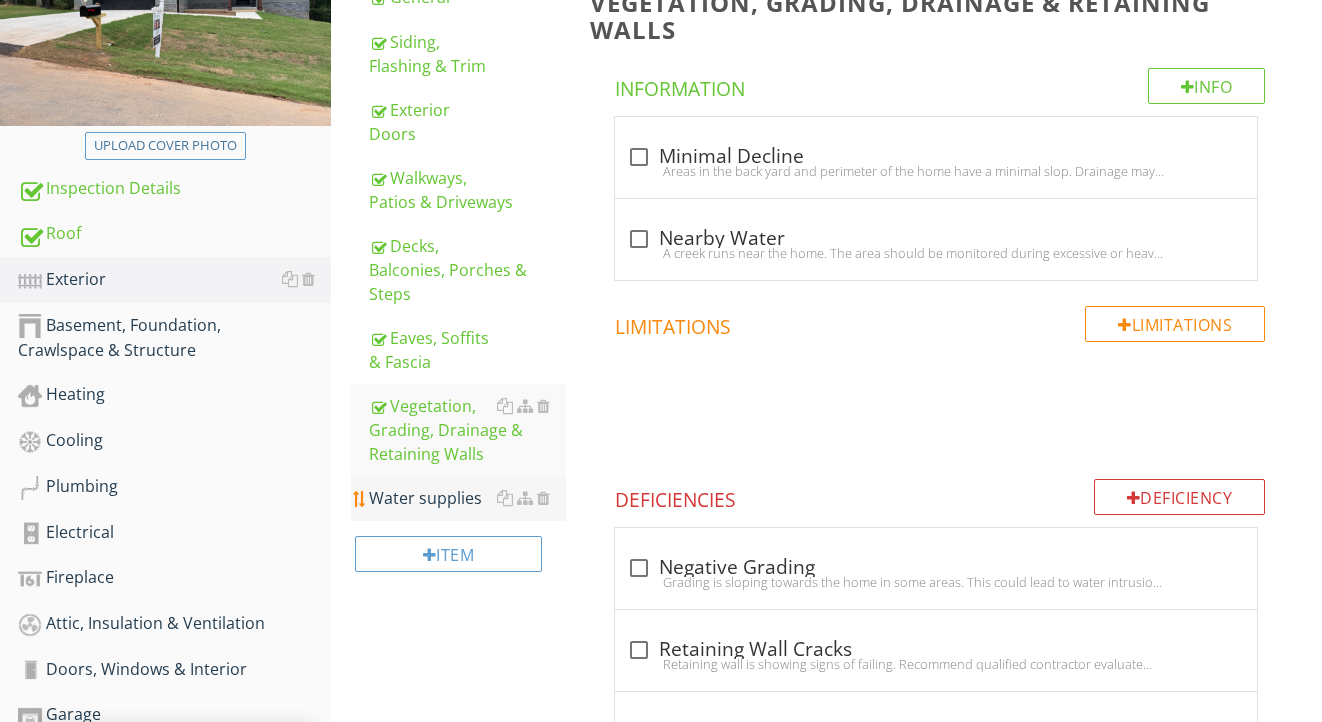 click on "Water supplies" at bounding box center (468, 498) 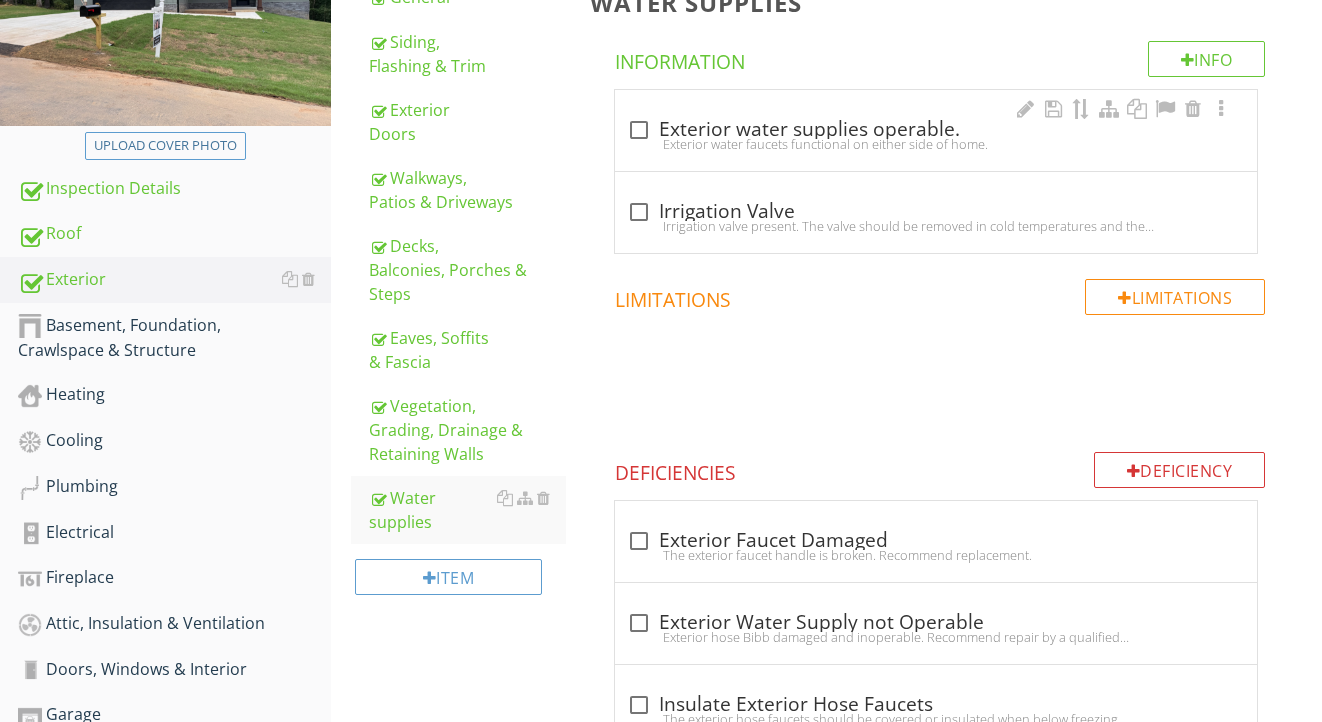 click on "Exterior water faucets functional on either side of home." at bounding box center [936, 144] 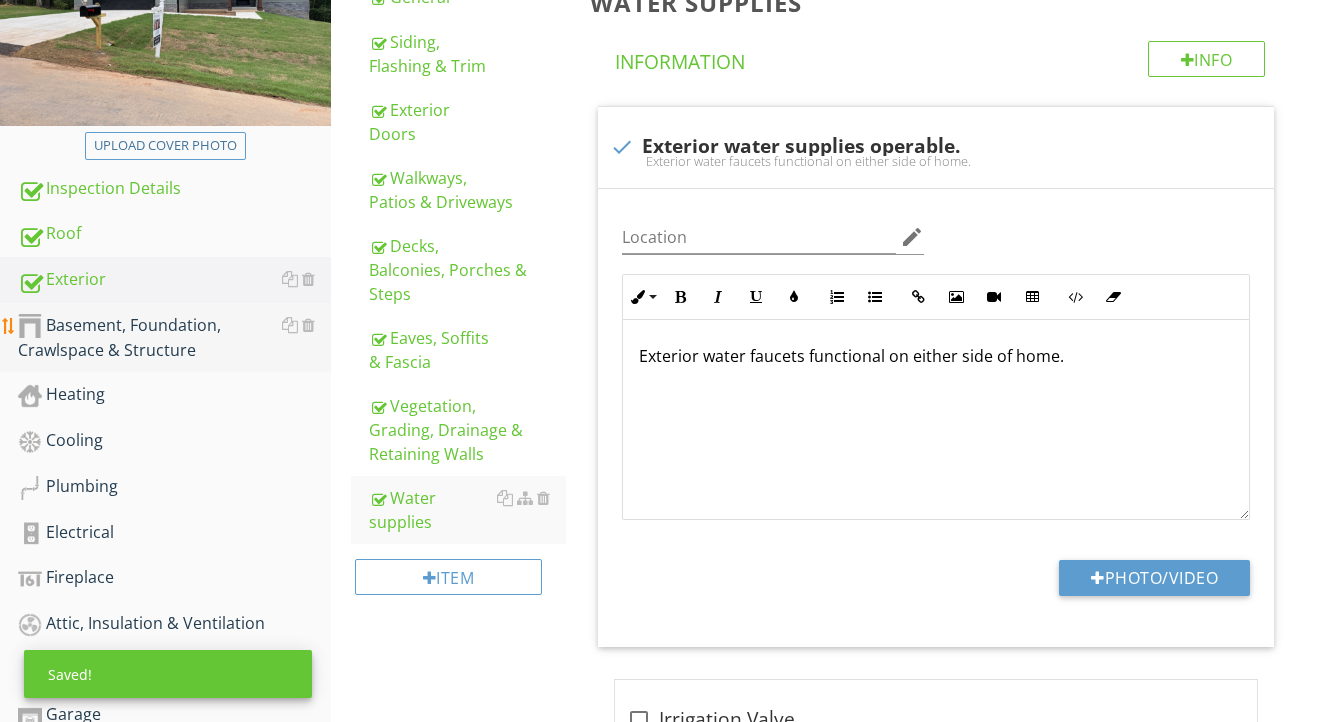 click on "Basement, Foundation, Crawlspace & Structure" at bounding box center (174, 338) 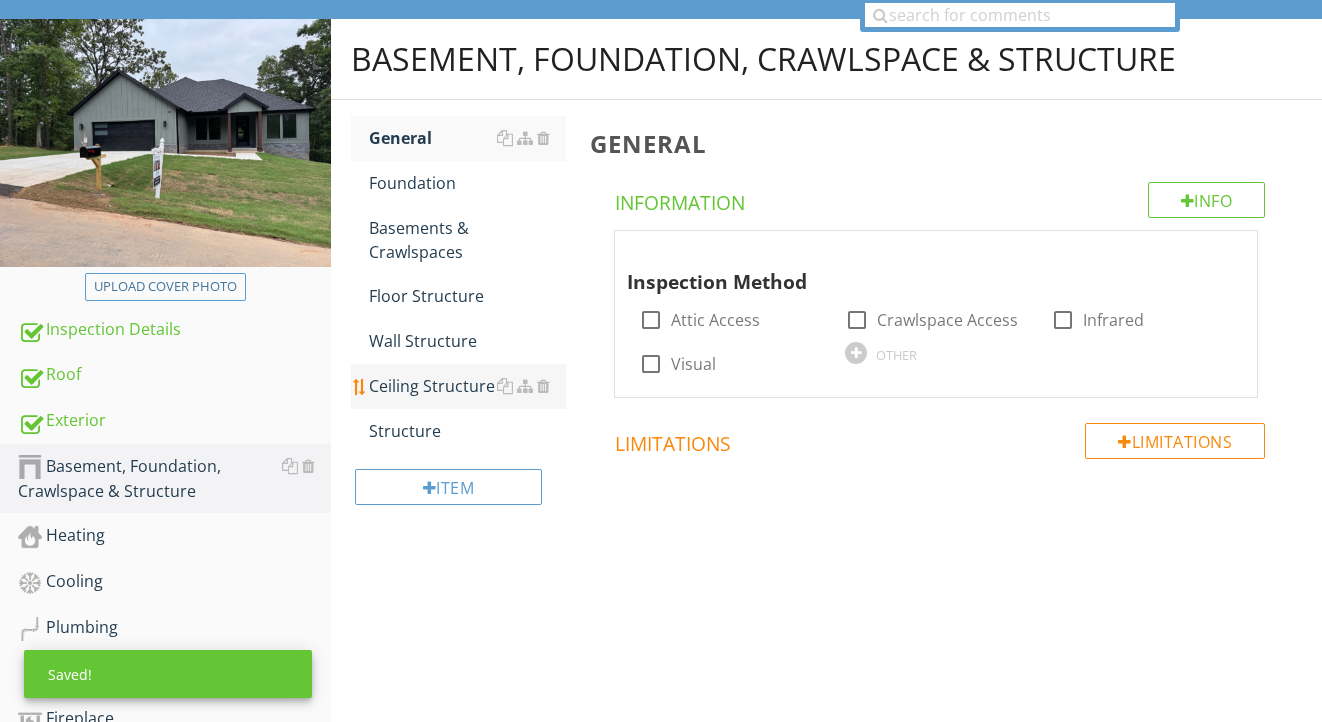 scroll, scrollTop: 166, scrollLeft: 0, axis: vertical 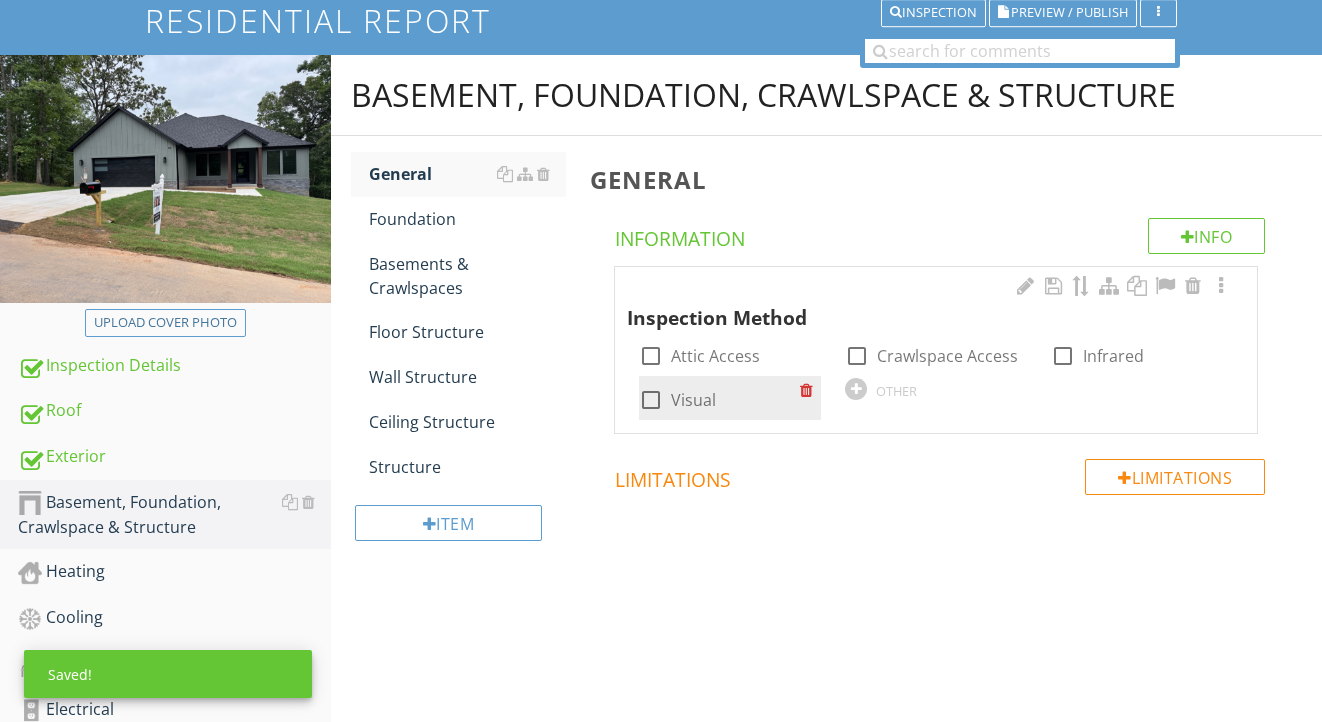 click on "Visual" at bounding box center (693, 400) 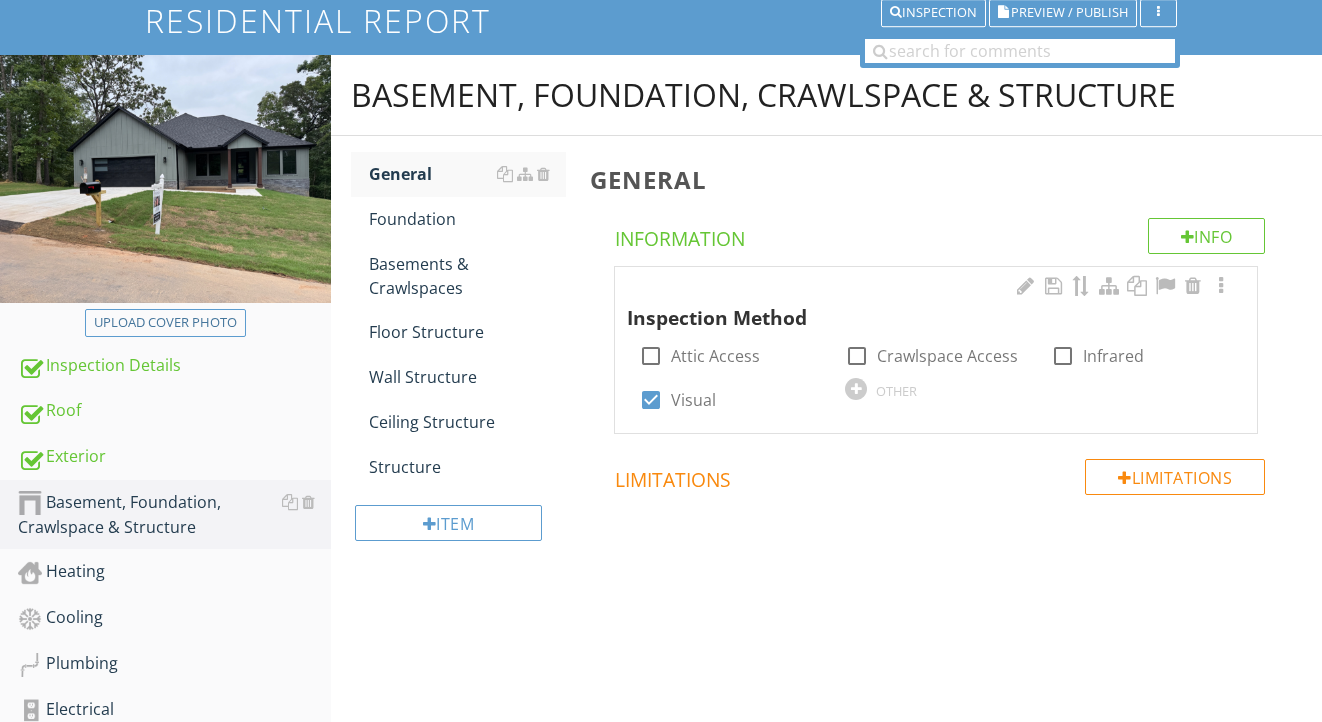 click on "check_box_outline_blank Crawlspace Access" at bounding box center [936, 354] 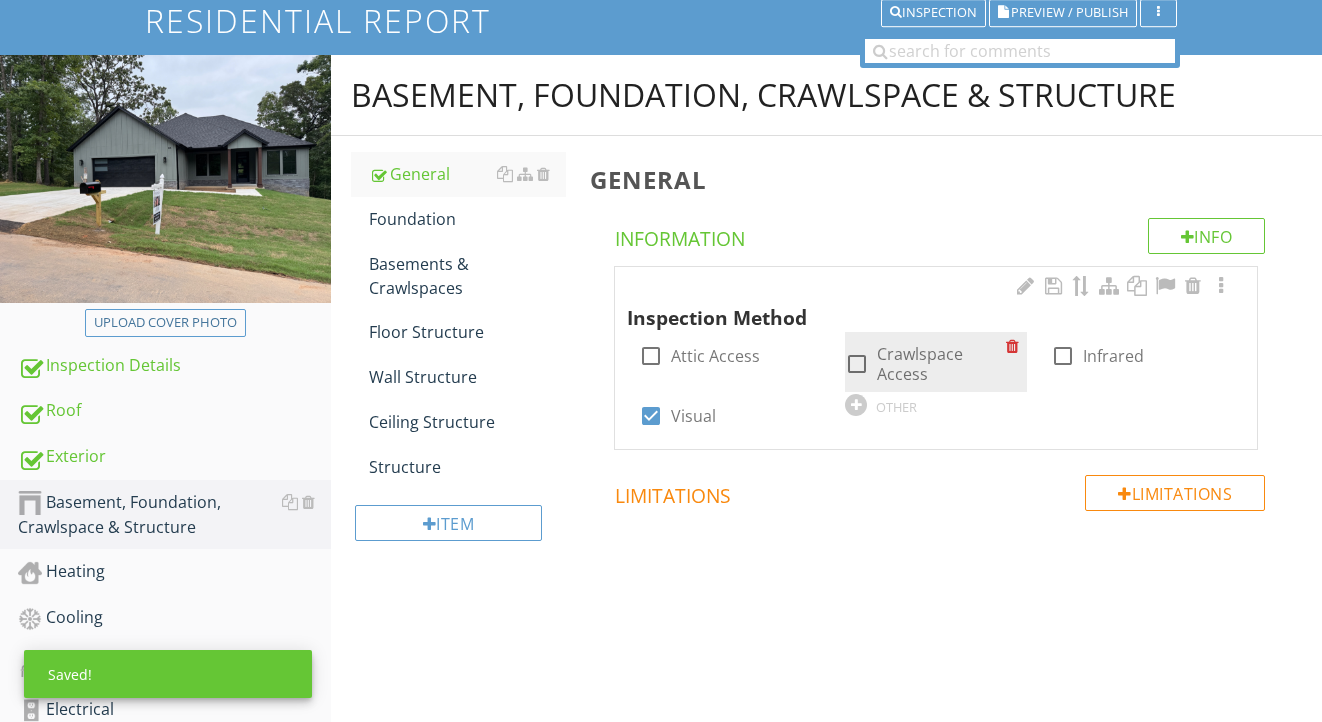 click on "check_box_outline_blank Crawlspace Access" at bounding box center (925, 364) 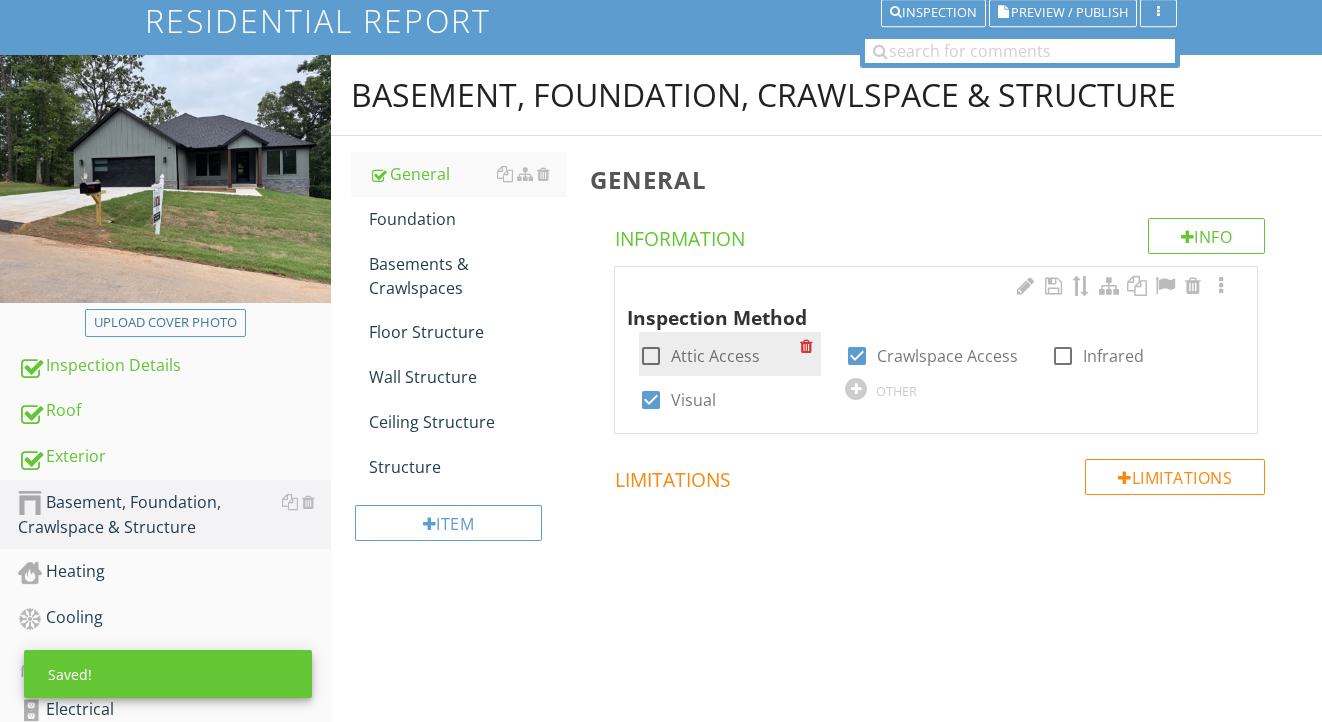 click on "Attic Access" at bounding box center [715, 356] 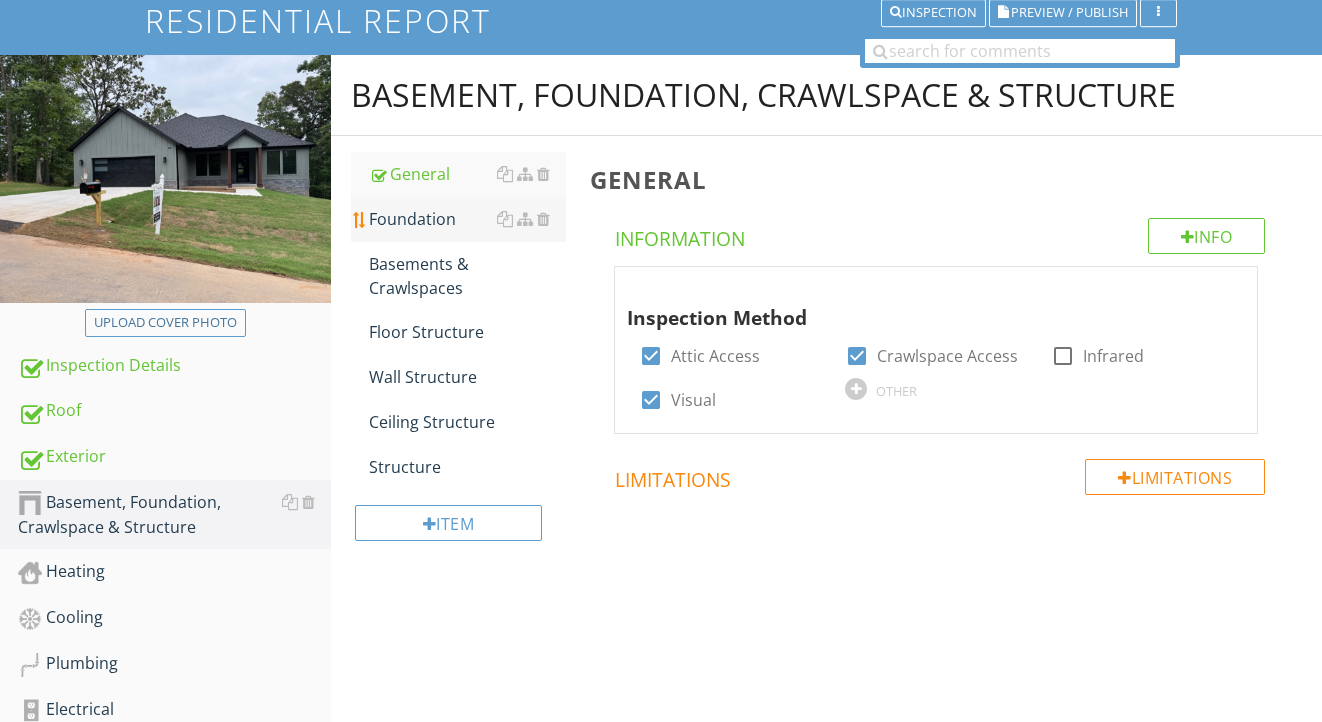 click on "Foundation" at bounding box center [468, 219] 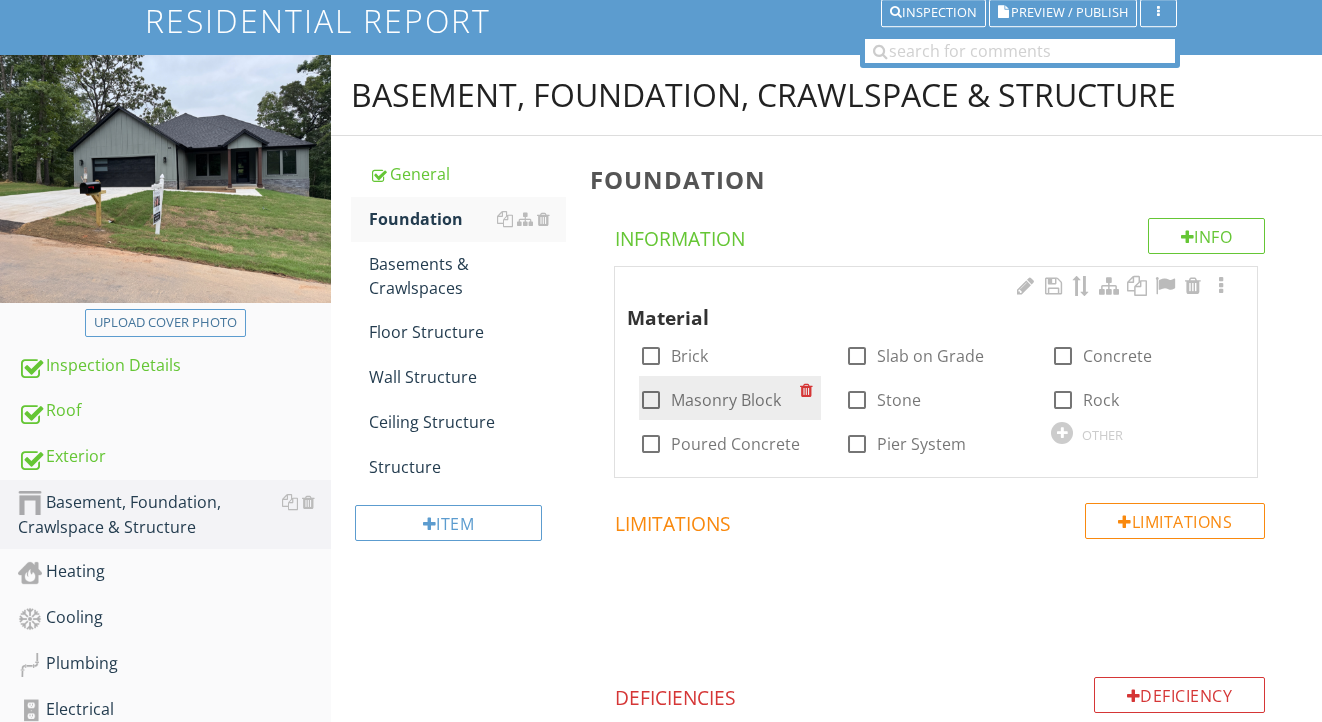 click on "Masonry Block" at bounding box center (726, 400) 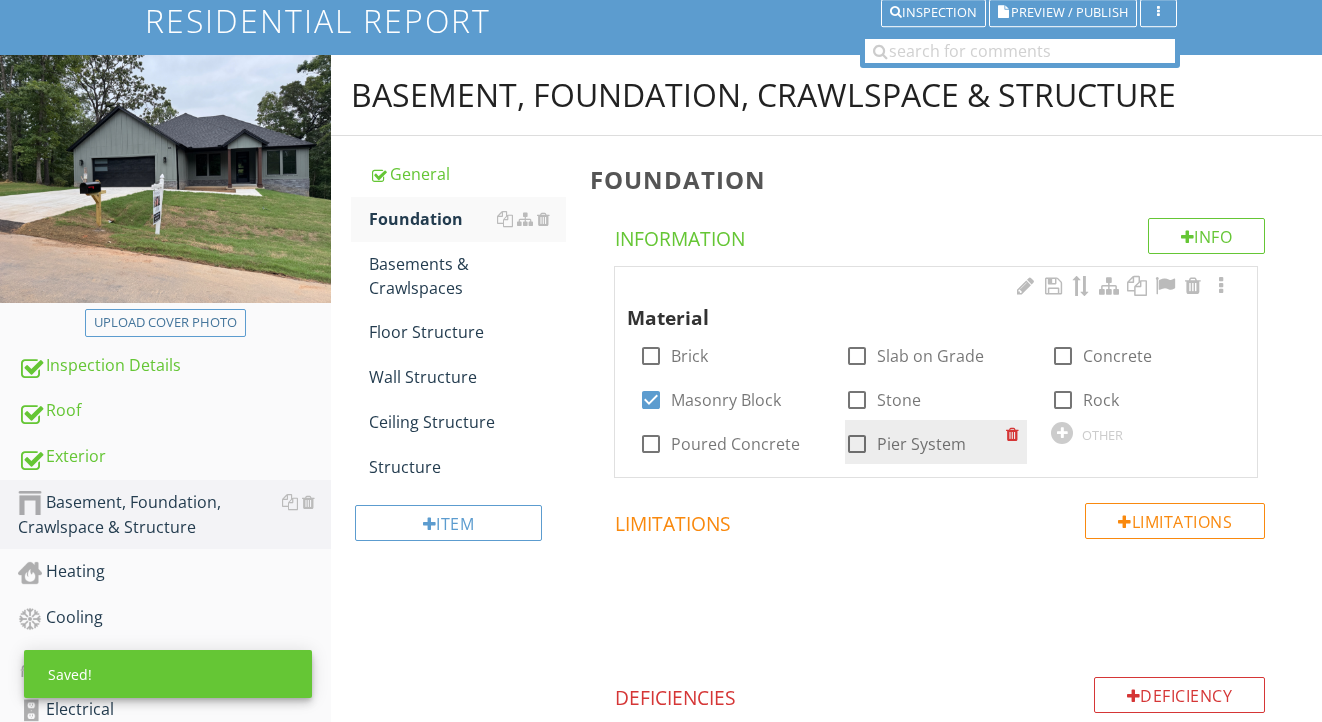 click on "Pier System" at bounding box center (921, 444) 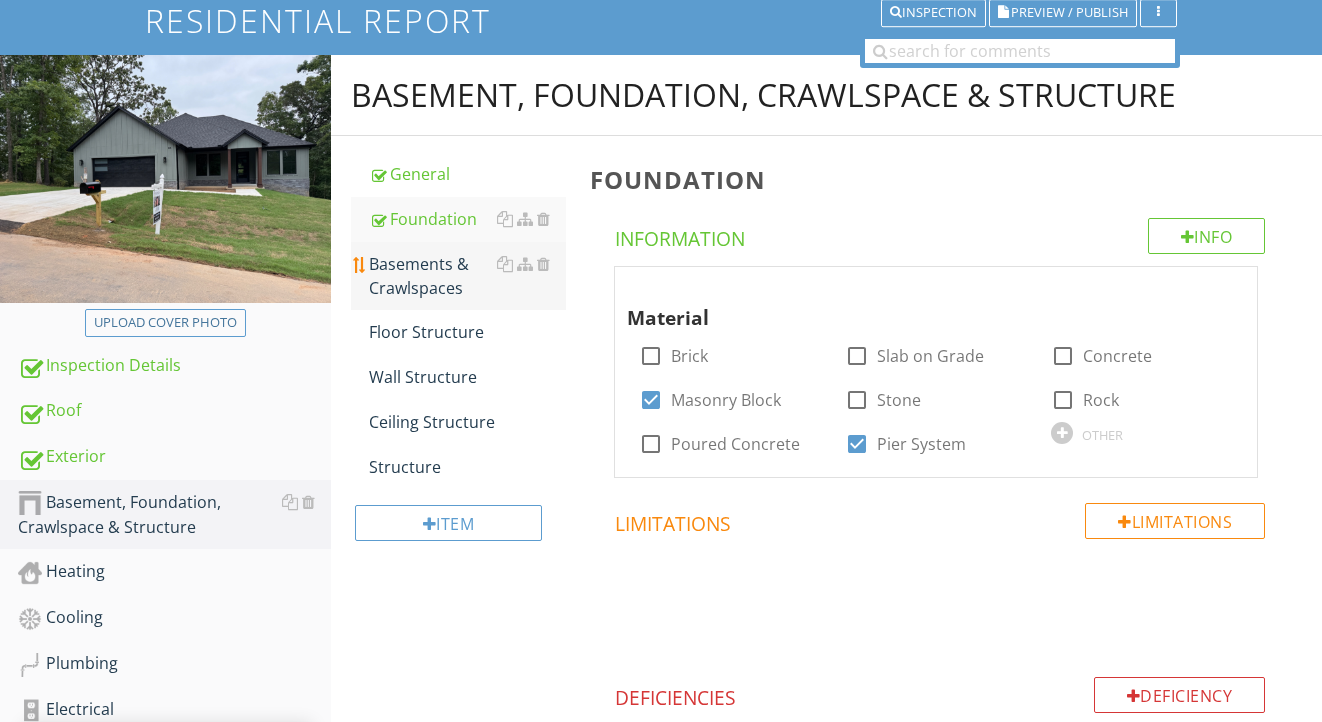 click on "Basements & Crawlspaces" at bounding box center (468, 276) 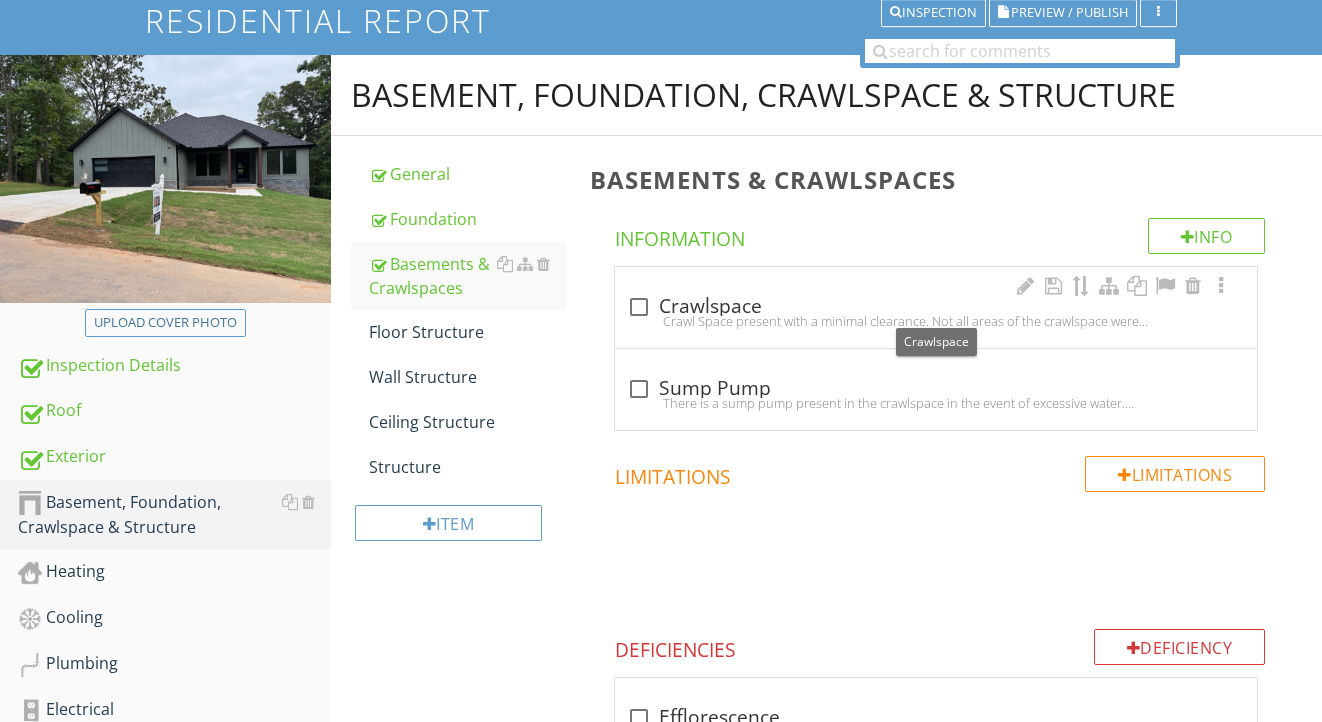 click on "check_box_outline_blank
Crawlspace" at bounding box center [936, 307] 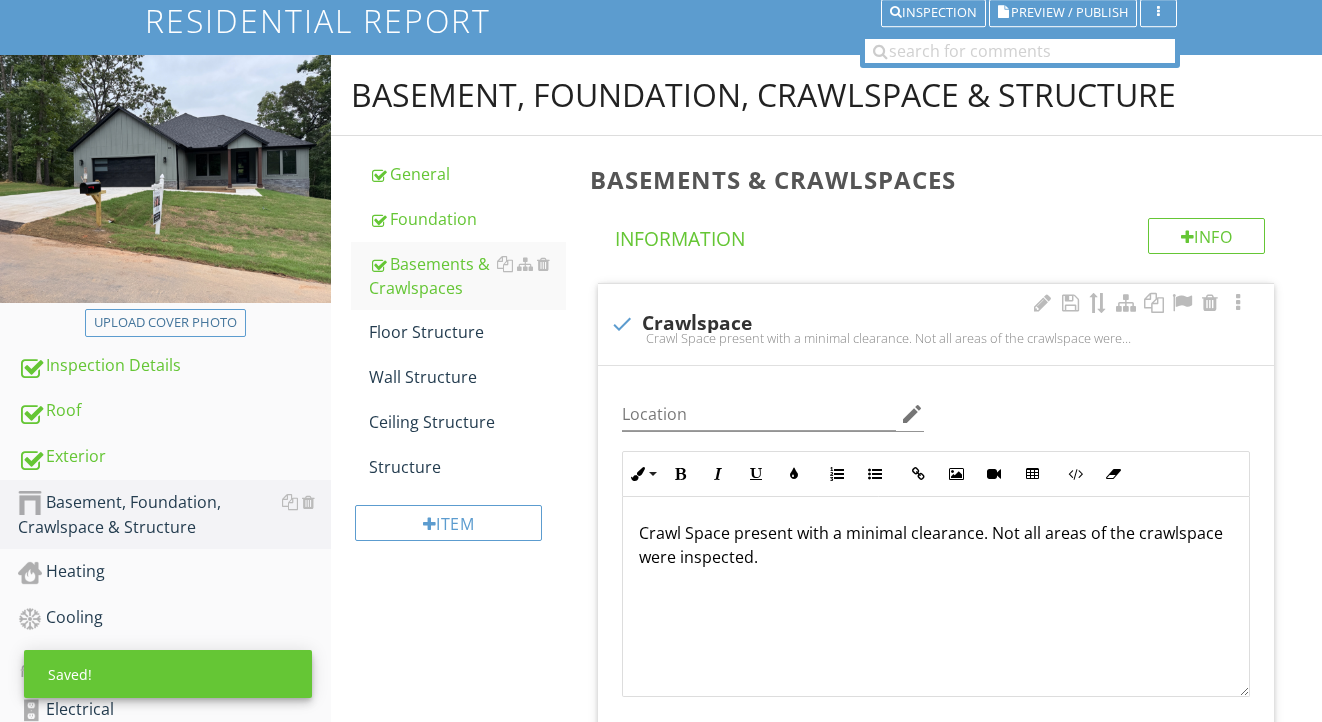 click on "Crawl Space present with a minimal clearance. Not all areas of the crawlspace were inspected." at bounding box center (936, 545) 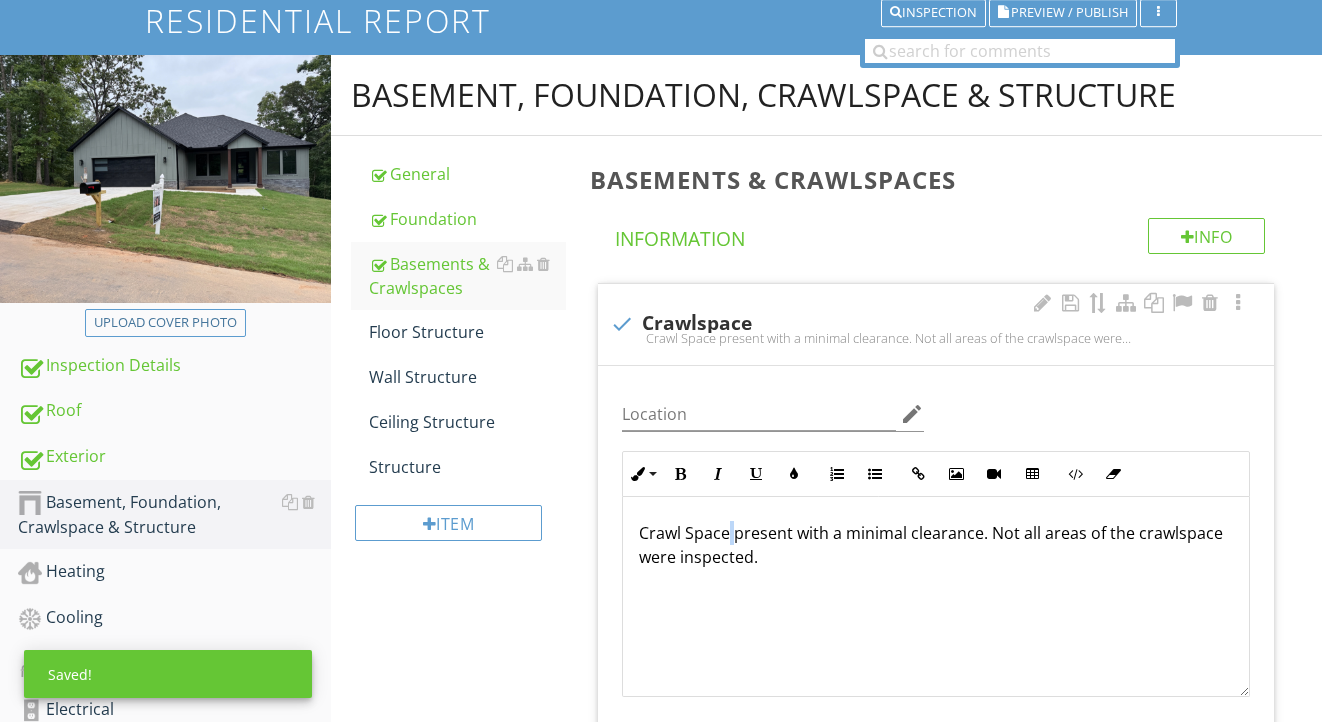click on "Crawl Space present with a minimal clearance. Not all areas of the crawlspace were inspected." at bounding box center (936, 545) 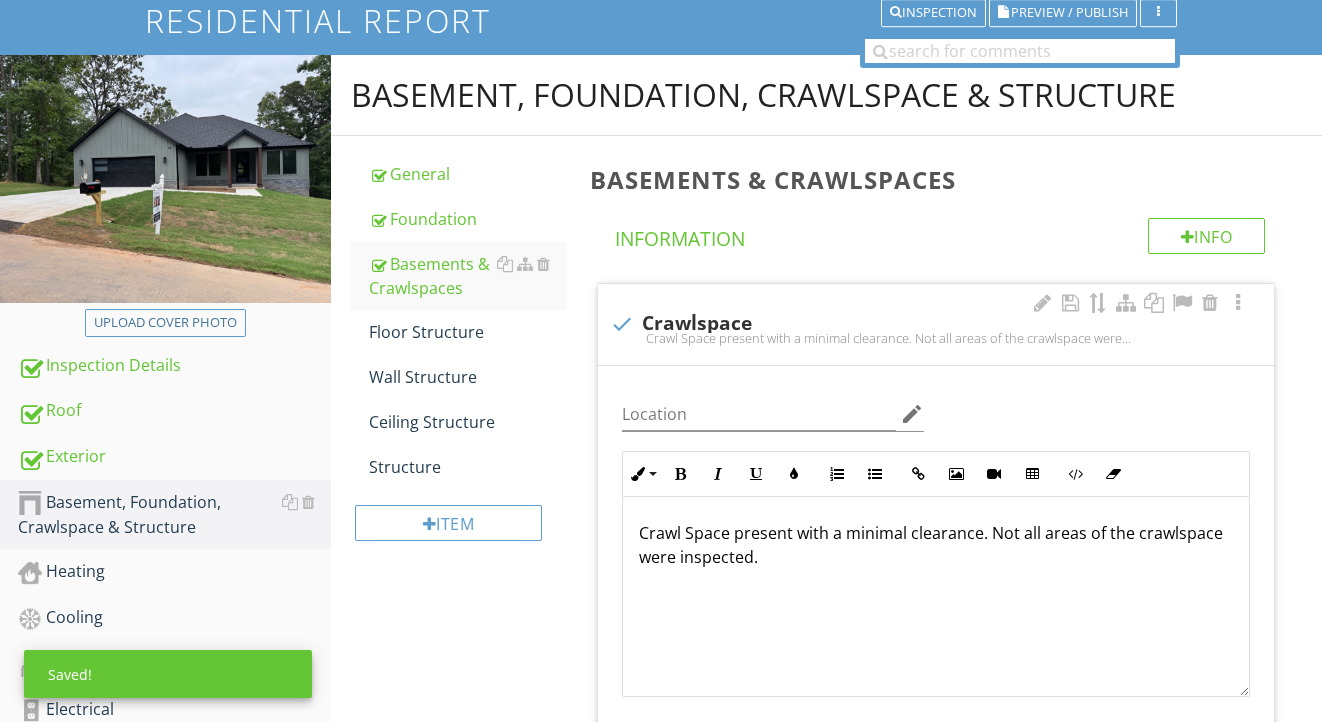 click on "Crawl Space present with a minimal clearance. Not all areas of the crawlspace were inspected." at bounding box center (936, 545) 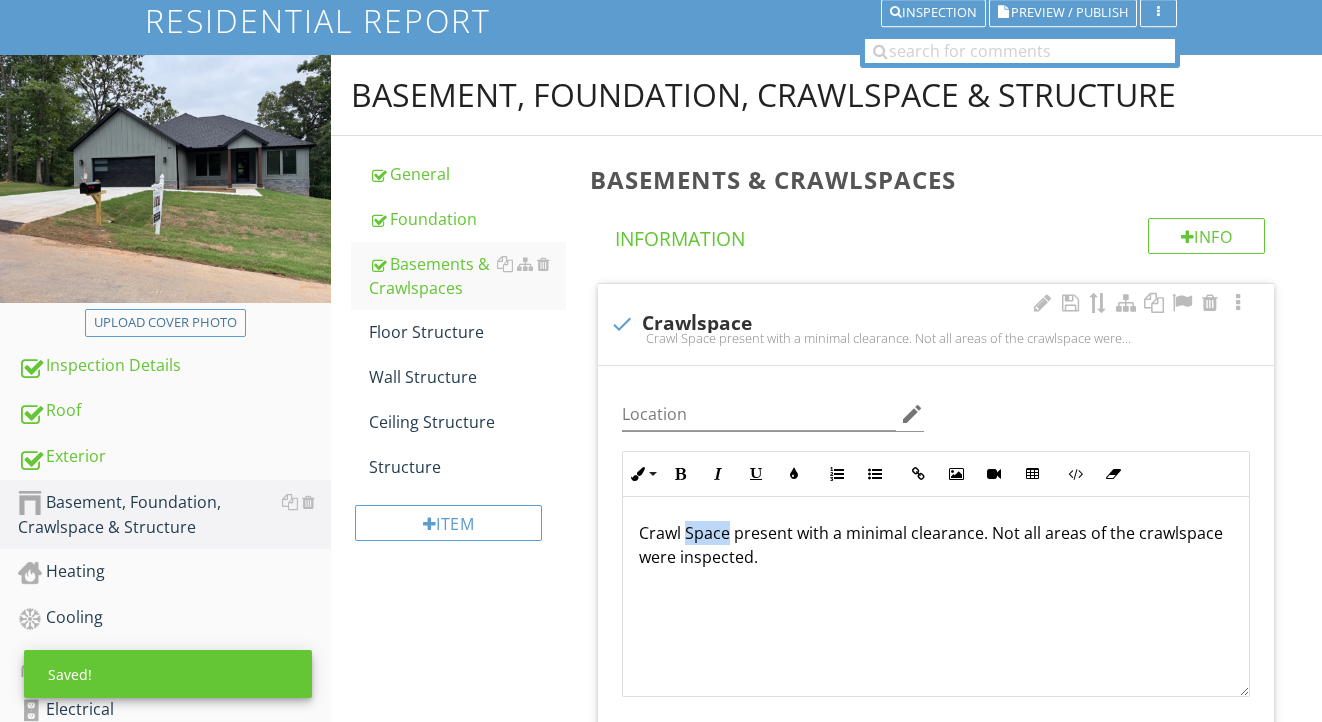 click on "Crawl Space present with a minimal clearance. Not all areas of the crawlspace were inspected." at bounding box center (936, 545) 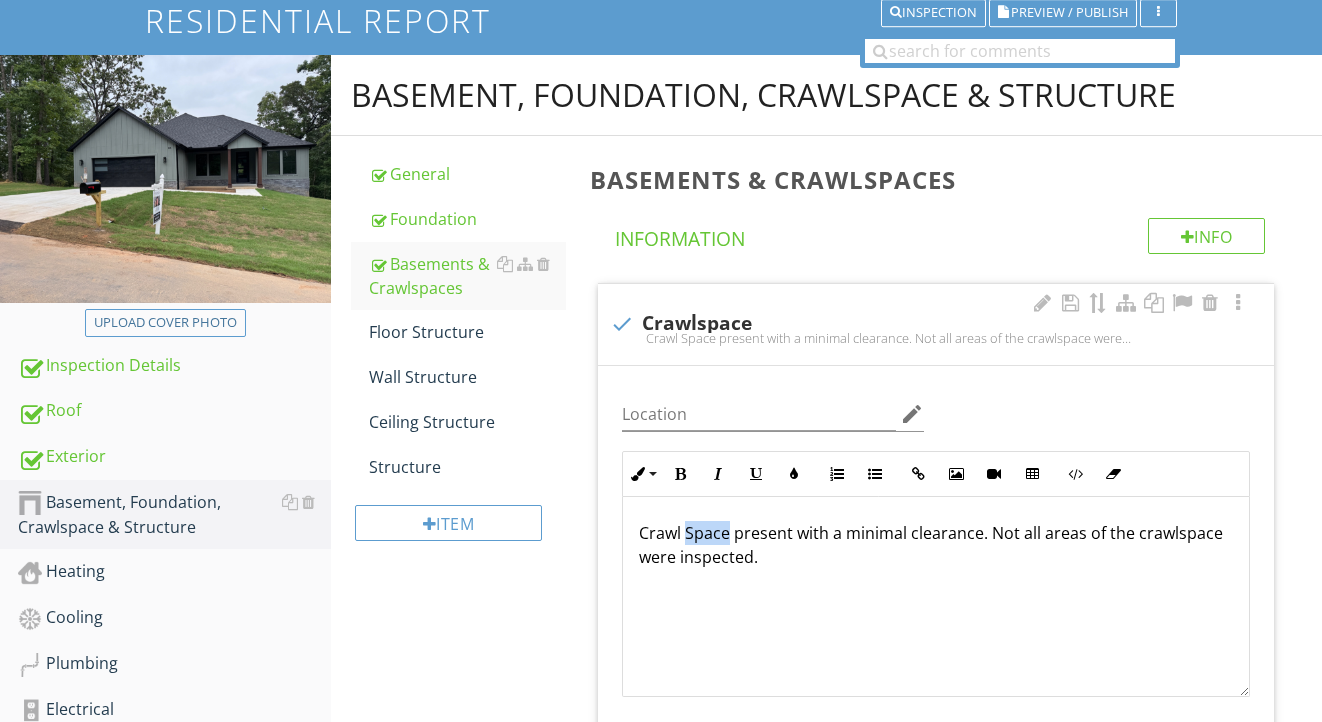click on "Crawl Space present with a minimal clearance. Not all areas of the crawlspace were inspected." at bounding box center [936, 545] 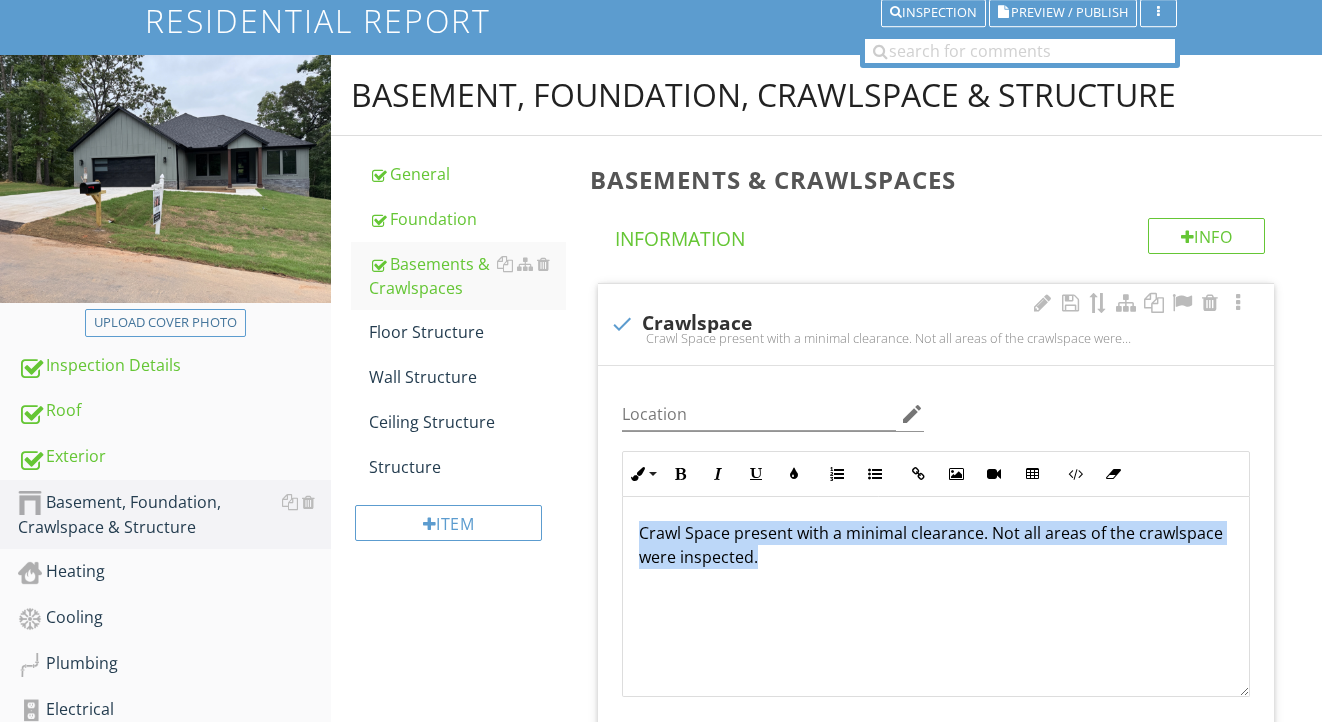 click on "Crawl Space present with a minimal clearance. Not all areas of the crawlspace were inspected." at bounding box center (936, 545) 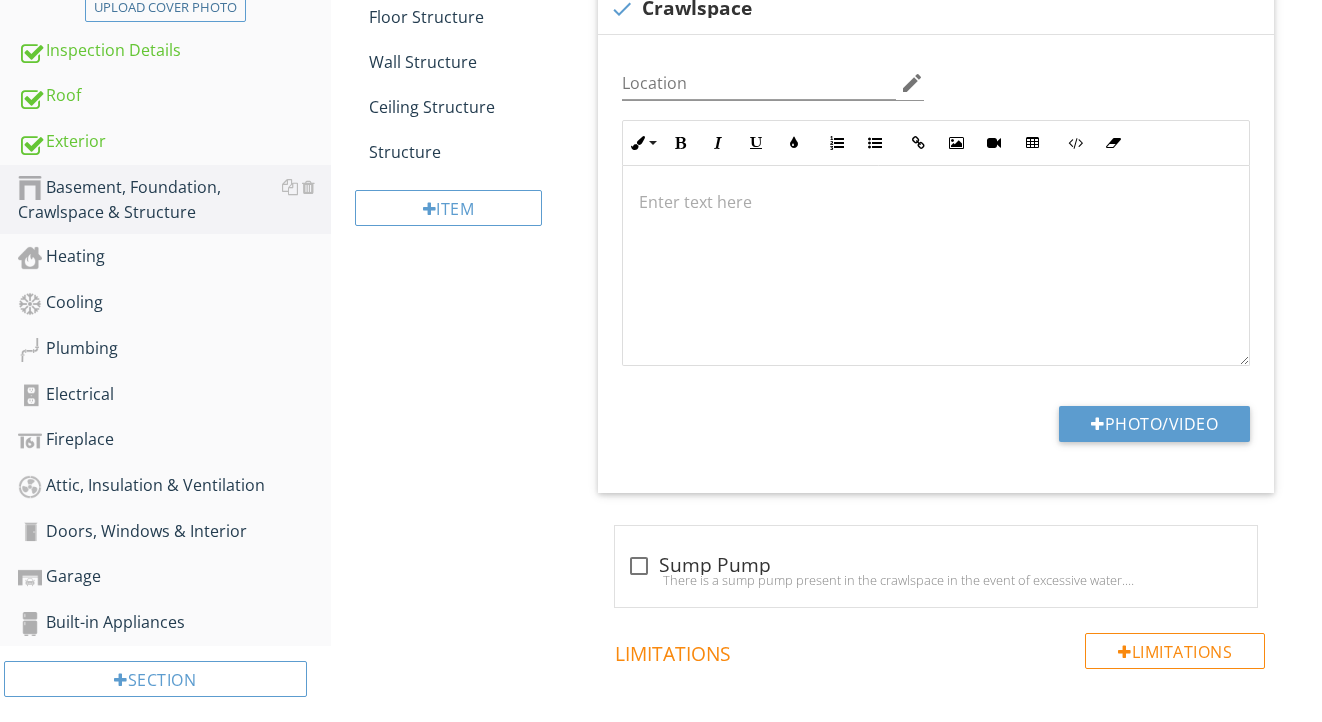 scroll, scrollTop: 508, scrollLeft: 0, axis: vertical 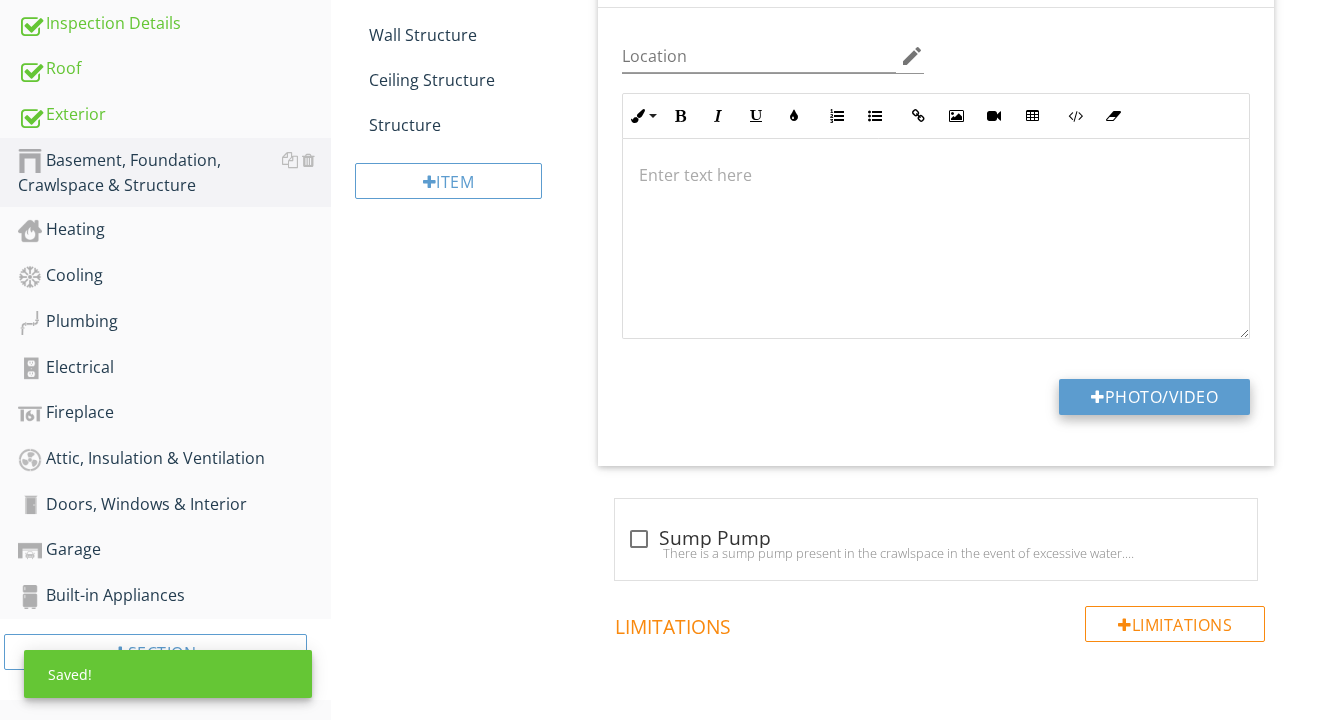 click on "Photo/Video" at bounding box center (1154, 397) 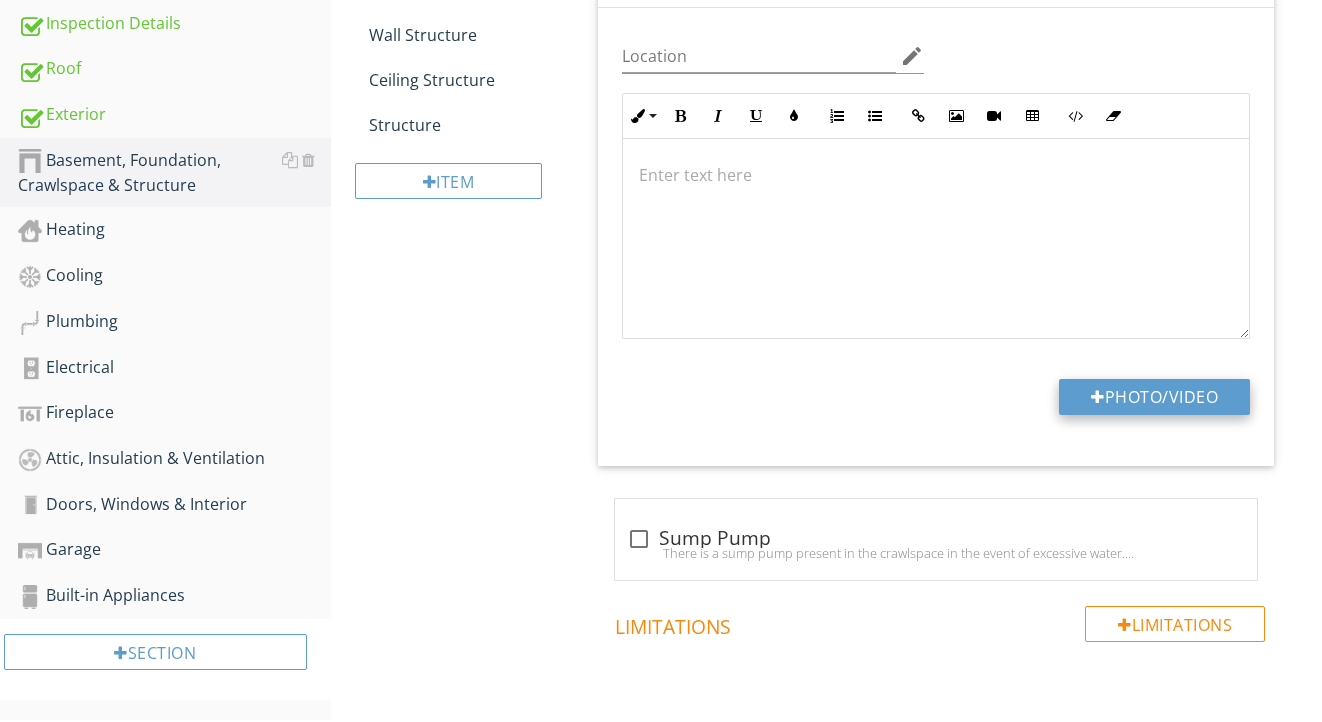 type on "C:\fakepath\IMG_0695.jpeg" 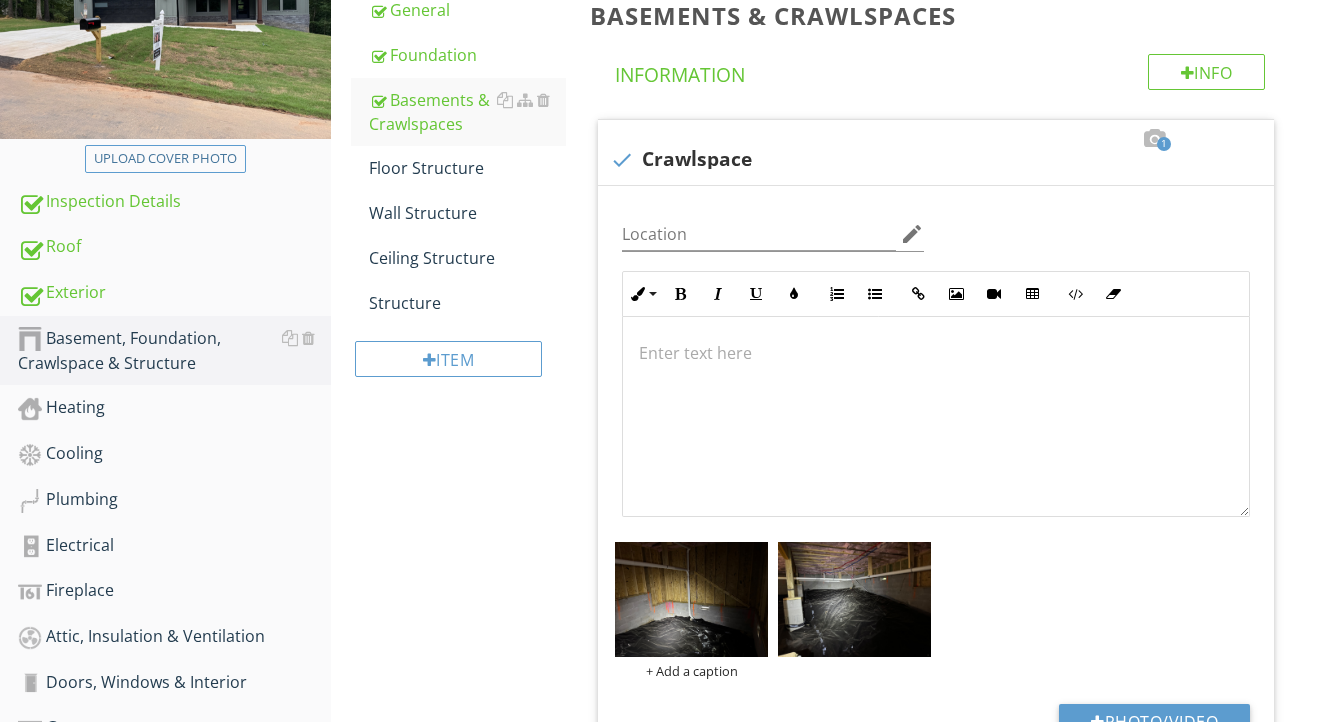 scroll, scrollTop: 252, scrollLeft: 0, axis: vertical 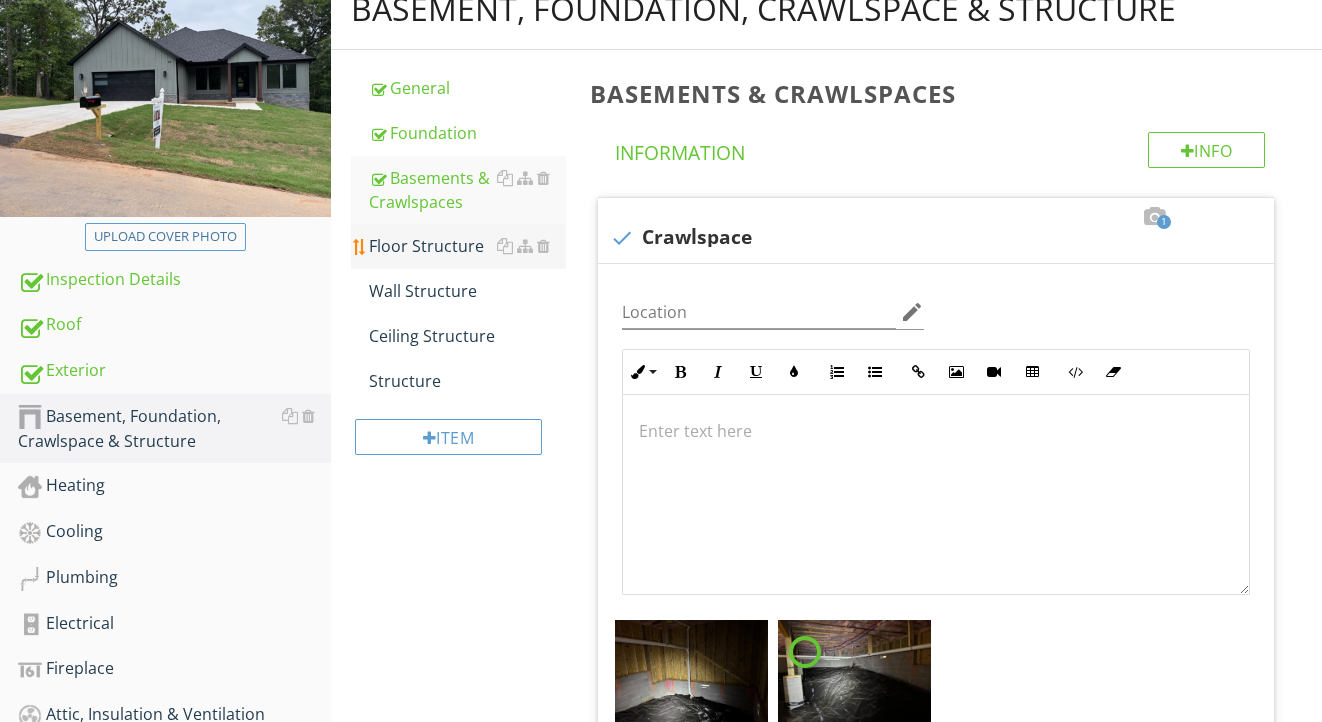 click on "Floor Structure" at bounding box center (468, 246) 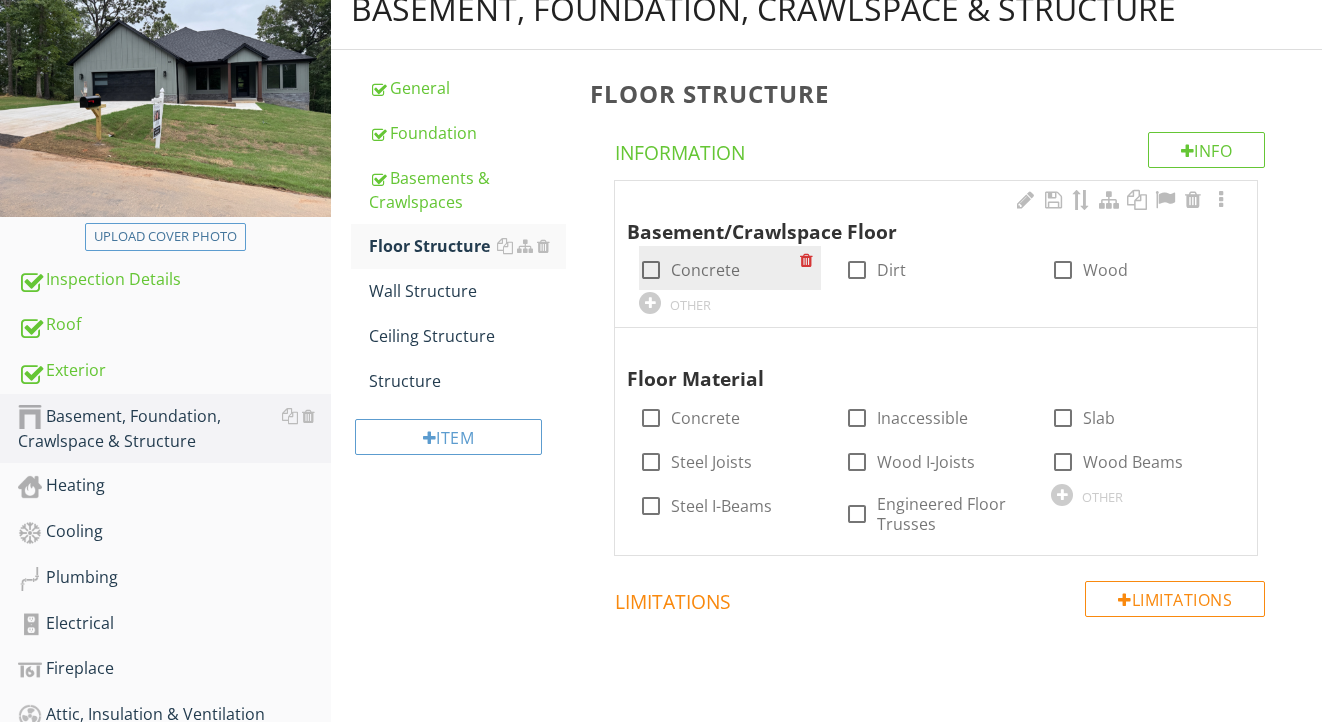 click on "Concrete" at bounding box center [705, 270] 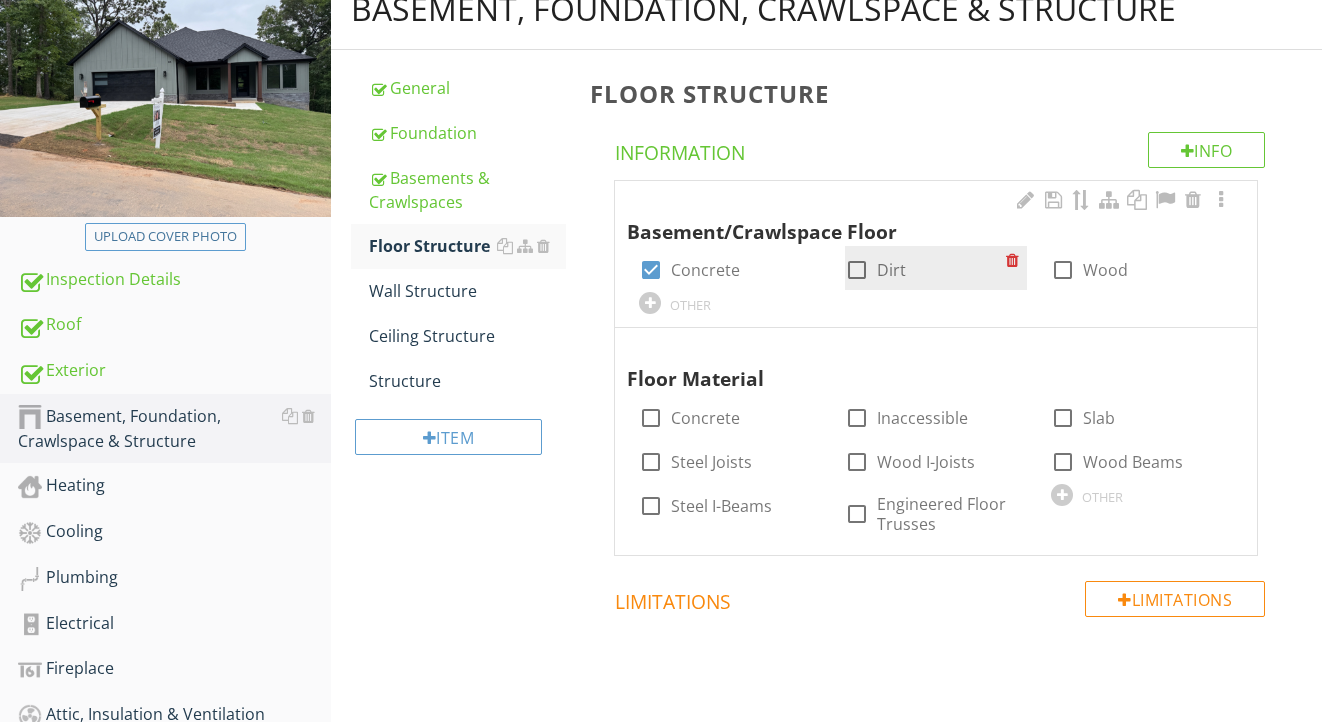 click at bounding box center (857, 270) 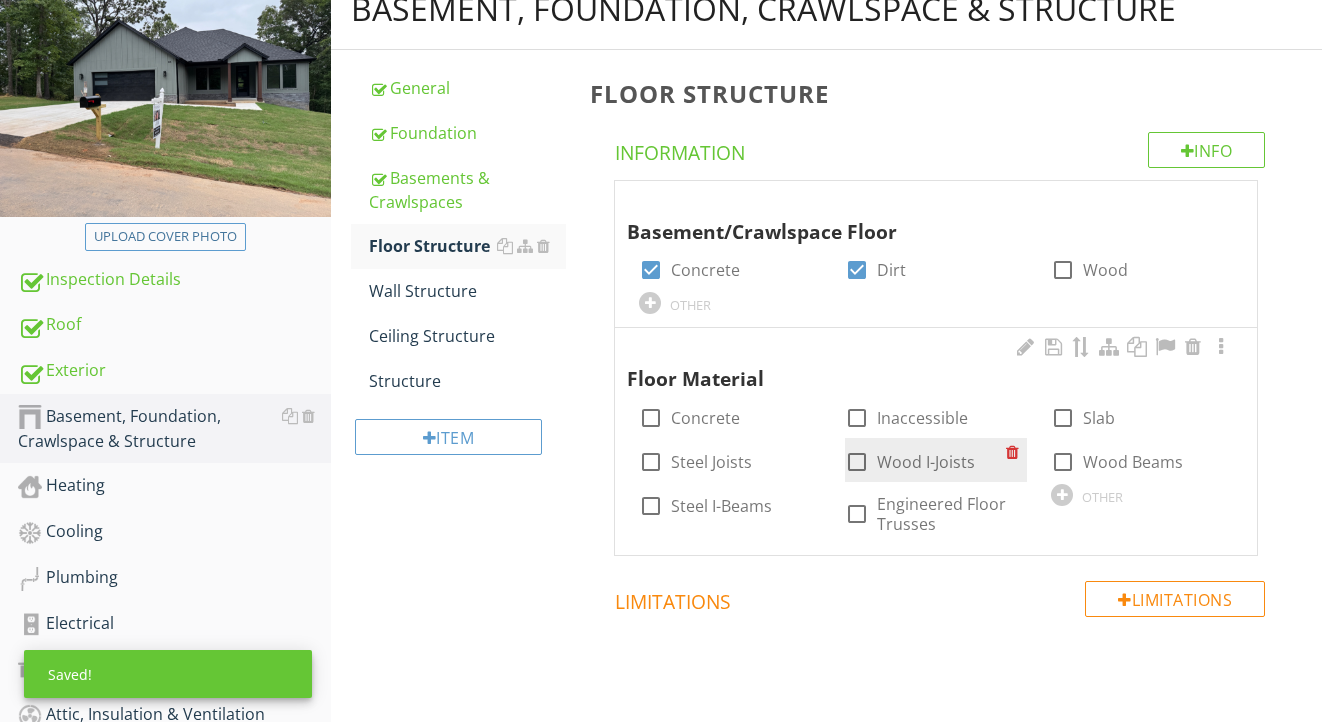 click on "Wood I-Joists" at bounding box center (926, 462) 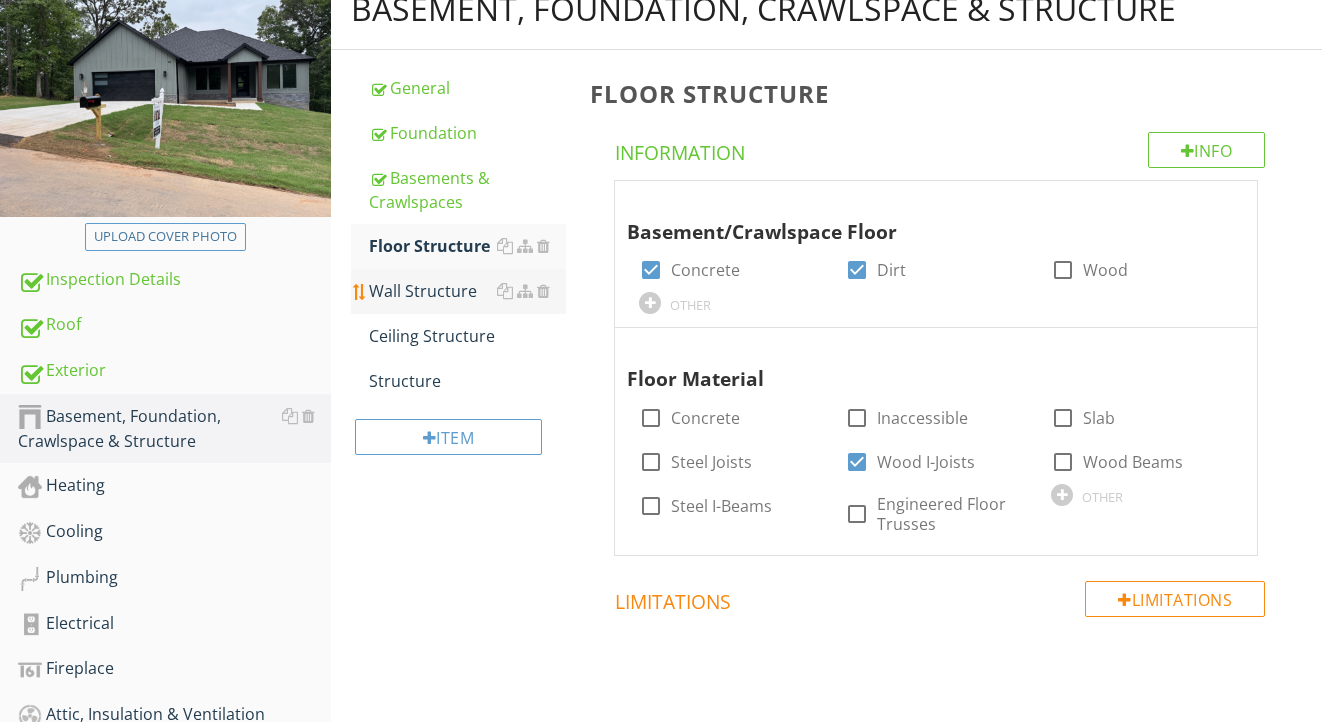 click on "Wall Structure" at bounding box center [468, 291] 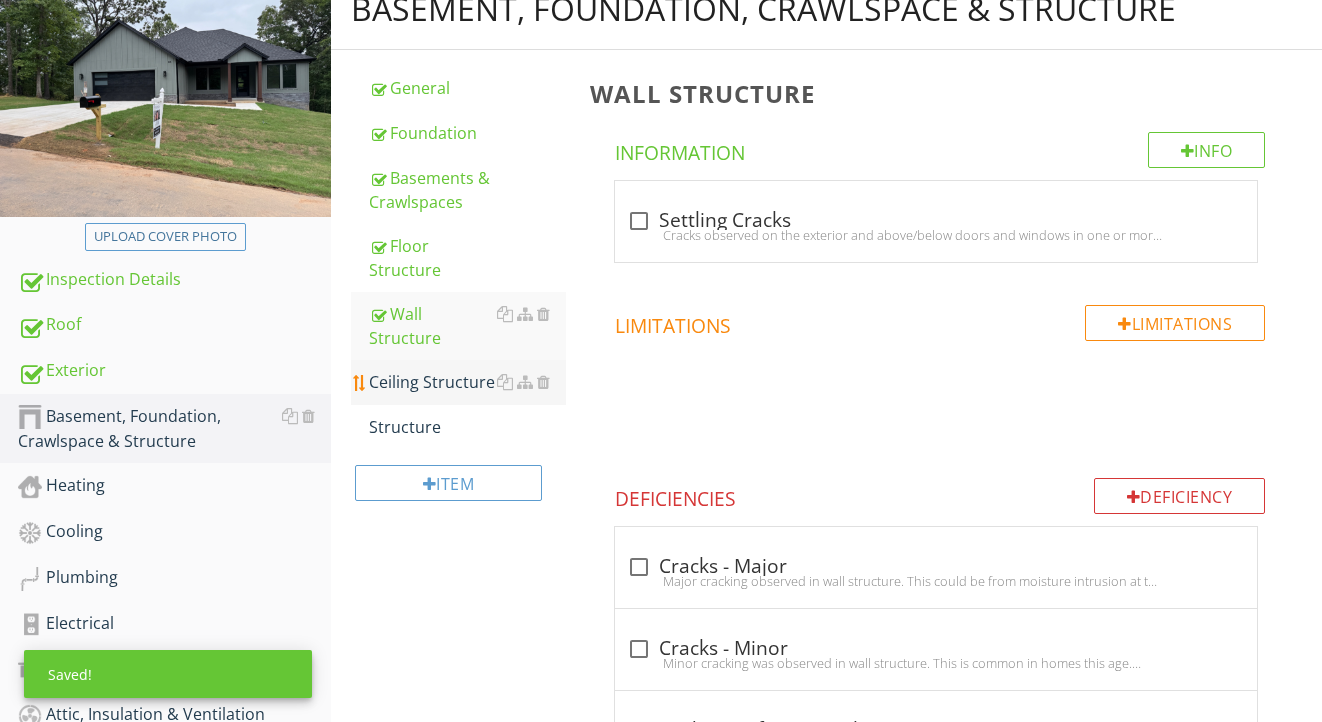 click on "Ceiling Structure" at bounding box center [468, 382] 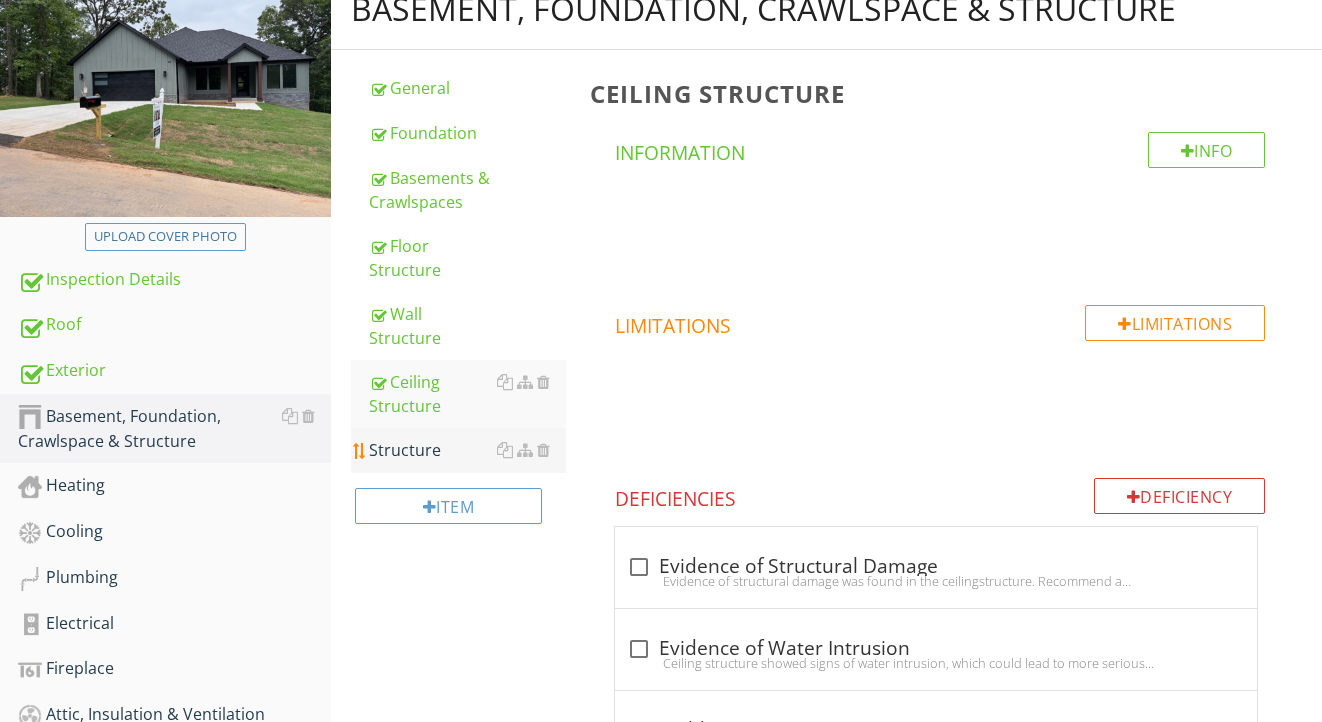 click on "Structure" at bounding box center (468, 450) 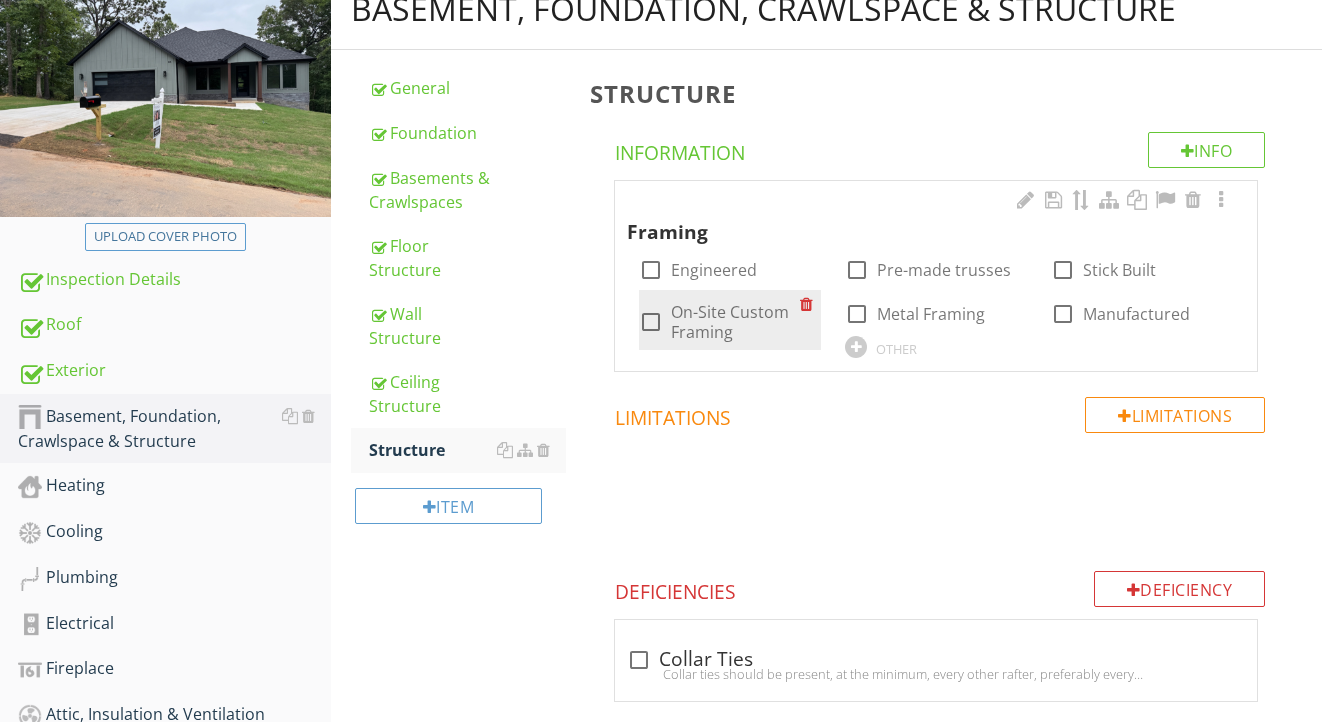 click on "On-Site Custom Framing" at bounding box center [735, 322] 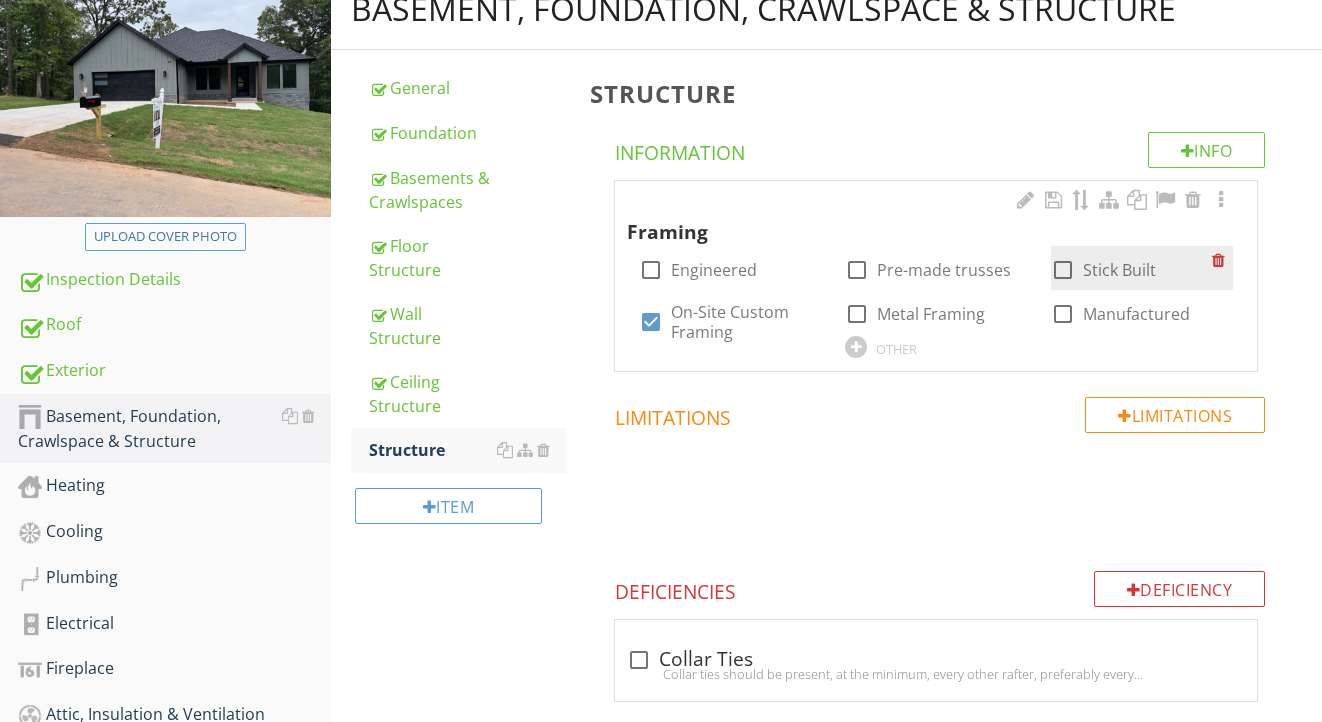 click on "Stick Built" at bounding box center [1119, 270] 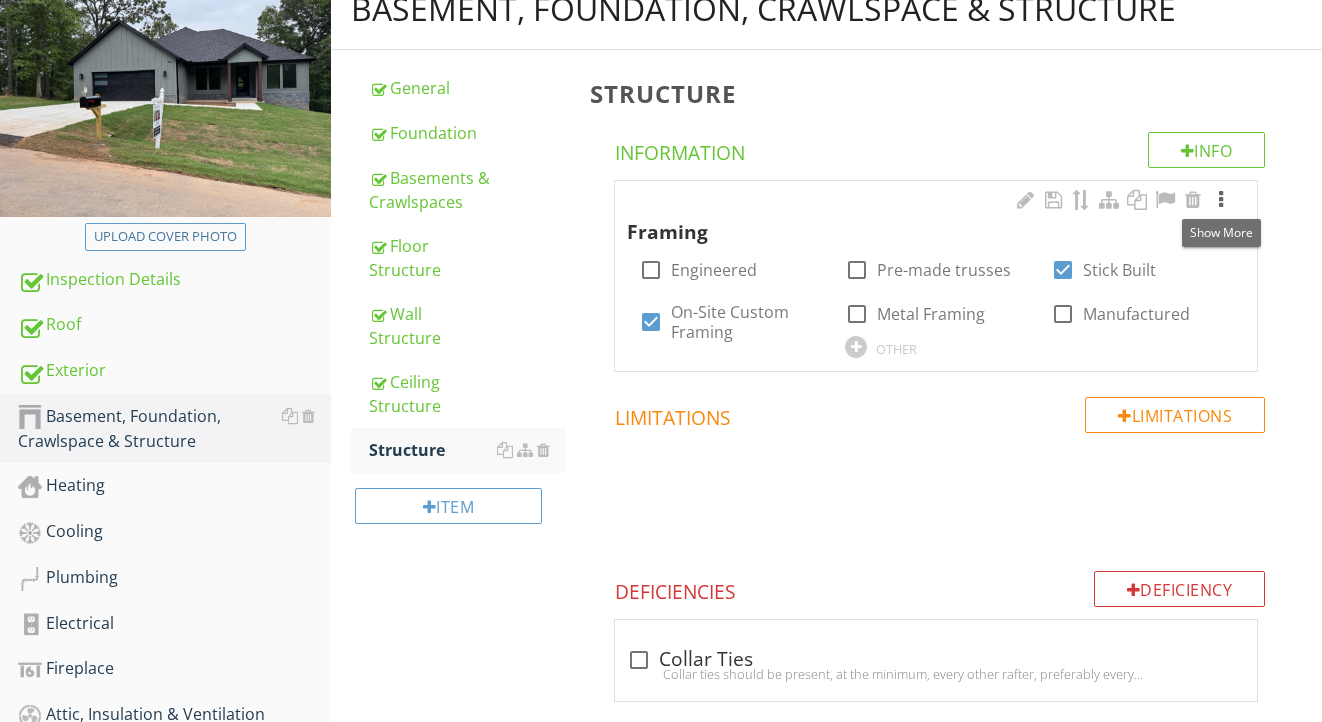 click at bounding box center [1221, 200] 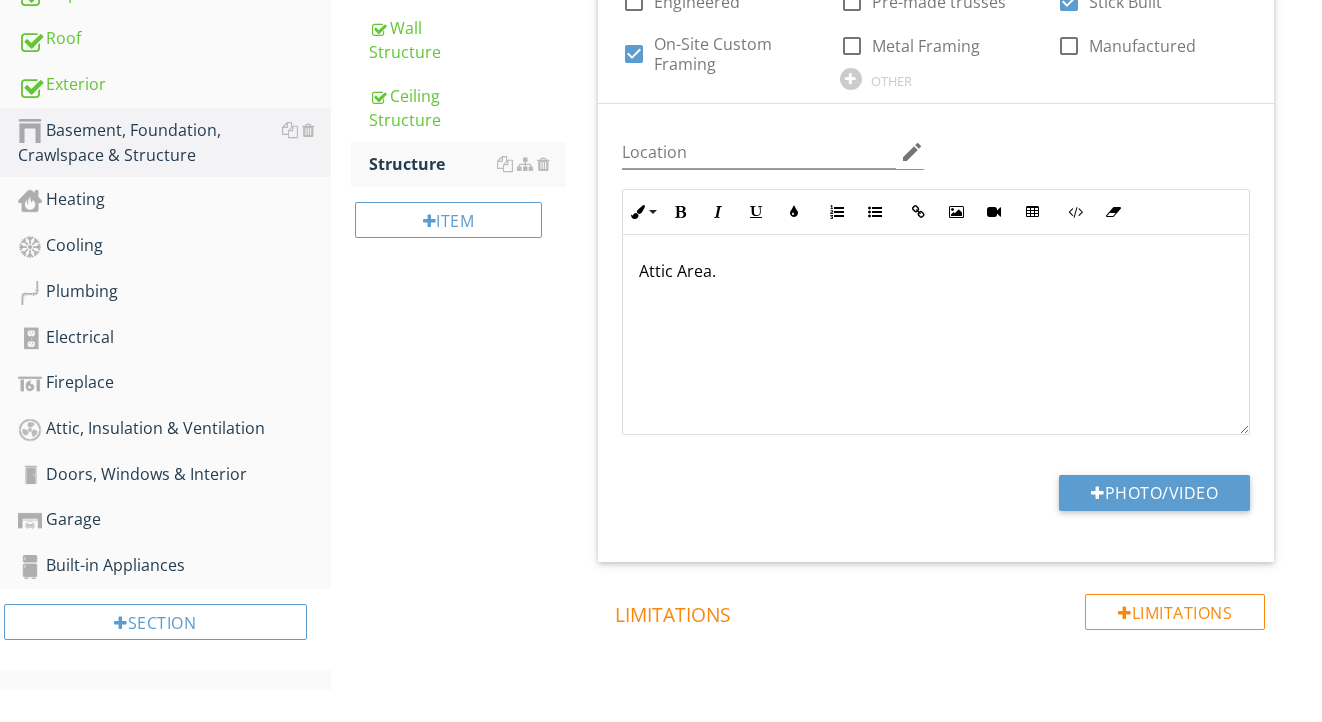 scroll, scrollTop: 630, scrollLeft: 0, axis: vertical 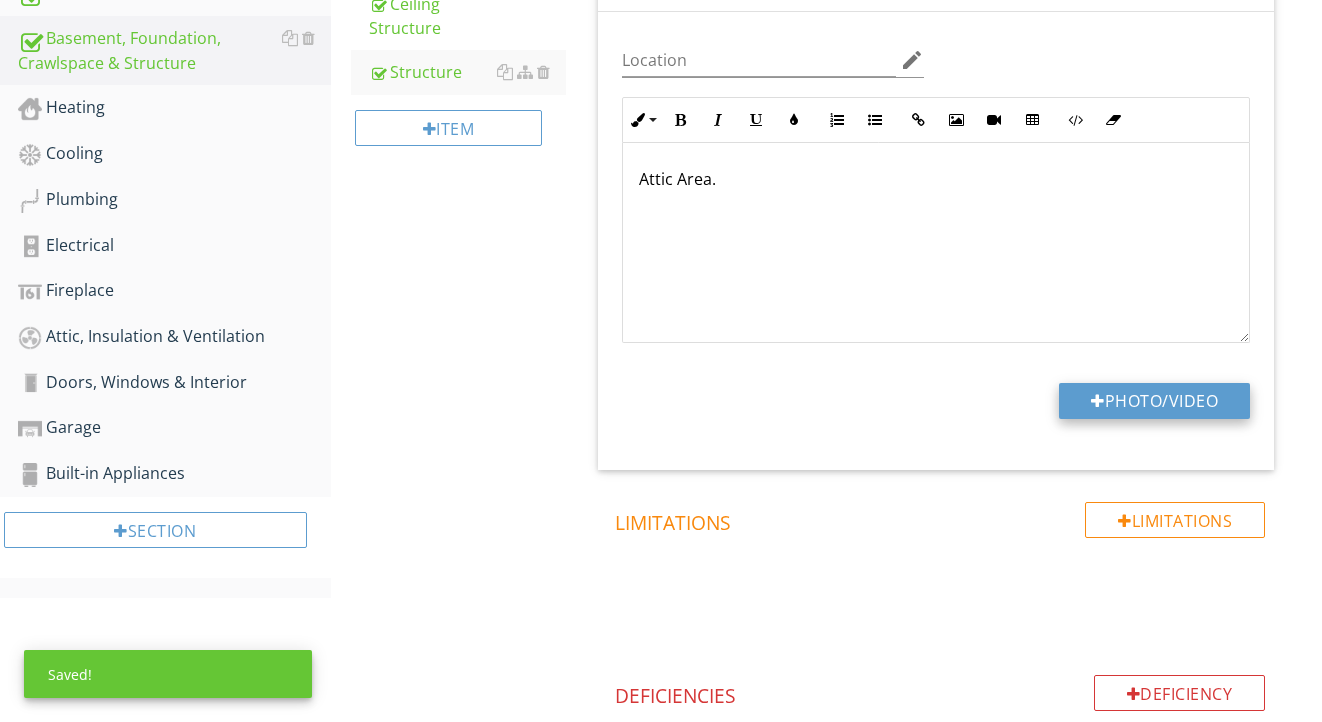 click on "Photo/Video" at bounding box center (1154, 401) 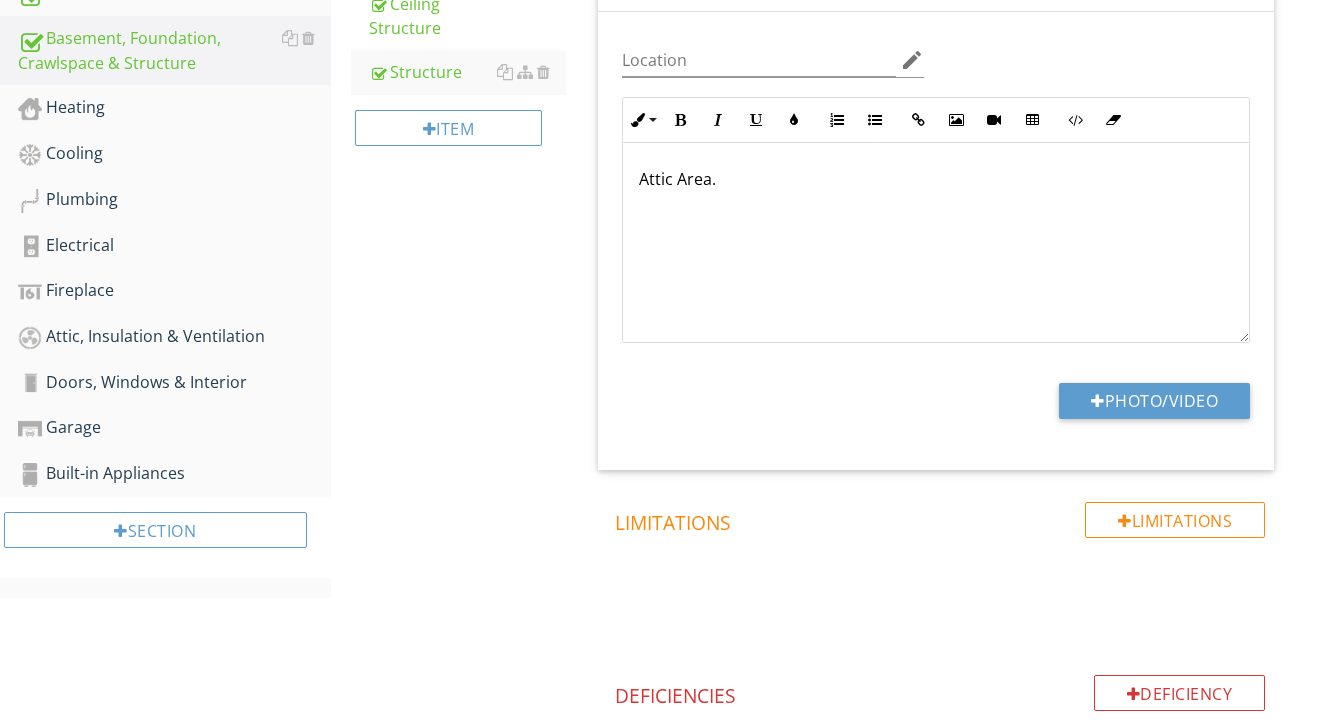 type on "C:\fakepath\IMG_0717.jpeg" 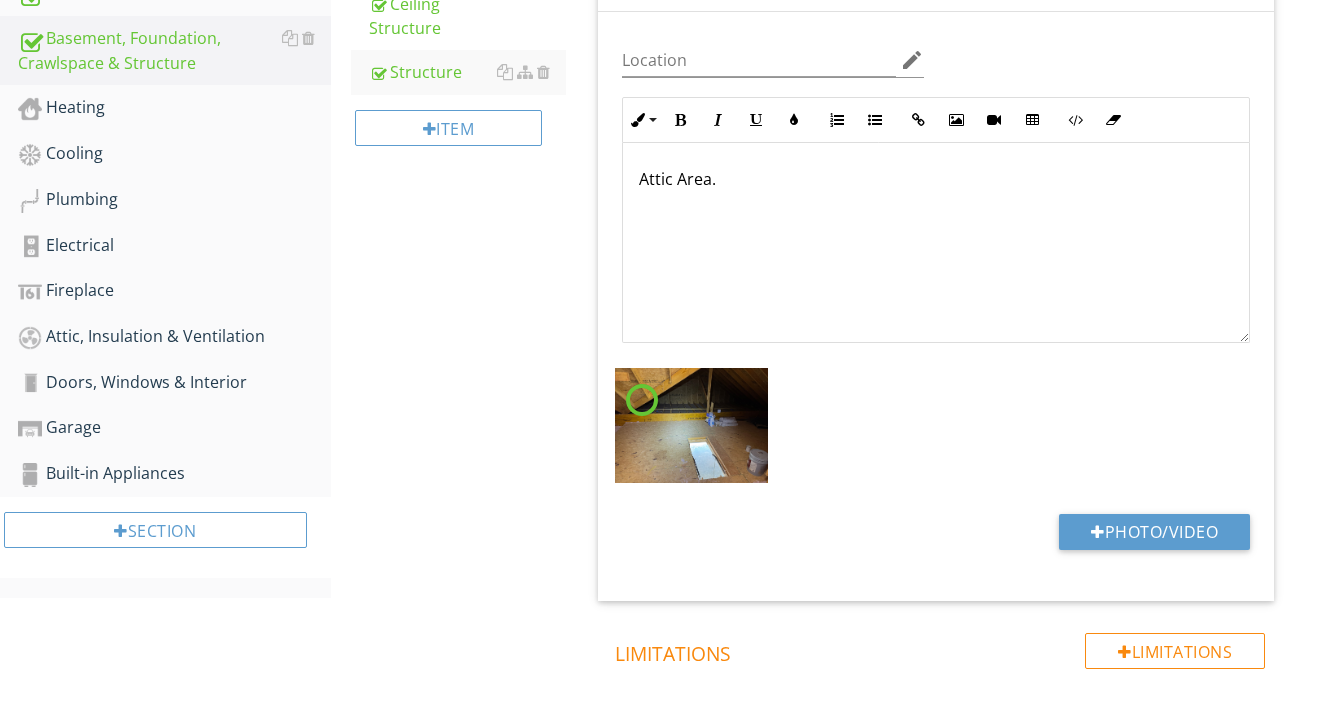 scroll, scrollTop: 619, scrollLeft: 1, axis: both 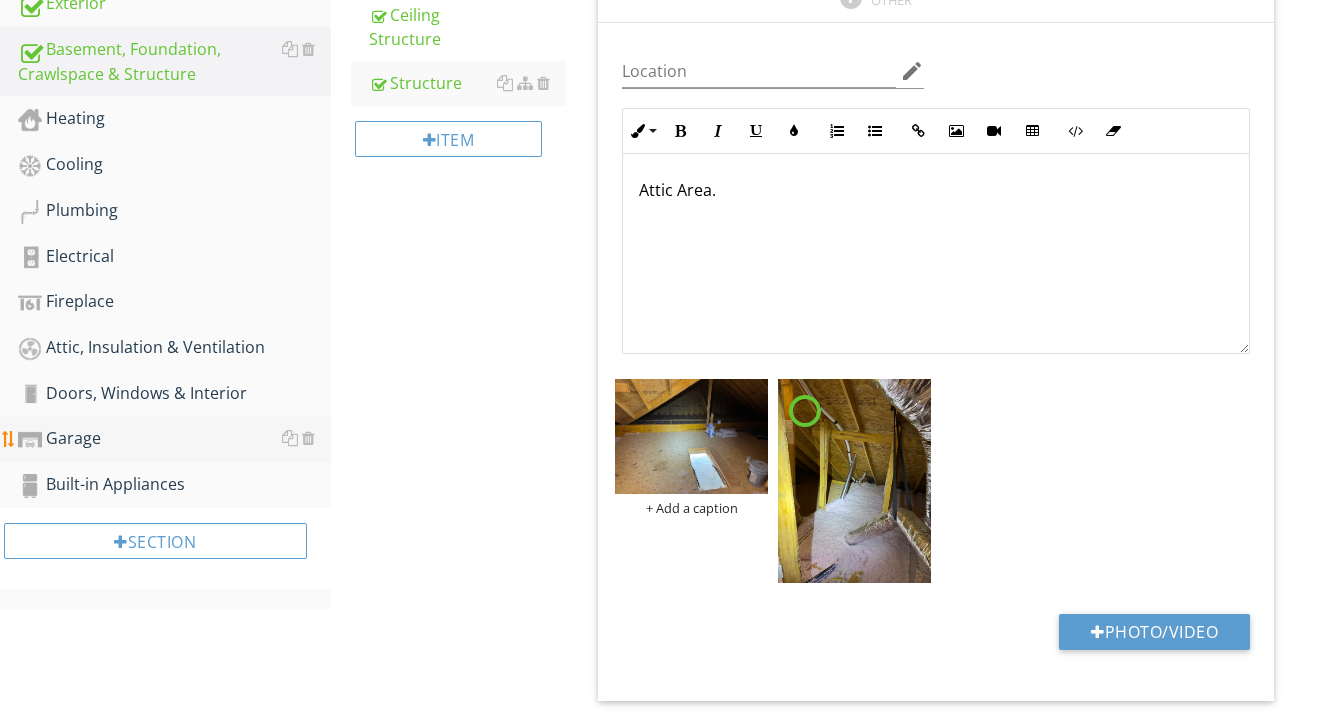 click on "Garage" at bounding box center (174, 439) 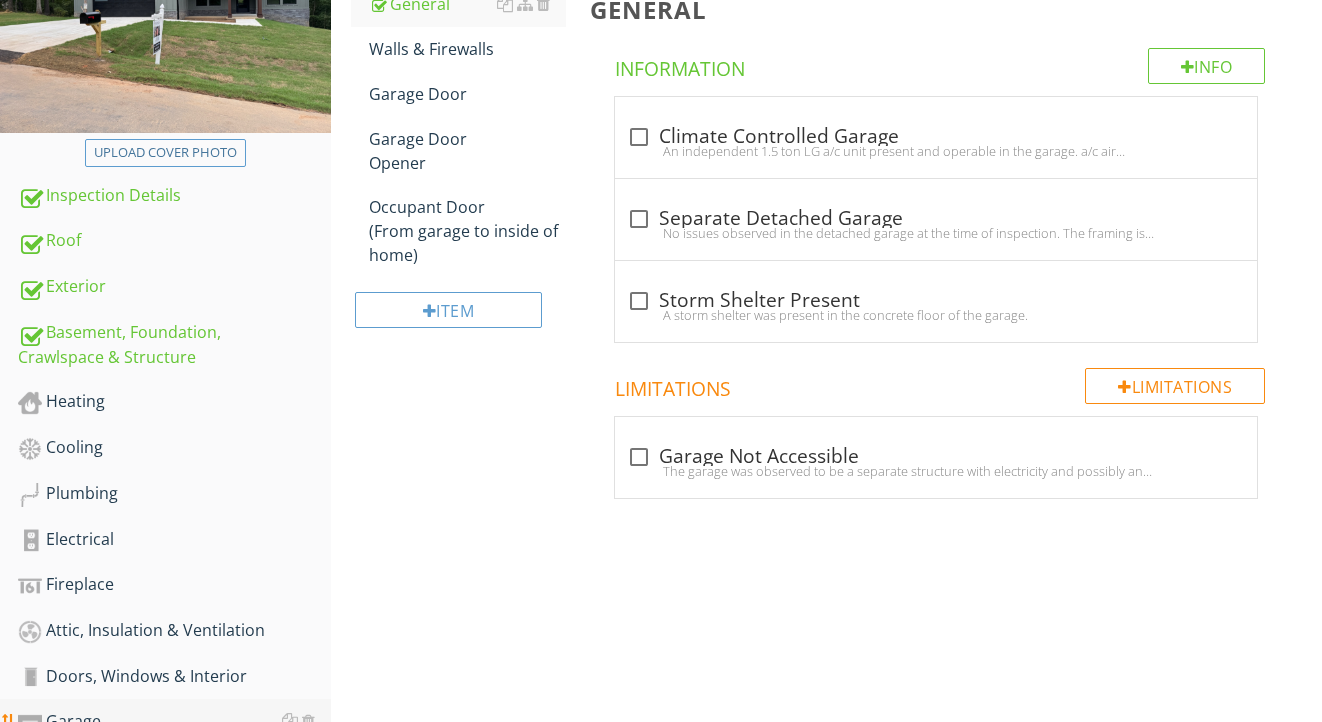 scroll, scrollTop: 299, scrollLeft: 0, axis: vertical 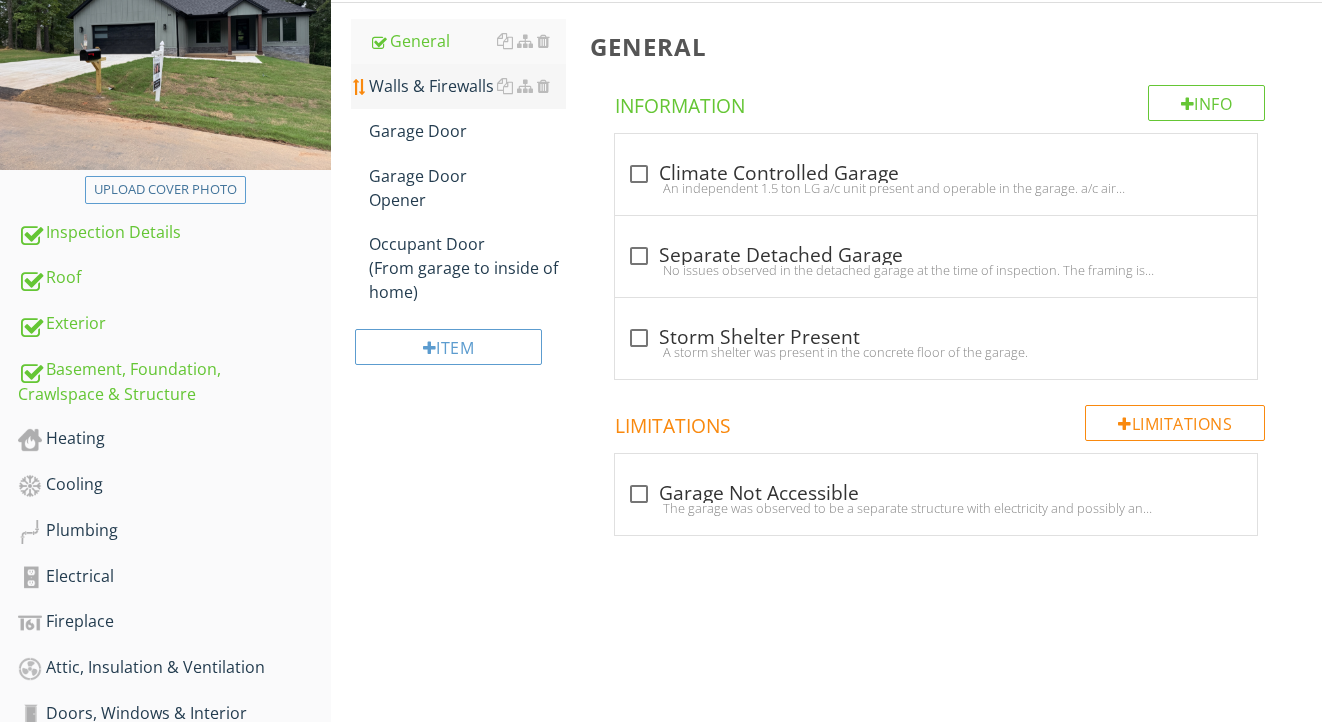 click on "Walls & Firewalls" at bounding box center [468, 86] 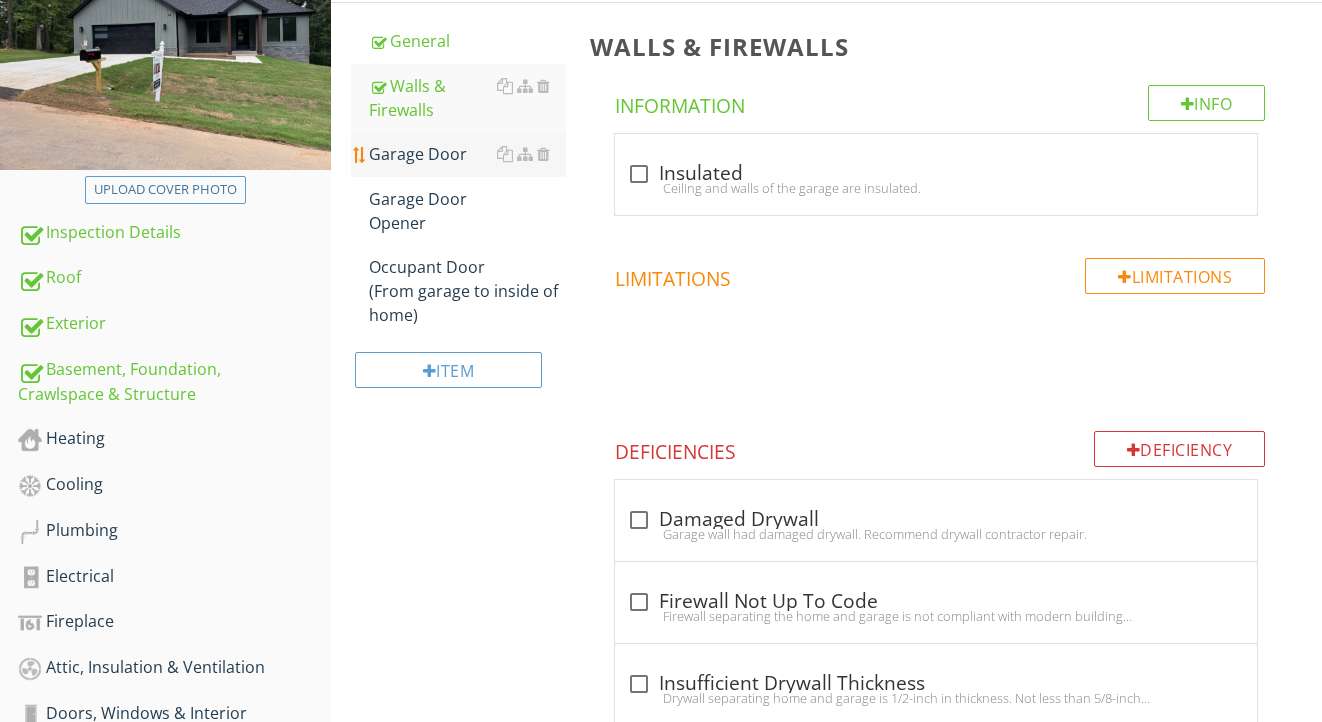 click on "Garage Door" at bounding box center (468, 154) 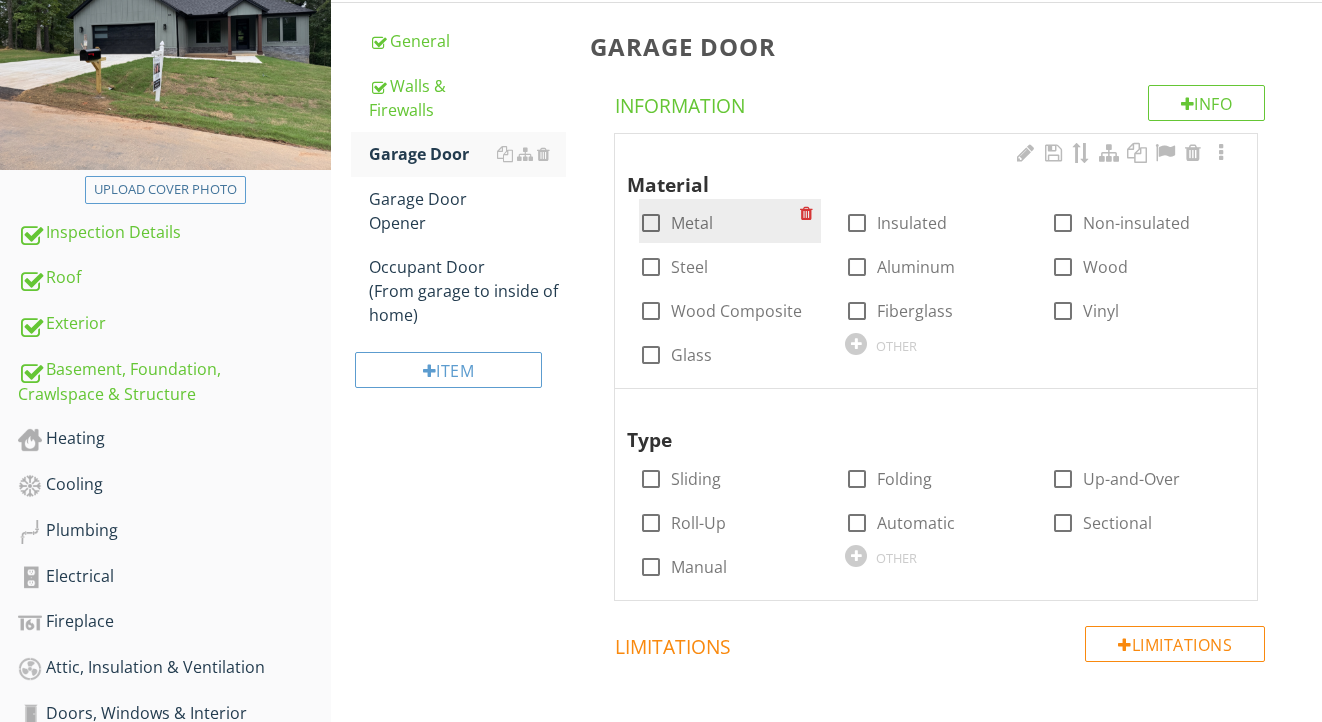 click on "check_box_outline_blank Metal" at bounding box center (719, 221) 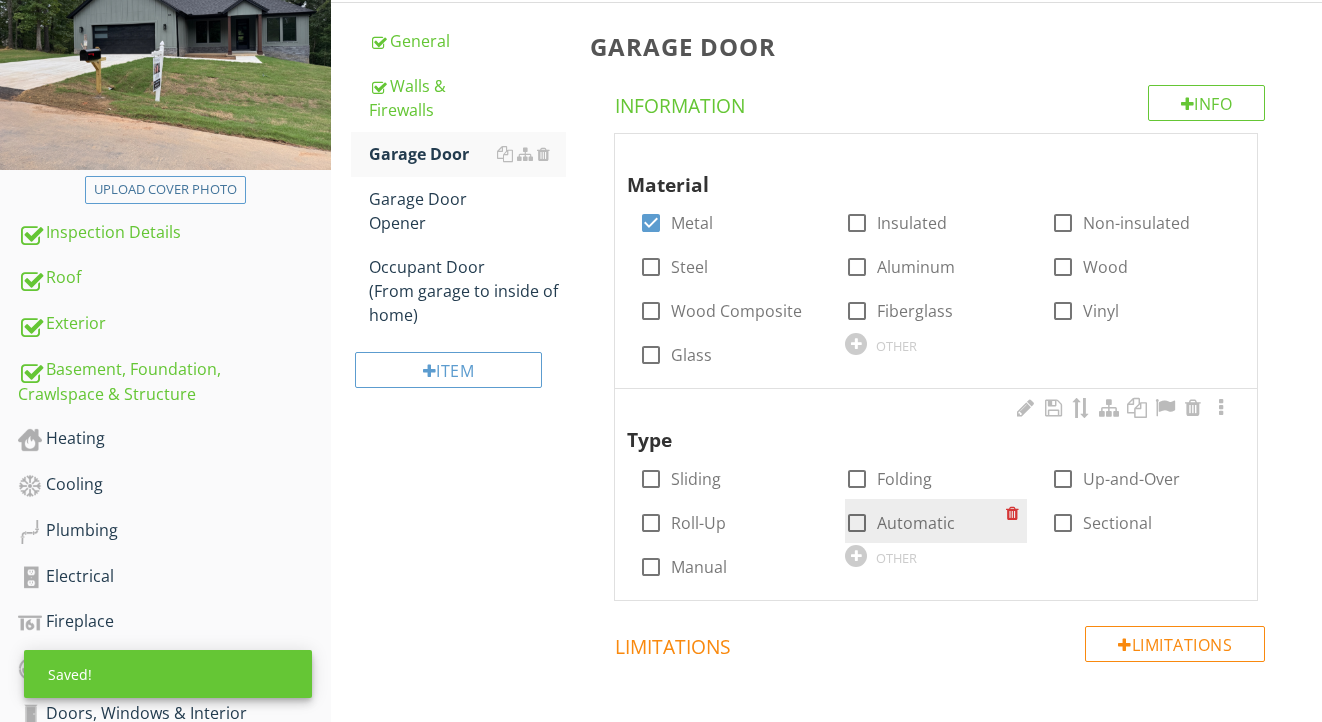click on "Automatic" at bounding box center [916, 523] 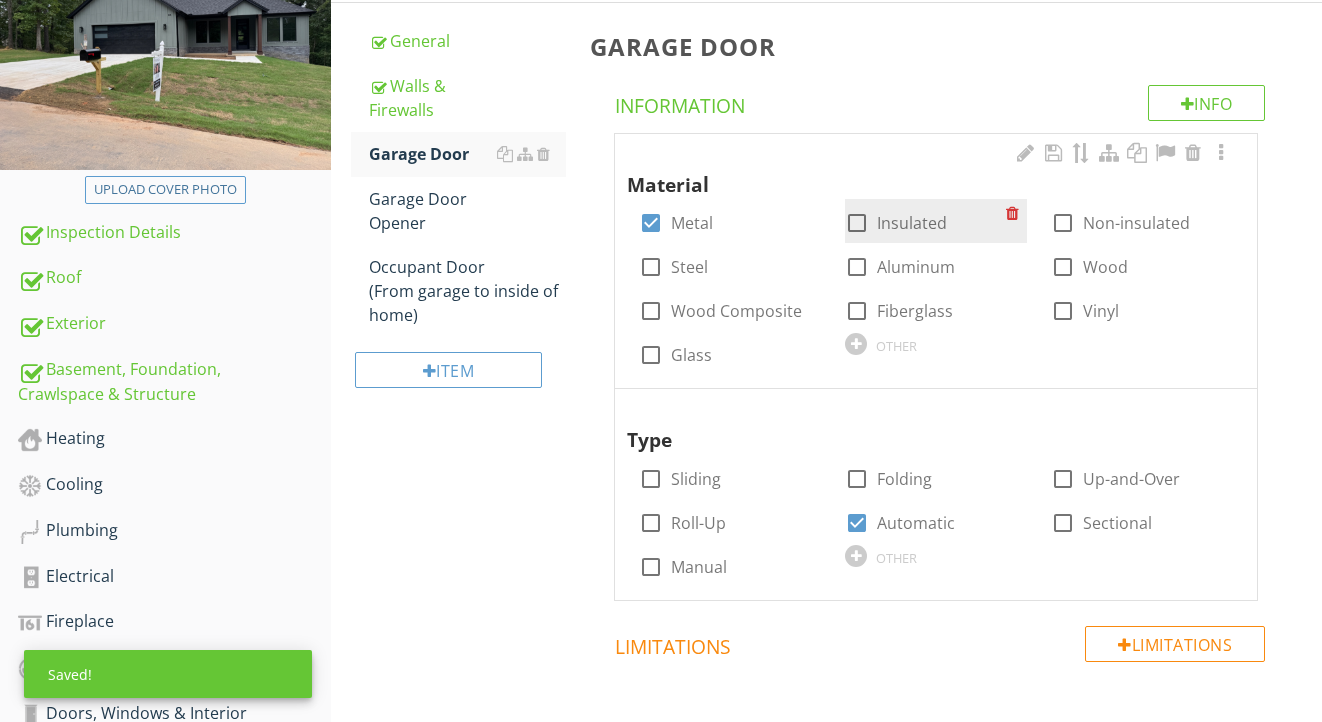 click on "Insulated" at bounding box center (912, 223) 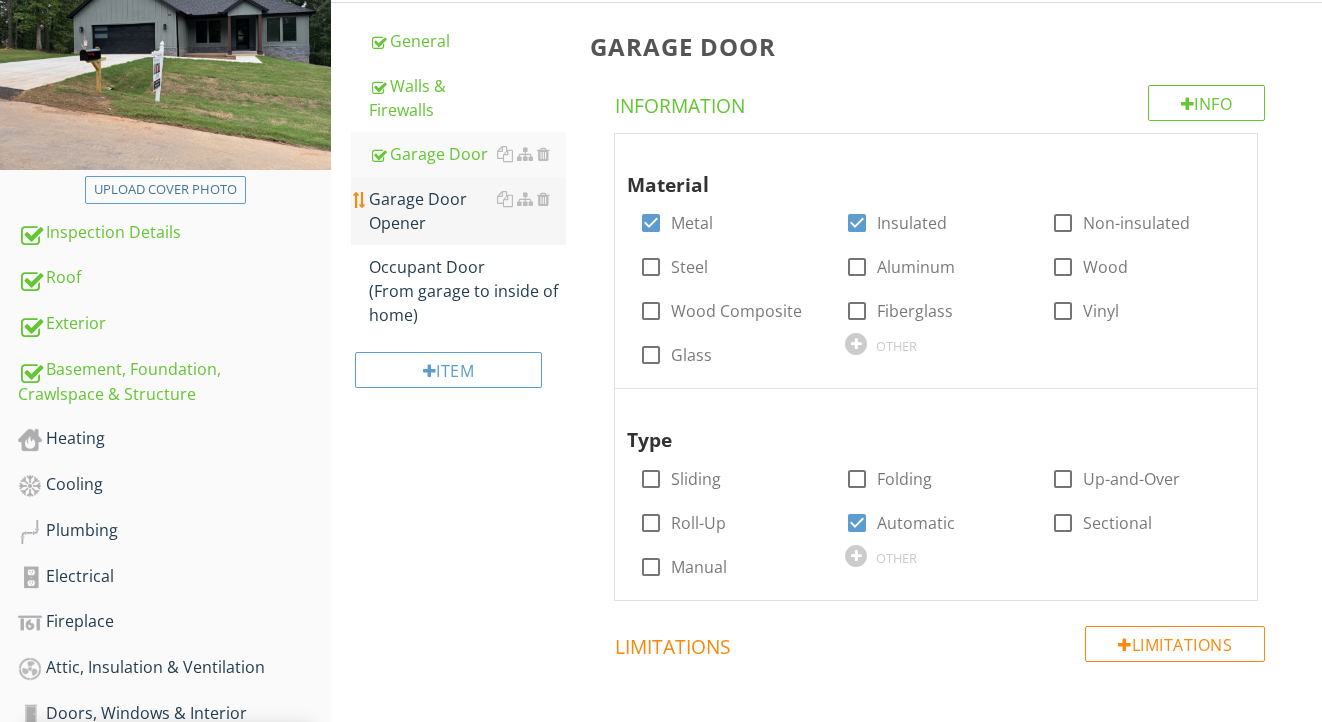 click on "Garage Door Opener" at bounding box center [468, 211] 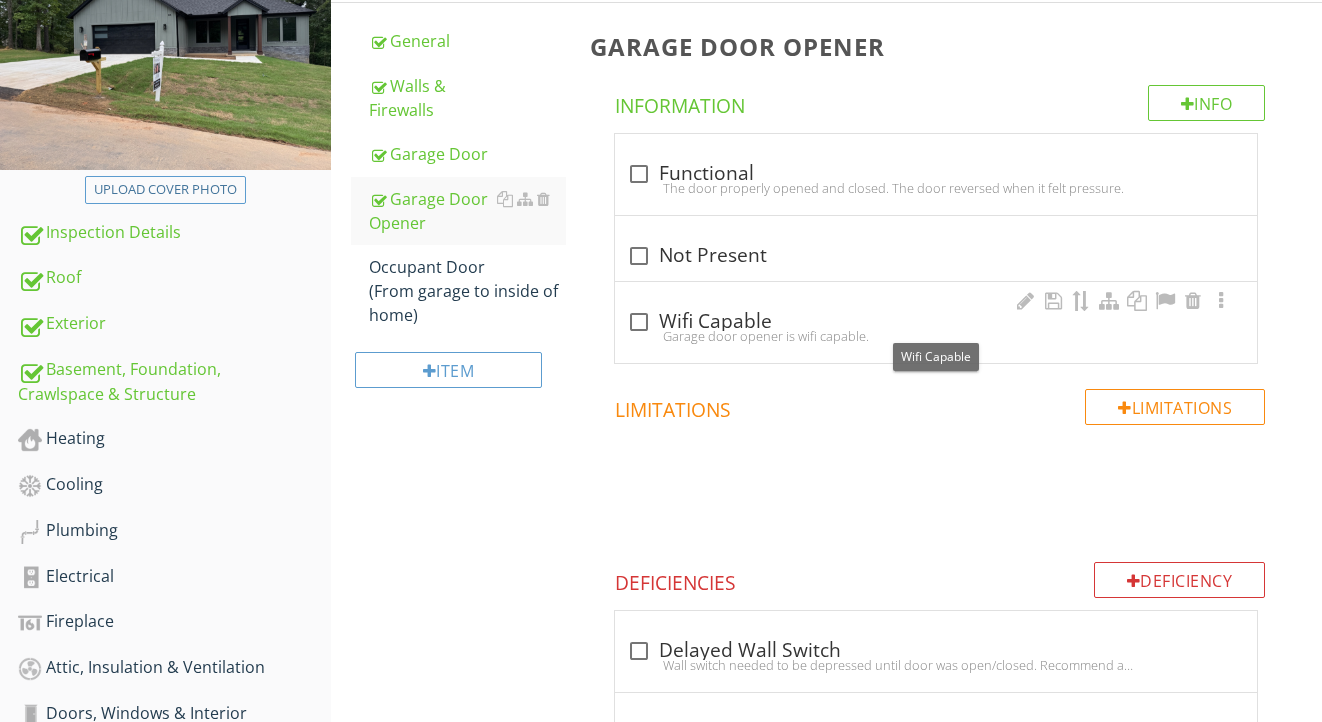 click on "check_box_outline_blank
Wifi Capable" at bounding box center (936, 322) 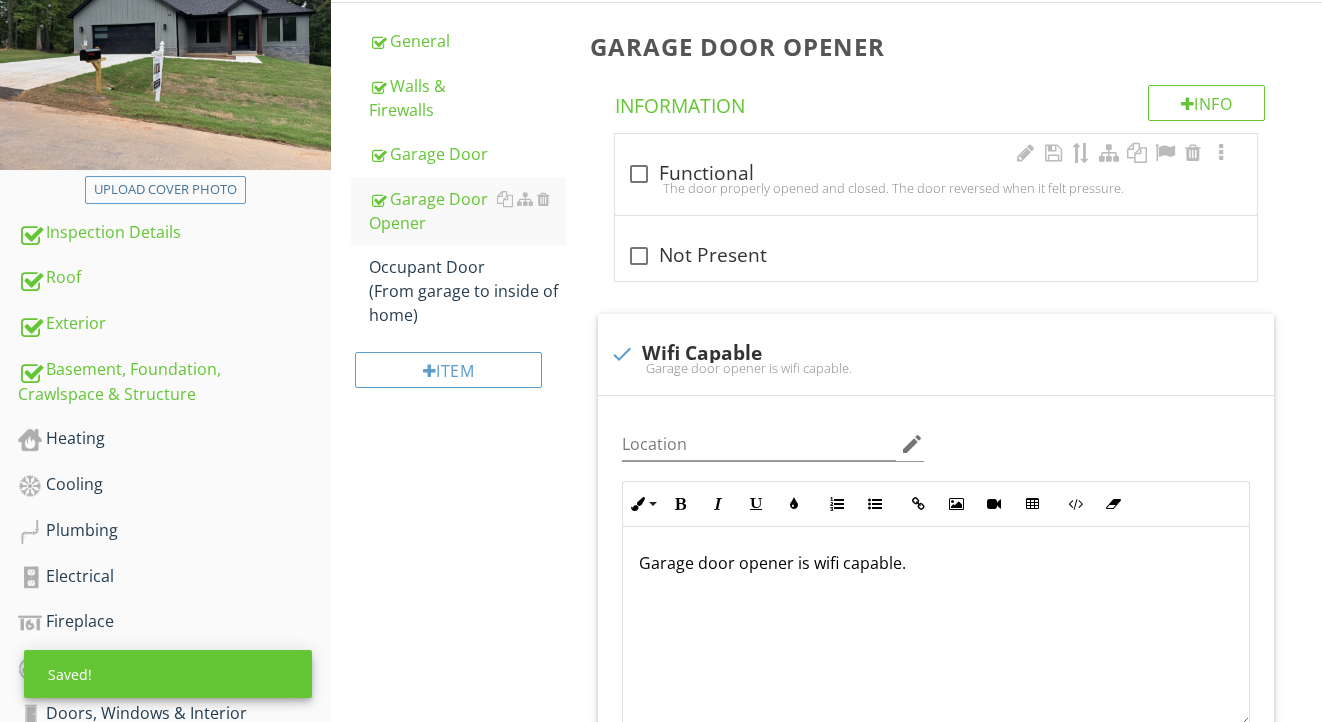 click on "check_box_outline_blank
Functional" at bounding box center [936, 174] 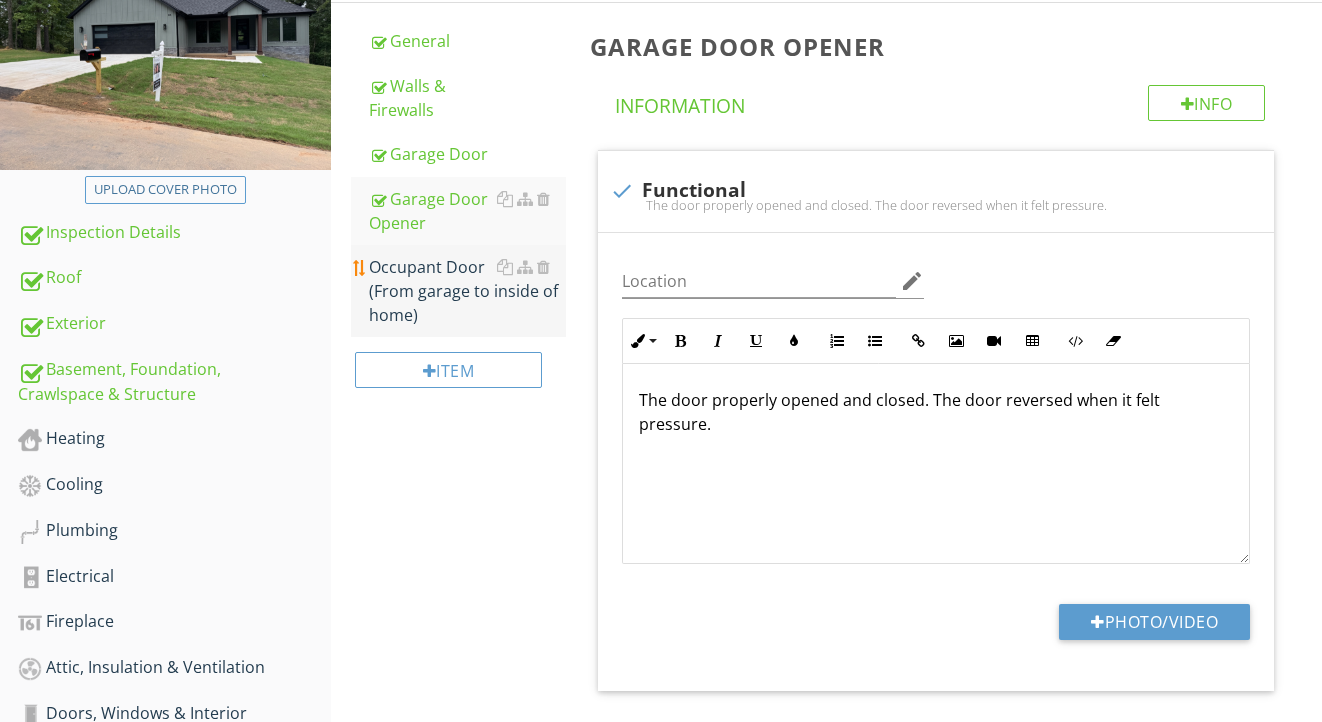 click on "Occupant Door (From garage to inside of home)" at bounding box center [468, 291] 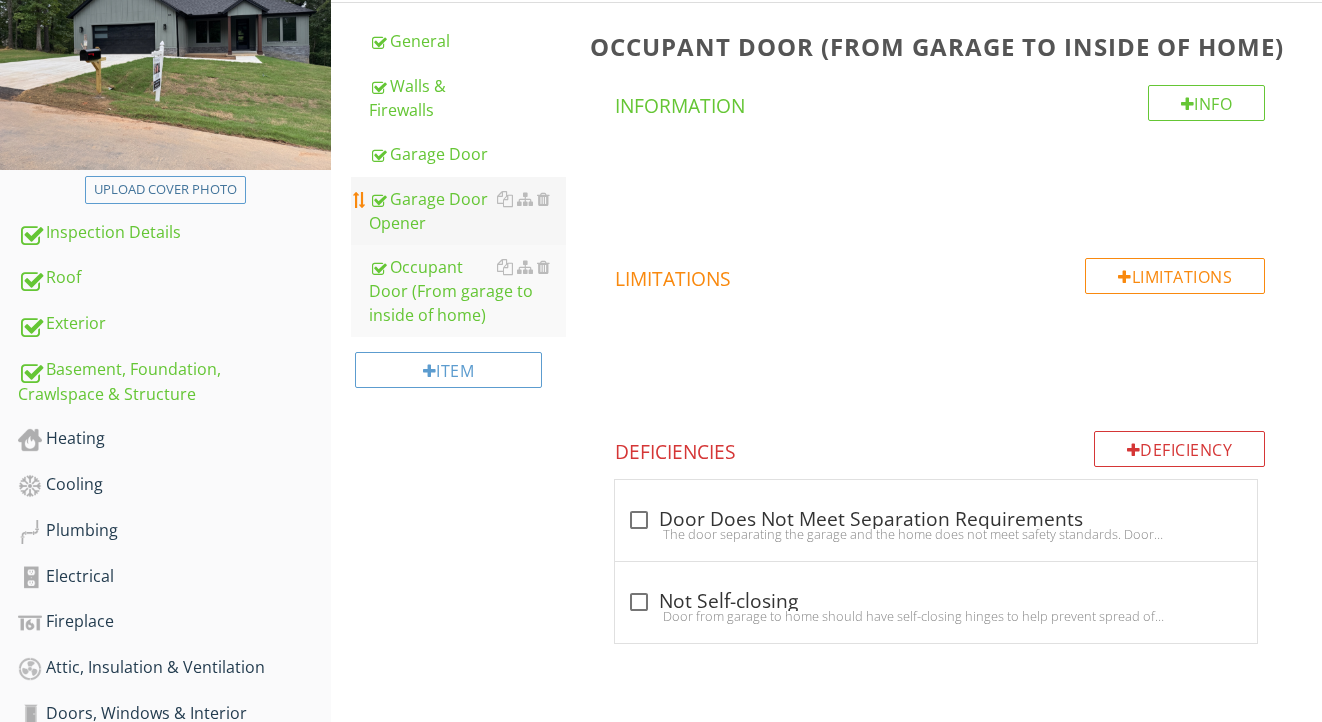 click on "Garage Door Opener" at bounding box center (468, 211) 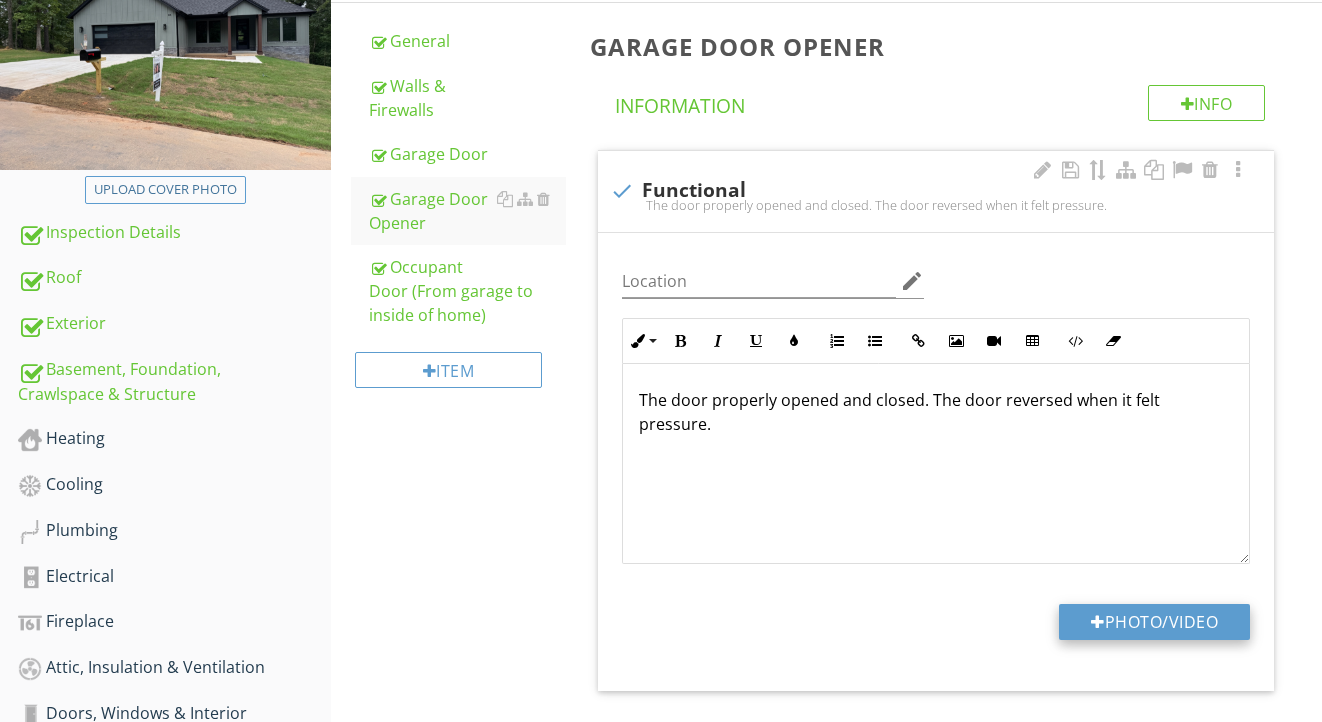 click on "Photo/Video" at bounding box center [1154, 622] 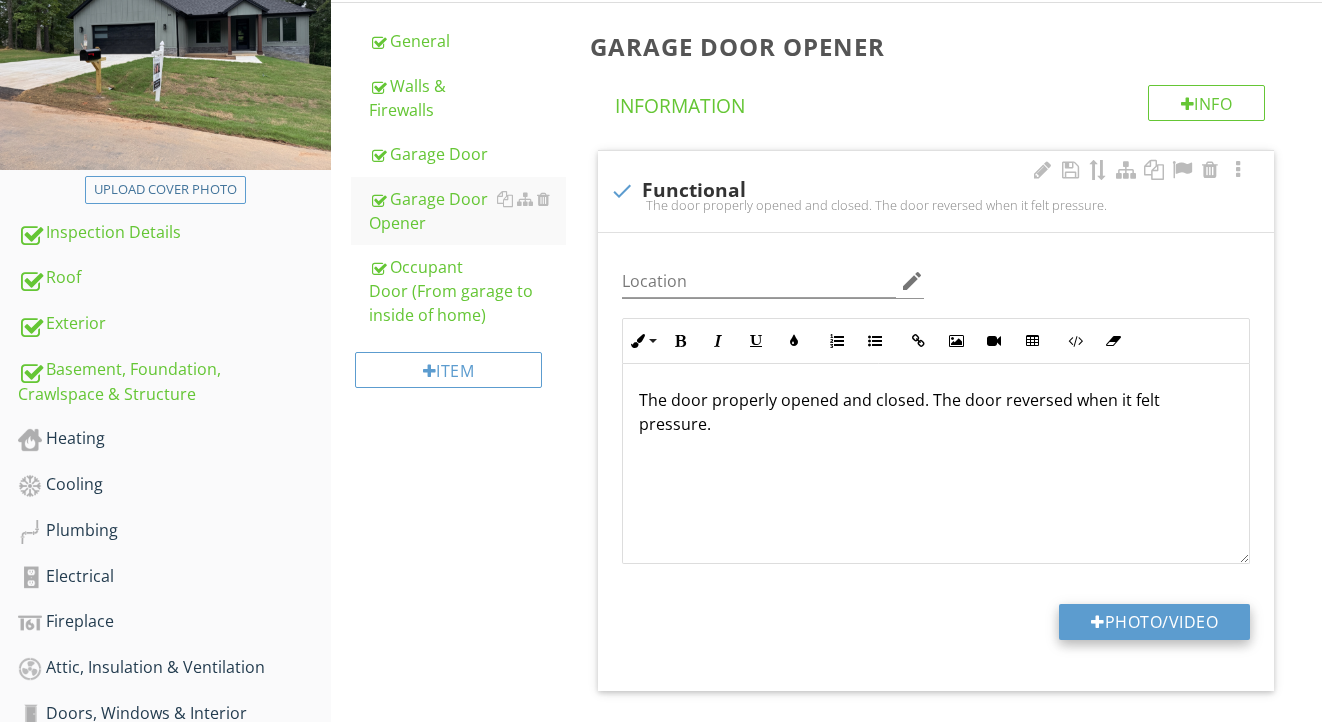 type on "C:\fakepath\IMG_0718.jpeg" 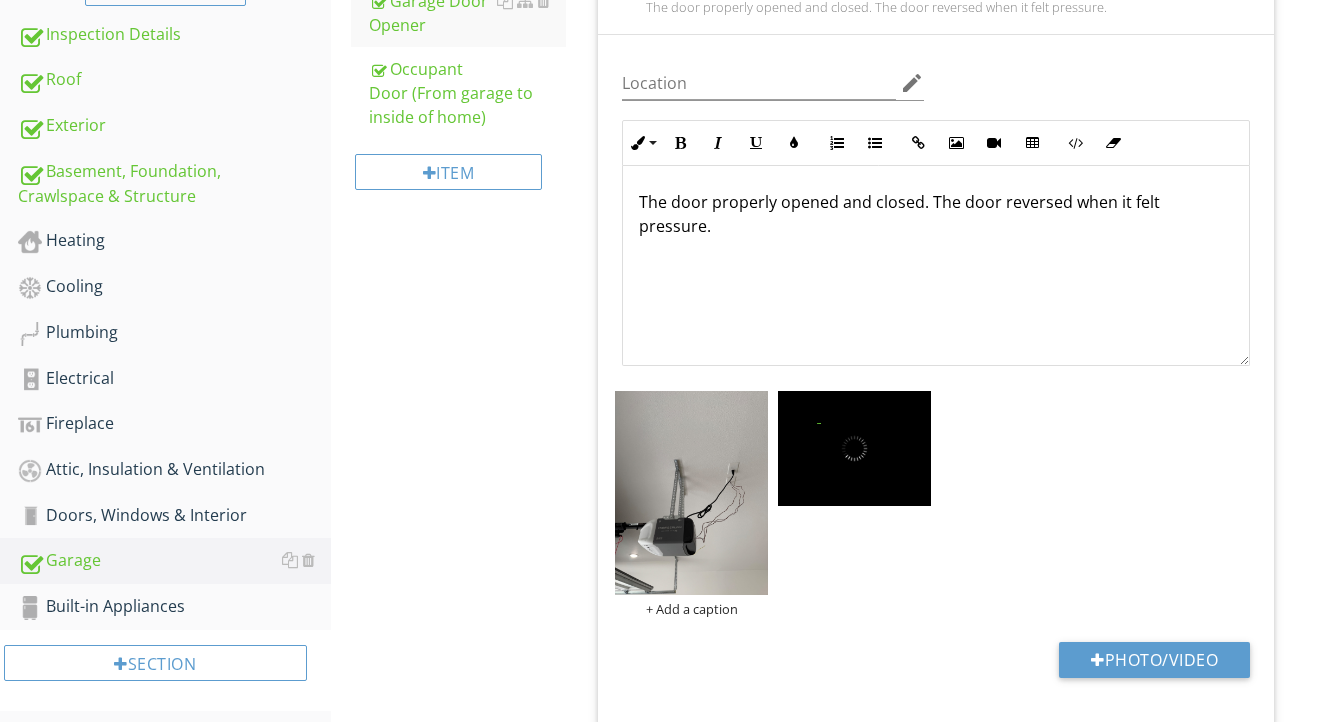 scroll, scrollTop: 525, scrollLeft: 0, axis: vertical 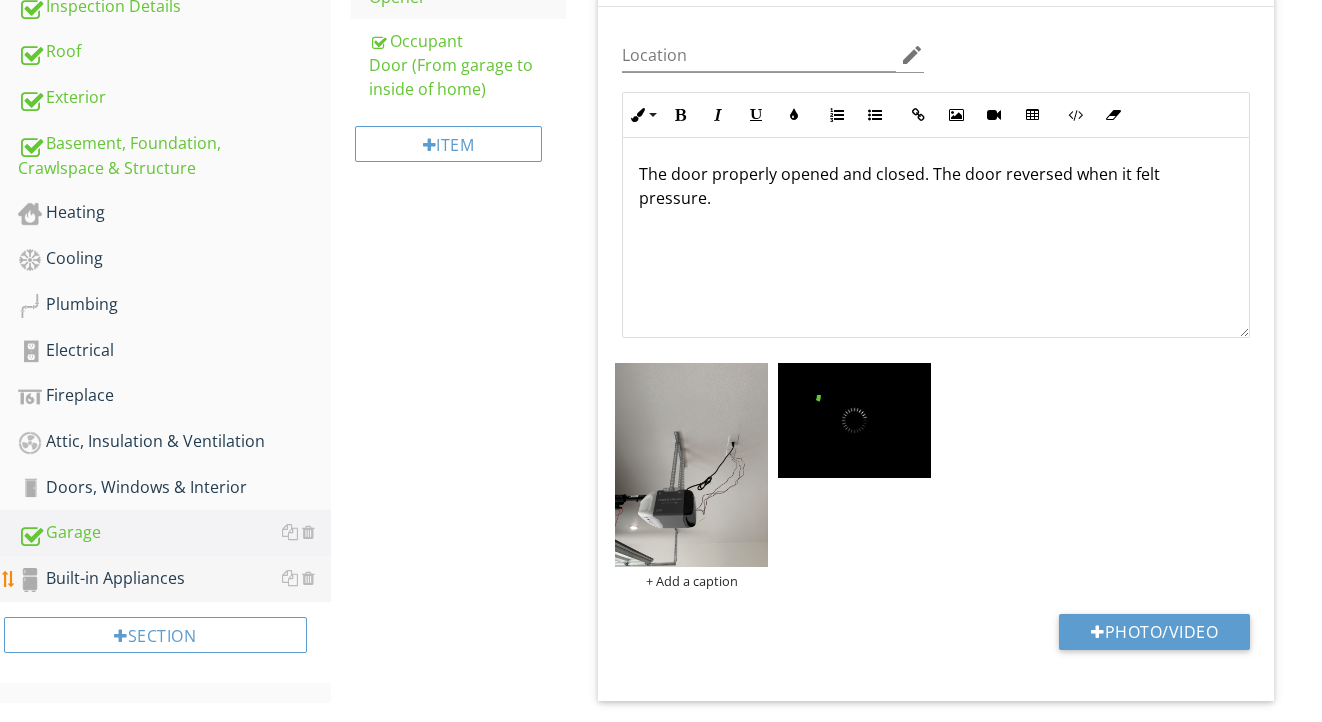 click on "Built-in Appliances" at bounding box center [174, 579] 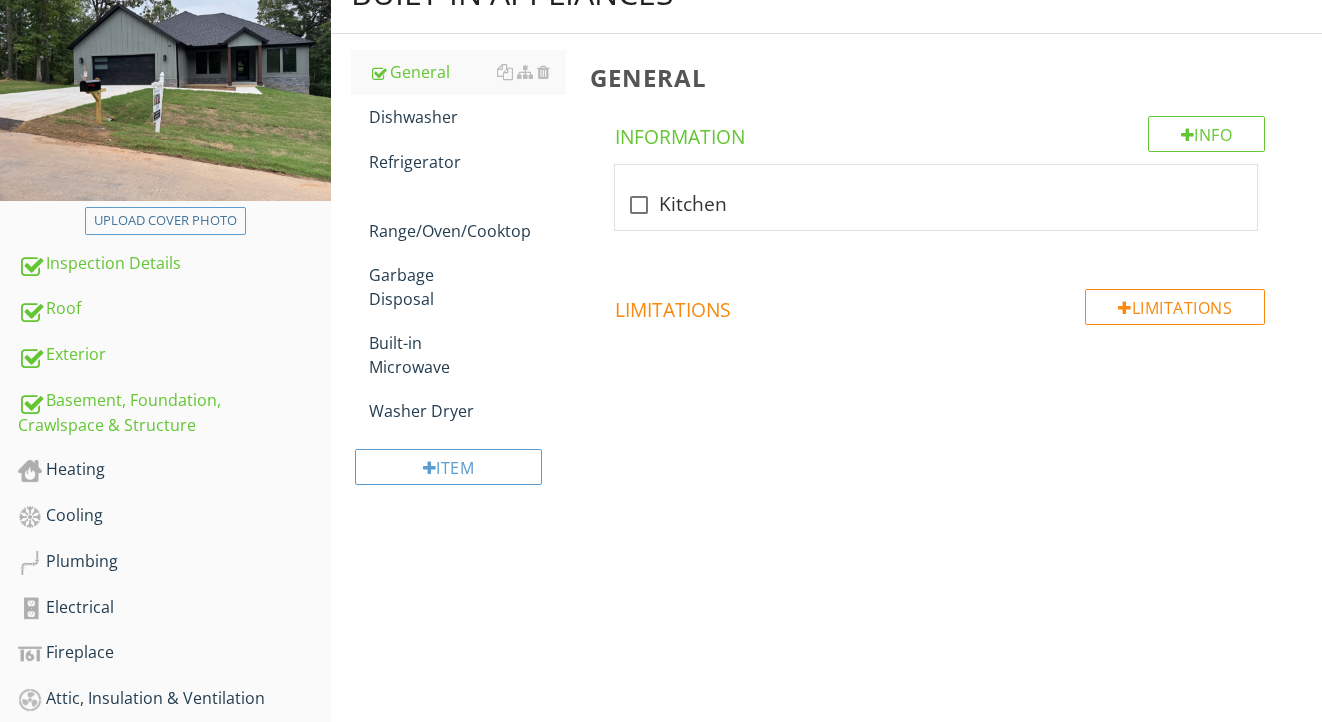 scroll, scrollTop: 156, scrollLeft: 0, axis: vertical 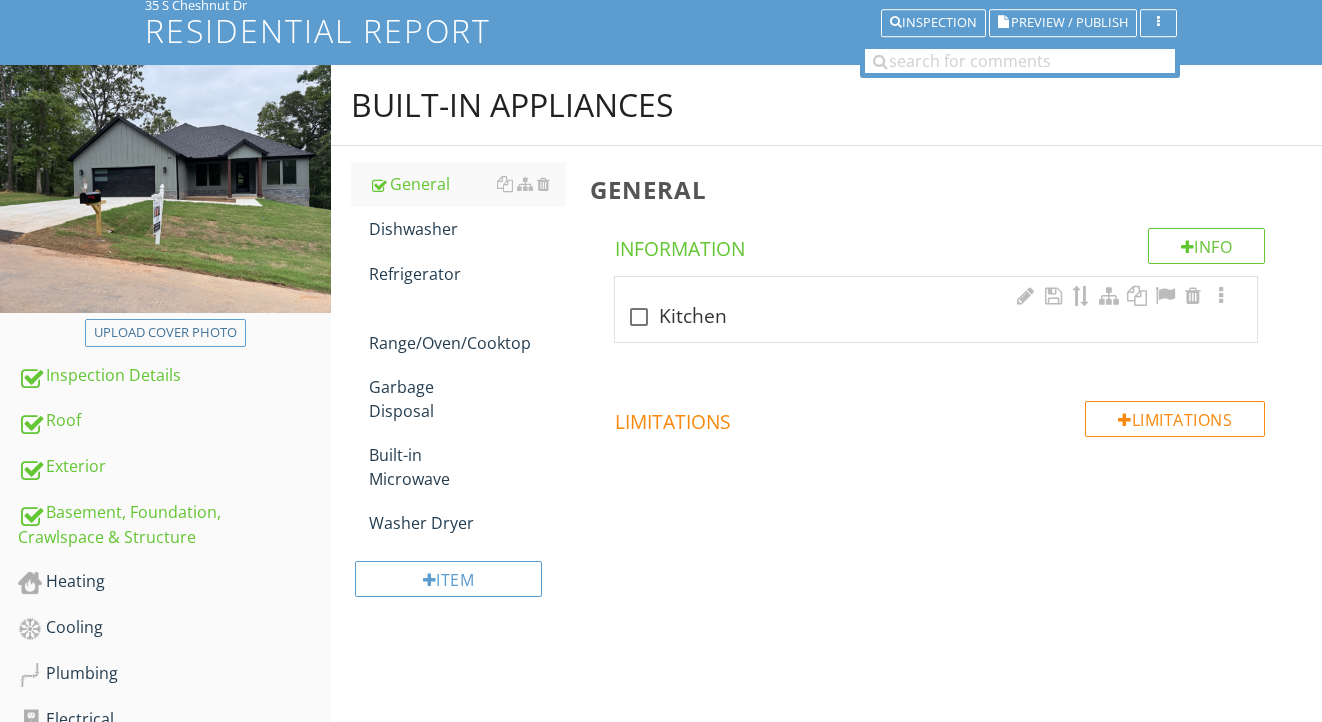 click on "check_box_outline_blank
Kitchen" at bounding box center [936, 317] 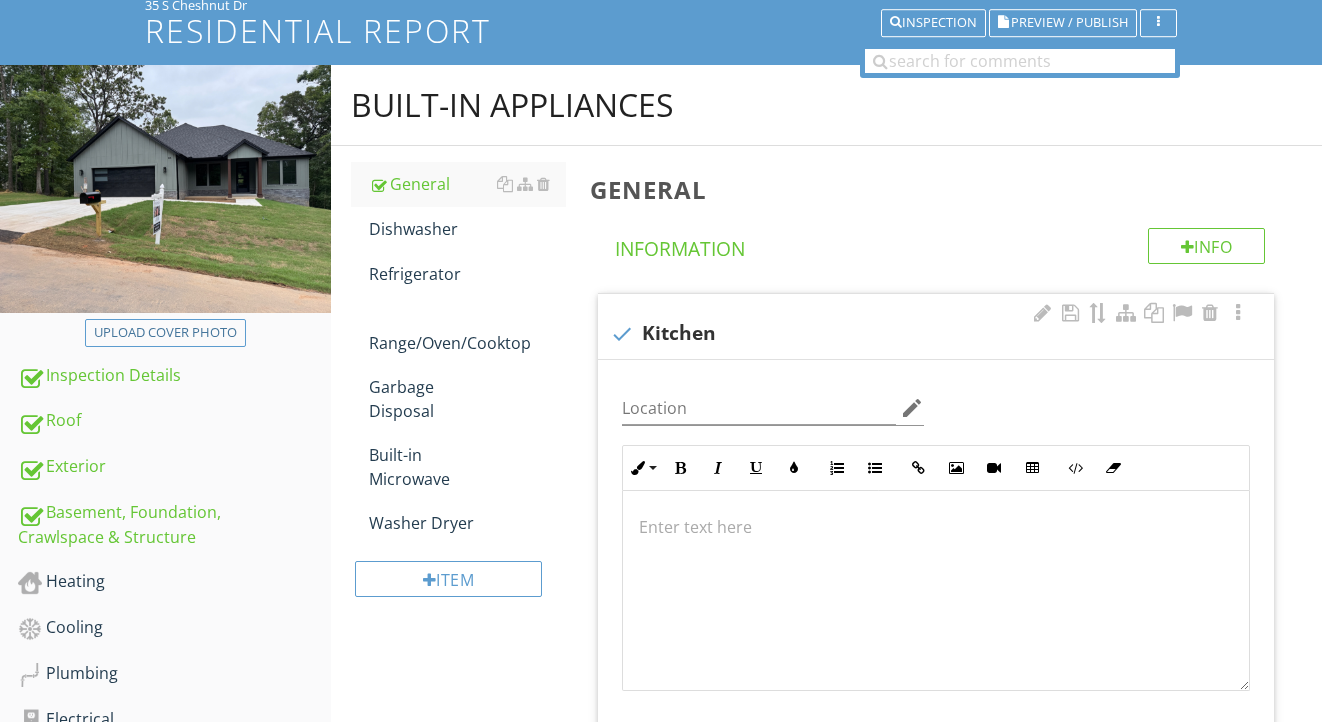 scroll, scrollTop: 350, scrollLeft: 0, axis: vertical 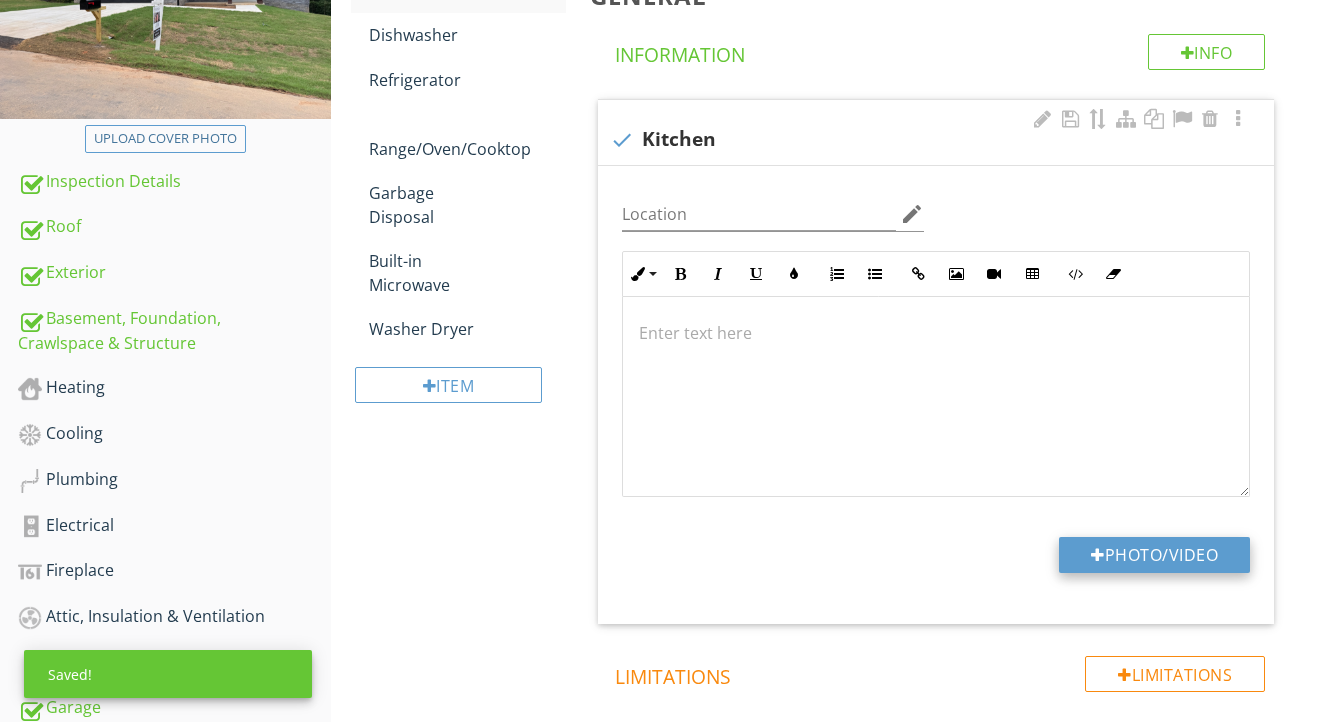 click on "Photo/Video" at bounding box center (1154, 555) 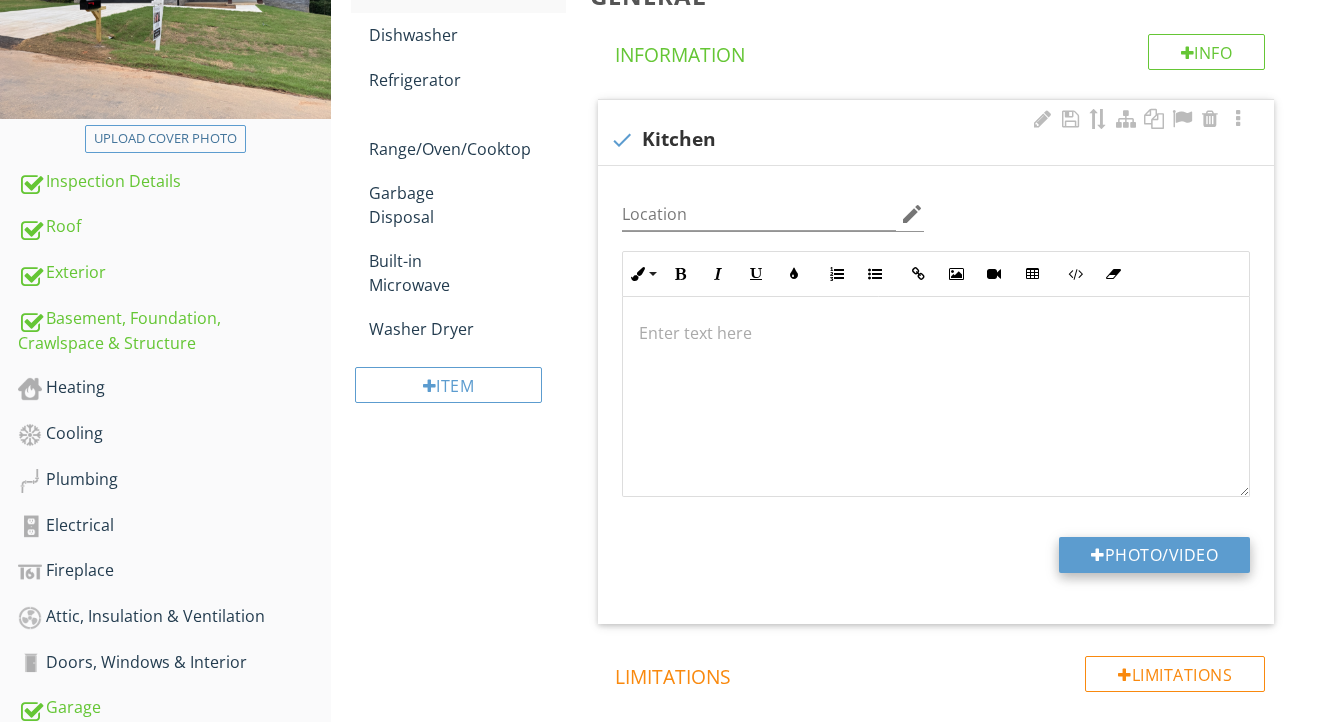 type on "C:\fakepath\IMG_0726.jpeg" 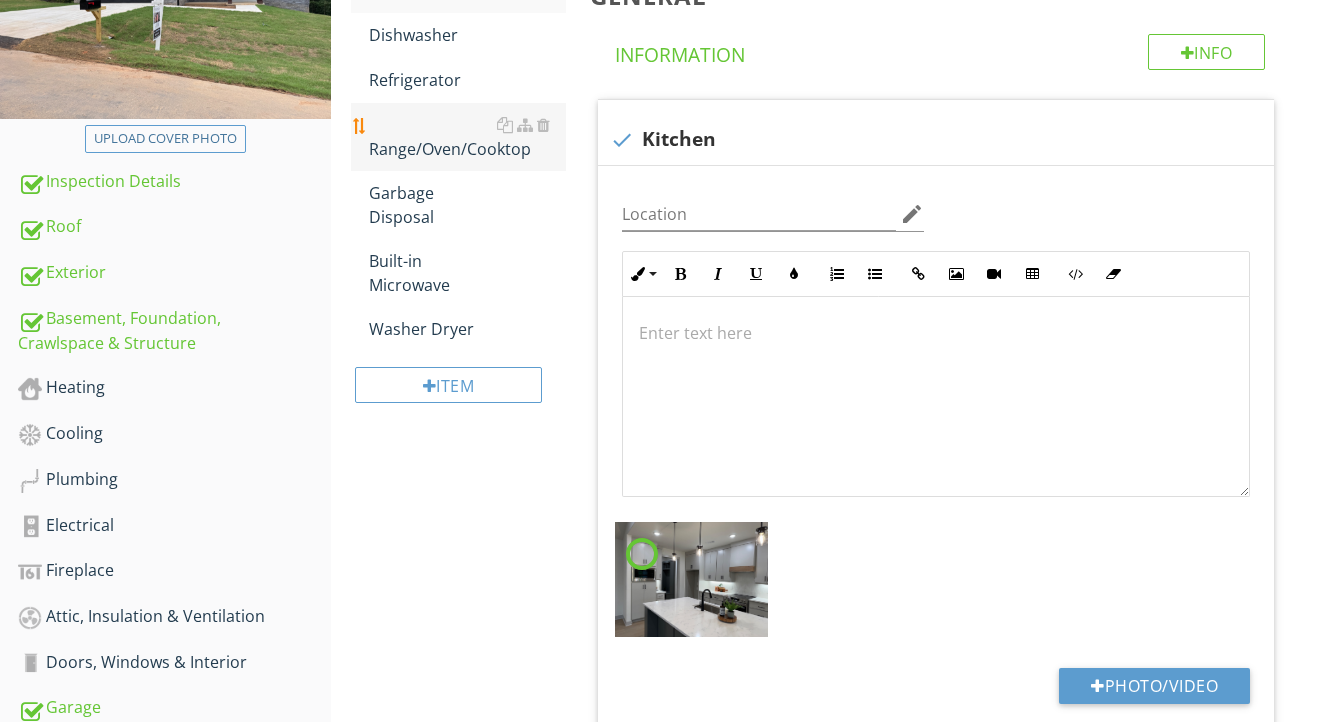 scroll, scrollTop: 208, scrollLeft: 0, axis: vertical 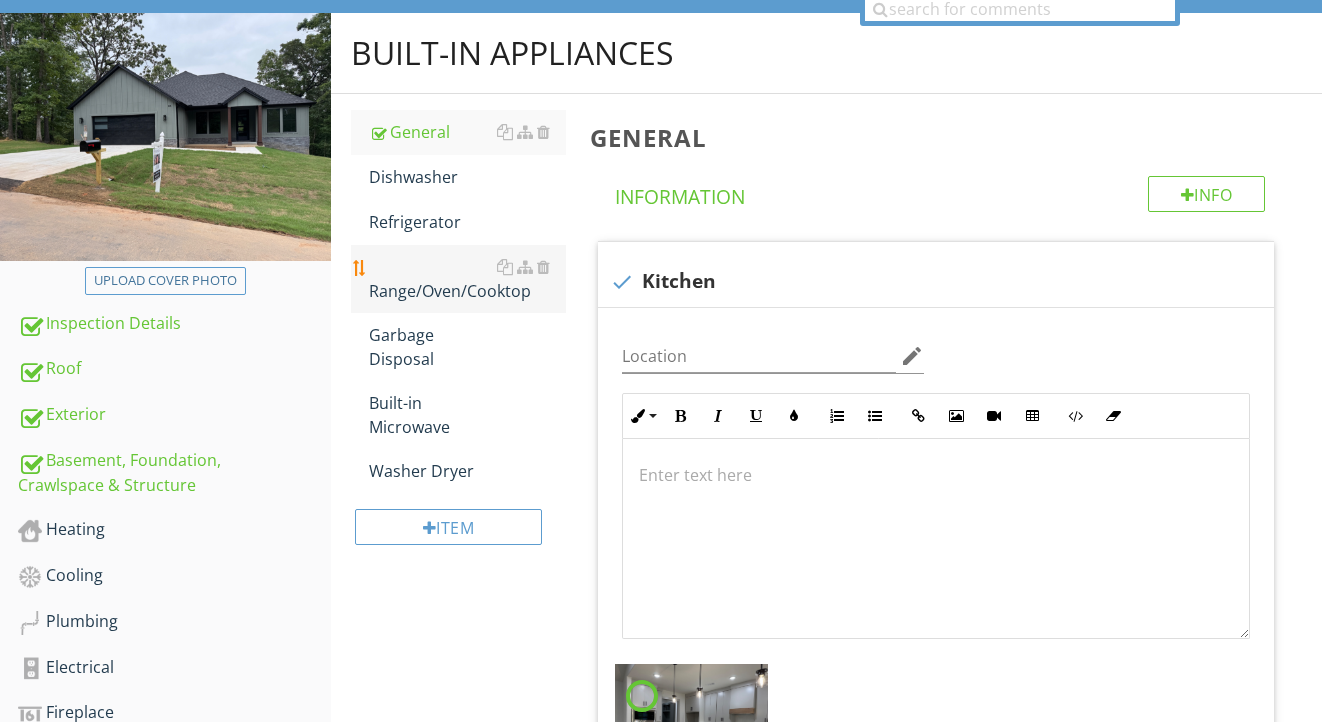 click on "General" at bounding box center [459, 132] 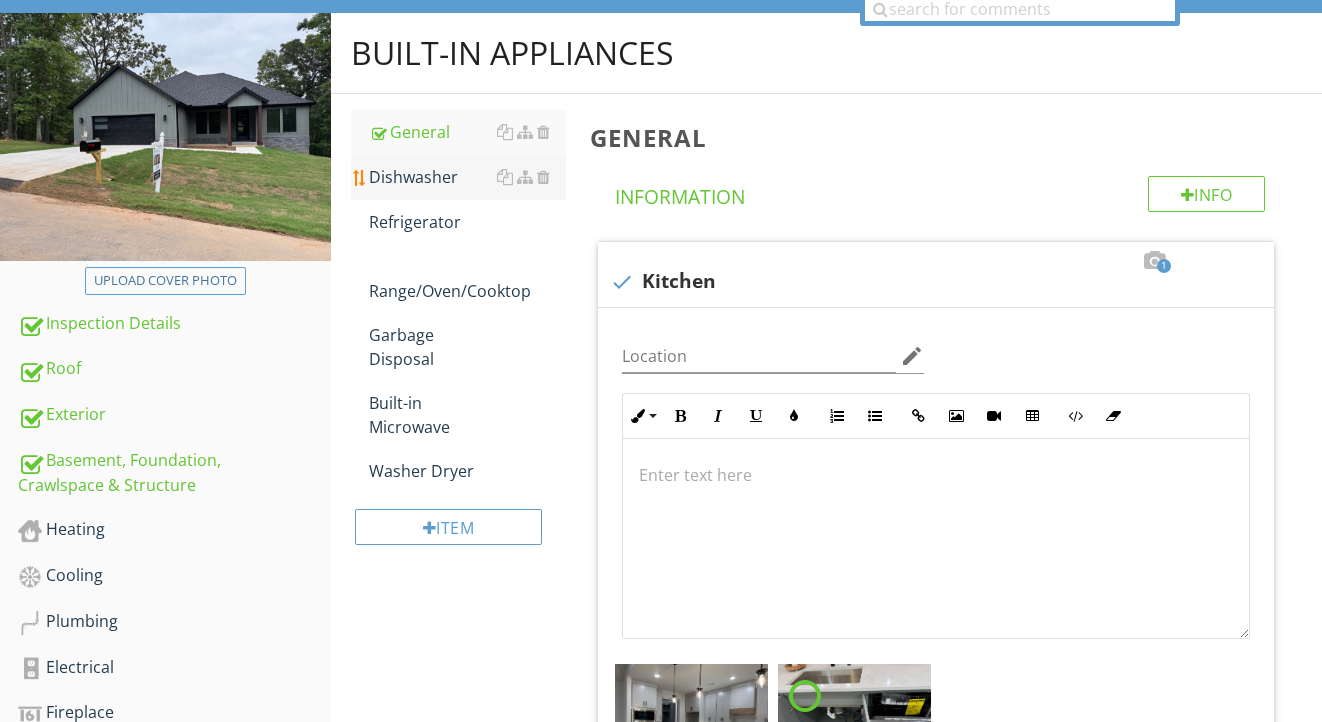 click on "Dishwasher" at bounding box center (468, 177) 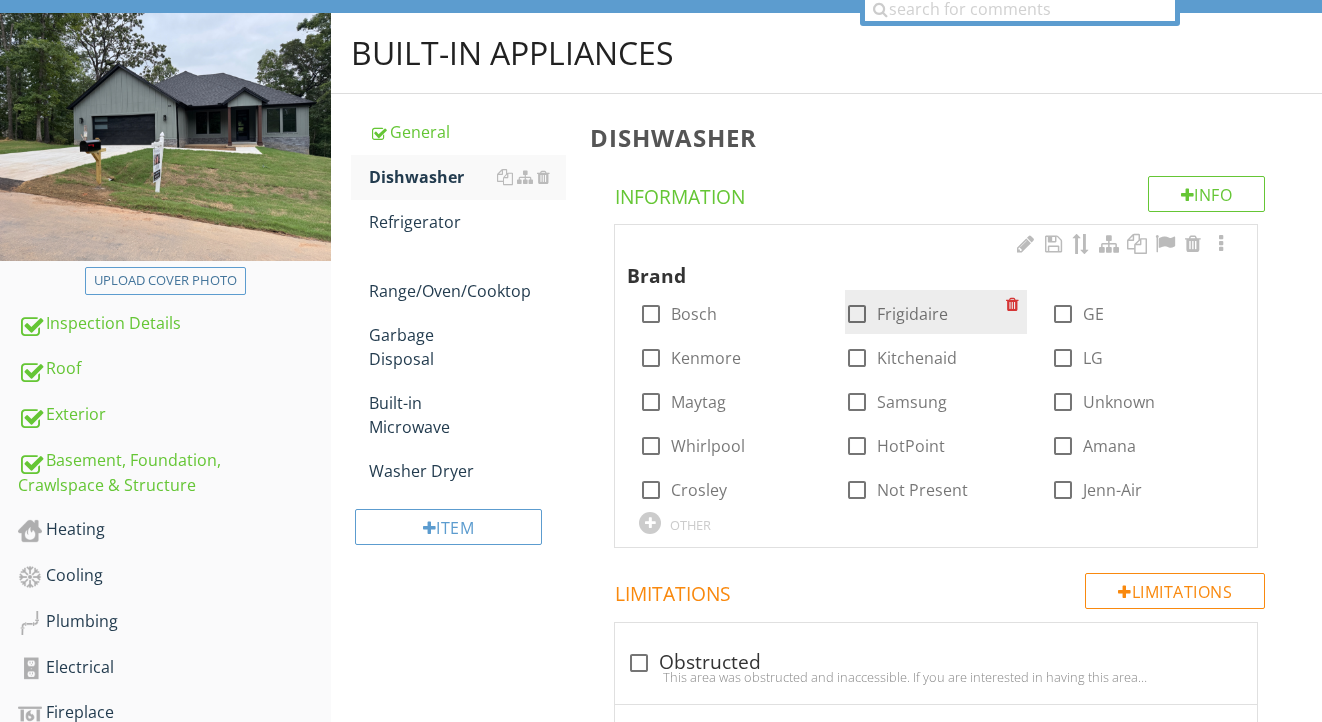 click on "Frigidaire" at bounding box center (912, 314) 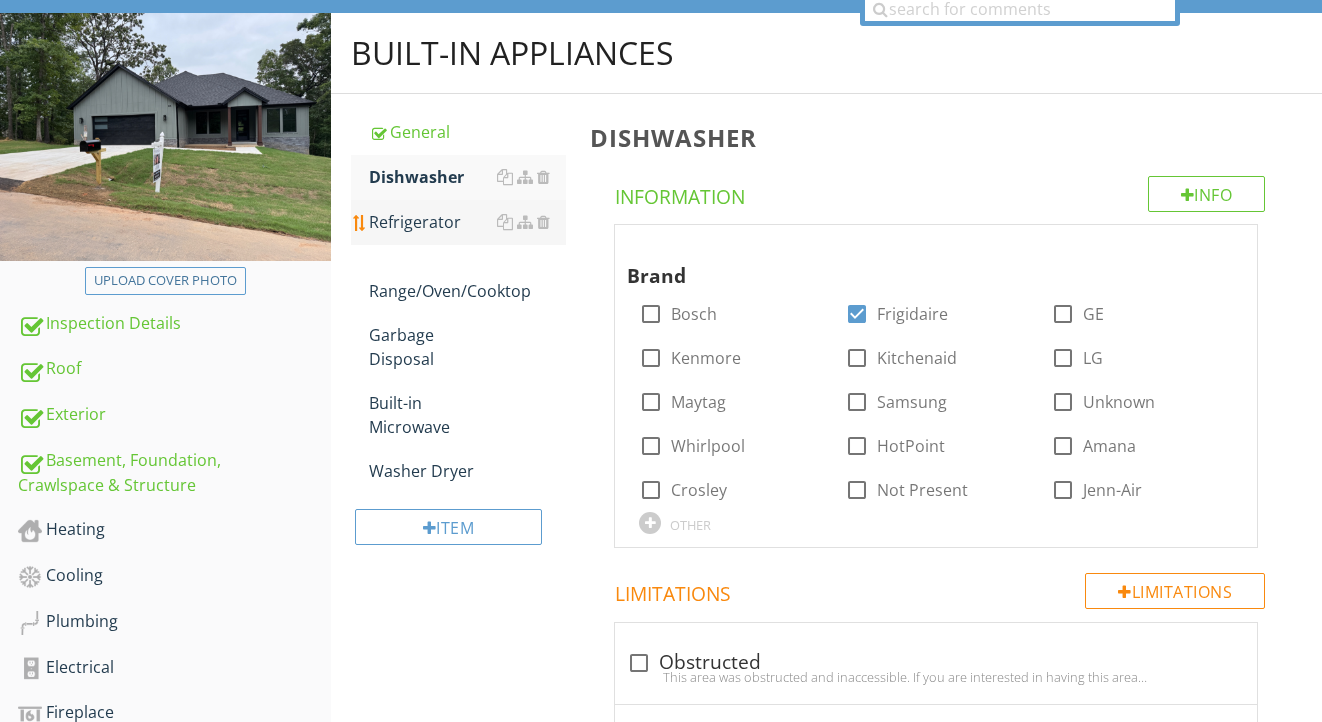 click on "Refrigerator" at bounding box center [468, 222] 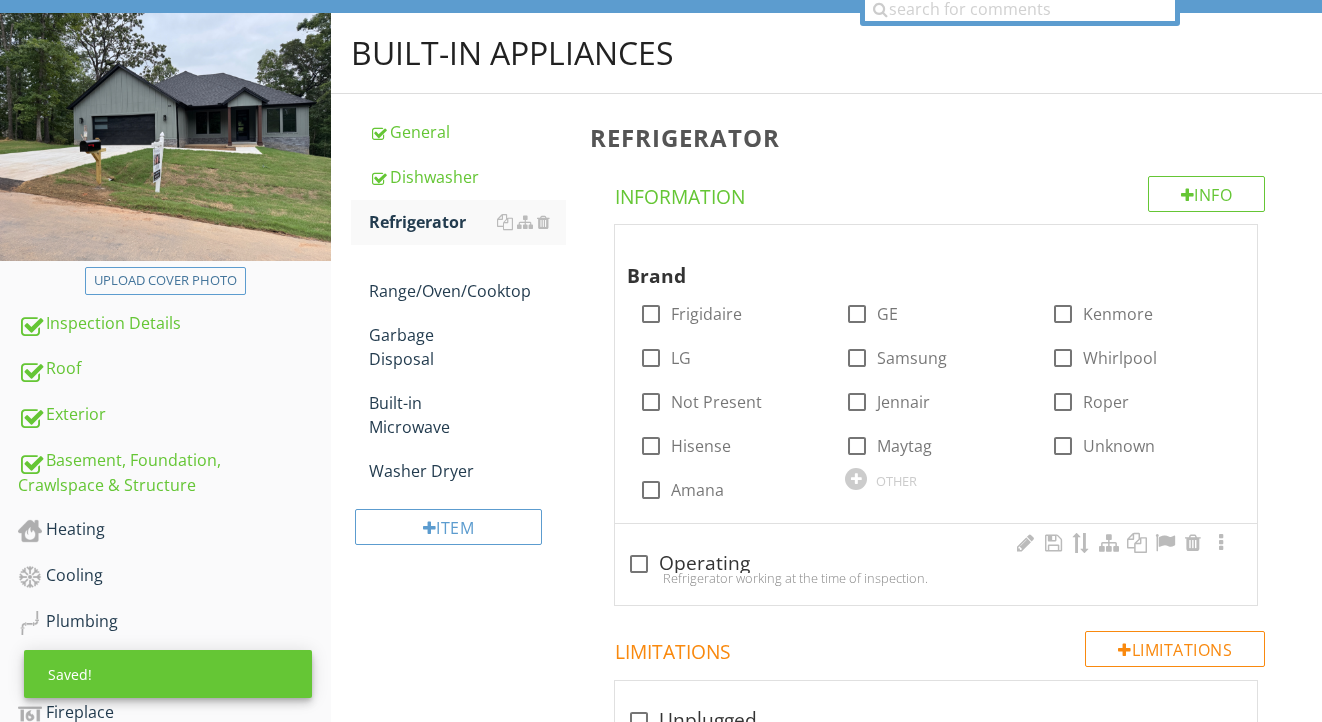 click on "check_box_outline_blank
Operating" at bounding box center [936, 564] 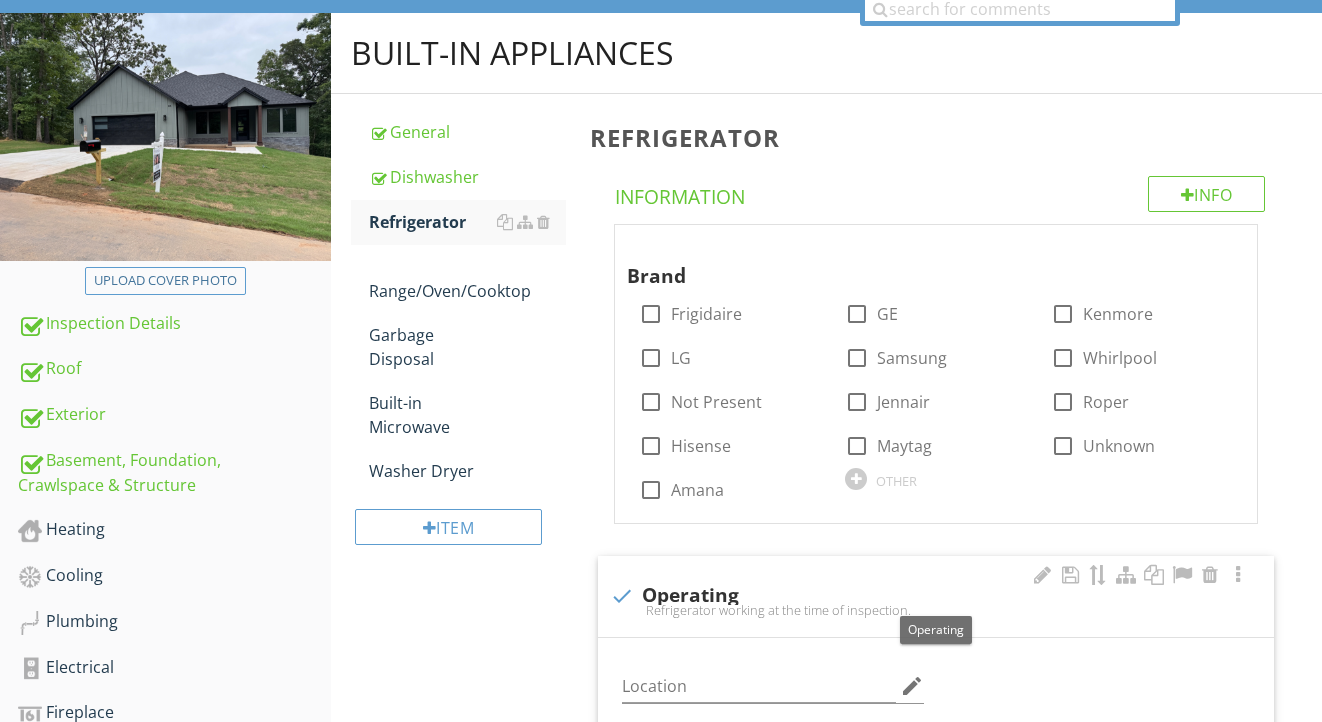 click on "check
Operating" at bounding box center (936, 596) 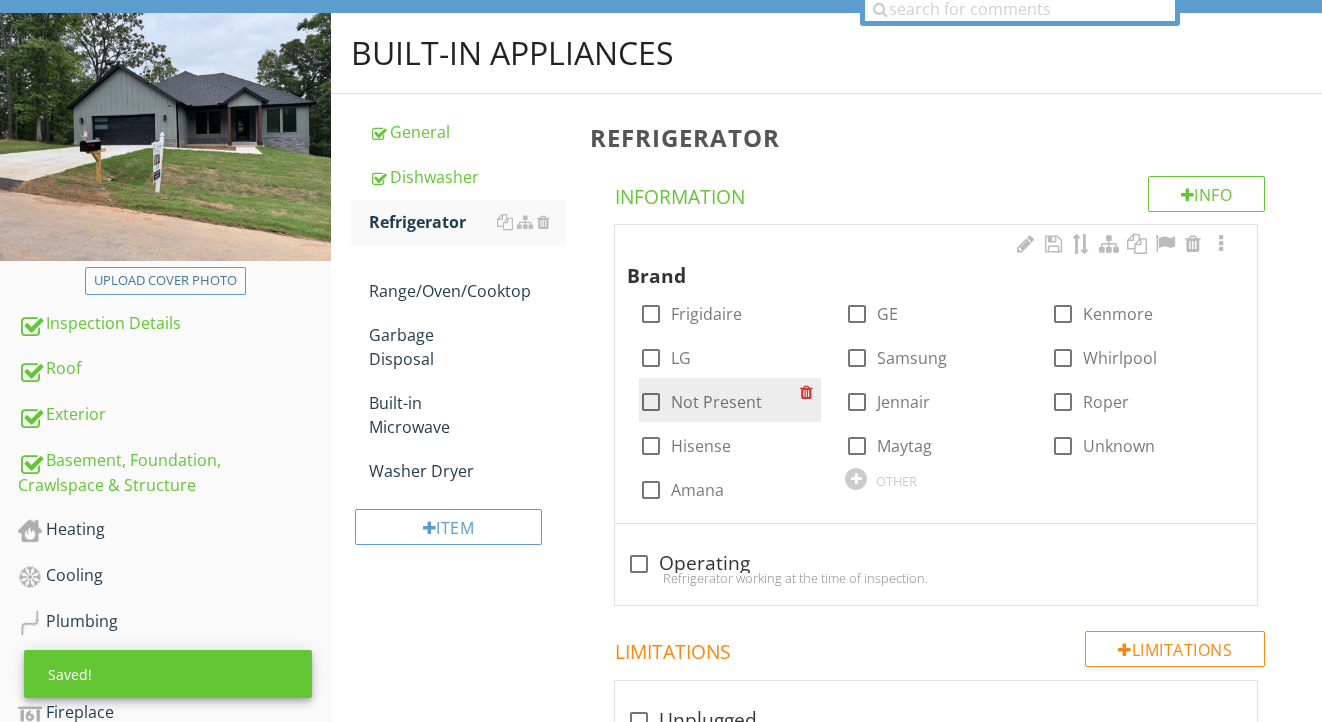 click on "Not Present" at bounding box center [716, 402] 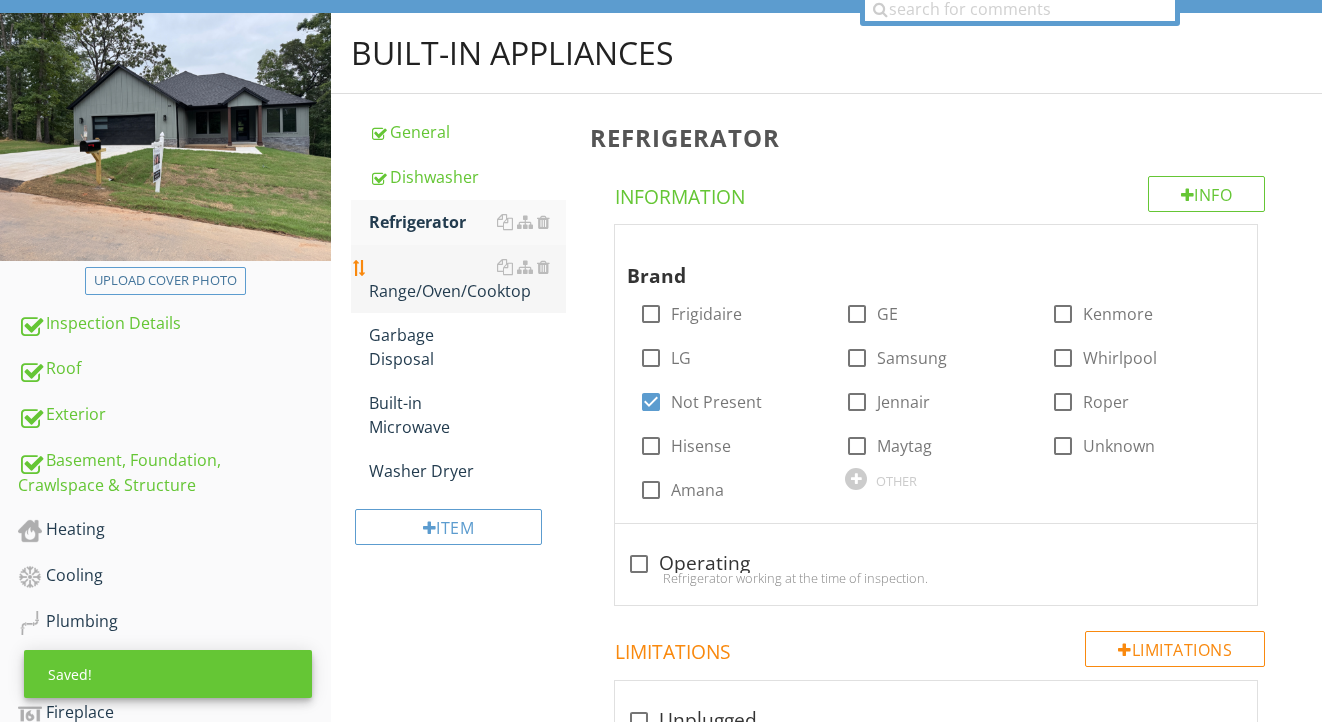 click on "Range/Oven/Cooktop" at bounding box center [468, 279] 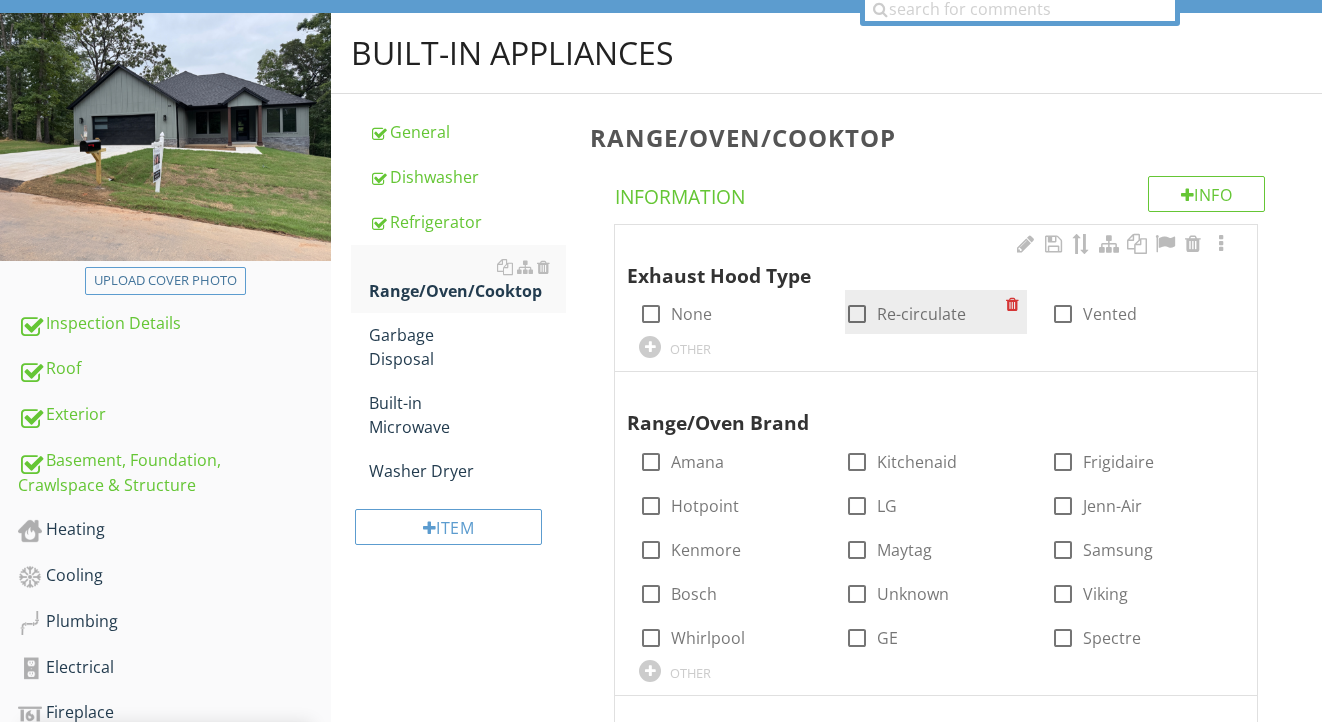 click on "check_box_outline_blank Re-circulate" at bounding box center [905, 314] 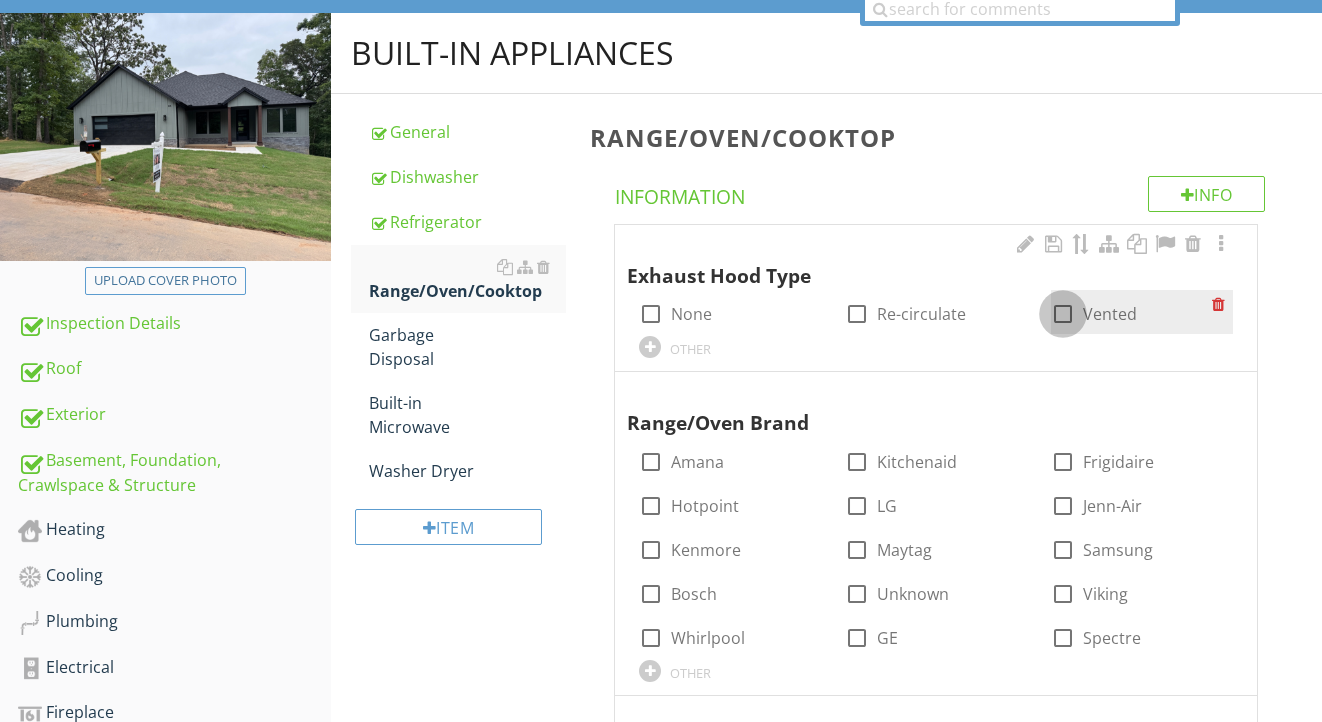 click at bounding box center [1063, 314] 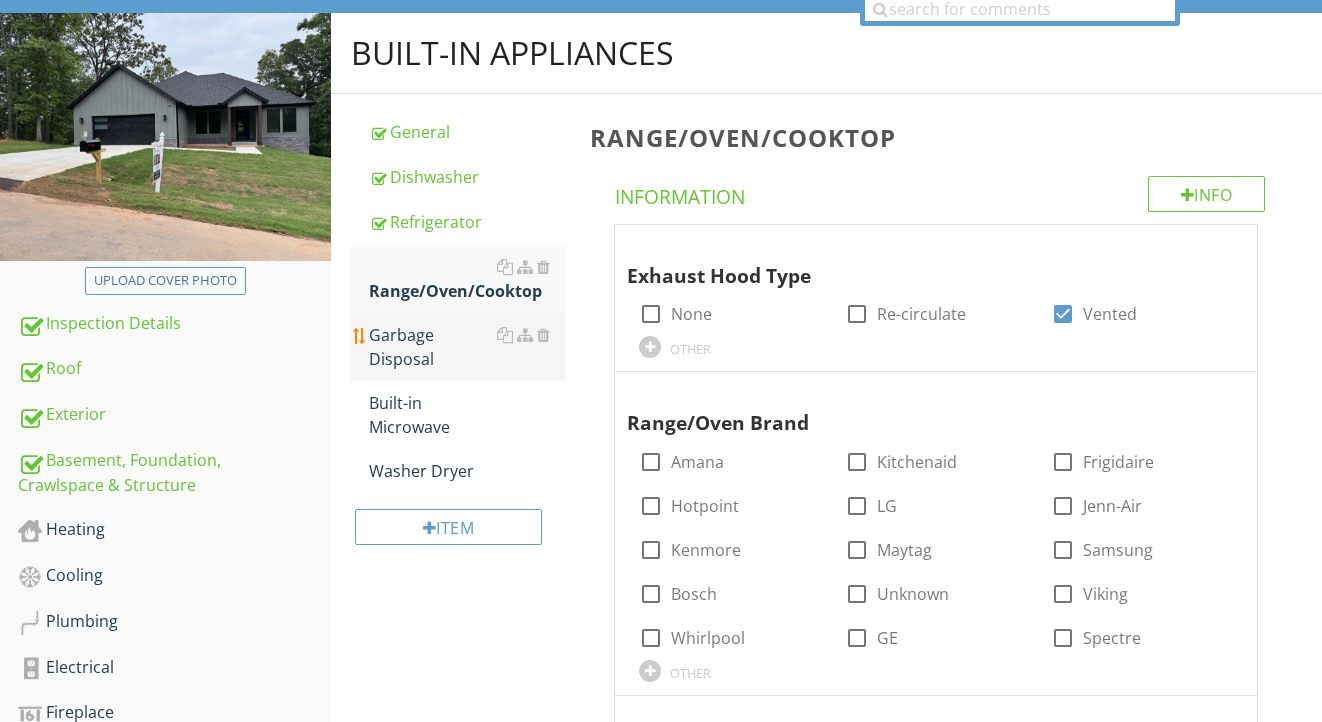 click on "Garbage Disposal" at bounding box center (468, 347) 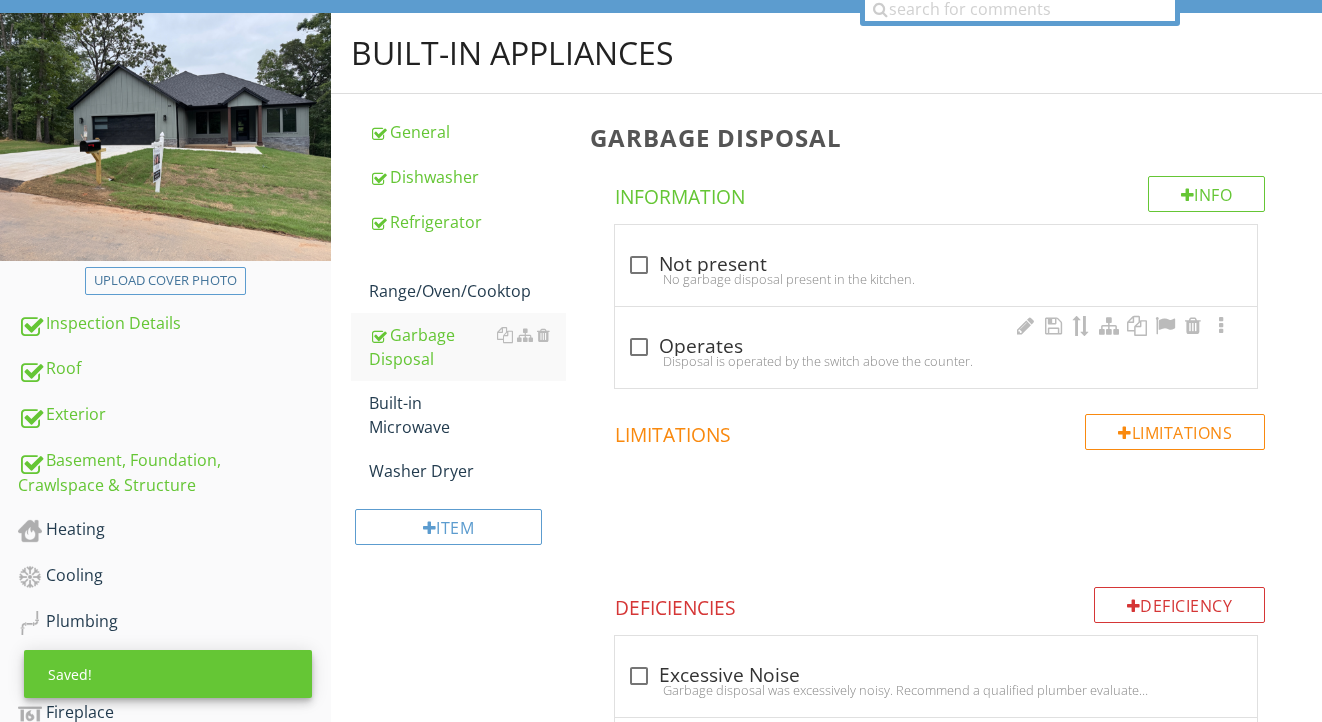 click on "check_box_outline_blank
Operates" at bounding box center [936, 347] 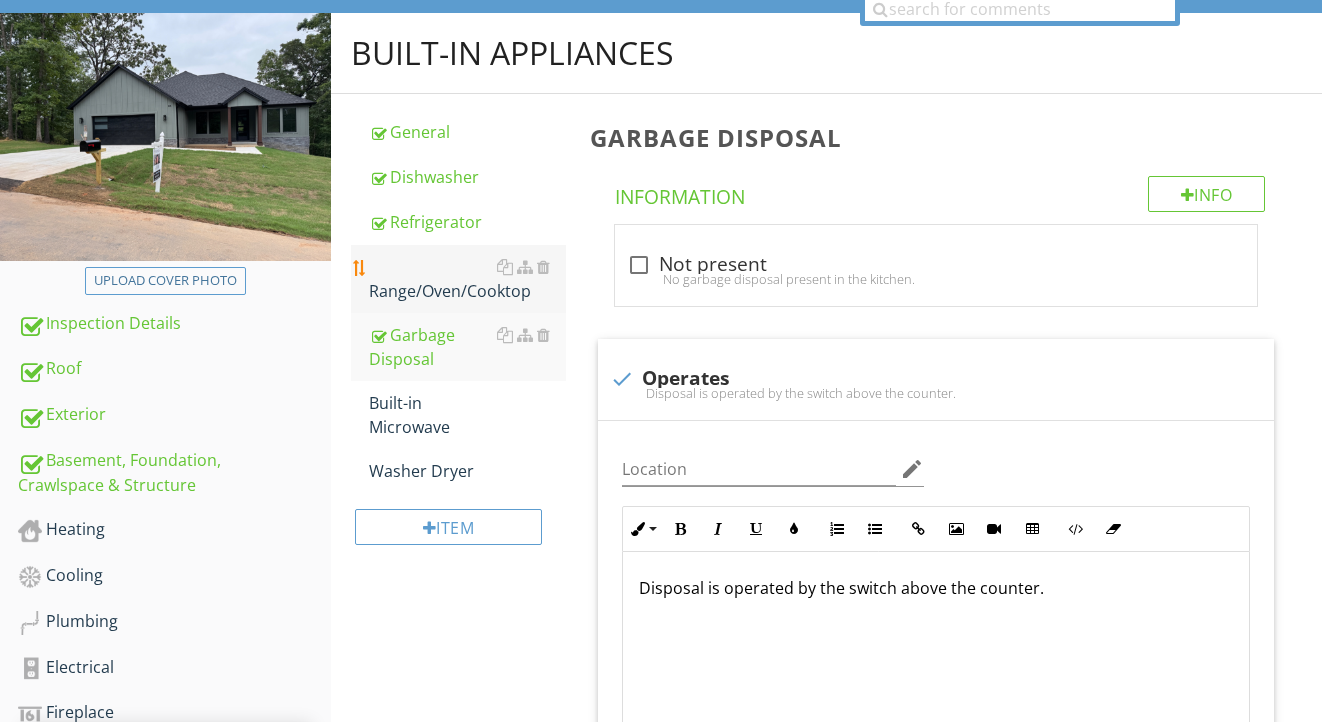click on "Range/Oven/Cooktop" at bounding box center (468, 279) 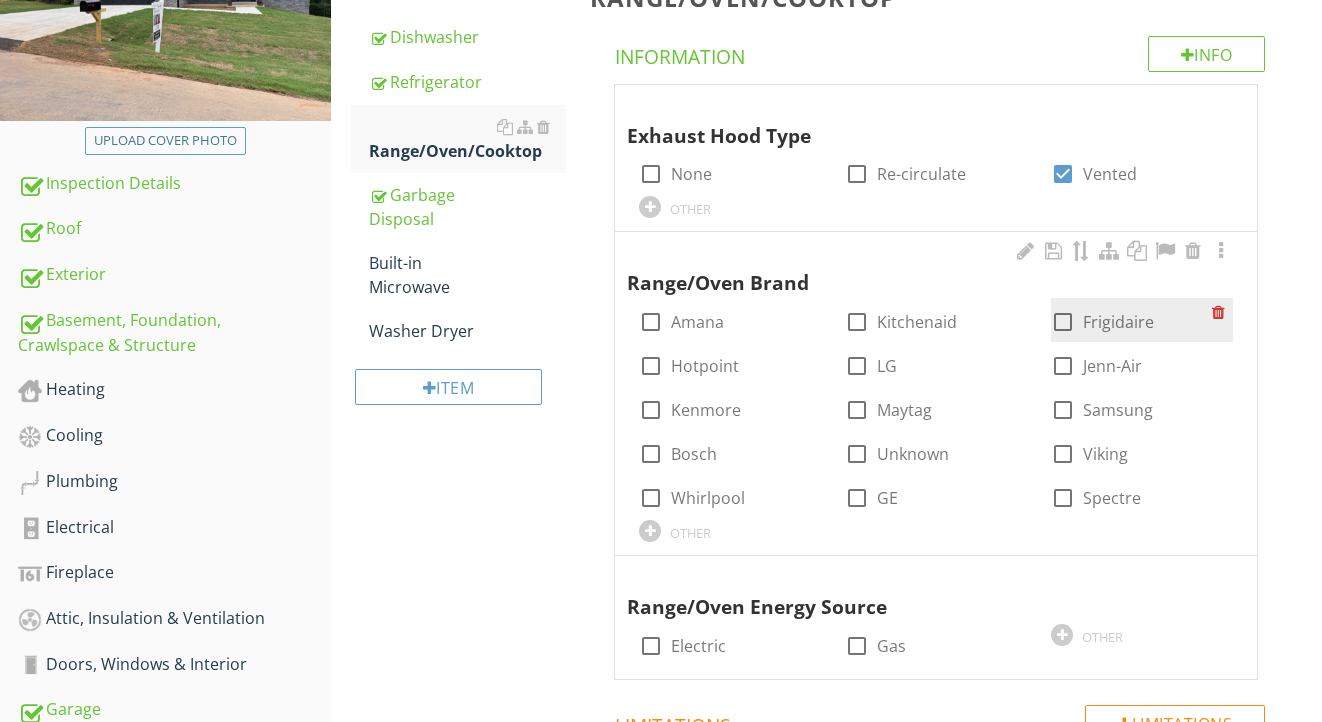 click on "Frigidaire" at bounding box center [1118, 322] 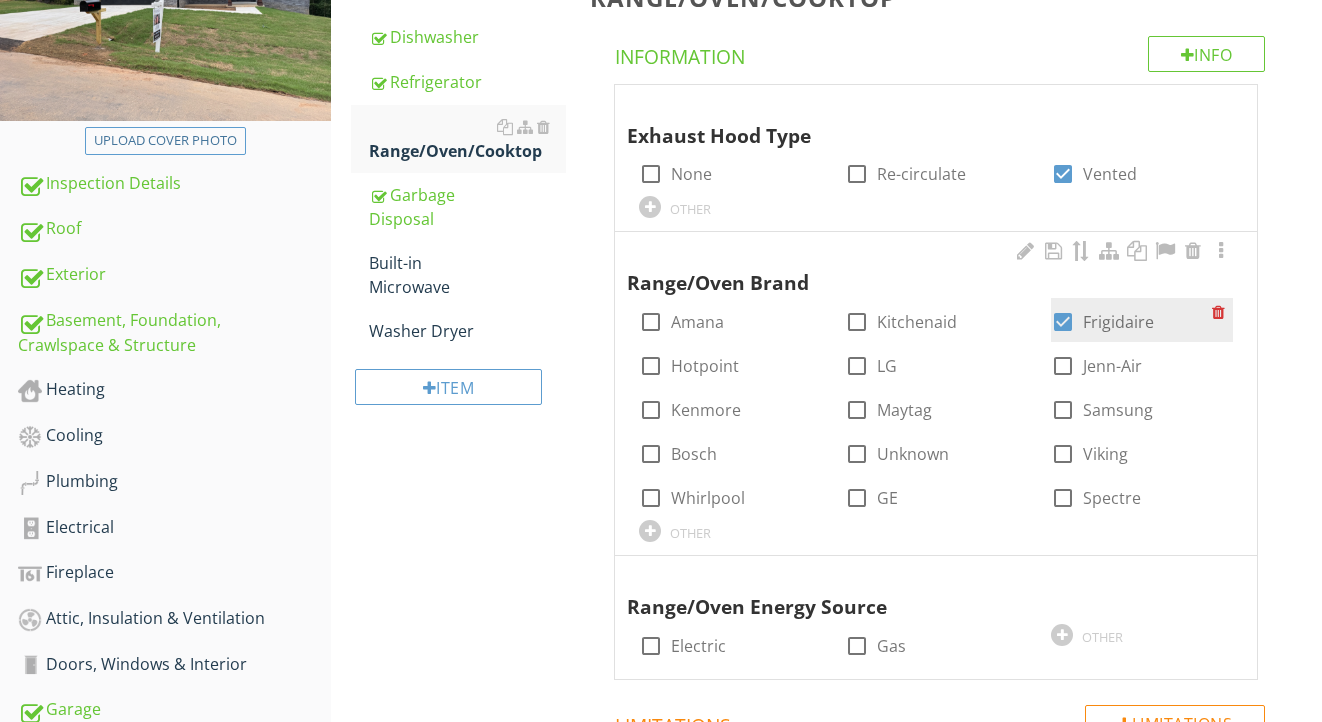 scroll, scrollTop: 609, scrollLeft: 0, axis: vertical 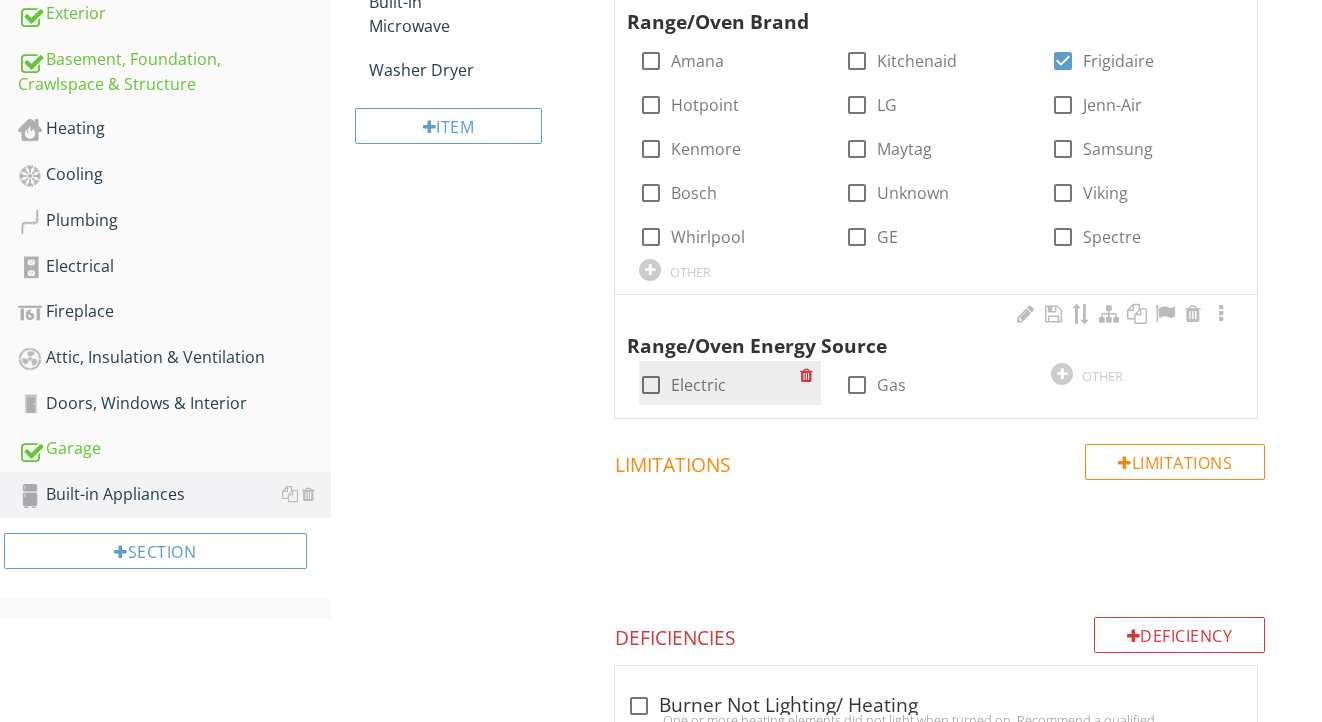 click on "Electric" at bounding box center (698, 385) 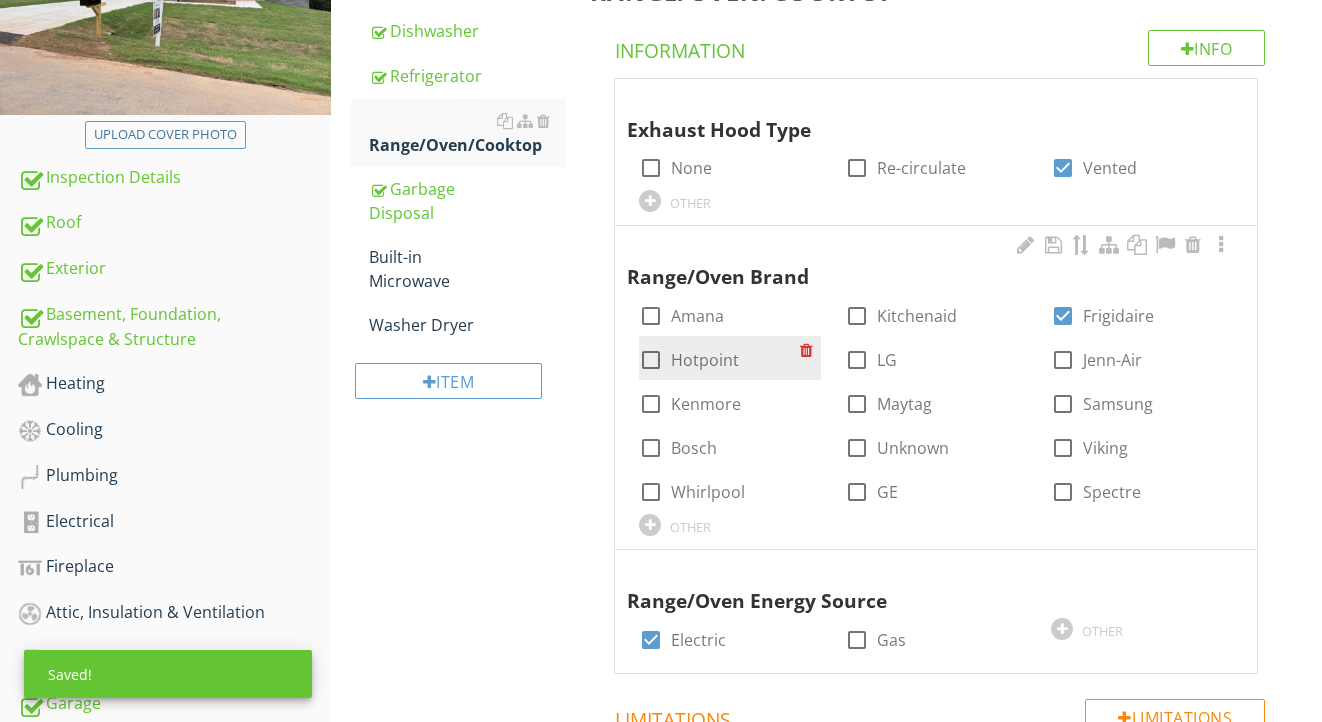 scroll, scrollTop: 317, scrollLeft: 0, axis: vertical 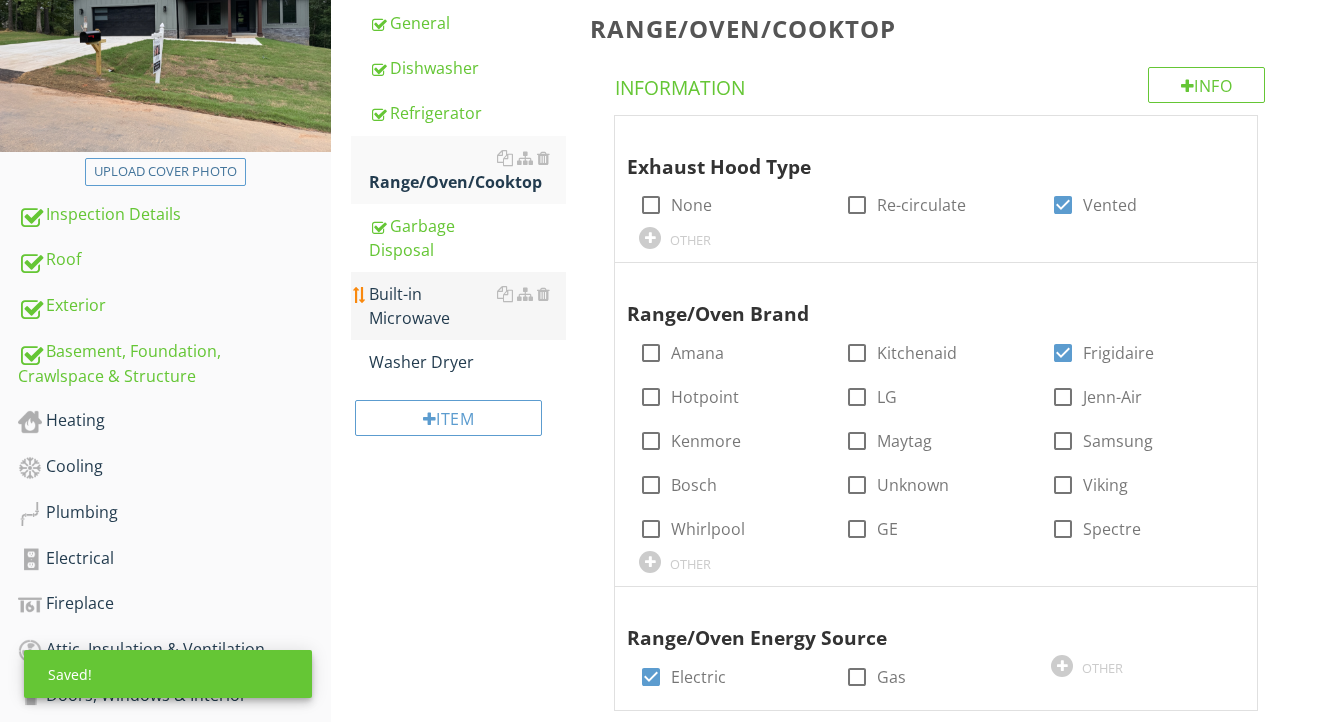 click on "Built-in Microwave" at bounding box center (468, 306) 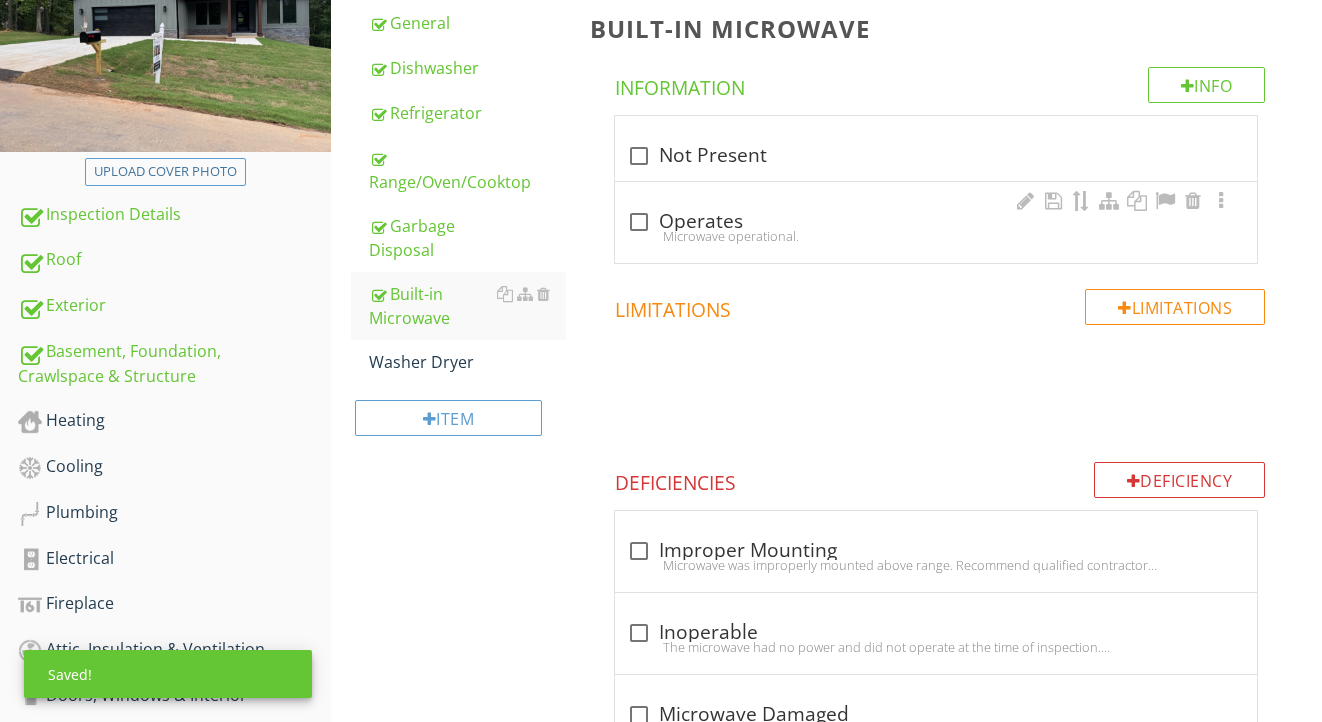 click on "check_box_outline_blank
Operates" at bounding box center [936, 222] 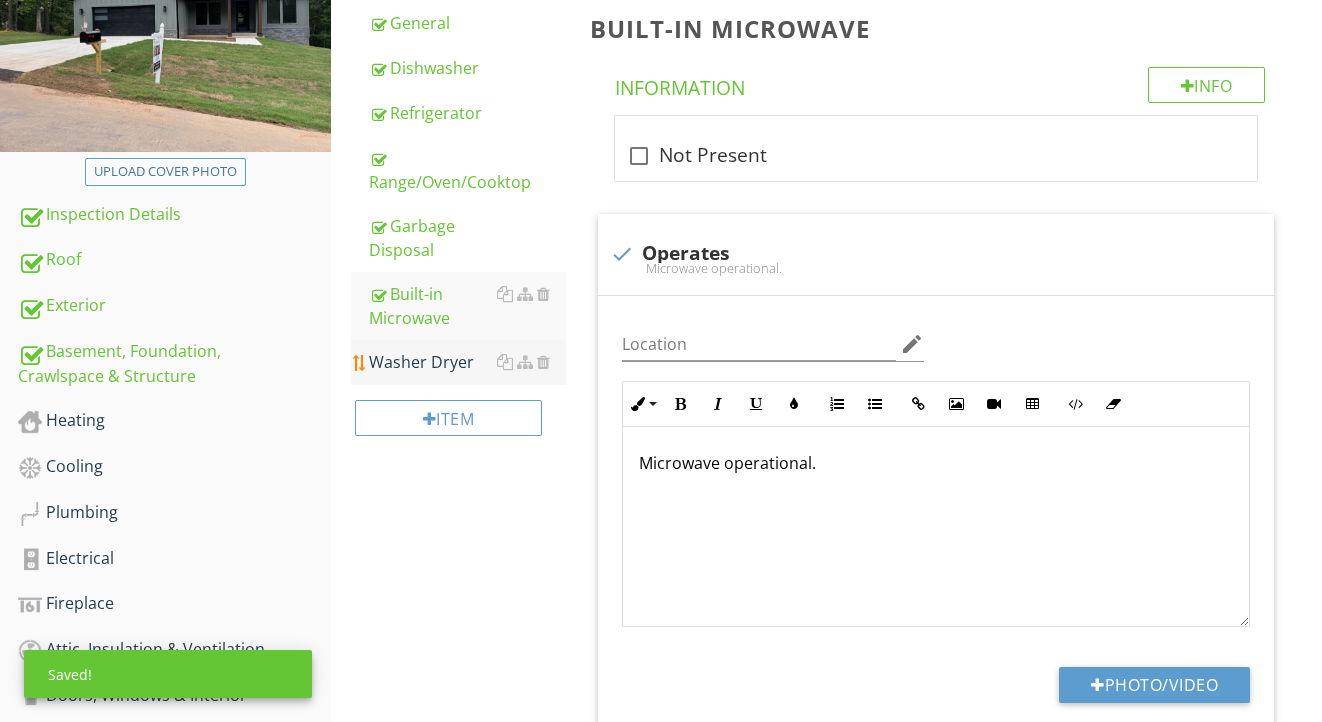 click on "Washer Dryer" at bounding box center [468, 362] 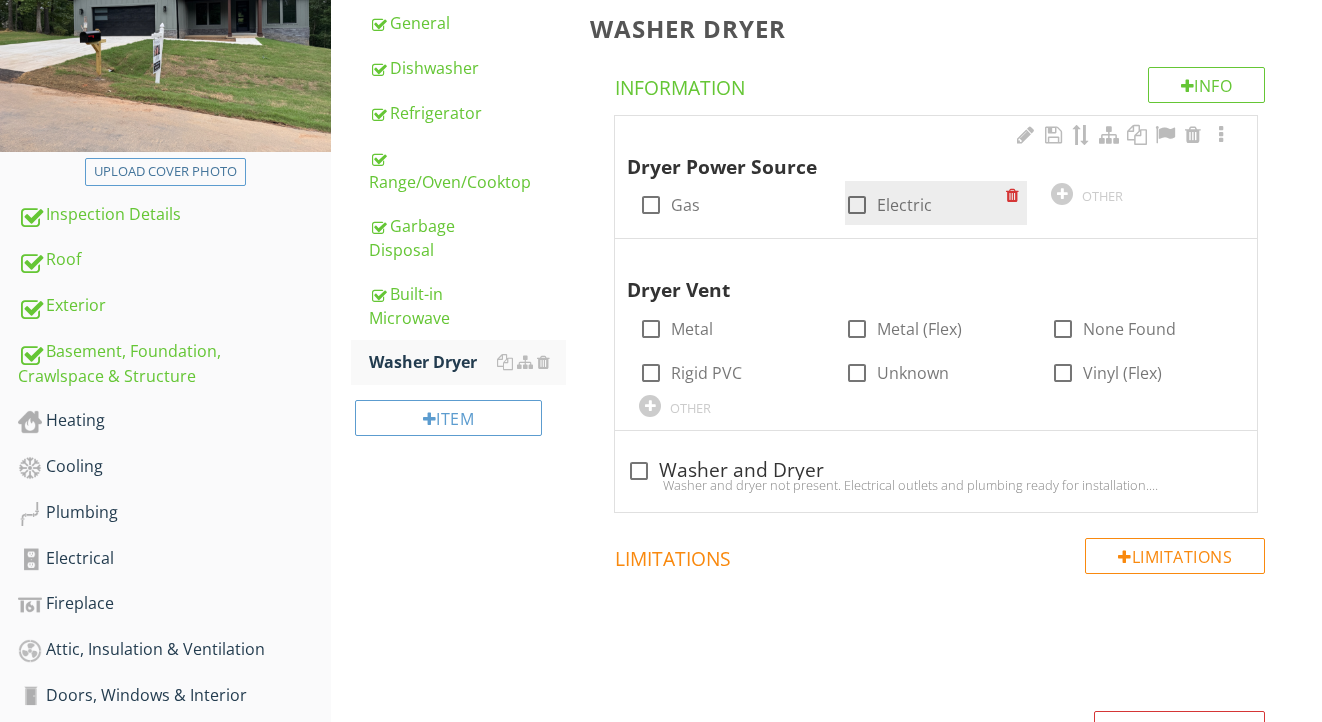 click at bounding box center [857, 205] 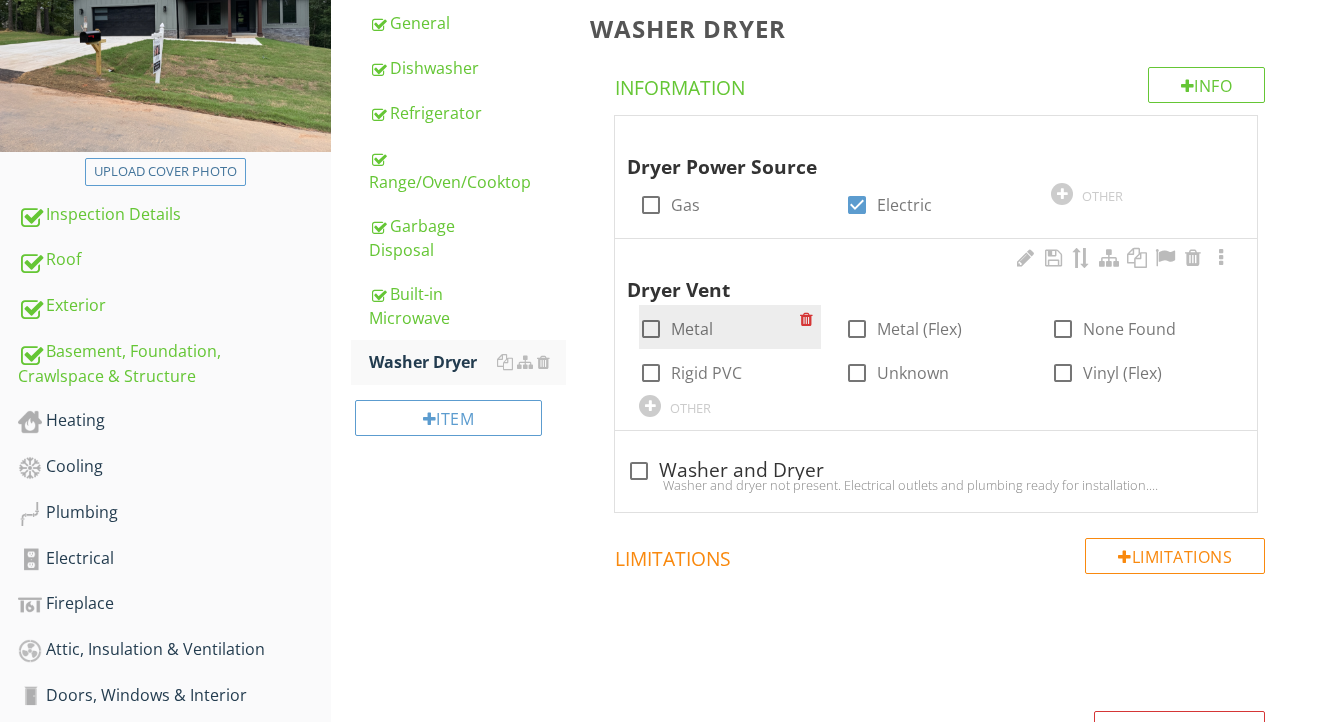 click on "Metal" at bounding box center [692, 329] 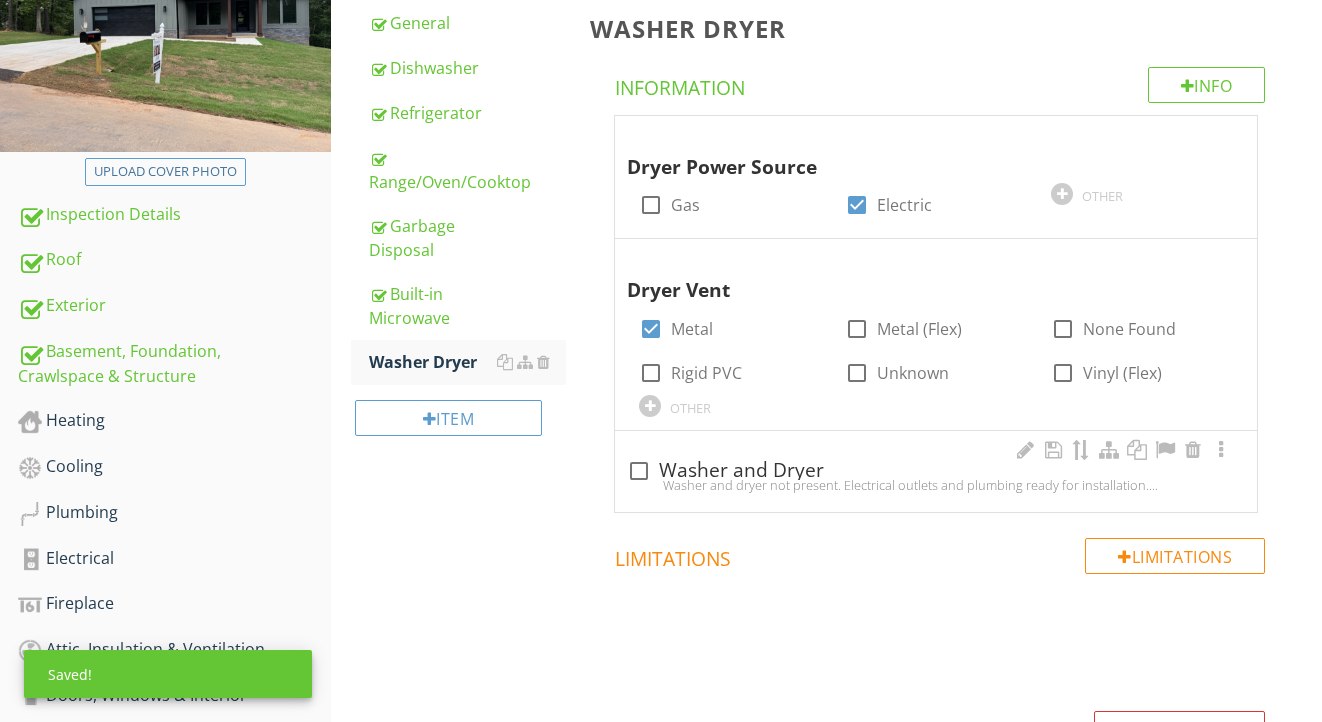 click on "check_box_outline_blank
Washer and Dryer" at bounding box center (936, 471) 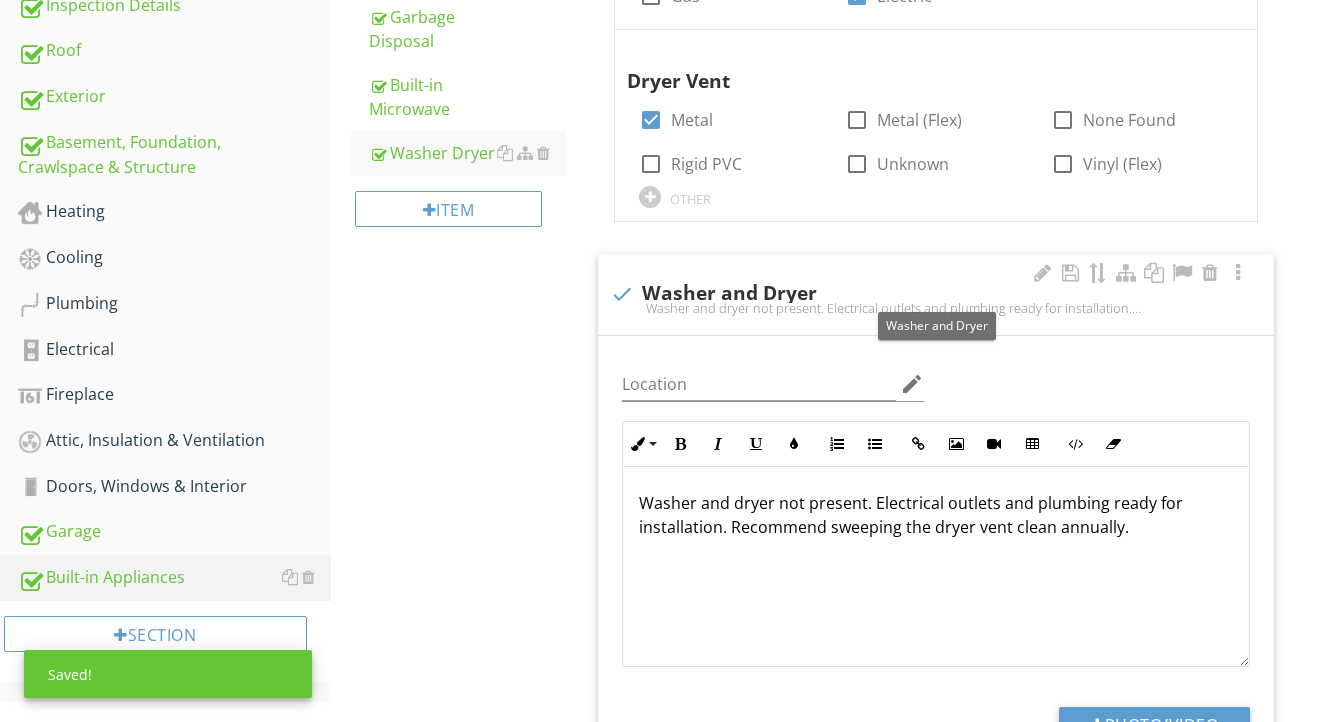 scroll, scrollTop: 570, scrollLeft: 0, axis: vertical 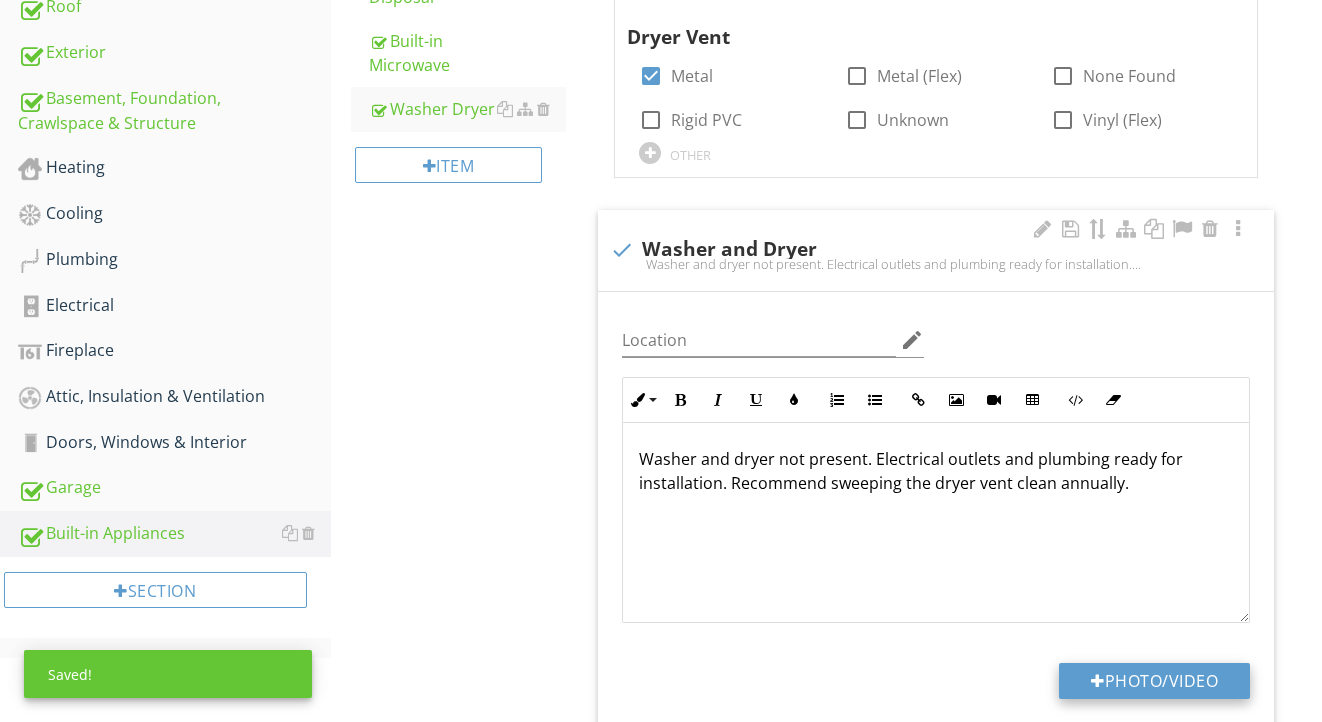 click on "Photo/Video" at bounding box center [1154, 681] 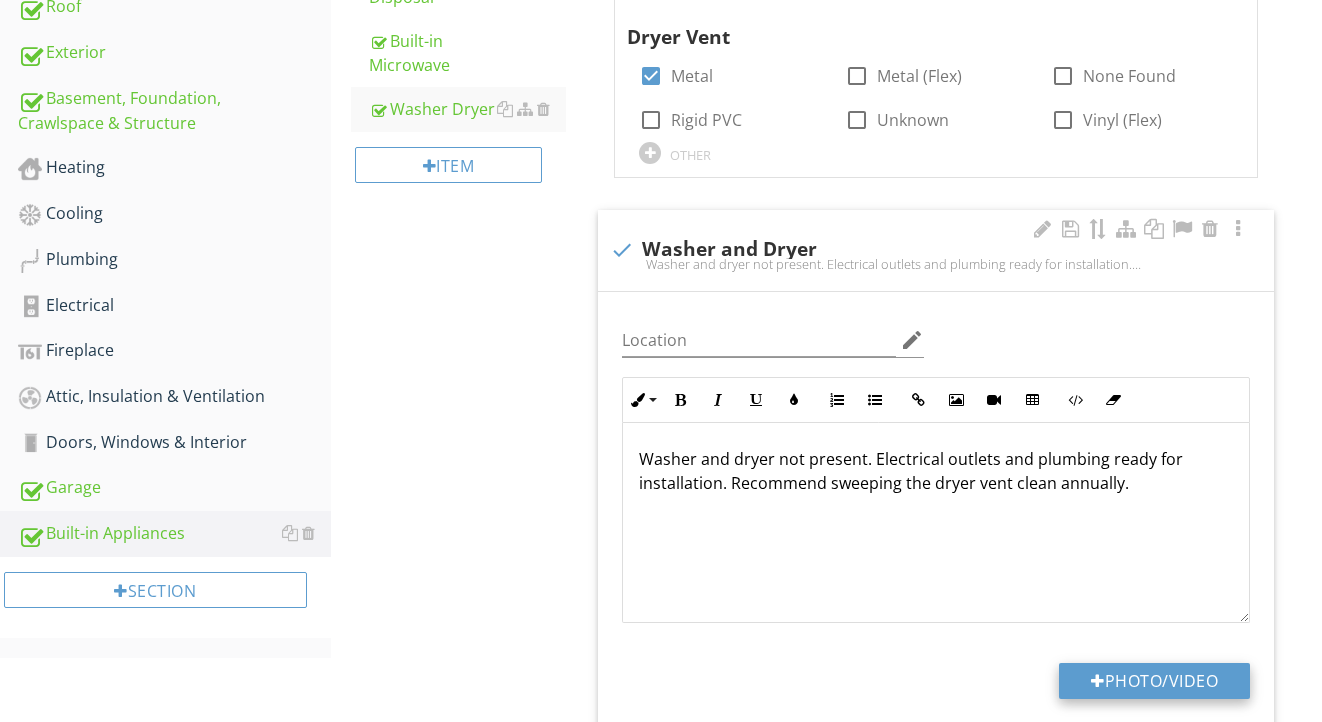 type on "C:\fakepath\IMG_0734.jpeg" 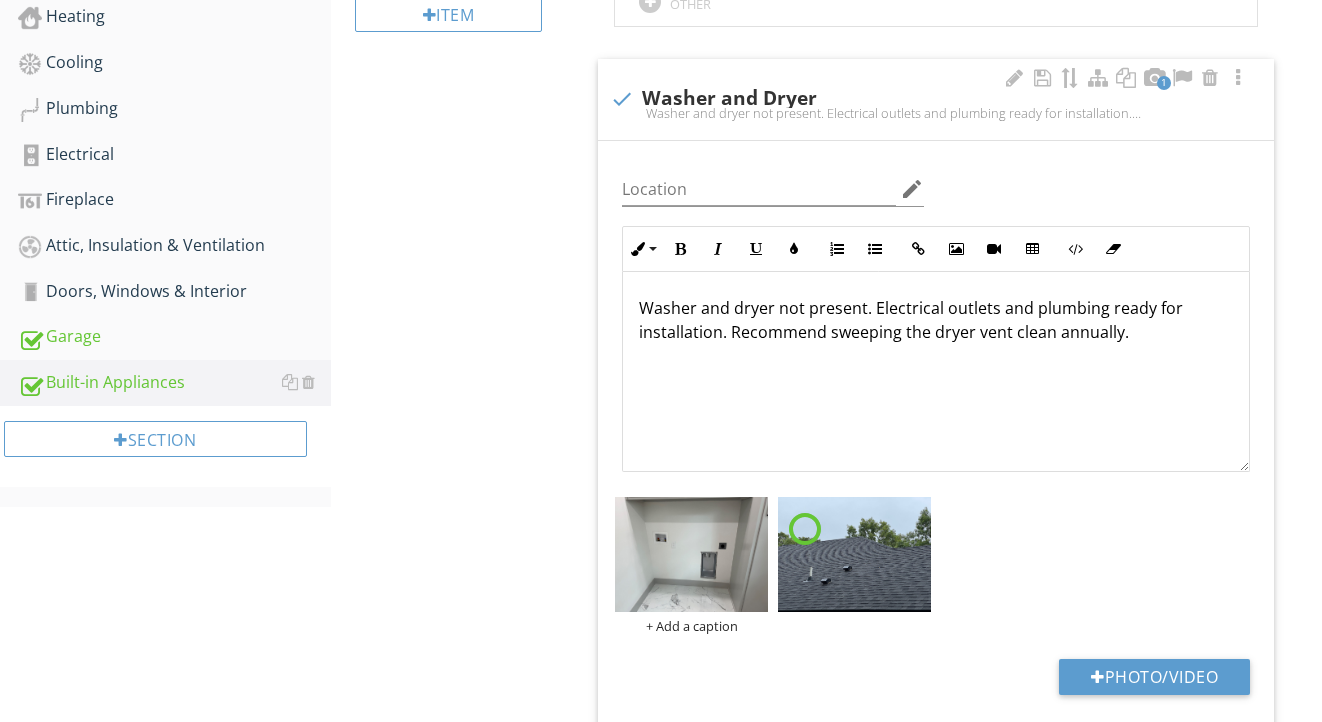 scroll, scrollTop: 731, scrollLeft: 0, axis: vertical 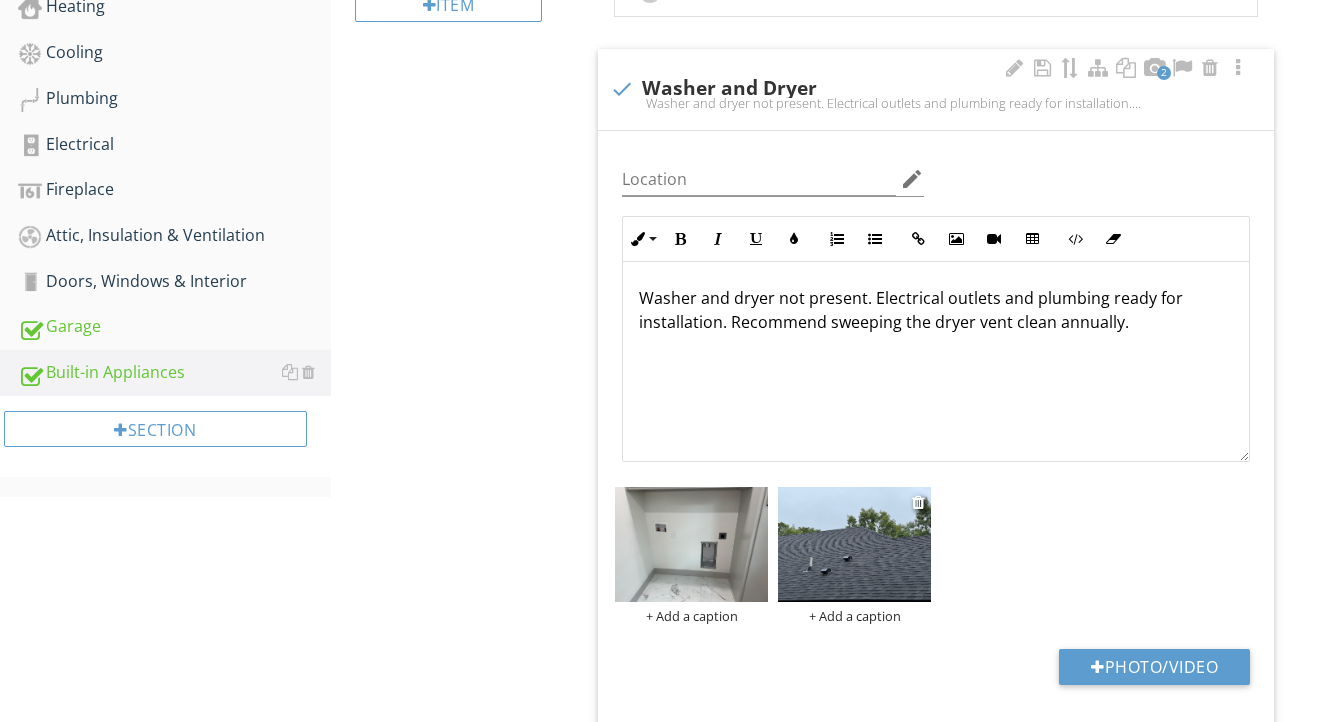 click at bounding box center [854, 544] 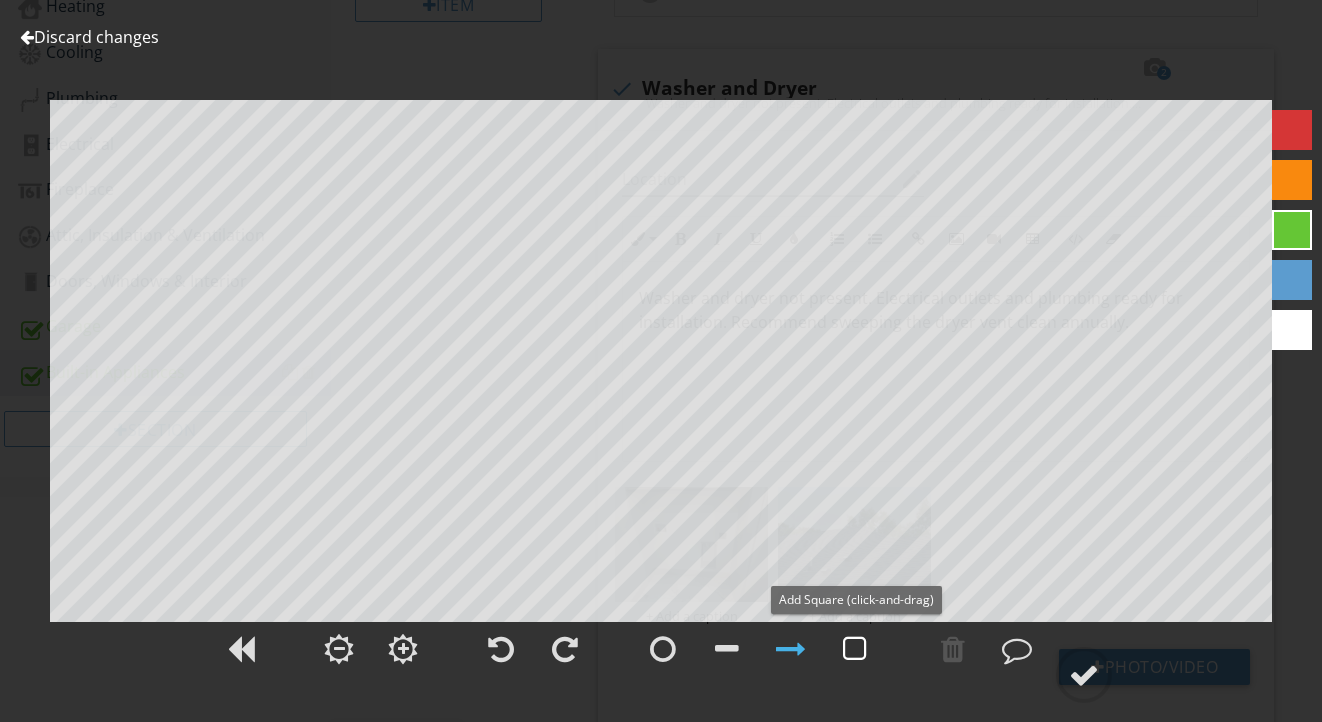 click at bounding box center (855, 649) 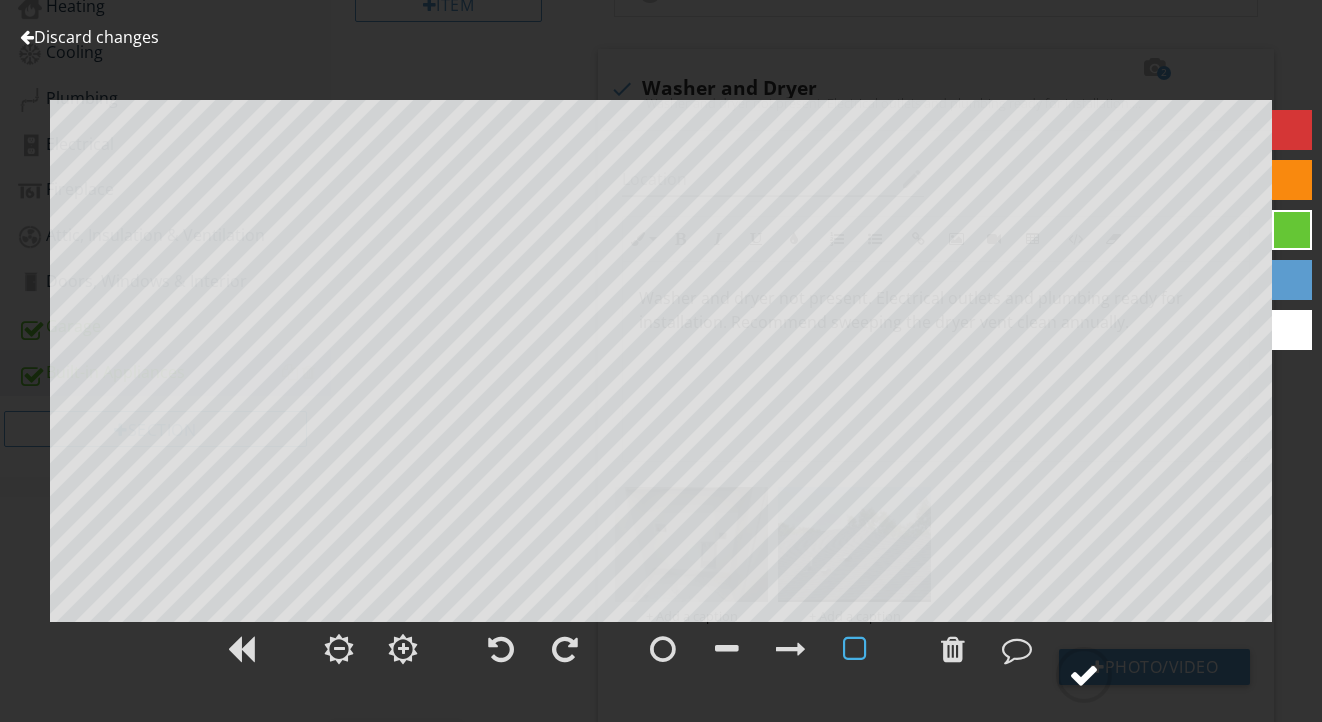 click at bounding box center [1084, 675] 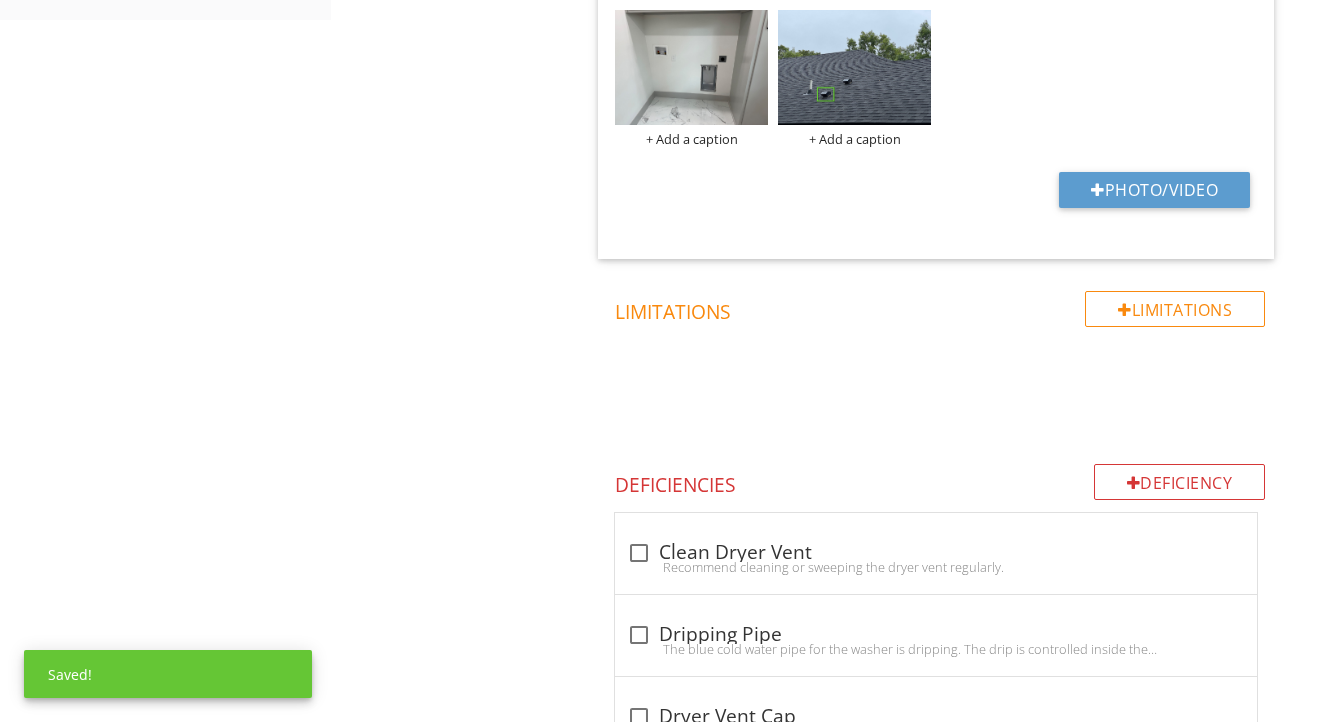 scroll, scrollTop: 1240, scrollLeft: 0, axis: vertical 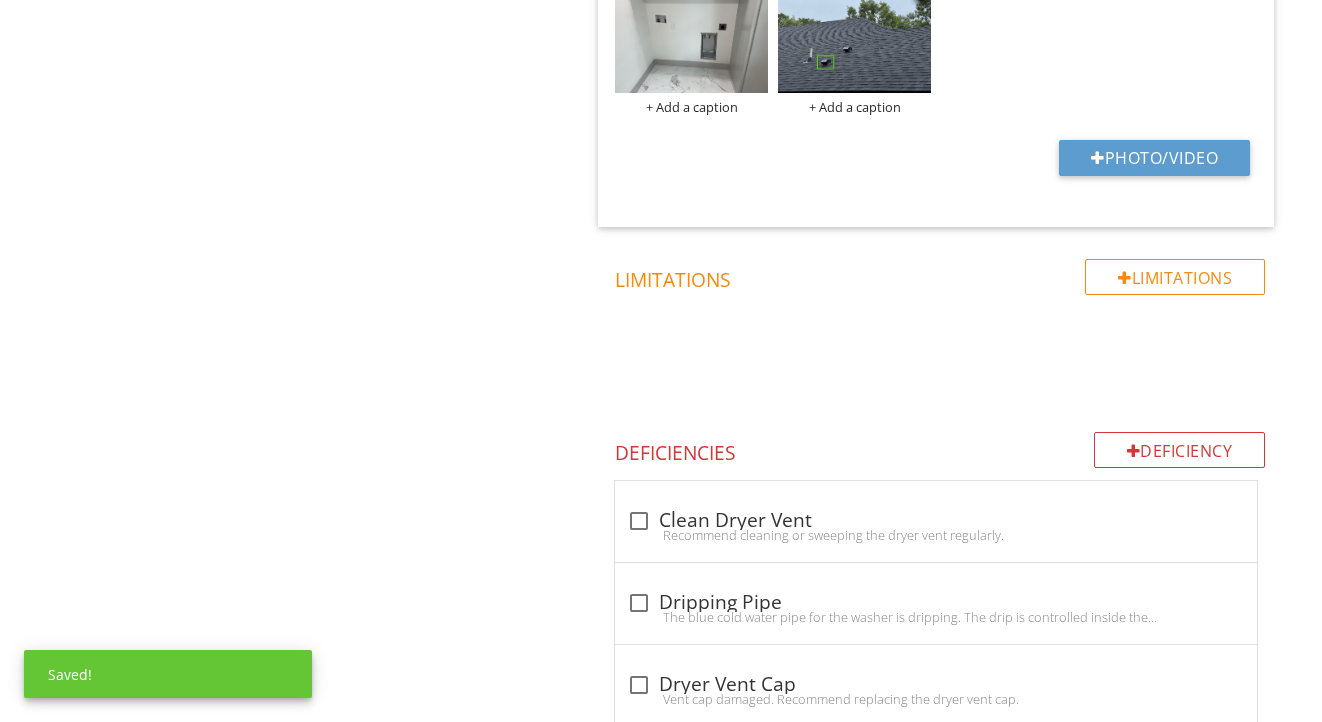 click on "+ Add a caption" at bounding box center [854, 107] 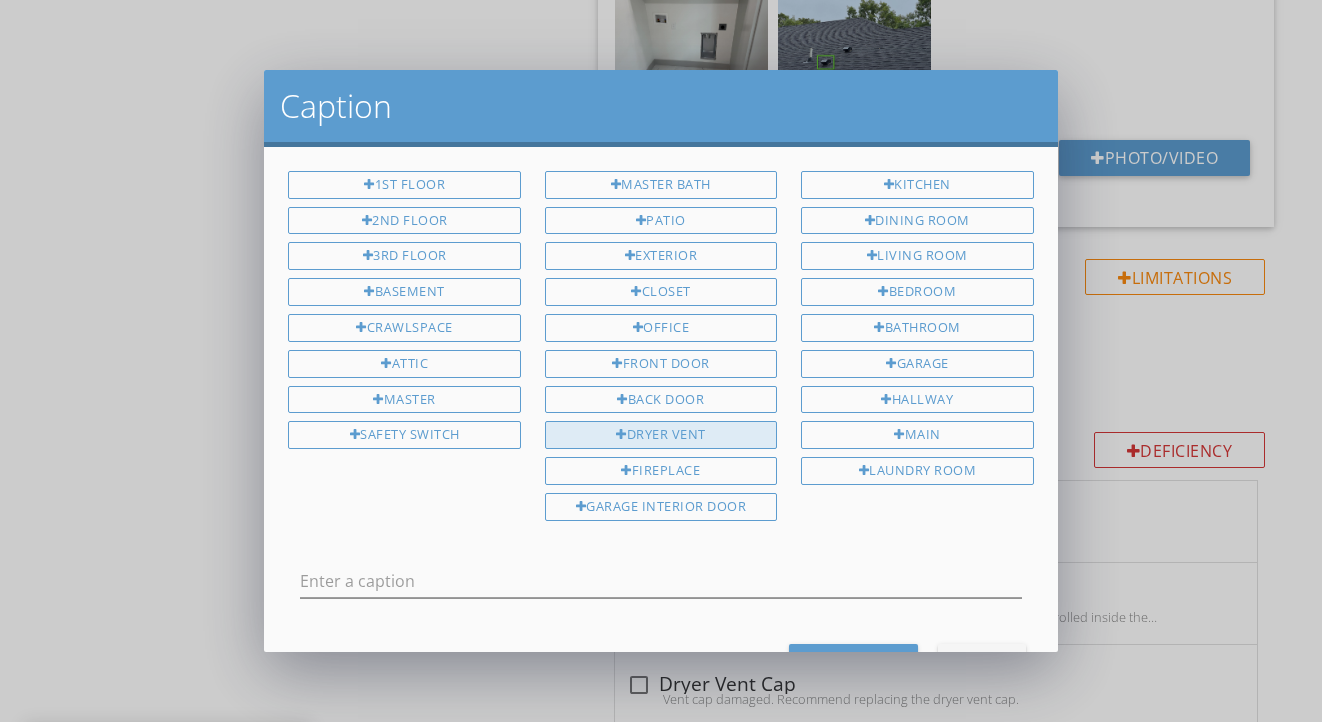 click on "Dryer Vent" at bounding box center (661, 435) 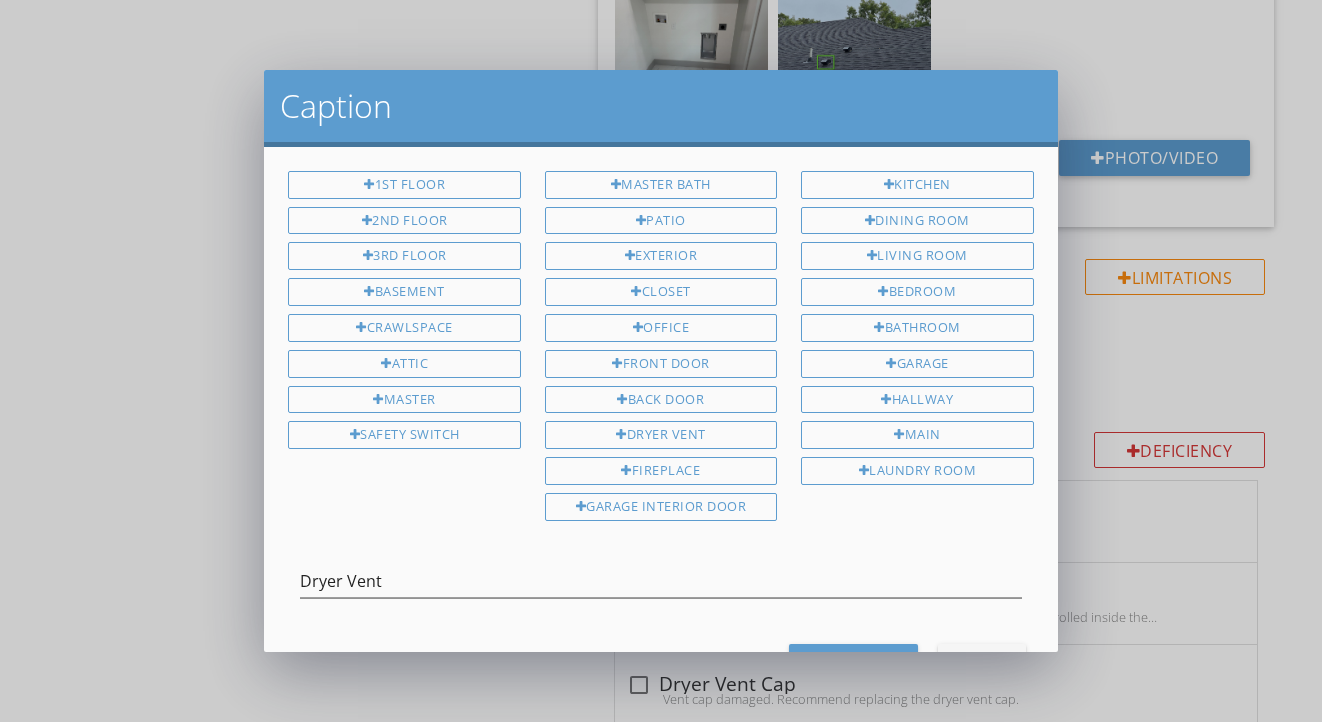click on "Save Caption" at bounding box center (853, 662) 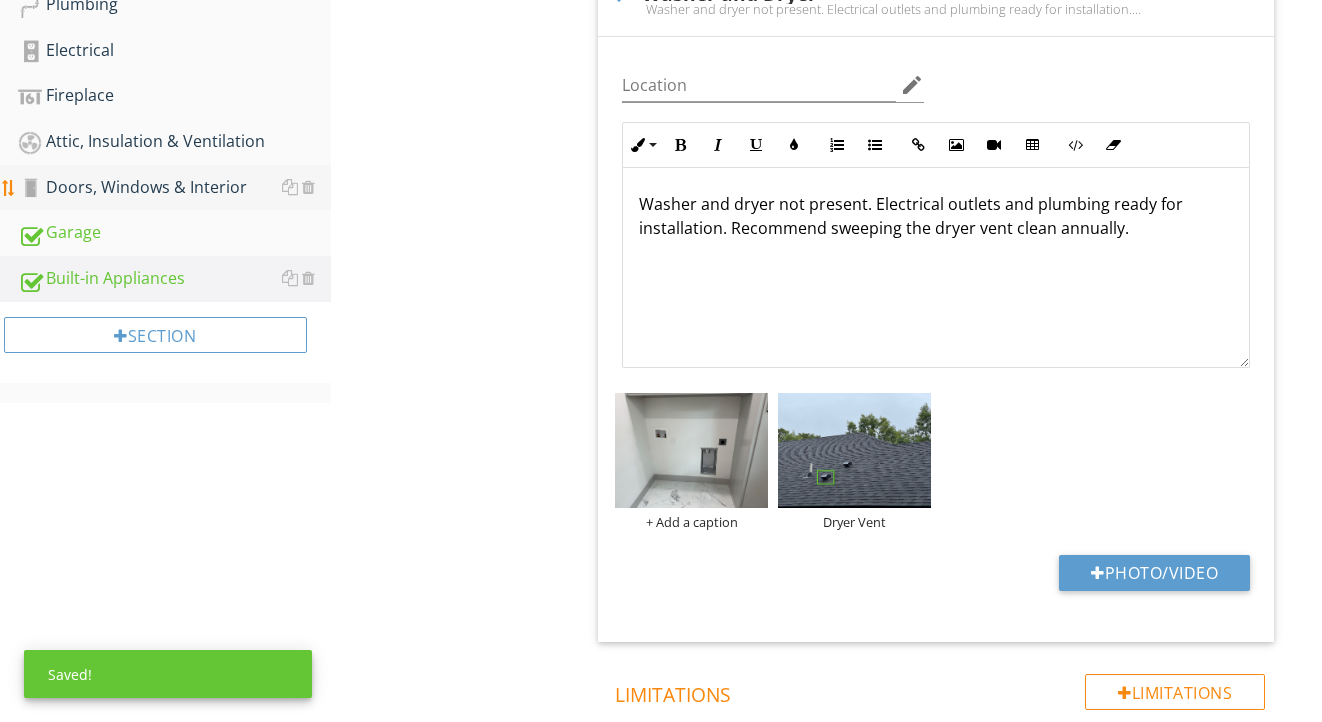 click on "Doors, Windows & Interior" at bounding box center [174, 188] 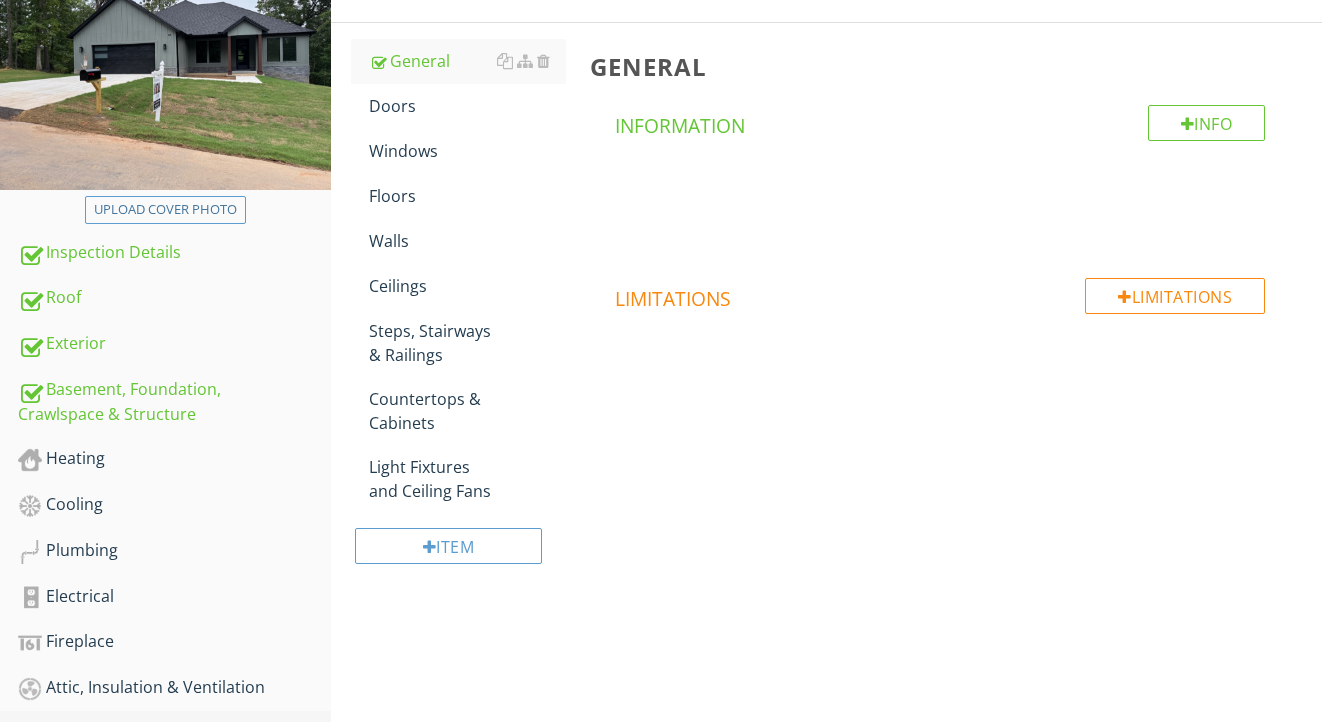 scroll, scrollTop: 236, scrollLeft: 0, axis: vertical 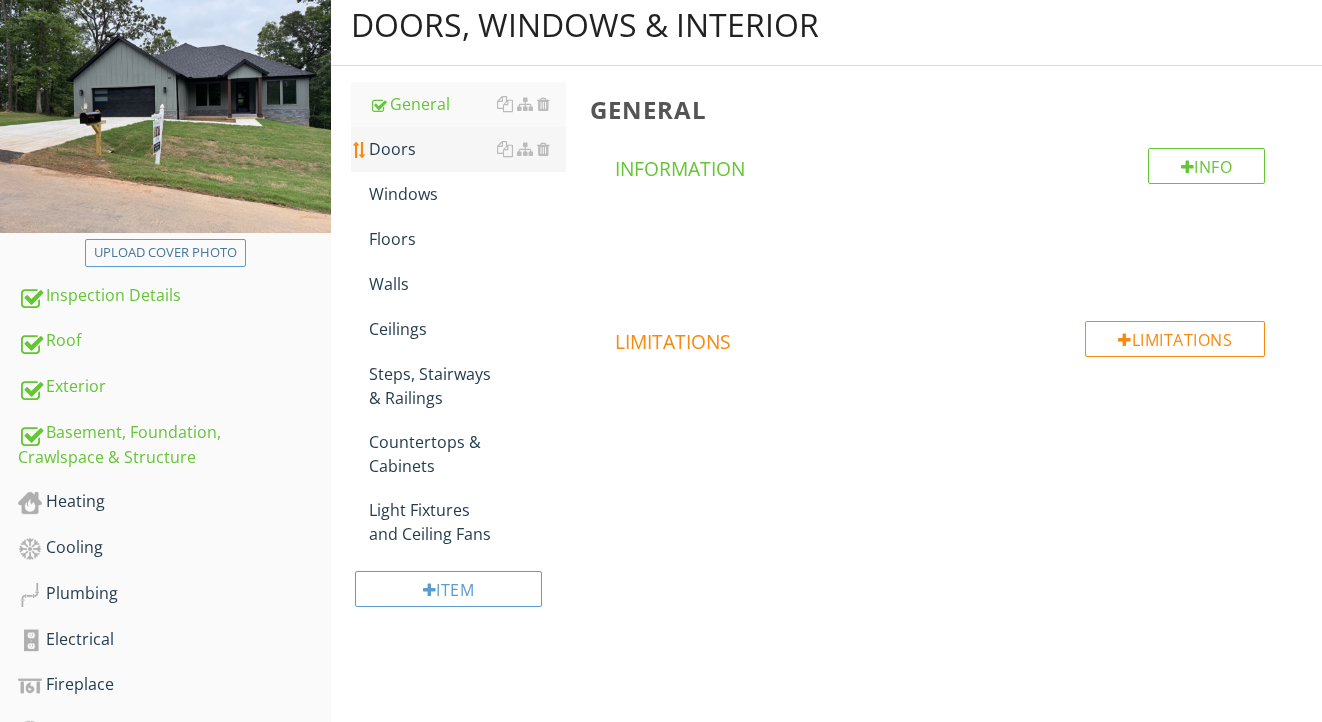 click on "Doors" at bounding box center [468, 149] 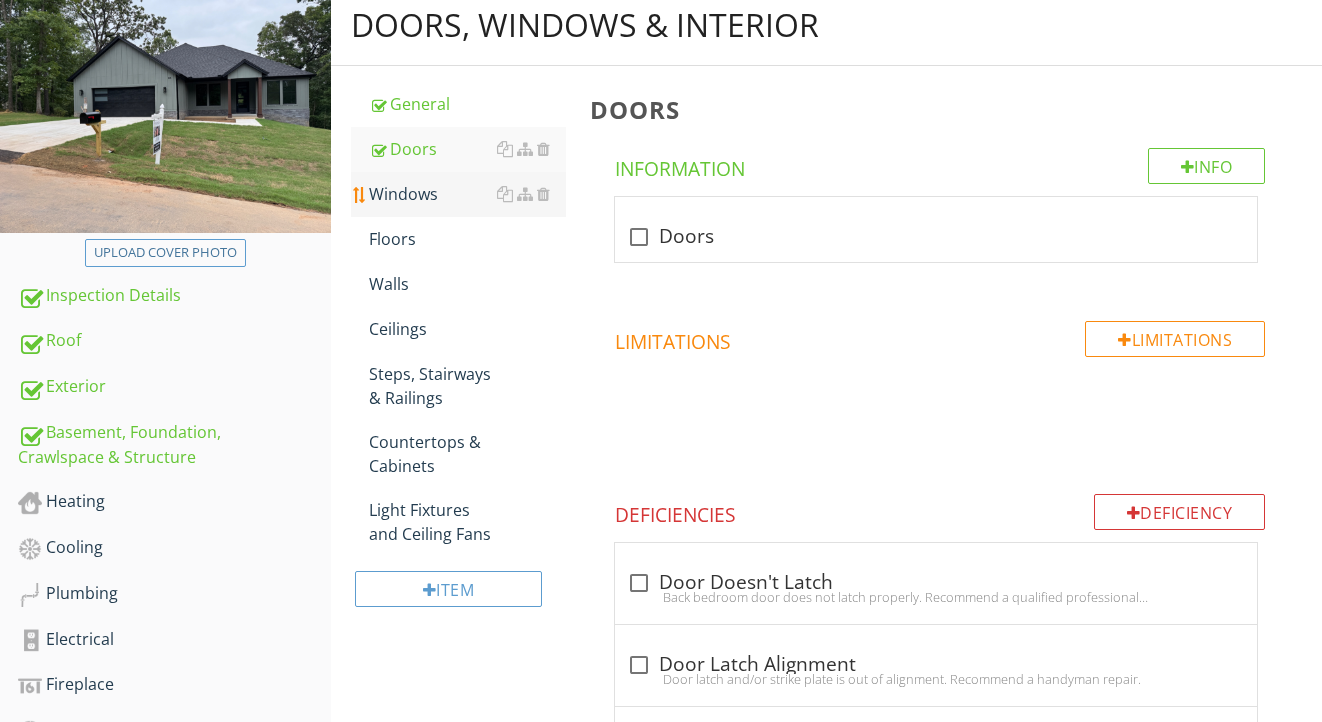 click on "Windows" at bounding box center (468, 194) 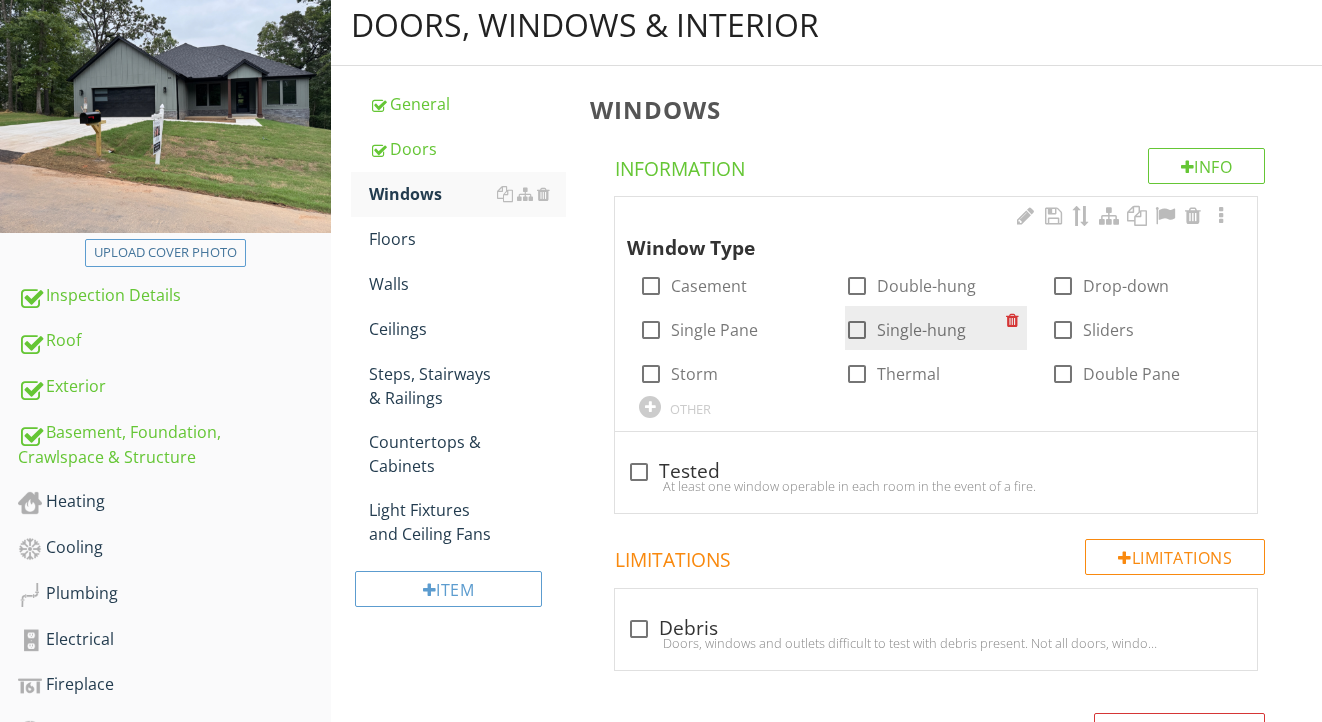 click on "Single-hung" at bounding box center [921, 330] 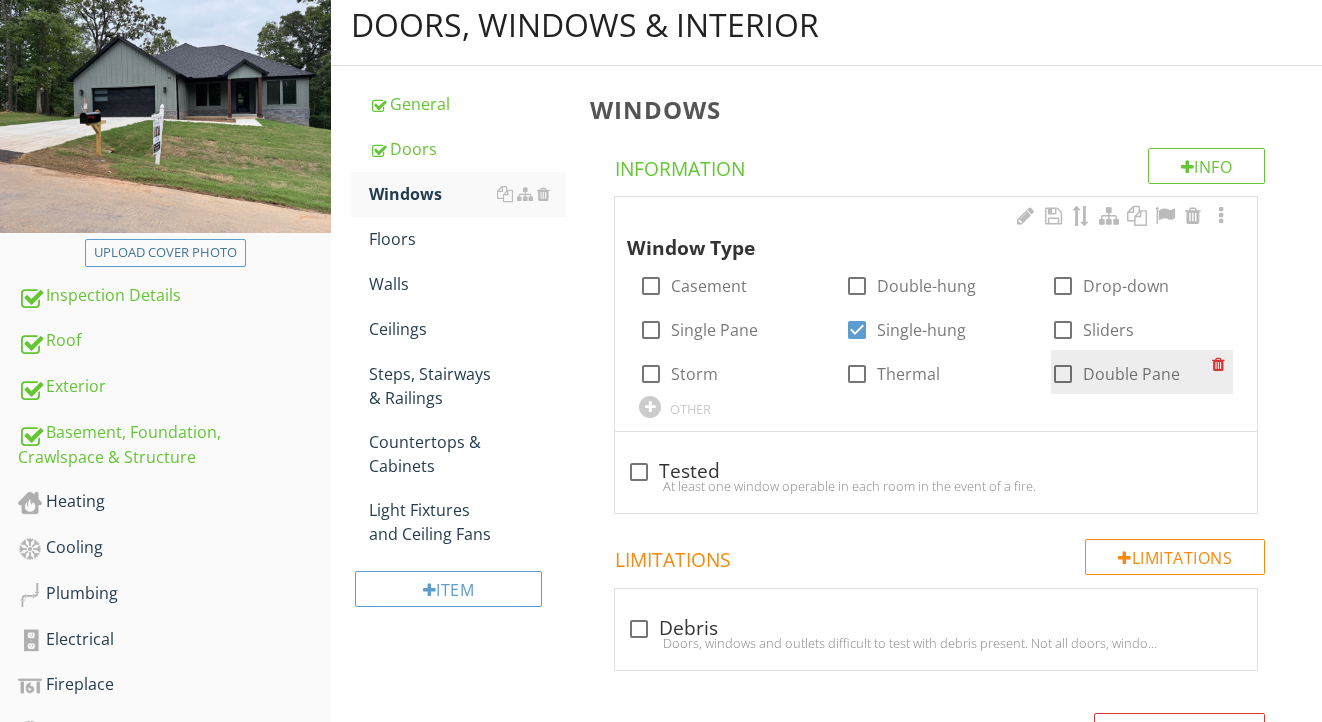 click at bounding box center [1063, 374] 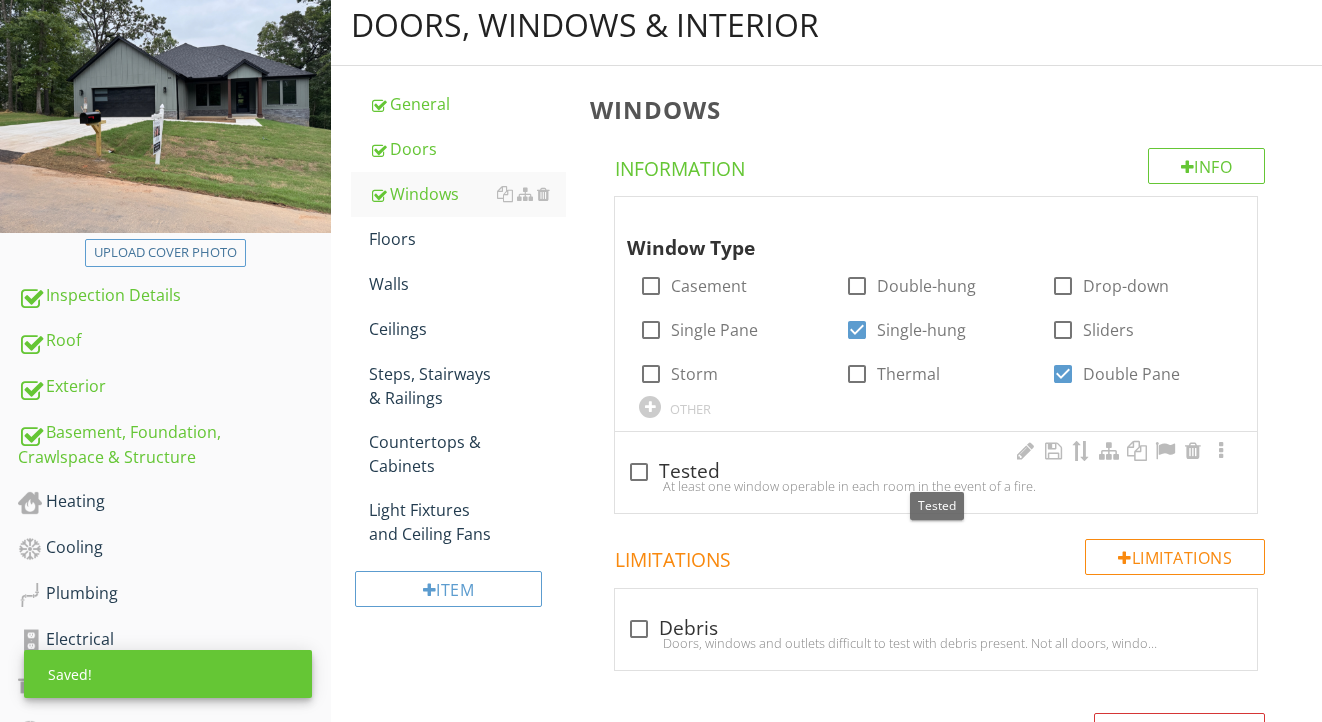 click on "check_box_outline_blank
Tested" at bounding box center [936, 472] 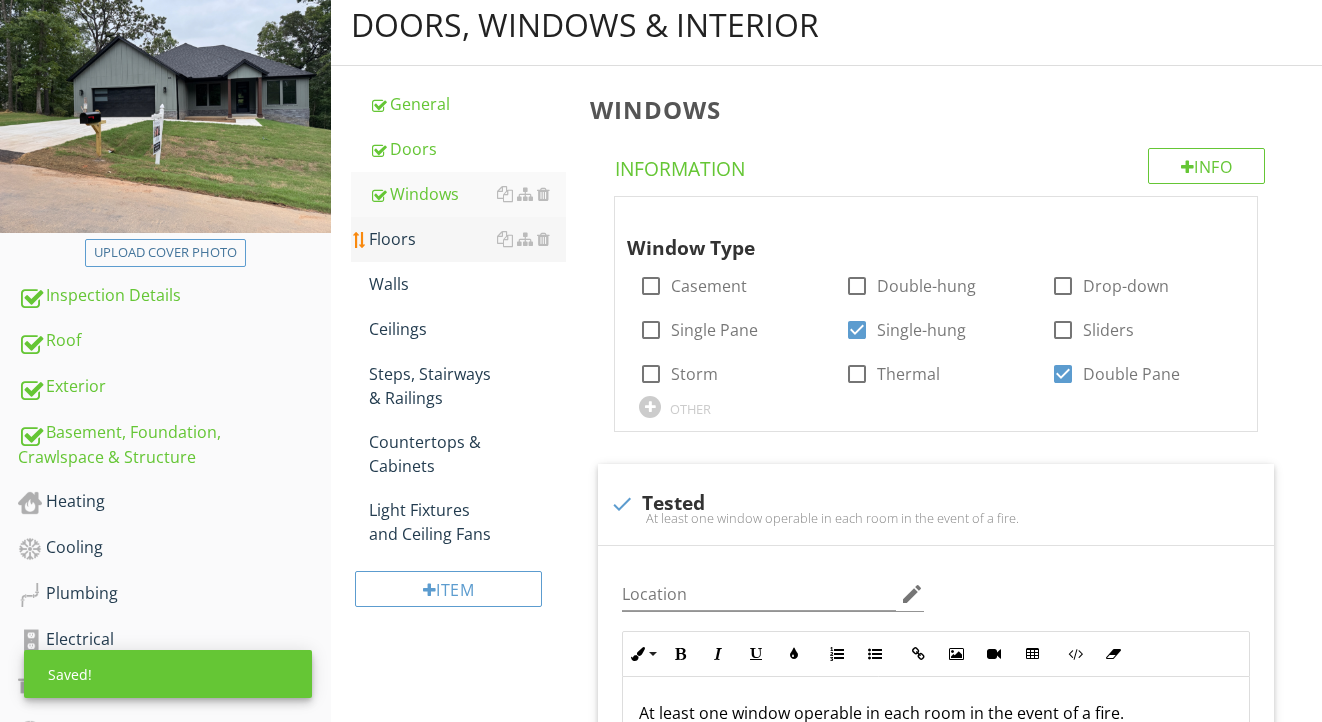 click on "Floors" at bounding box center (468, 239) 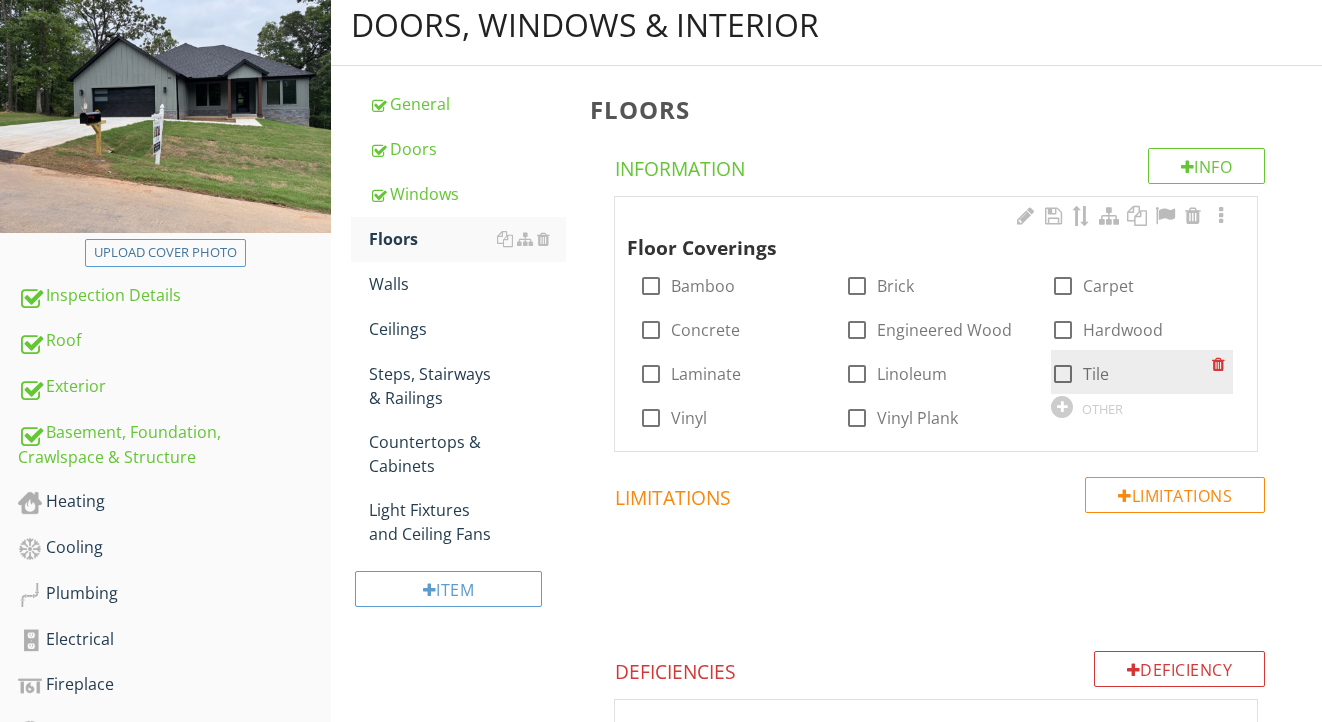 click at bounding box center [1063, 374] 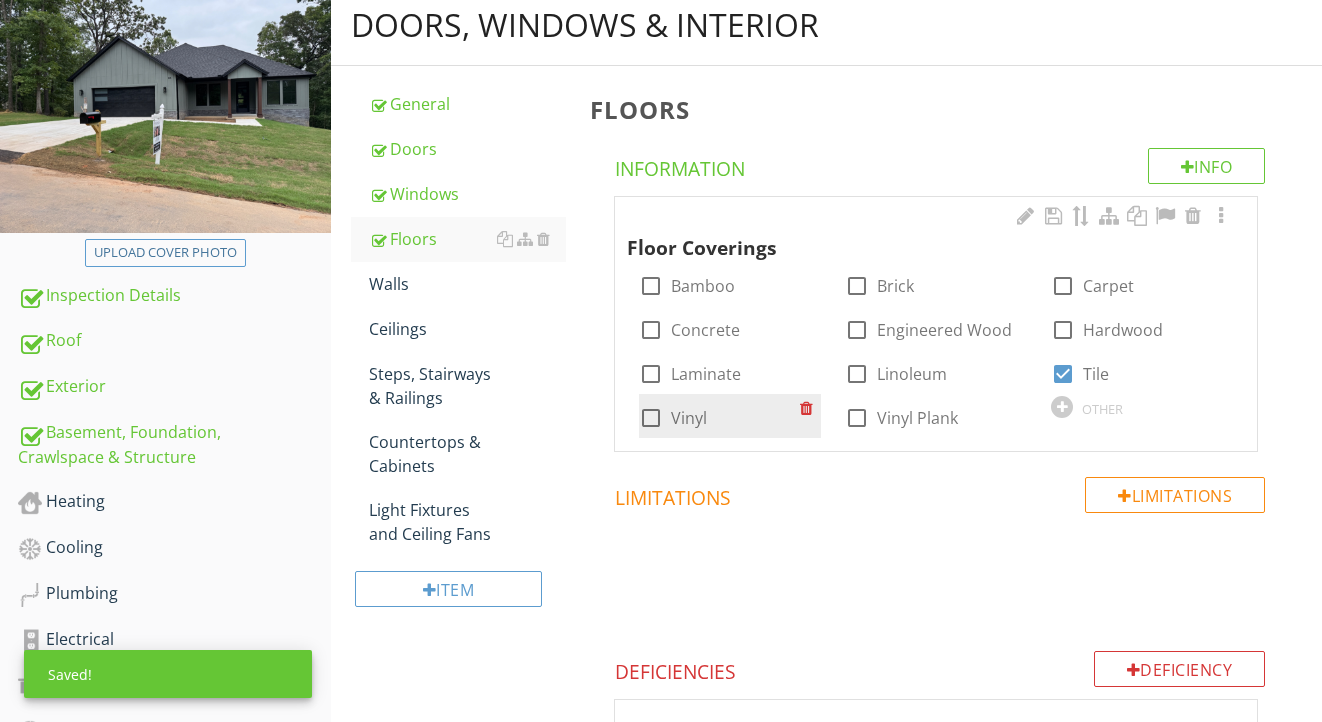 click on "Vinyl" at bounding box center [689, 418] 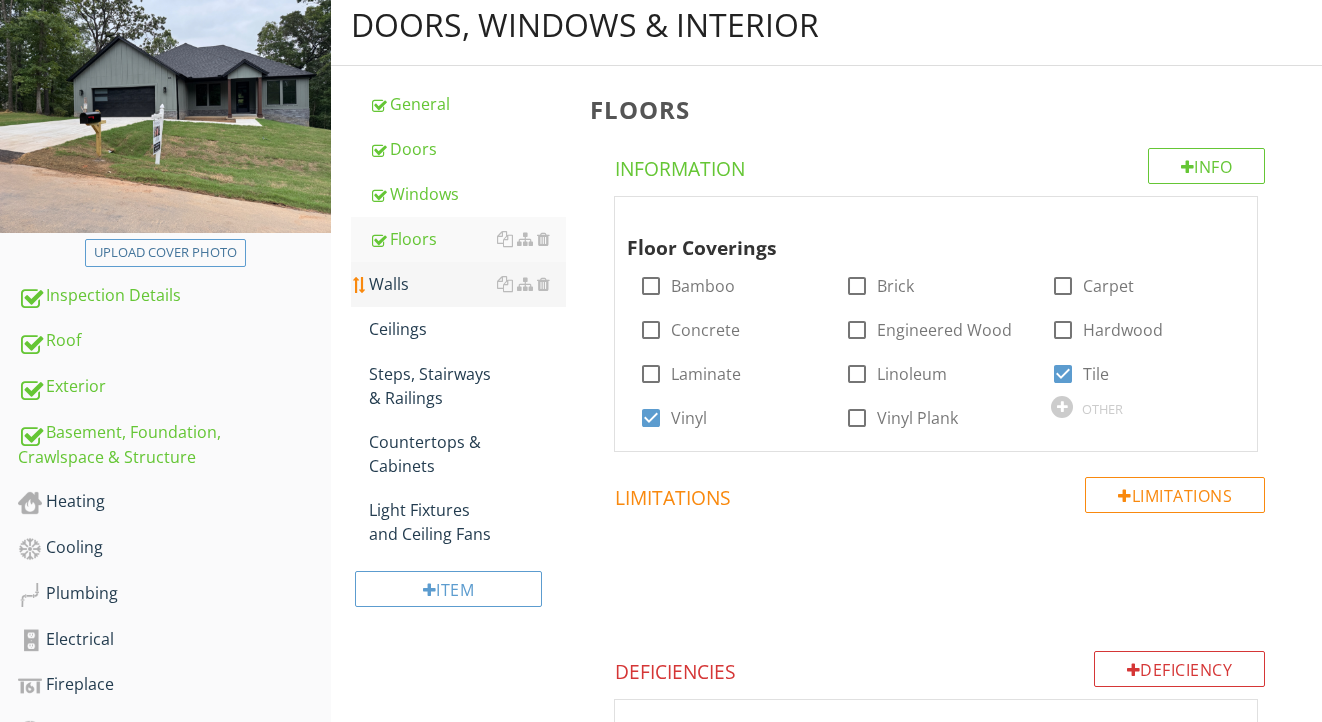 click on "Walls" at bounding box center (468, 284) 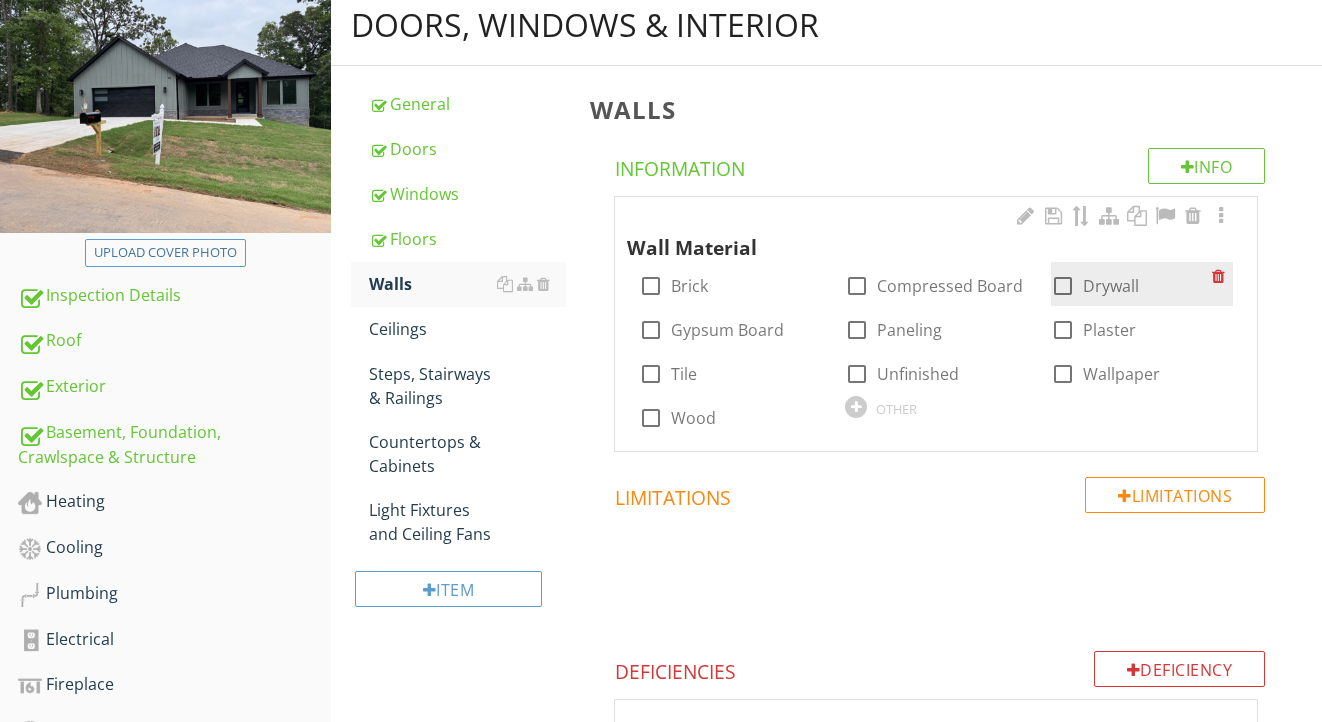 click at bounding box center (1063, 286) 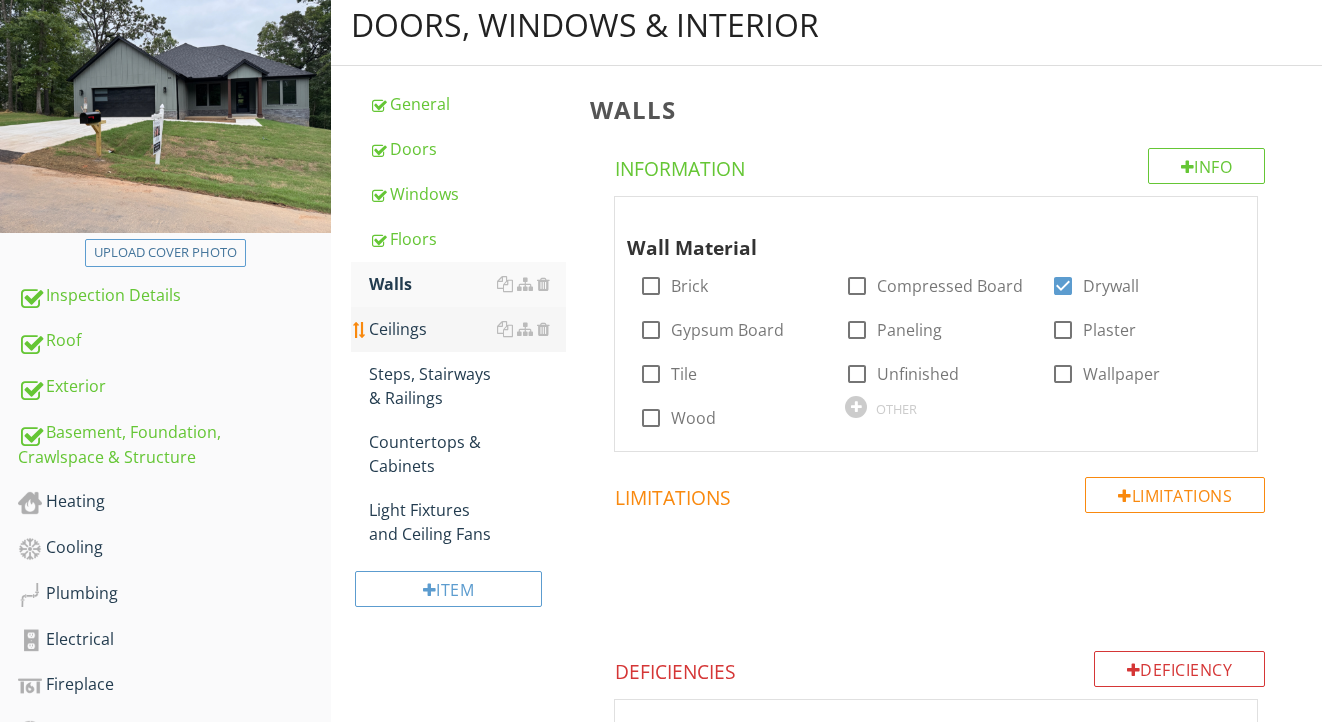 click on "Ceilings" at bounding box center [468, 329] 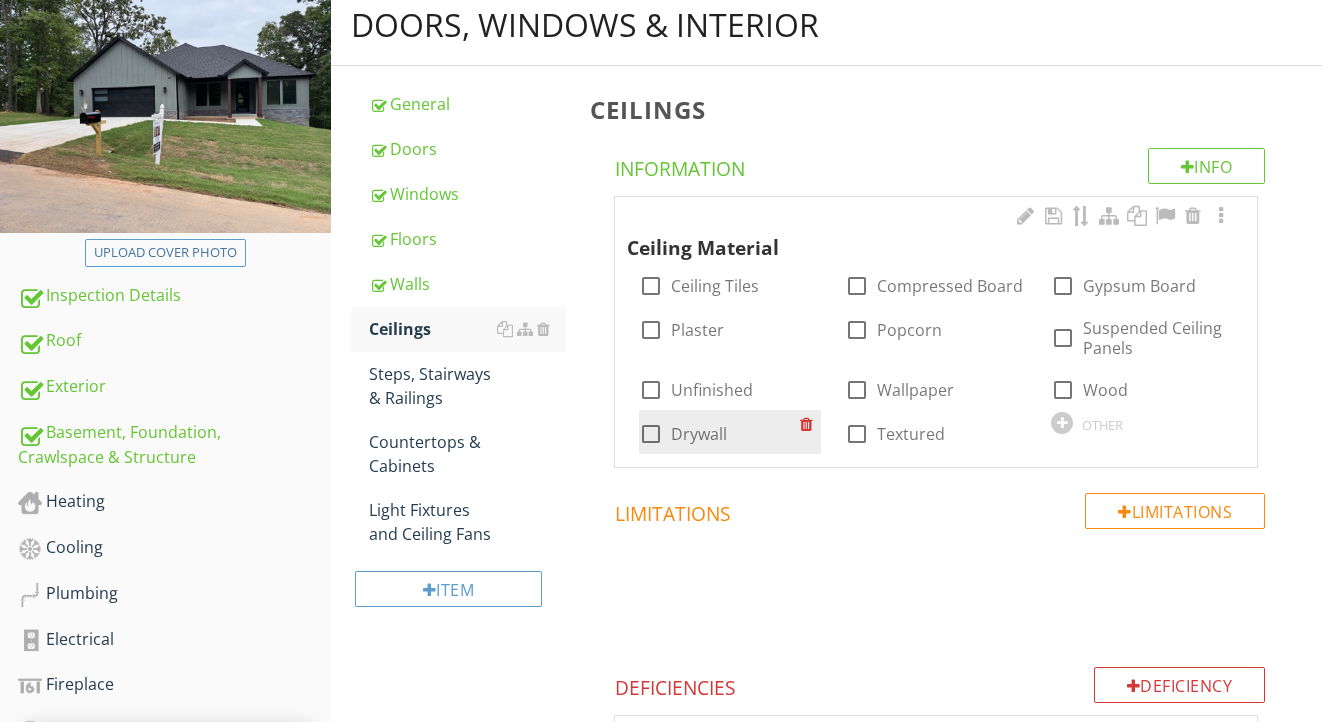 click on "Drywall" at bounding box center (699, 434) 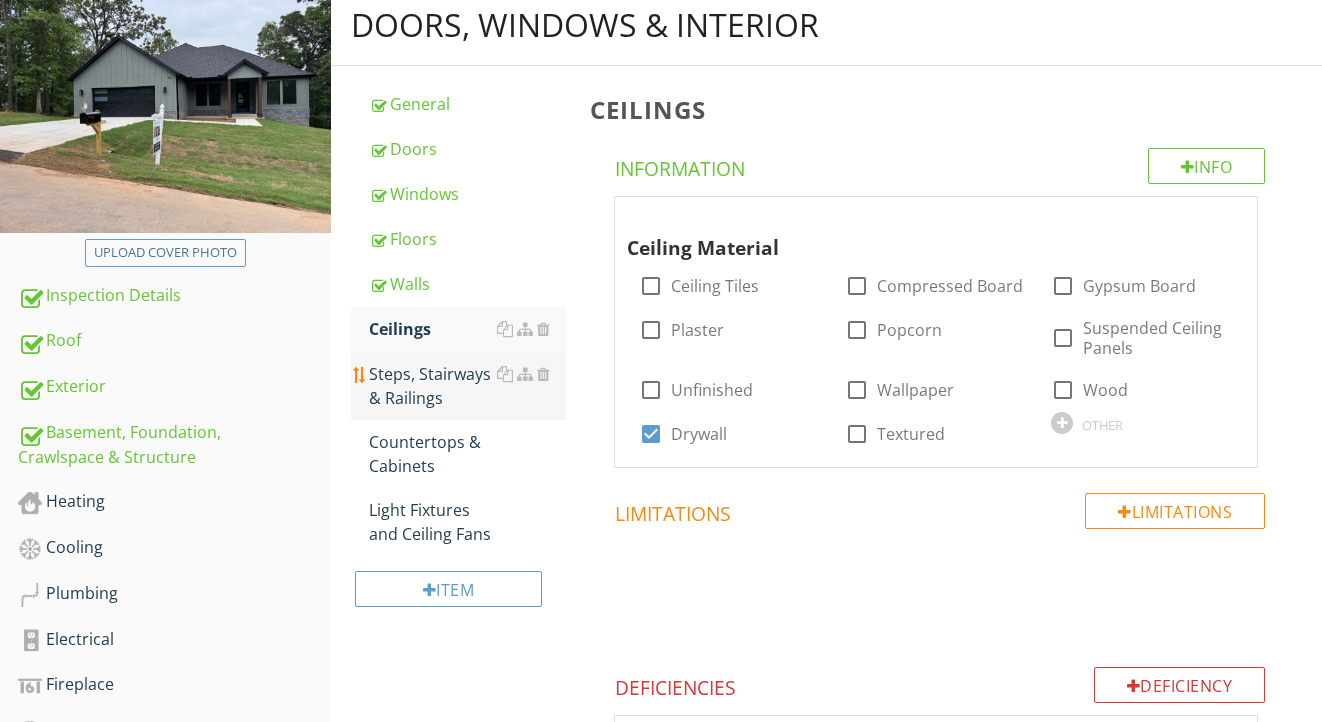 click on "Steps, Stairways & Railings" at bounding box center [468, 386] 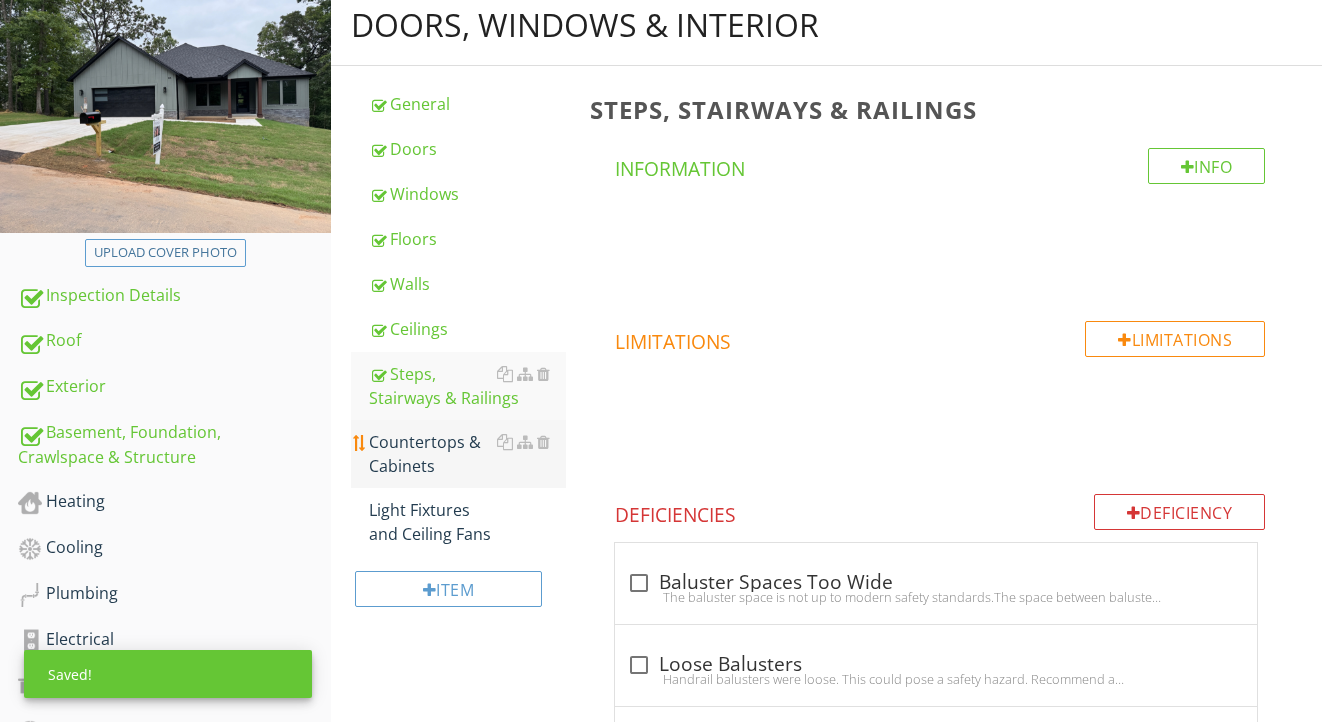 click on "Countertops & Cabinets" at bounding box center (468, 454) 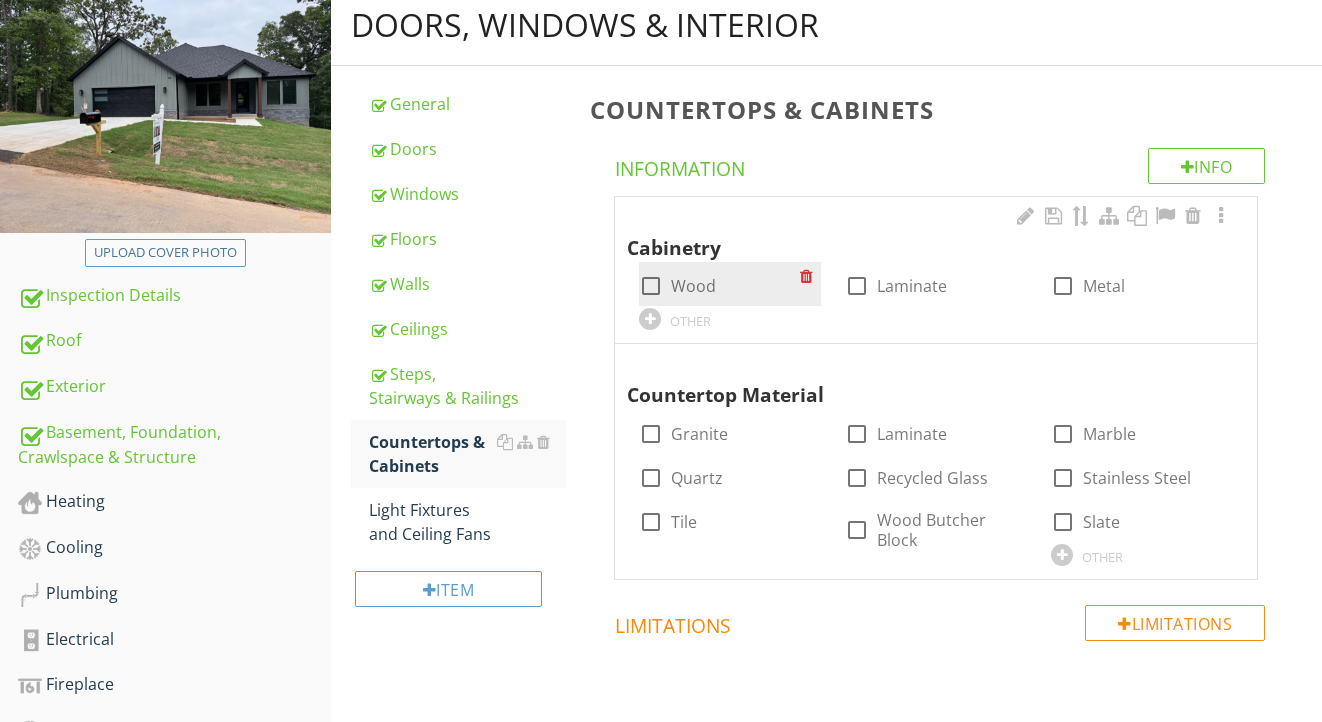 click on "Wood" at bounding box center [693, 286] 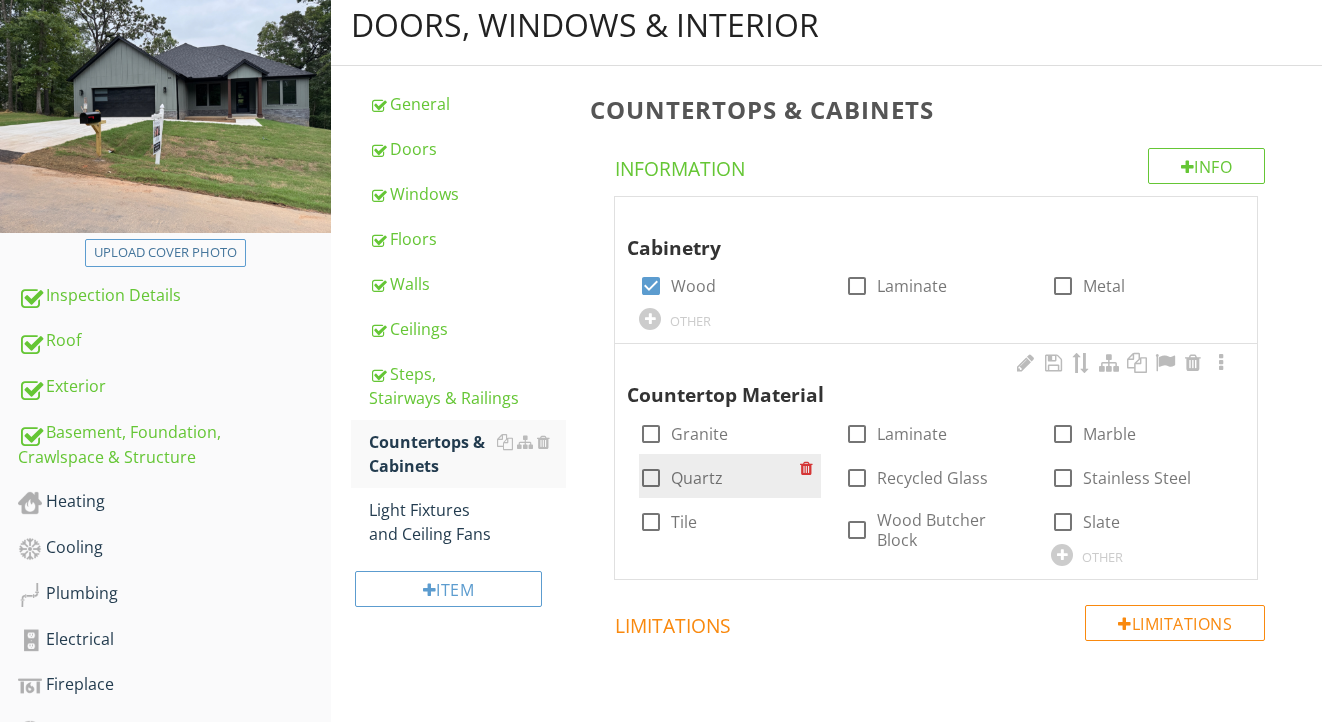 click on "Quartz" at bounding box center (697, 478) 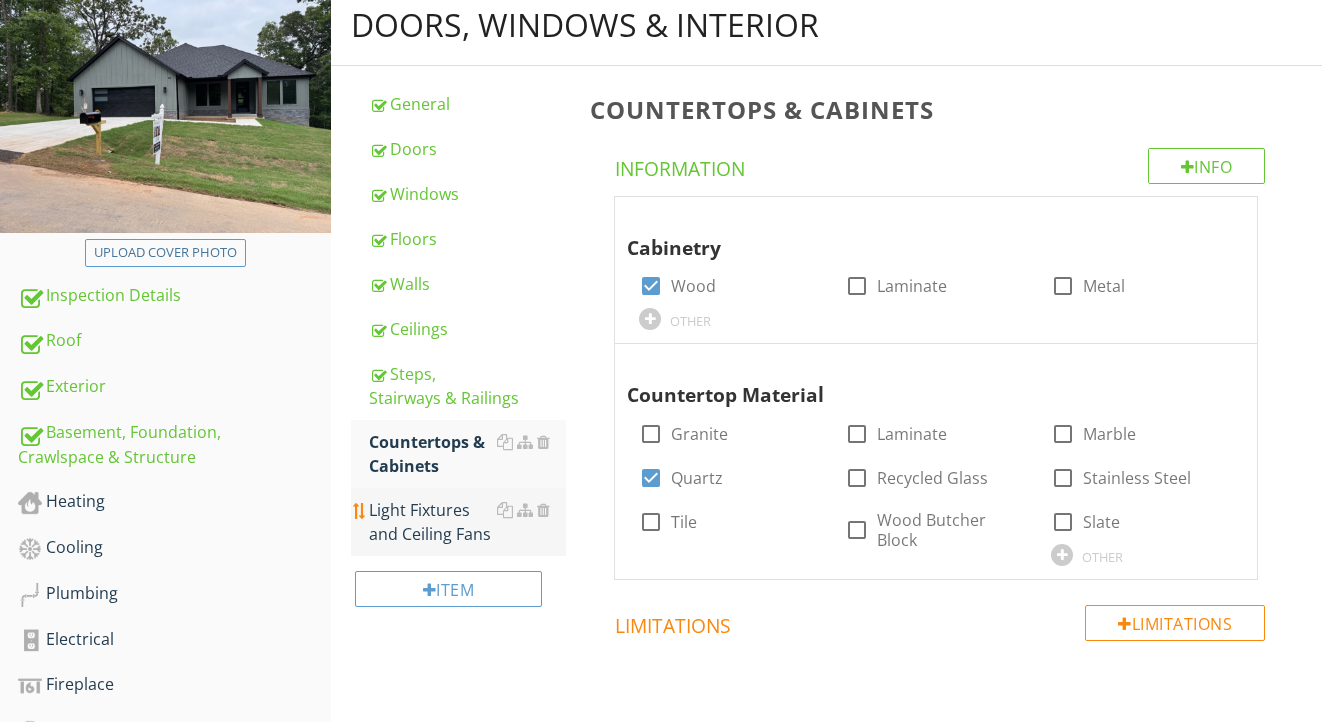 click on "Light Fixtures and Ceiling Fans" at bounding box center [468, 522] 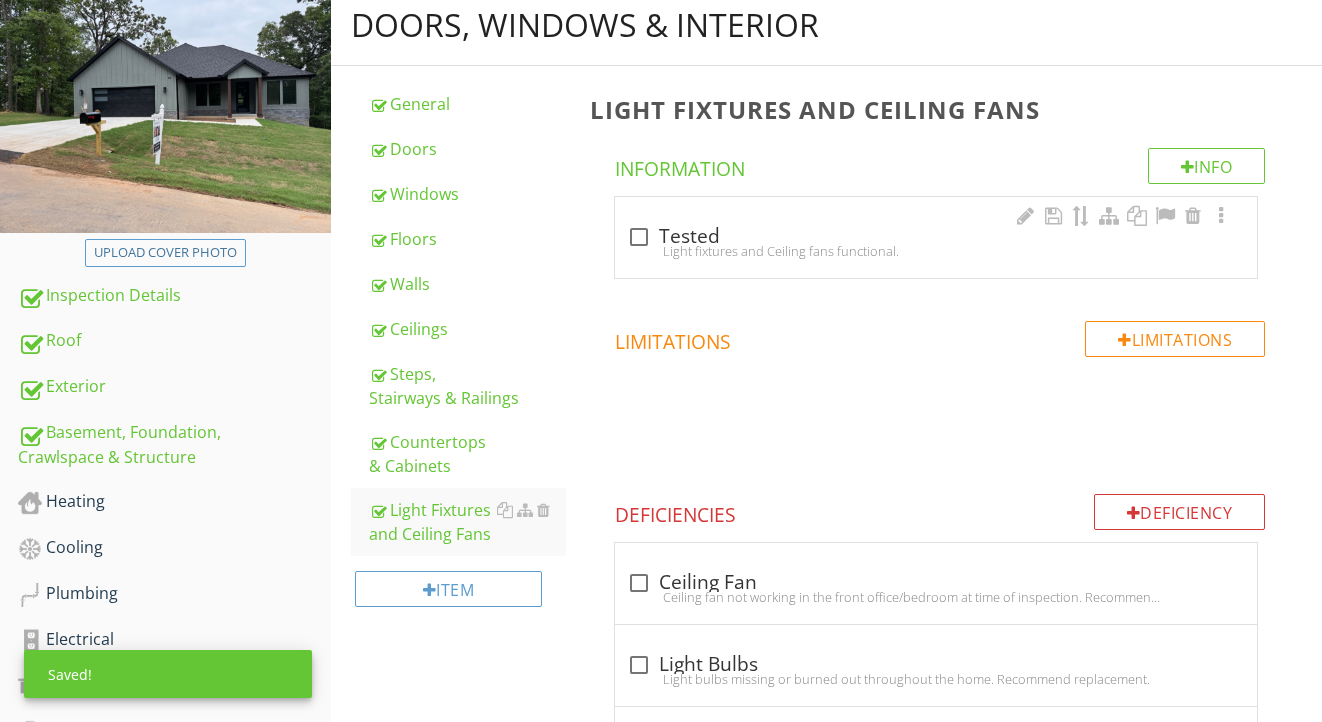 click at bounding box center (639, 237) 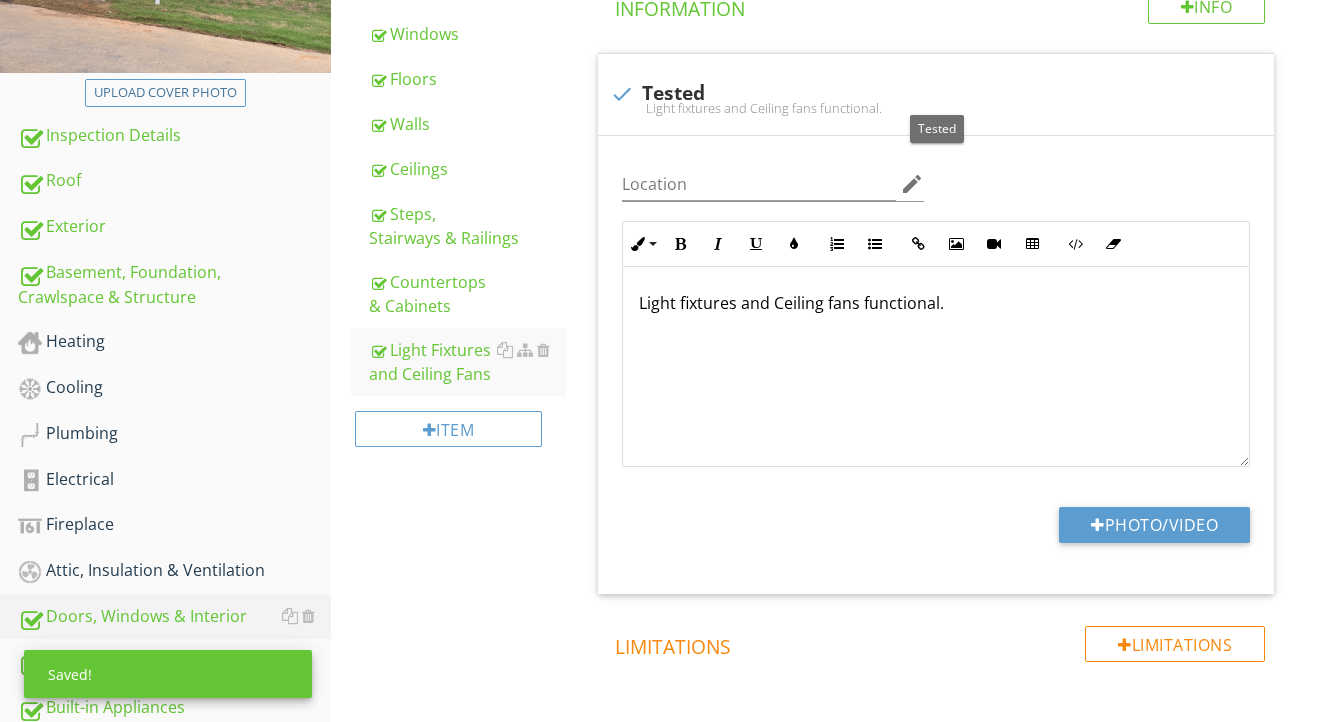 scroll, scrollTop: 427, scrollLeft: 0, axis: vertical 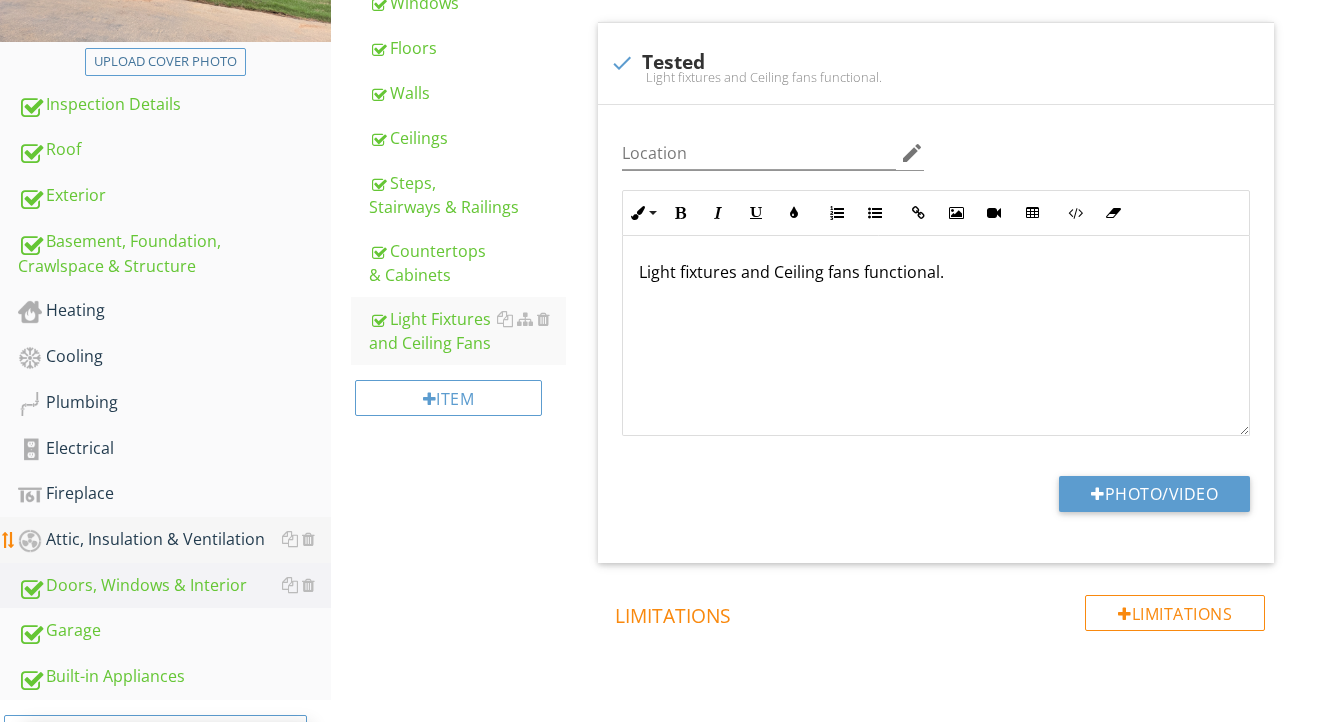 click on "Attic, Insulation & Ventilation" at bounding box center (174, 540) 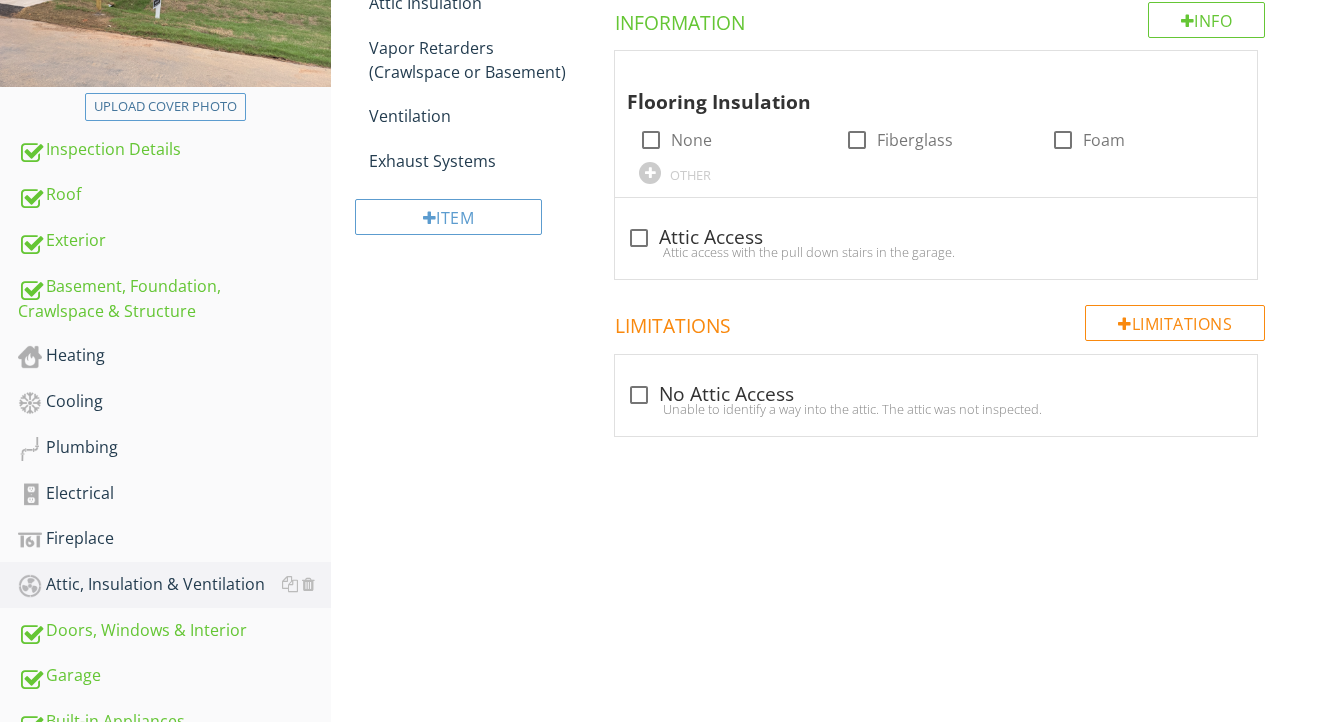 scroll, scrollTop: 367, scrollLeft: 0, axis: vertical 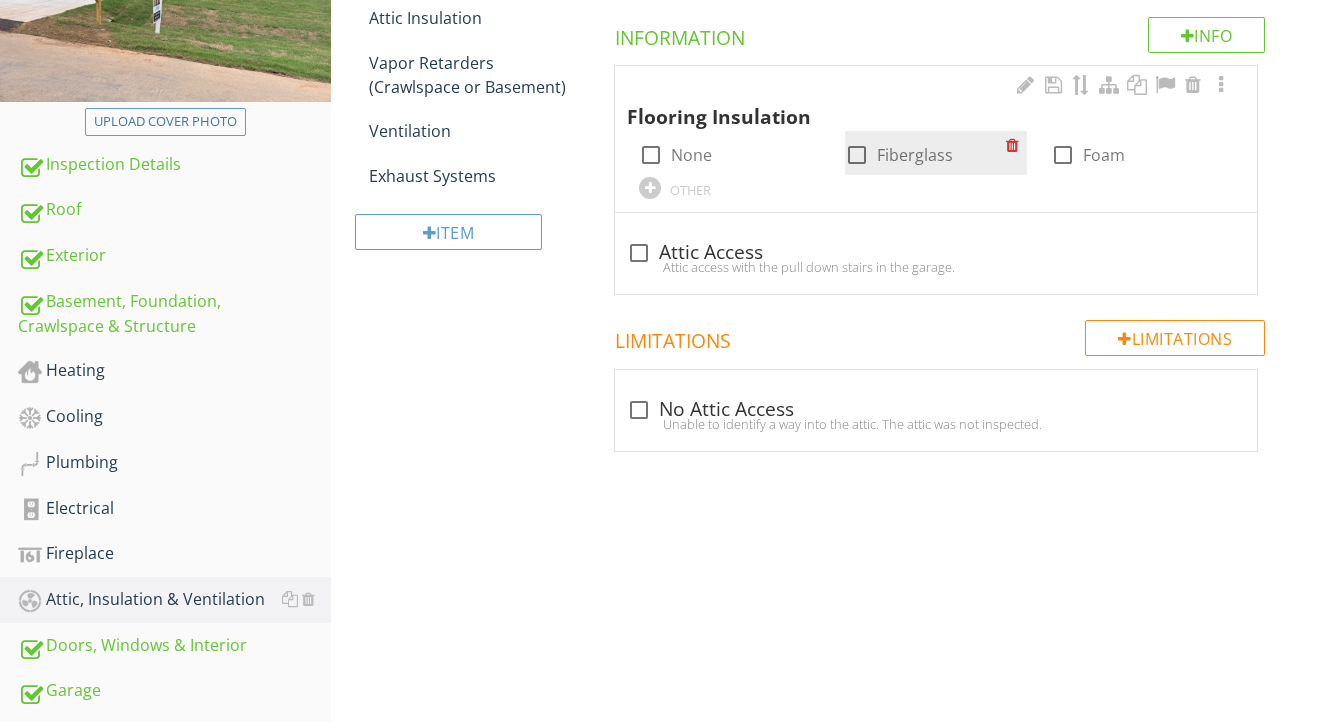 click on "Fiberglass" at bounding box center (915, 155) 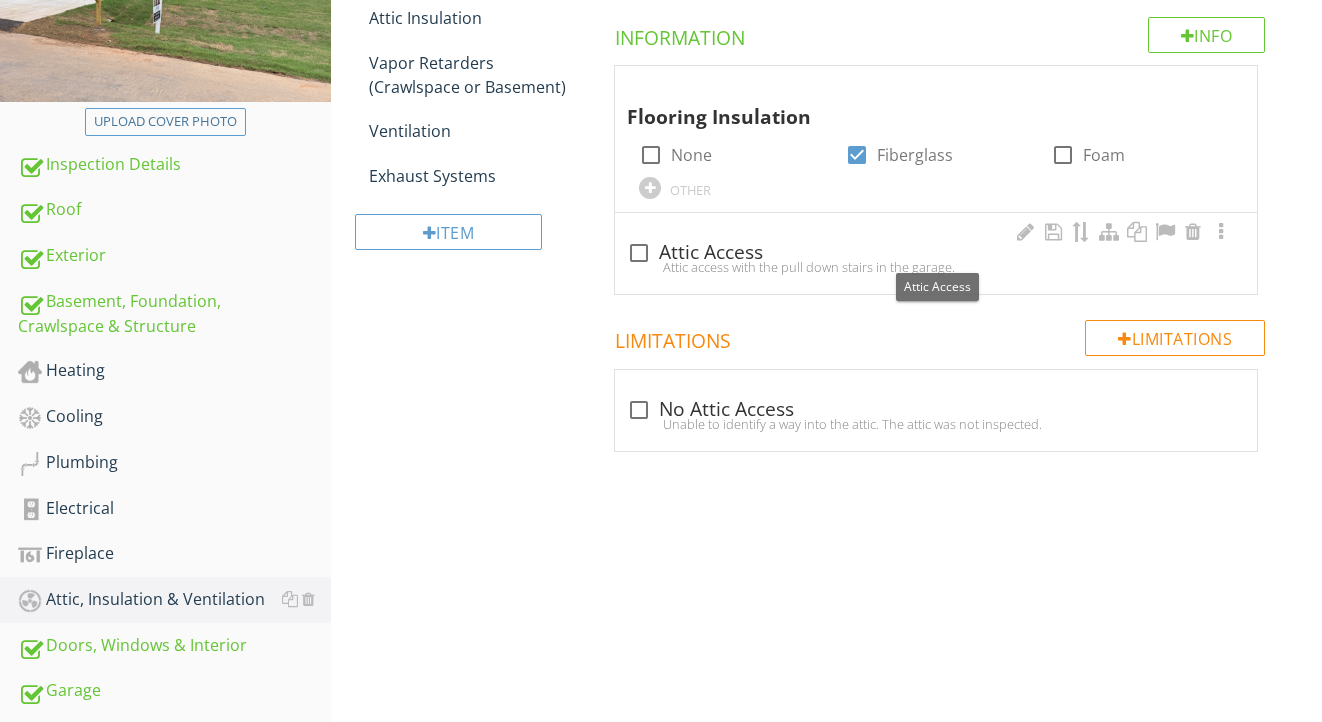click on "check_box_outline_blank
Attic Access" at bounding box center [936, 253] 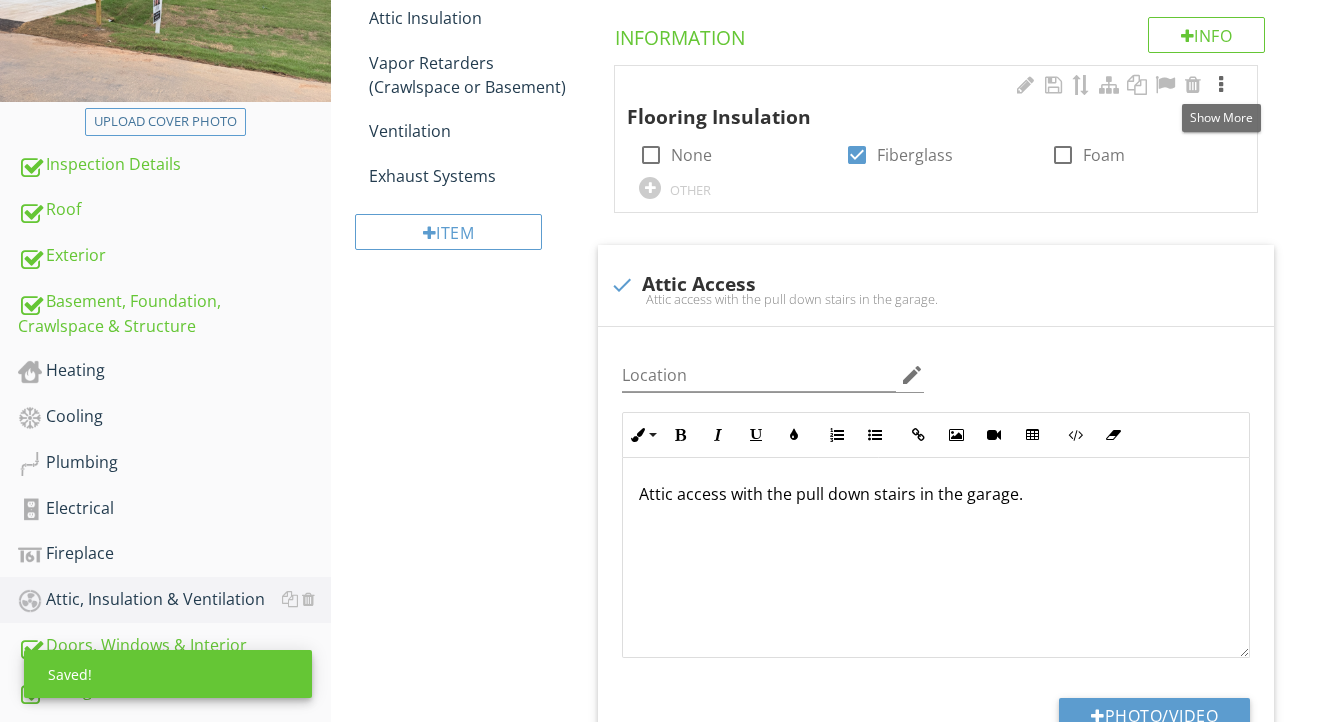 click at bounding box center (1221, 85) 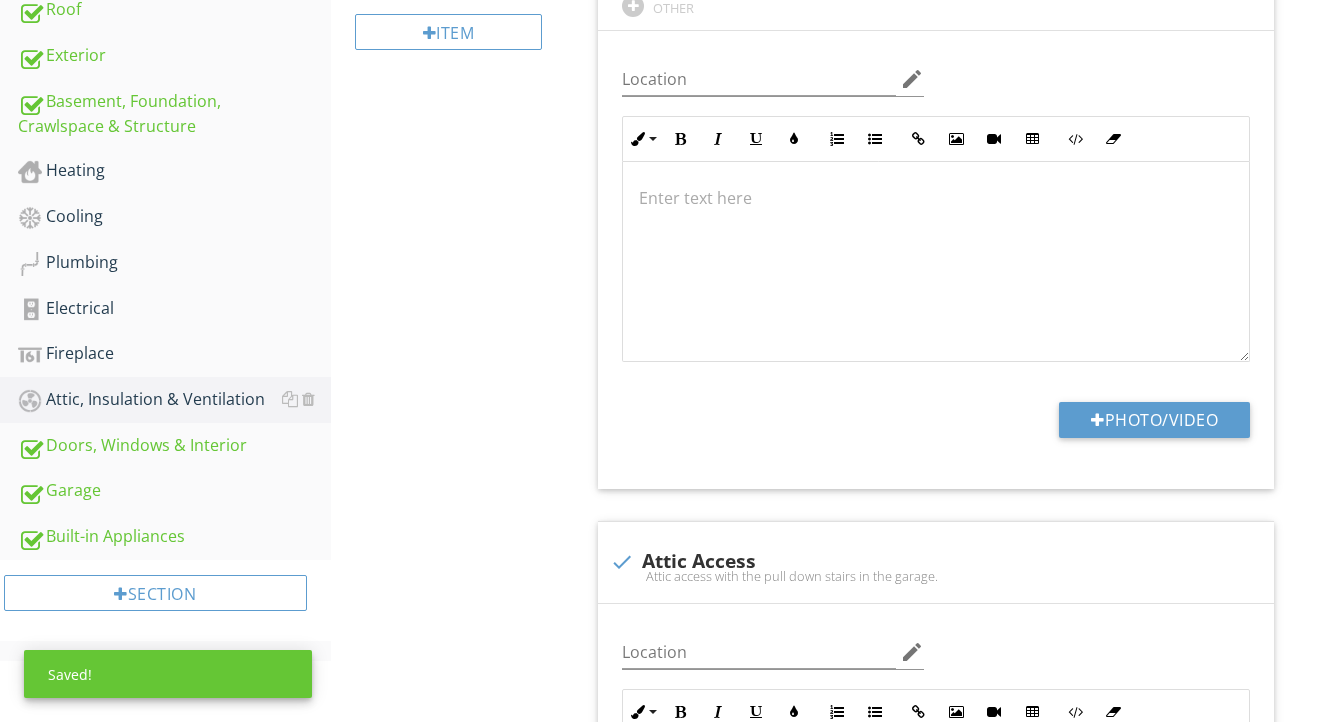 scroll, scrollTop: 643, scrollLeft: 0, axis: vertical 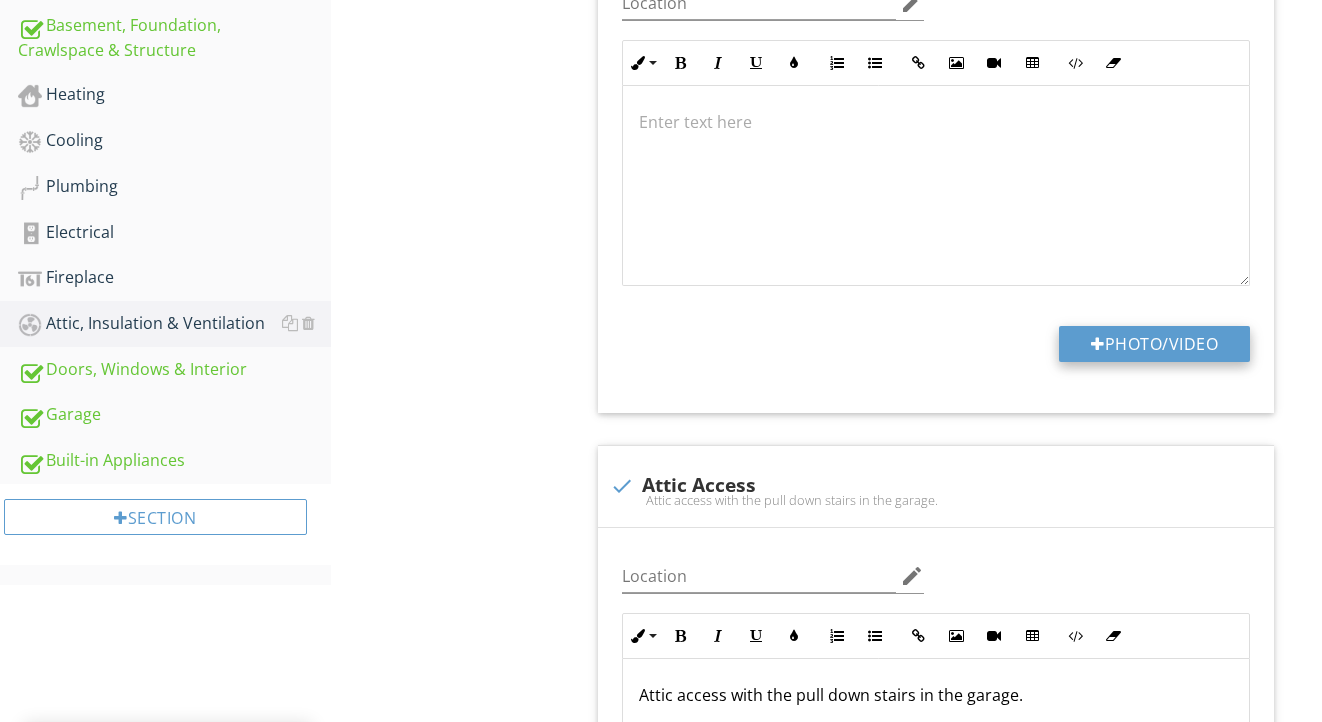 click on "Photo/Video" at bounding box center [1154, 344] 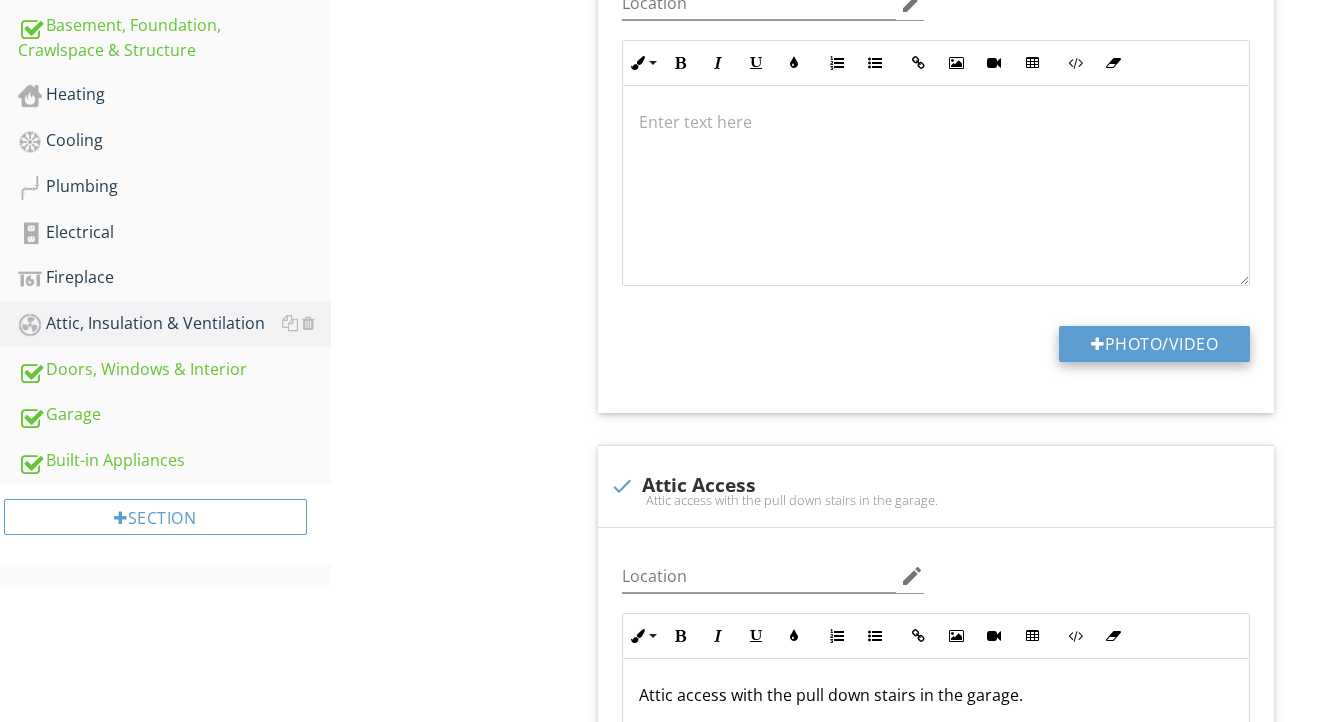 type on "C:\fakepath\IMG_0696.jpeg" 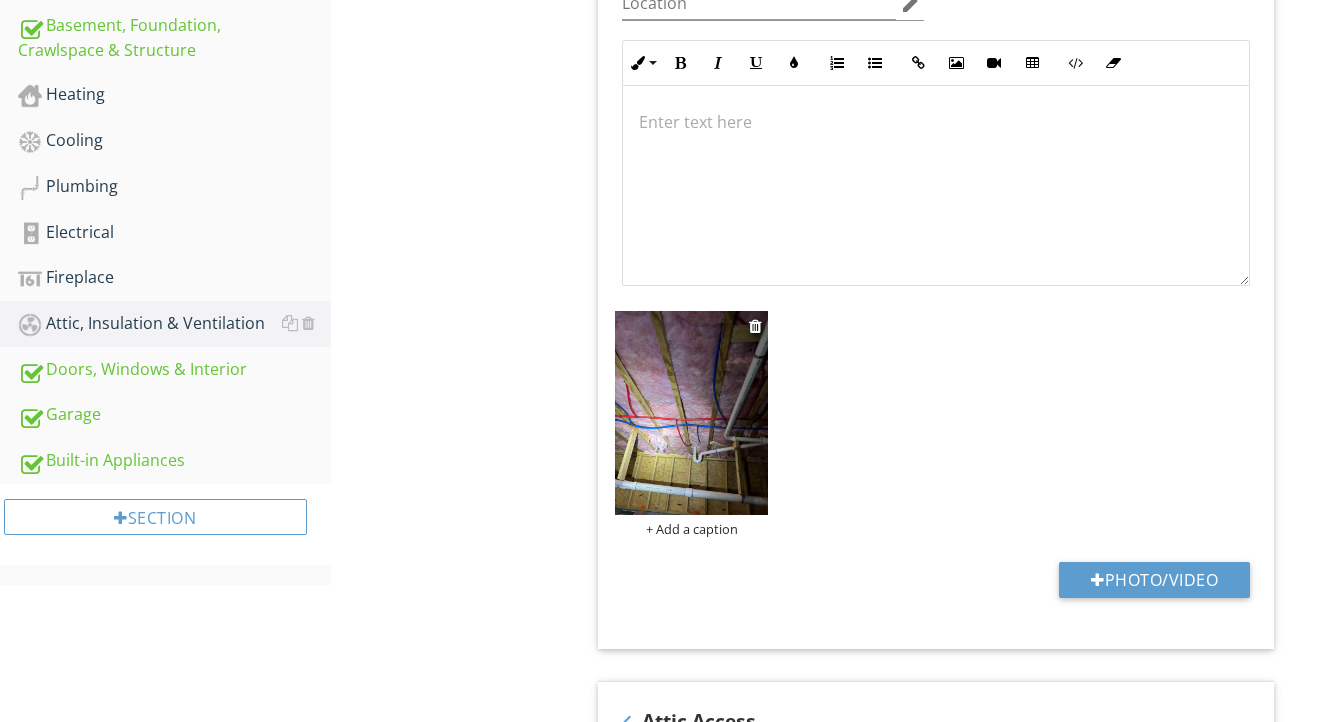 click at bounding box center (691, 413) 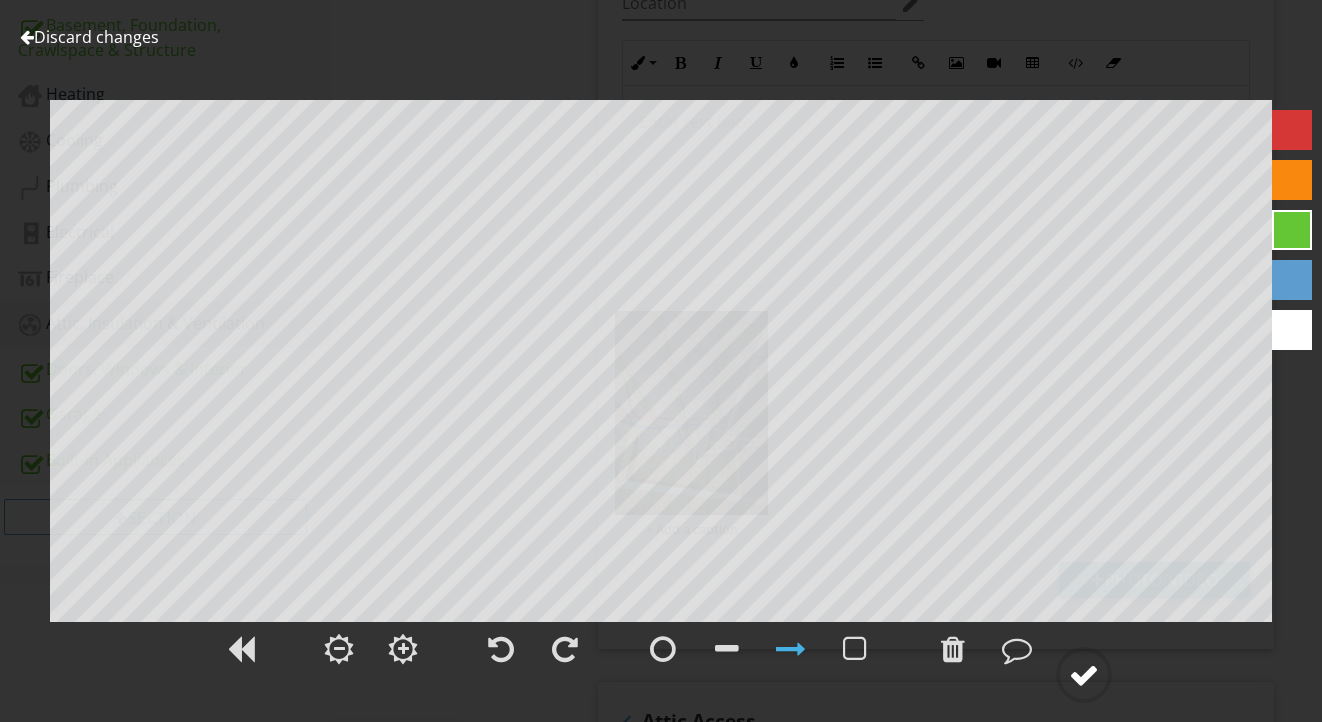 click at bounding box center [1084, 675] 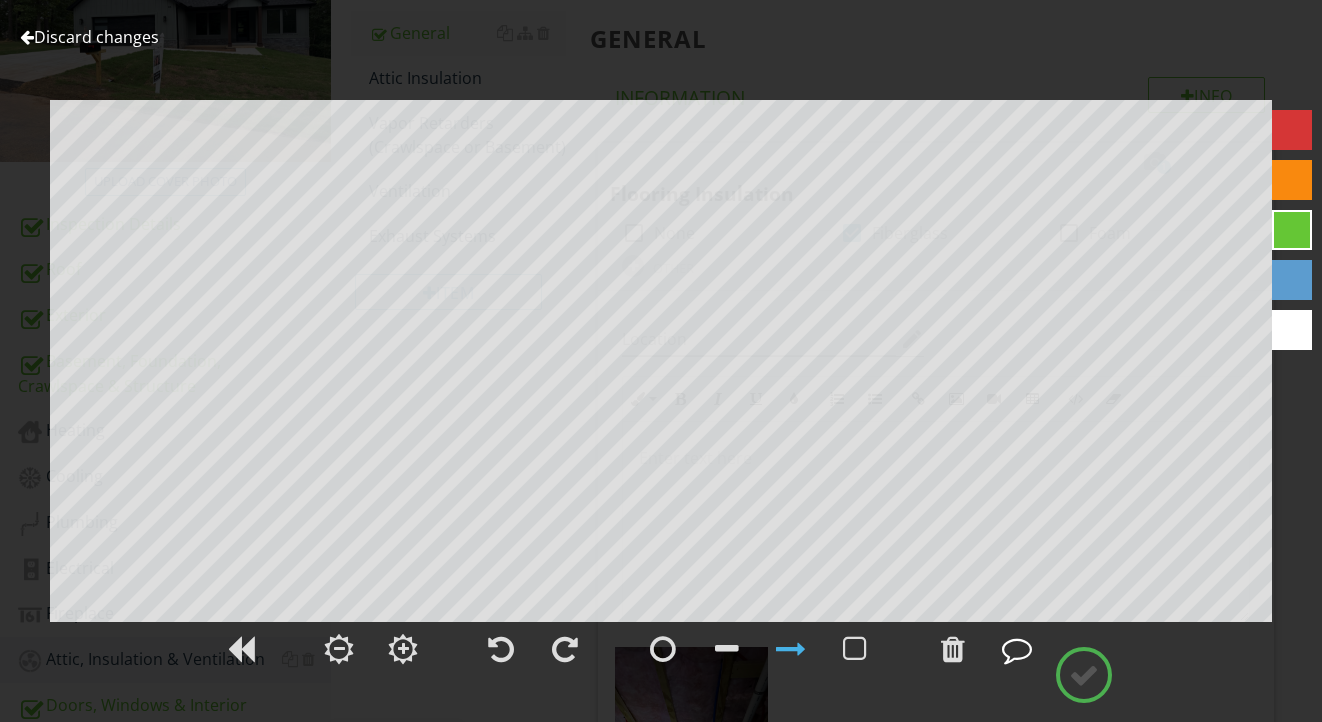 scroll, scrollTop: 280, scrollLeft: 0, axis: vertical 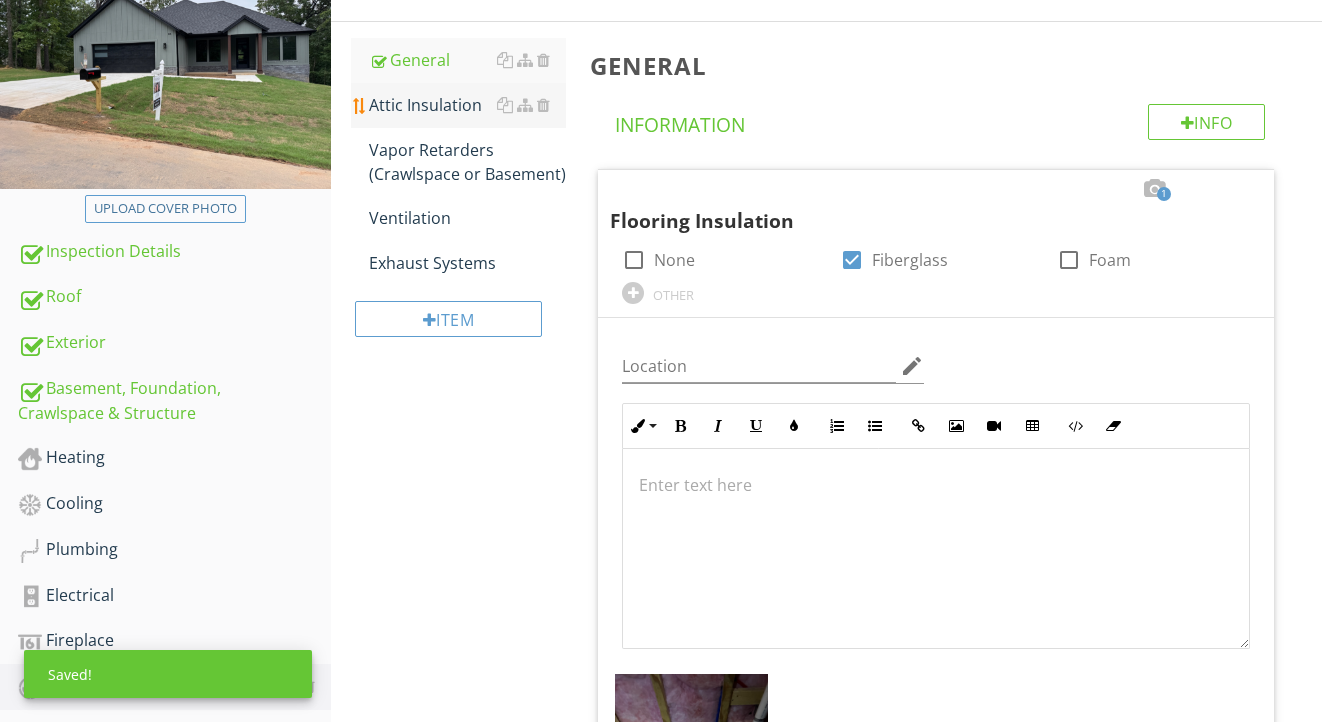 click on "Attic Insulation" at bounding box center [468, 105] 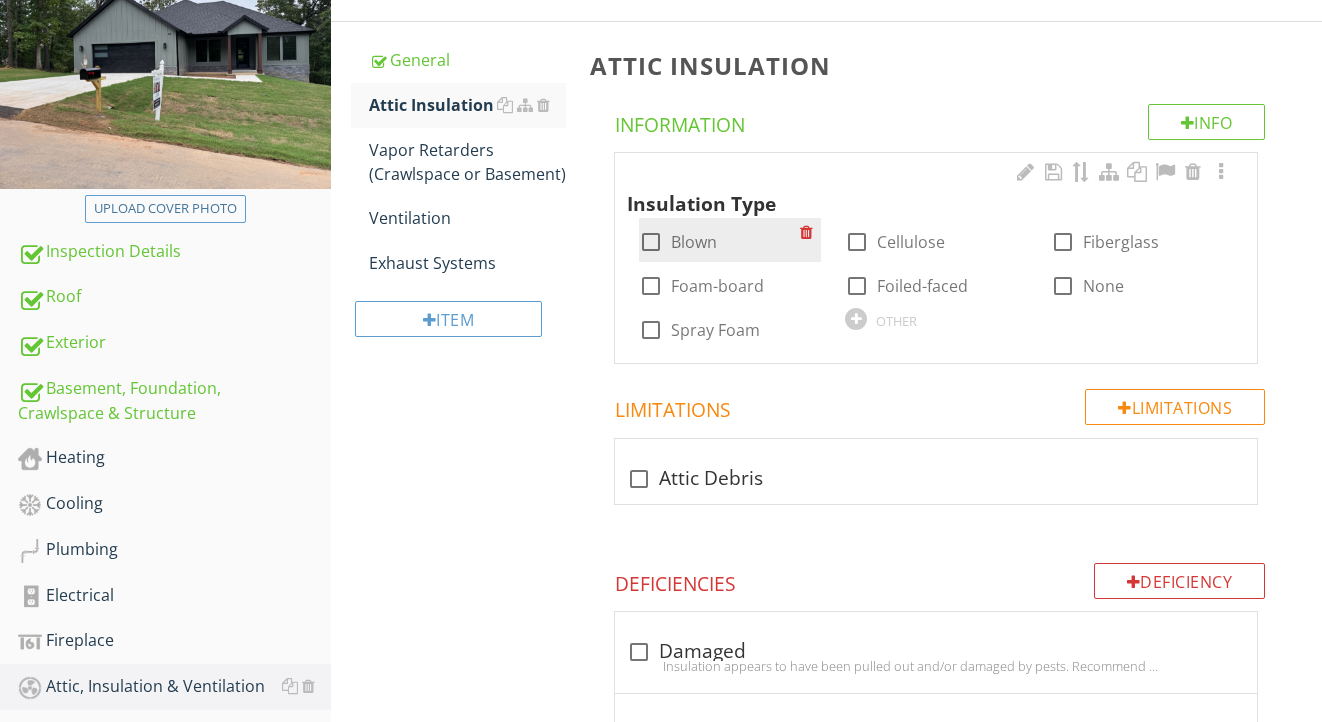 click on "Blown" at bounding box center [694, 242] 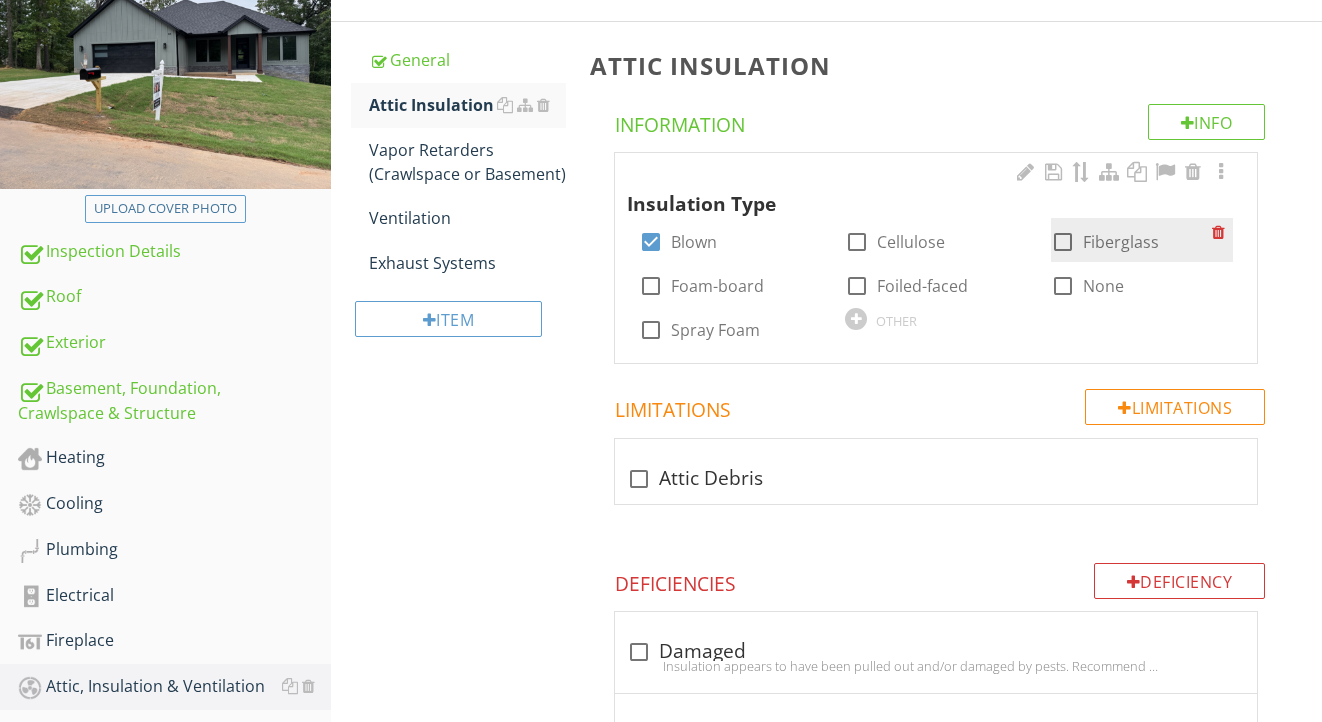 click at bounding box center [1063, 242] 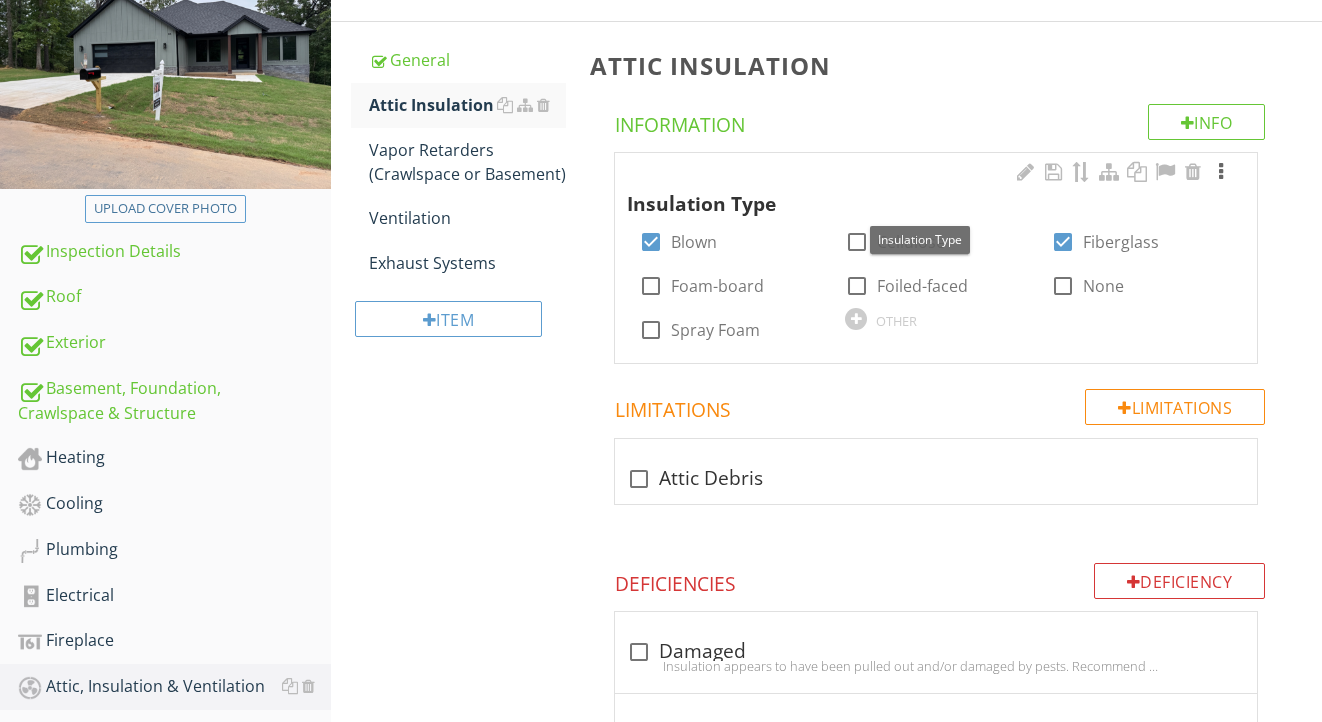 click at bounding box center [1221, 172] 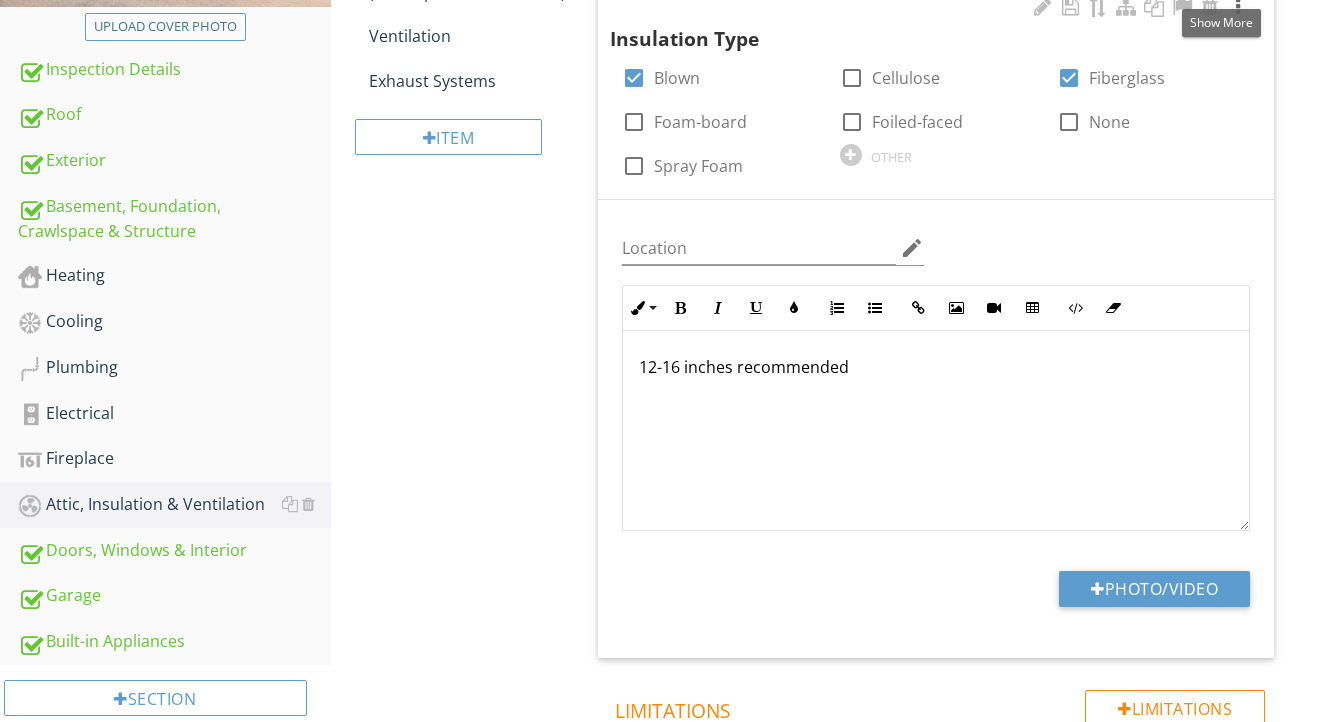 scroll, scrollTop: 533, scrollLeft: 0, axis: vertical 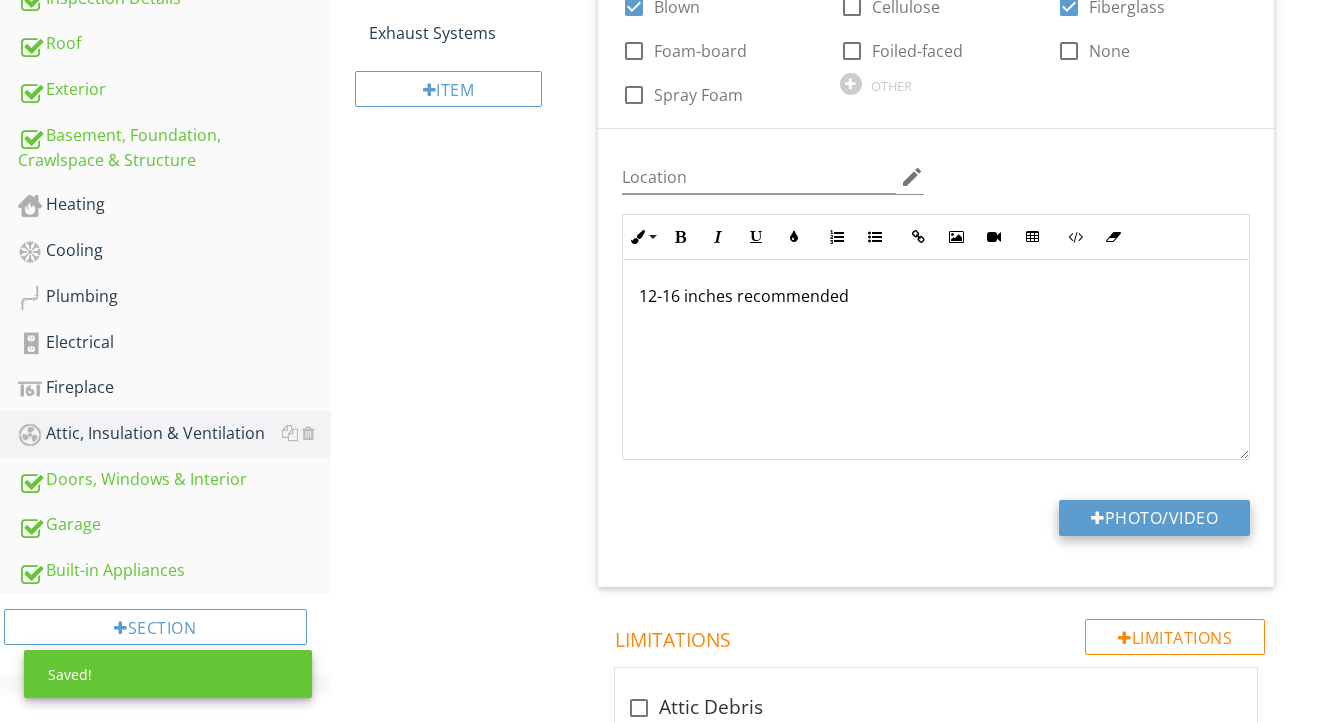 click on "Photo/Video" at bounding box center [1154, 518] 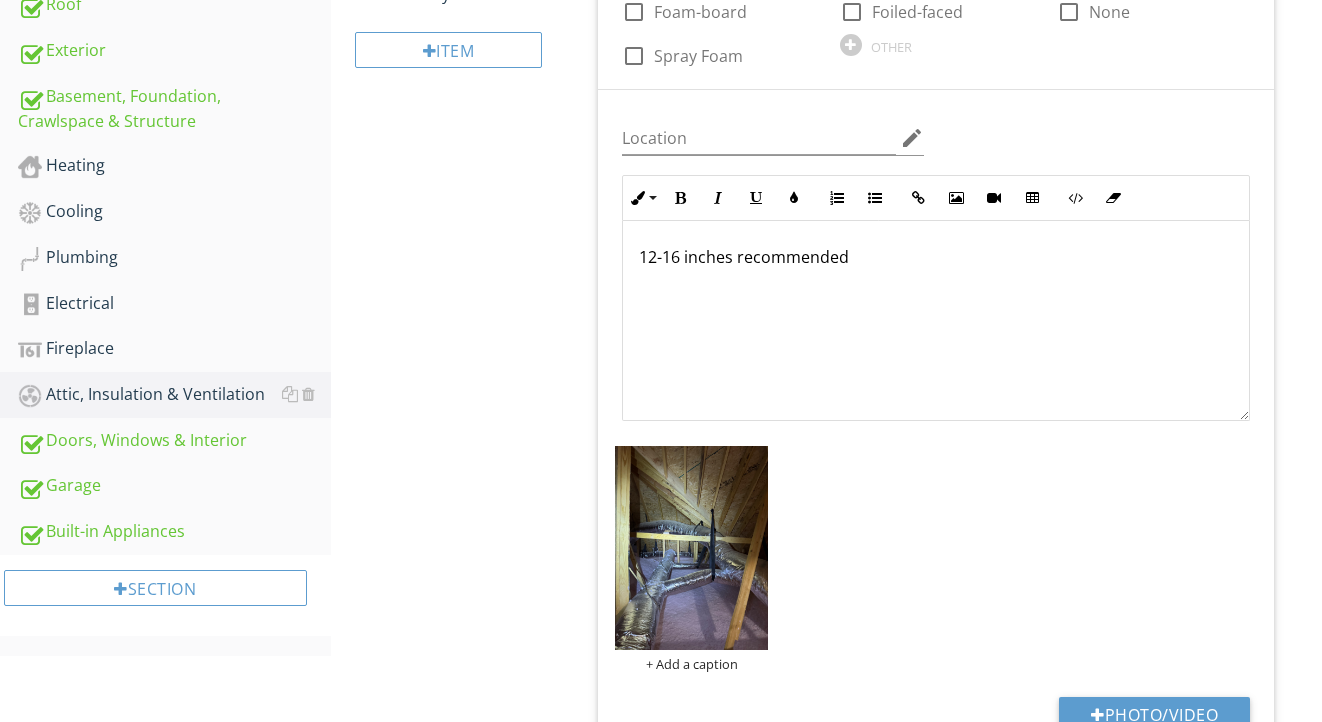 scroll, scrollTop: 712, scrollLeft: 0, axis: vertical 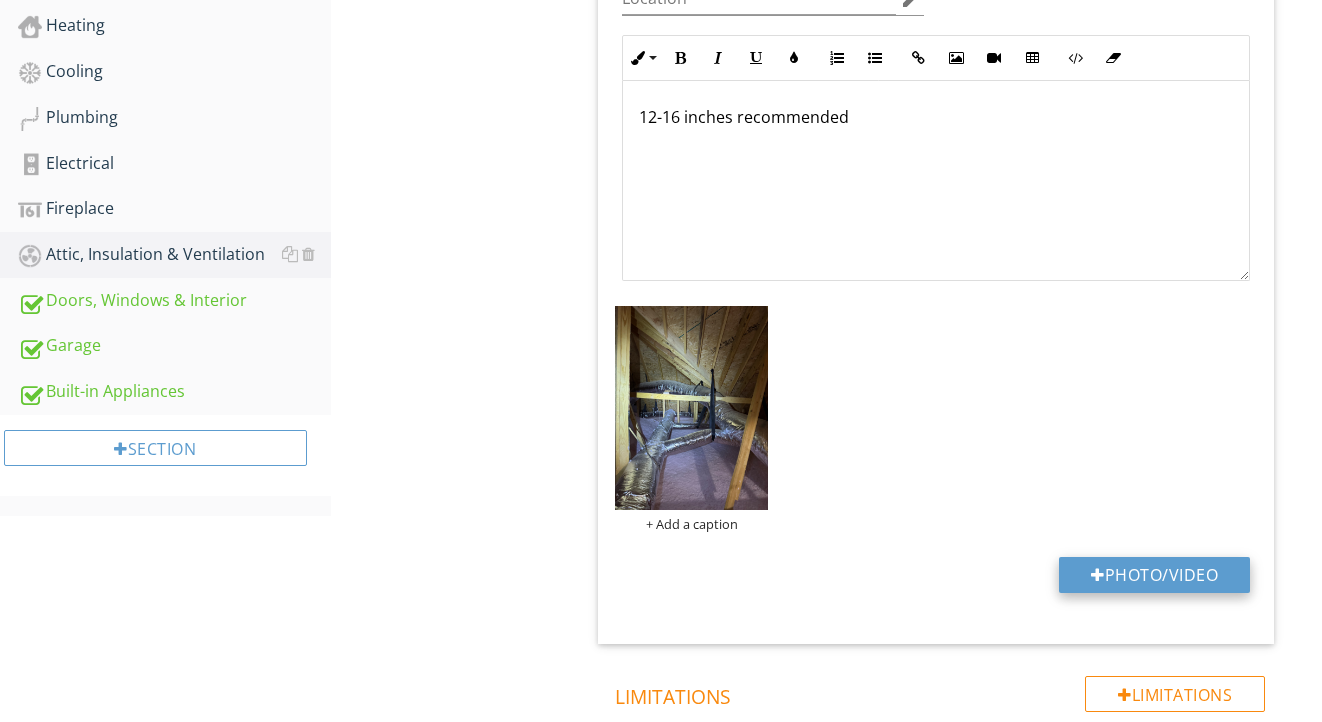 click on "Photo/Video" at bounding box center (1154, 575) 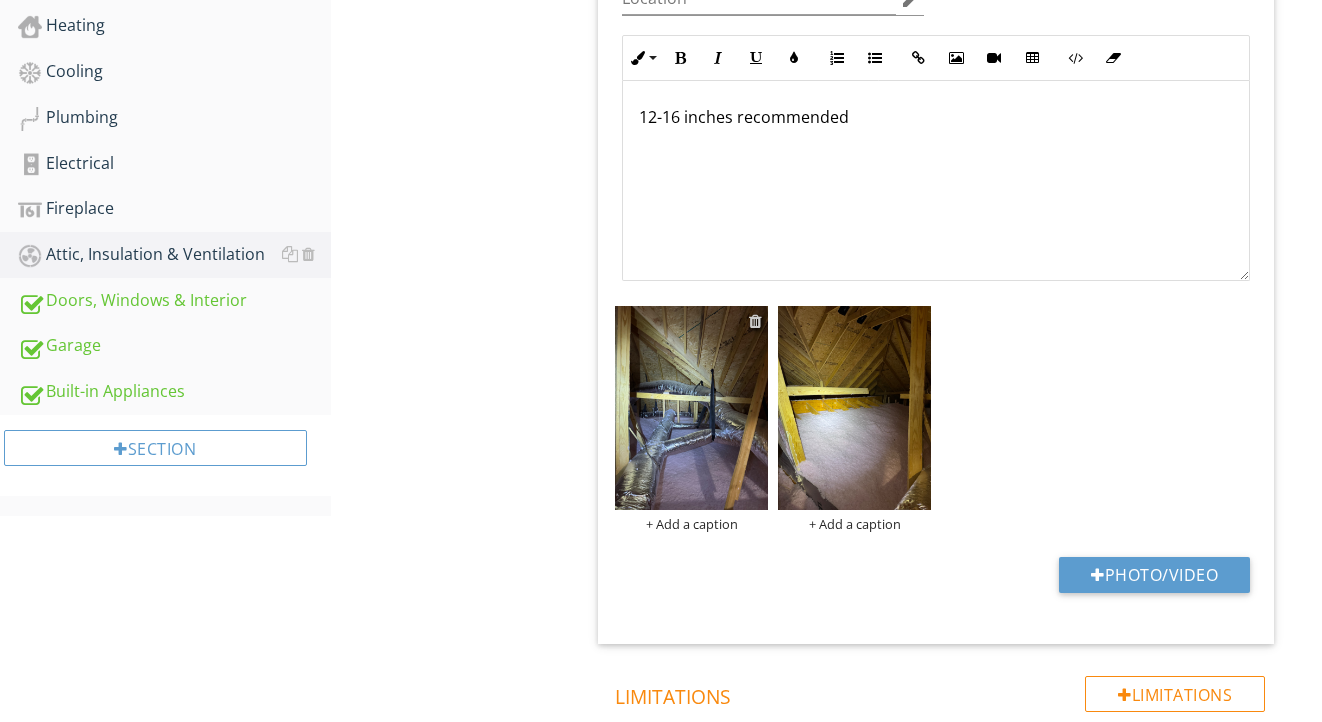click at bounding box center (755, 321) 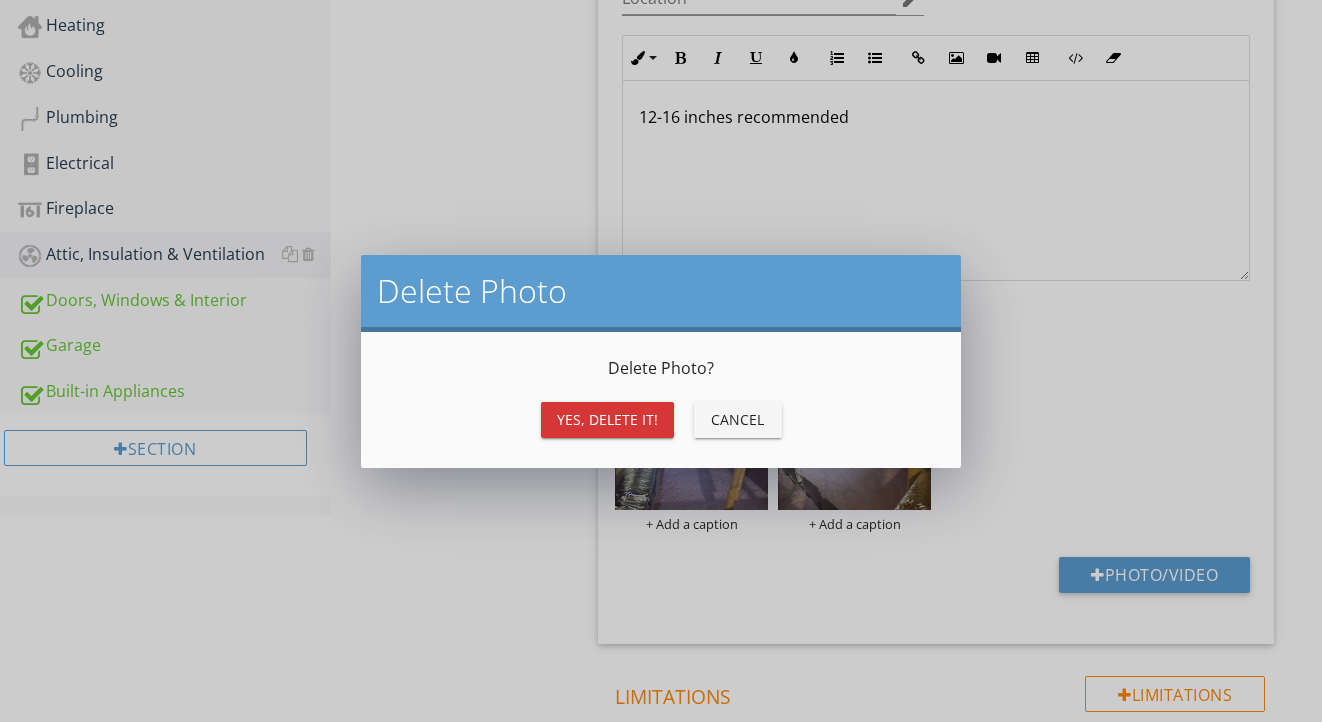 click on "Yes, Delete it!" at bounding box center (607, 419) 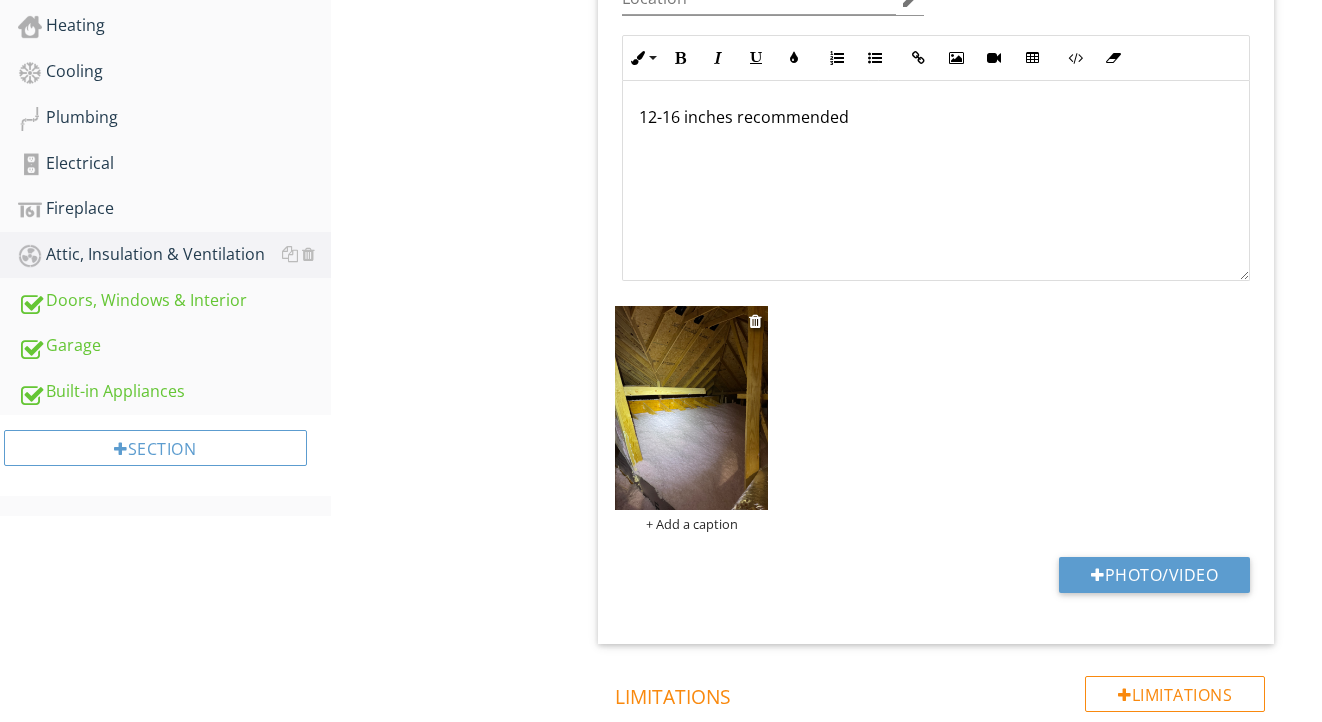 click at bounding box center (691, 408) 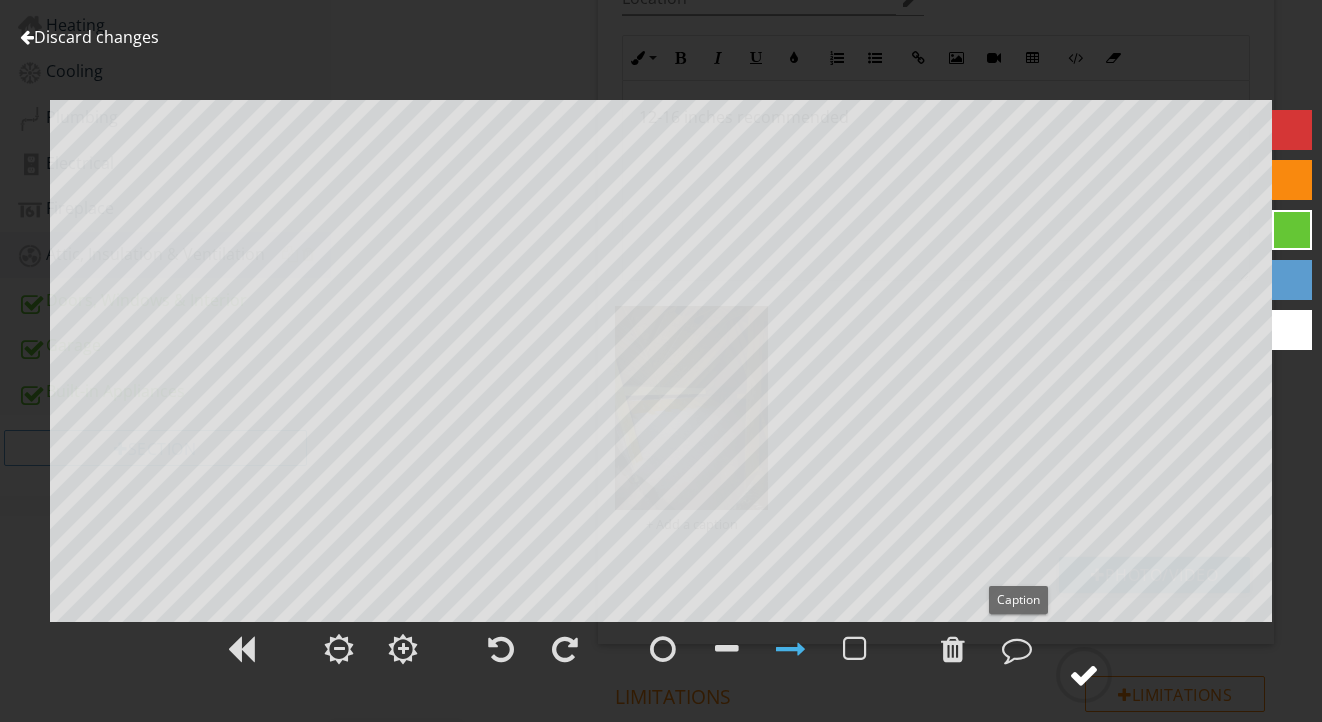 click at bounding box center [1084, 675] 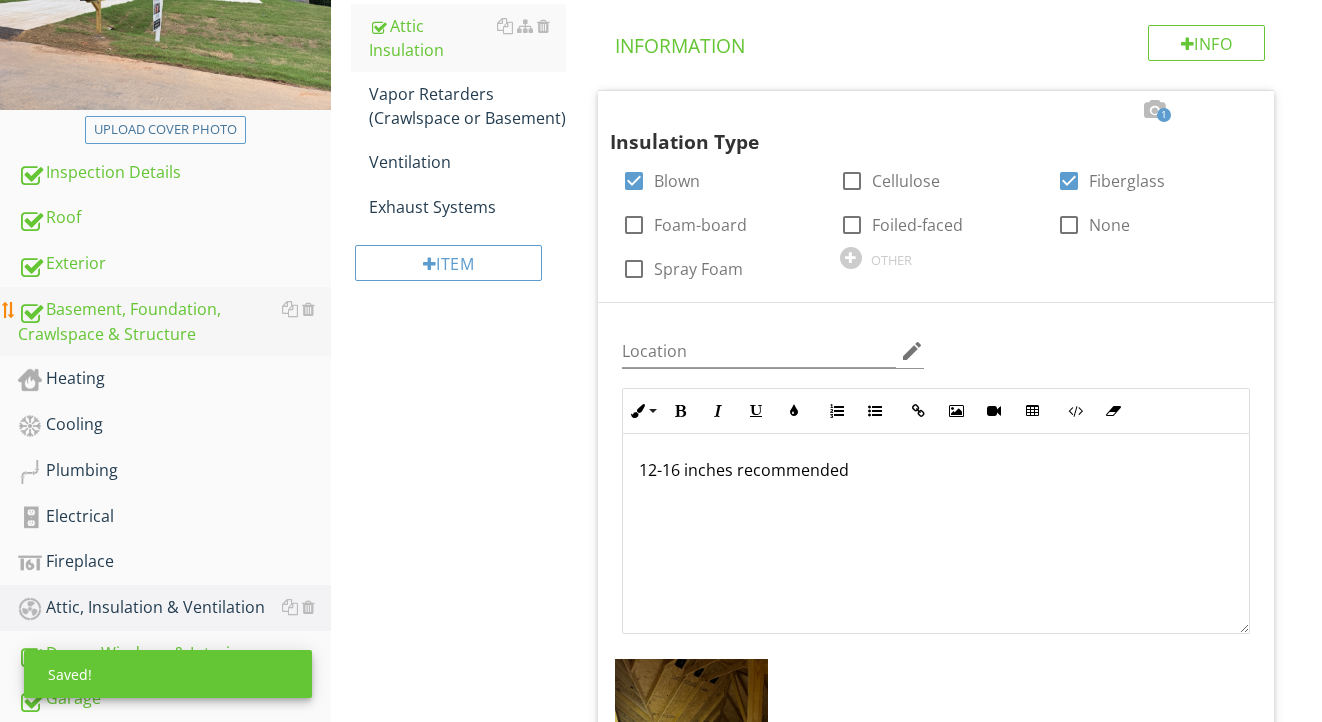 scroll, scrollTop: 315, scrollLeft: 0, axis: vertical 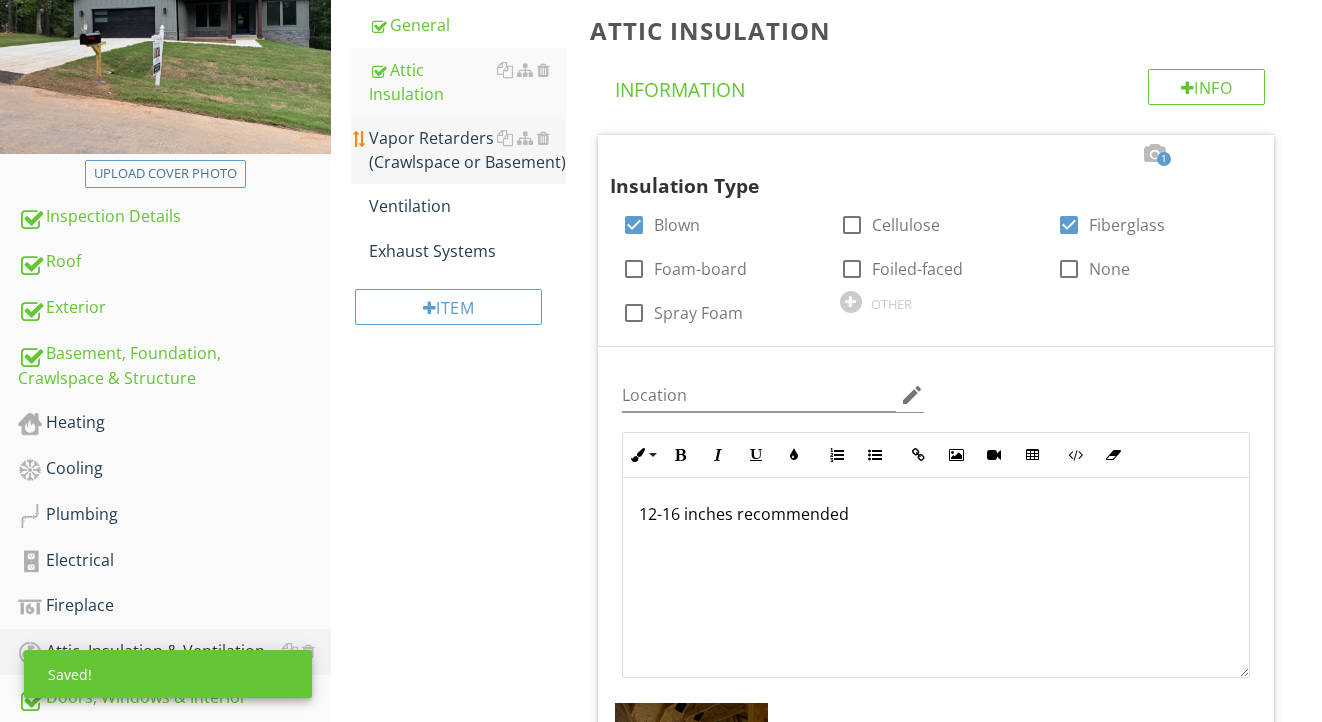 click on "Vapor Retarders (Crawlspace or Basement)" at bounding box center (468, 150) 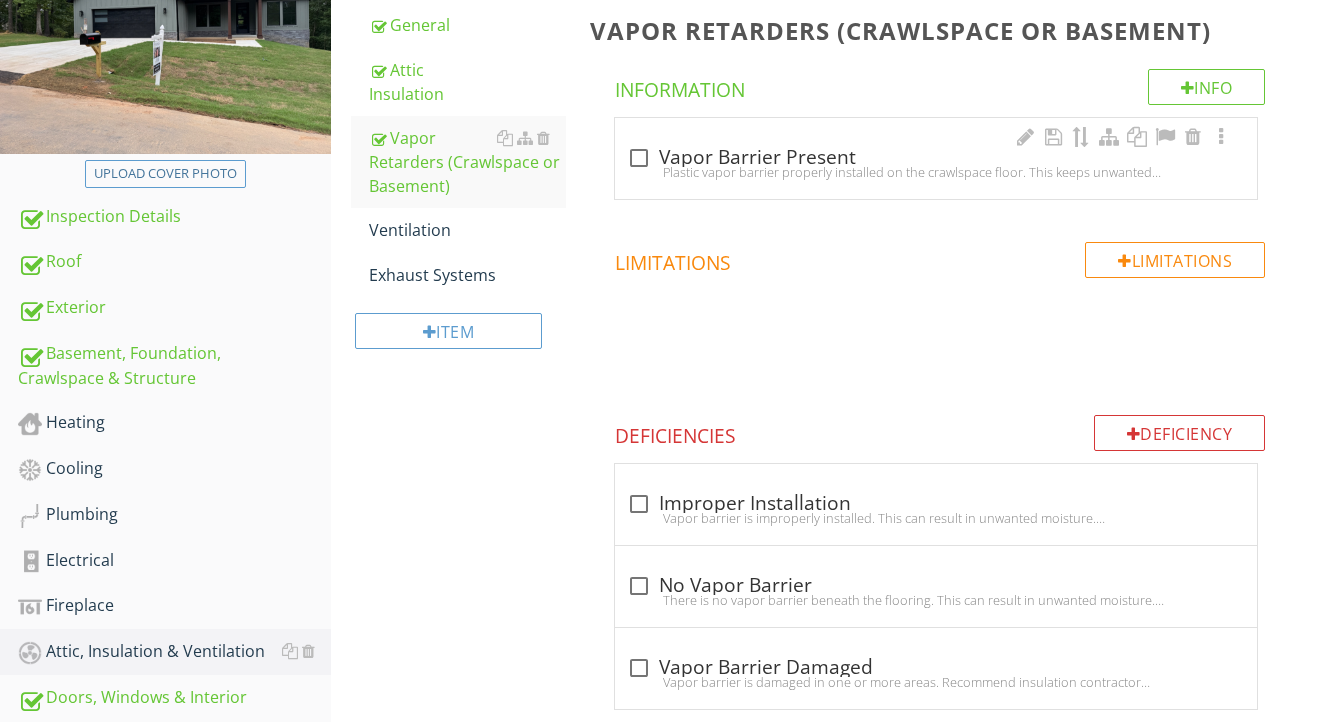 click on "check_box_outline_blank
Vapor Barrier Present" at bounding box center [936, 158] 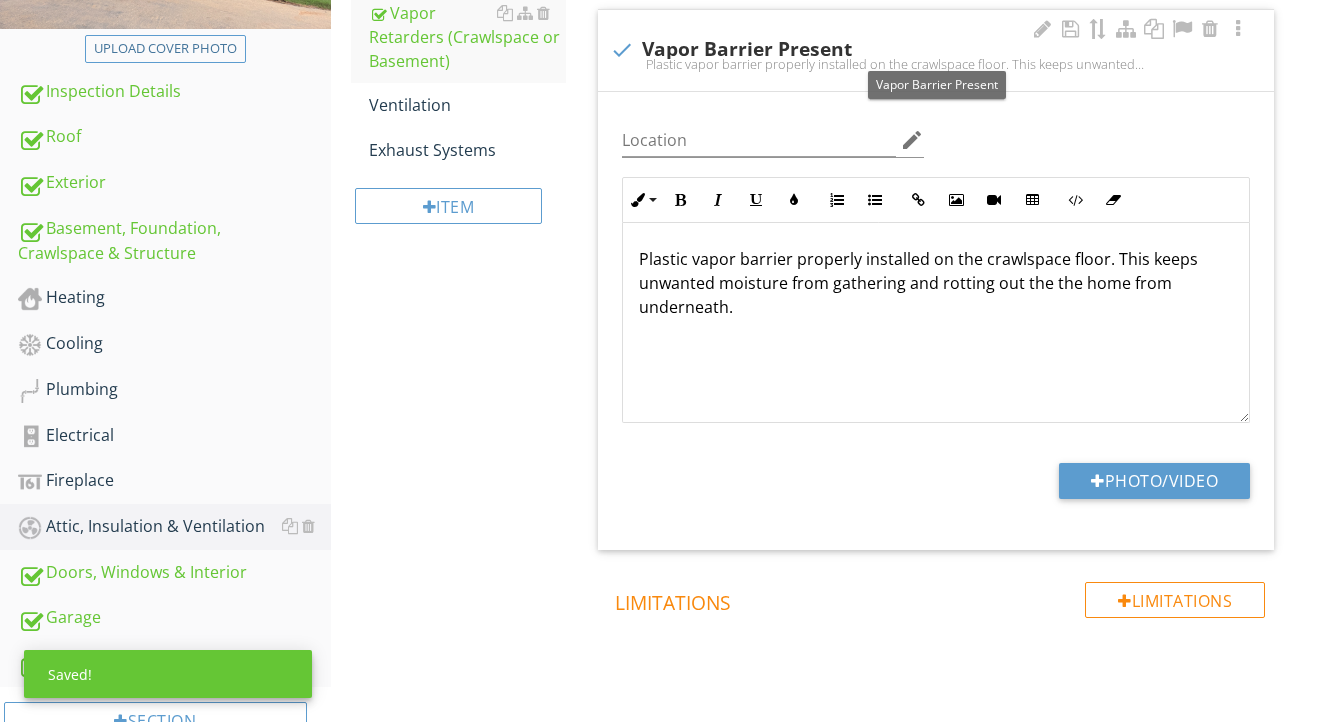 scroll, scrollTop: 460, scrollLeft: 0, axis: vertical 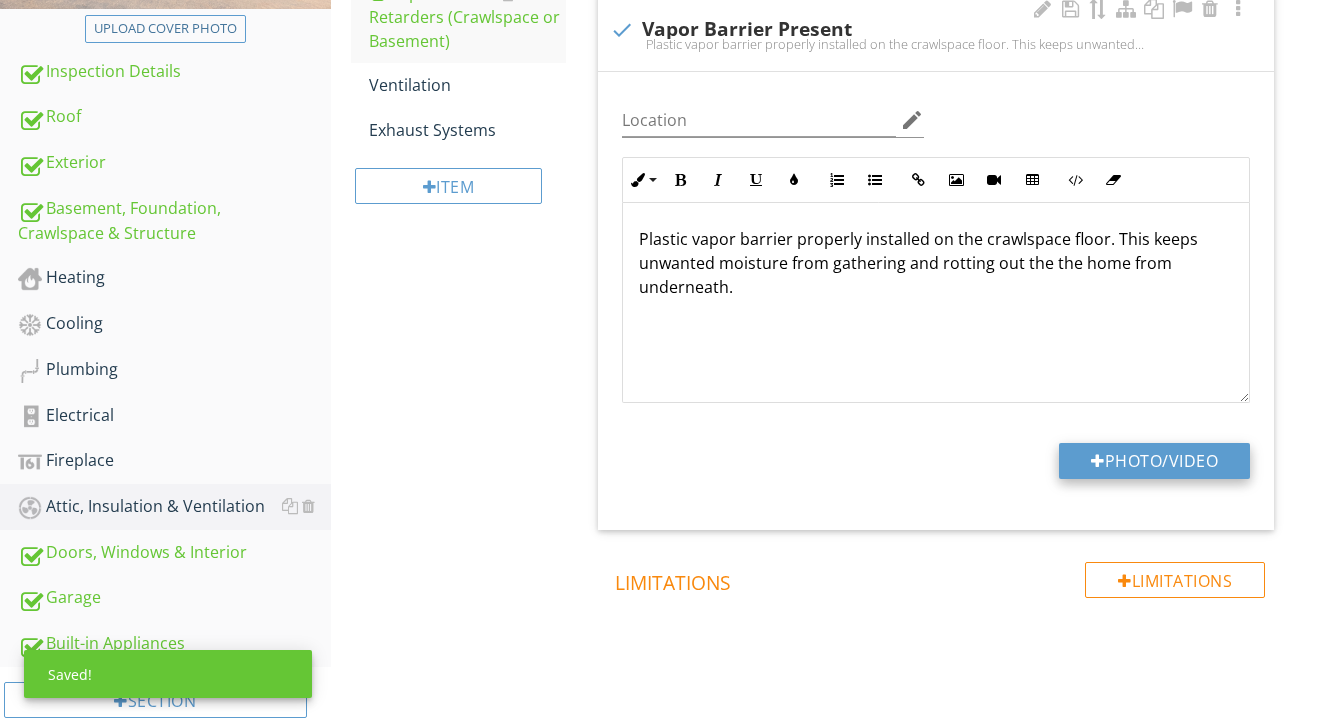 click on "Photo/Video" at bounding box center (1154, 461) 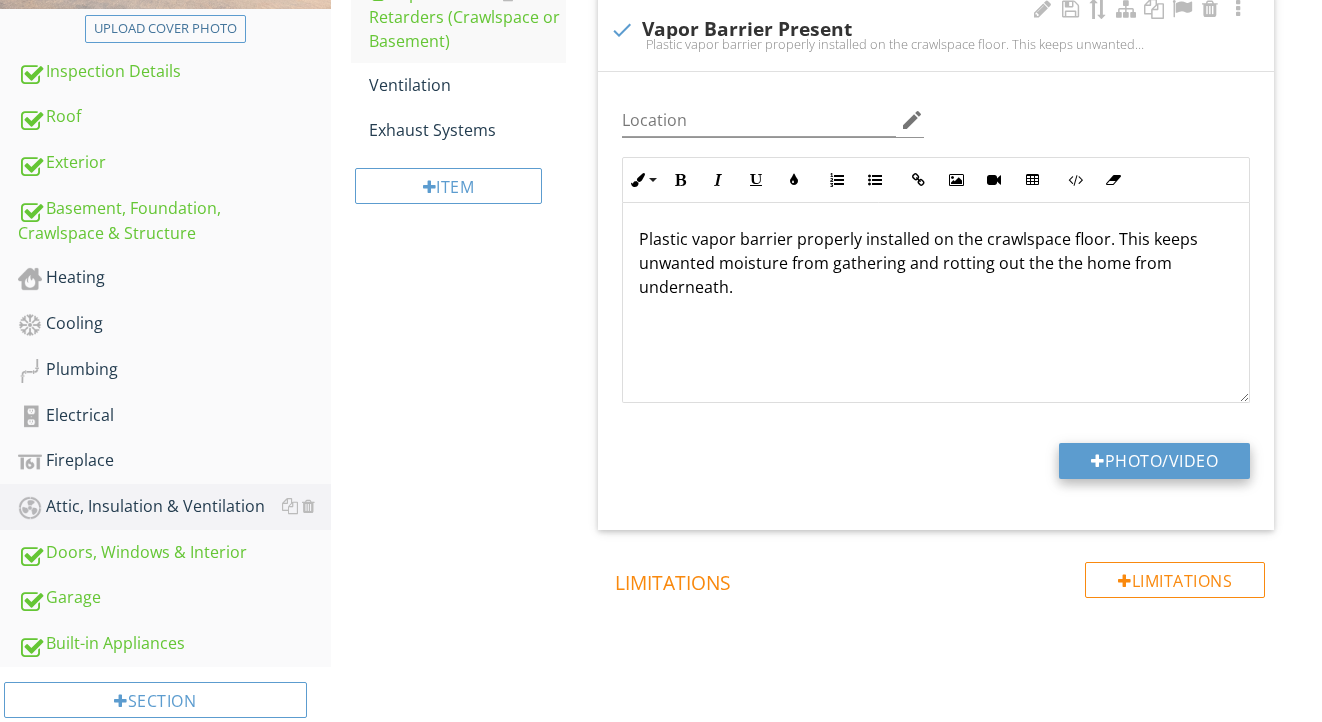 type on "C:\fakepath\IMG_0698.jpeg" 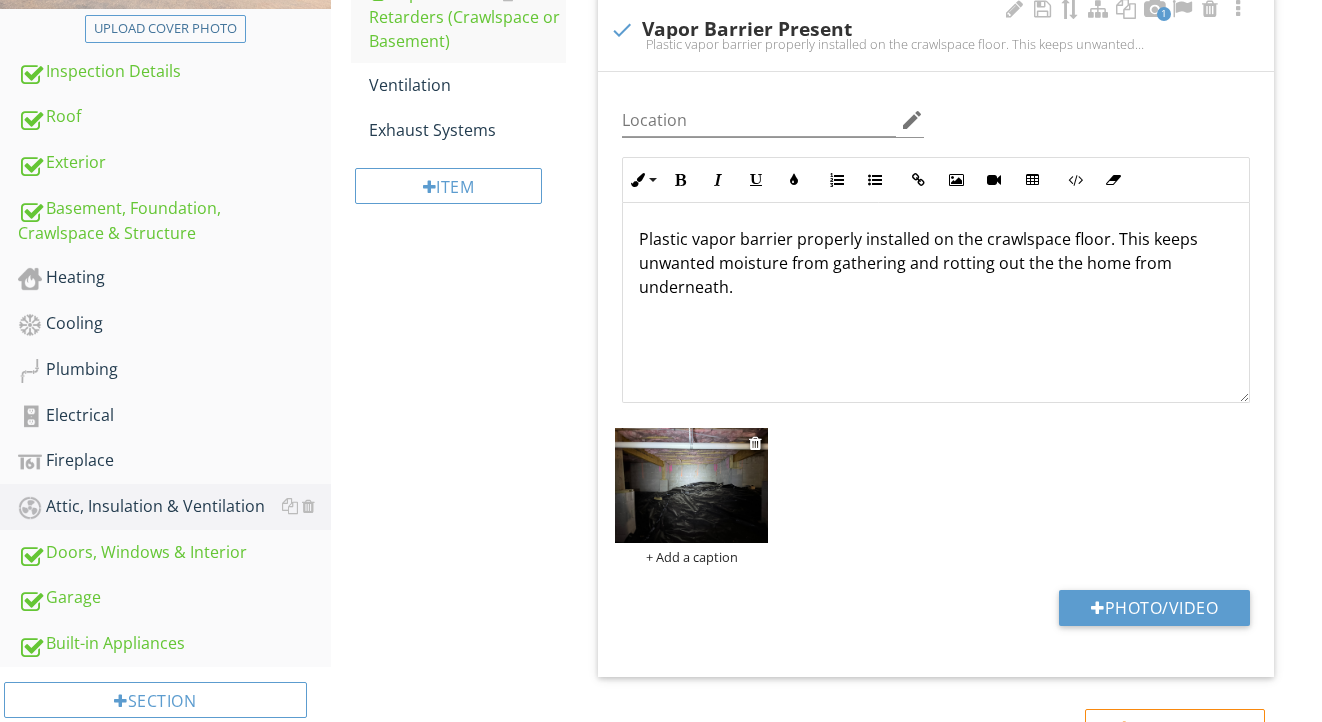 click at bounding box center (691, 485) 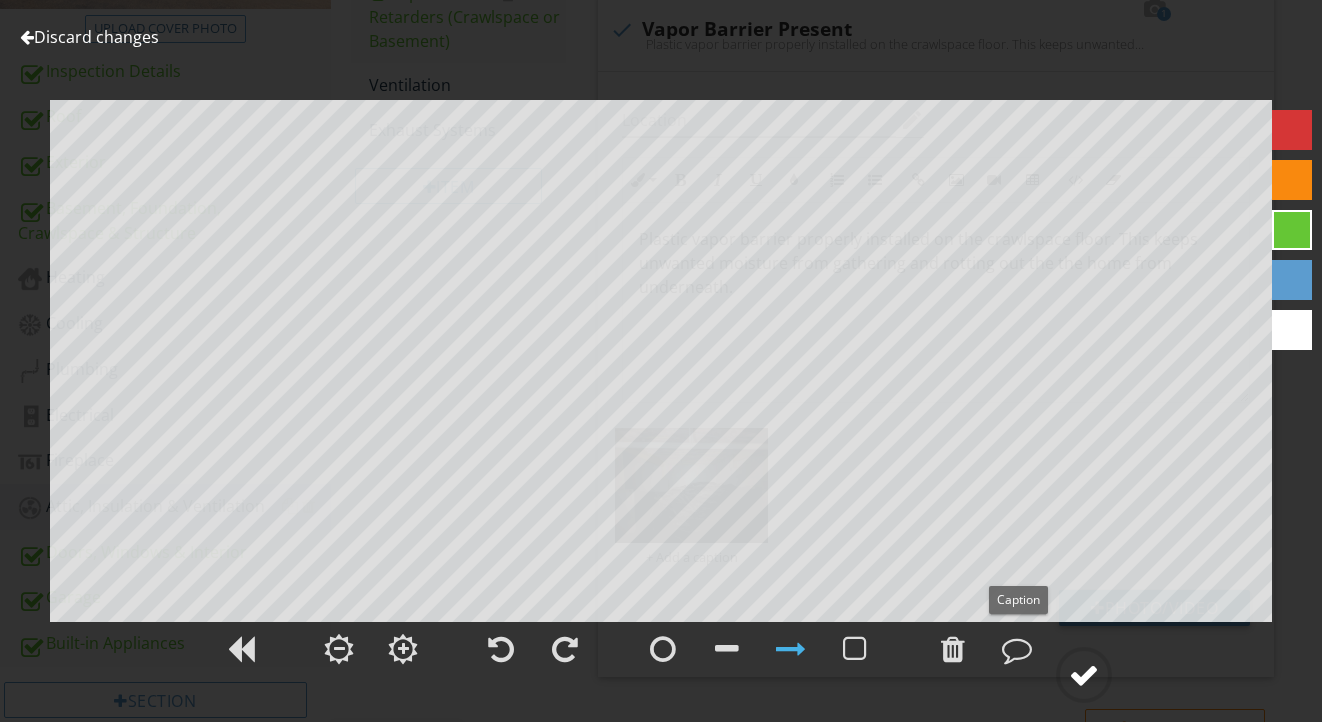 click at bounding box center [1084, 675] 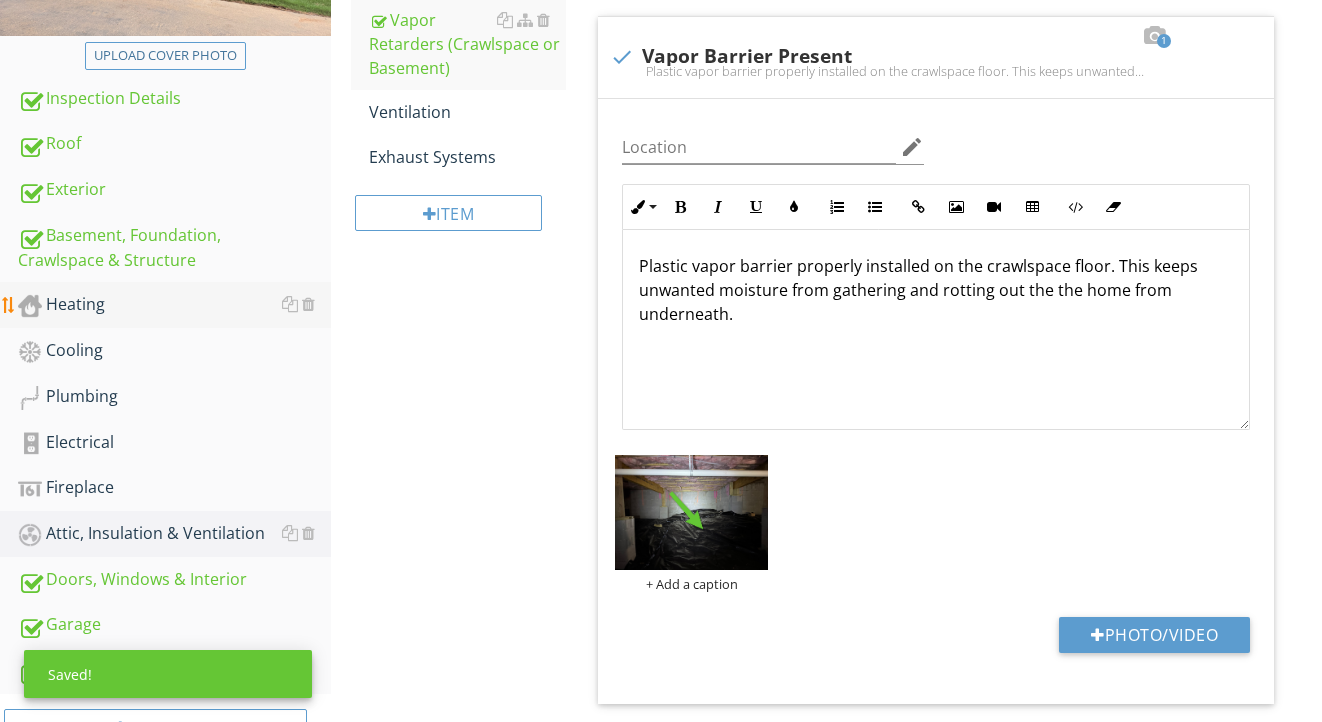 scroll, scrollTop: 352, scrollLeft: 0, axis: vertical 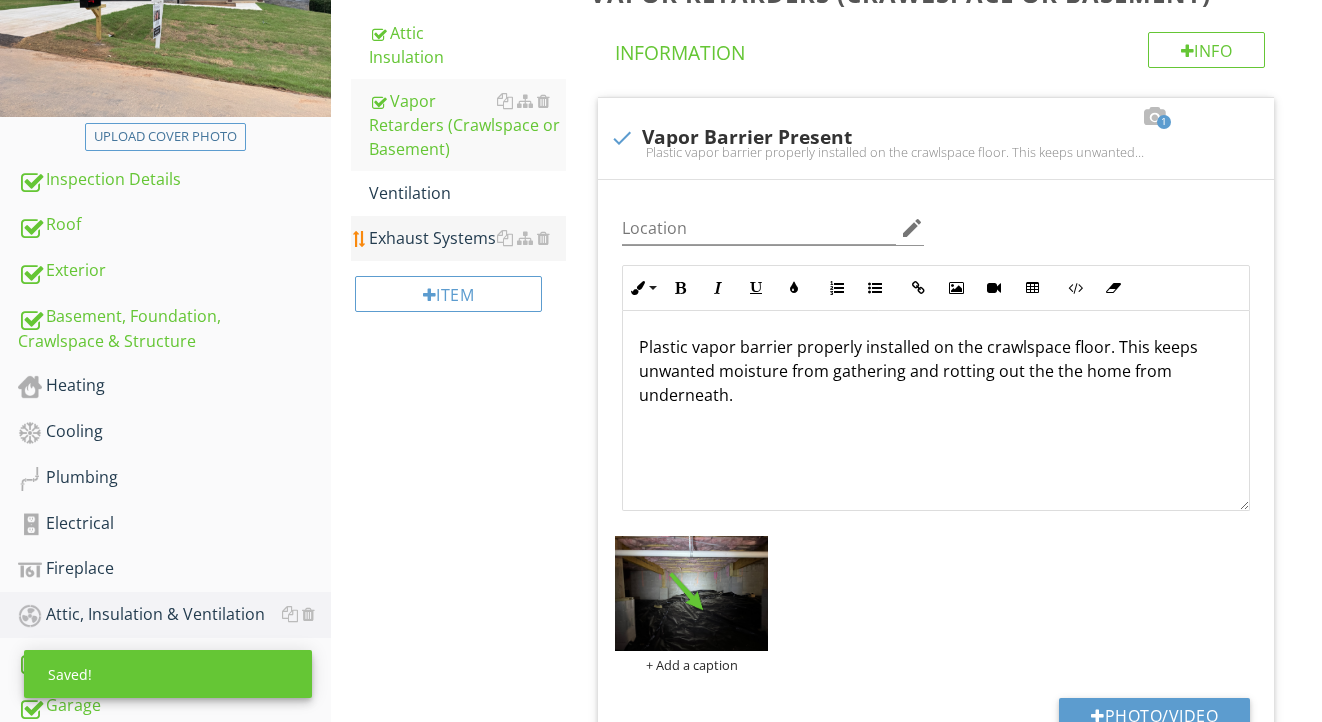 click on "Exhaust Systems" at bounding box center (468, 238) 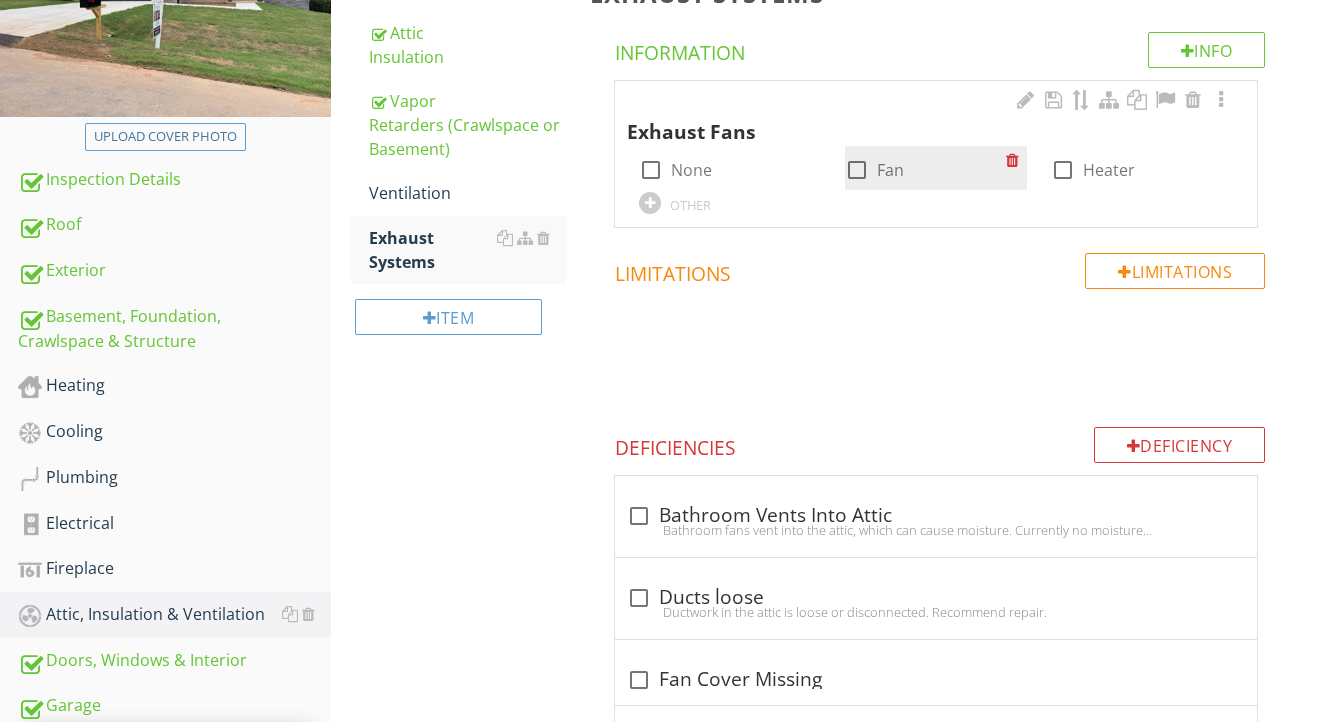 click at bounding box center [857, 170] 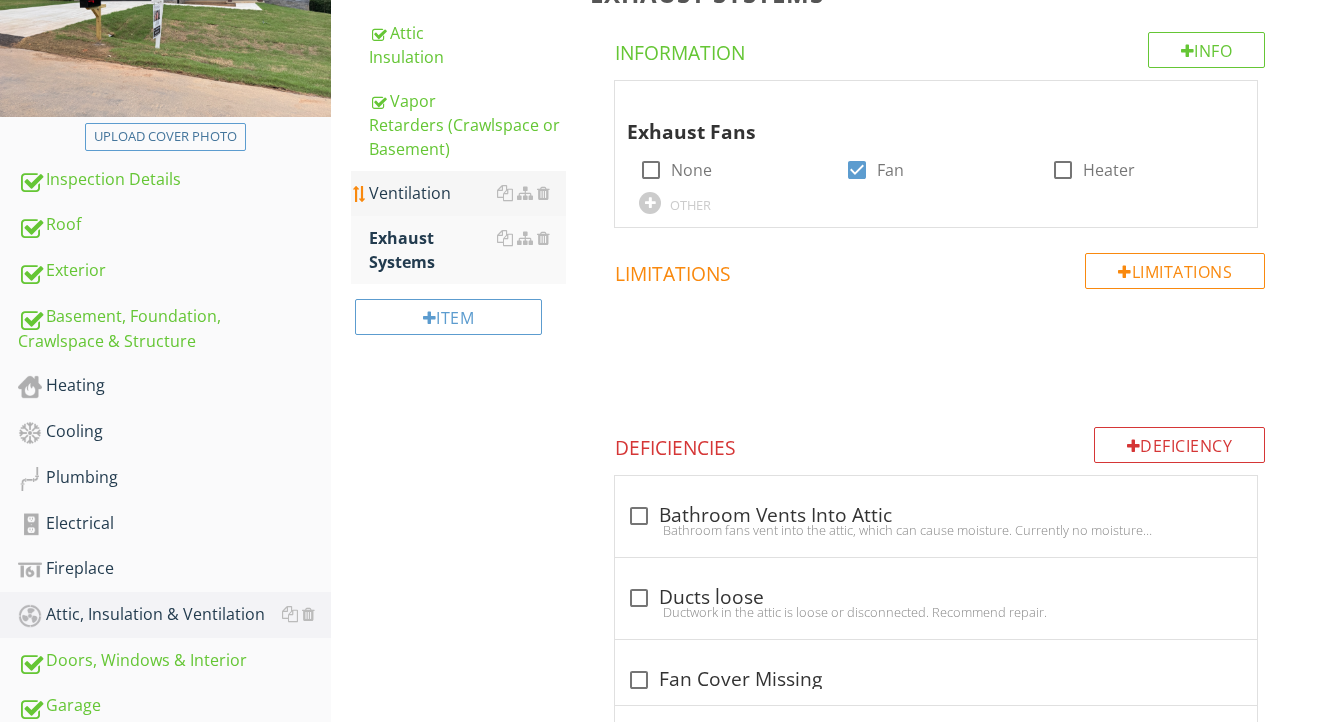 click on "Ventilation" at bounding box center [468, 193] 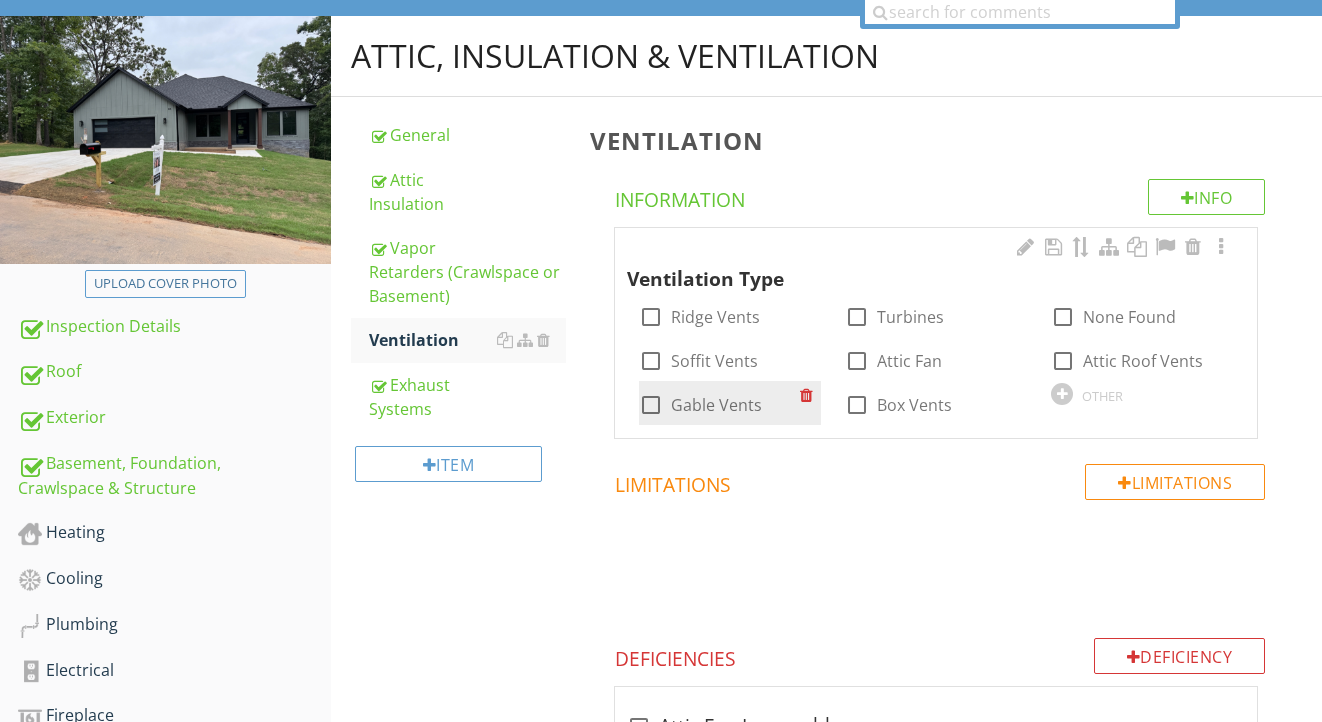 scroll, scrollTop: 209, scrollLeft: 0, axis: vertical 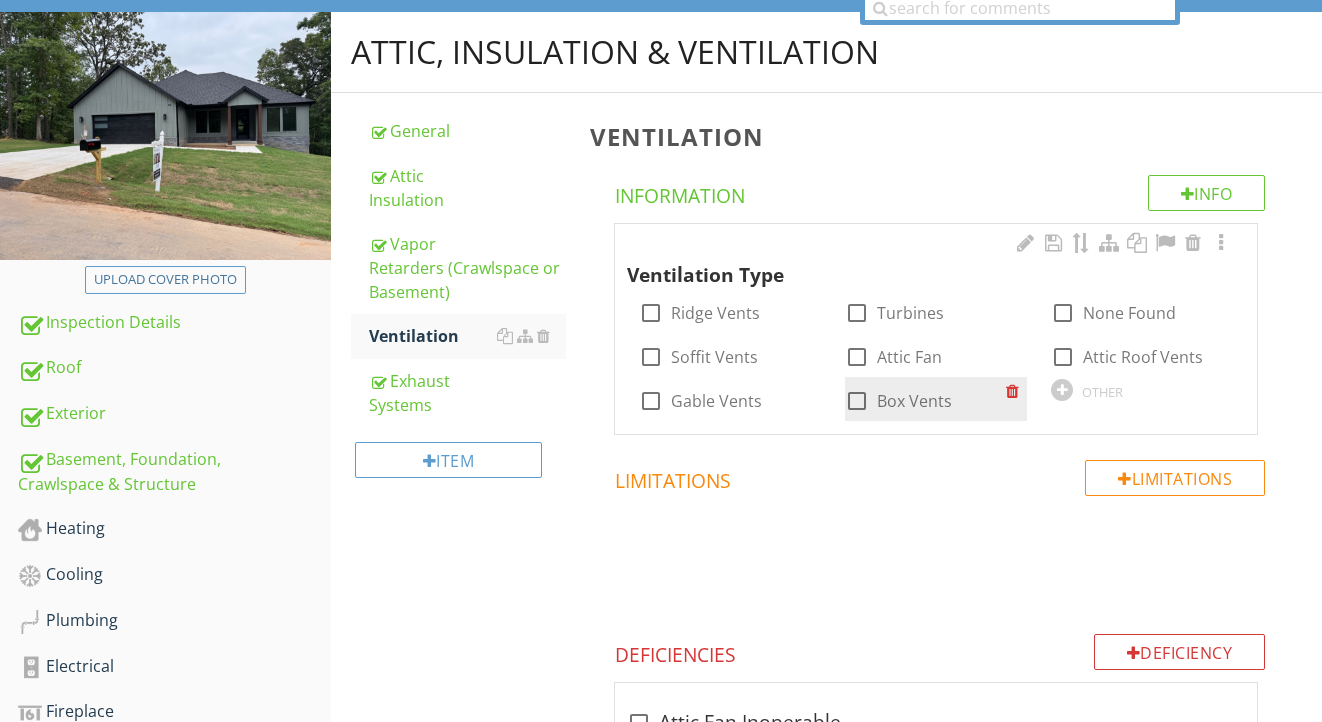 click on "Box Vents" at bounding box center (914, 401) 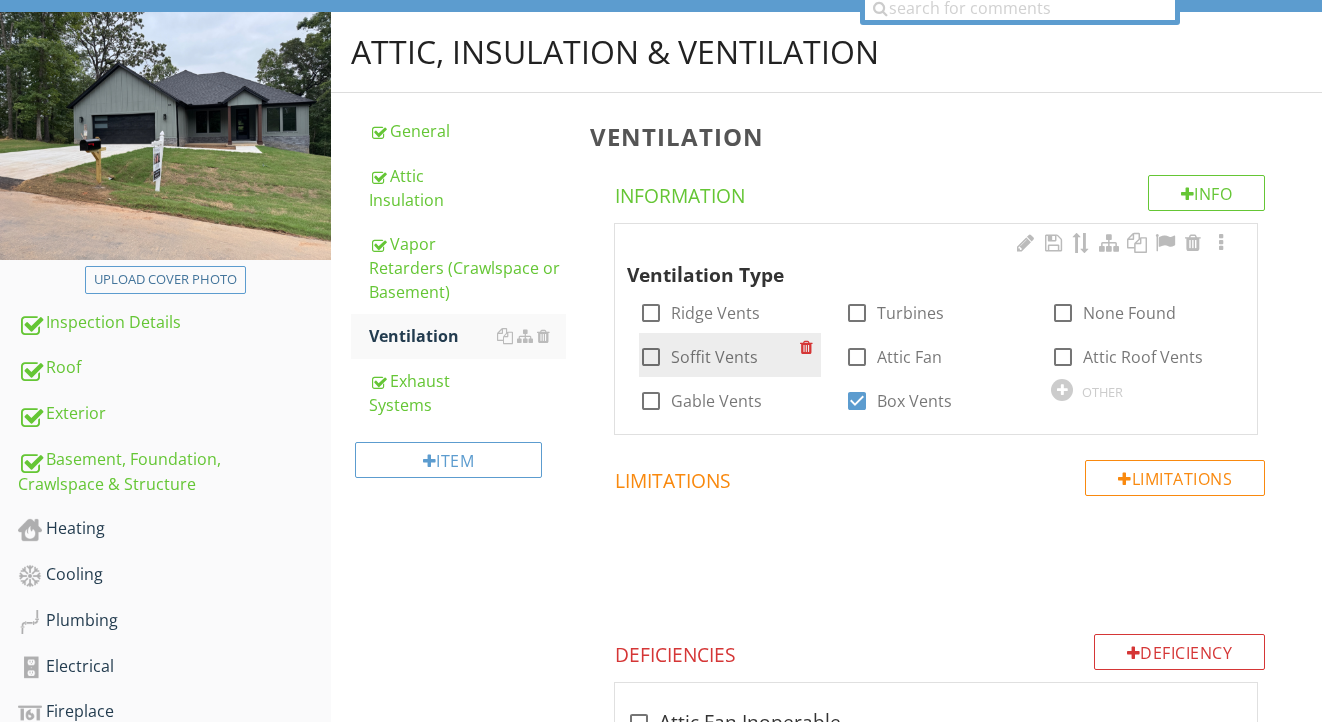 click on "Soffit Vents" at bounding box center [714, 357] 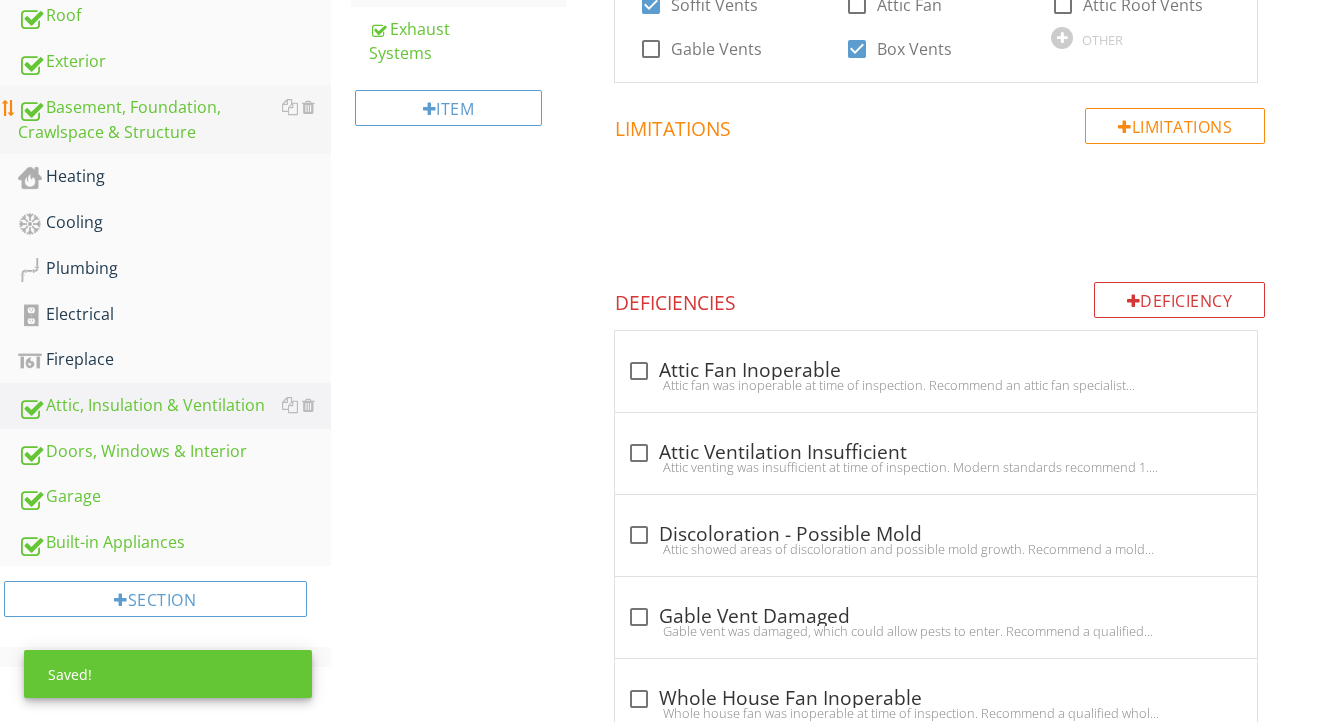 scroll, scrollTop: 586, scrollLeft: 0, axis: vertical 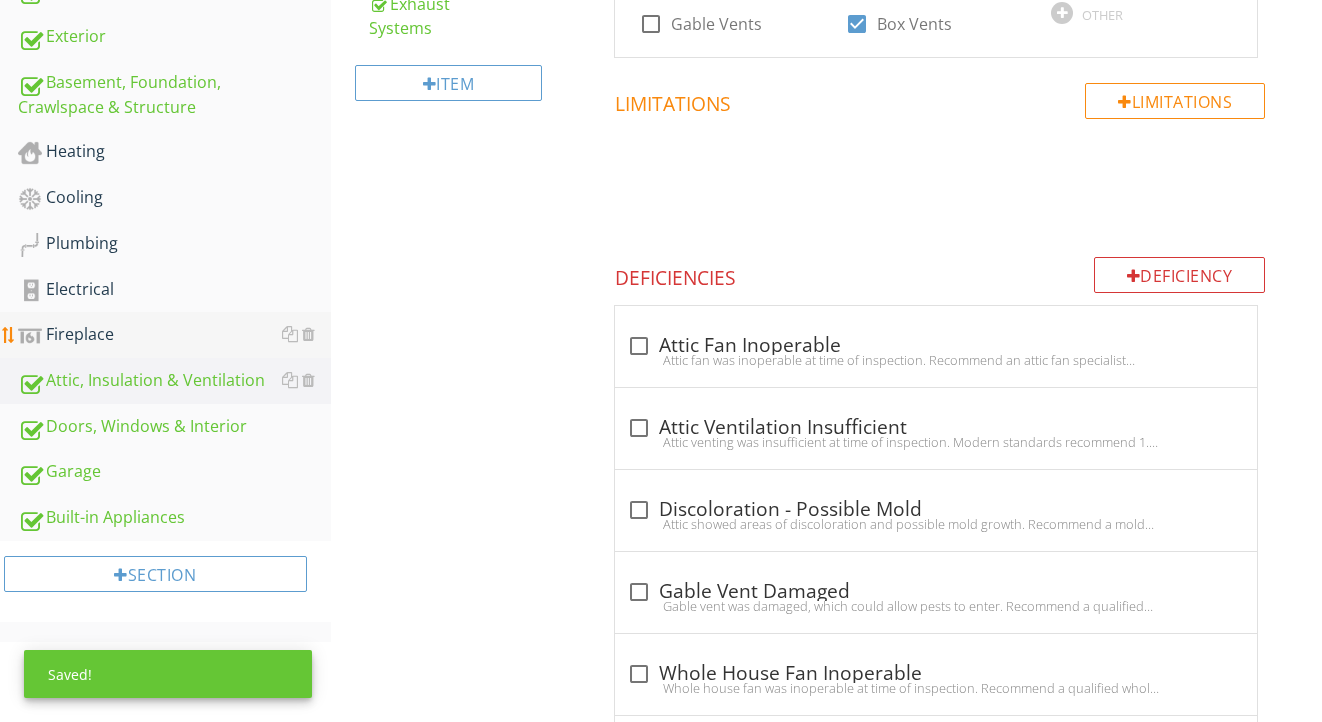 click on "Fireplace" at bounding box center (174, 335) 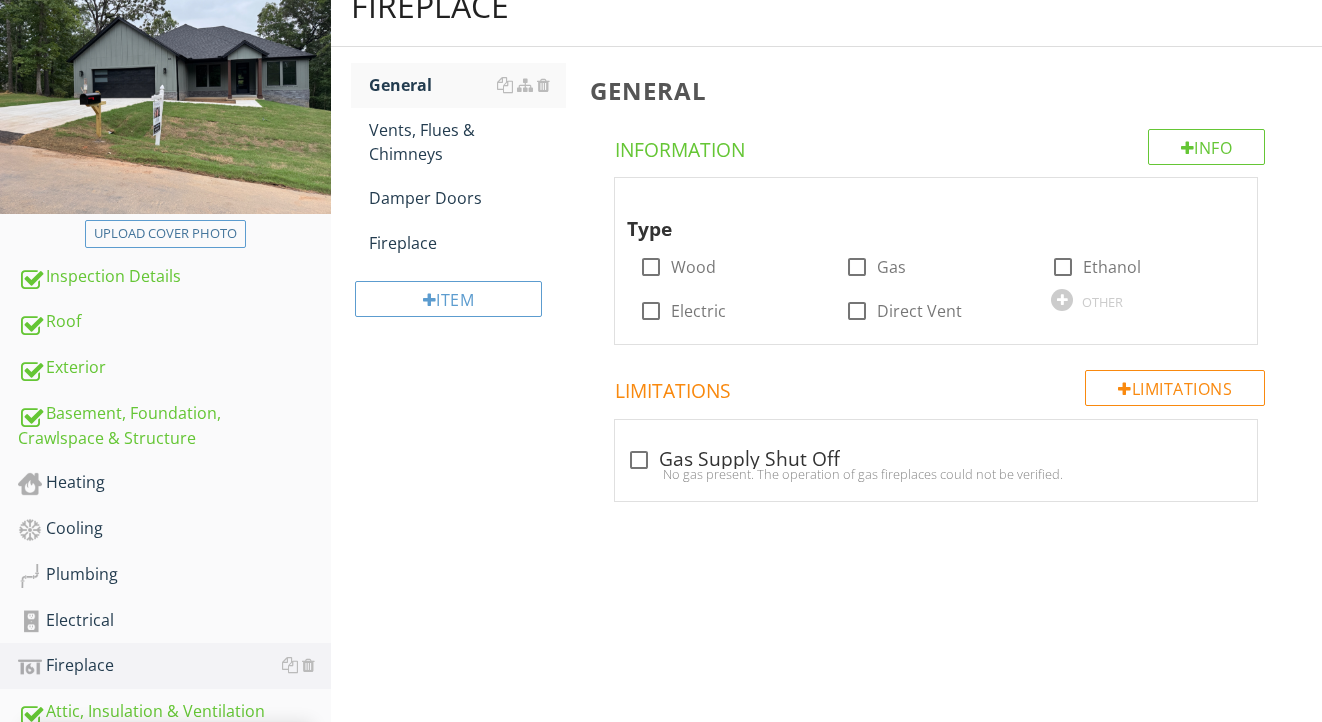 scroll, scrollTop: 158, scrollLeft: 0, axis: vertical 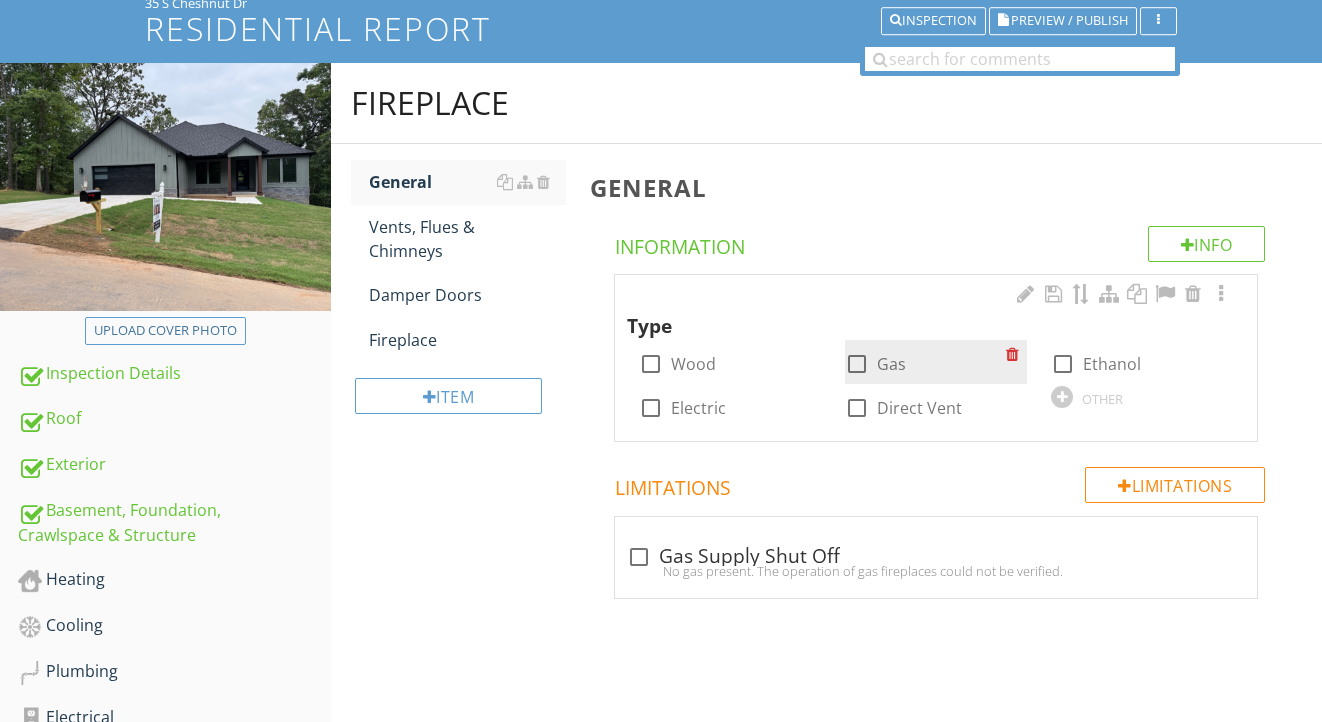 click on "Gas" at bounding box center (891, 364) 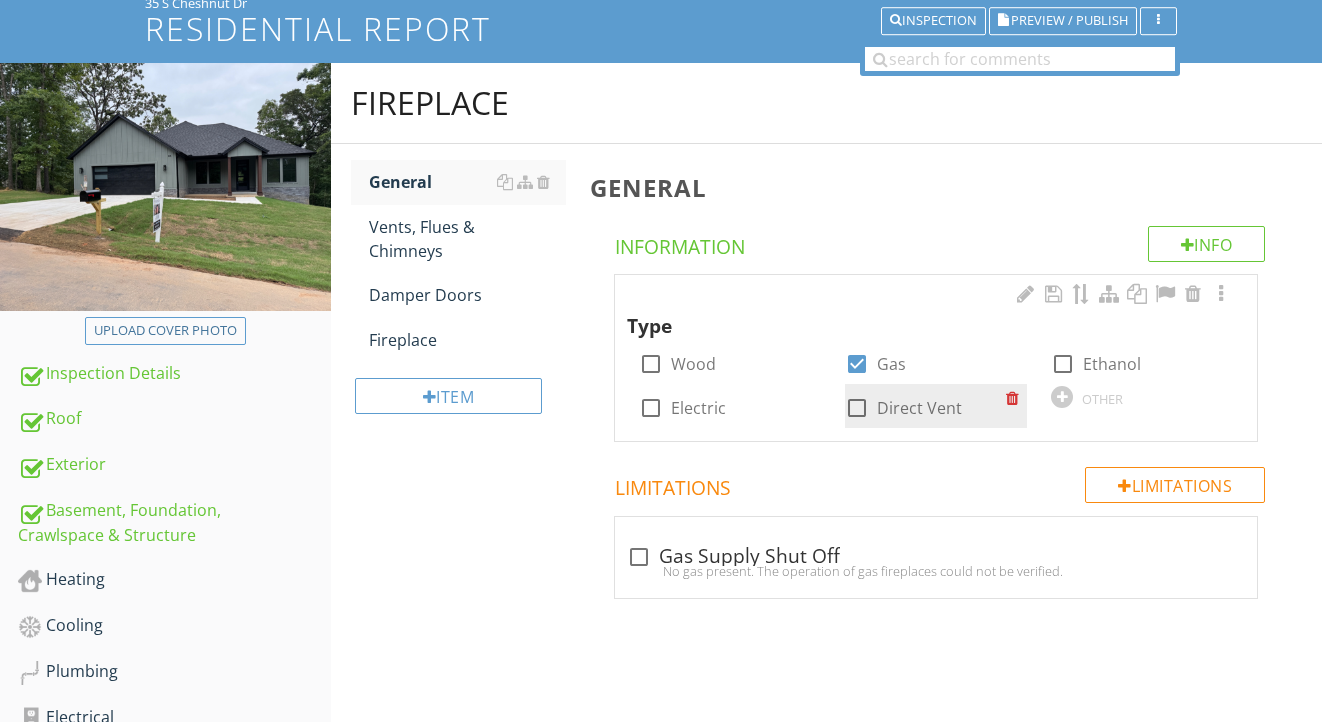 click on "Direct Vent" at bounding box center (919, 408) 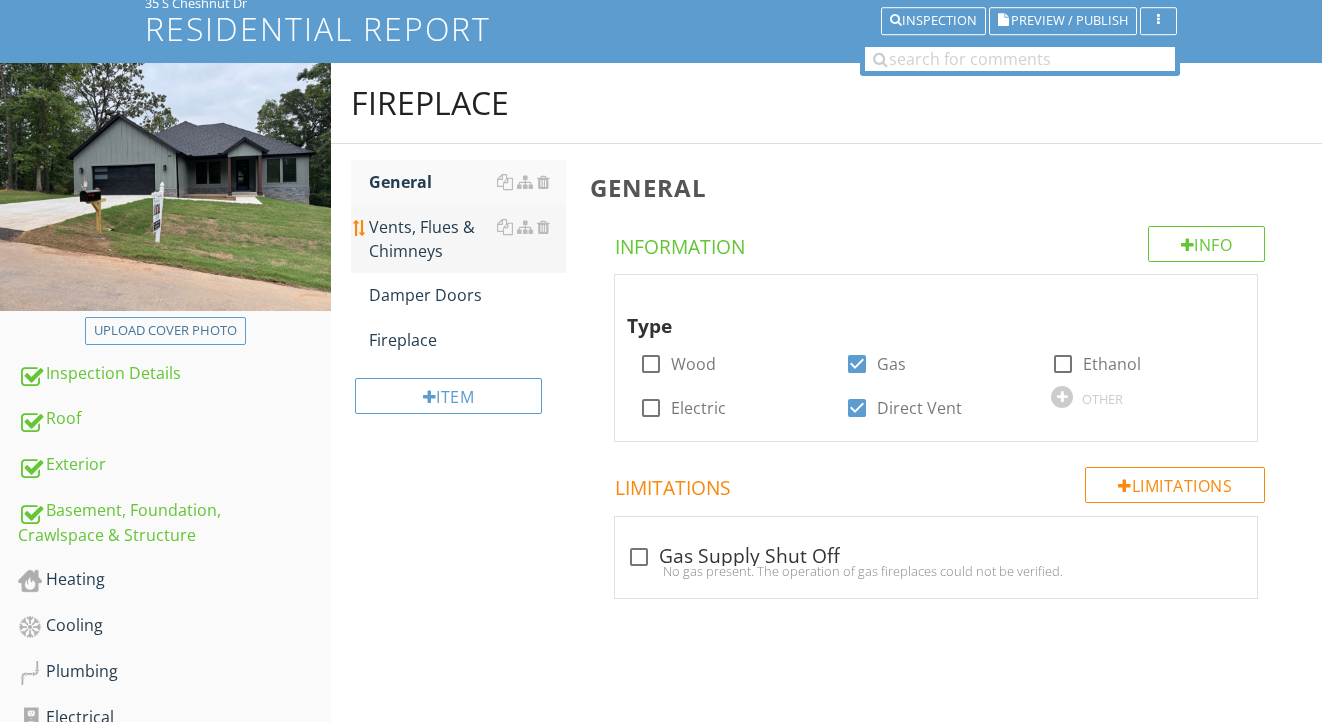 click on "Vents, Flues & Chimneys" at bounding box center (468, 239) 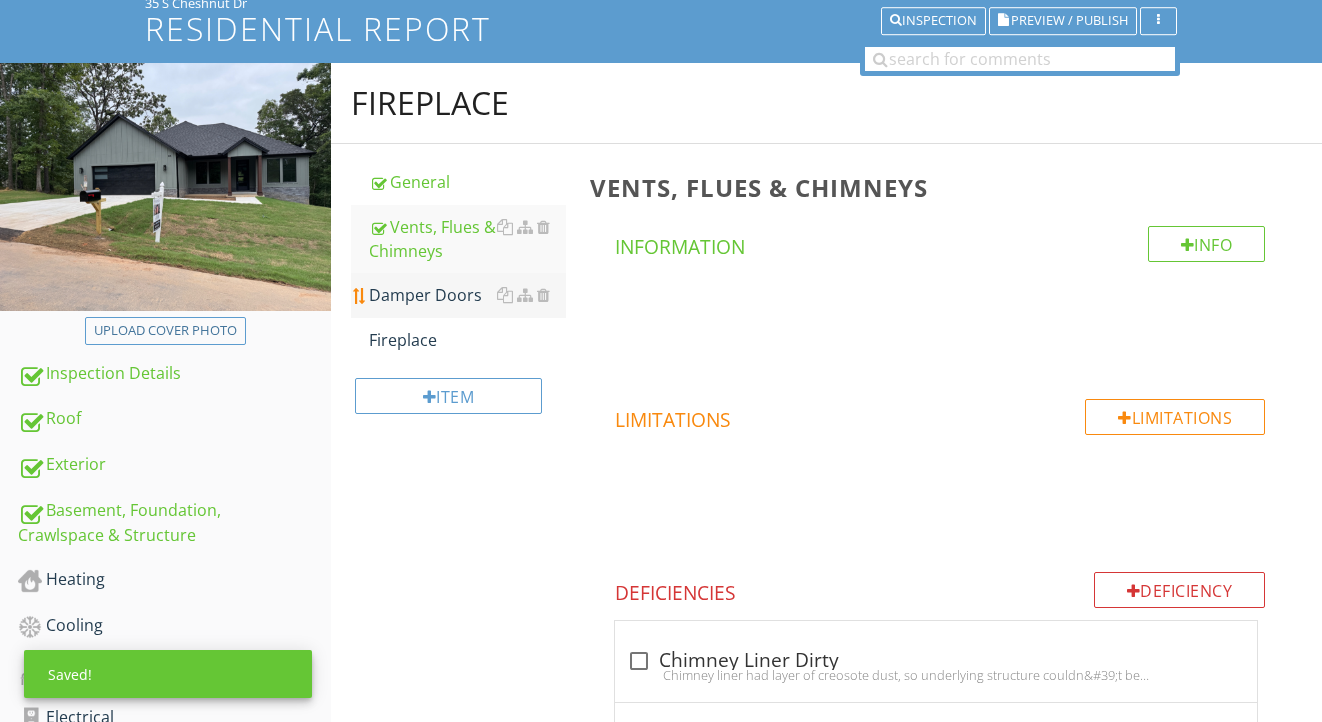 click on "Damper Doors" at bounding box center (468, 295) 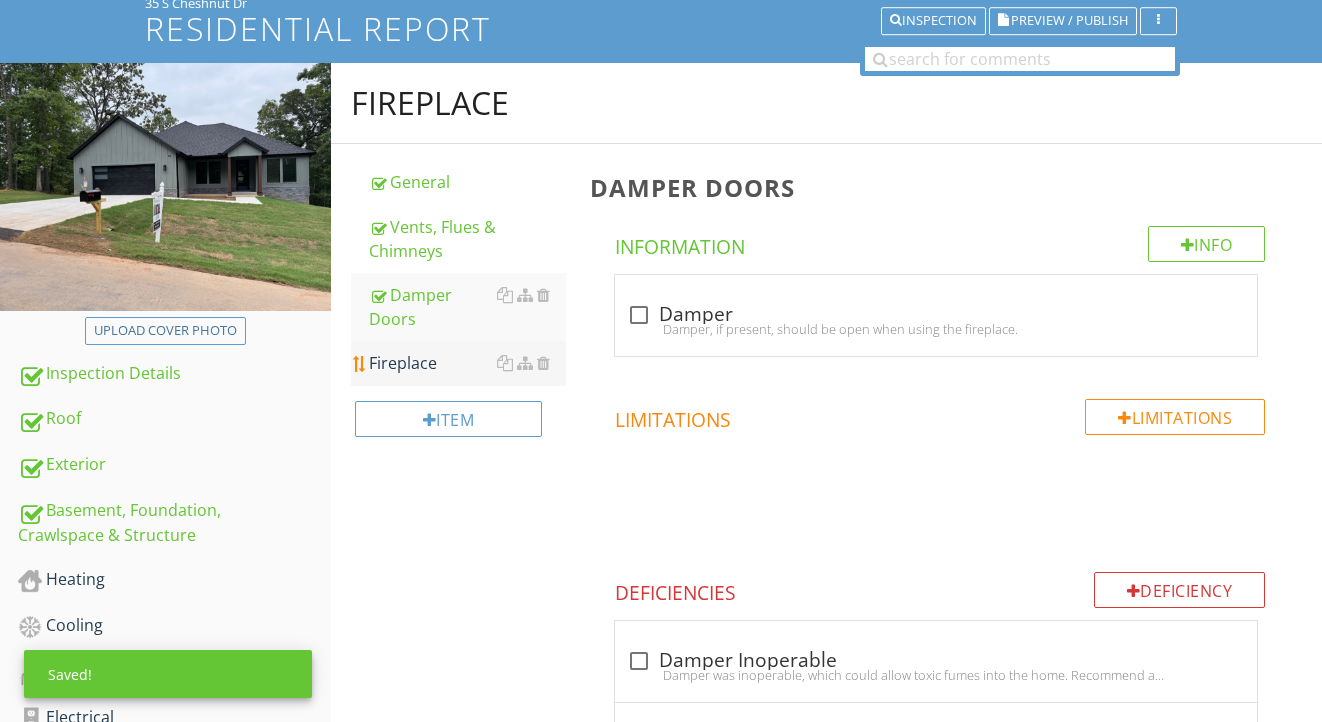 click on "Fireplace" at bounding box center [468, 363] 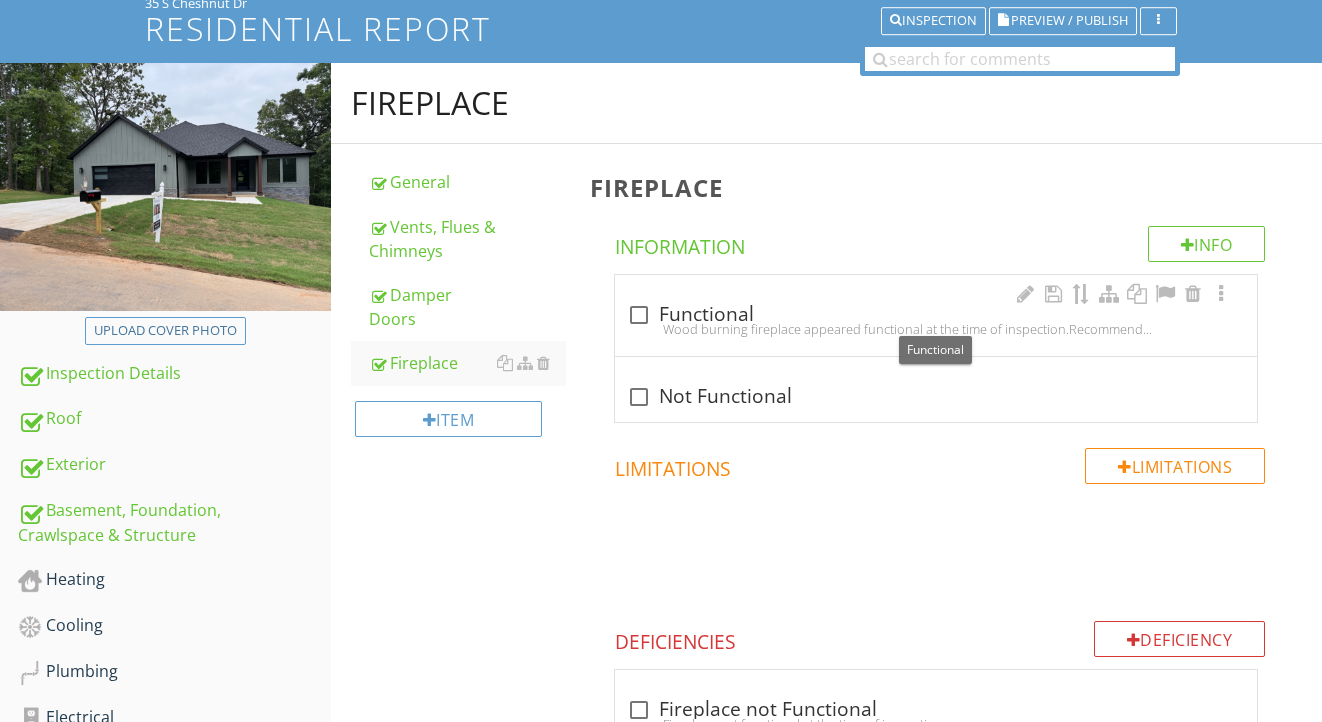 click on "check_box_outline_blank
Functional" at bounding box center [936, 313] 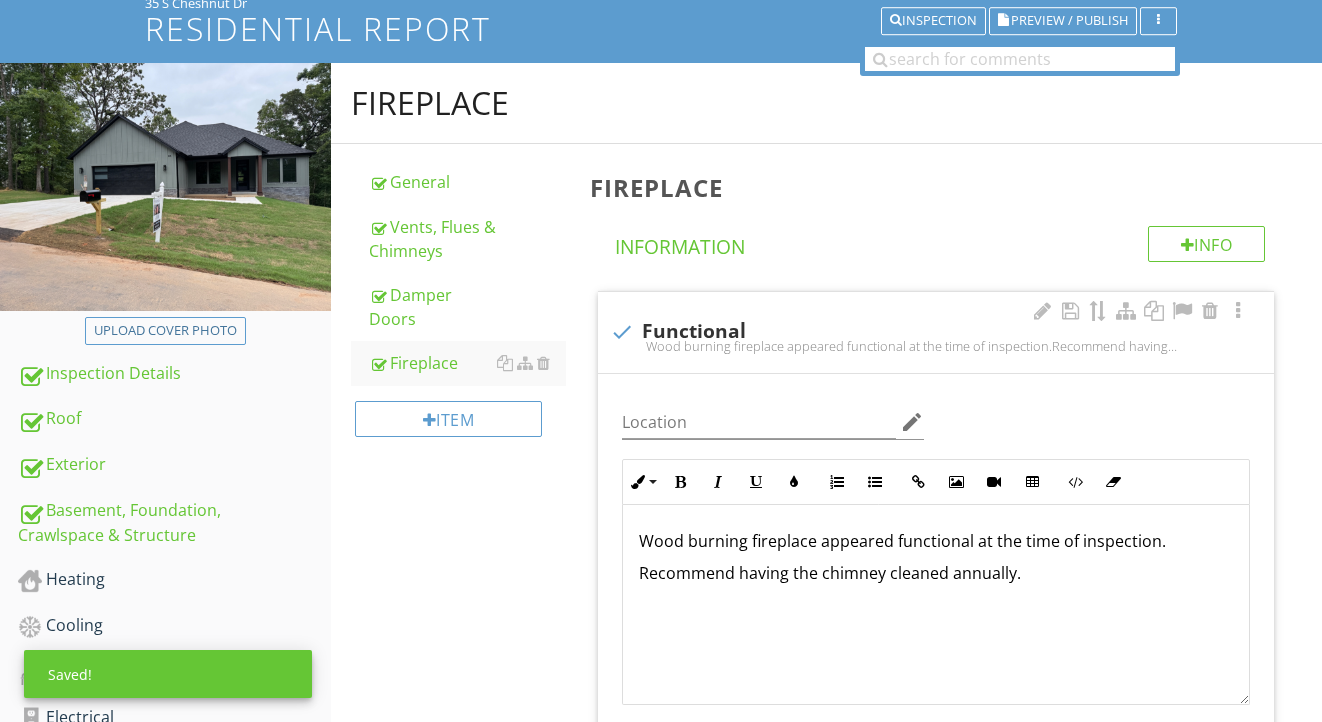 click on "Recommend having the chimney cleaned annually." at bounding box center [936, 573] 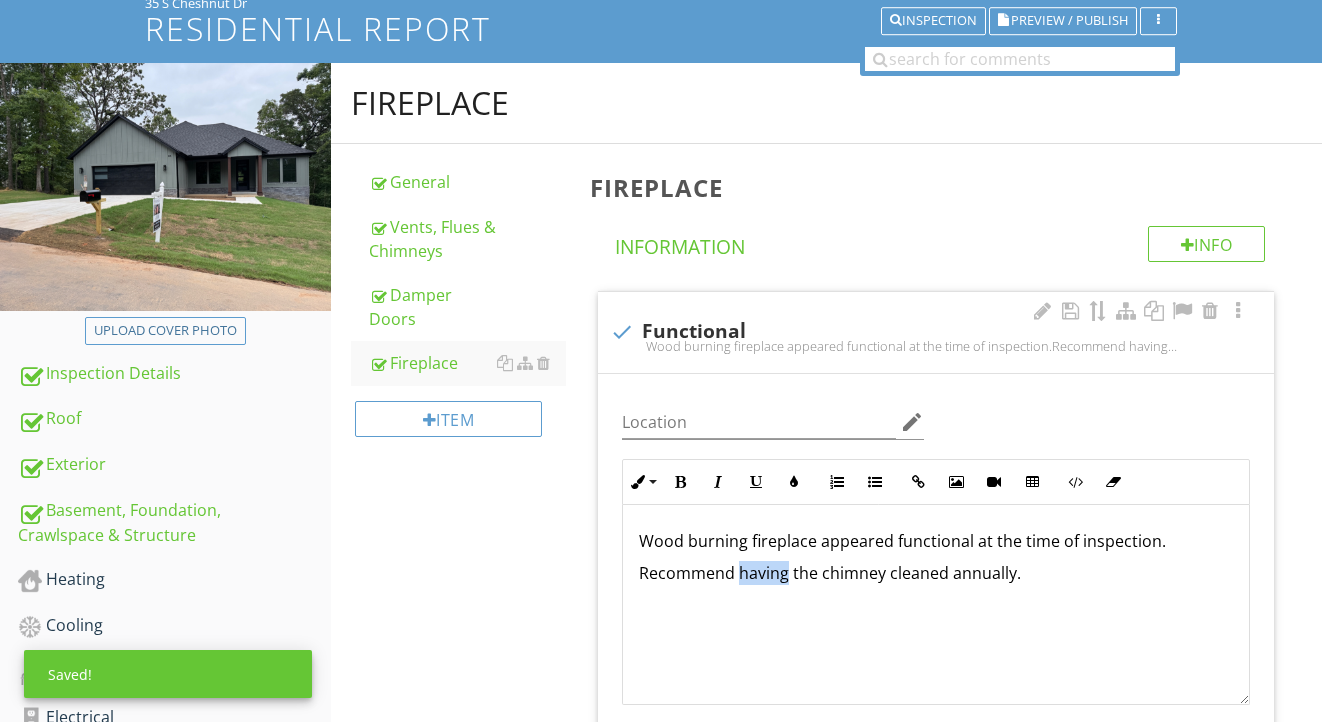 click on "Recommend having the chimney cleaned annually." at bounding box center (936, 573) 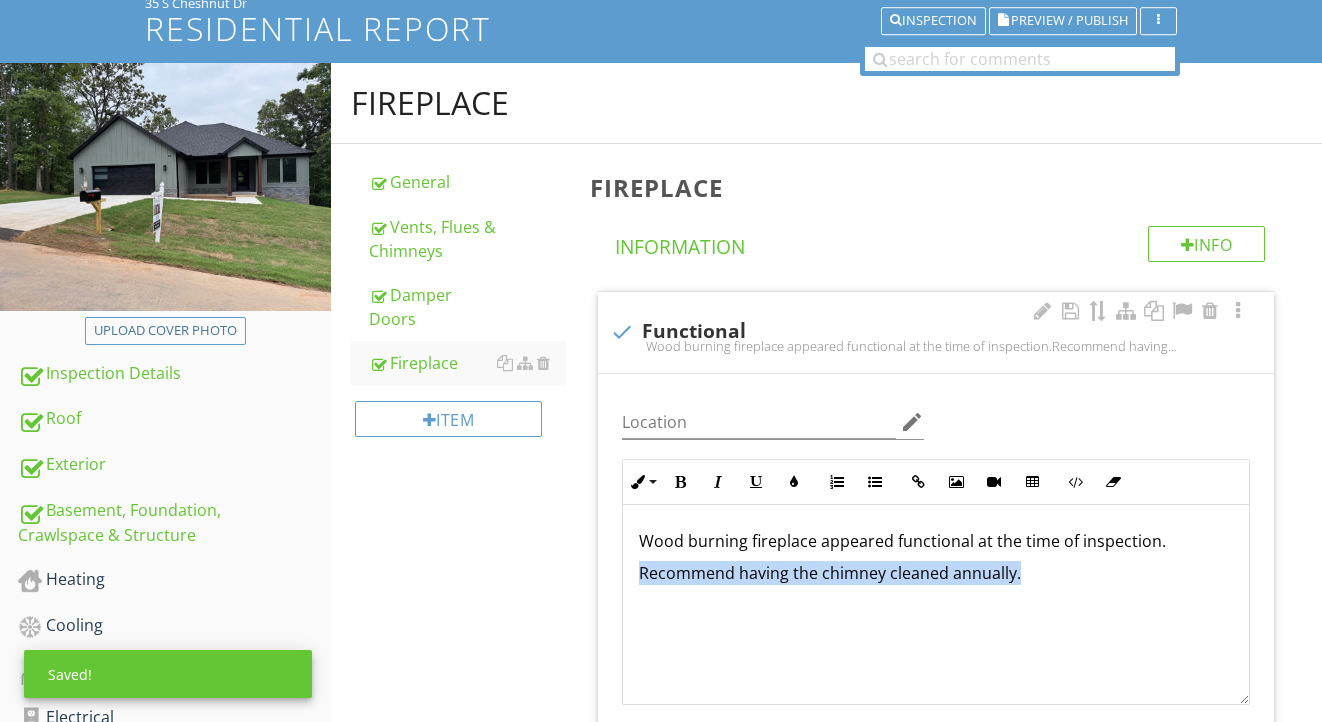 click on "Recommend having the chimney cleaned annually." at bounding box center [936, 573] 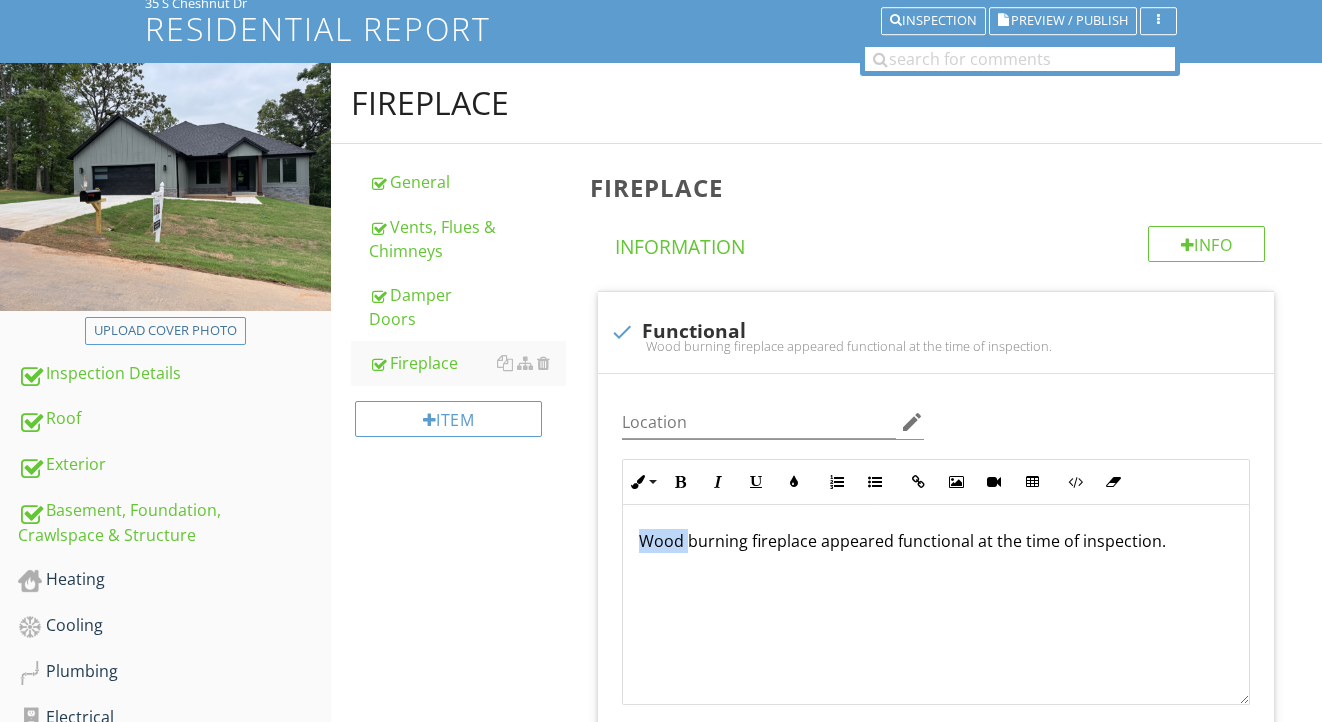 drag, startPoint x: 688, startPoint y: 543, endPoint x: 582, endPoint y: 541, distance: 106.01887 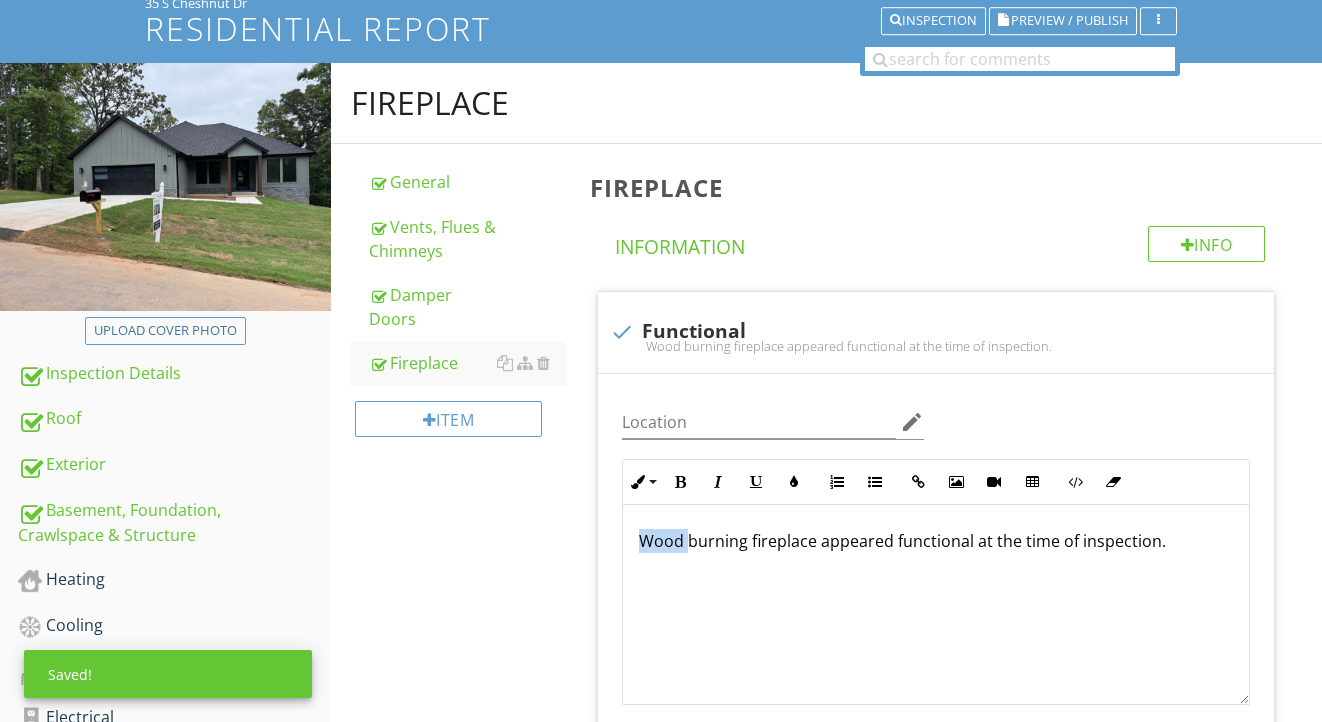 type 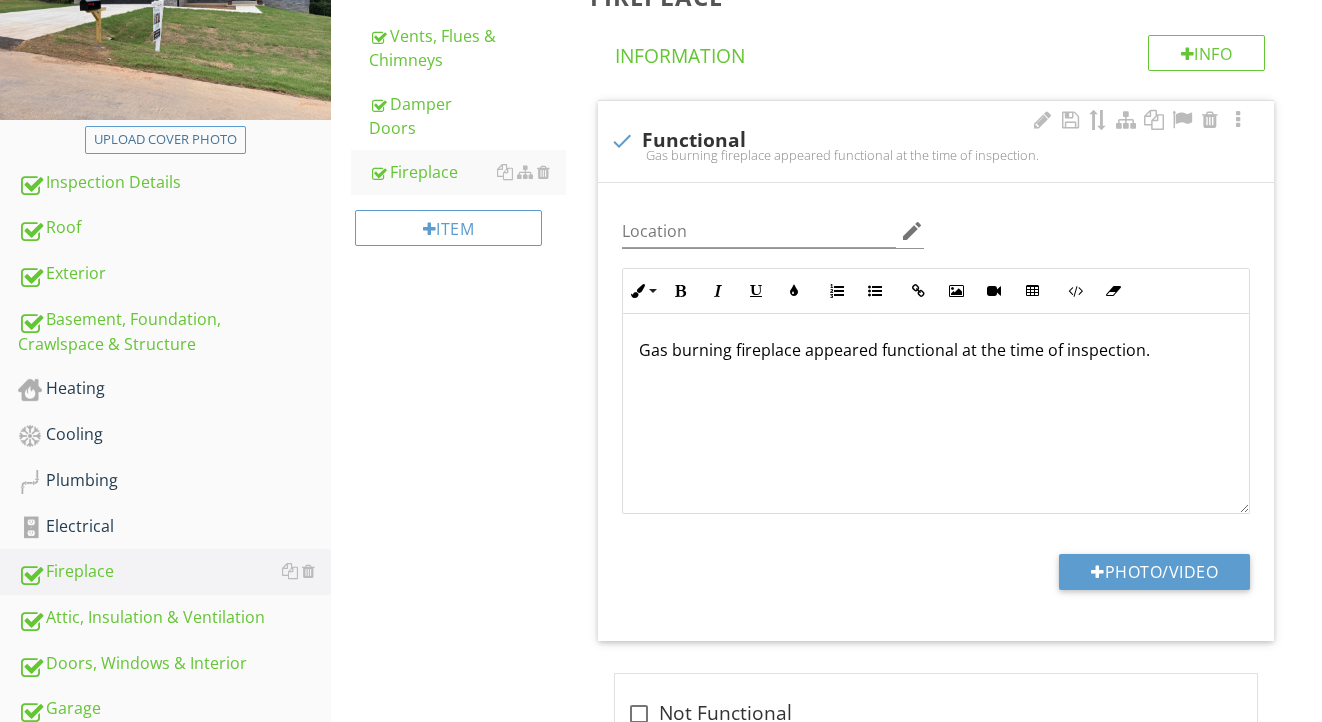 scroll, scrollTop: 496, scrollLeft: 0, axis: vertical 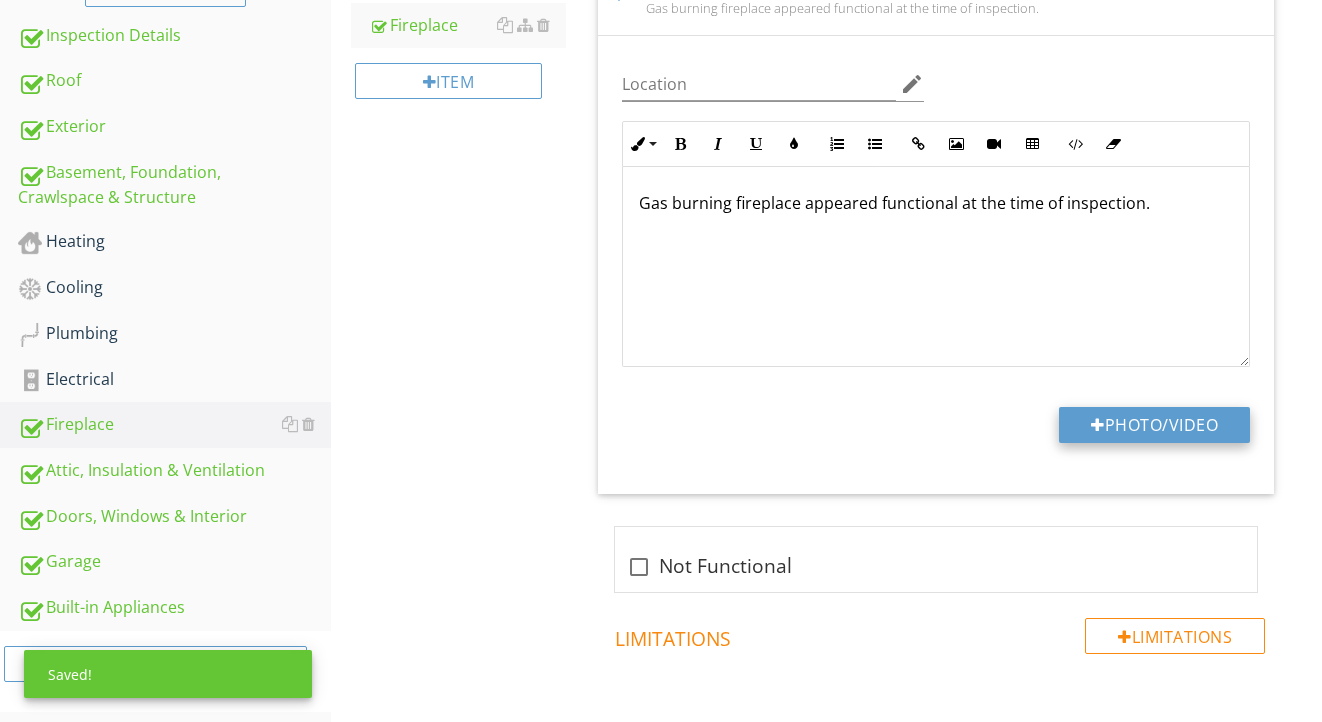 click on "Photo/Video" at bounding box center (1154, 425) 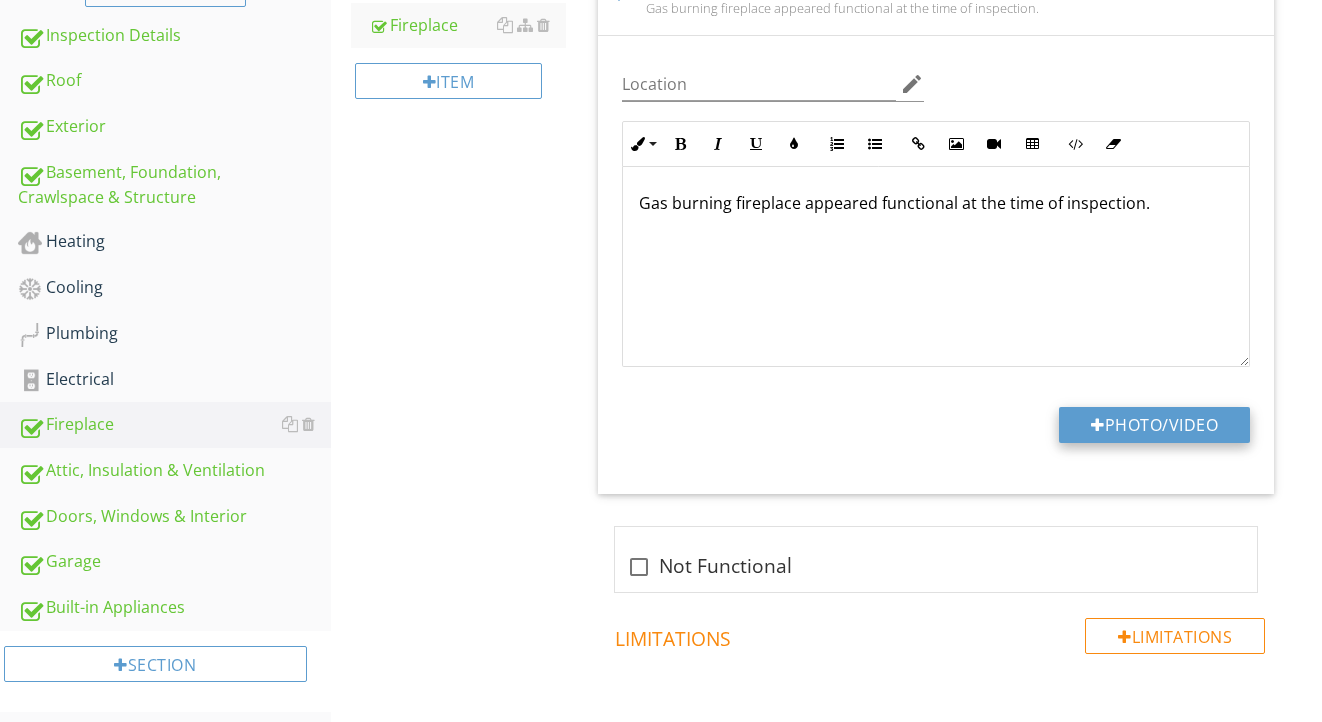 type on "C:\fakepath\IMG_0723.jpeg" 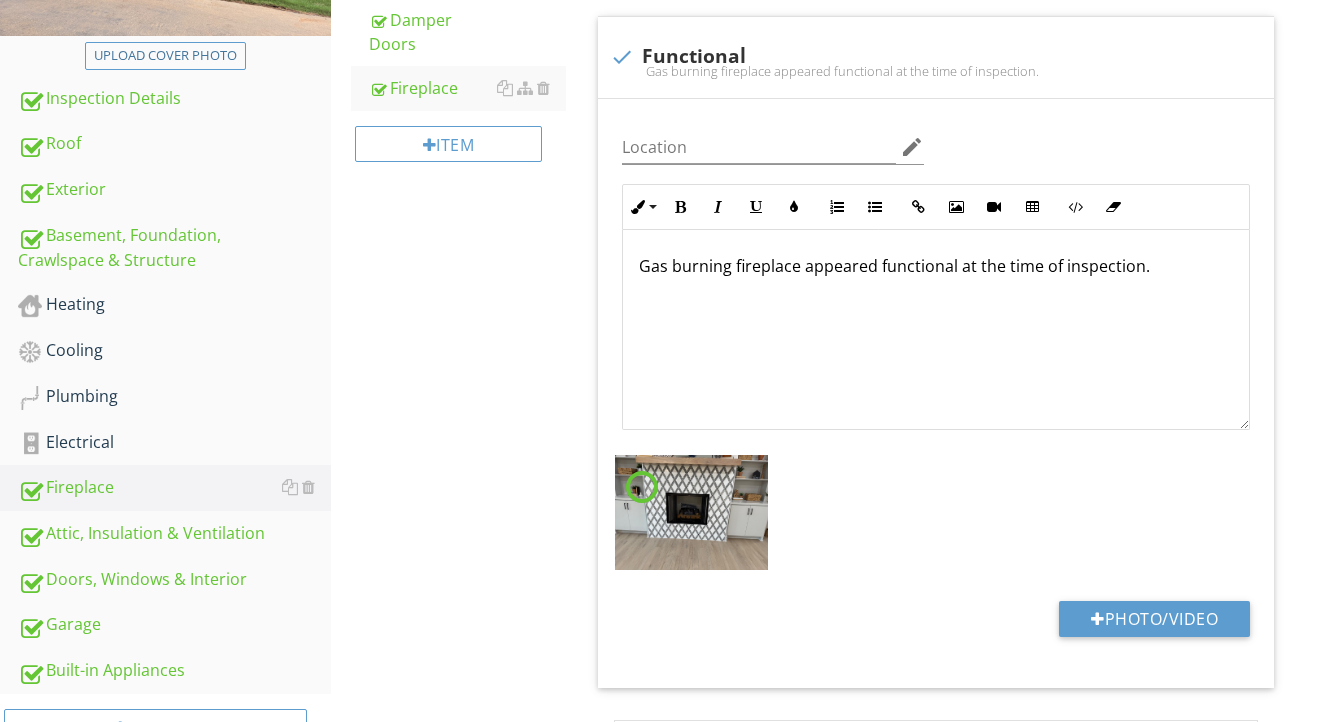 scroll, scrollTop: 366, scrollLeft: 0, axis: vertical 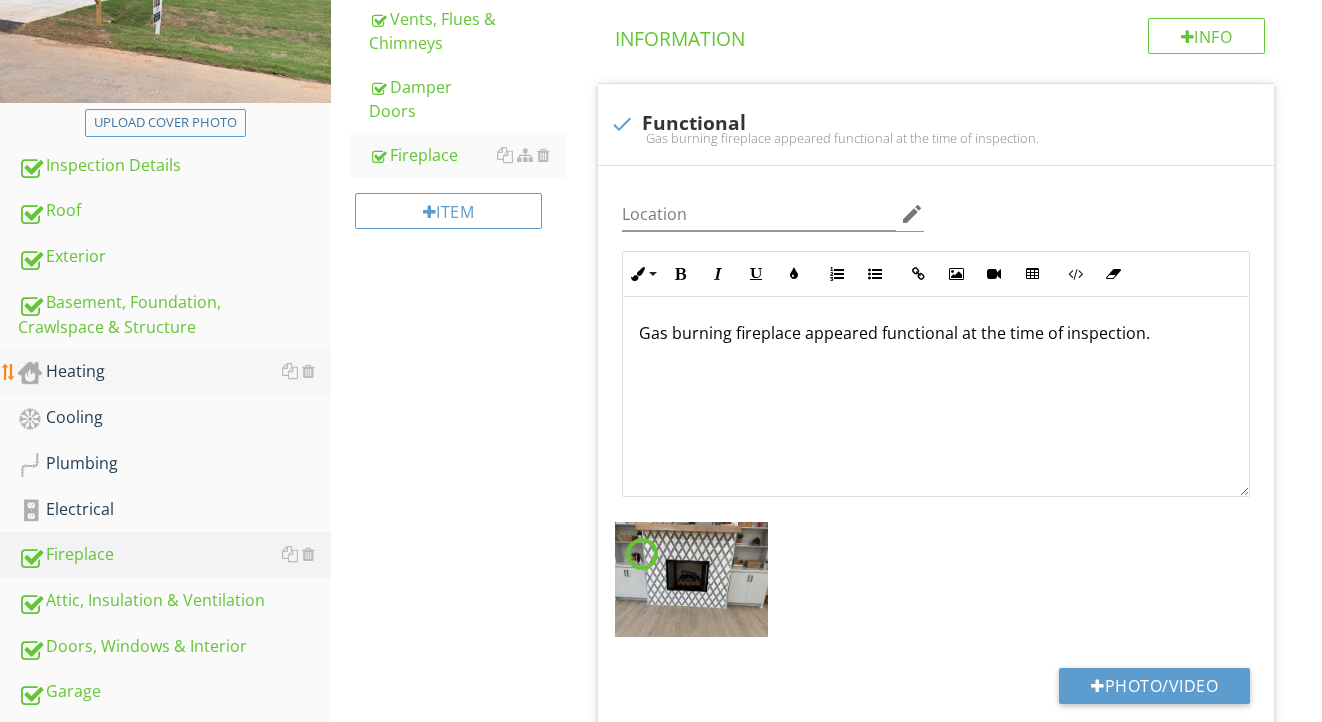 click on "Heating" at bounding box center [174, 372] 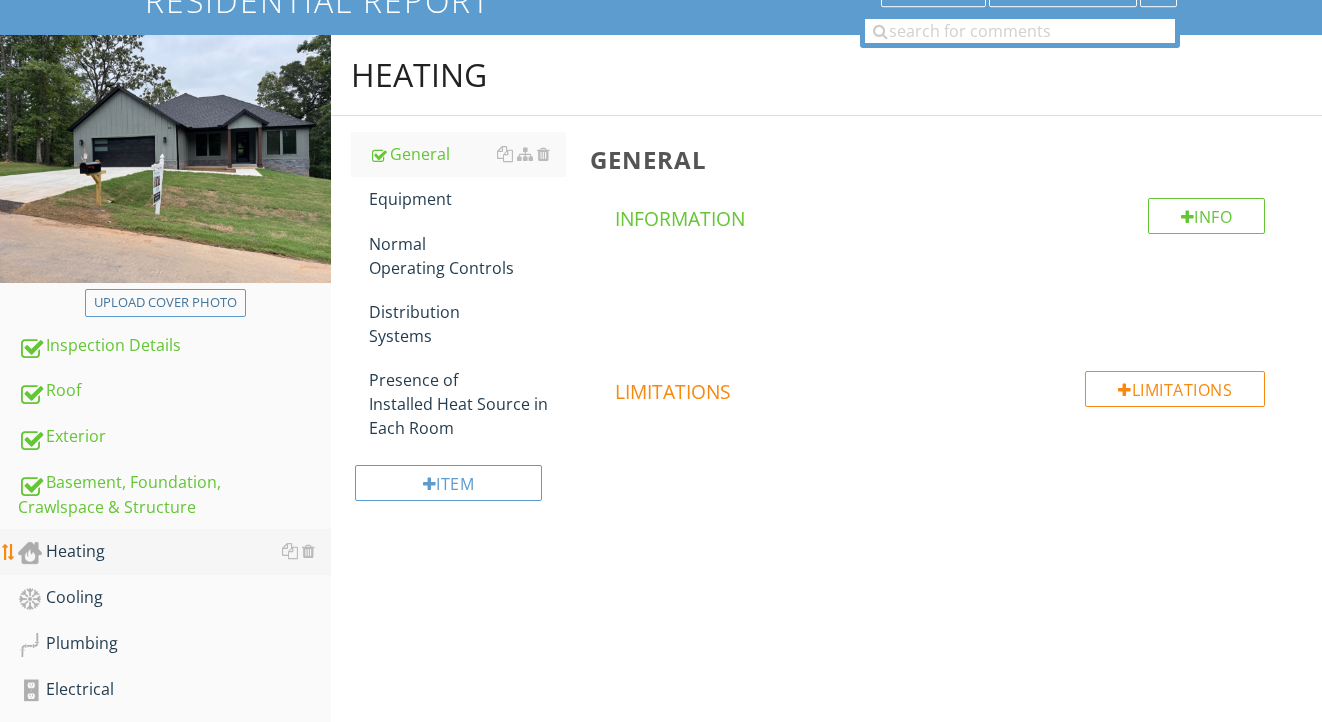 scroll, scrollTop: 98, scrollLeft: 0, axis: vertical 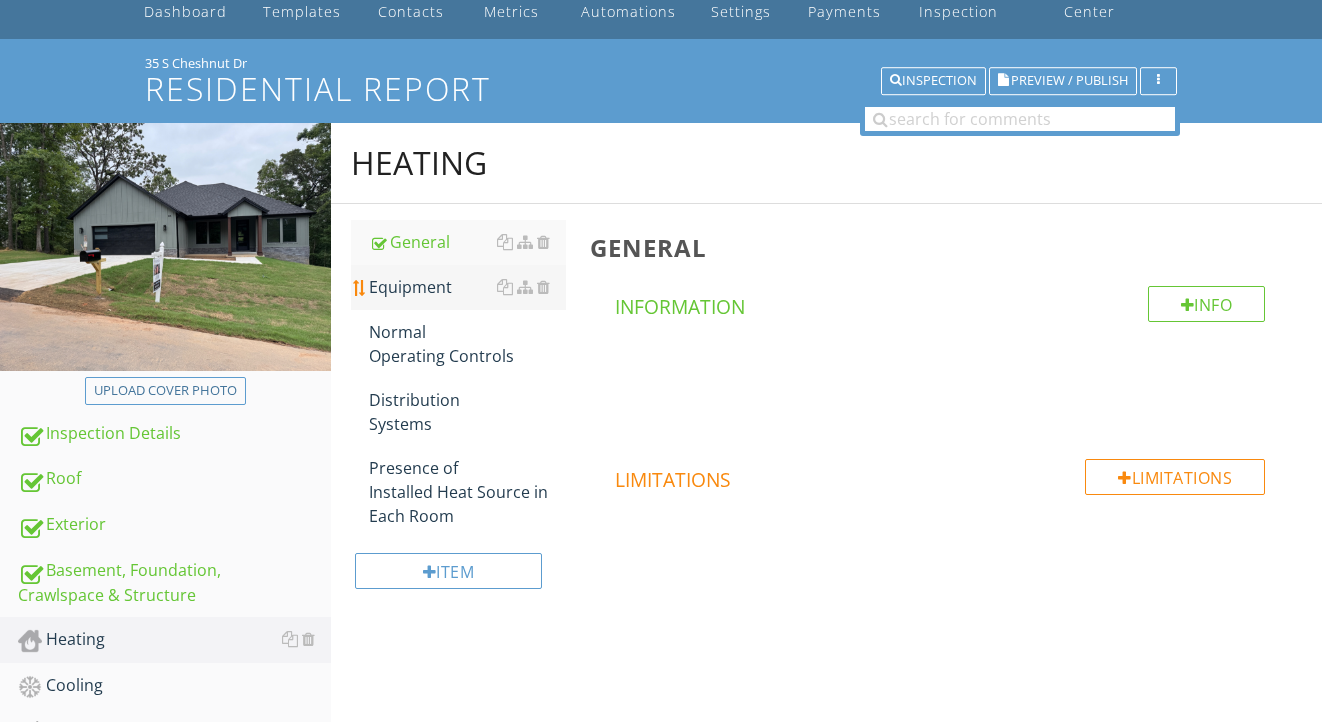 click on "Equipment" at bounding box center [468, 287] 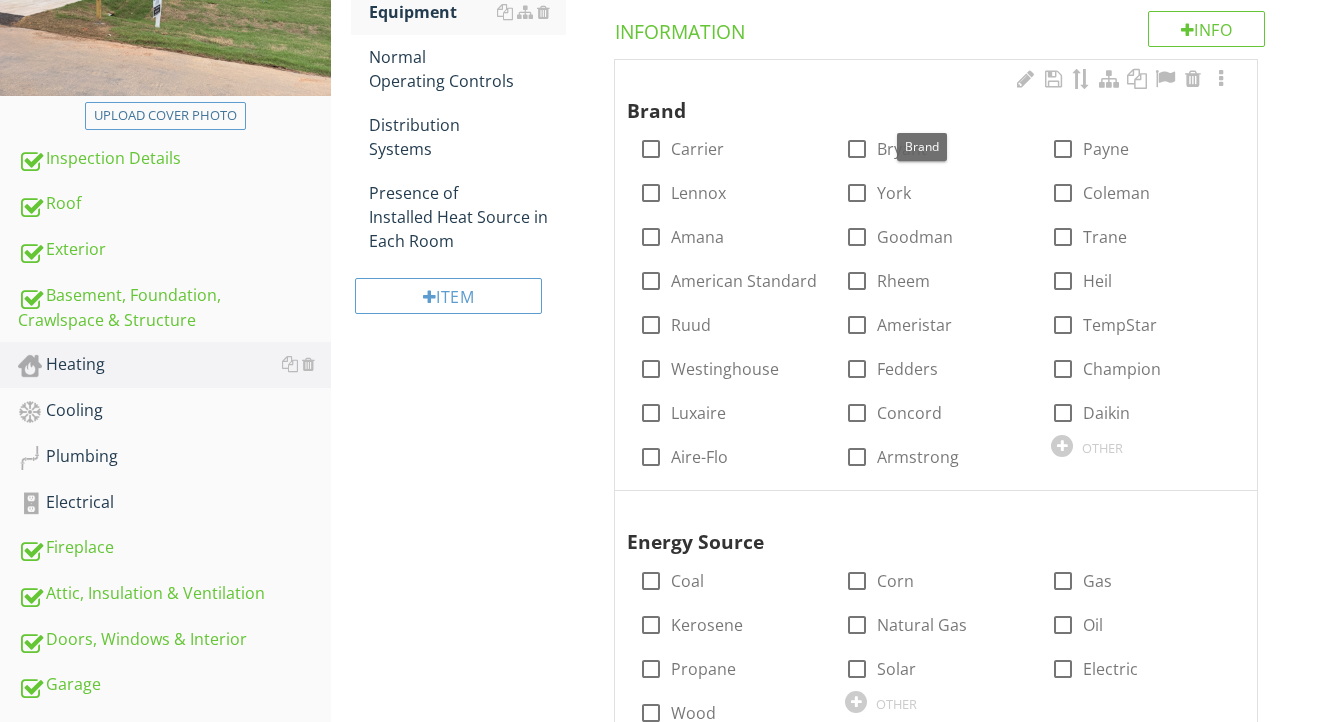 scroll, scrollTop: 392, scrollLeft: 0, axis: vertical 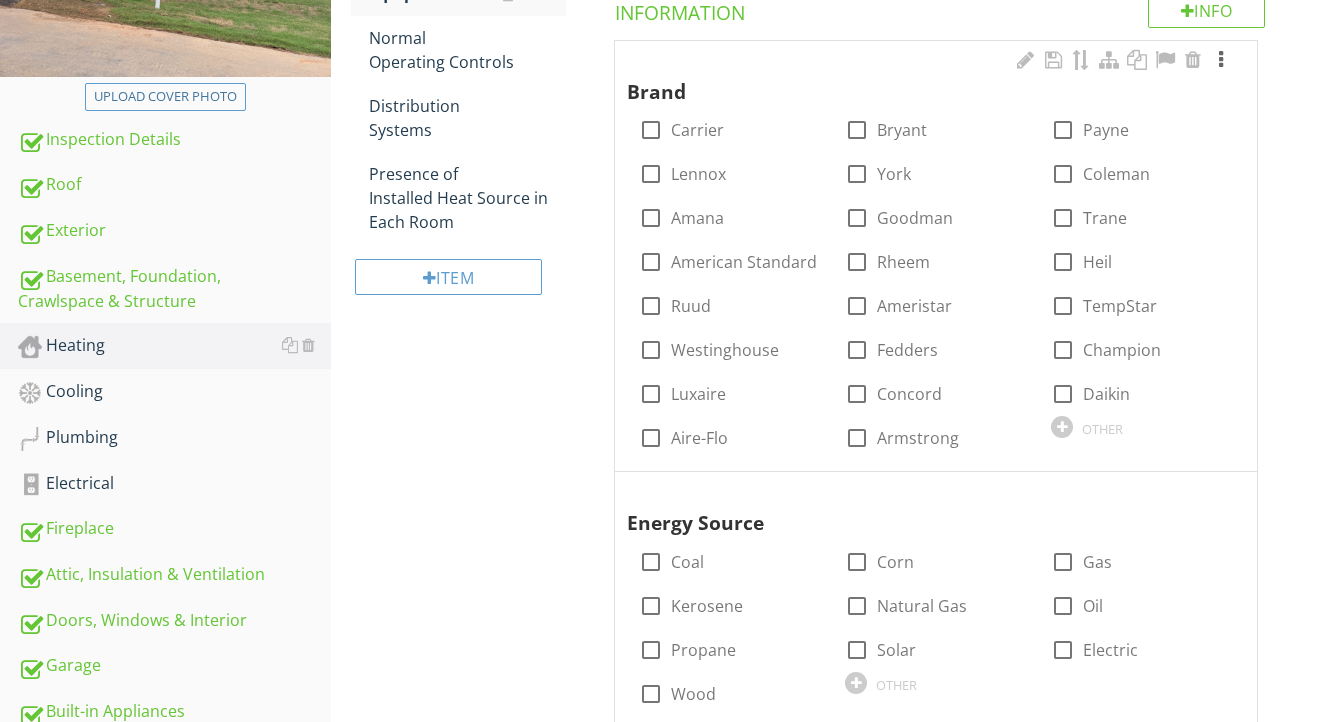 click at bounding box center (1221, 60) 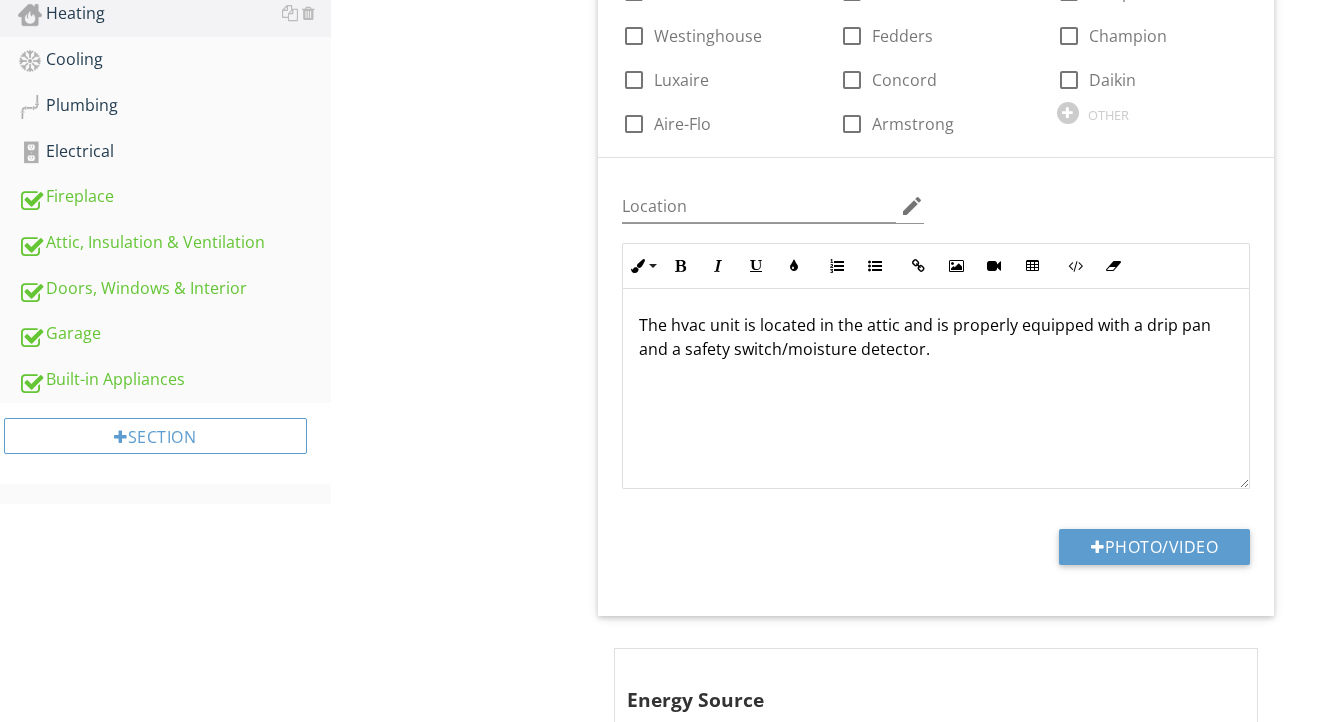 scroll, scrollTop: 773, scrollLeft: 0, axis: vertical 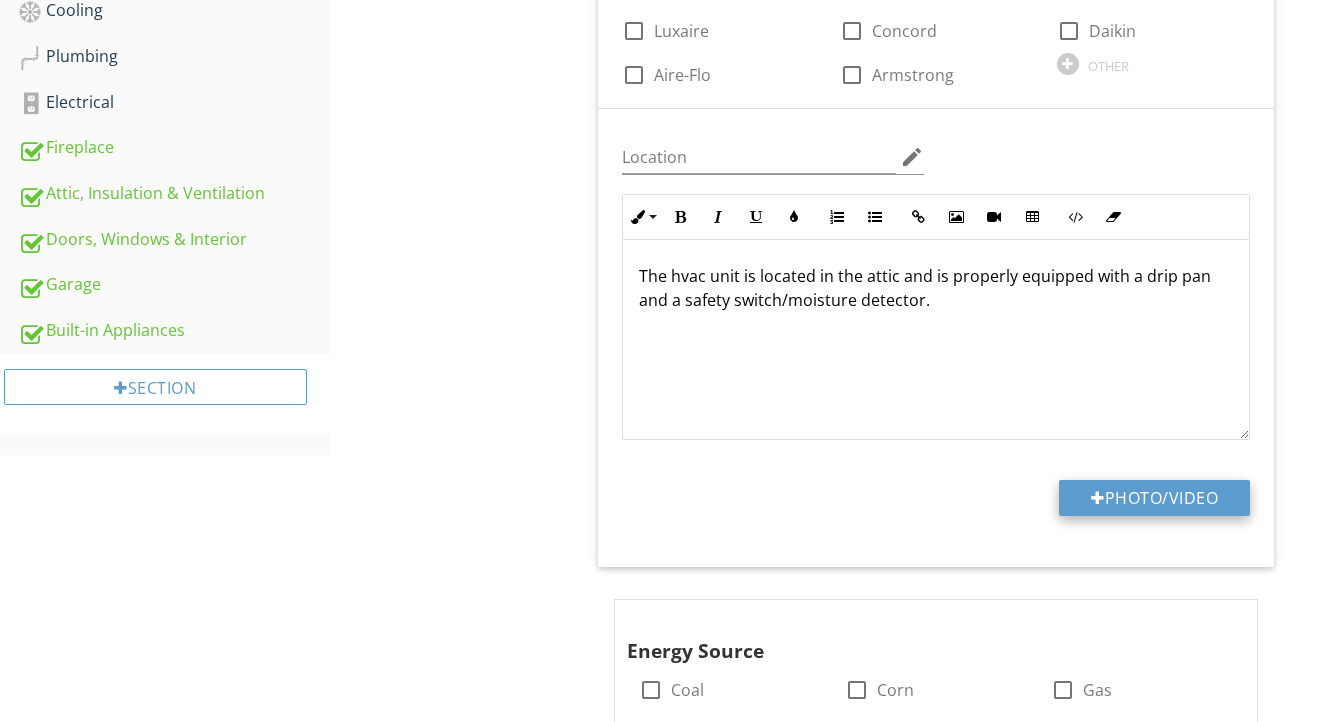 click on "Photo/Video" at bounding box center (1154, 498) 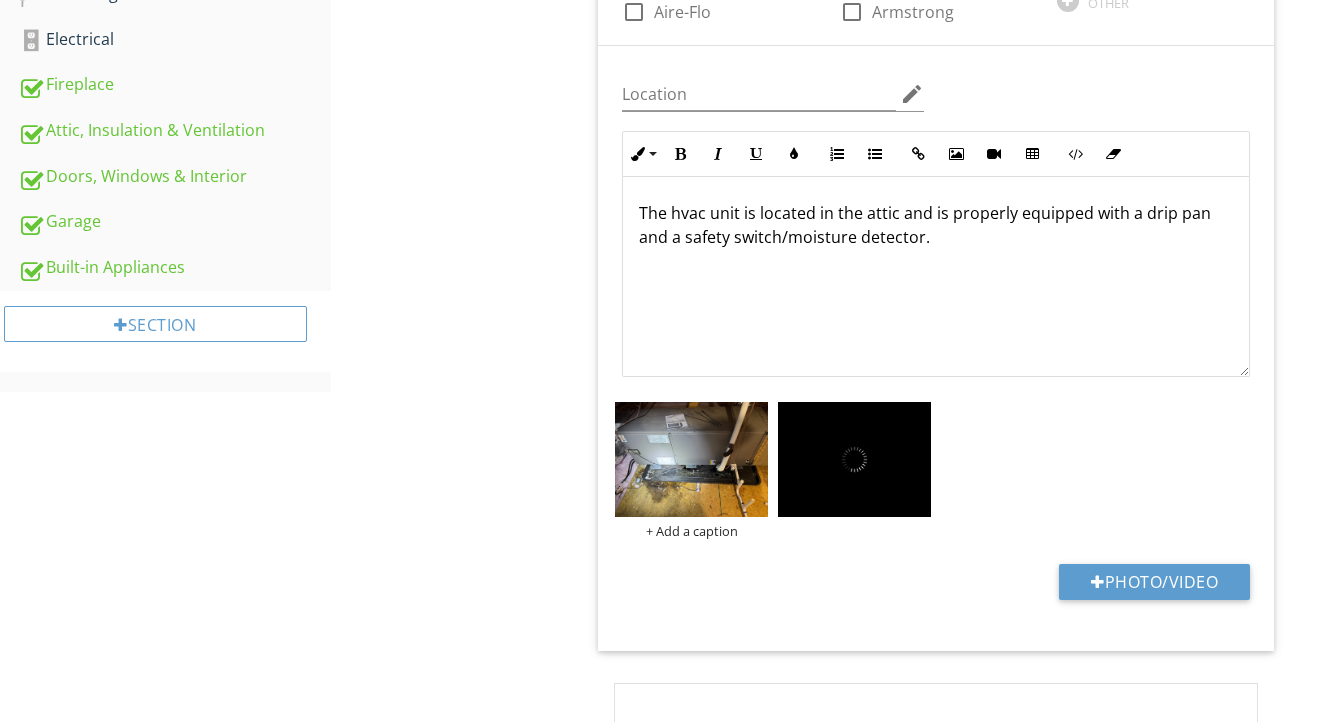 scroll, scrollTop: 862, scrollLeft: 0, axis: vertical 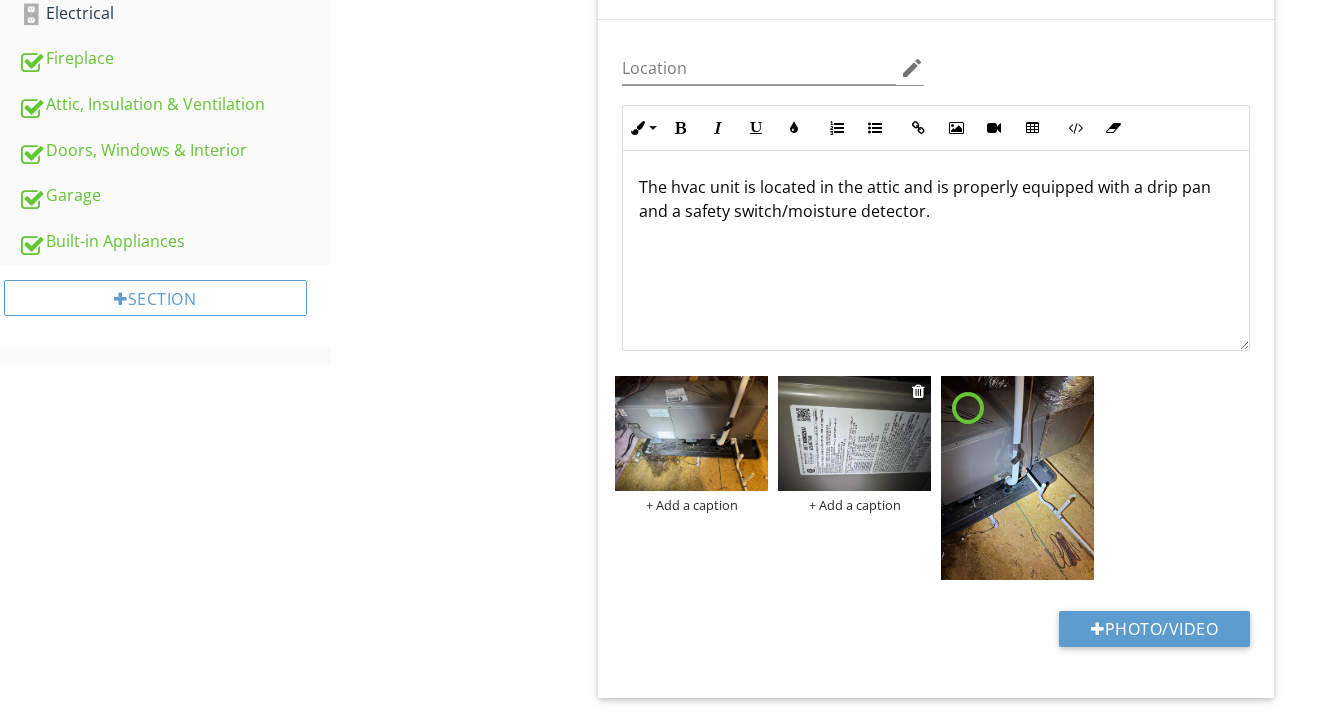 click at bounding box center [854, 433] 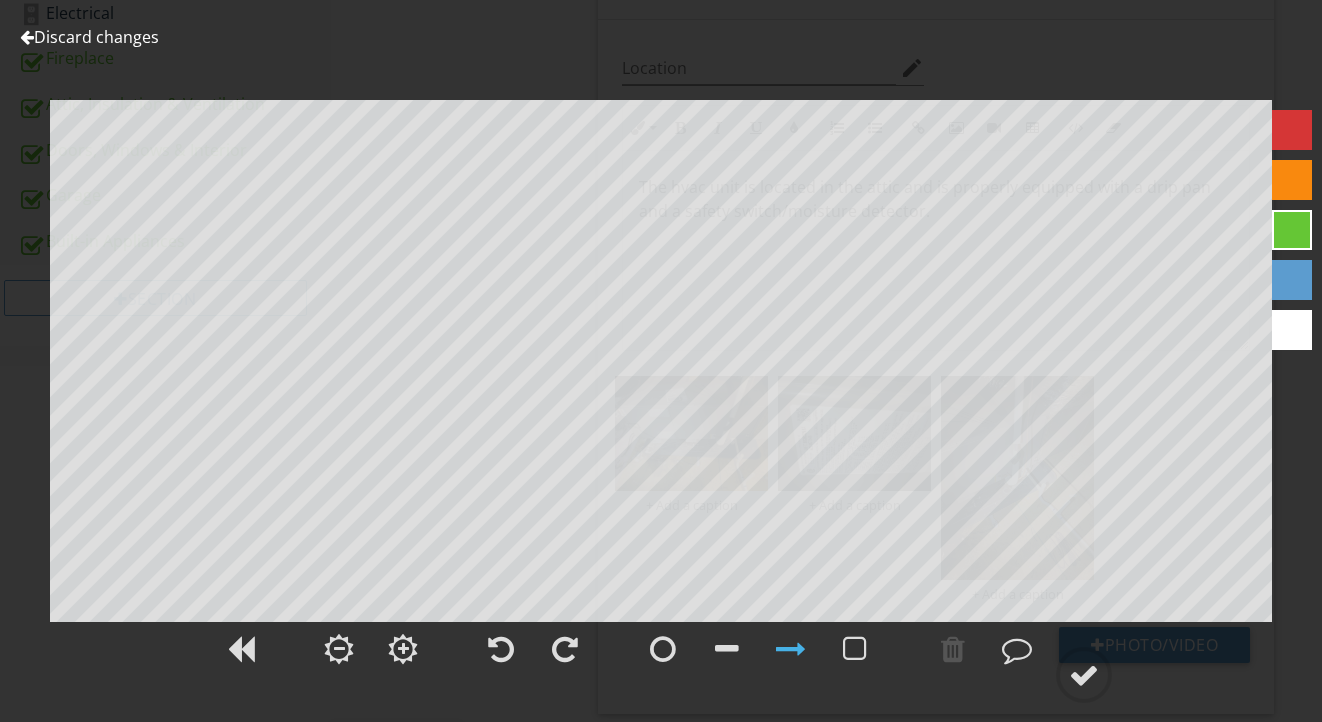 click on "Discard changes" at bounding box center [89, 37] 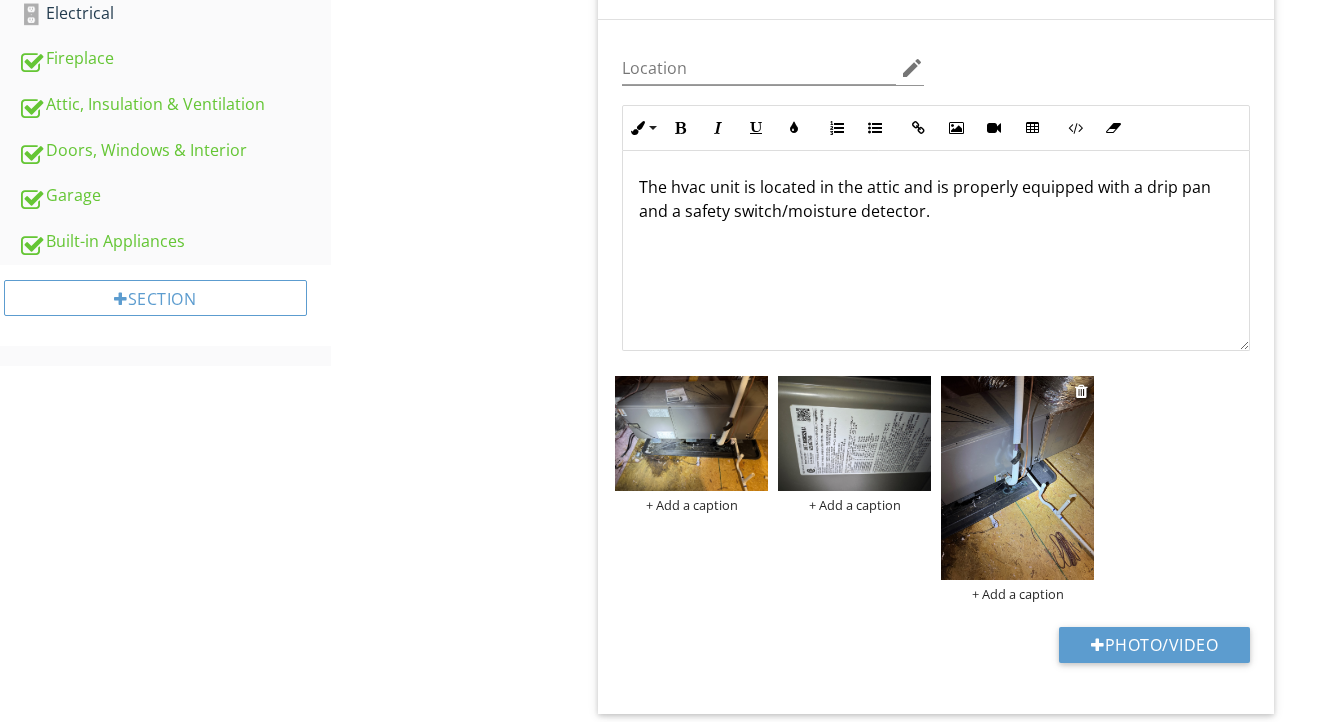 click at bounding box center (1017, 478) 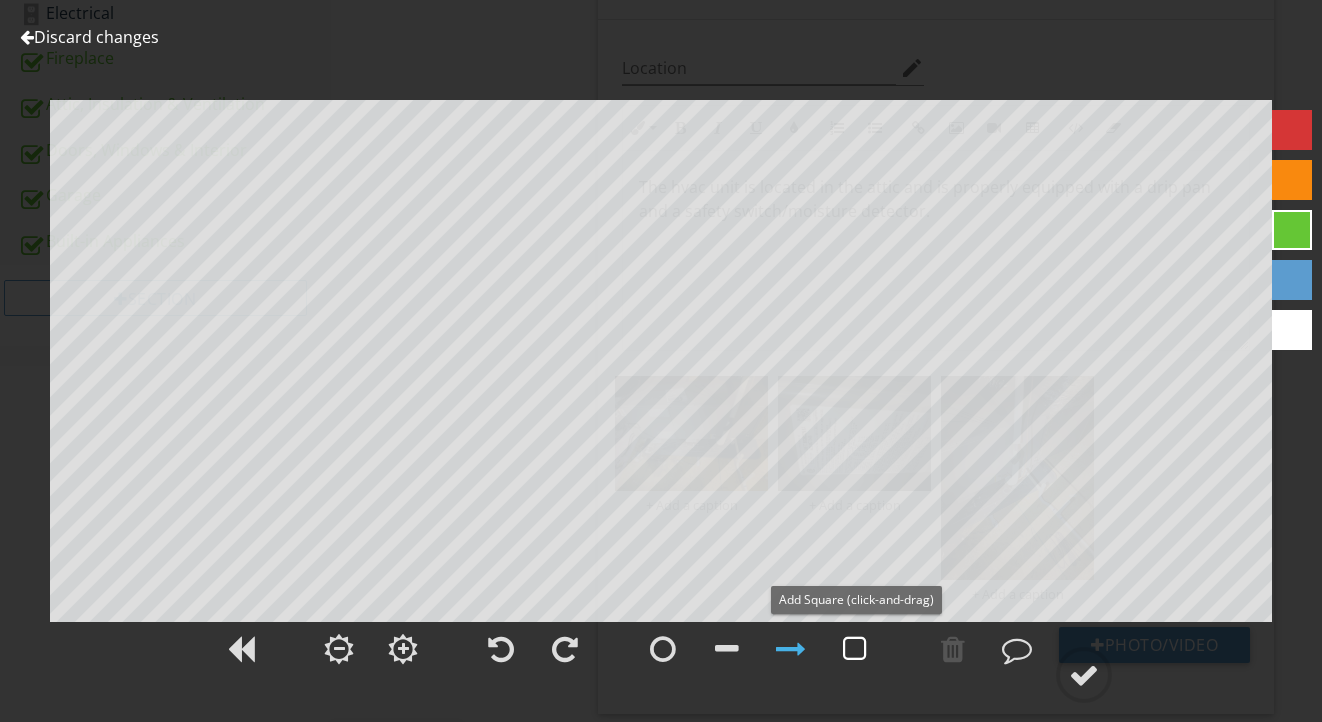 click at bounding box center [855, 649] 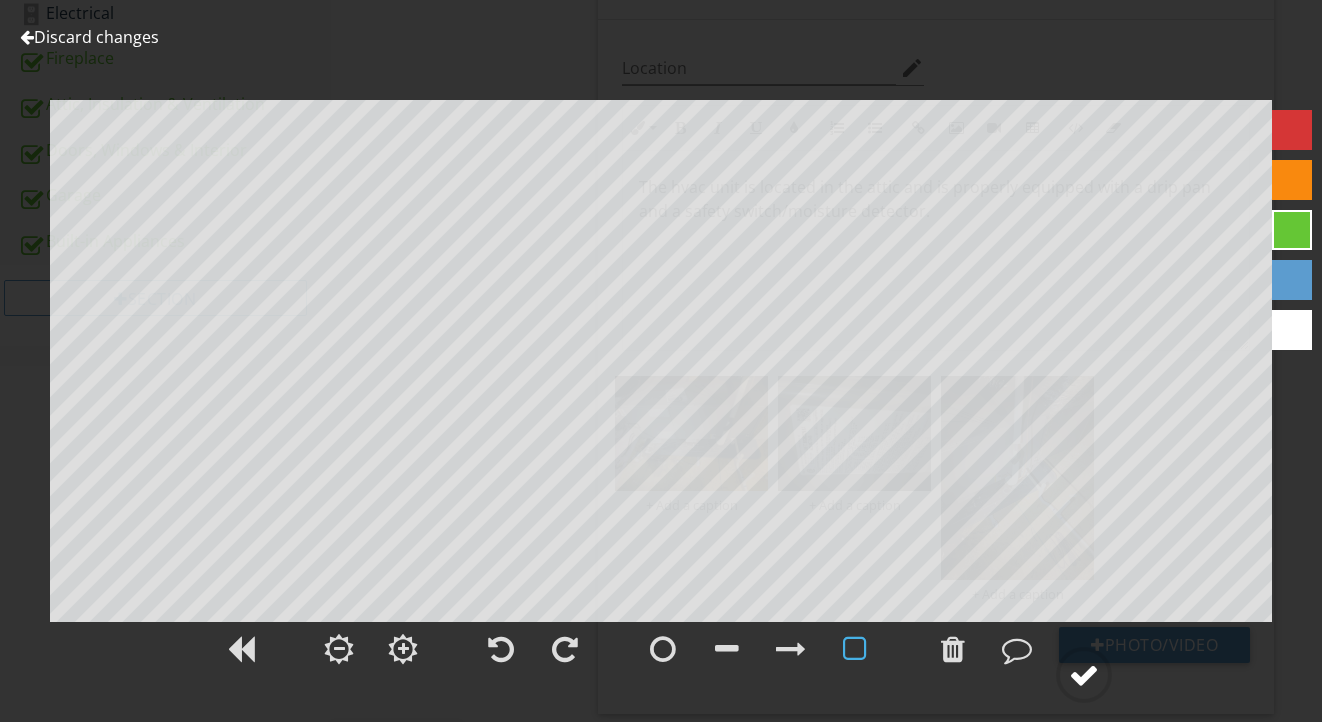 click 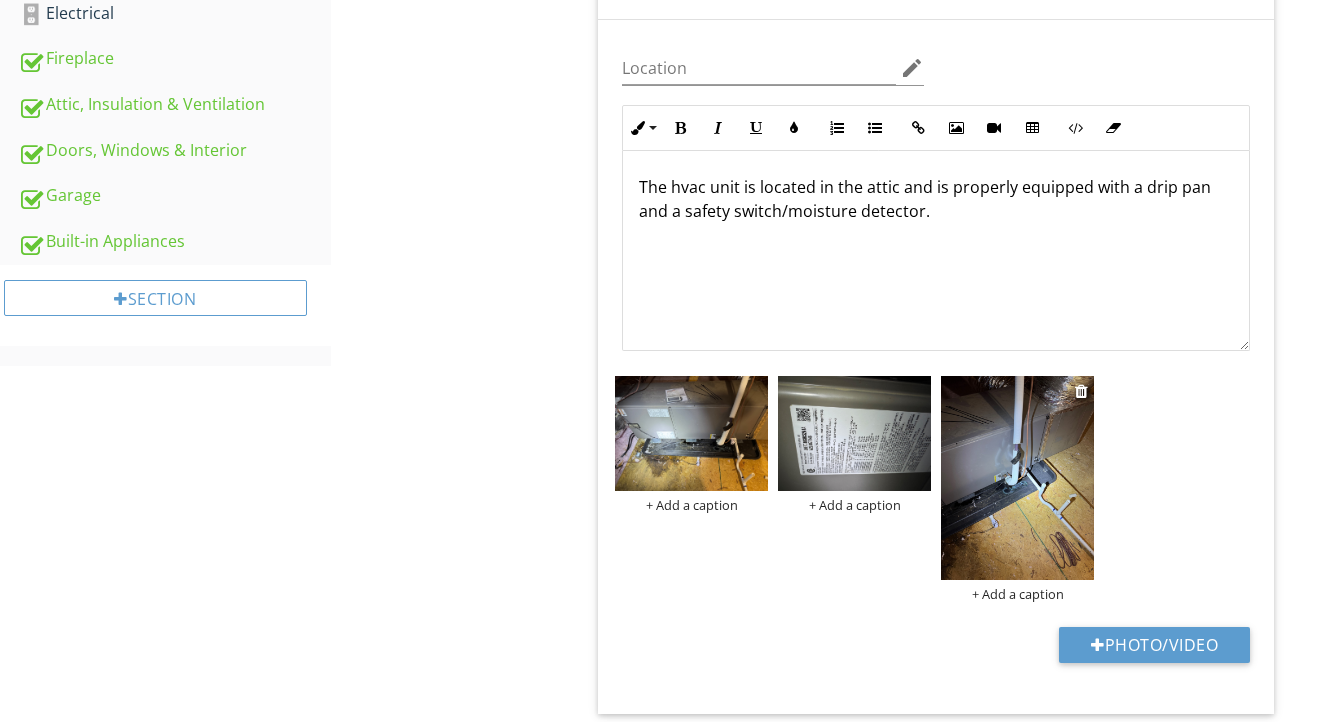 click on "+ Add a caption" at bounding box center [1017, 594] 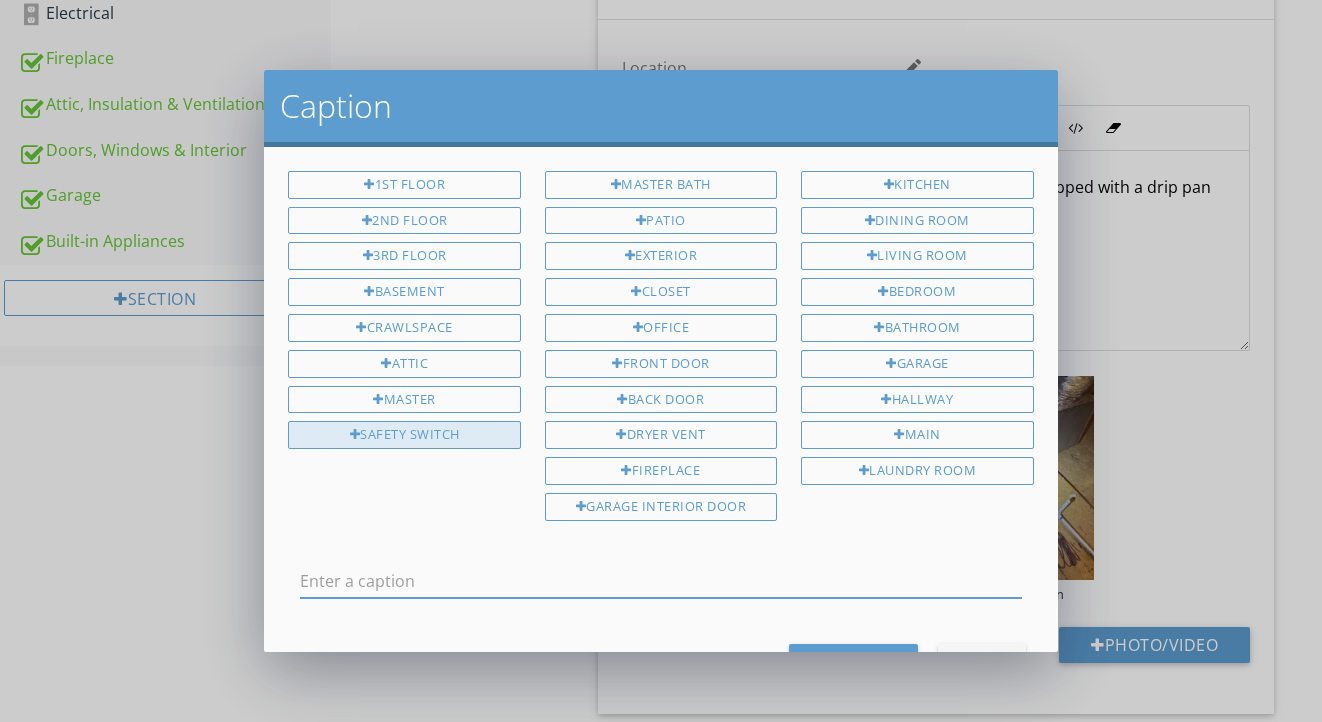 click on "Safety Switch" at bounding box center [404, 435] 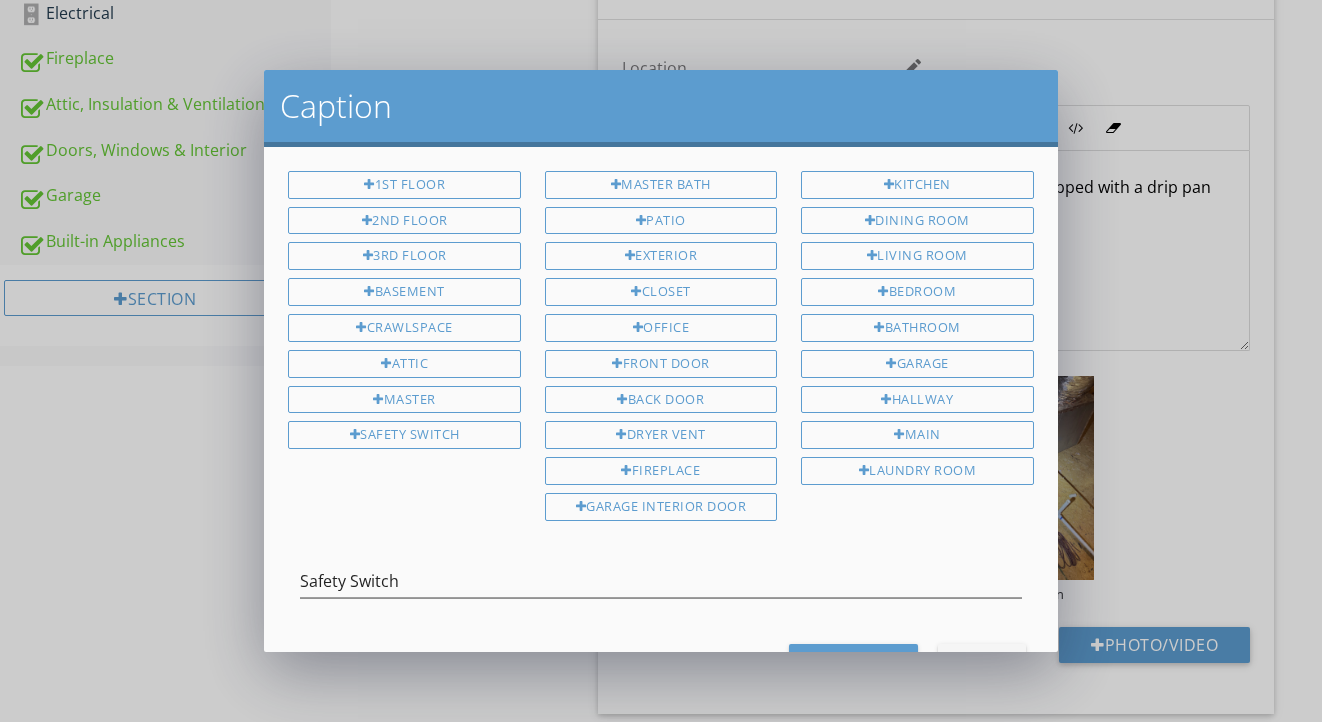 click on "Save Caption" at bounding box center (853, 661) 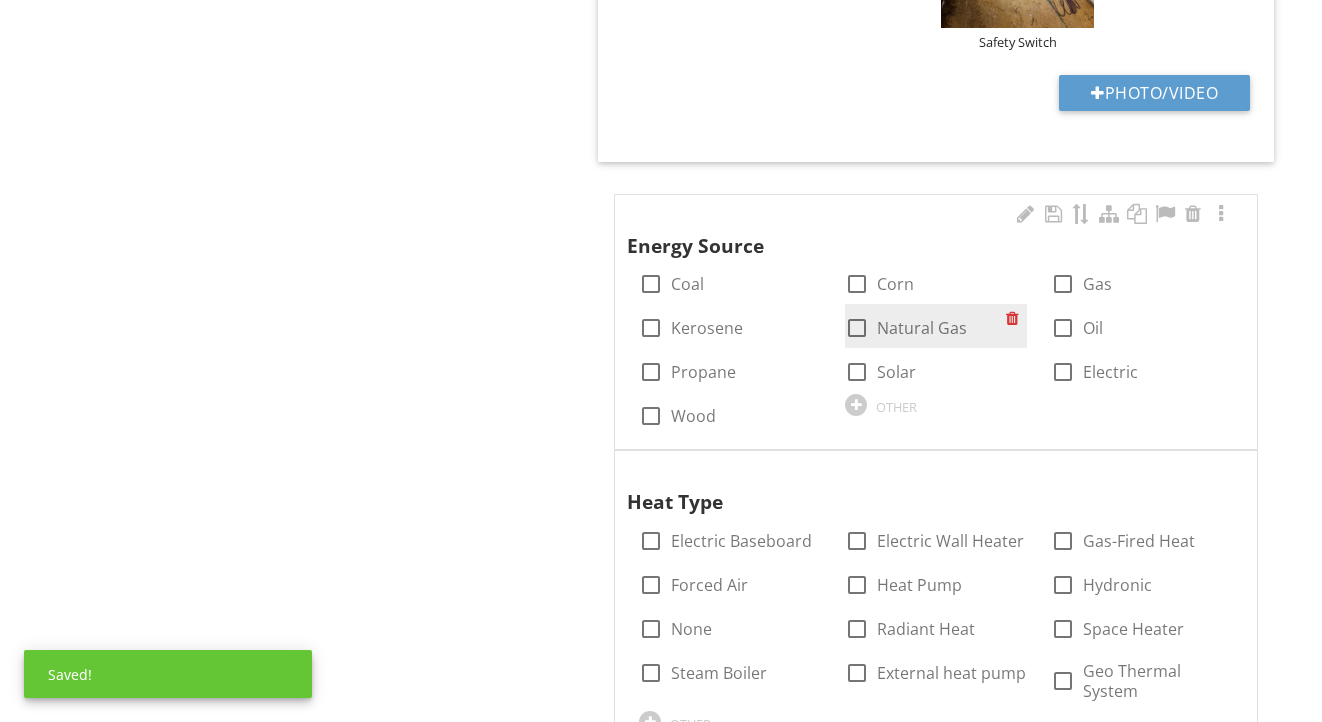 scroll, scrollTop: 1439, scrollLeft: 0, axis: vertical 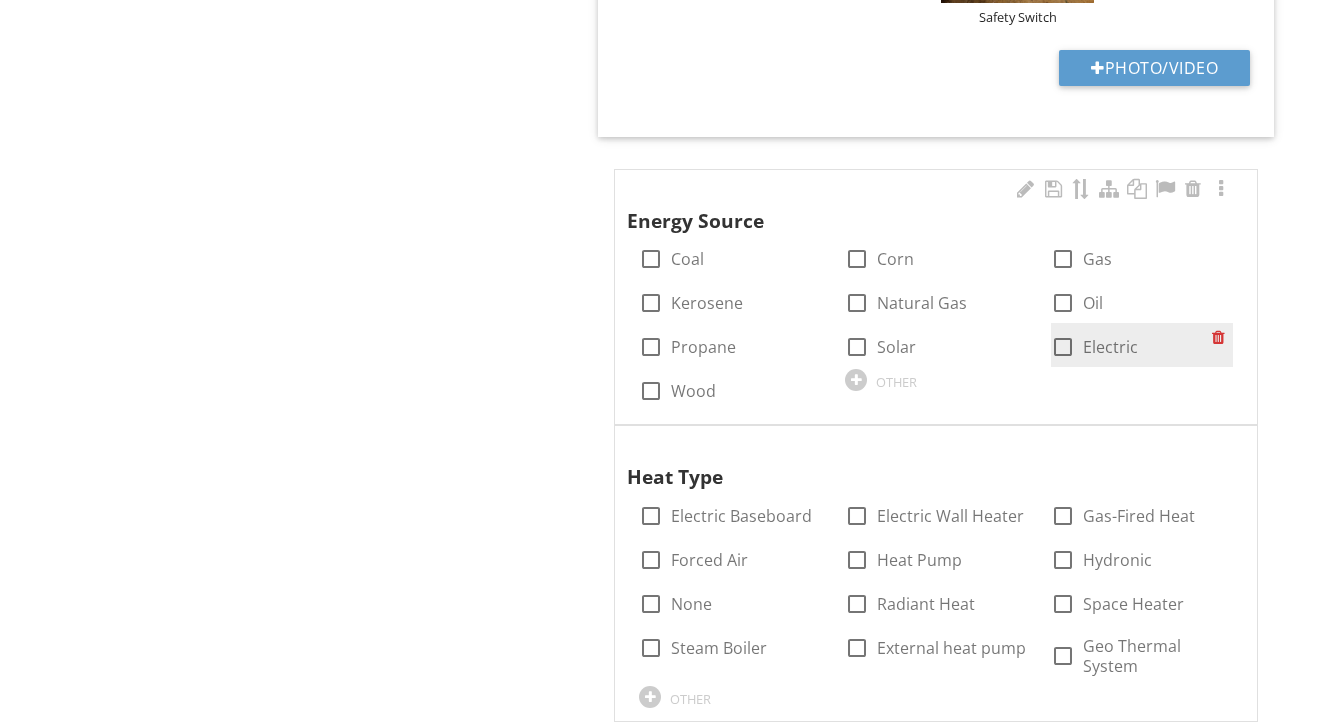 click on "Electric" at bounding box center [1110, 347] 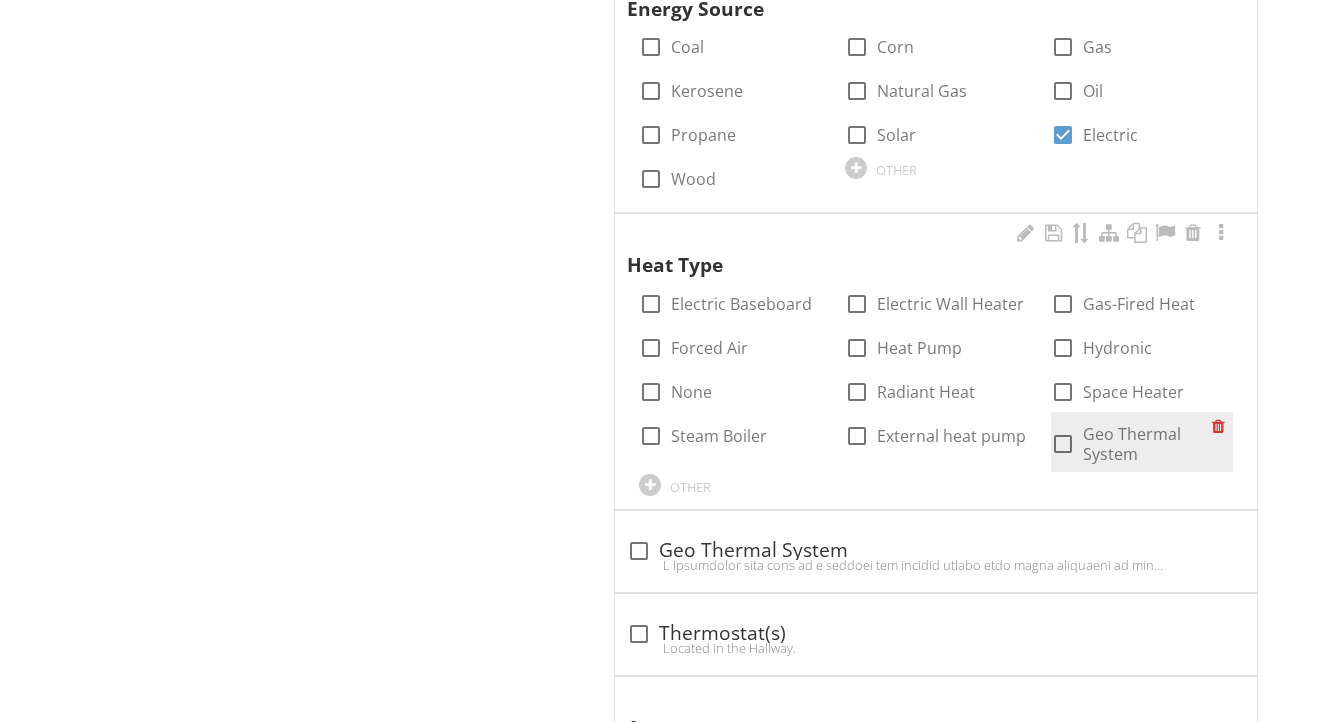 scroll, scrollTop: 1701, scrollLeft: 0, axis: vertical 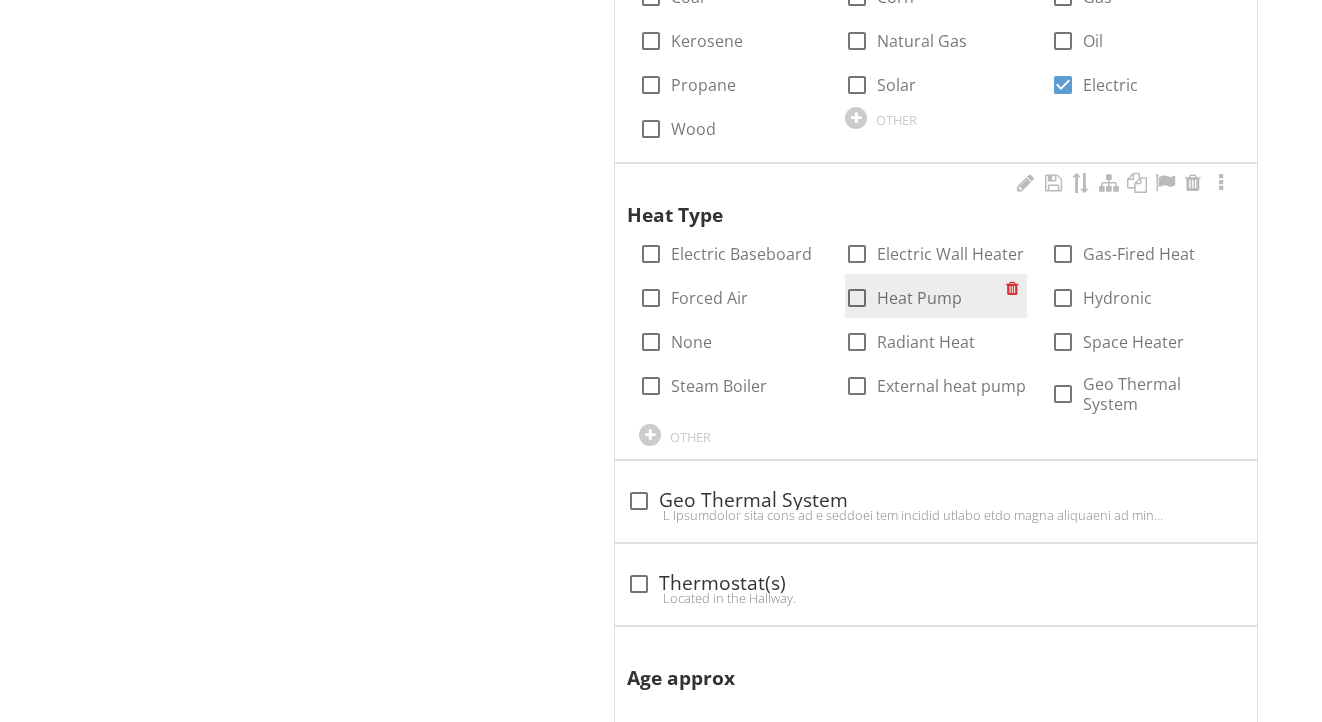 click on "Heat Pump" at bounding box center (919, 298) 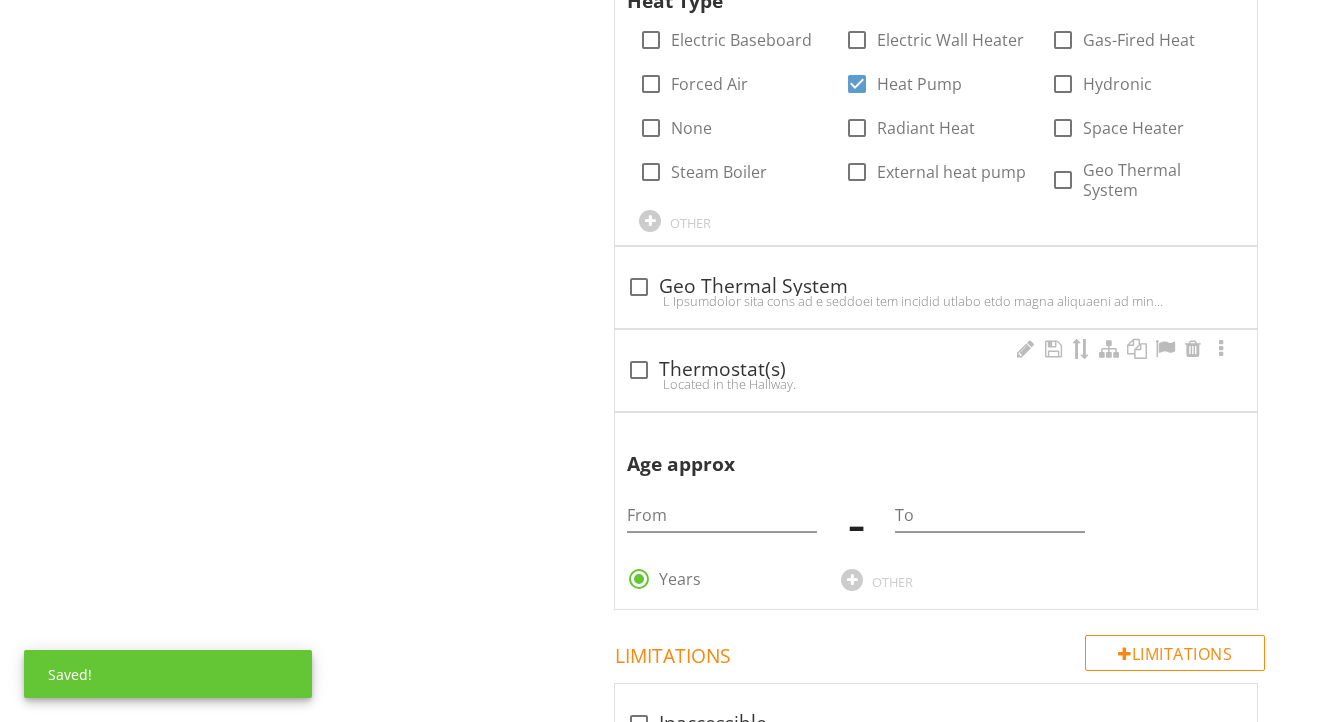 click on "check_box_outline_blank
Thermostat(s)" at bounding box center (936, 370) 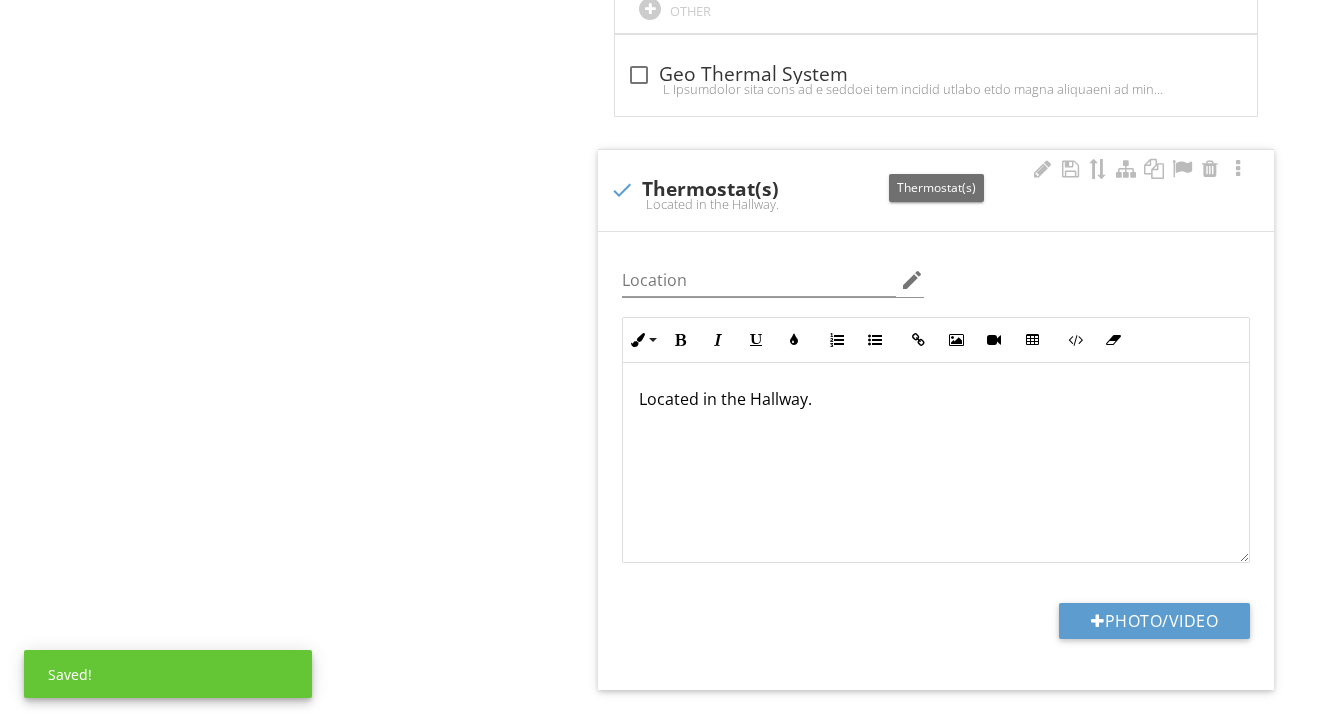 scroll, scrollTop: 2144, scrollLeft: 0, axis: vertical 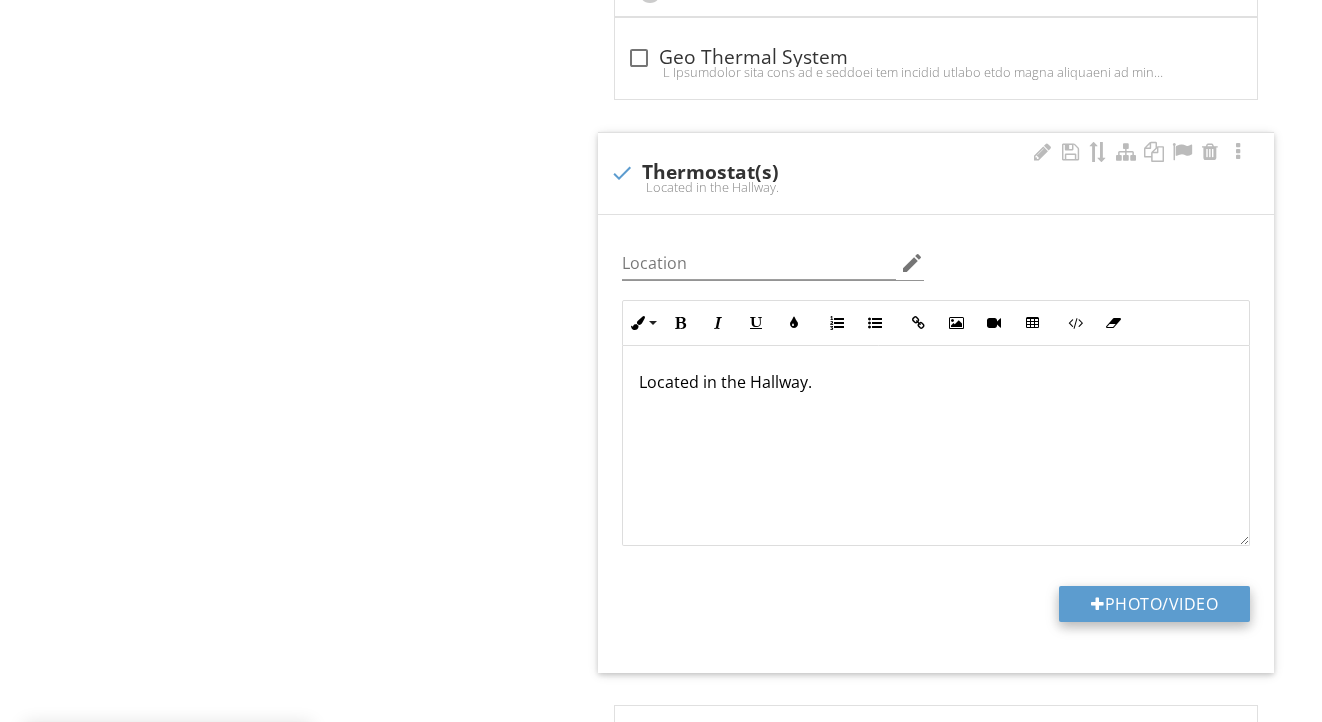 click on "Photo/Video" at bounding box center (1154, 604) 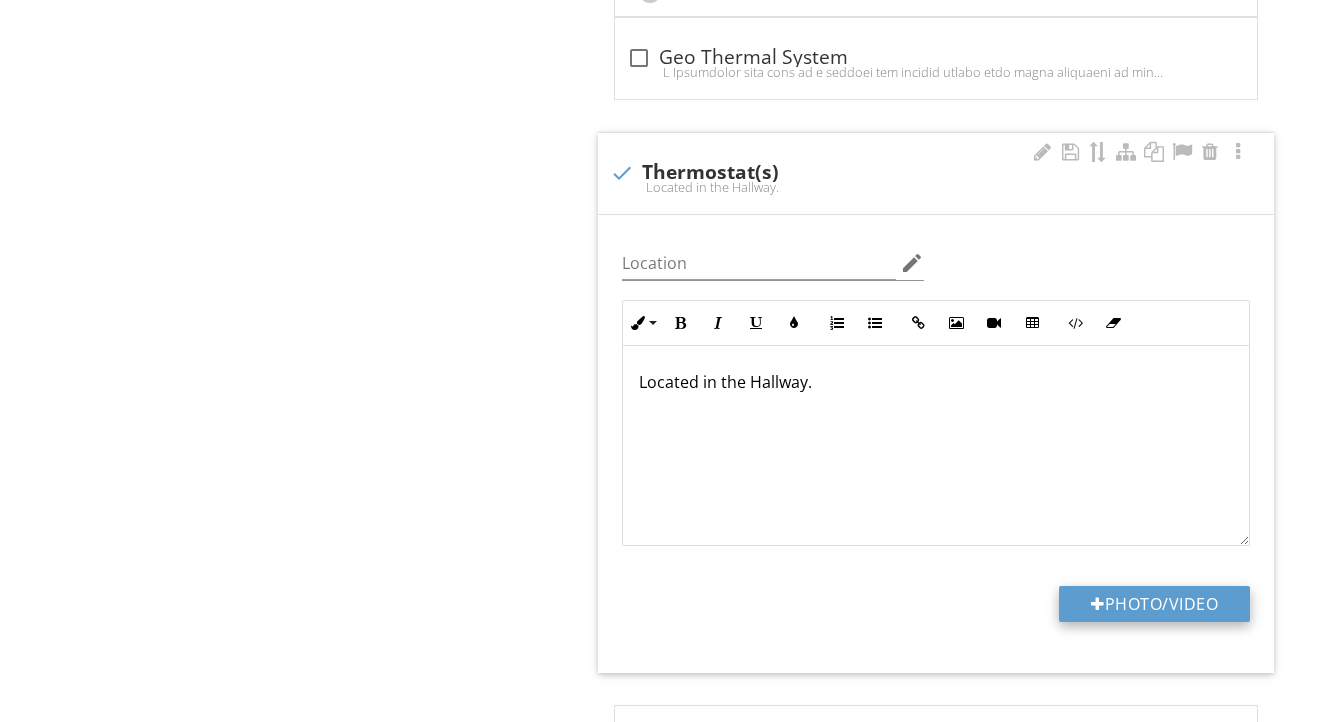 type on "C:\fakepath\IMG_0730.jpeg" 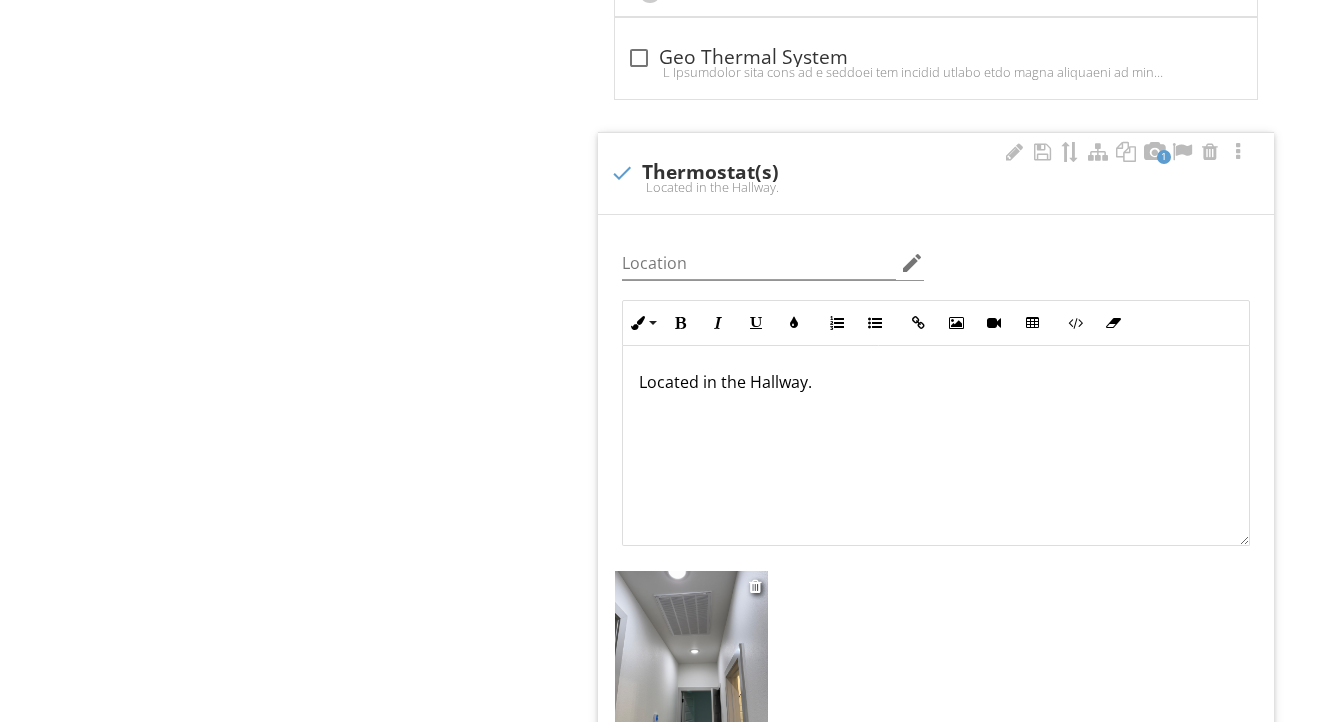 click at bounding box center (691, 673) 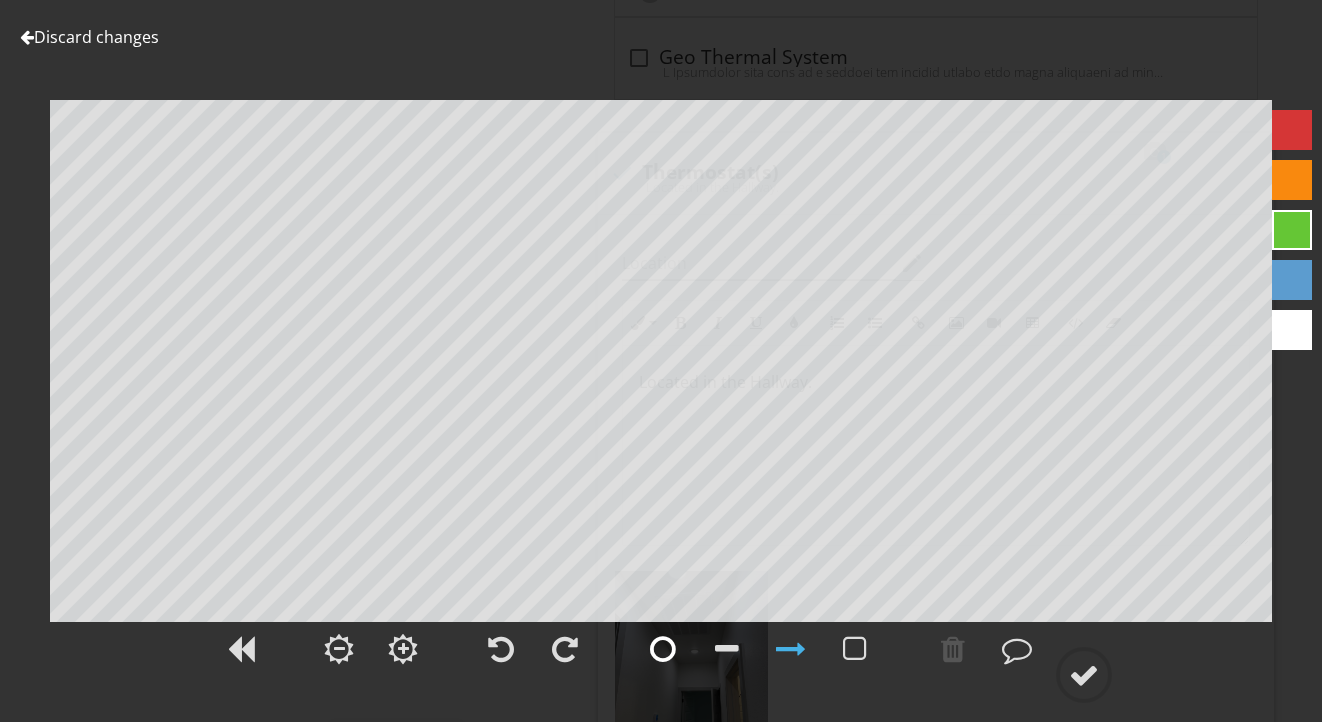 click at bounding box center [663, 649] 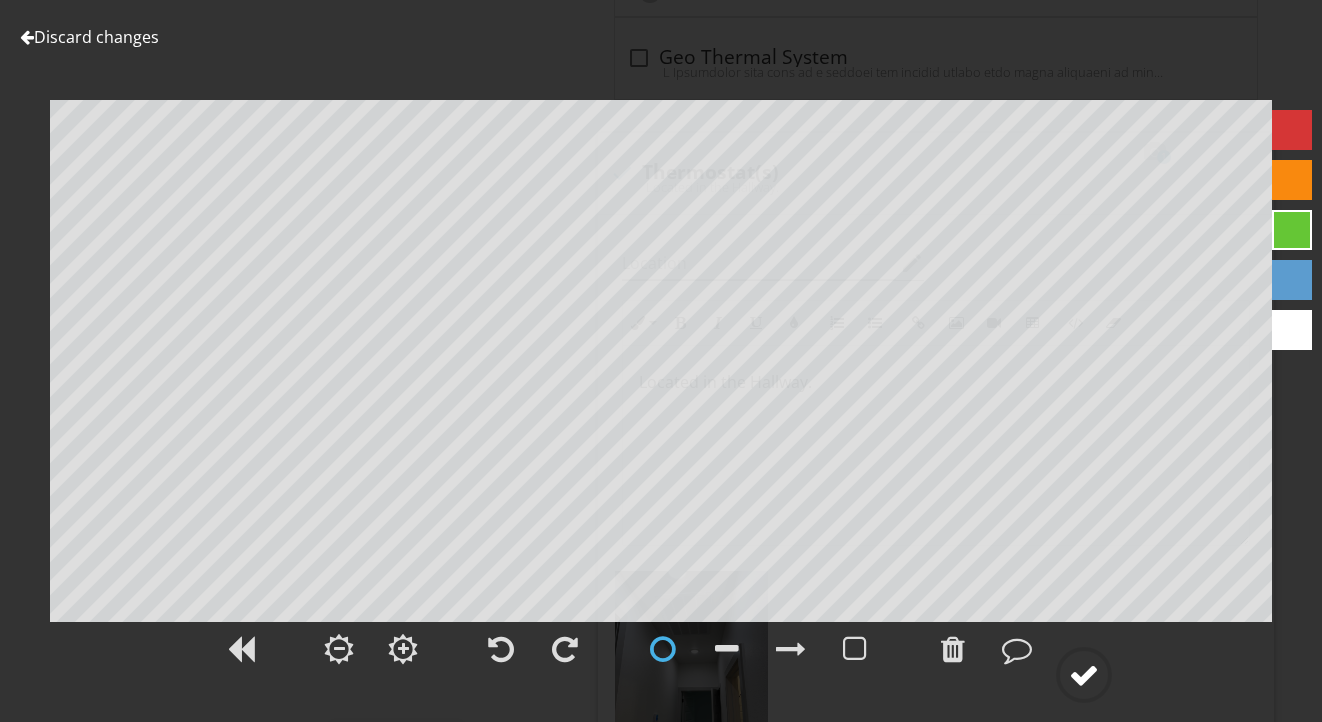 click at bounding box center (1084, 675) 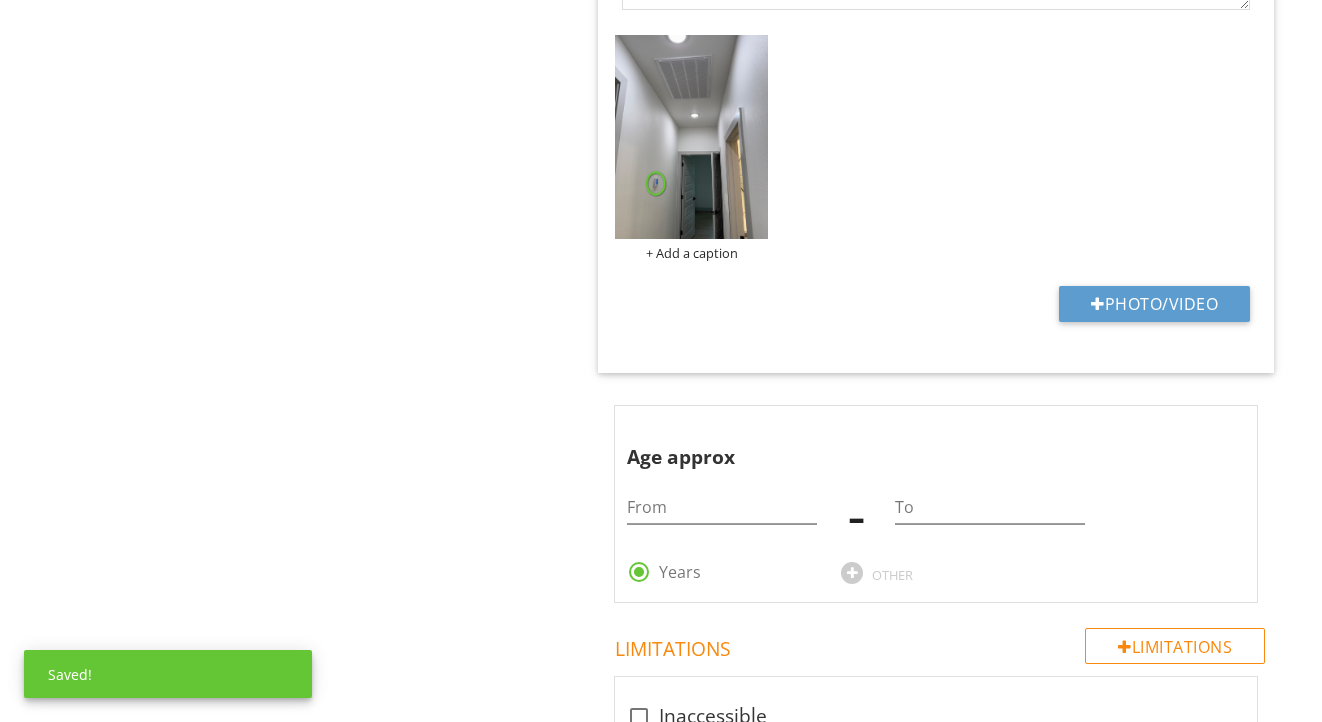 scroll, scrollTop: 2702, scrollLeft: 0, axis: vertical 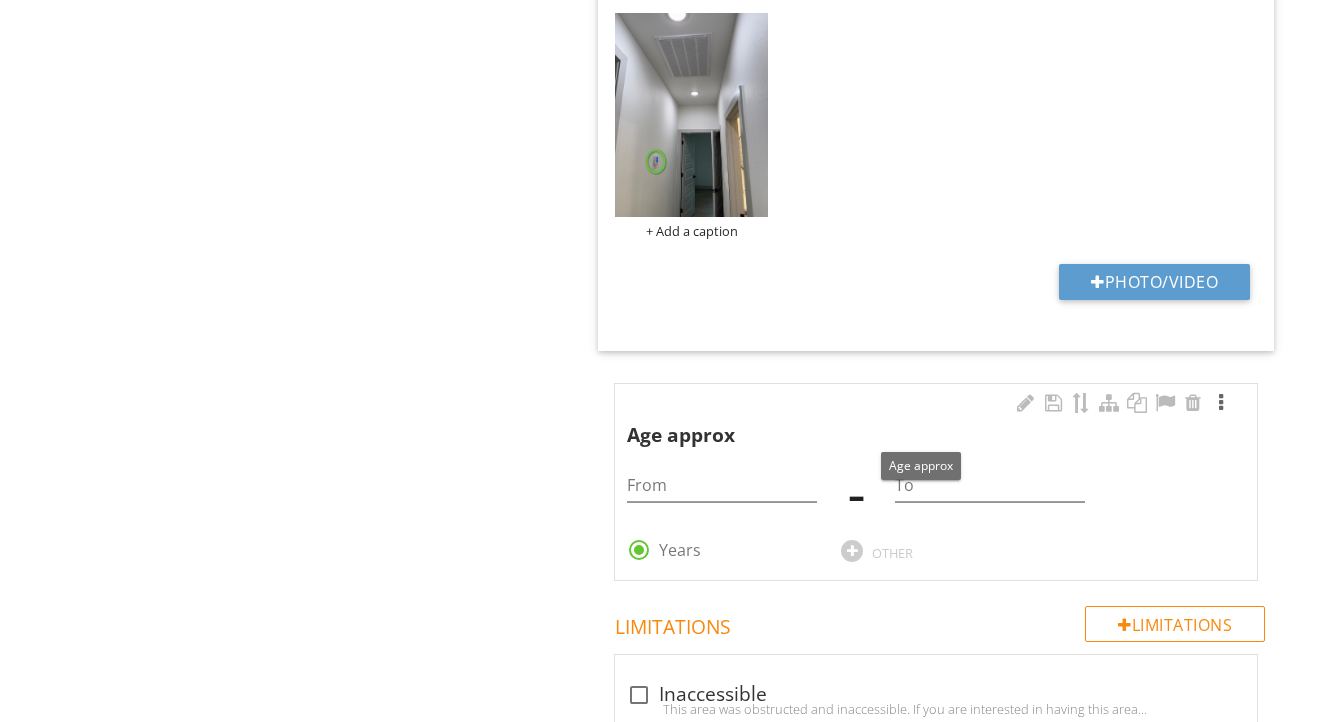 click at bounding box center (1221, 403) 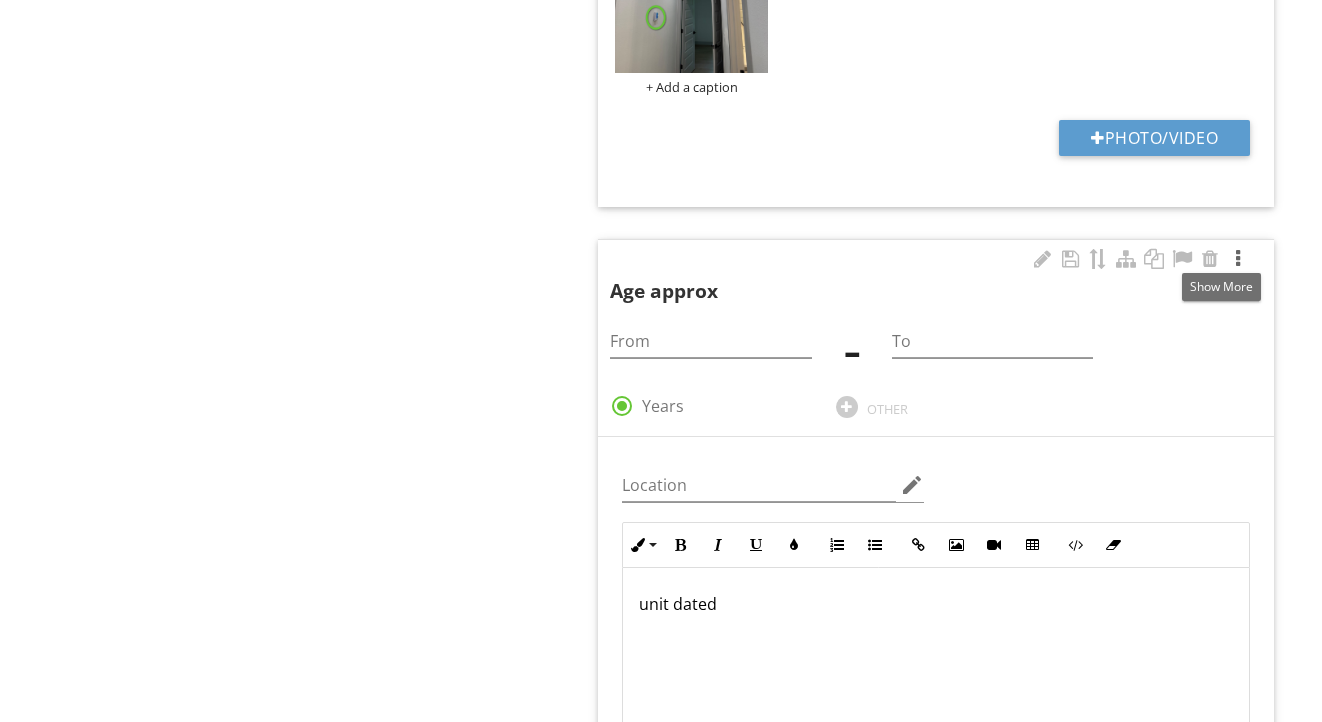 scroll, scrollTop: 2938, scrollLeft: 0, axis: vertical 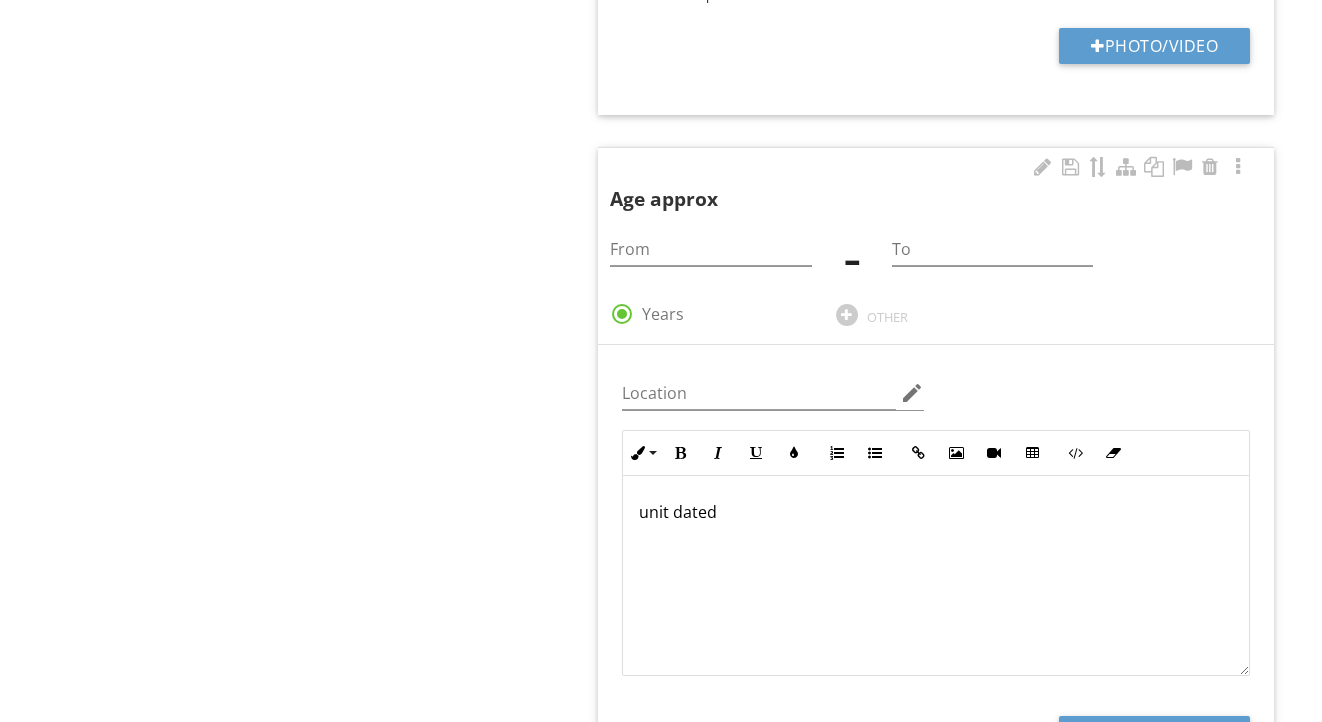 click on "unit dated" at bounding box center [936, 576] 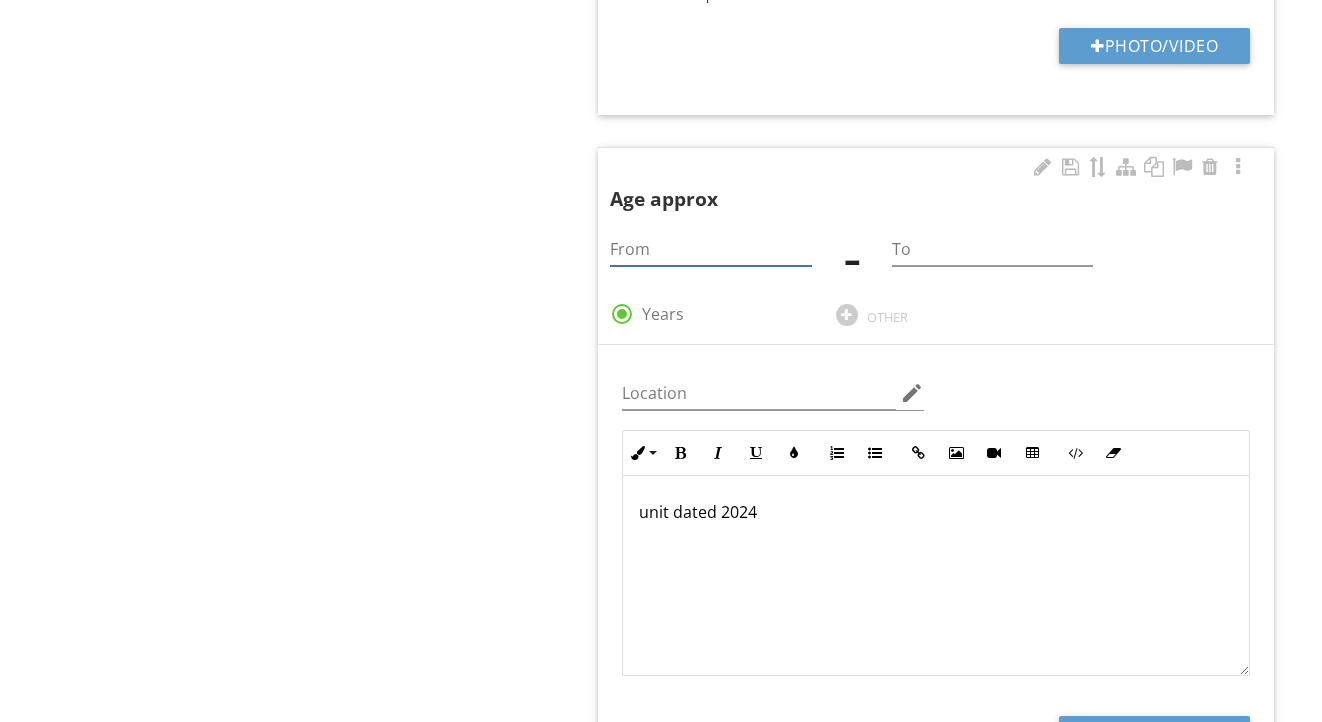 click at bounding box center [710, 249] 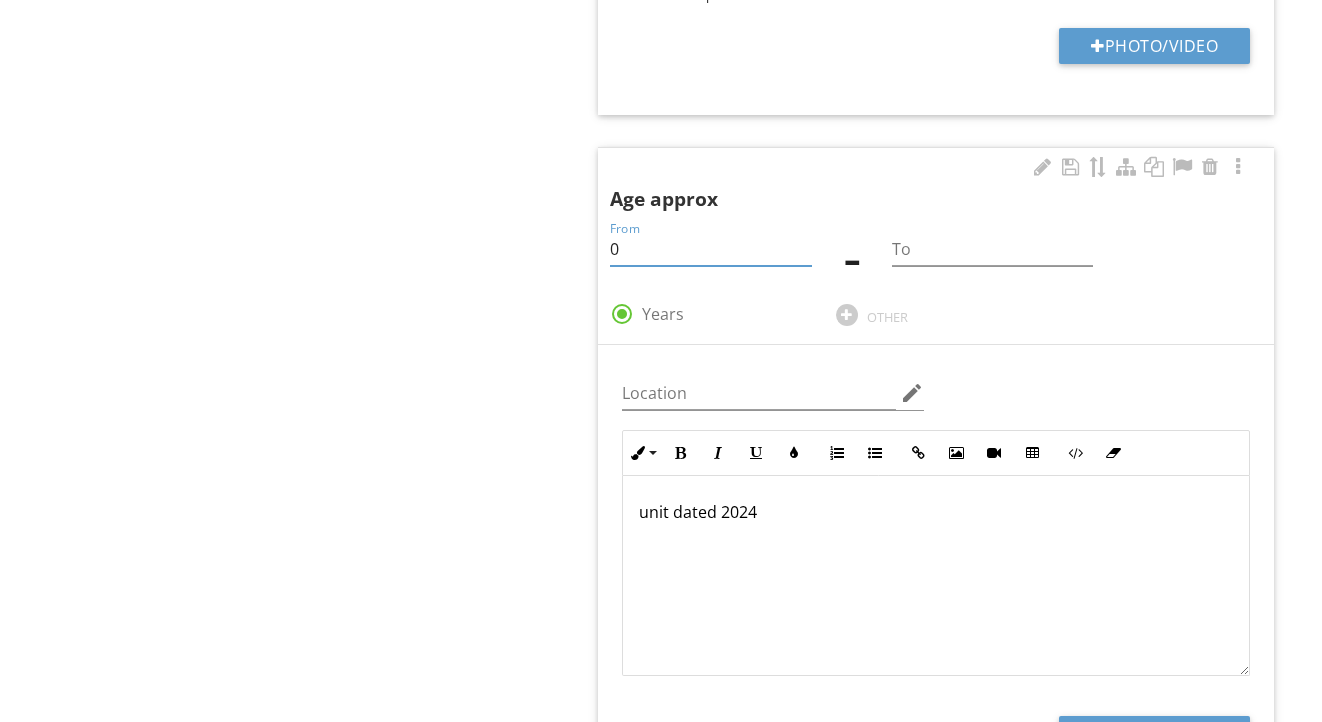 type on "0" 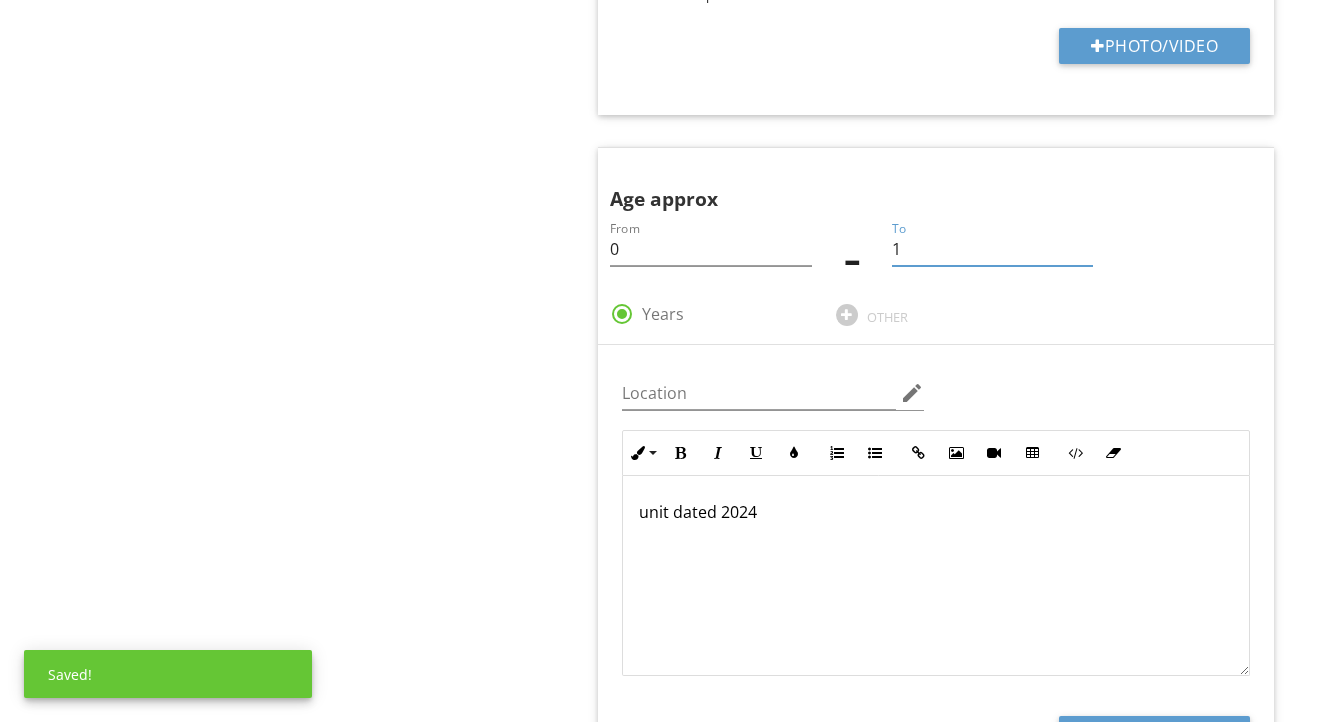type on "1" 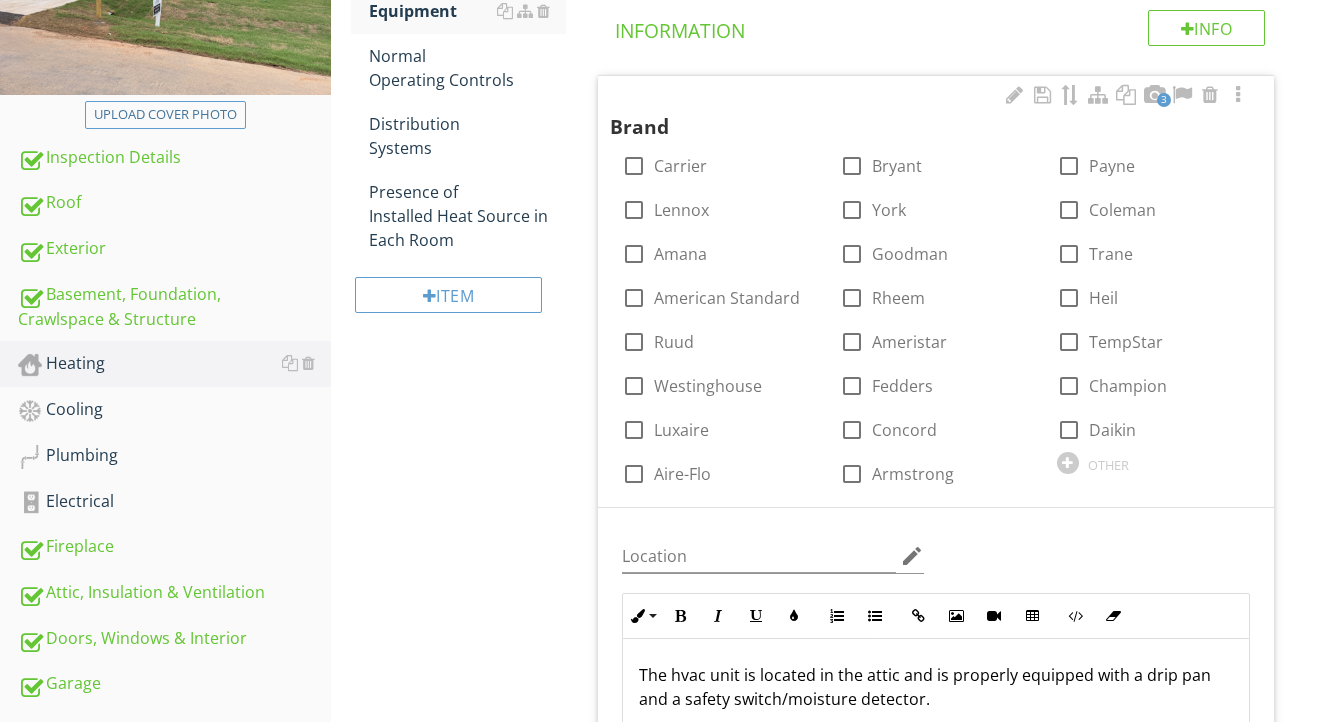 scroll, scrollTop: 307, scrollLeft: 0, axis: vertical 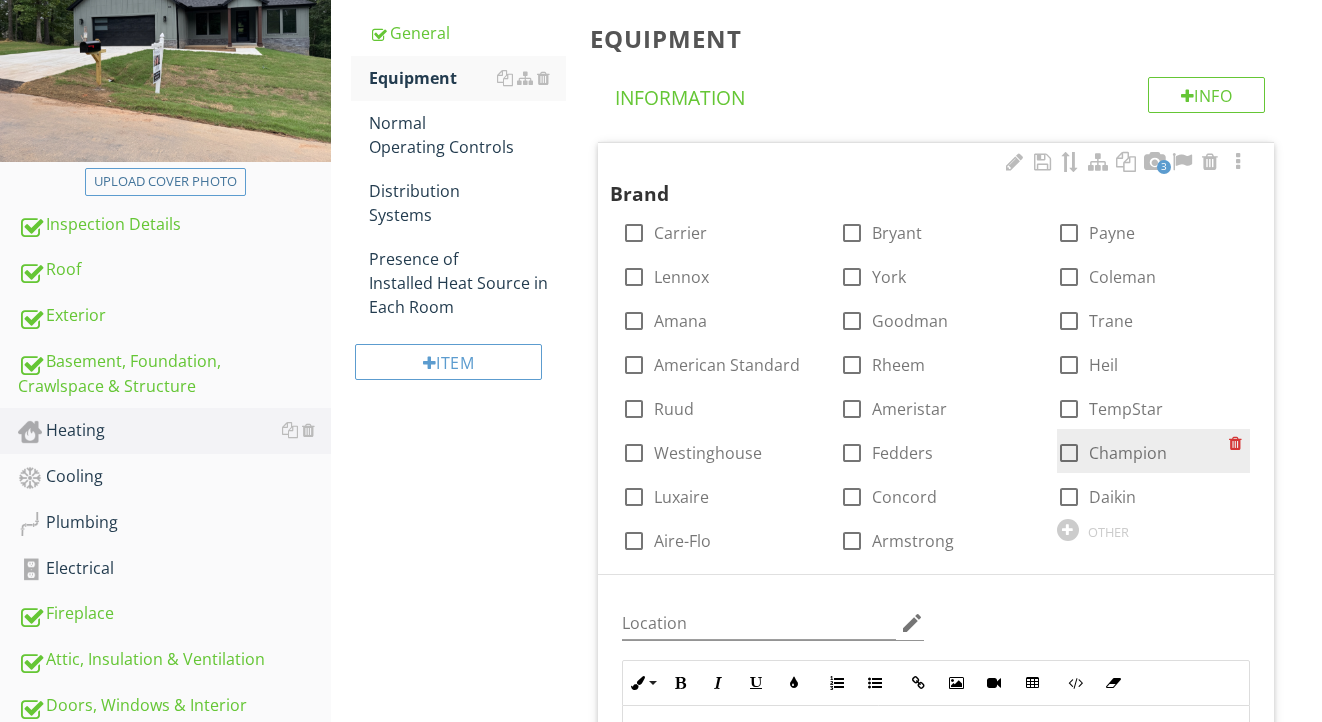 click at bounding box center (1069, 453) 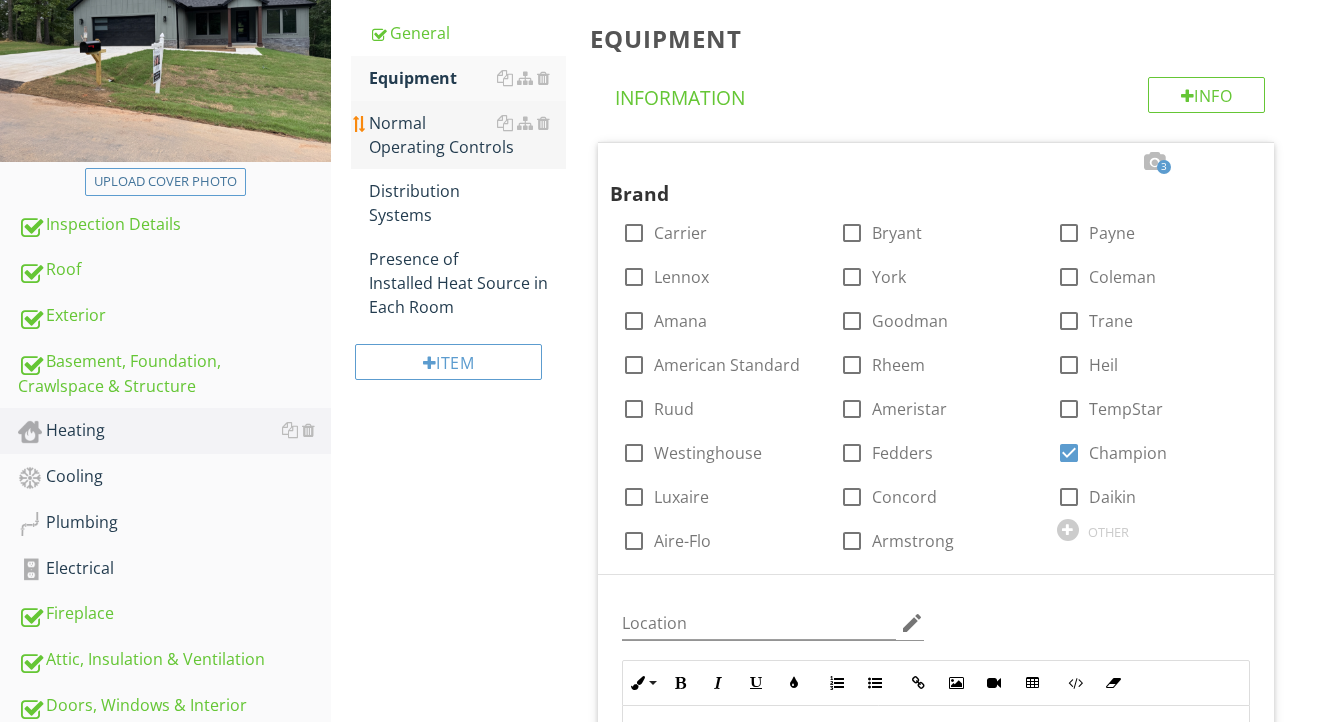 click on "Normal Operating Controls" at bounding box center [468, 135] 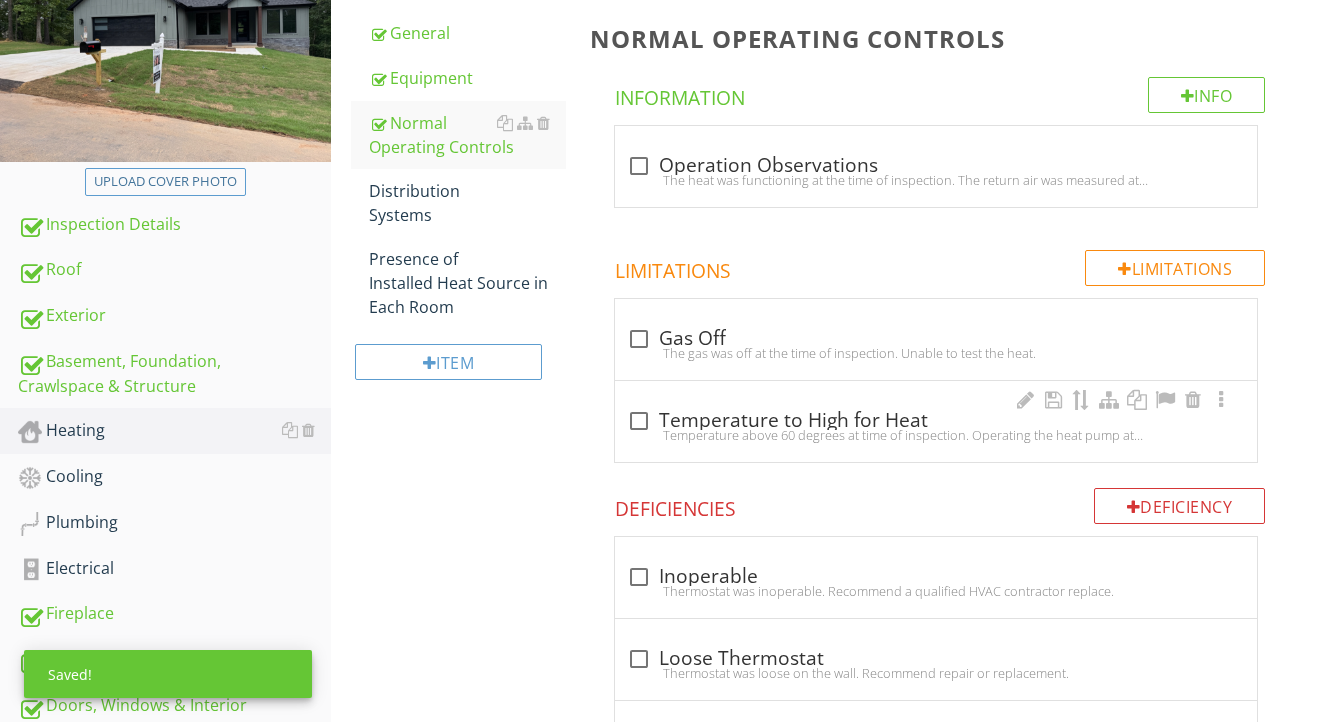 click on "check_box_outline_blank
Temperature to High for Heat" at bounding box center [936, 421] 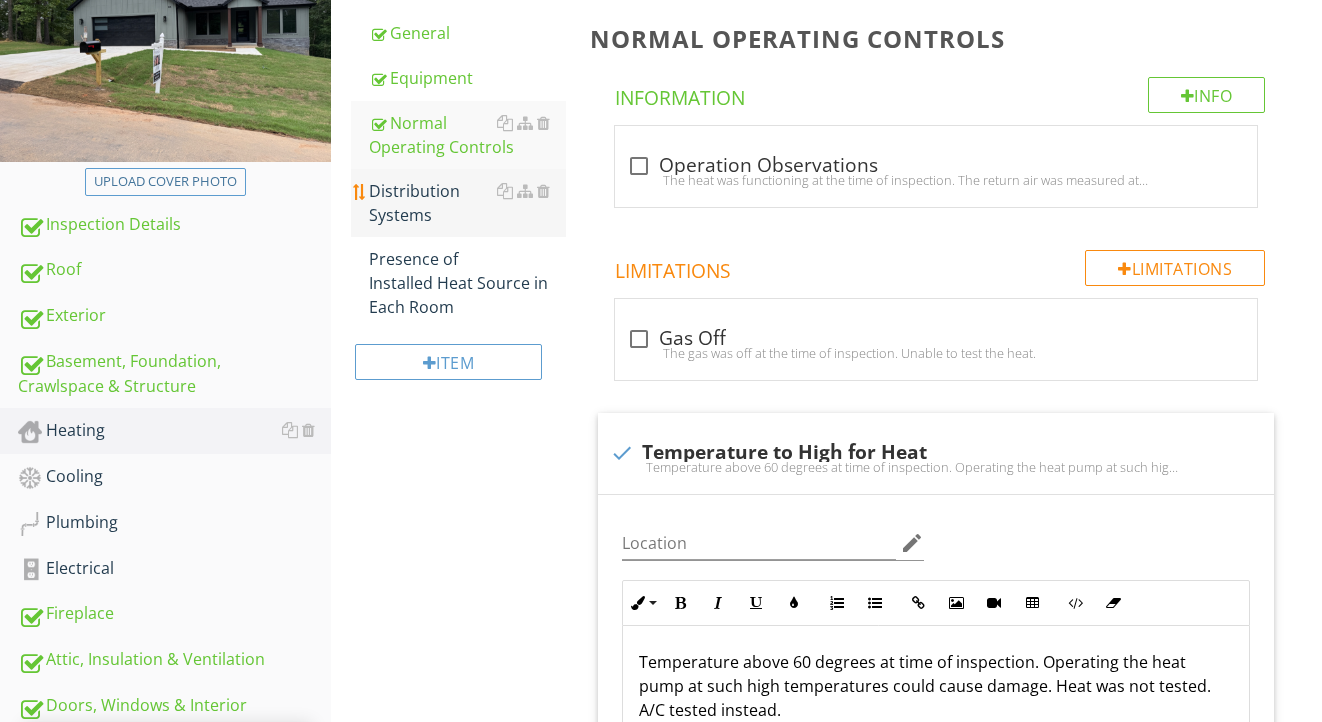 click on "Distribution Systems" at bounding box center (468, 203) 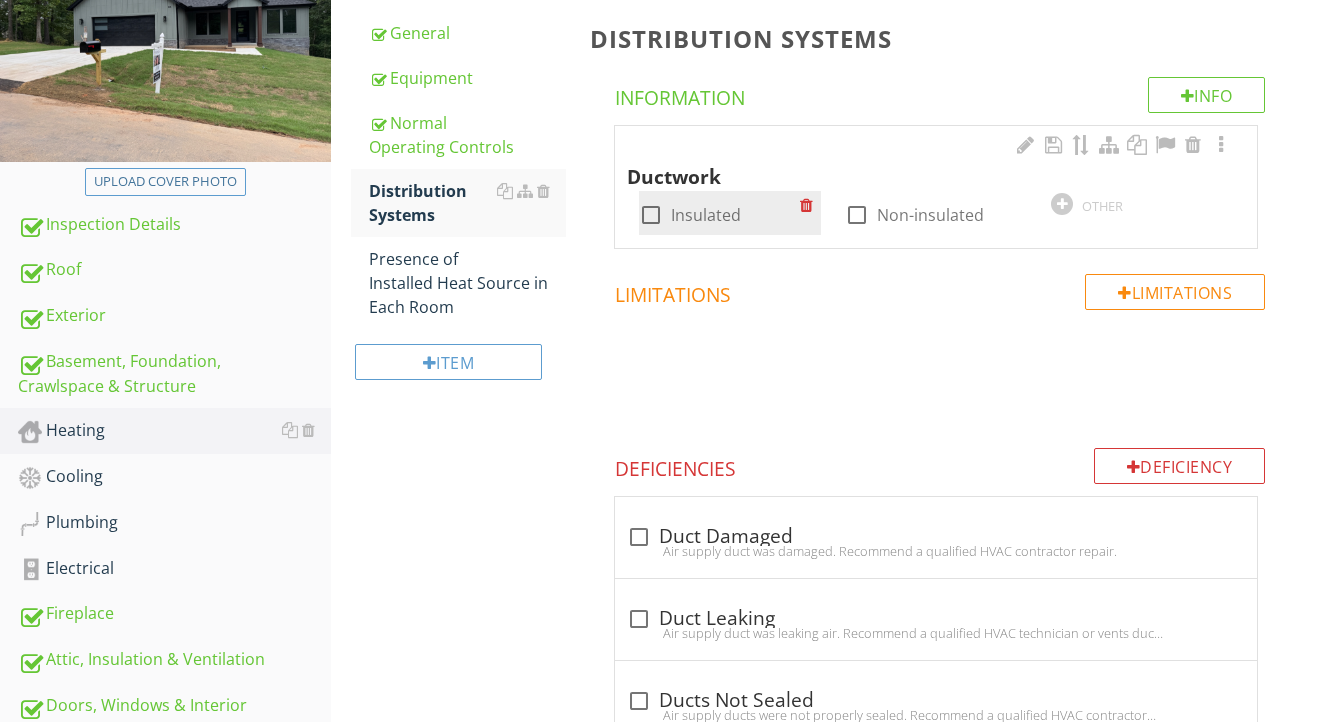 click on "Insulated" at bounding box center (706, 215) 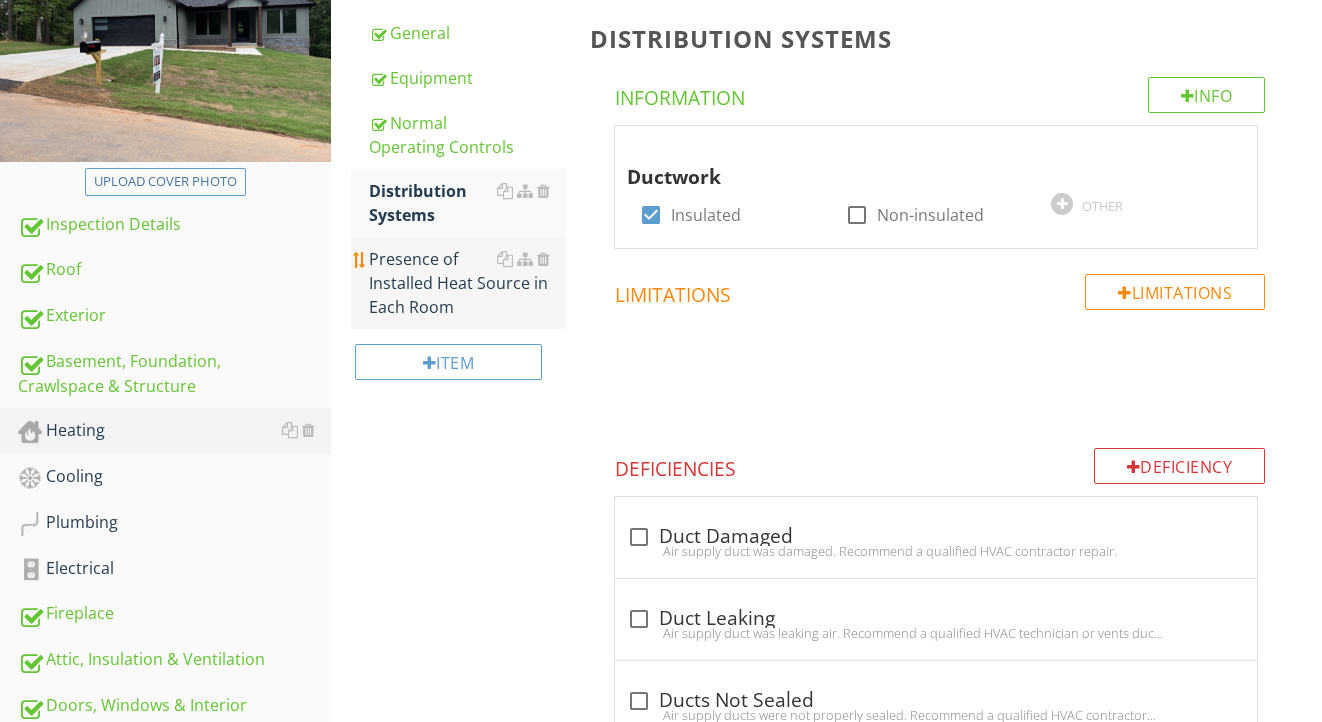 click on "Presence of Installed Heat Source in Each Room" at bounding box center [468, 283] 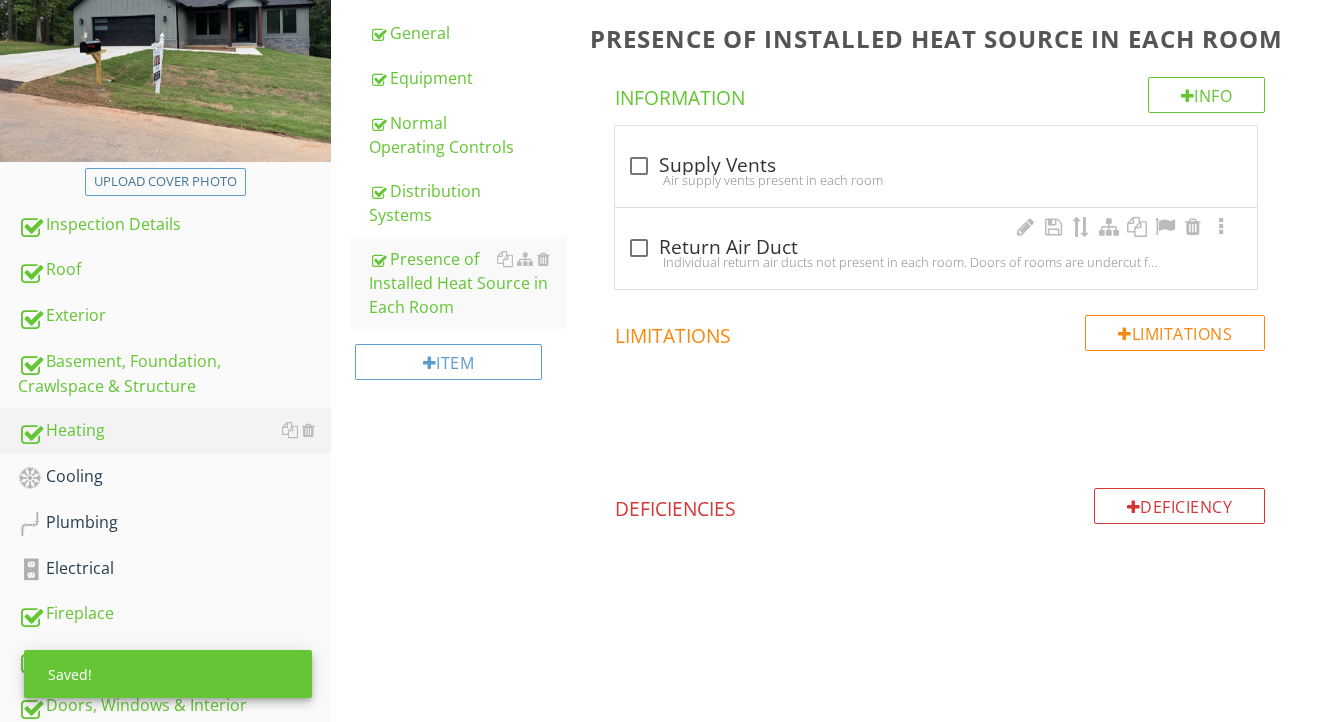 click on "check_box_outline_blank
Return Air Duct" at bounding box center [936, 248] 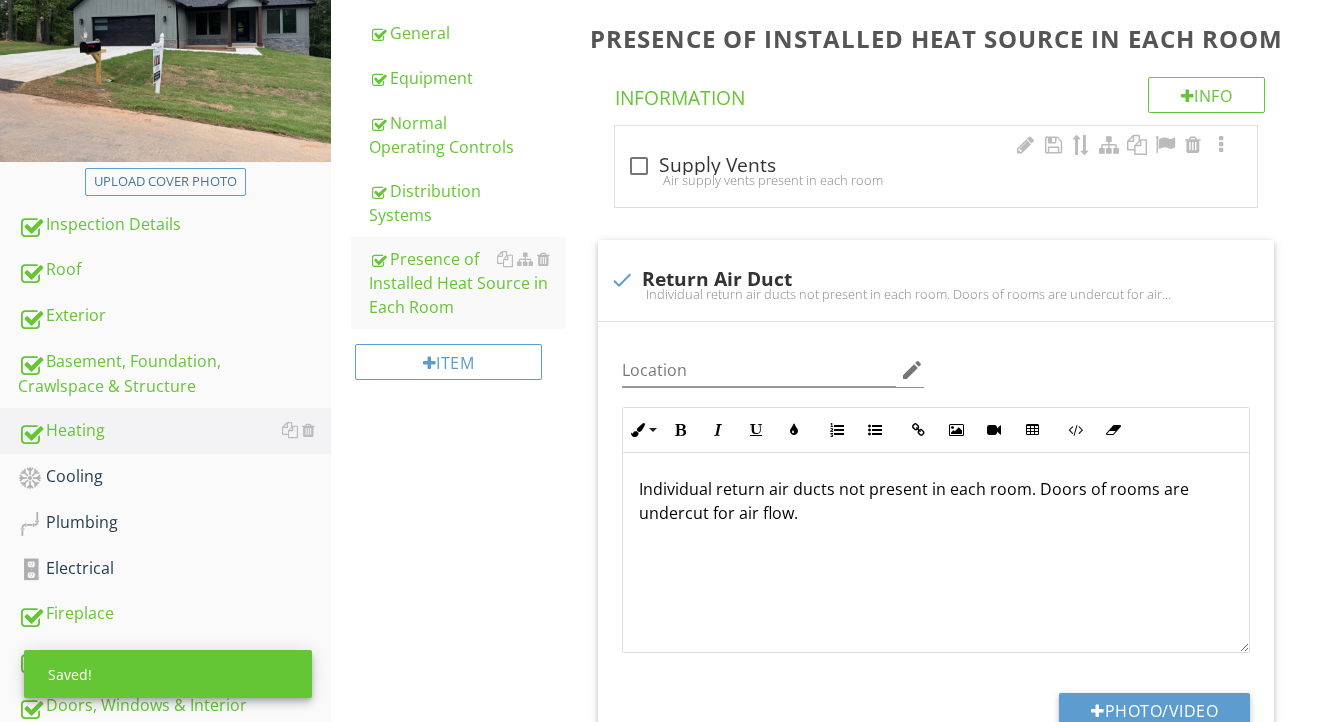 click on "check_box_outline_blank
Supply Vents
Air supply vents present in each room" at bounding box center [936, 172] 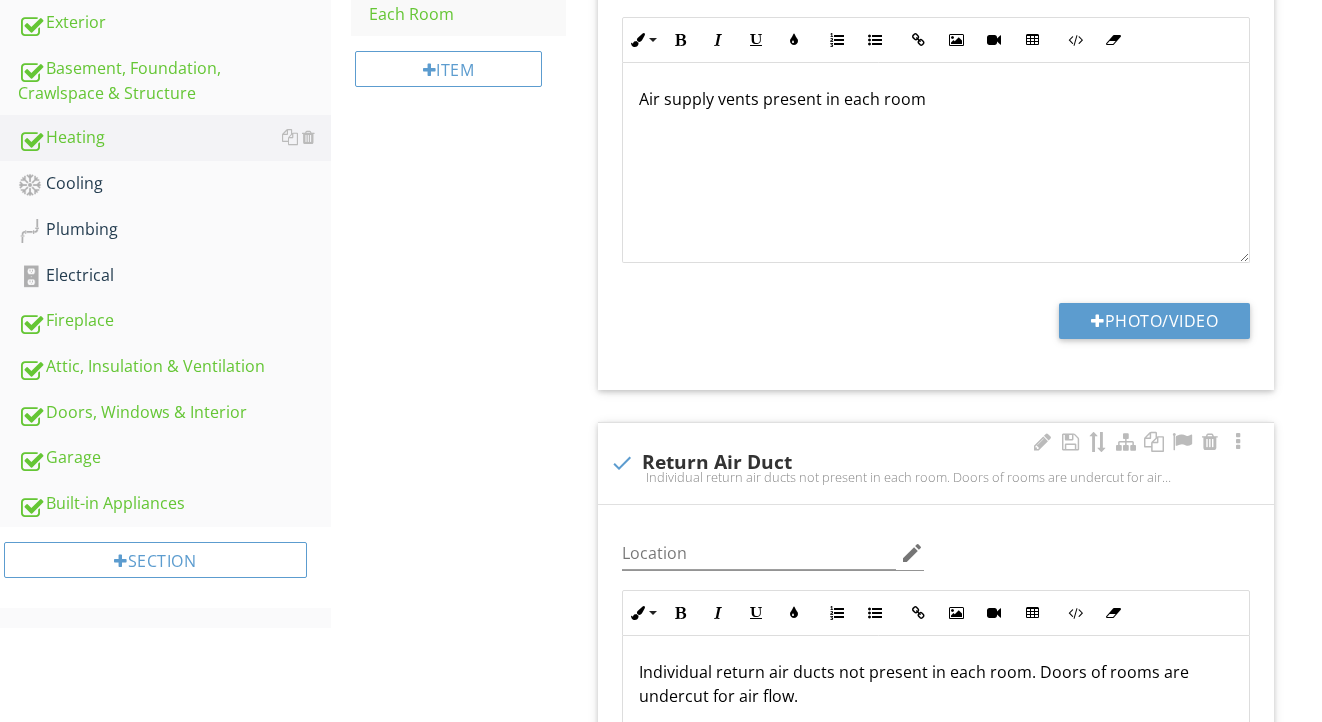 scroll, scrollTop: 444, scrollLeft: 0, axis: vertical 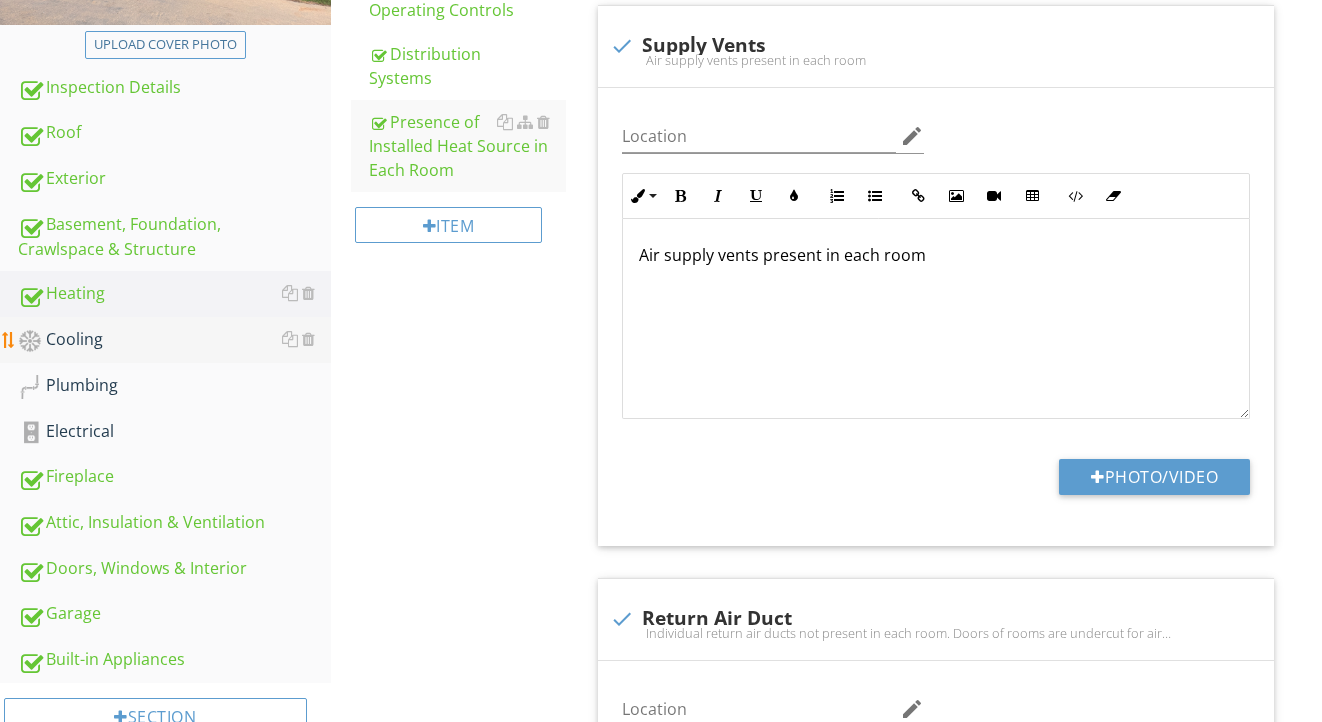 click on "Cooling" at bounding box center [174, 340] 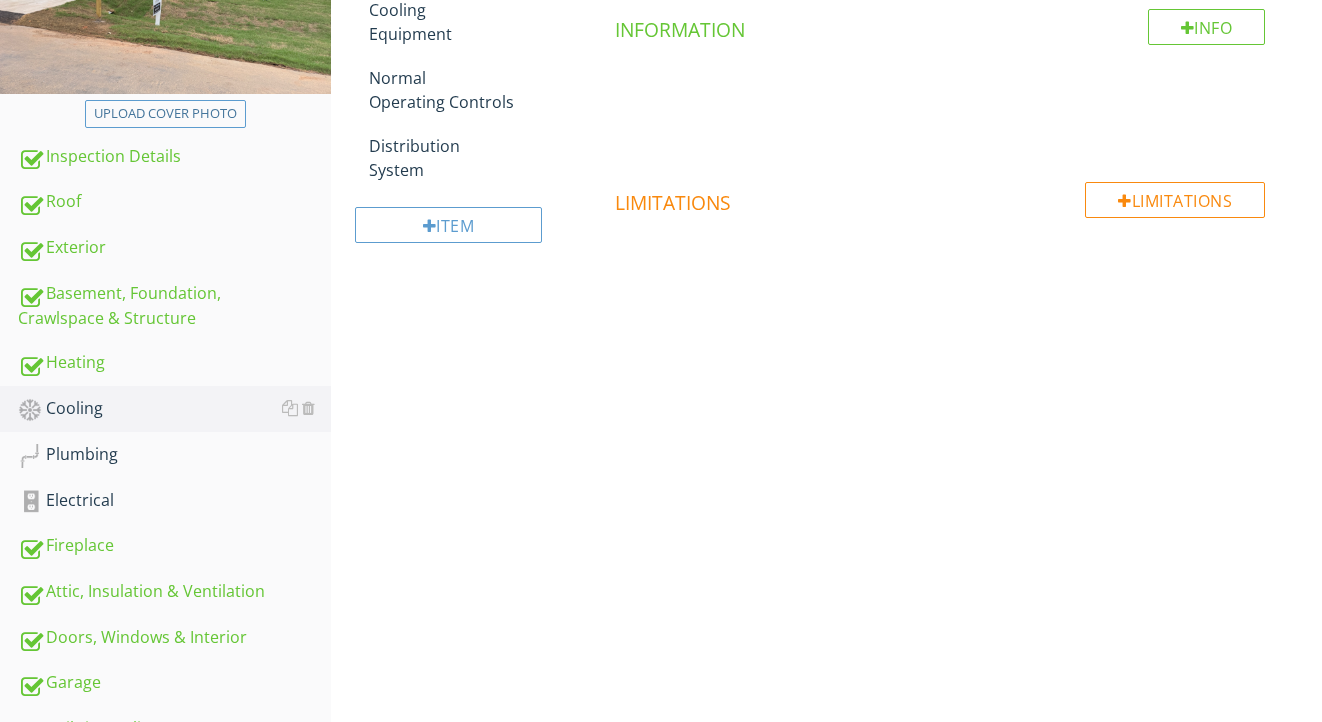 scroll, scrollTop: 259, scrollLeft: 0, axis: vertical 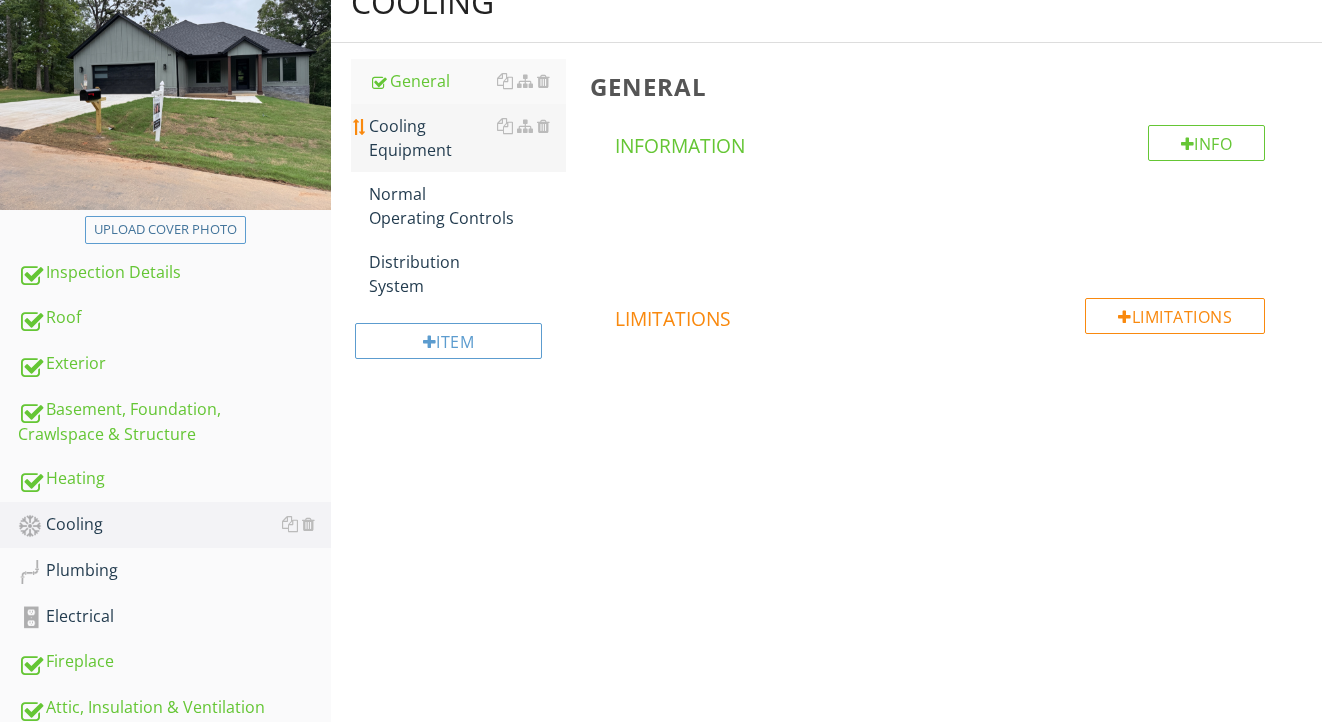 click on "Cooling Equipment" at bounding box center [468, 138] 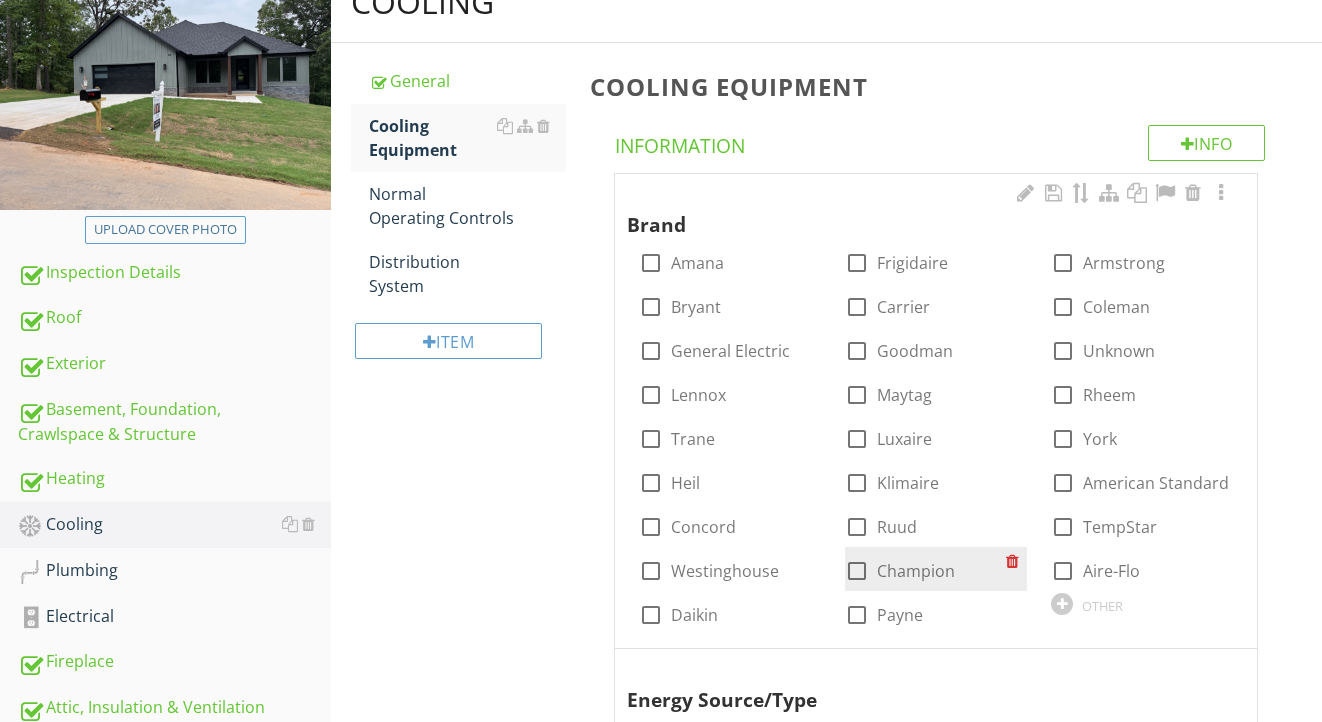 click at bounding box center (857, 571) 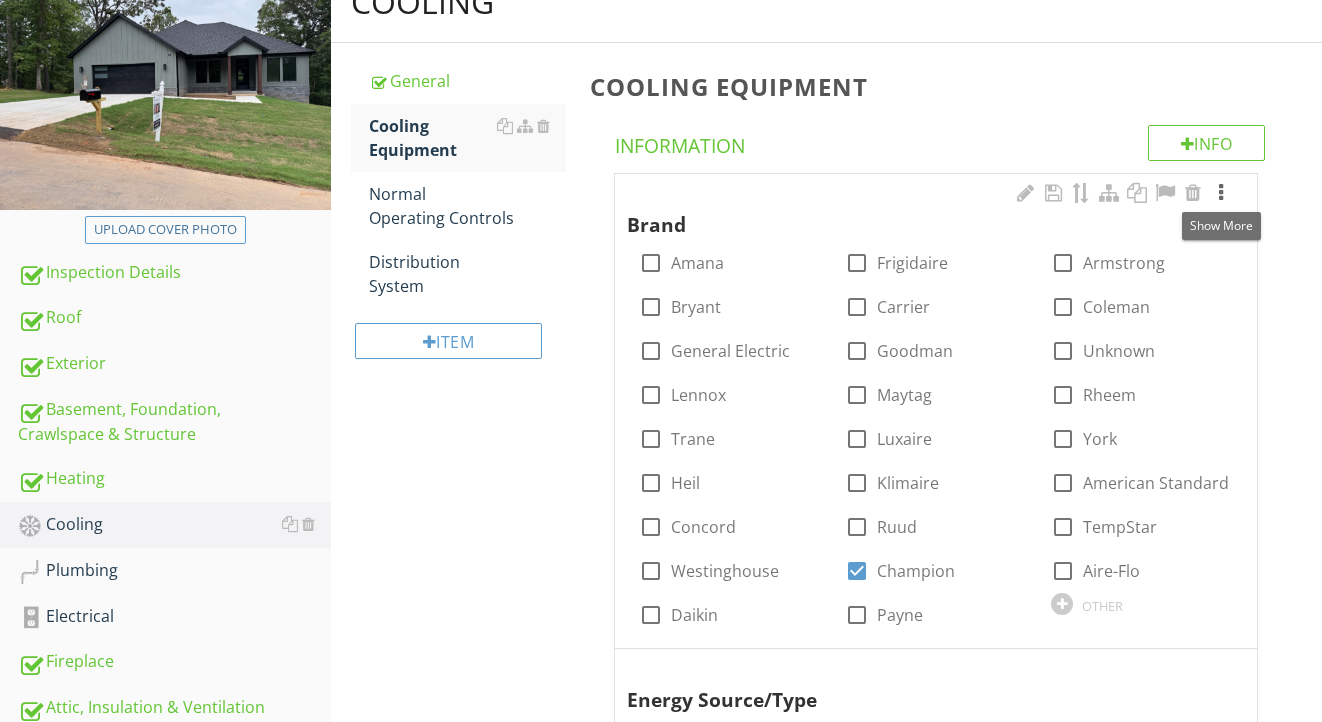 click at bounding box center (1221, 193) 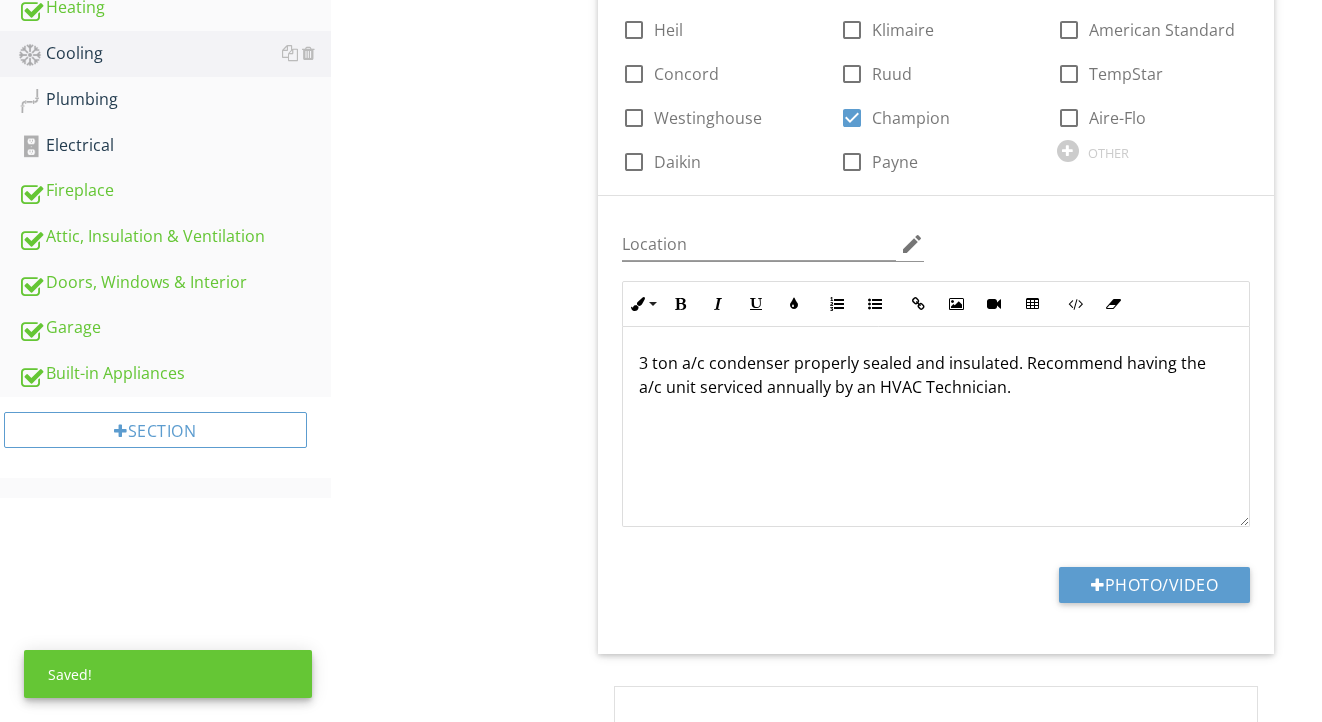 scroll, scrollTop: 834, scrollLeft: 0, axis: vertical 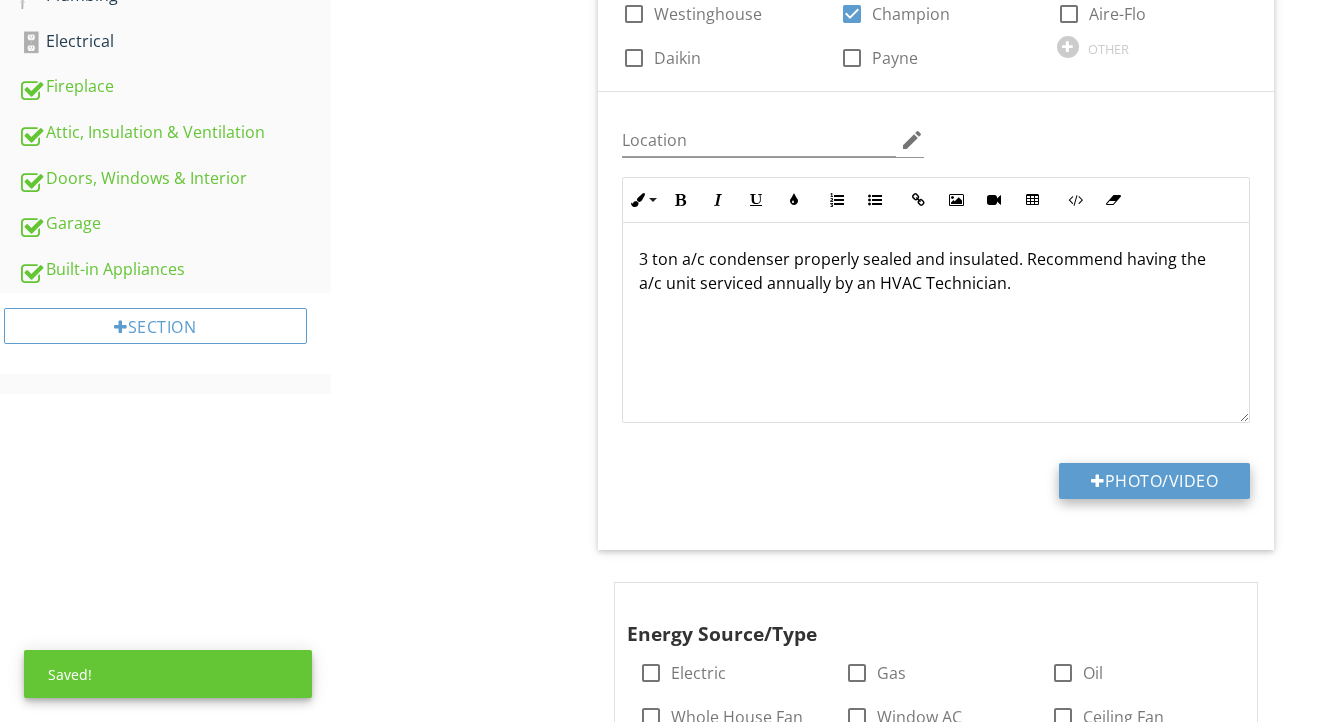 click at bounding box center (1098, 481) 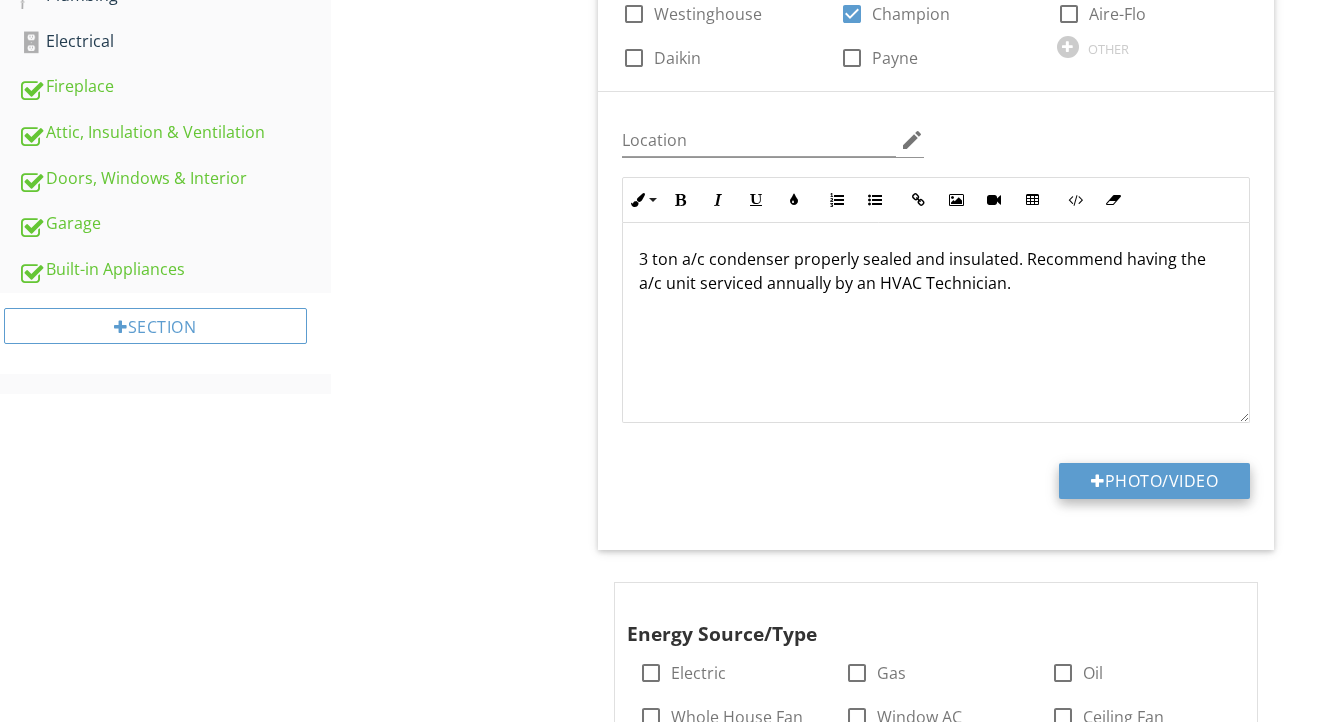type on "C:\fakepath\IMG_0688.jpeg" 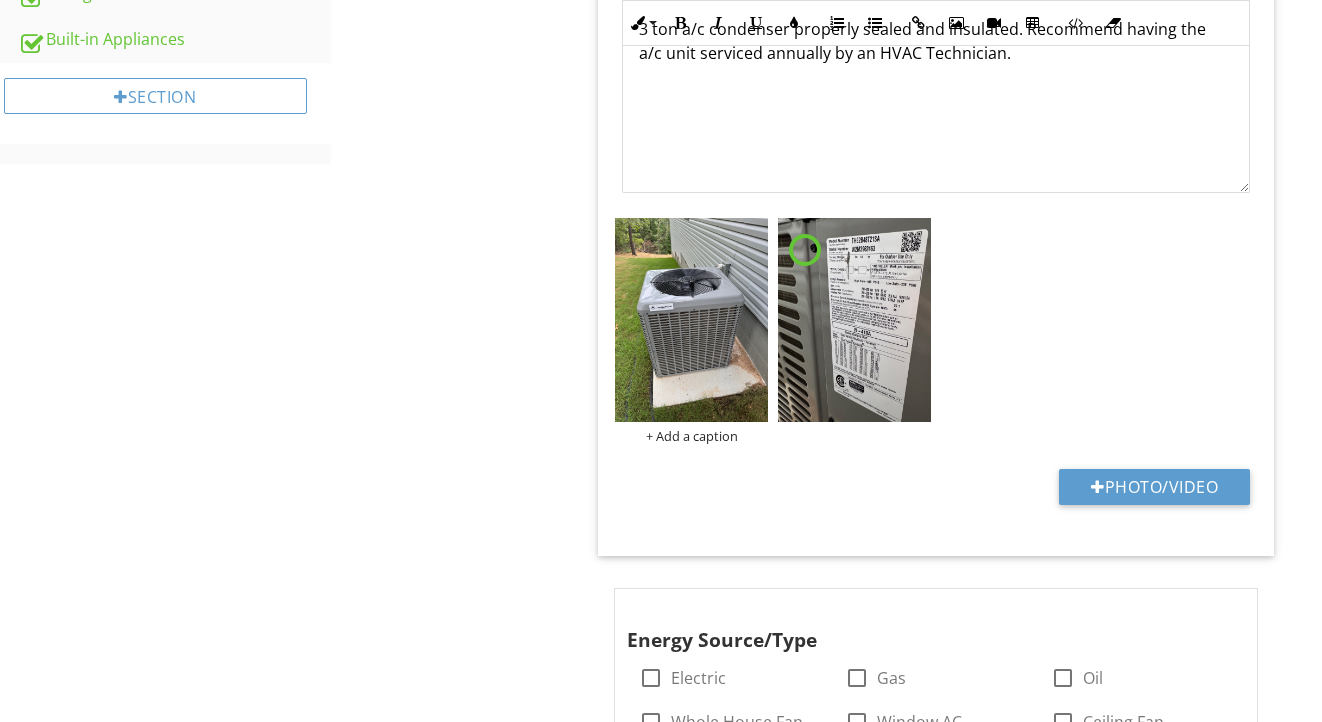 scroll, scrollTop: 1065, scrollLeft: 0, axis: vertical 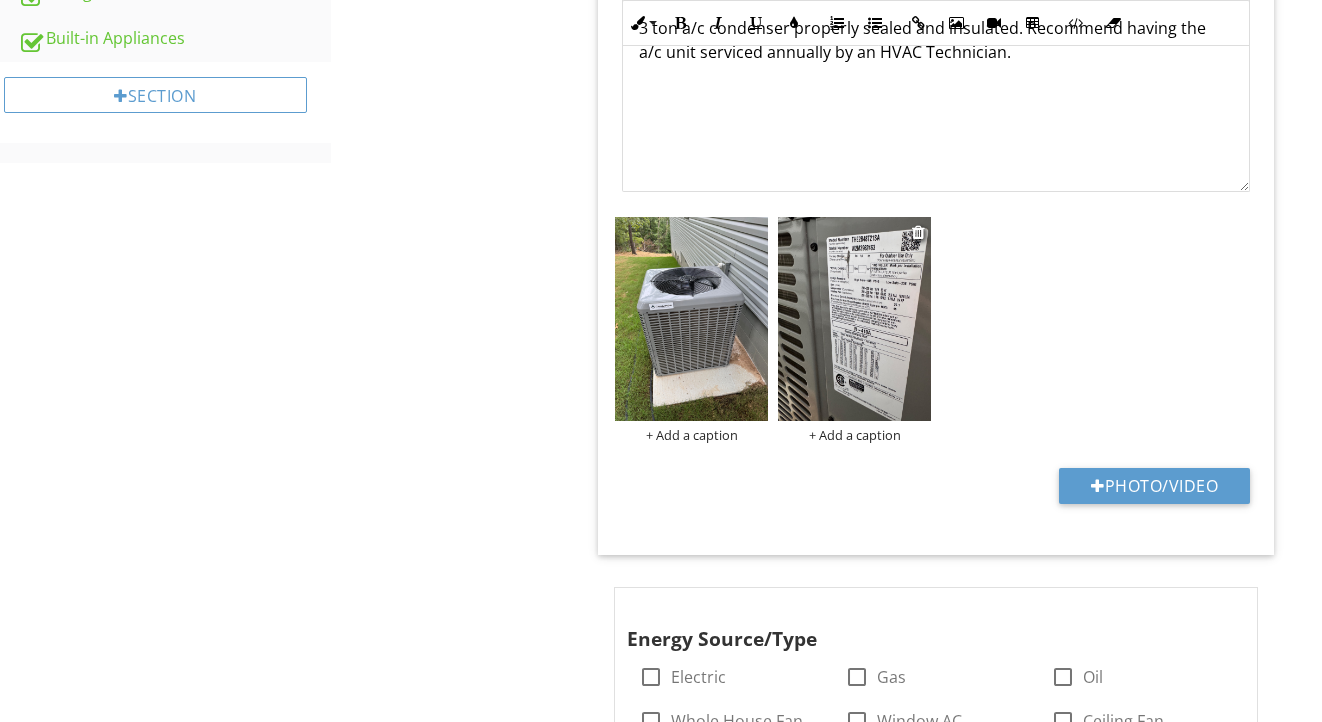 click at bounding box center (854, 319) 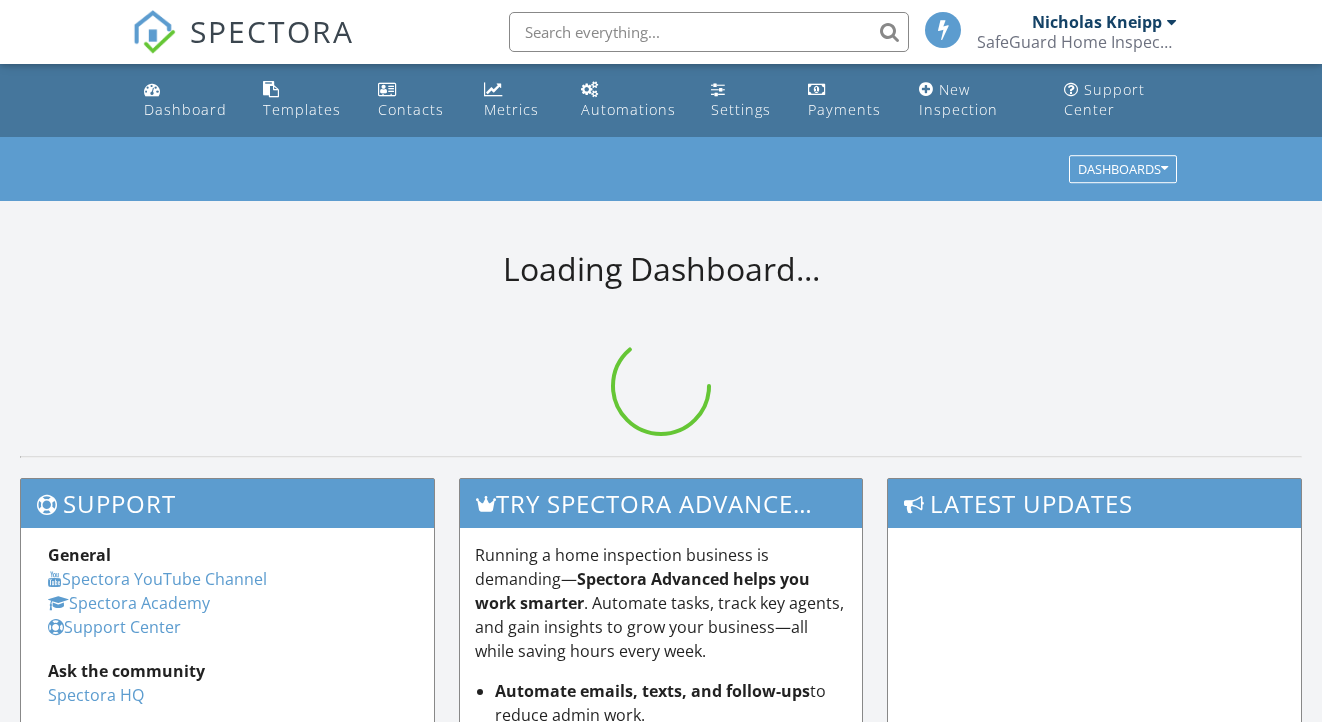 scroll, scrollTop: 0, scrollLeft: 0, axis: both 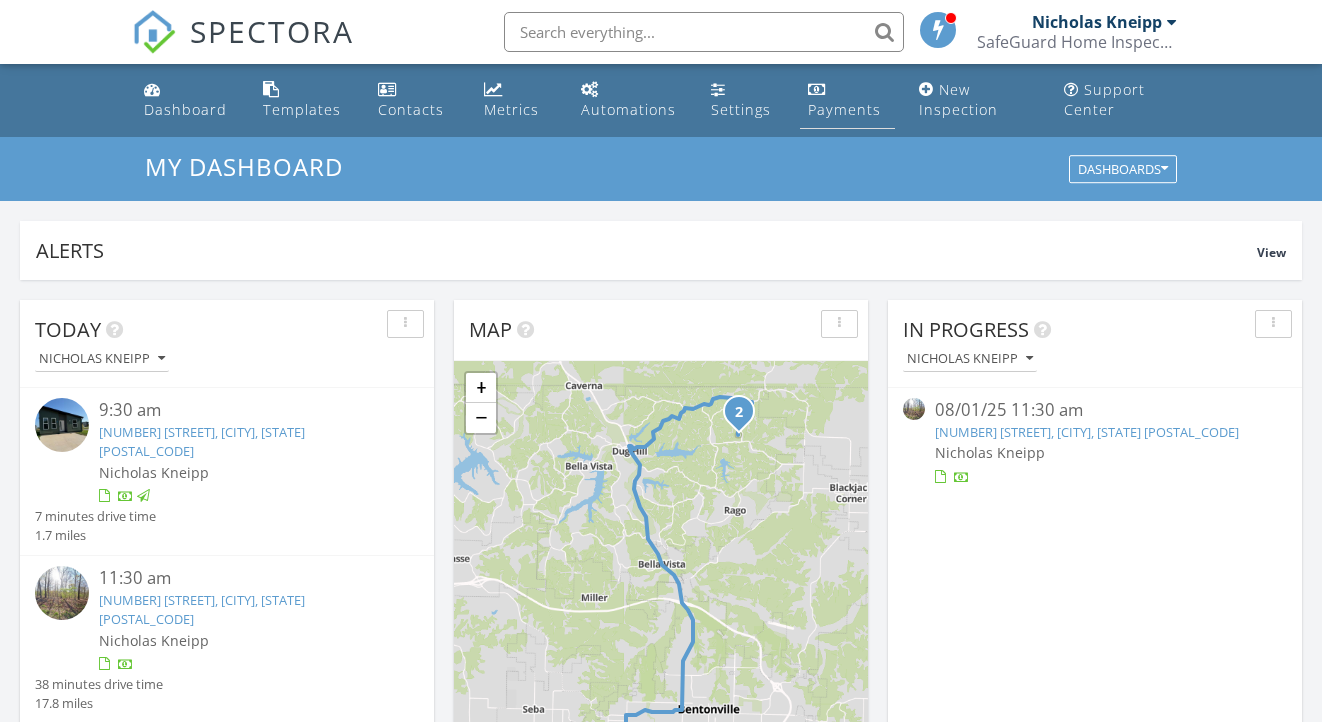 click at bounding box center (817, 89) 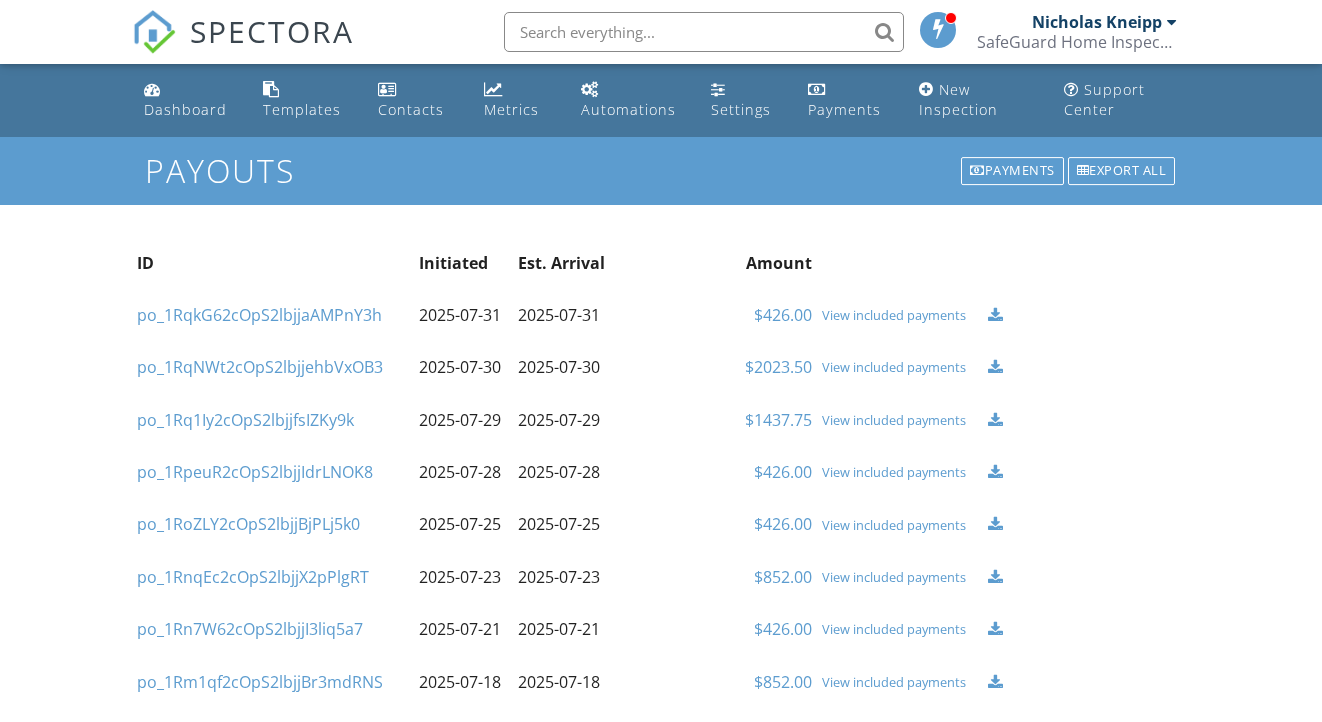 scroll, scrollTop: 0, scrollLeft: 0, axis: both 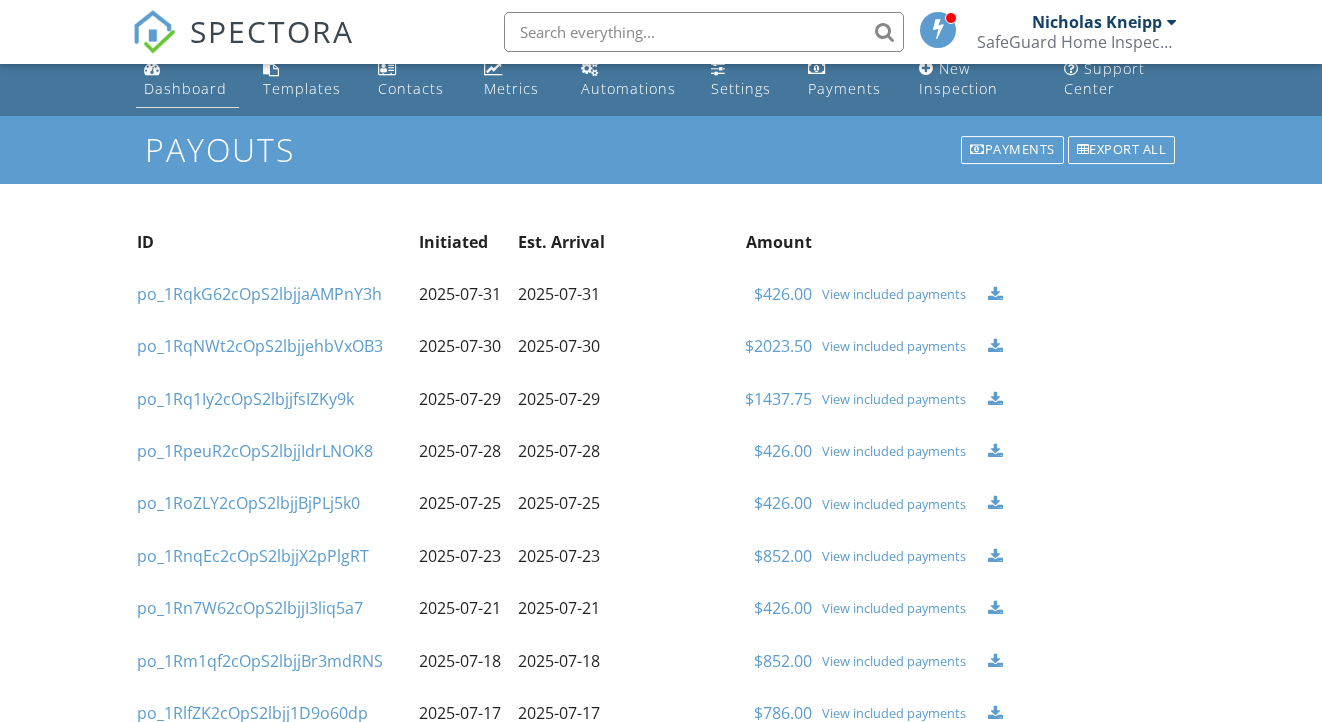 click on "Dashboard" at bounding box center [187, 79] 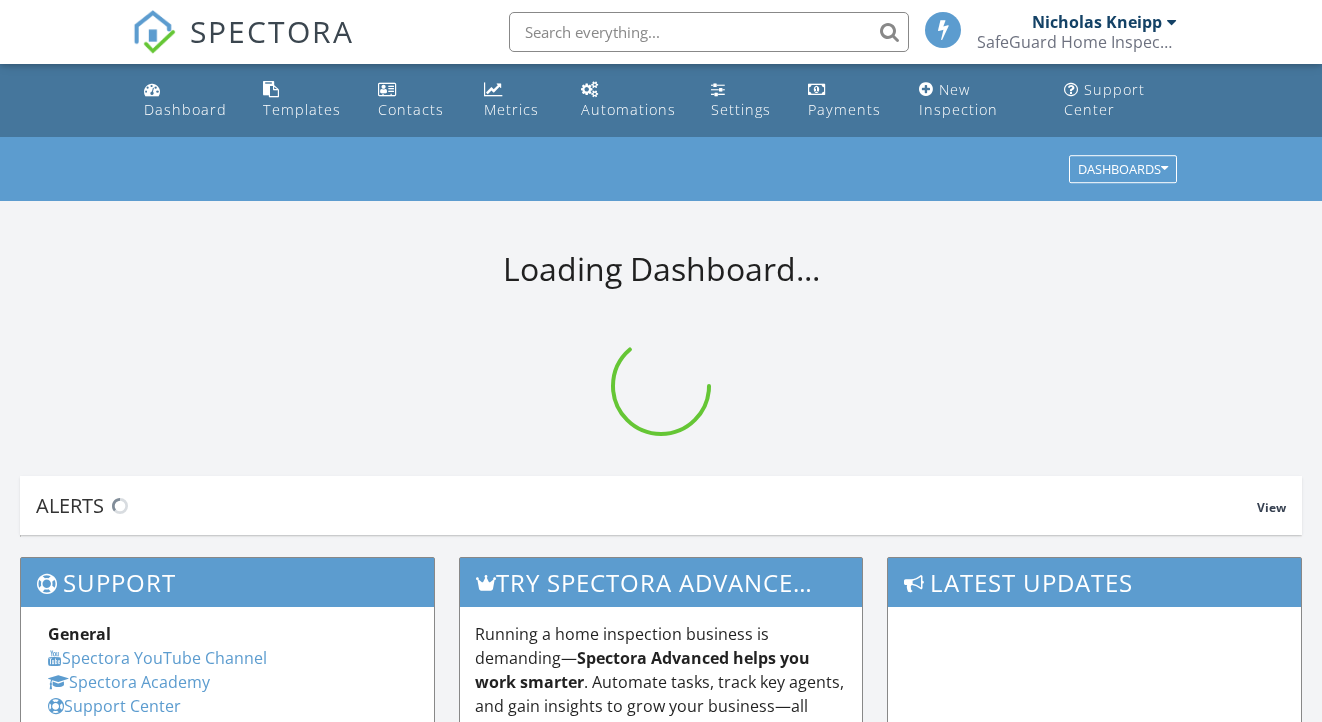 scroll, scrollTop: 0, scrollLeft: 0, axis: both 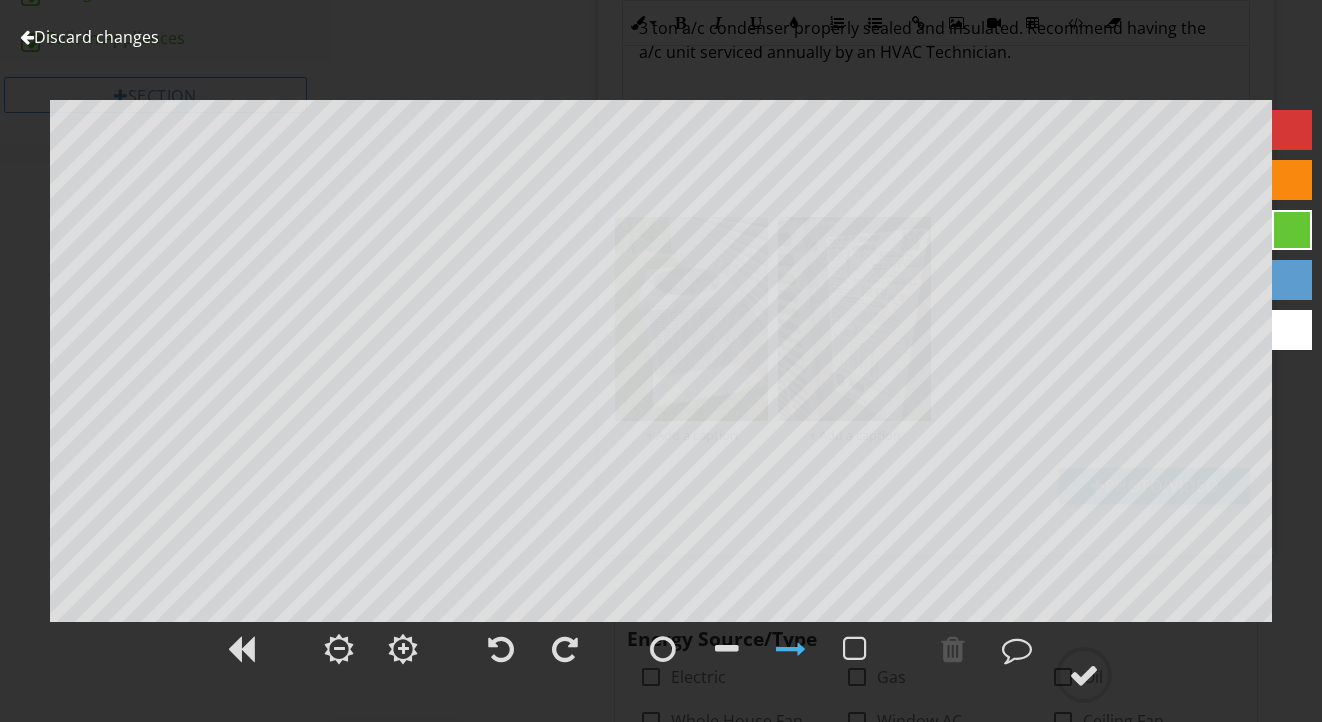 click on "Discard changes" at bounding box center (89, 37) 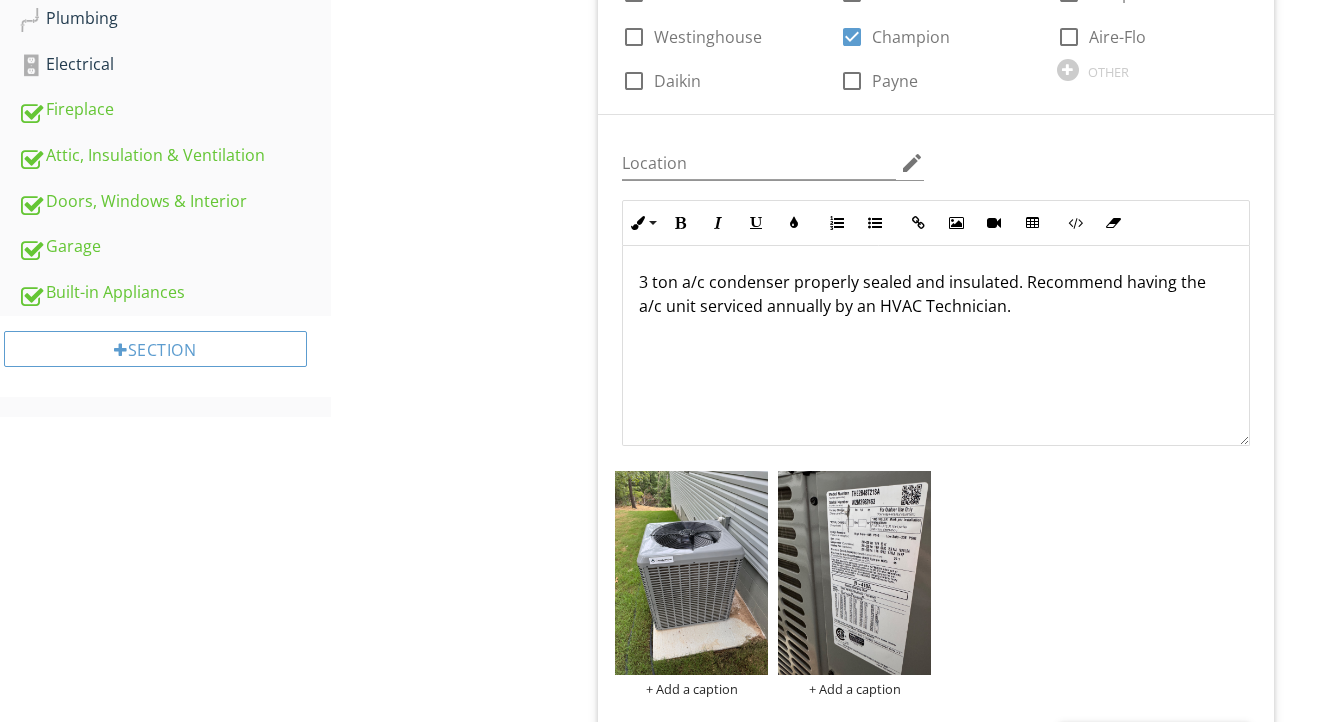 scroll, scrollTop: 781, scrollLeft: 0, axis: vertical 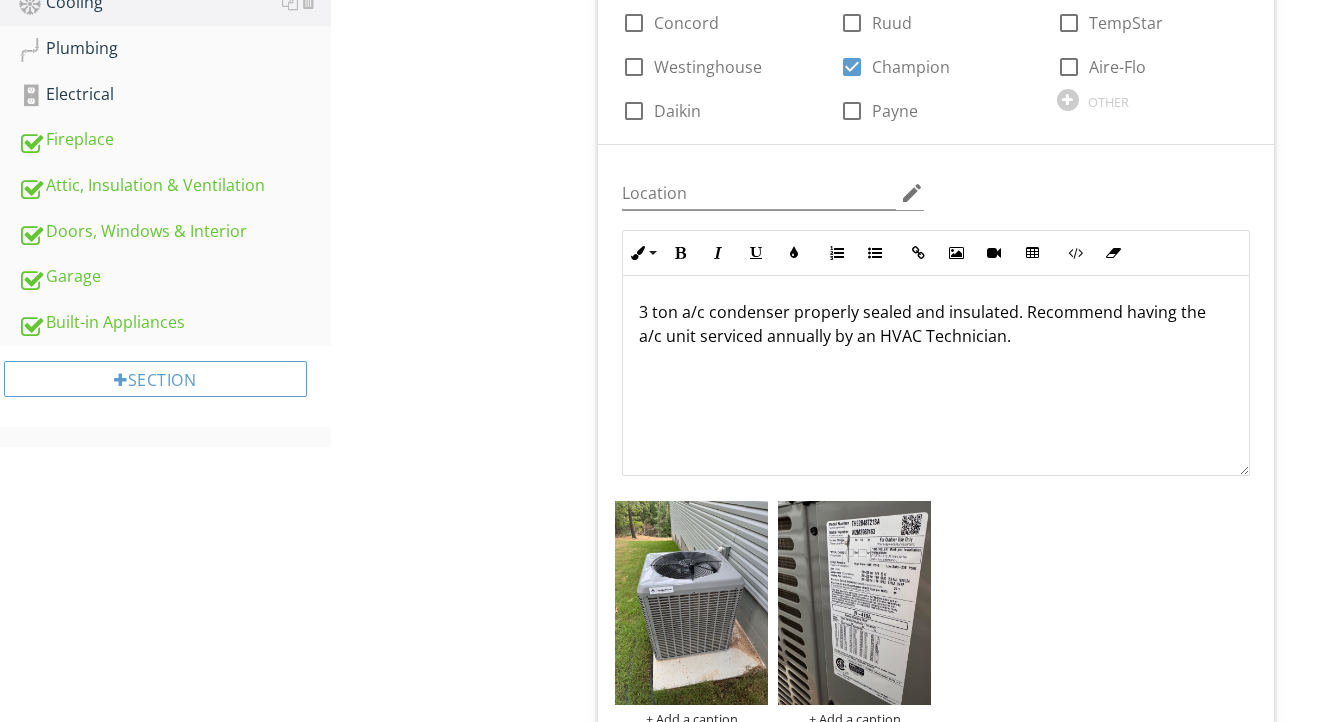 click on "3 ton a/c condenser properly sealed and insulated. Recommend having the a/c unit serviced annually by an HVAC Technician." at bounding box center [936, 324] 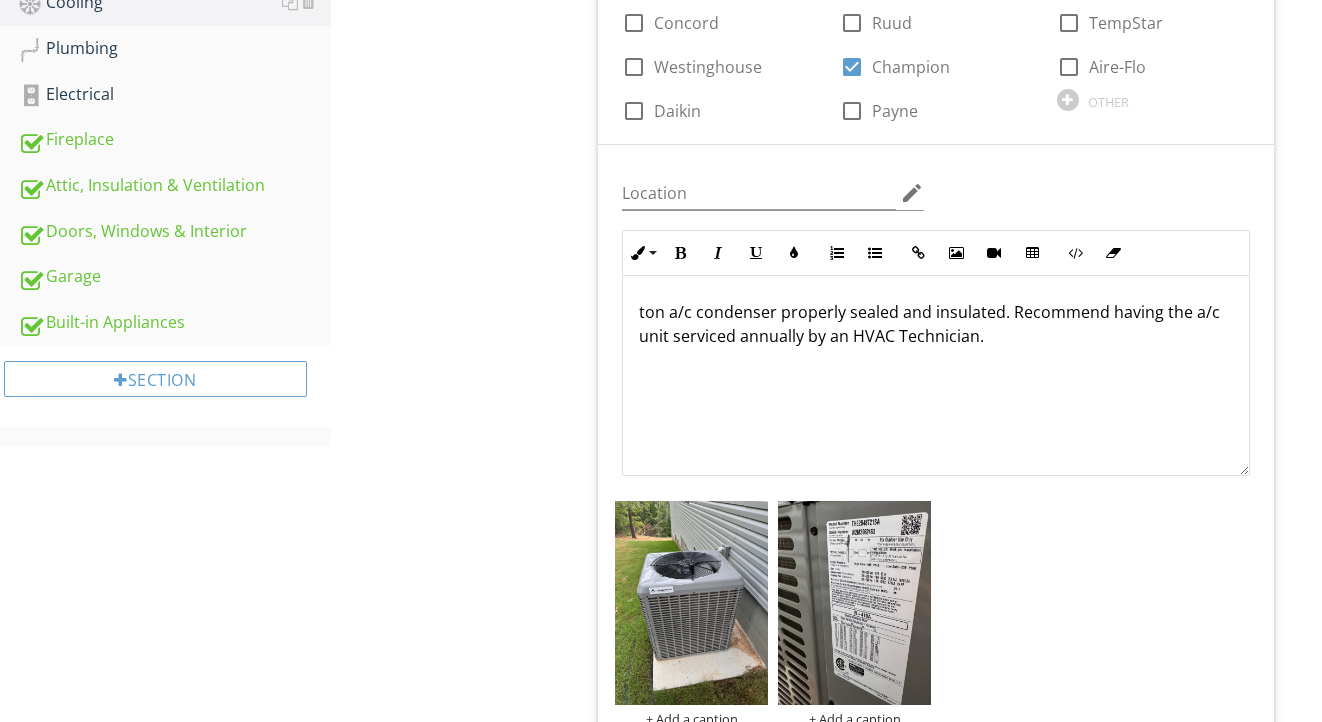 type 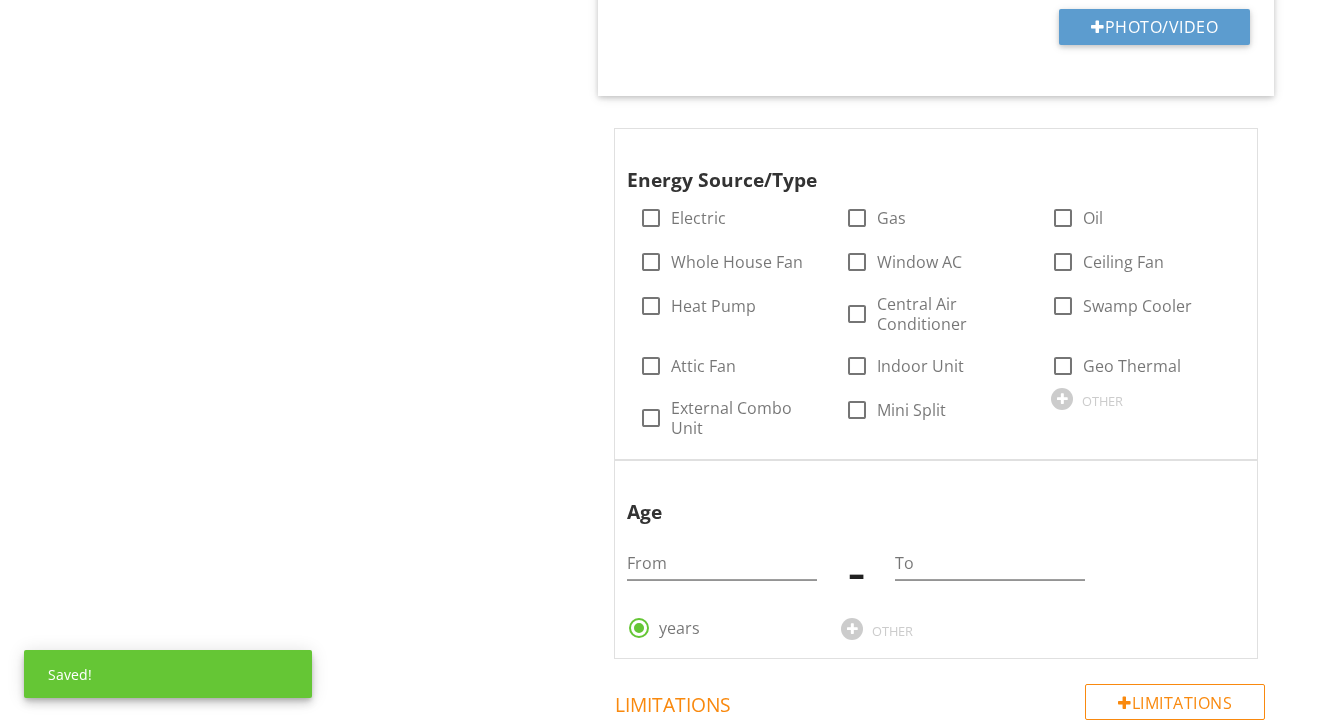 scroll, scrollTop: 1603, scrollLeft: 0, axis: vertical 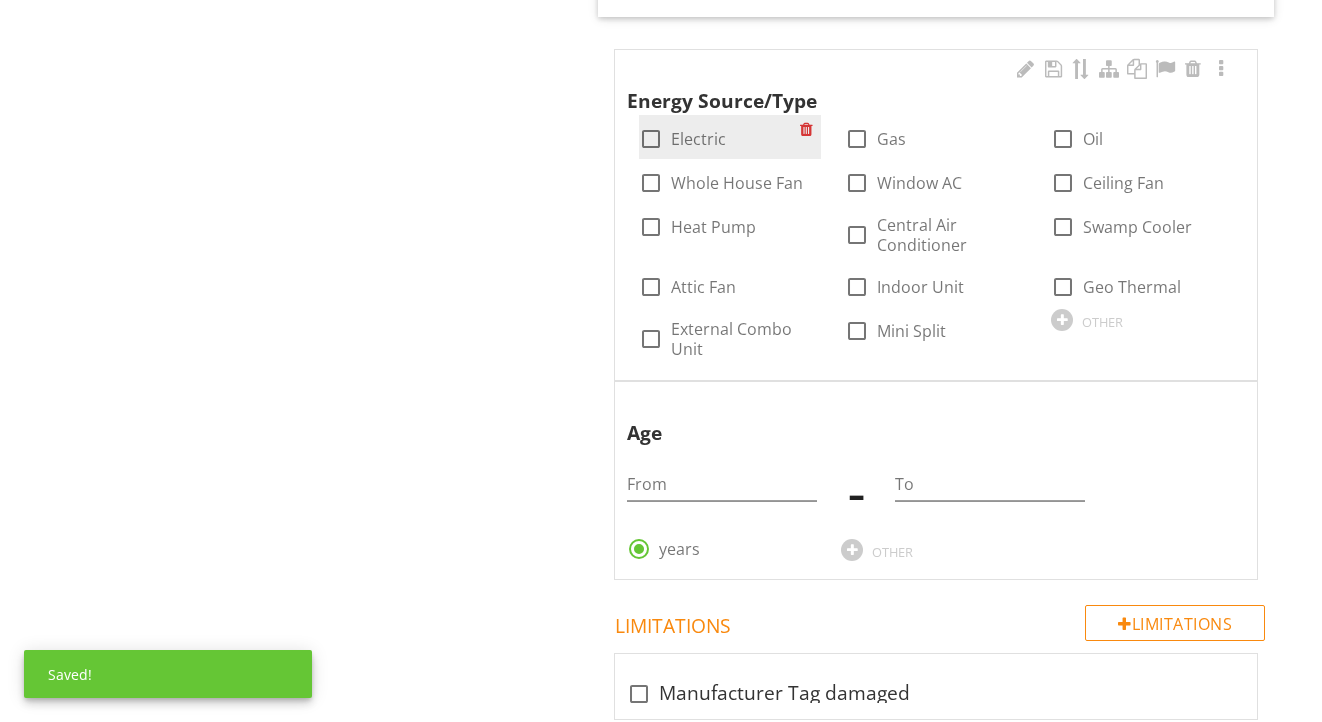 click on "Electric" at bounding box center (698, 139) 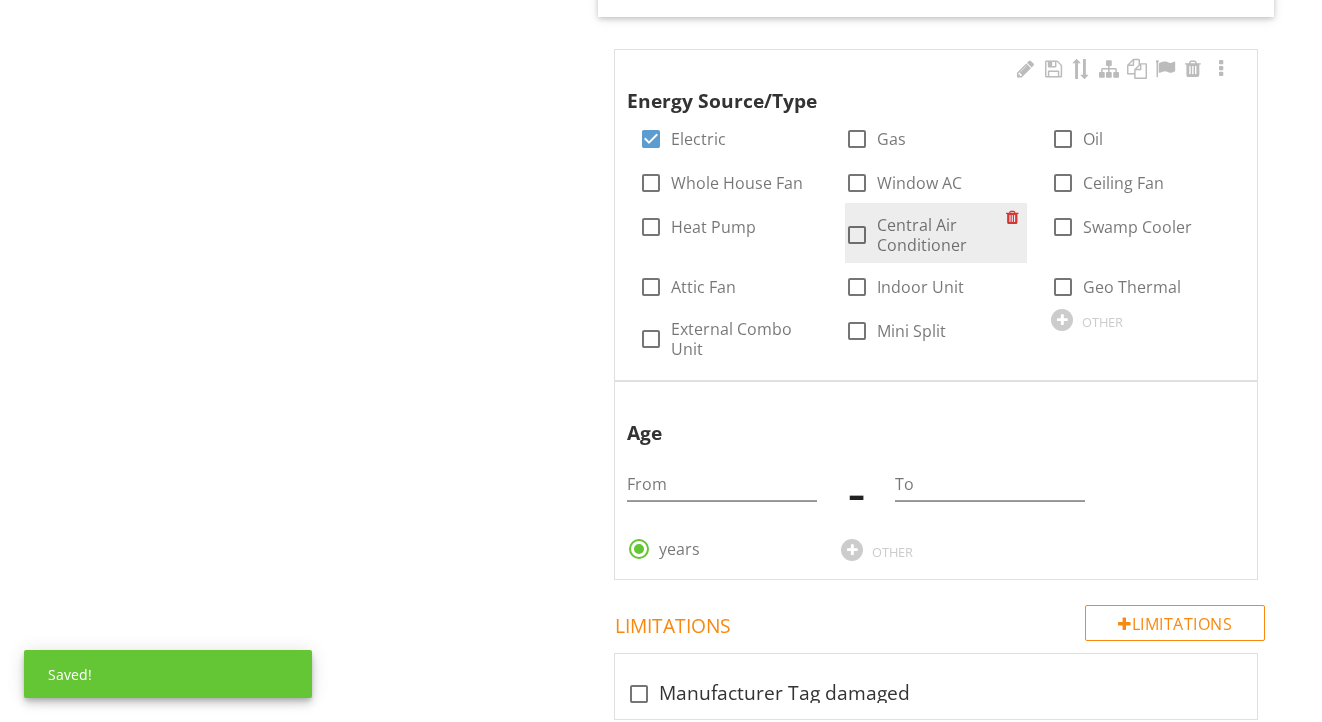 click on "Central Air Conditioner" at bounding box center [941, 235] 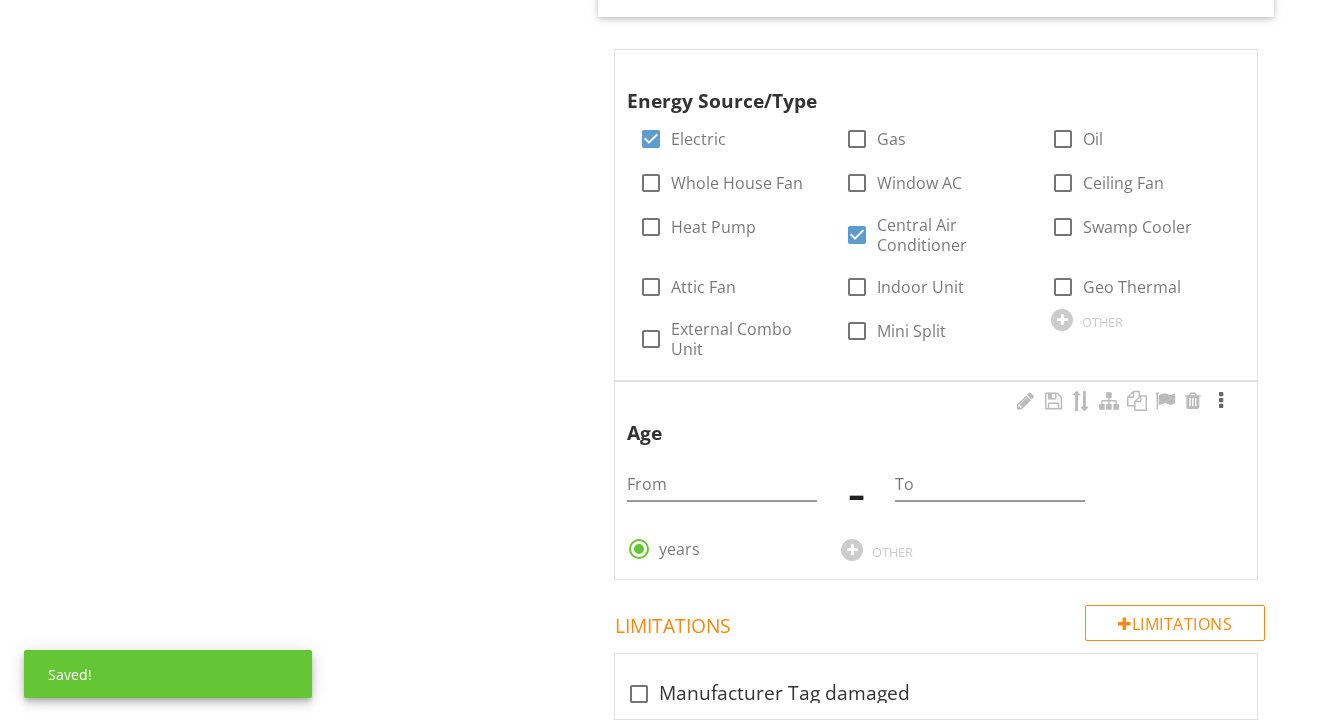 click at bounding box center [1221, 401] 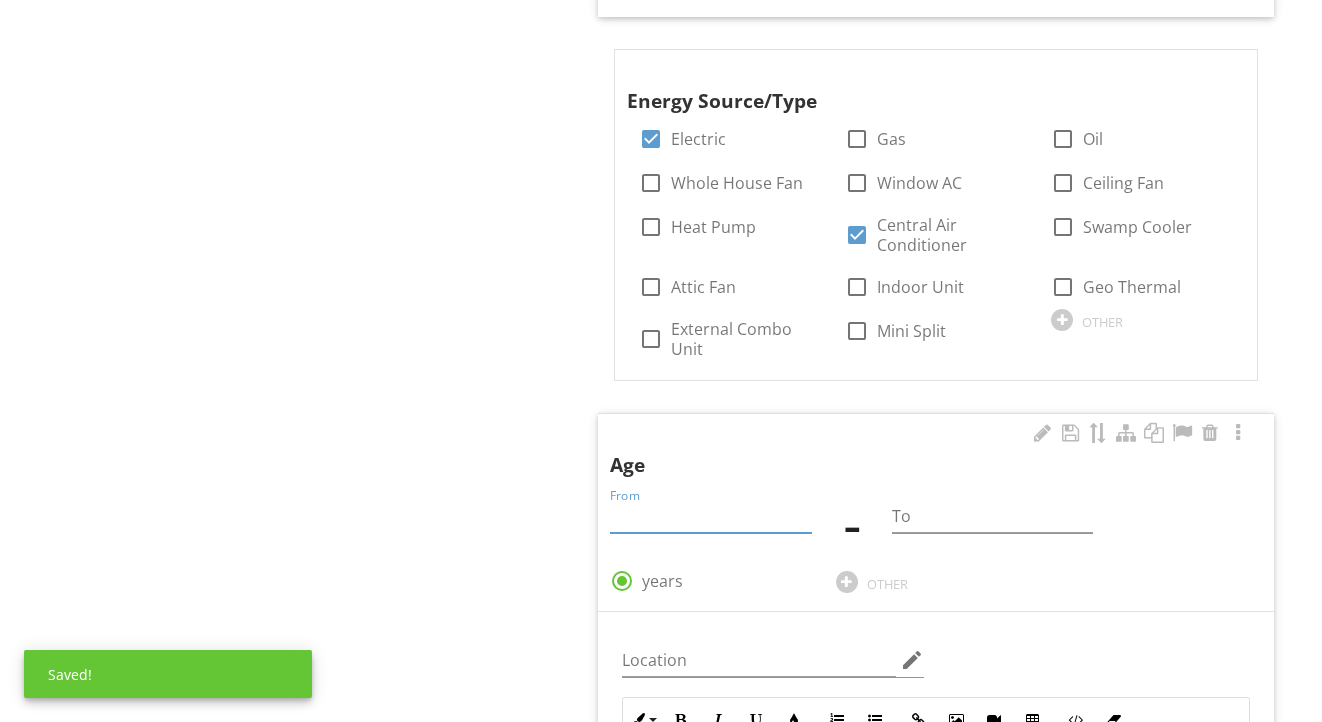 click at bounding box center (710, 516) 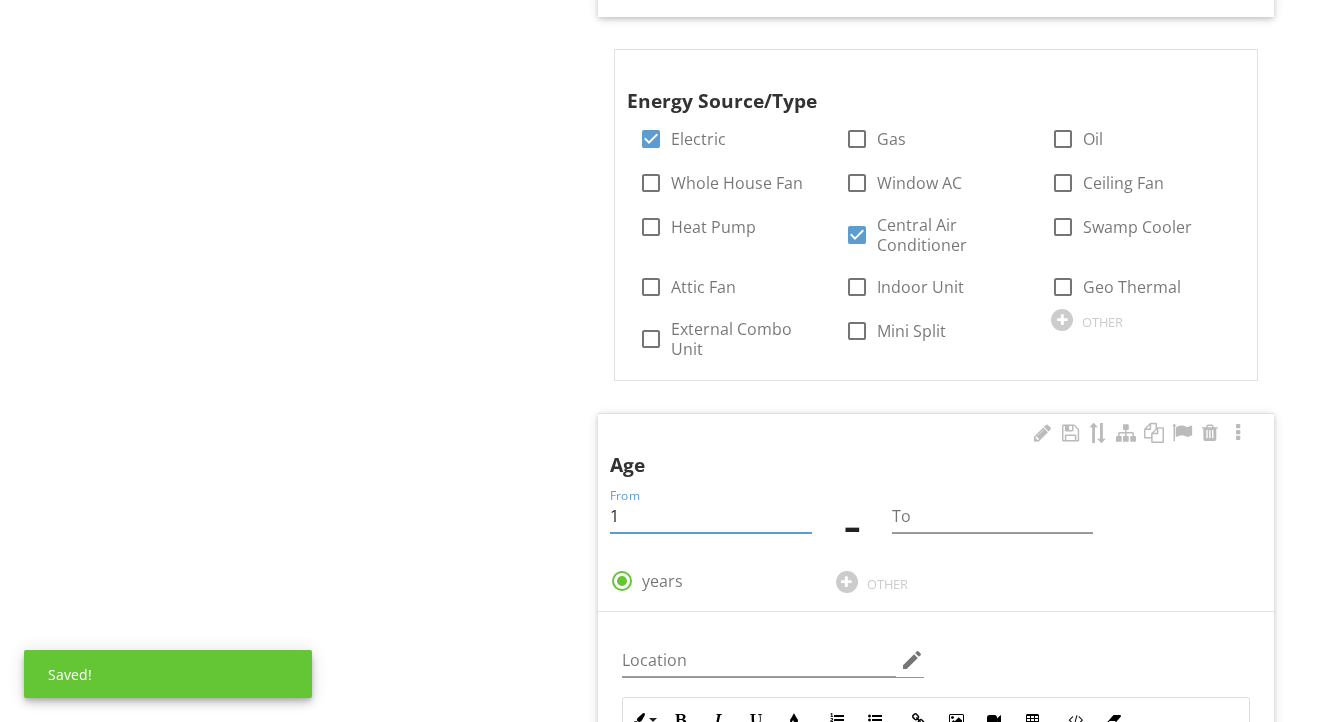 type on "1" 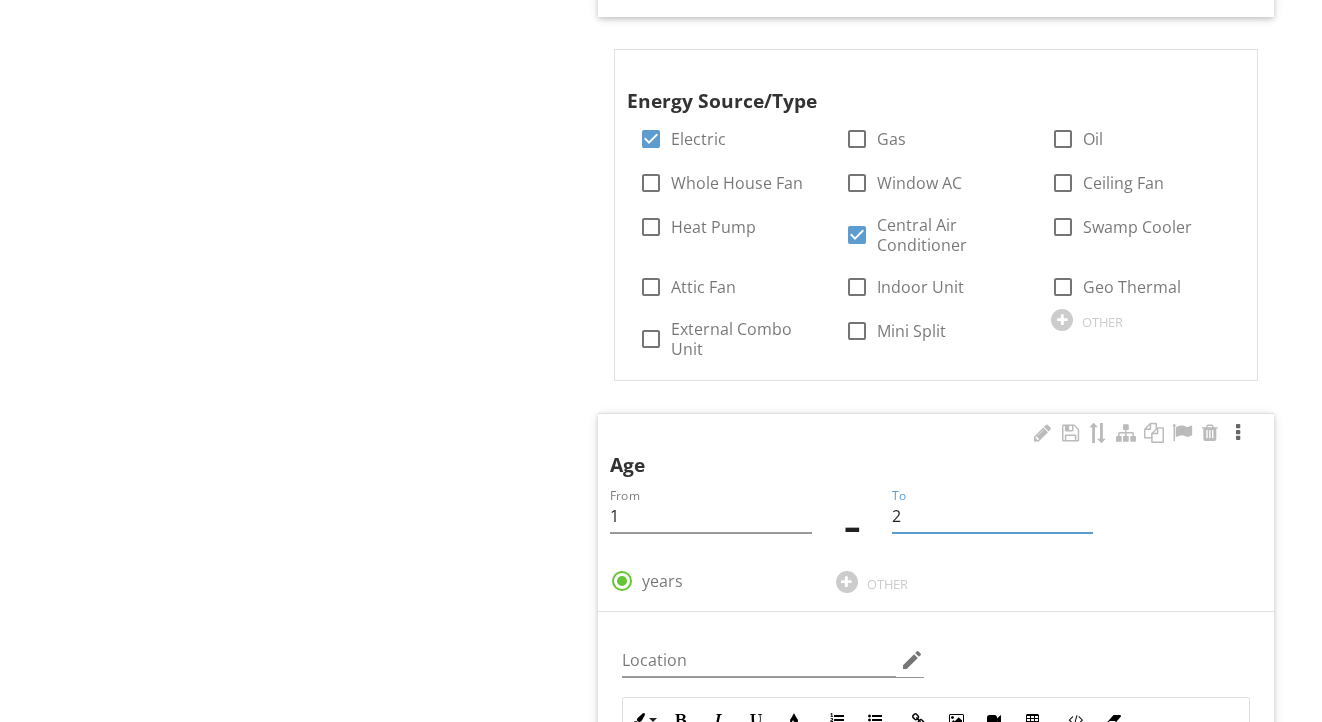 type on "2" 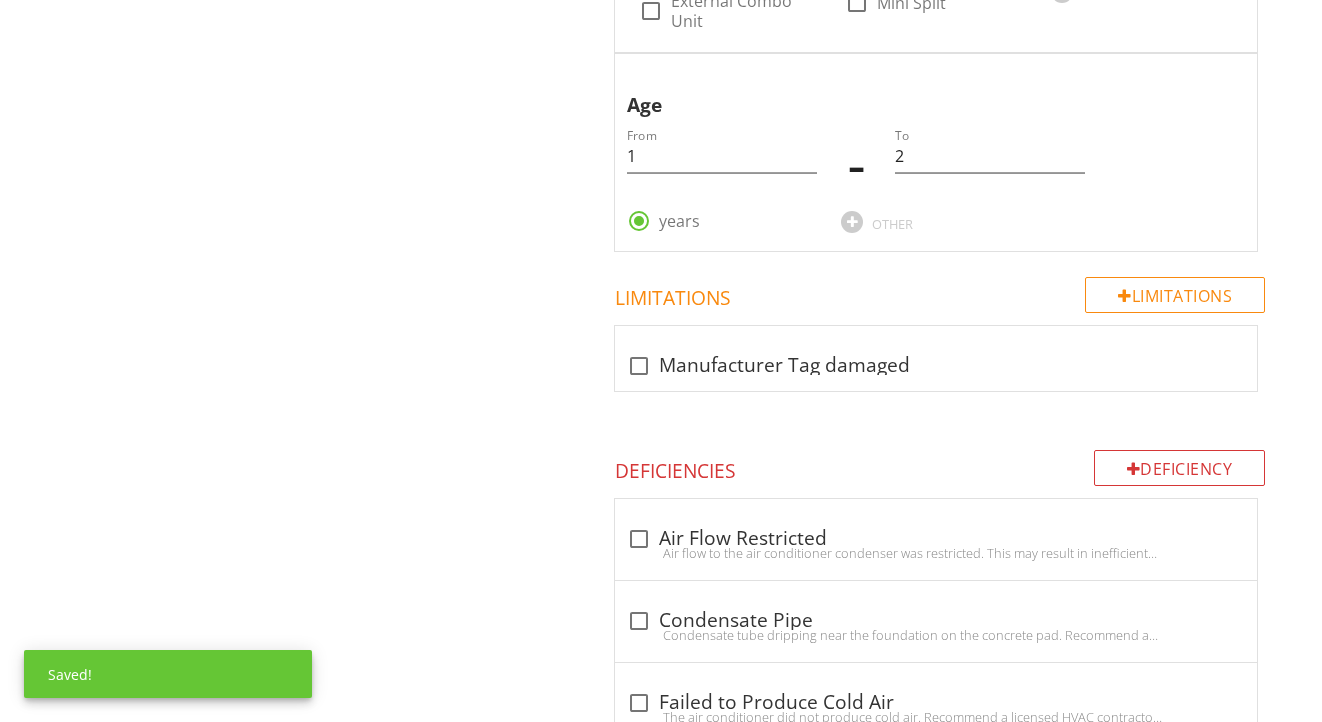 scroll, scrollTop: 1900, scrollLeft: 0, axis: vertical 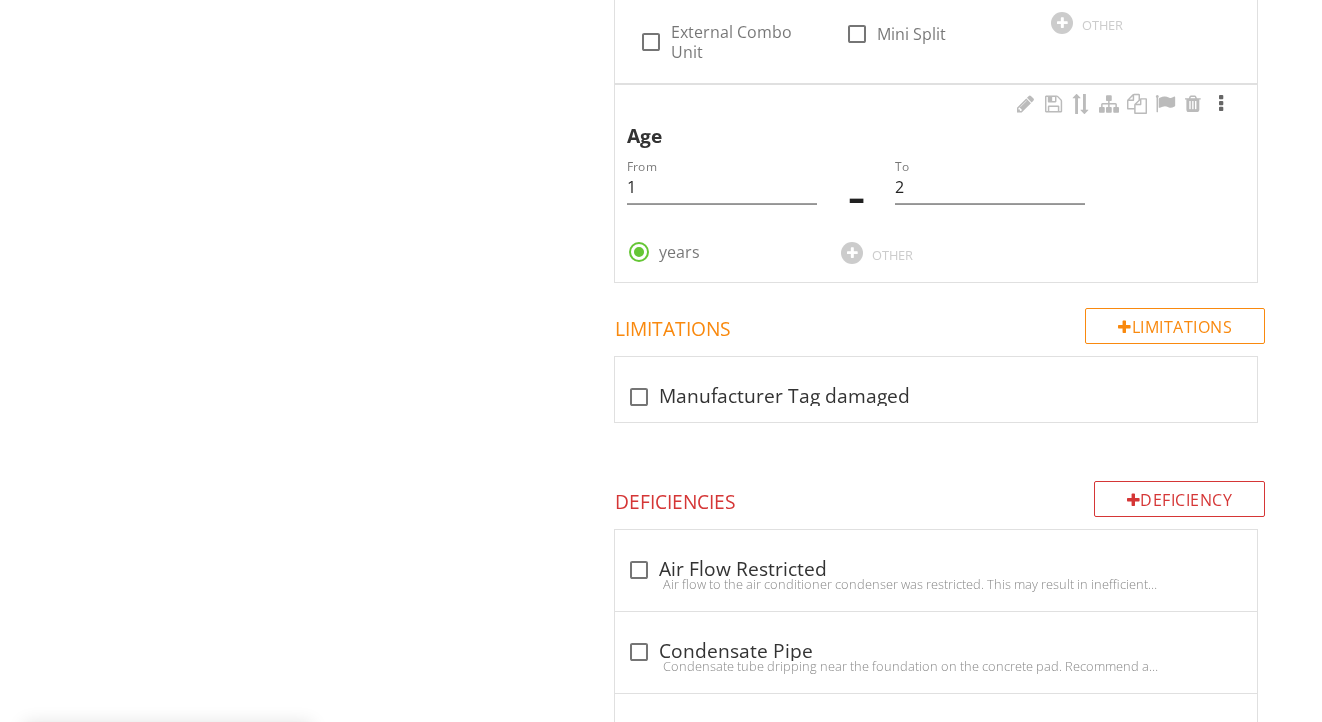 click at bounding box center (1221, 104) 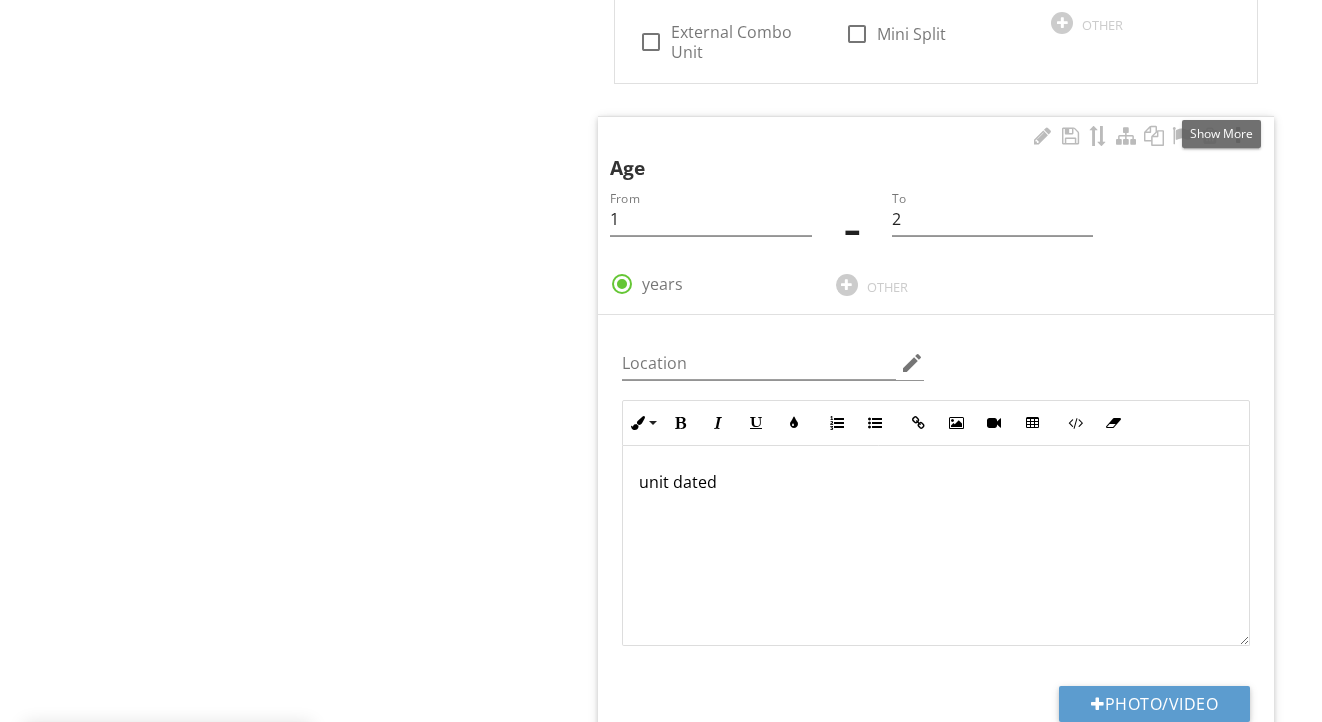 scroll, scrollTop: 1970, scrollLeft: 0, axis: vertical 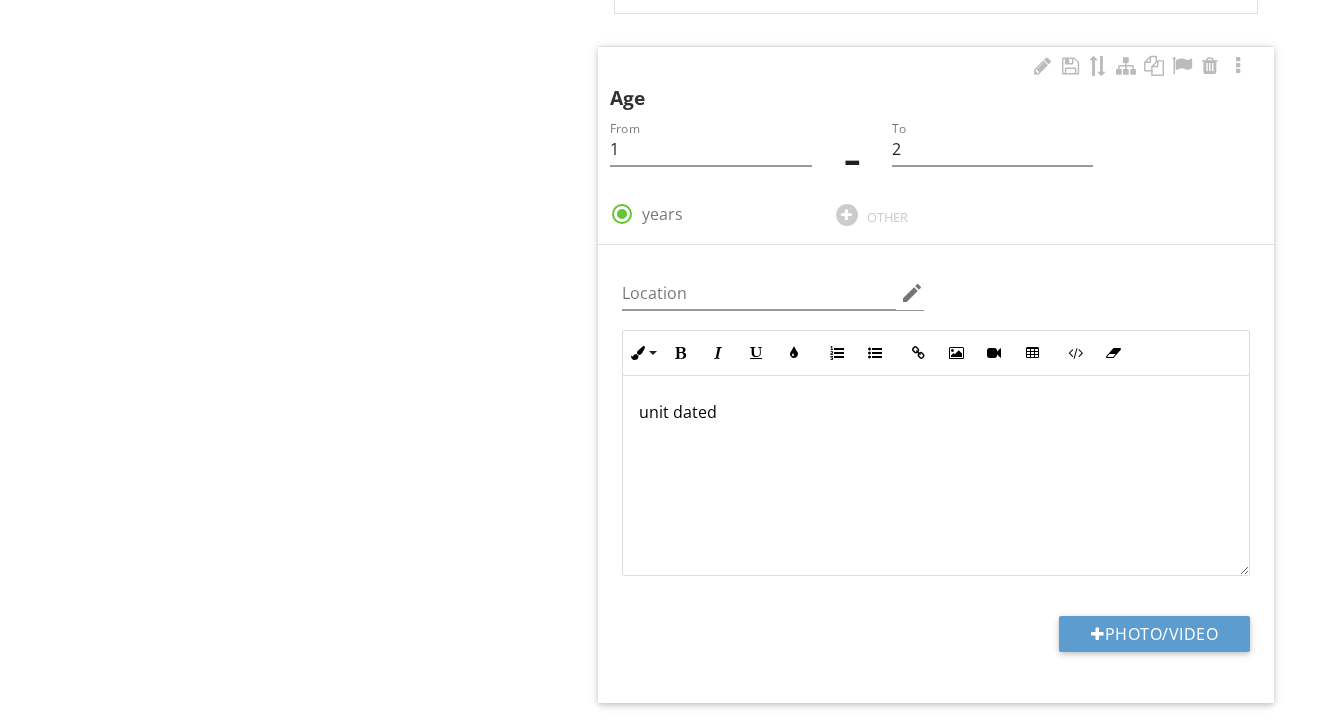 click on "unit dated" at bounding box center (936, 476) 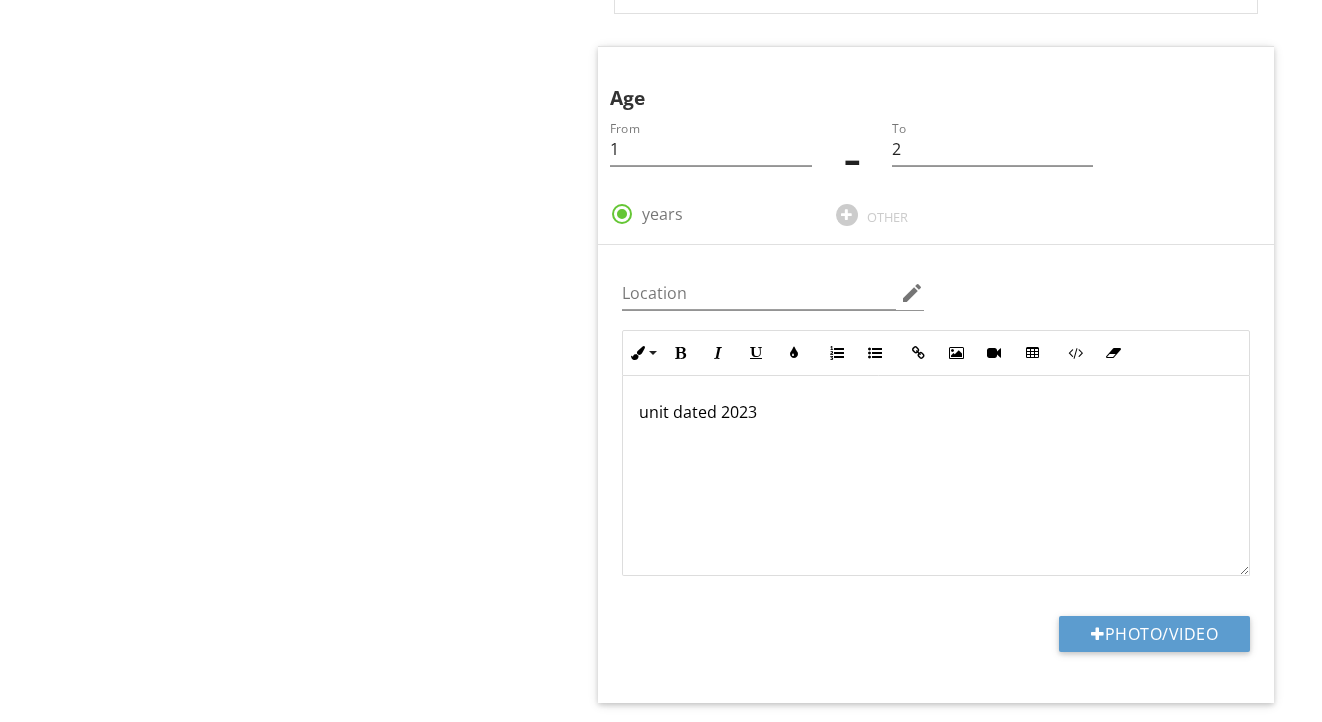 click on "Cooling
General
Cooling Equipment
Normal Operating Controls
Distribution System
Item
Cooling Equipment
Info
Information                 2
Brand
check_box_outline_blank Amana   check_box_outline_blank Frigidaire   check_box_outline_blank Armstrong   check_box_outline_blank Bryant   check_box_outline_blank Carrier   check_box_outline_blank Coleman   check_box_outline_blank General Electric   check_box_outline_blank Goodman   check_box_outline_blank Unknown   check_box_outline_blank Lennox   check_box_outline_blank Maytag   check_box_outline_blank Rheem   check_box_outline_blank Trane   check_box_outline_blank Luxaire   check_box_outline_blank York   check_box_outline_blank Heil   Klimaire" at bounding box center (827, 162) 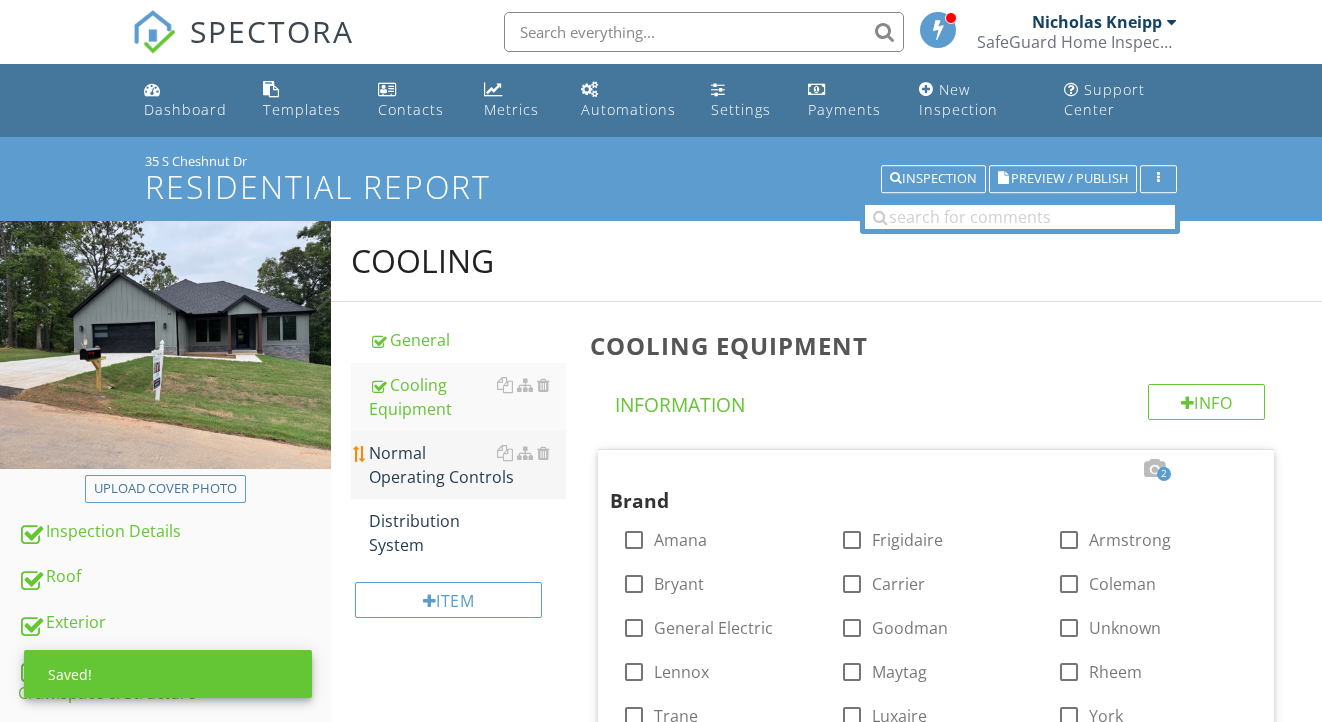 scroll, scrollTop: -1, scrollLeft: 0, axis: vertical 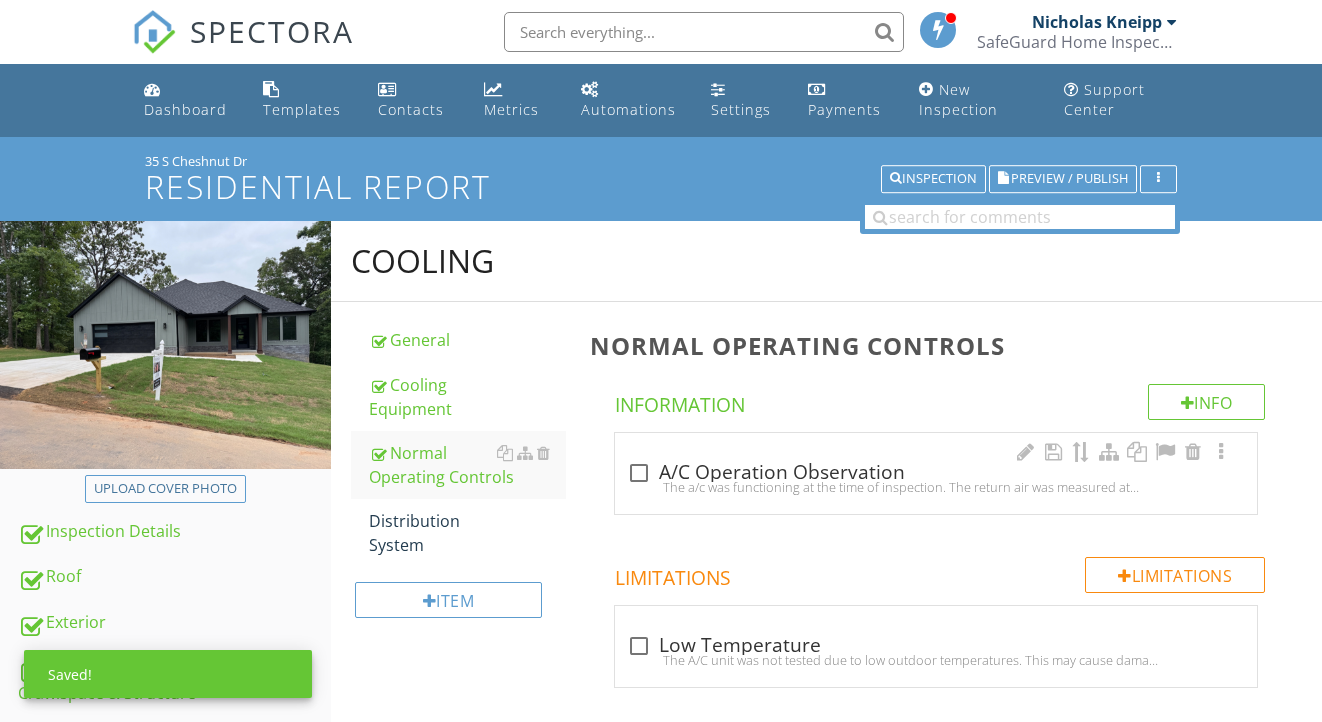 click on "The a/c was functioning at the time of inspection. The return air was measured at degrees and the supply air throughout the home was measured at degrees." at bounding box center (936, 487) 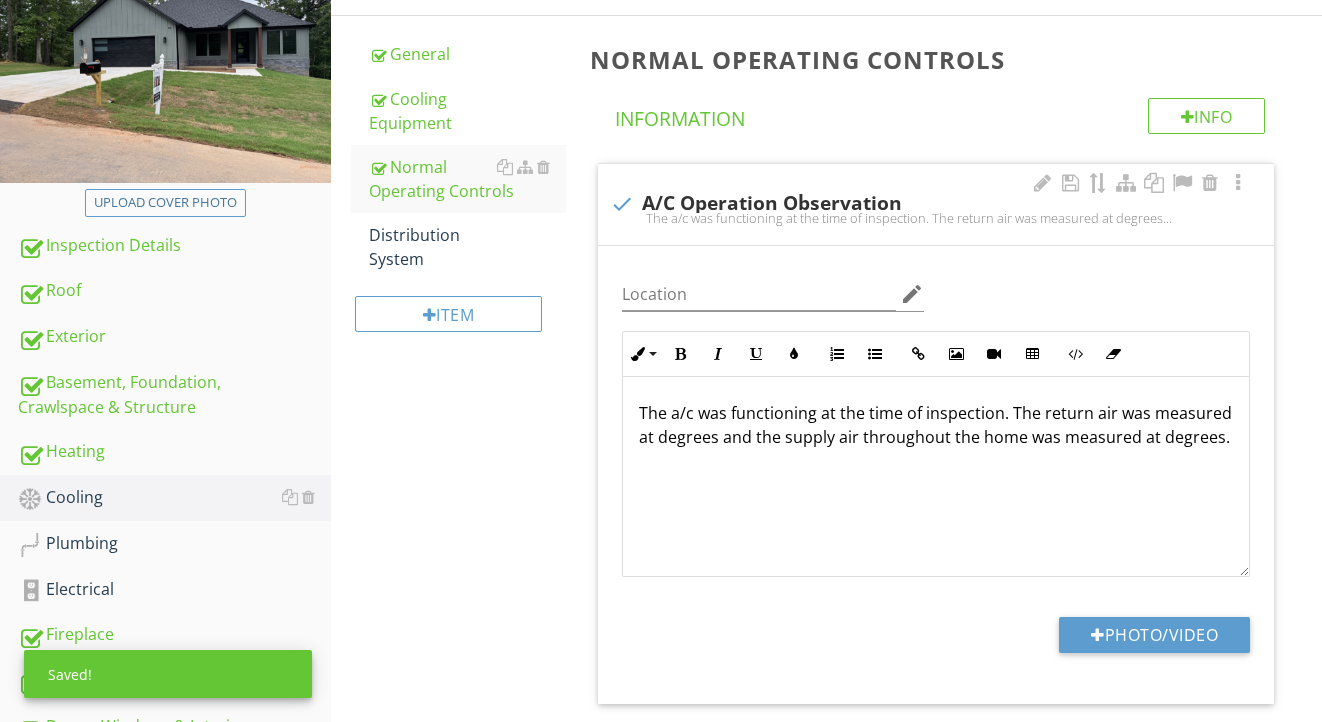 scroll, scrollTop: 440, scrollLeft: 0, axis: vertical 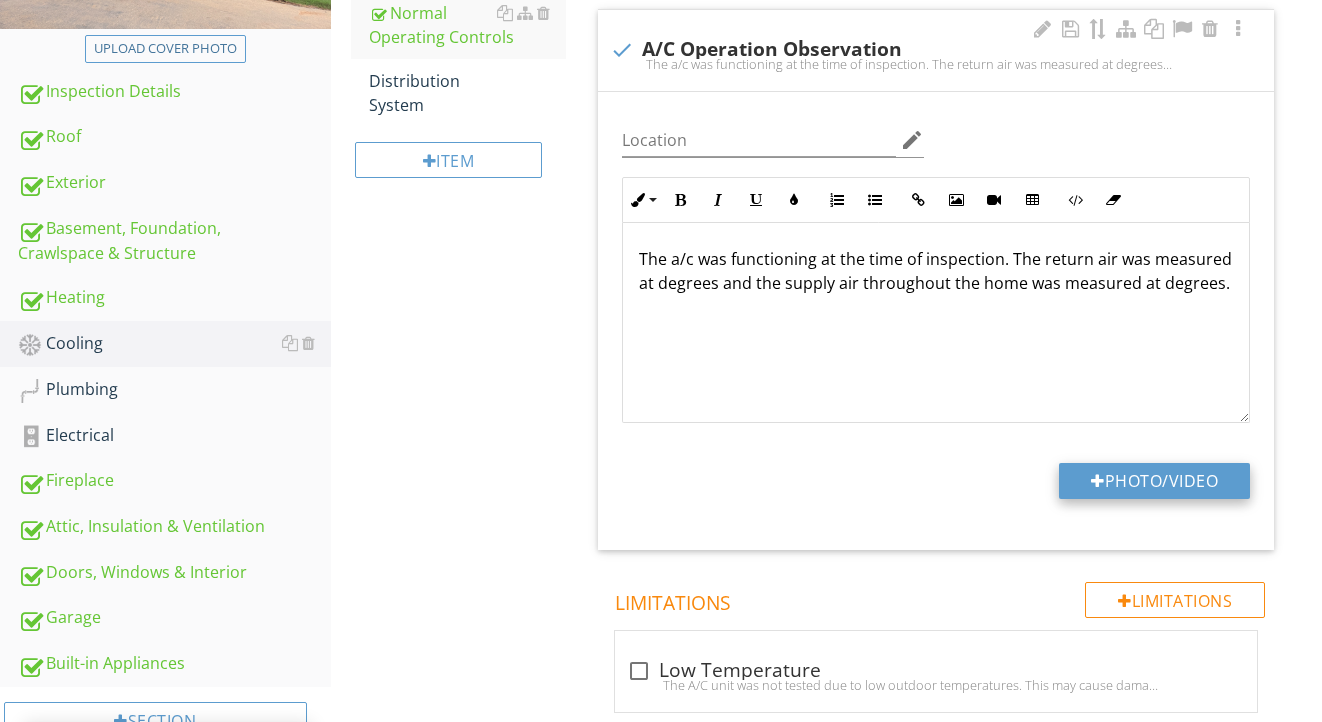 click on "Photo/Video" at bounding box center (1154, 481) 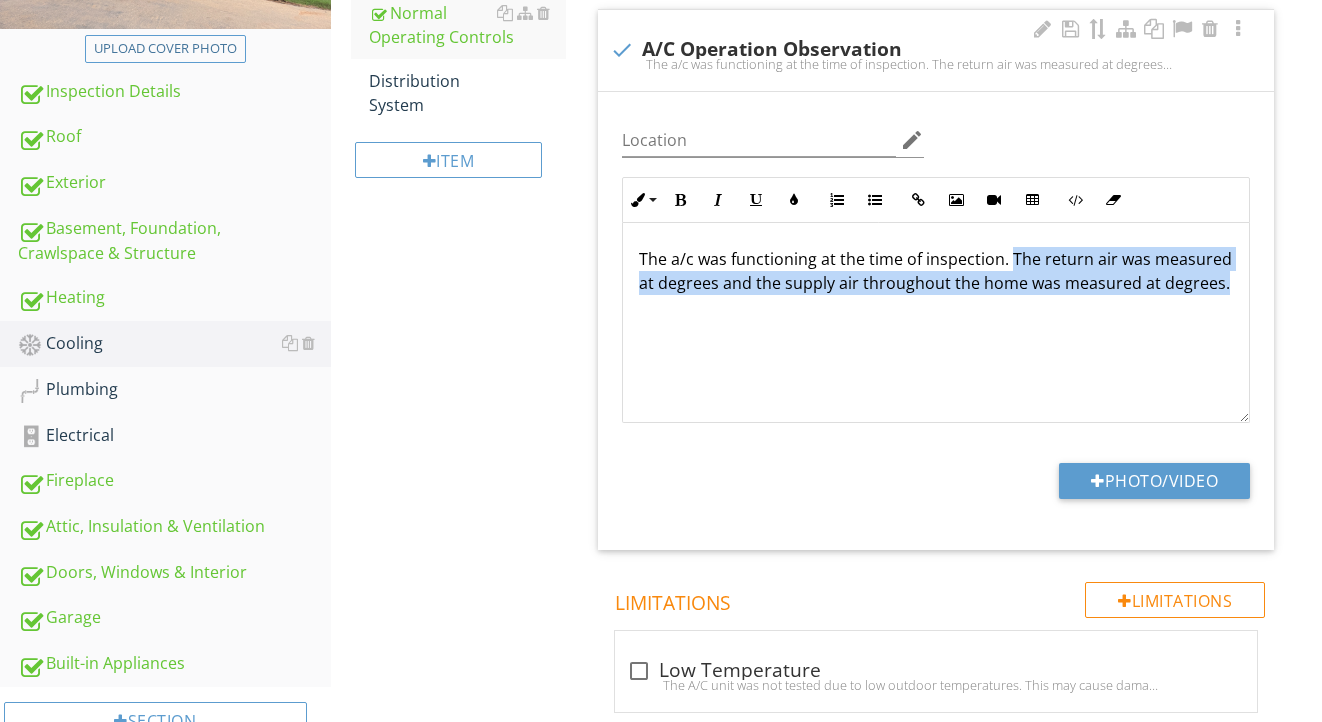 drag, startPoint x: 1009, startPoint y: 254, endPoint x: 1019, endPoint y: 301, distance: 48.052055 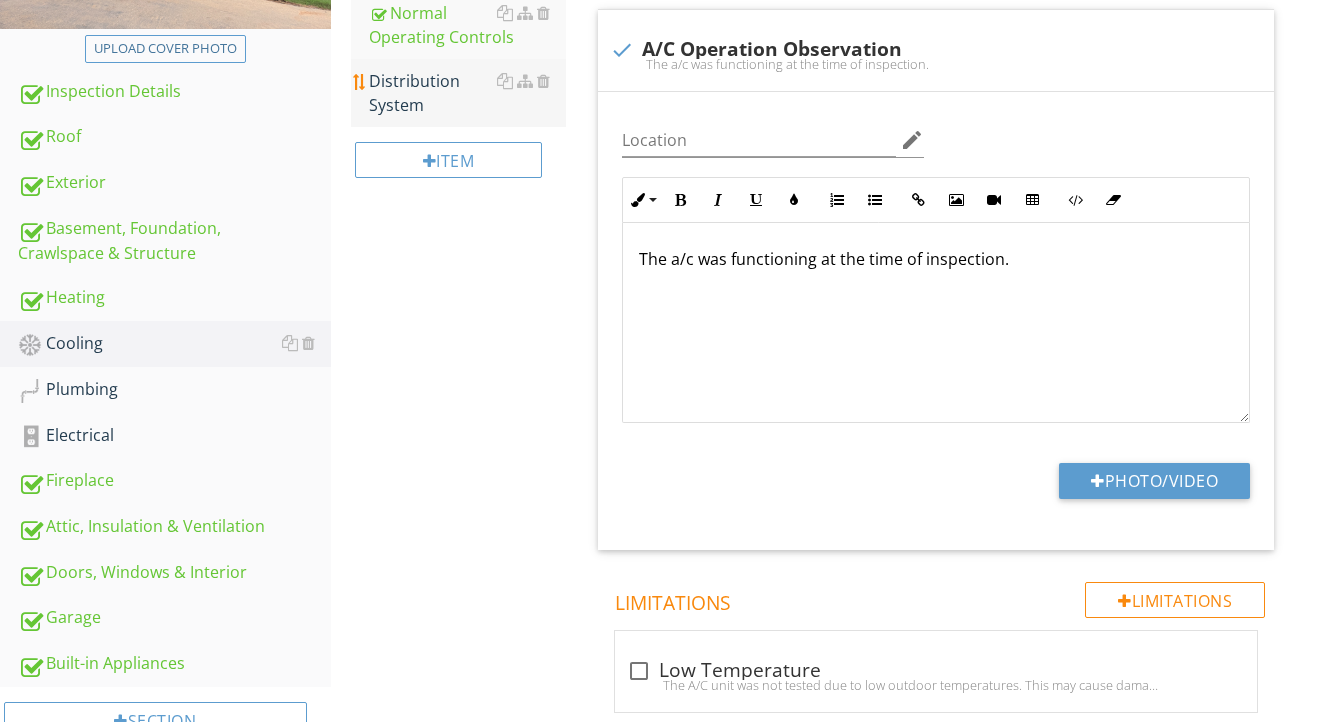 click on "Distribution System" at bounding box center (468, 93) 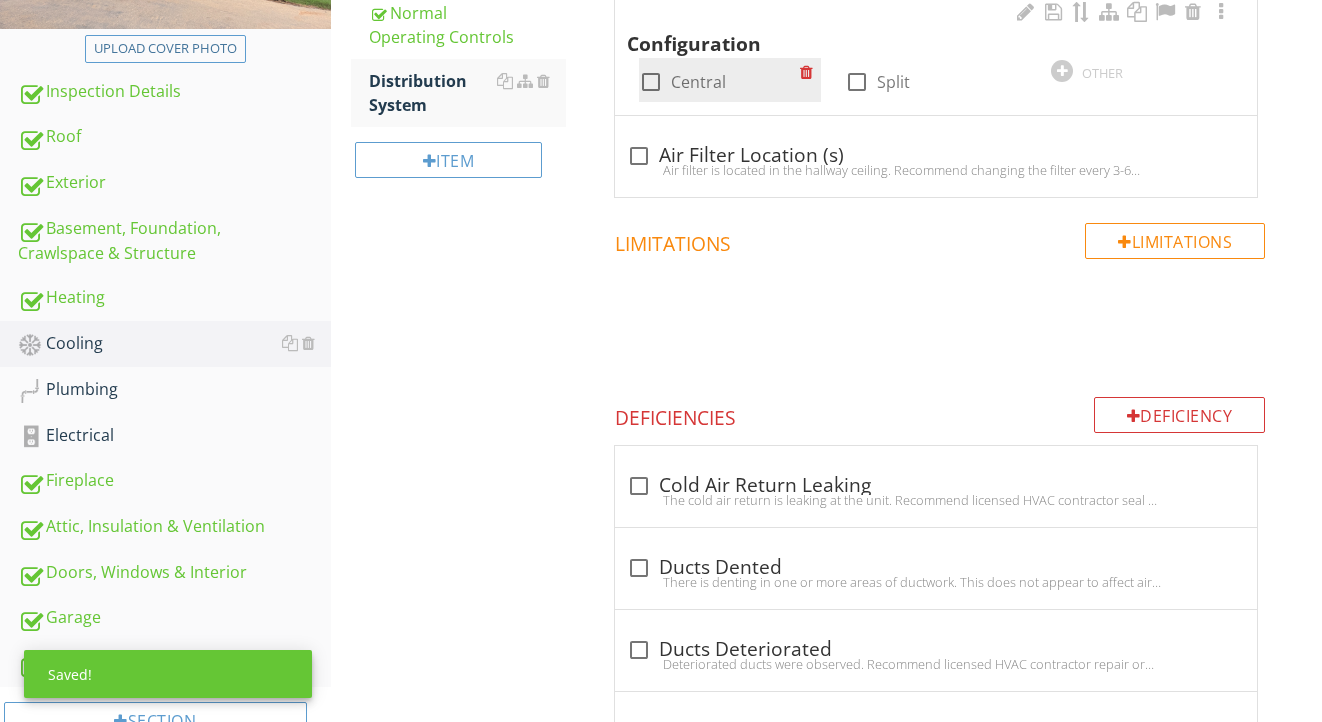 click on "Central" at bounding box center (698, 82) 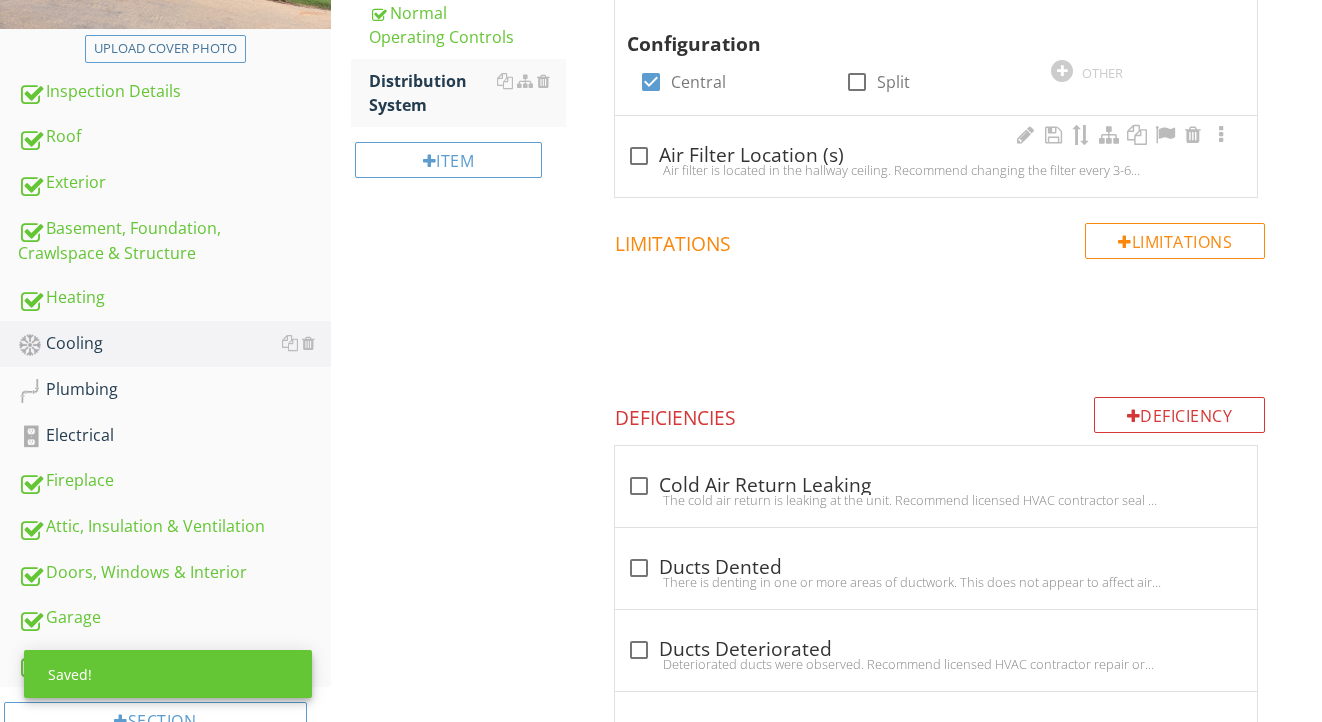 click on "check_box_outline_blank
Air Filter Location (s)" at bounding box center [936, 154] 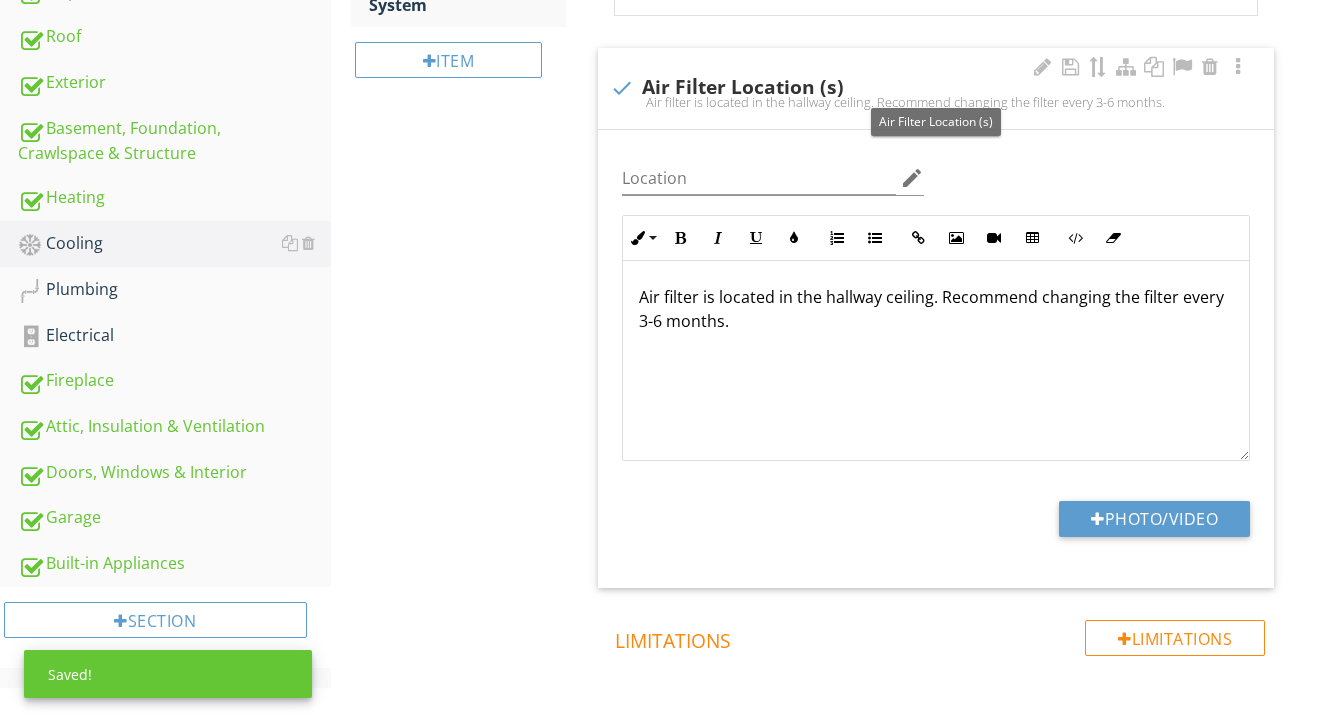 scroll, scrollTop: 668, scrollLeft: 0, axis: vertical 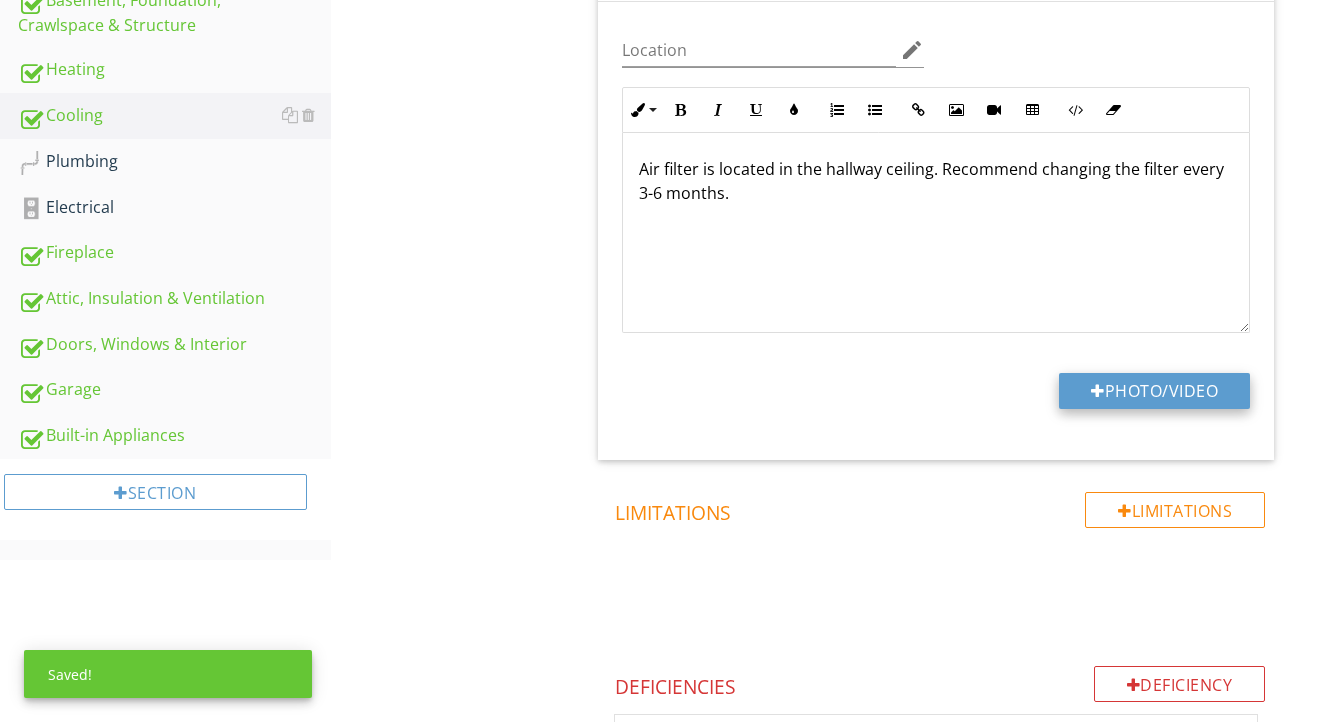 click on "Photo/Video" at bounding box center (1154, 391) 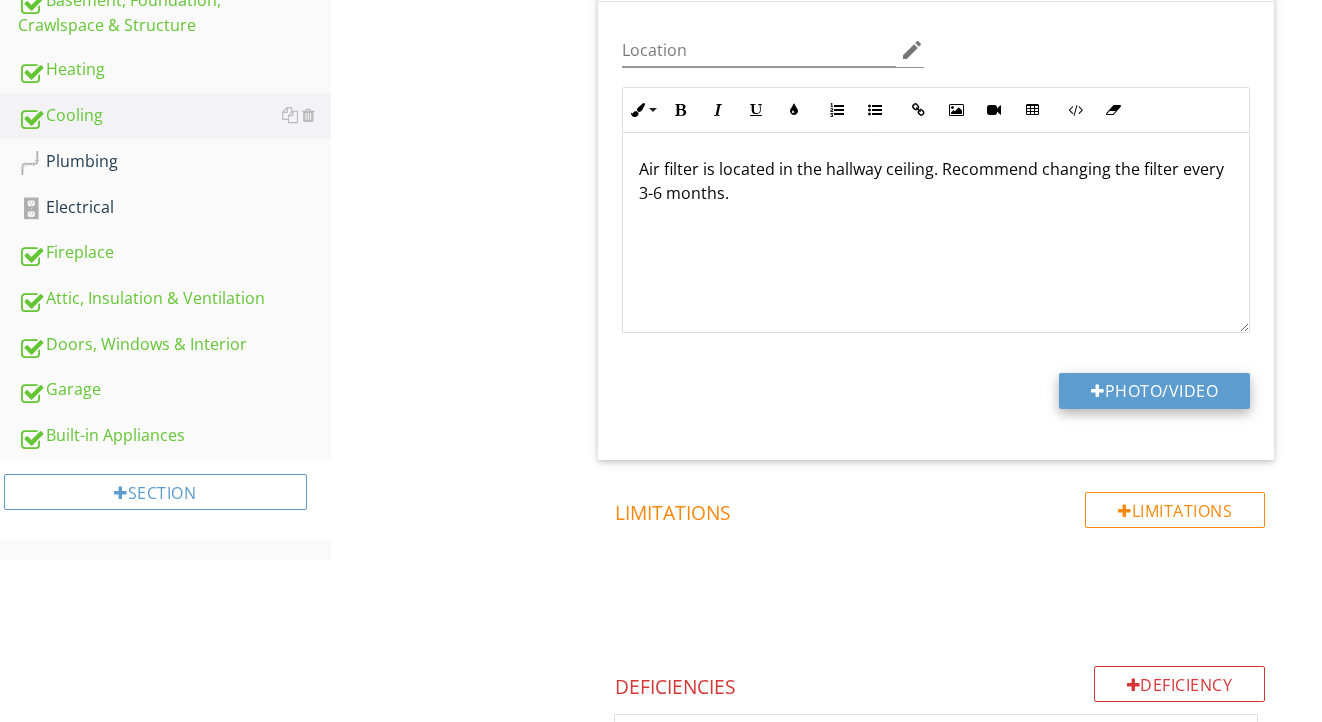 type on "C:\fakepath\IMG_0736.jpeg" 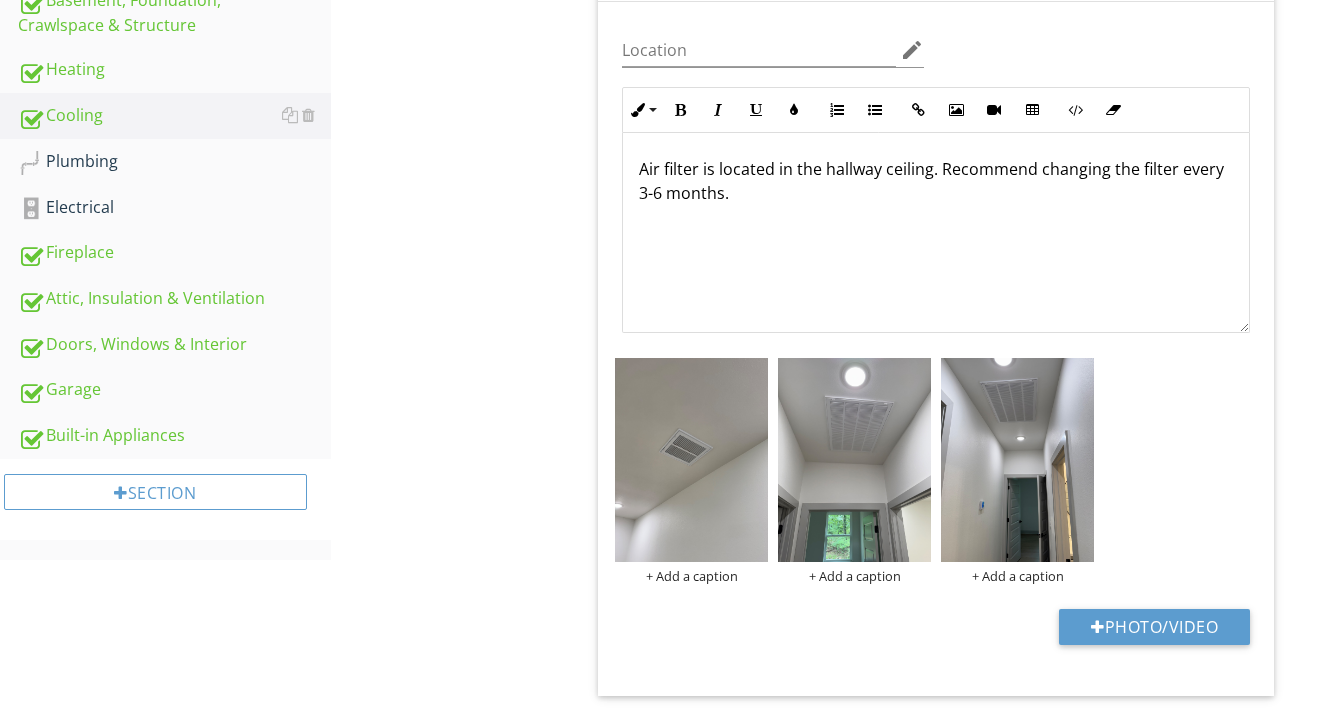 click on "Air filter is located in the hallway ceiling. Recommend changing the filter every 3-6 months." at bounding box center (936, 181) 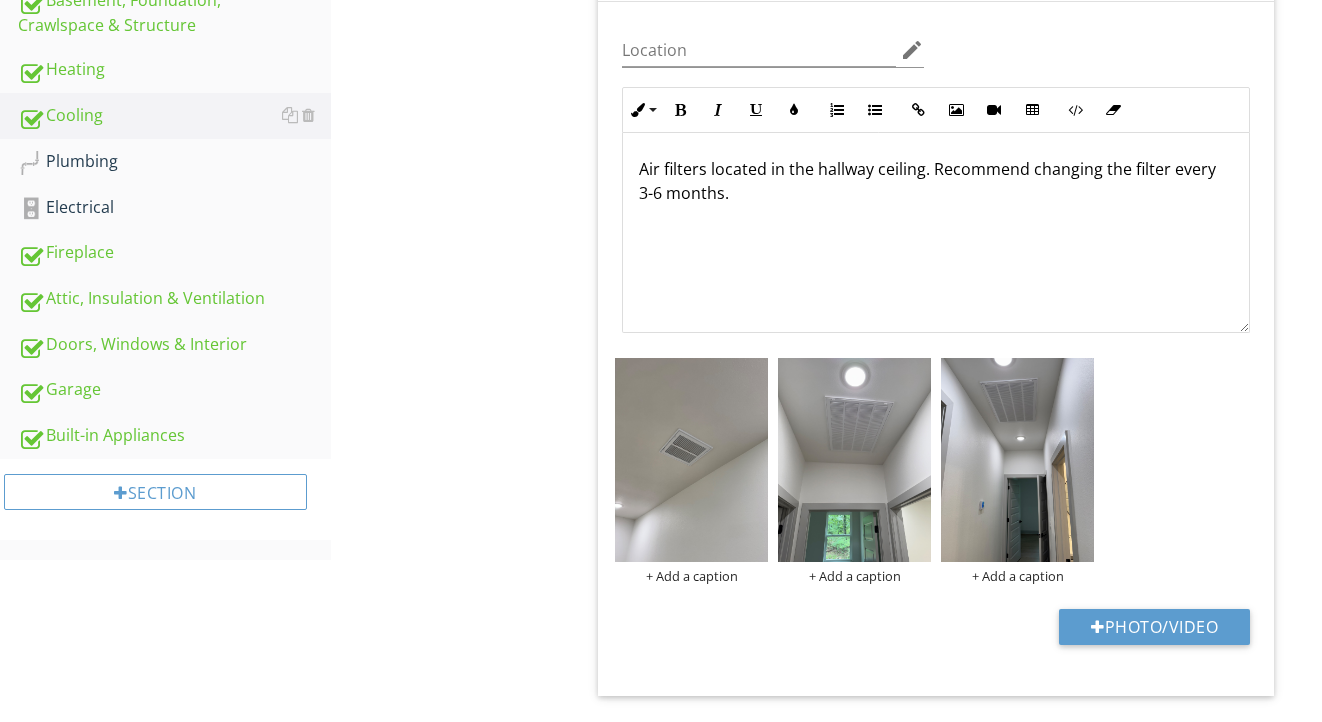 click on "Air filters located in the hallway ceiling. Recommend changing the filter every 3-6 months." at bounding box center [936, 181] 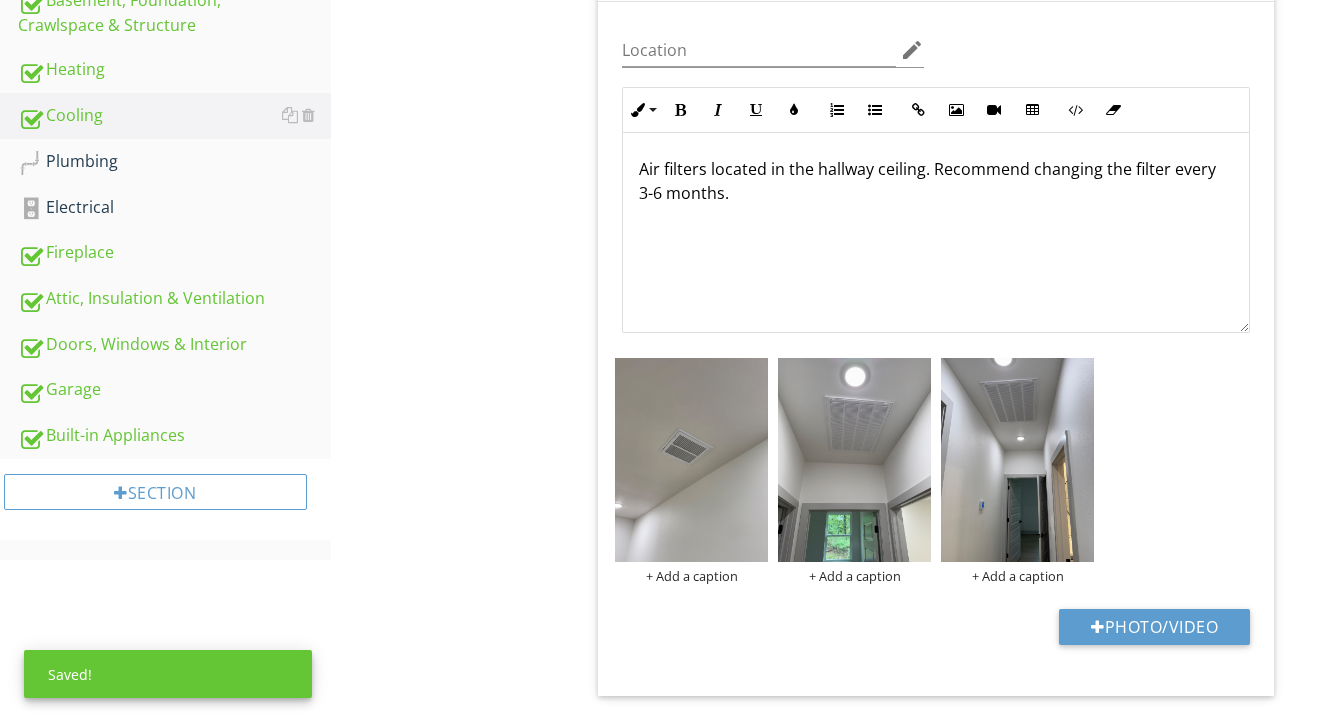 type 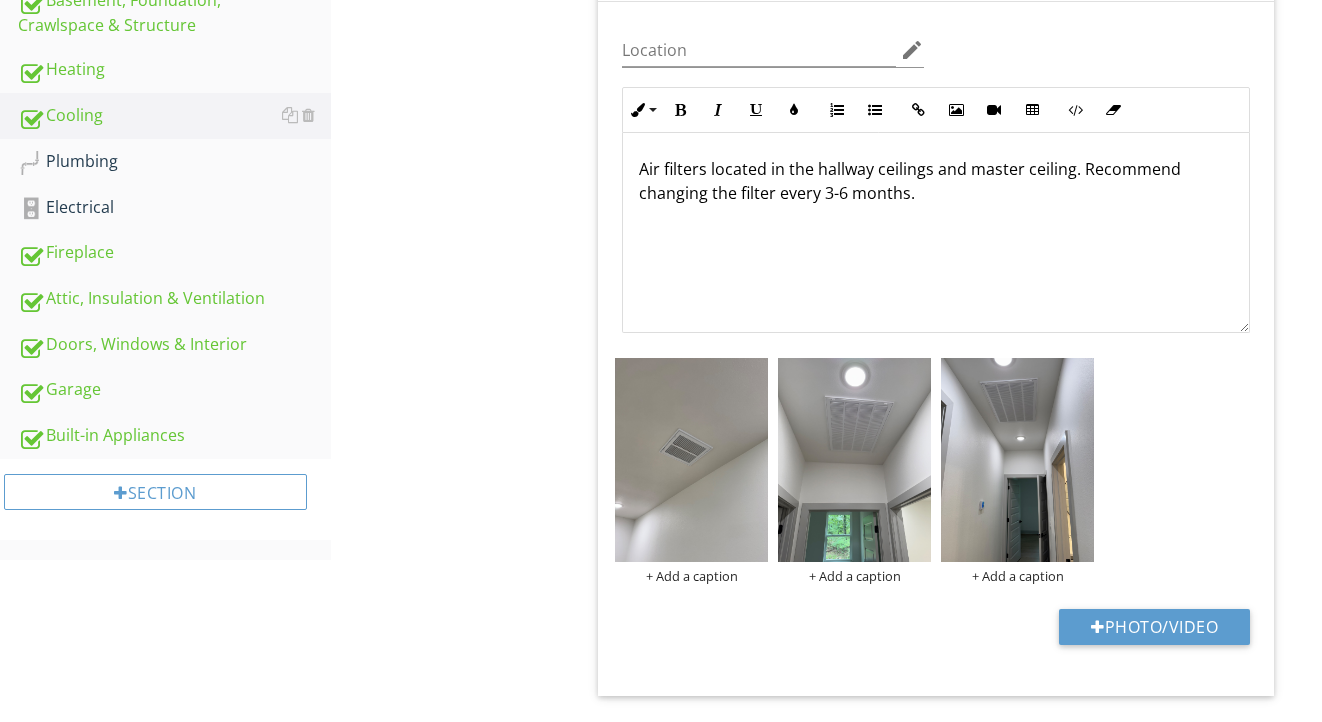 click on "Air filters located in the hallway ceilings and master ceiling. Recommend changing the filter every 3-6 months." at bounding box center [936, 233] 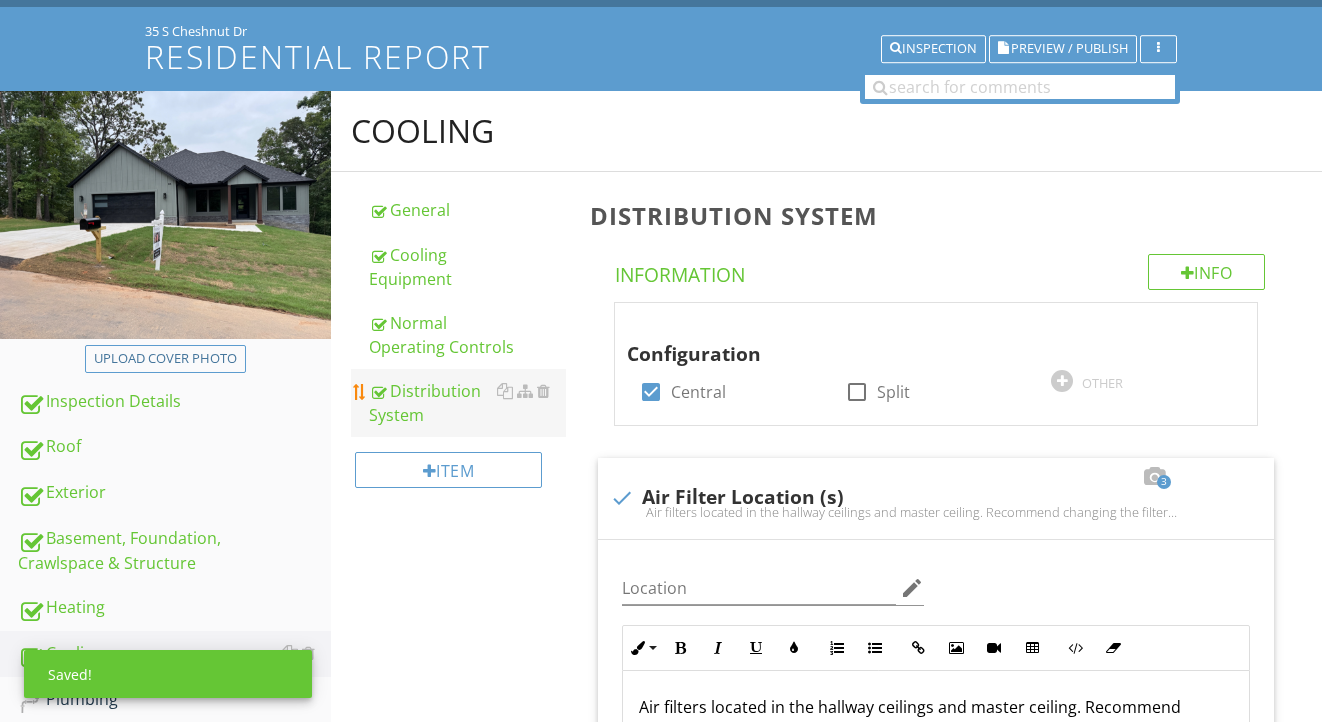 scroll, scrollTop: 476, scrollLeft: 0, axis: vertical 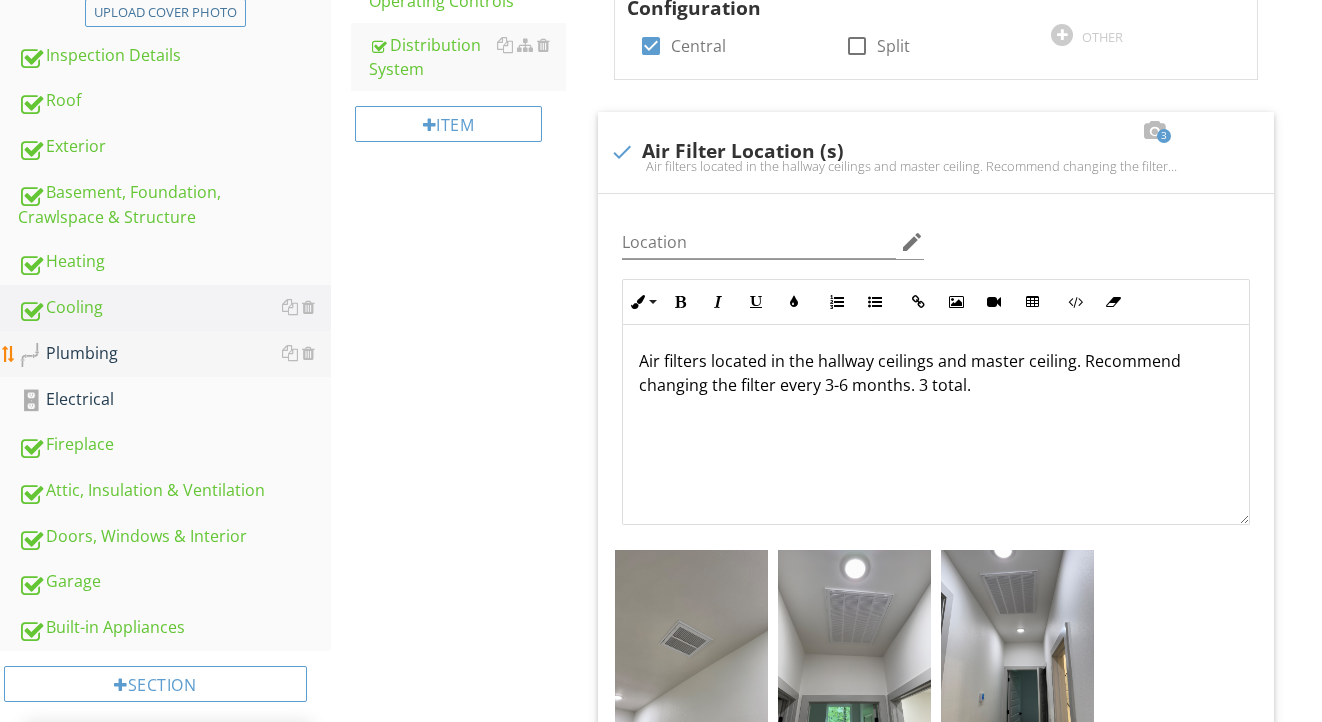 click on "Plumbing" at bounding box center [174, 354] 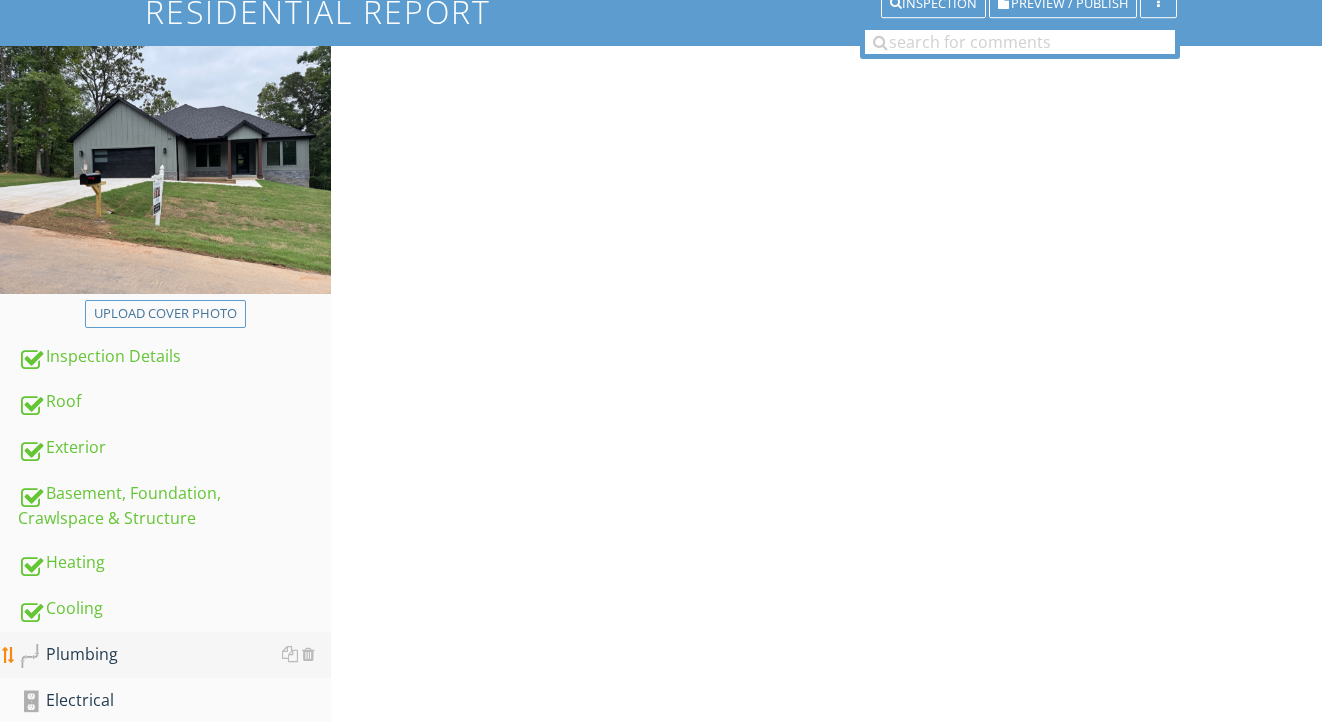 scroll, scrollTop: 42, scrollLeft: 0, axis: vertical 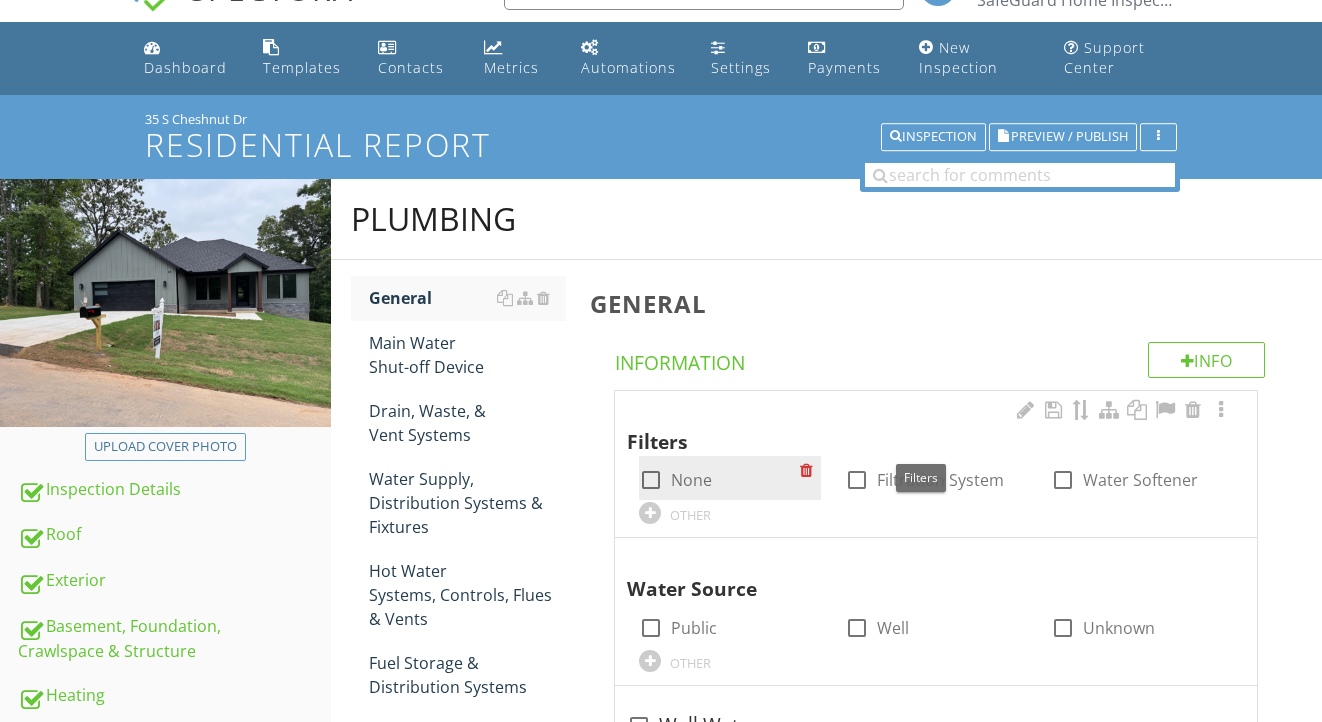 click on "None" at bounding box center (691, 480) 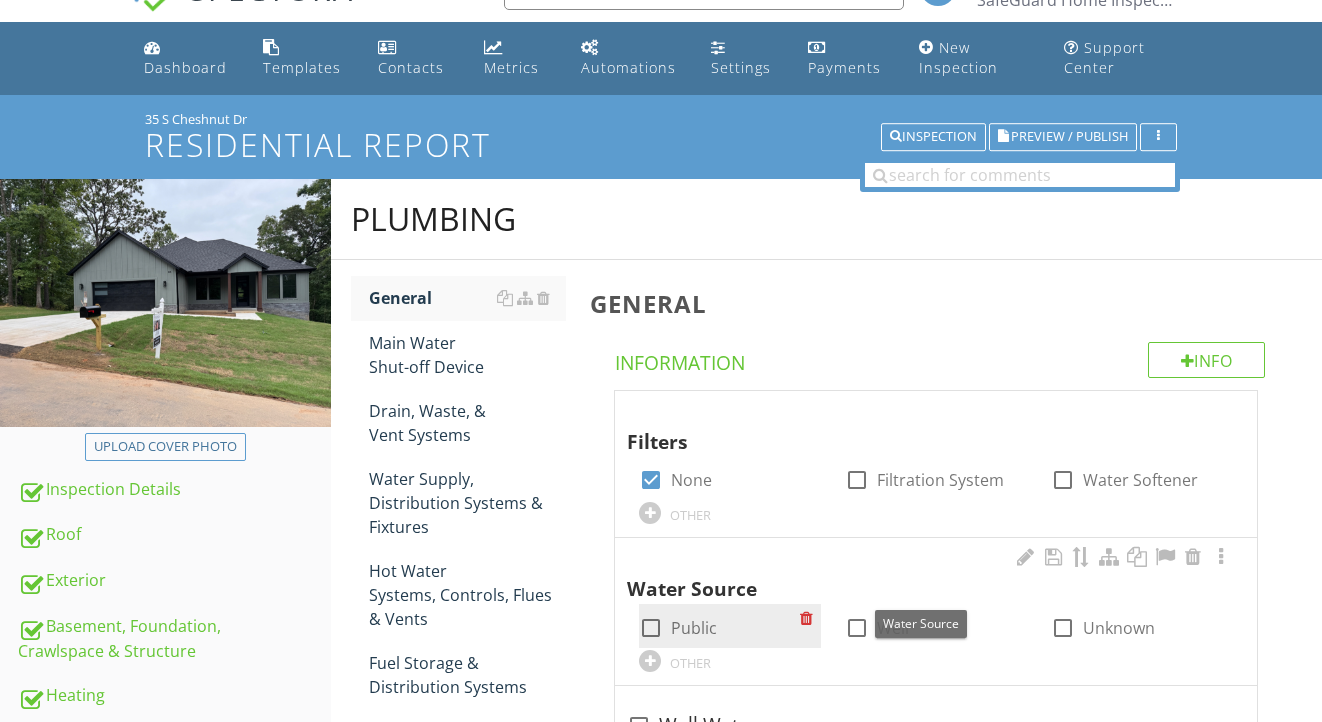 click on "Public" at bounding box center (694, 628) 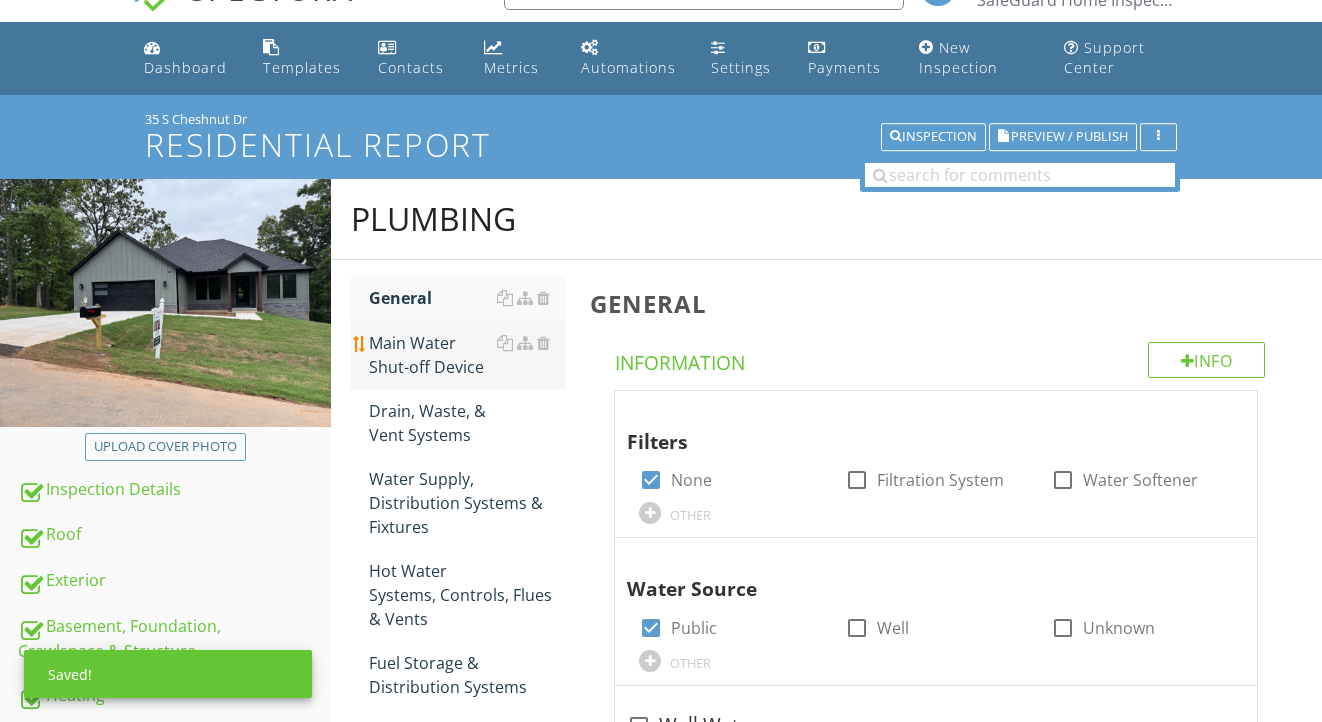 click on "Main Water Shut-off Device" at bounding box center [468, 355] 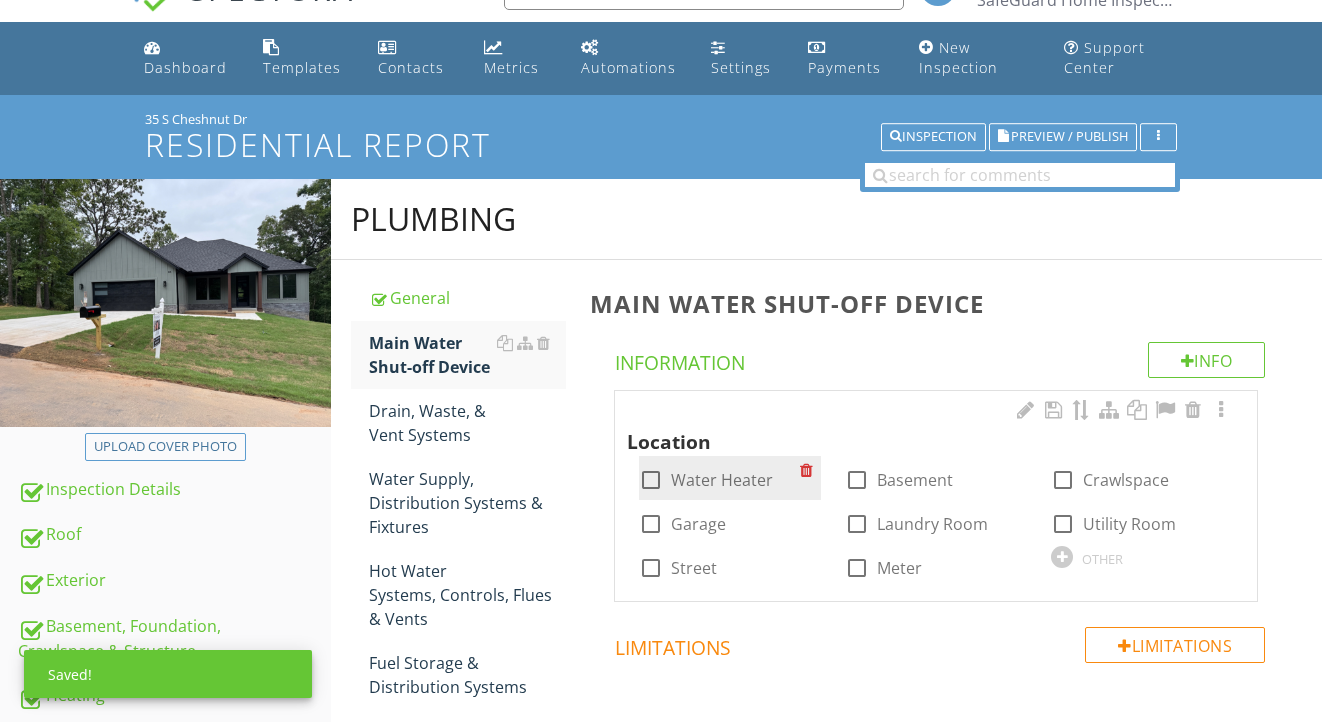 click on "Water Heater" at bounding box center (722, 480) 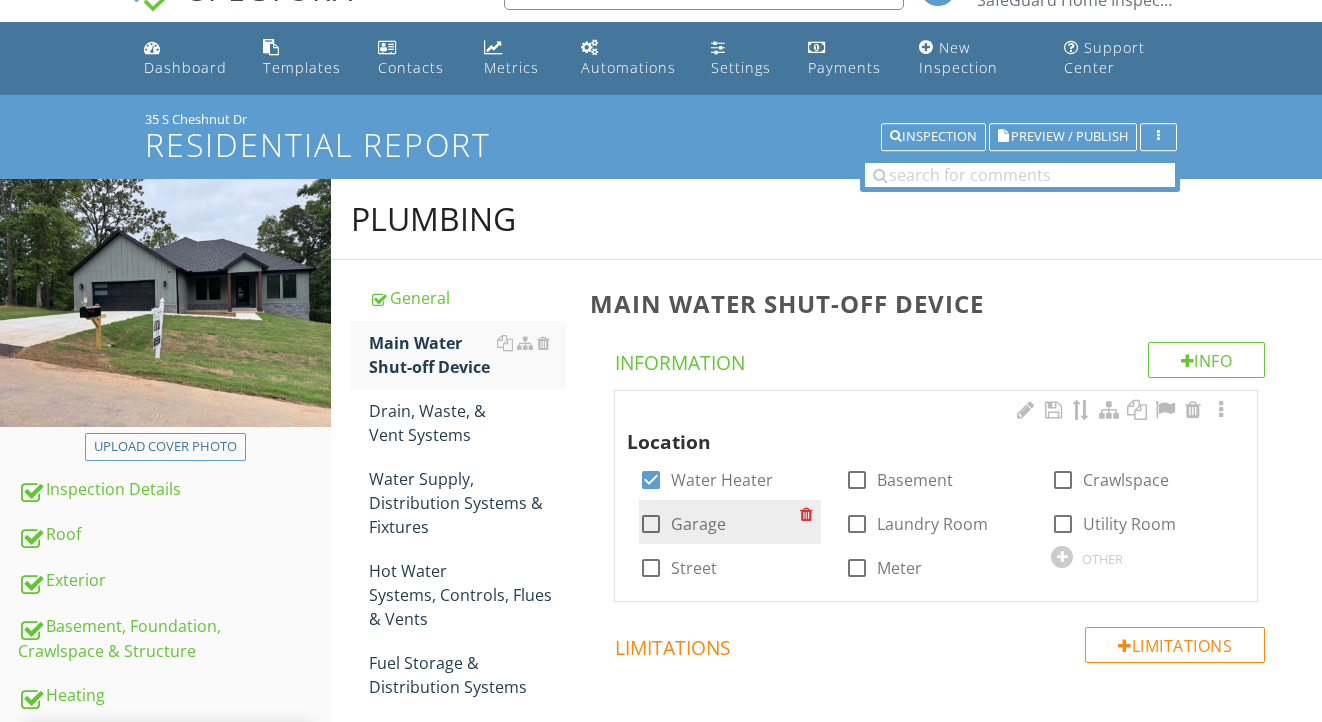 click on "Garage" at bounding box center (698, 524) 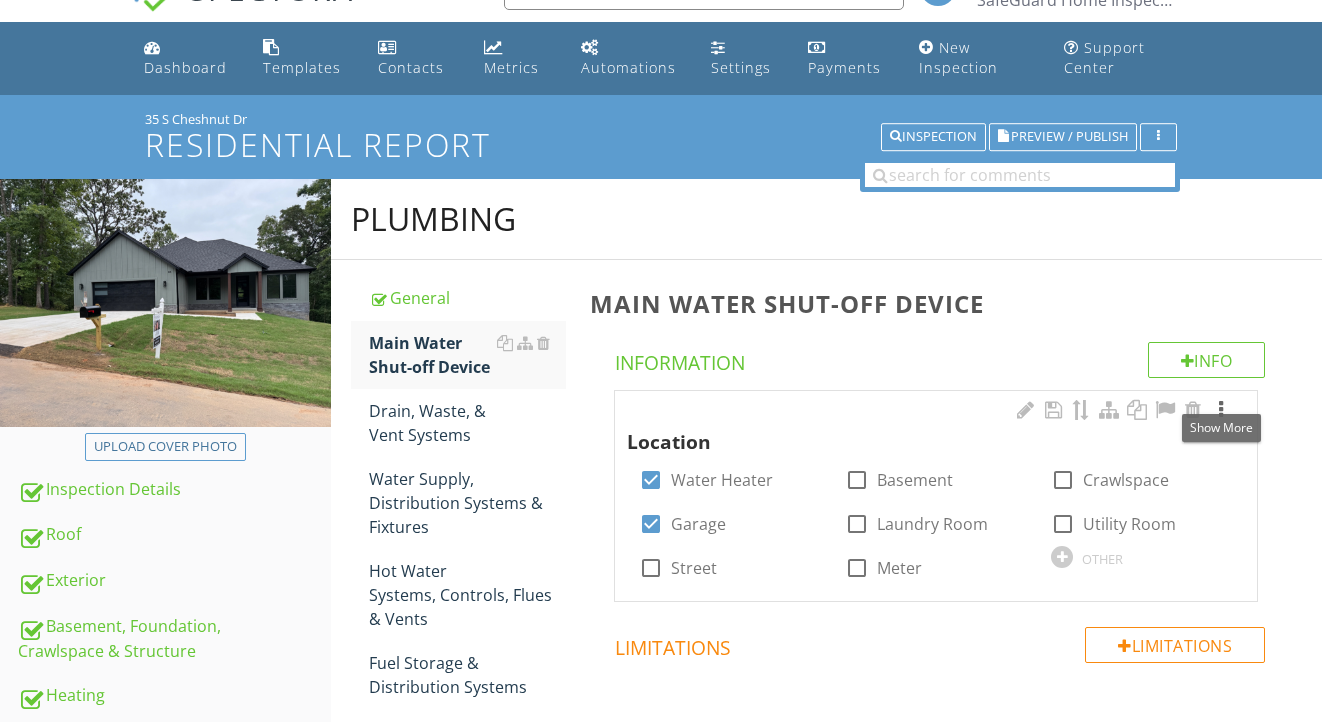 click at bounding box center [1221, 410] 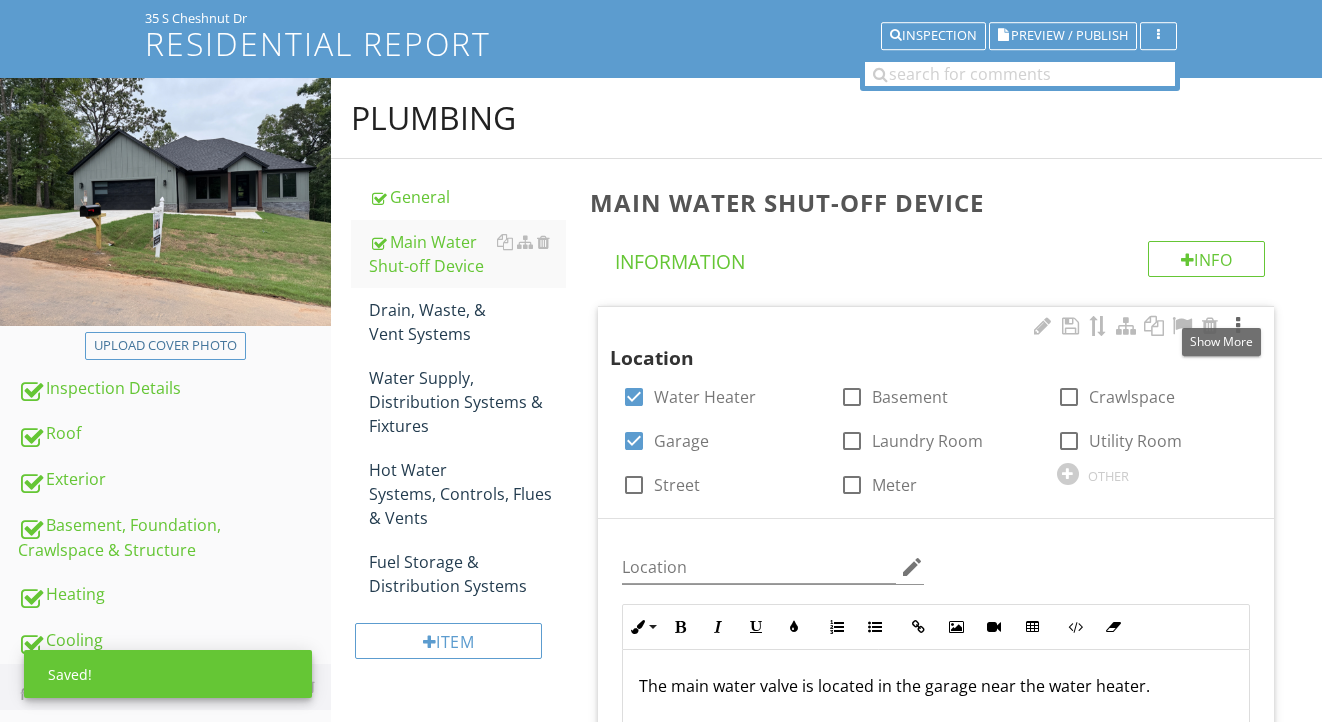scroll, scrollTop: 654, scrollLeft: 0, axis: vertical 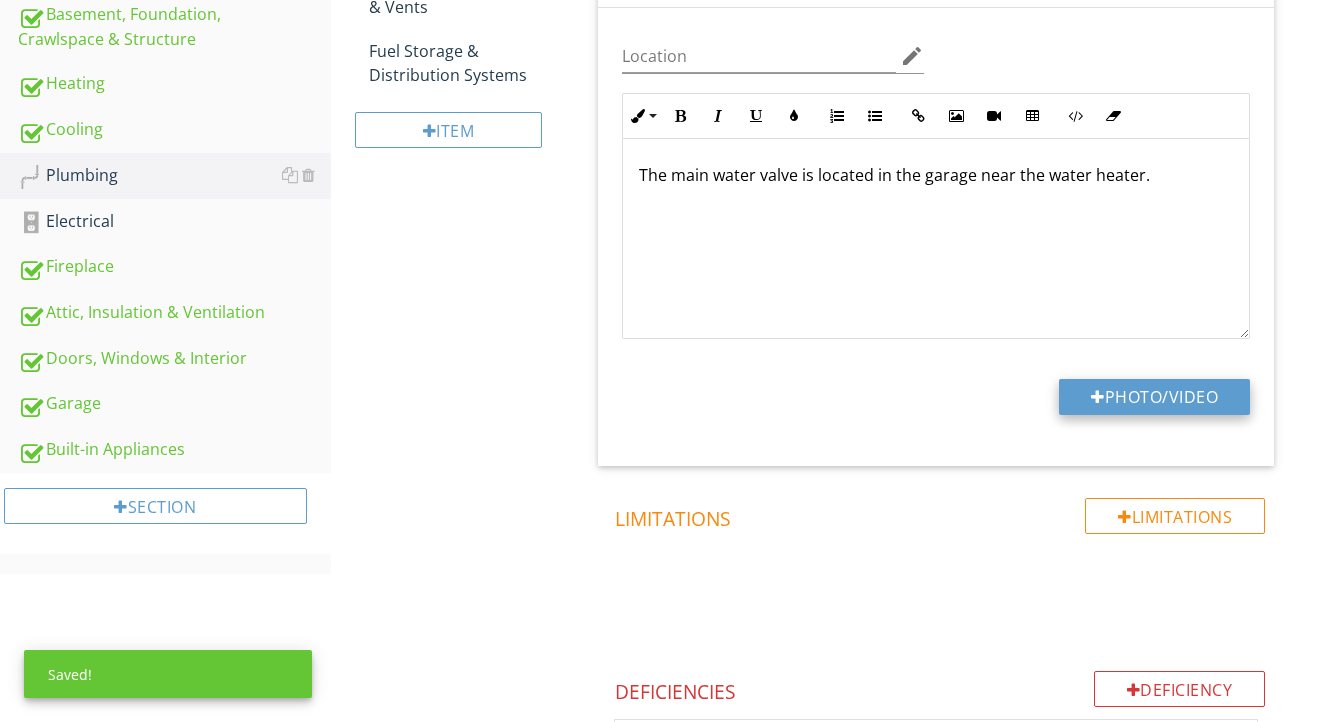 click on "Photo/Video" at bounding box center (1154, 397) 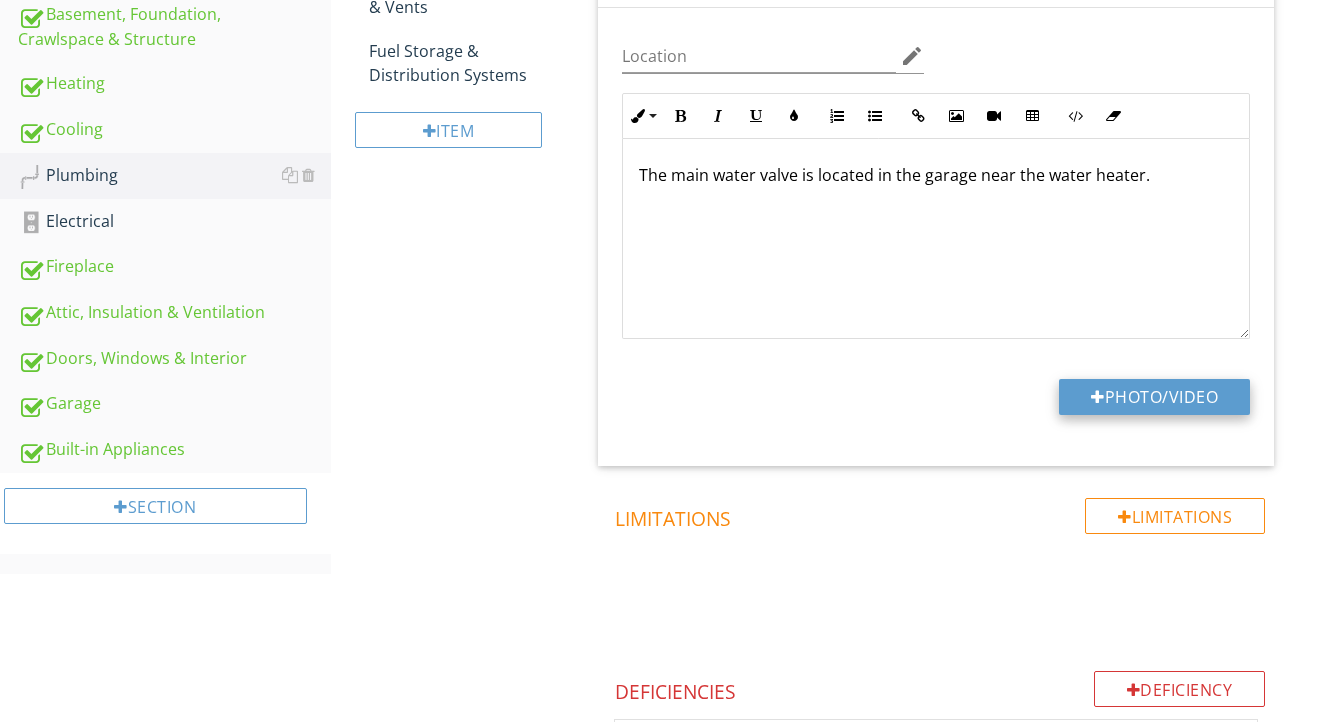 type on "C:\fakepath\IMG_0705.jpeg" 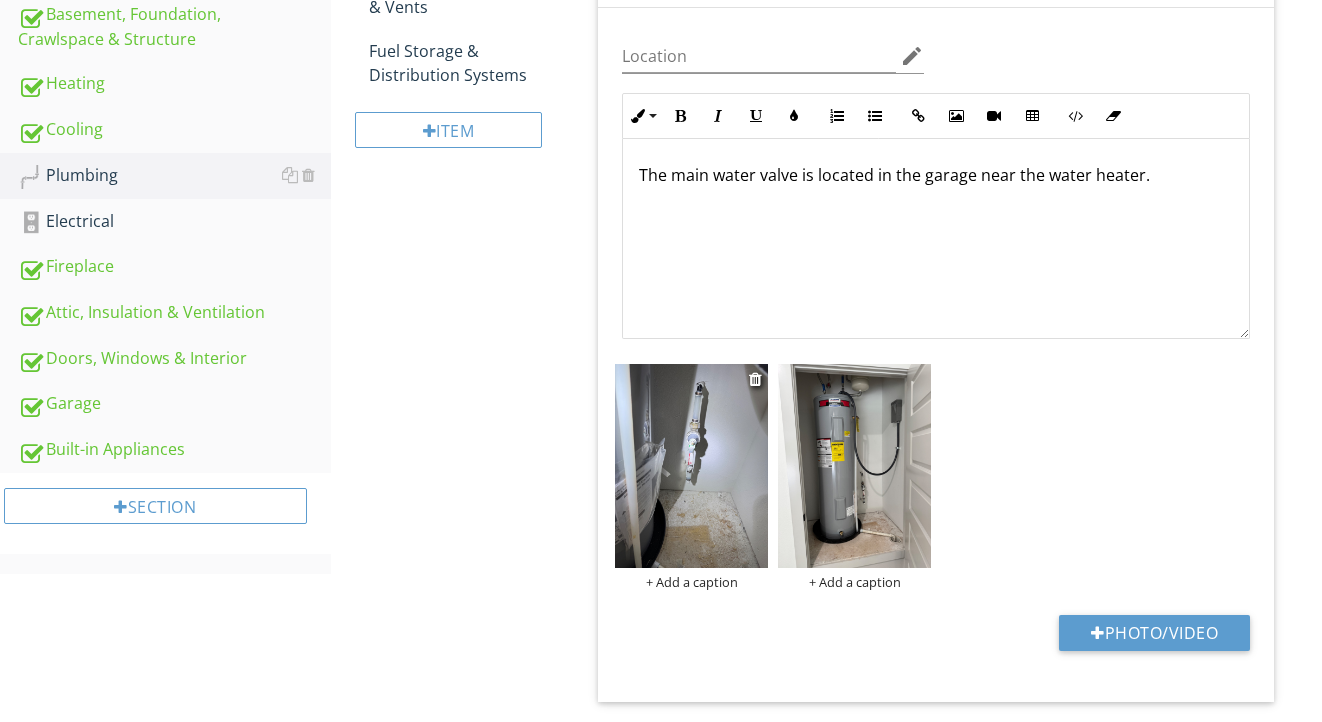 click at bounding box center (691, 466) 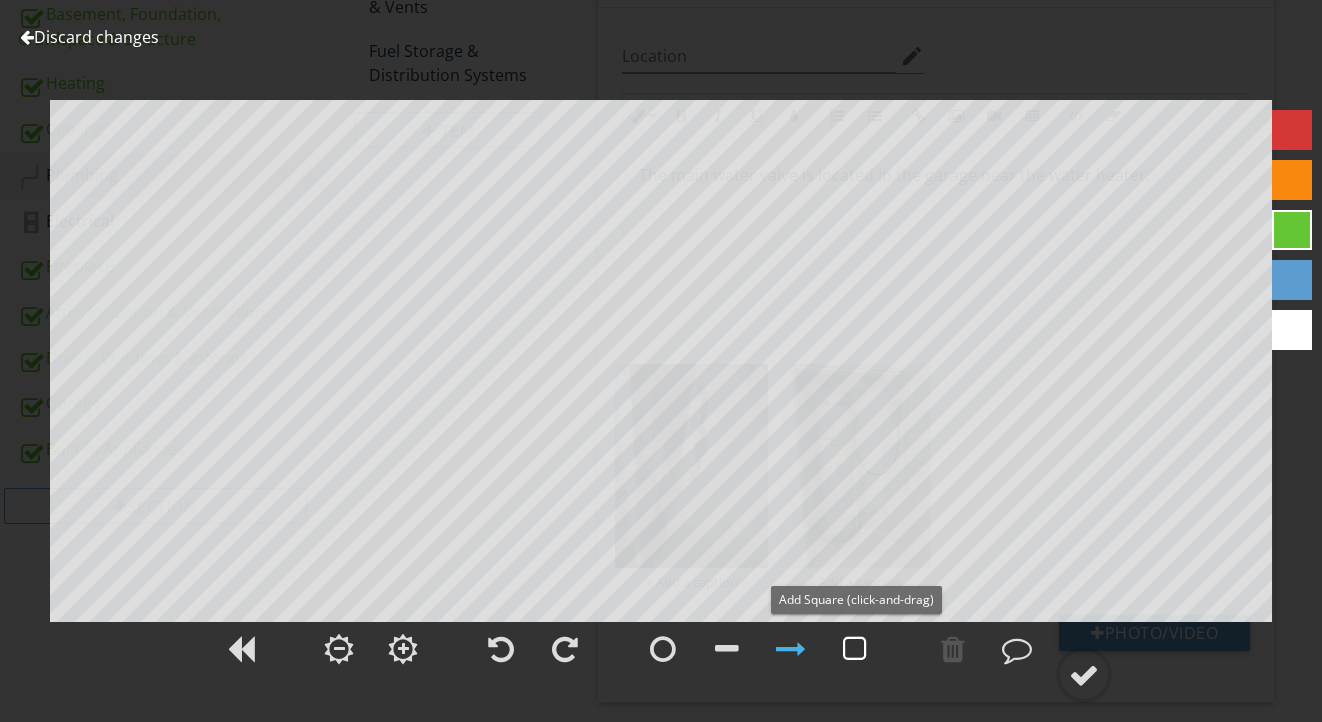 click at bounding box center [855, 649] 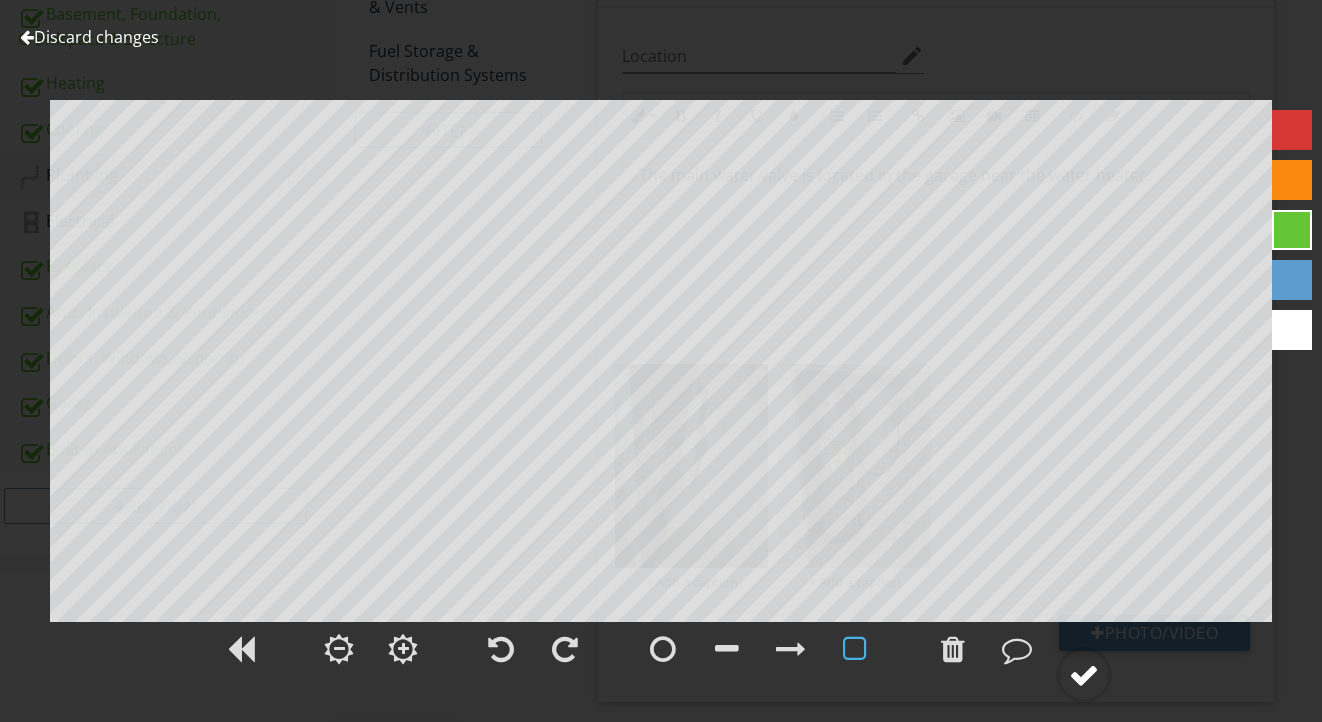 click at bounding box center [1084, 675] 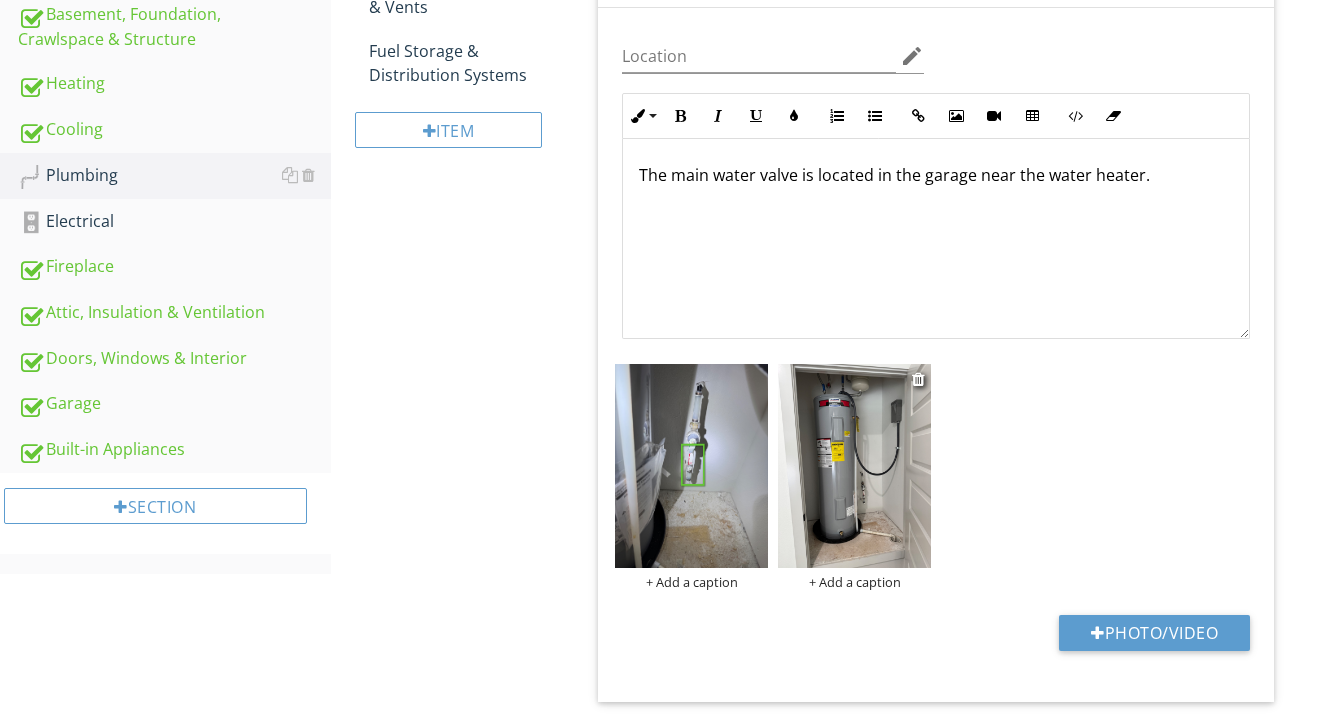 click at bounding box center [854, 466] 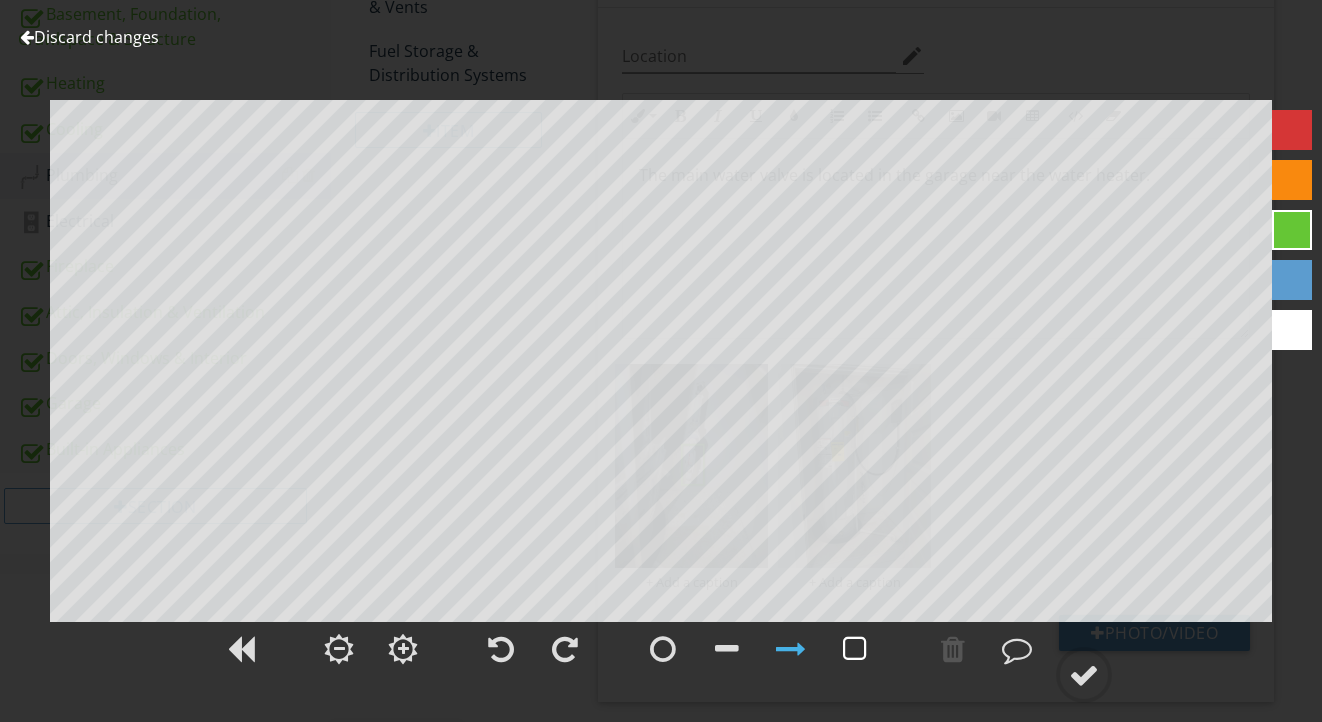 click at bounding box center (855, 649) 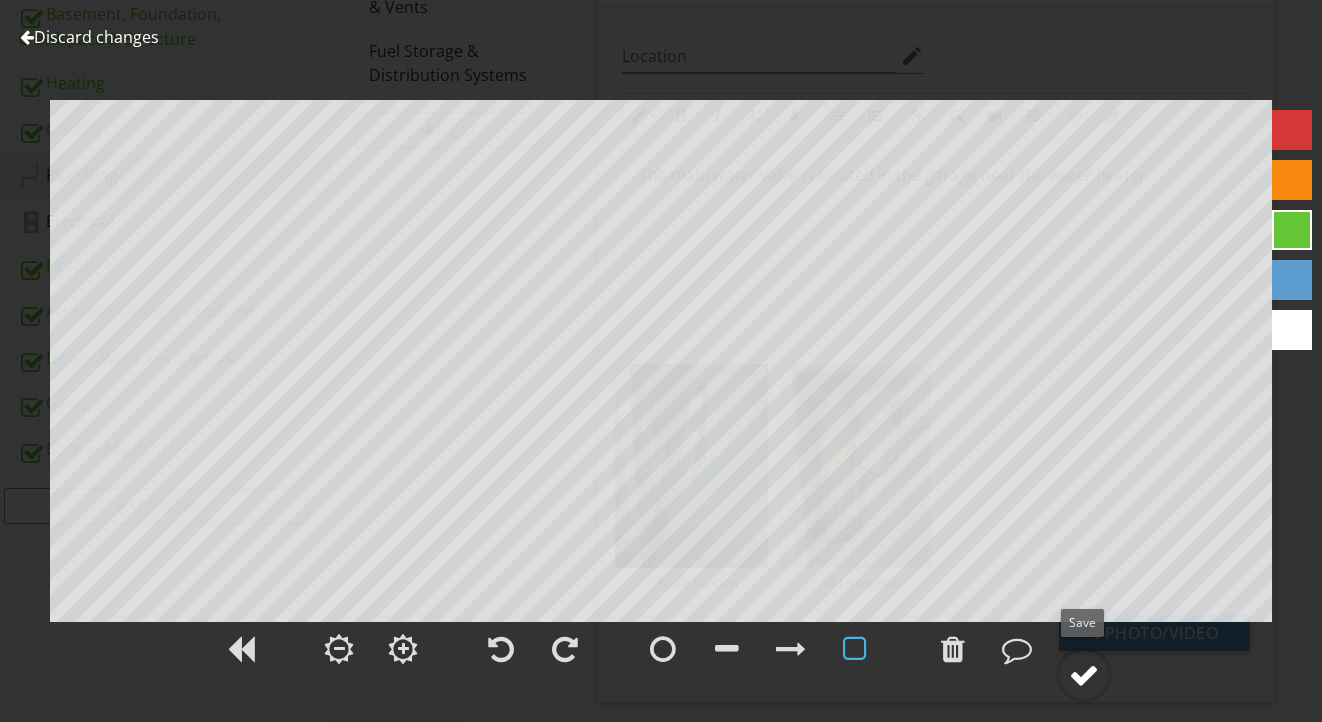 click at bounding box center (1084, 675) 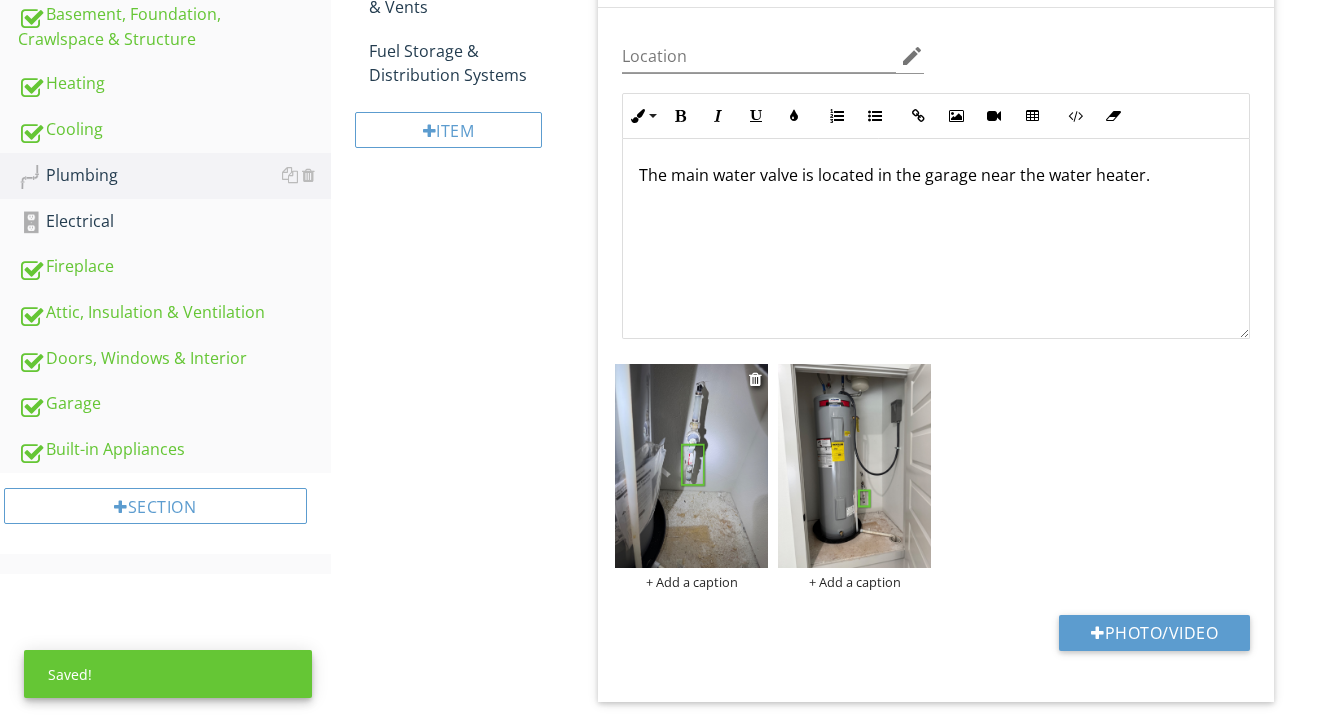 click on "+ Add a caption" at bounding box center [691, 582] 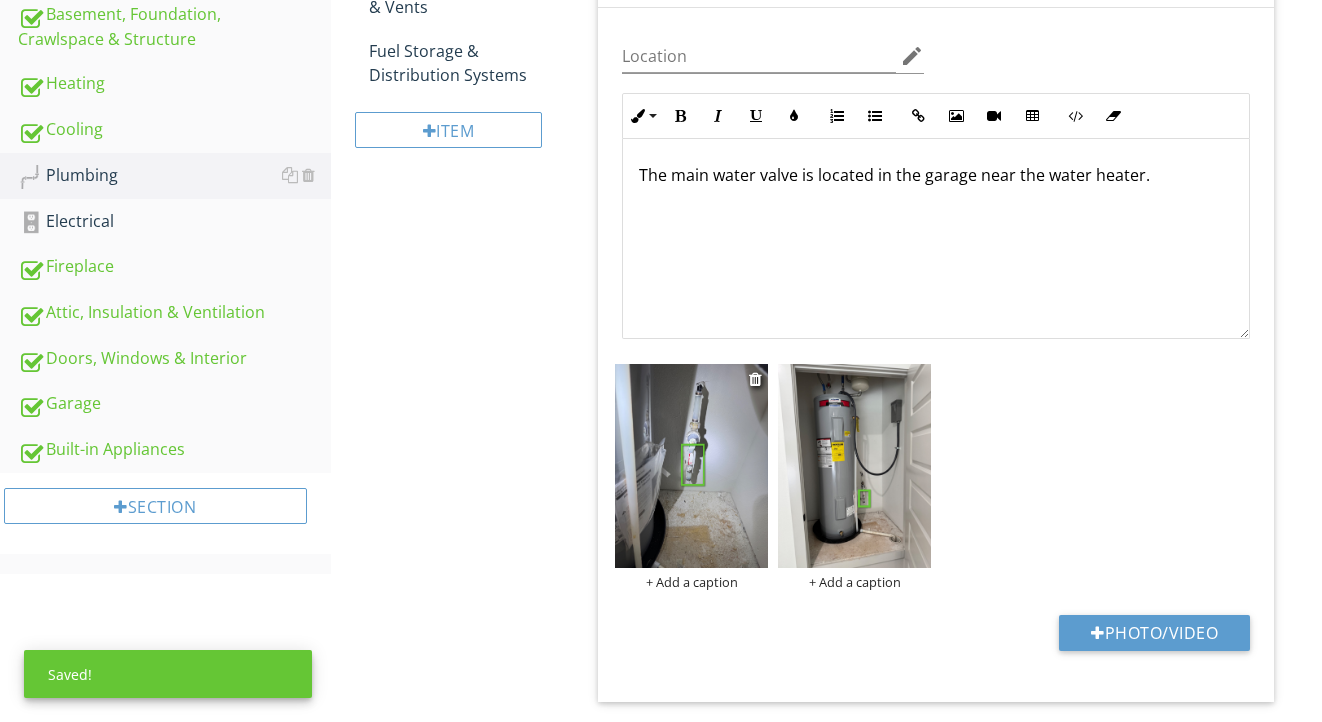 scroll, scrollTop: 0, scrollLeft: 0, axis: both 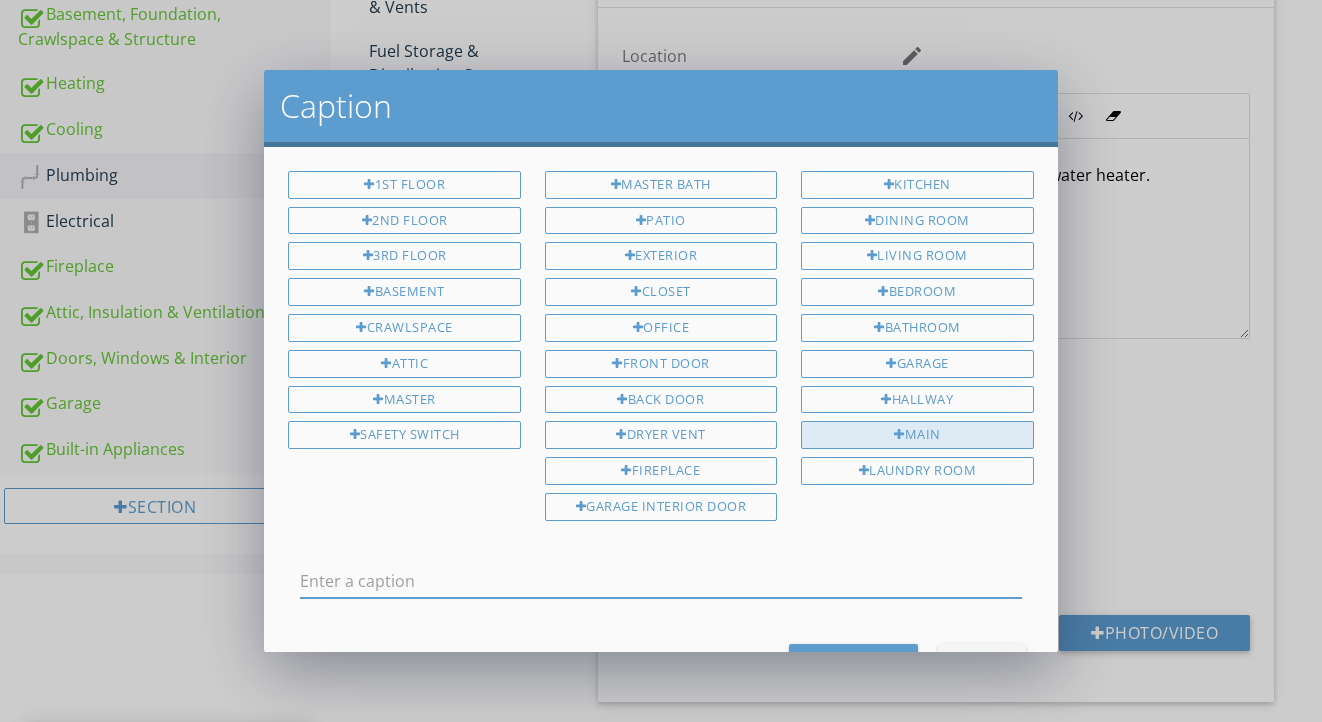 click on "Main" at bounding box center (917, 435) 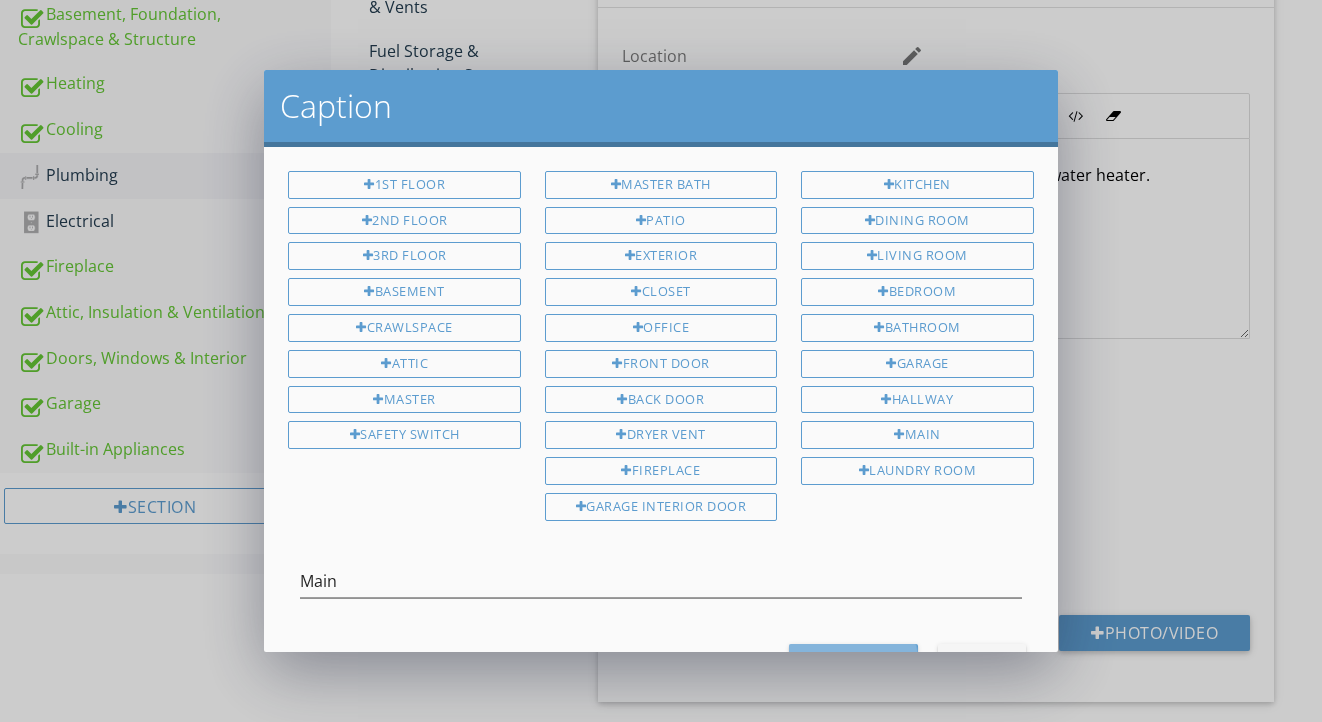 click on "Save Caption" at bounding box center [853, 662] 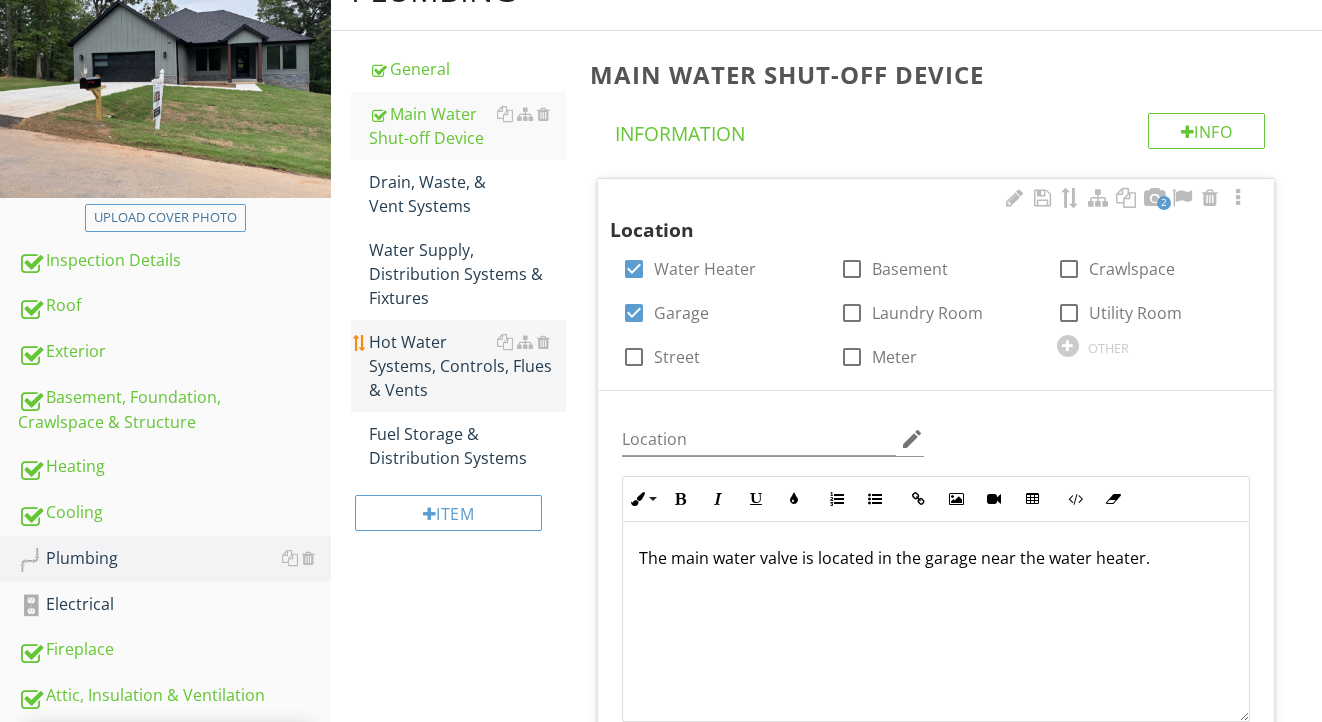 scroll, scrollTop: 260, scrollLeft: 0, axis: vertical 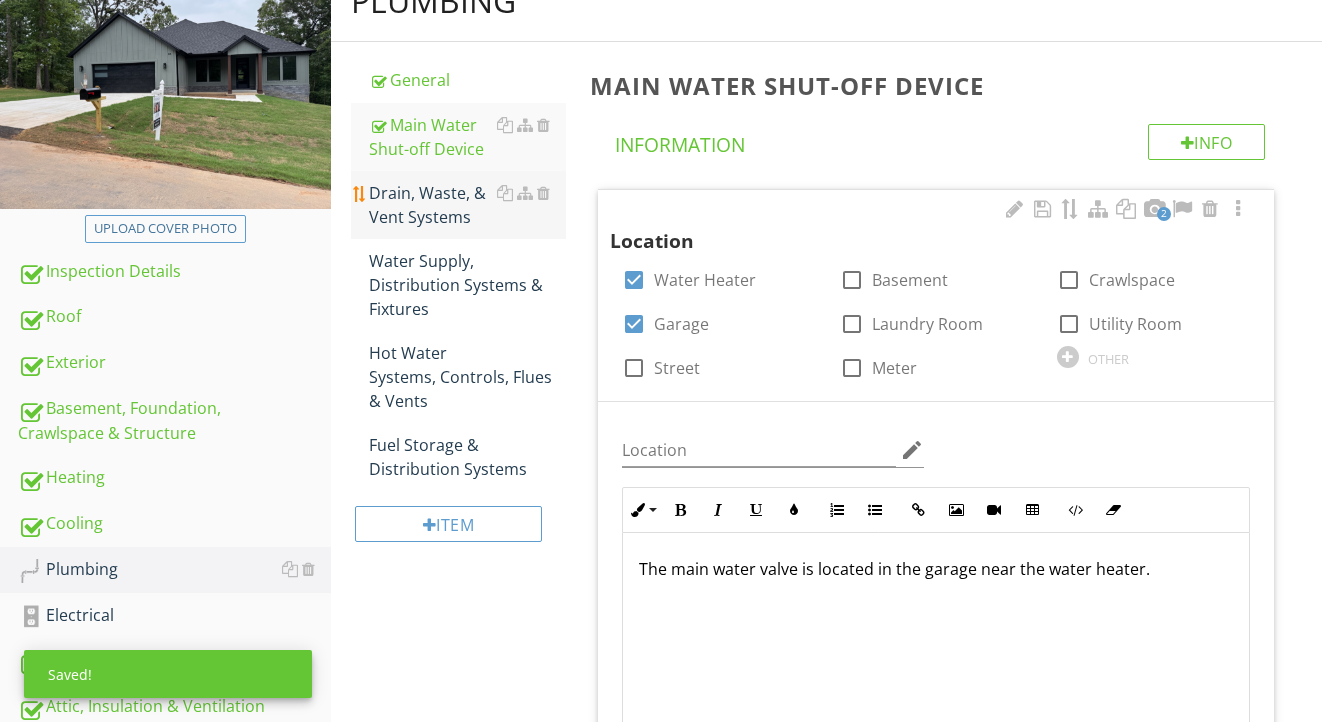 click on "Drain, Waste, & Vent Systems" at bounding box center (468, 205) 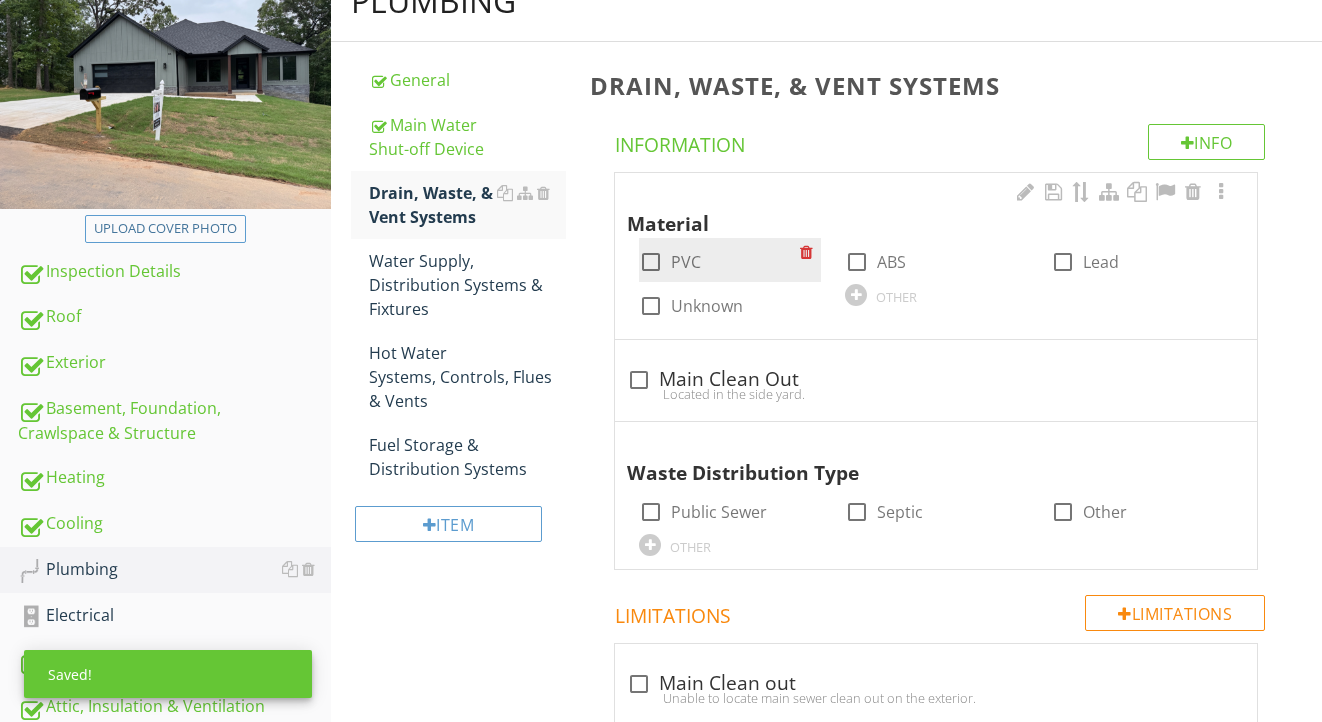 click on "PVC" at bounding box center [686, 262] 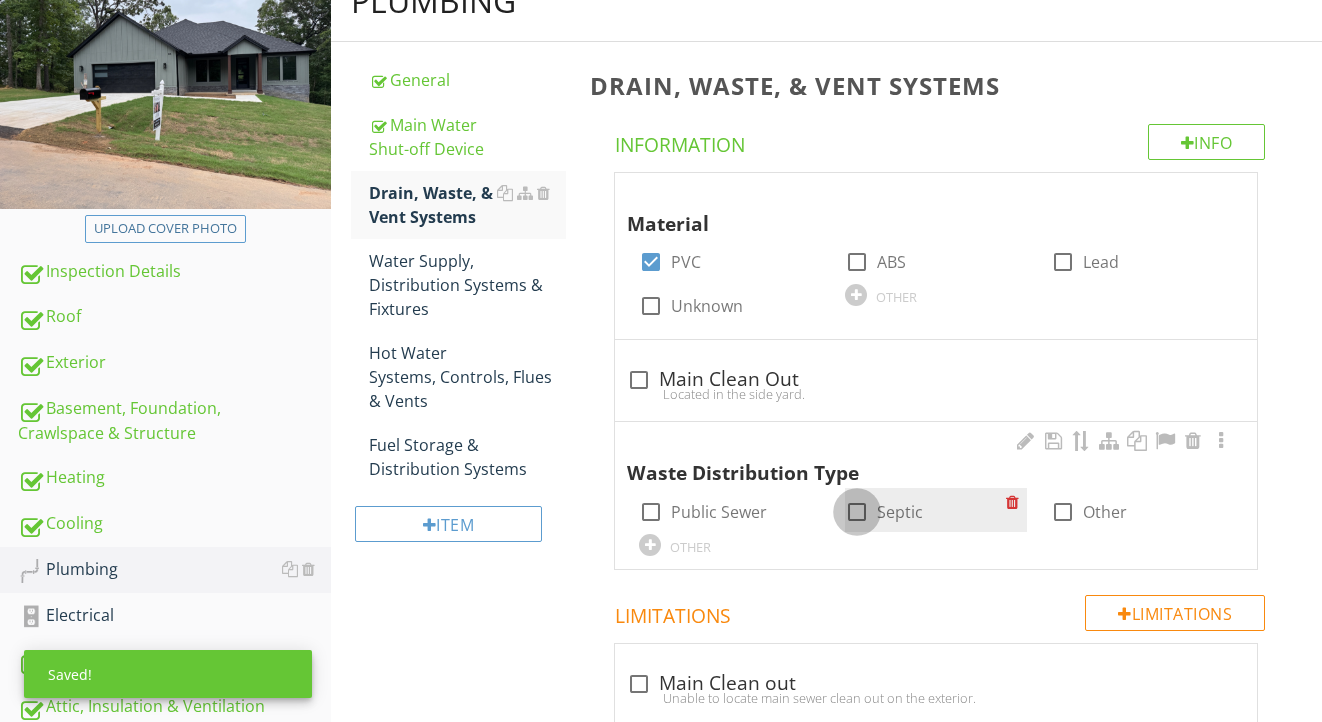click at bounding box center (857, 512) 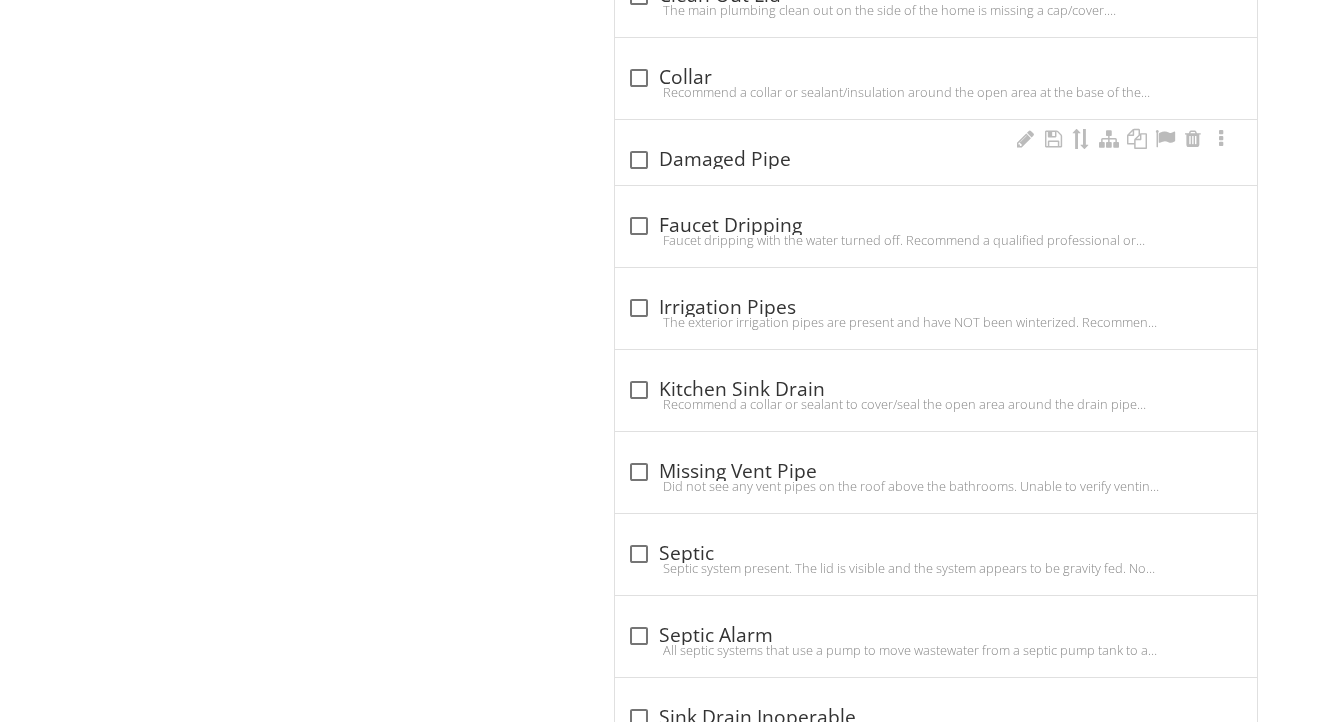 scroll, scrollTop: 1451, scrollLeft: 0, axis: vertical 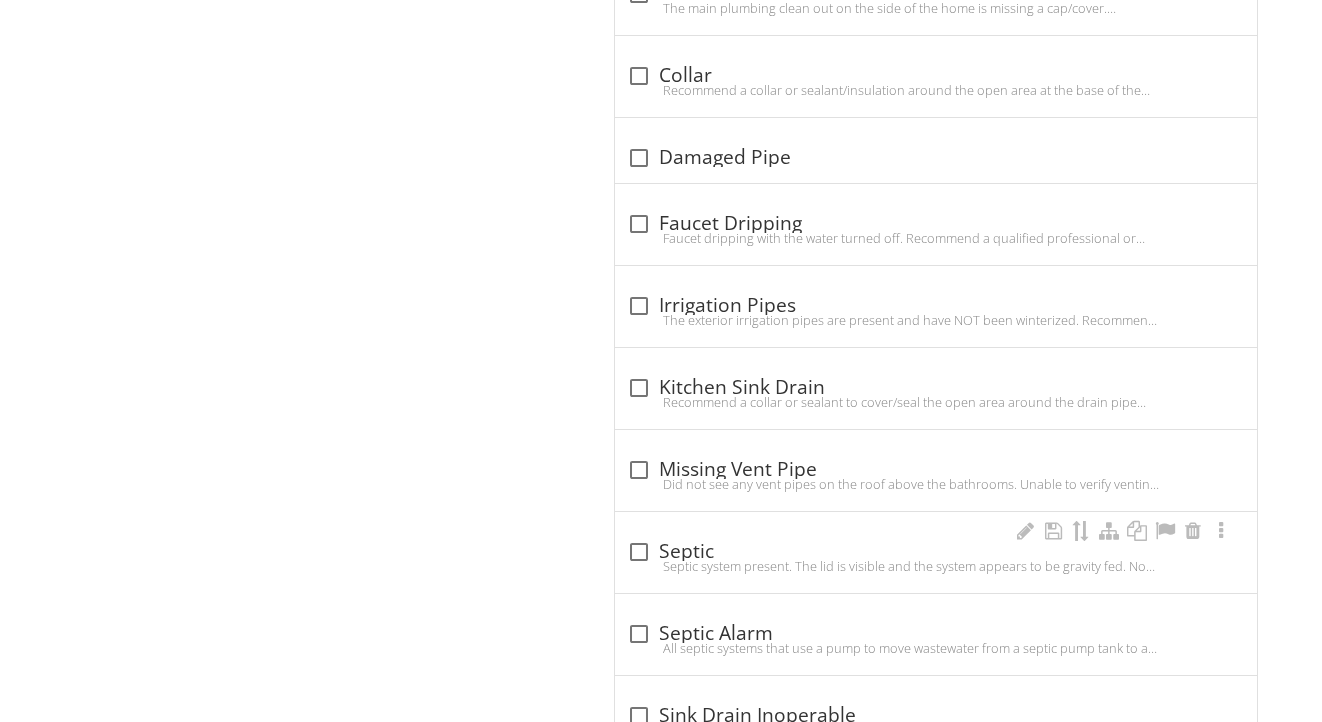 click on "check_box_outline_blank
Septic" at bounding box center (936, 552) 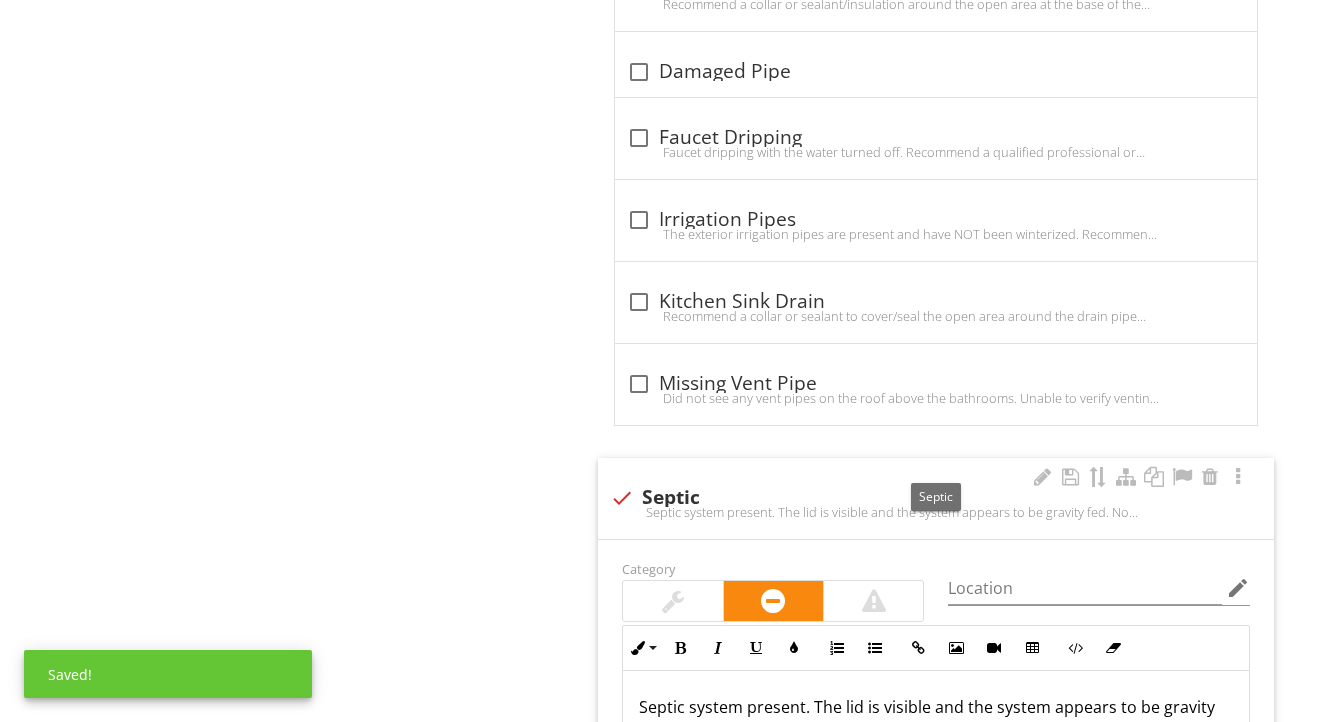 scroll, scrollTop: 1559, scrollLeft: 0, axis: vertical 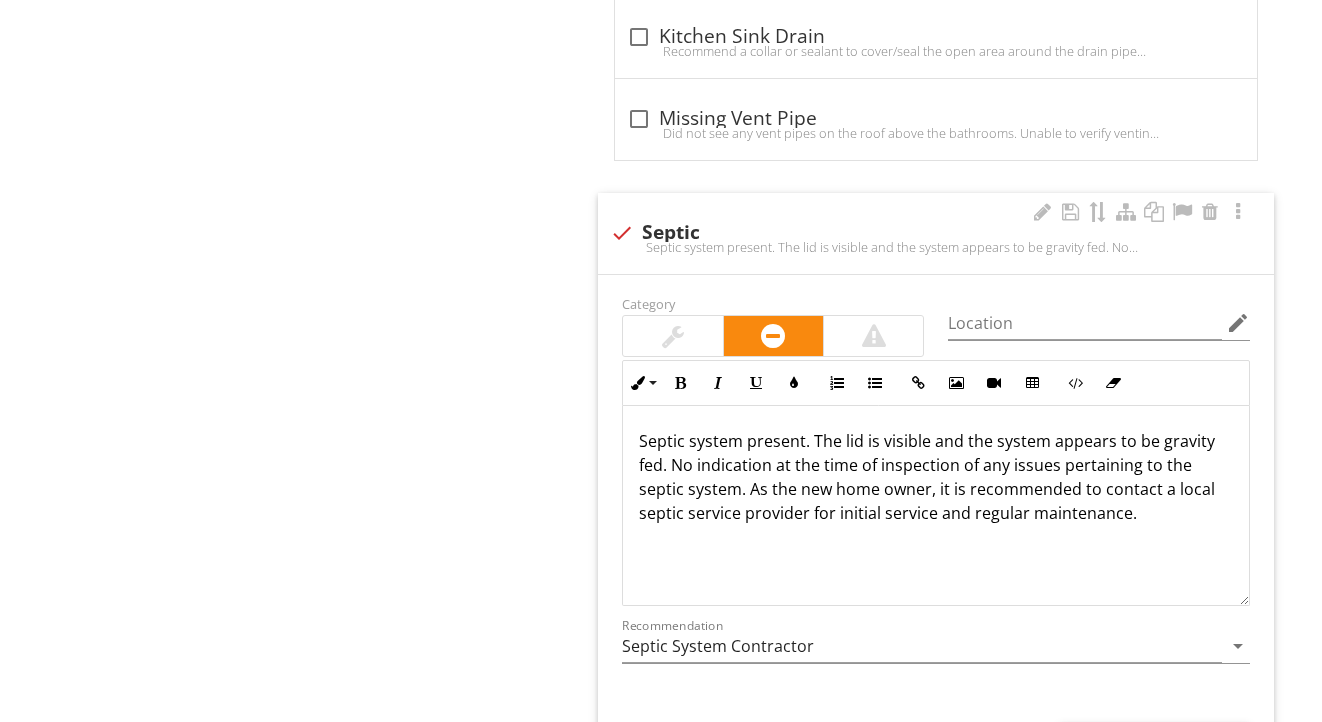 click on "Septic system present. The lid is visible and the system appears to be gravity fed. No indication at the time of inspection of any issues pertaining to the septic system. As the new home owner, it is recommended to contact a local septic service provider for initial service and regular maintenance." at bounding box center [936, 477] 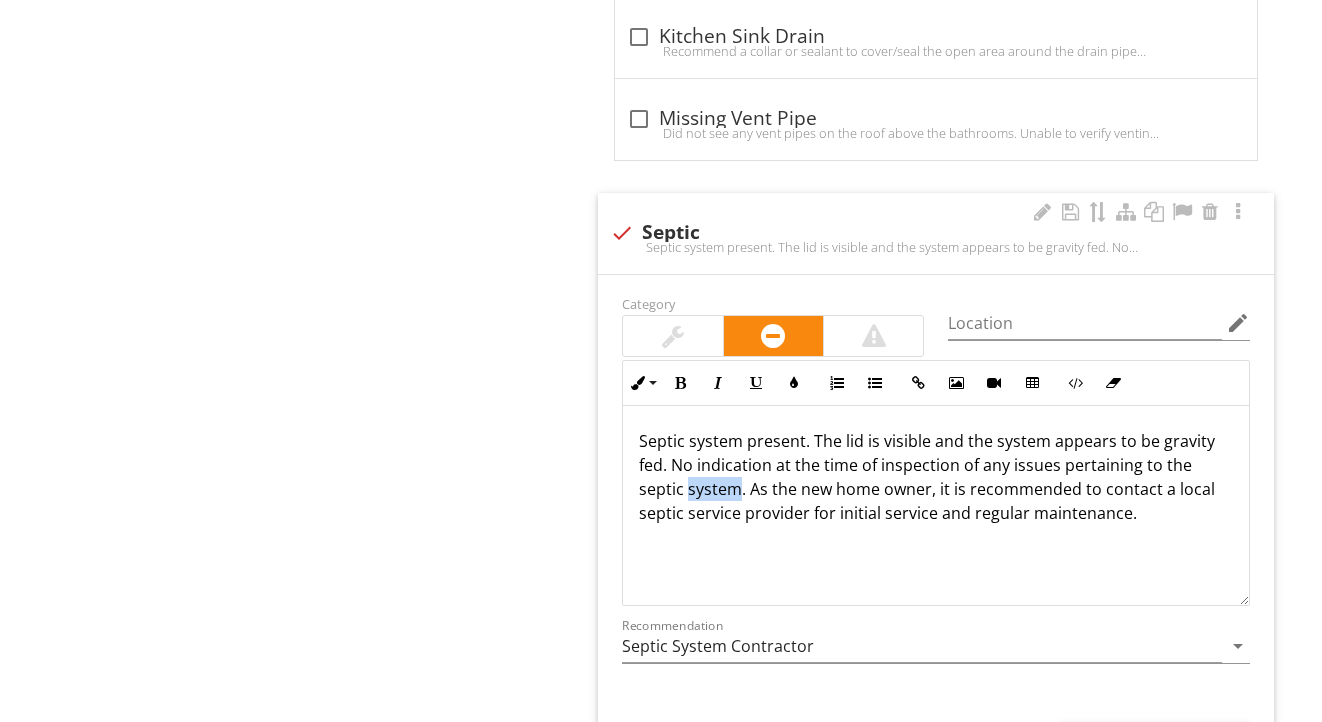 click on "Septic system present. The lid is visible and the system appears to be gravity fed. No indication at the time of inspection of any issues pertaining to the septic system. As the new home owner, it is recommended to contact a local septic service provider for initial service and regular maintenance." at bounding box center [936, 477] 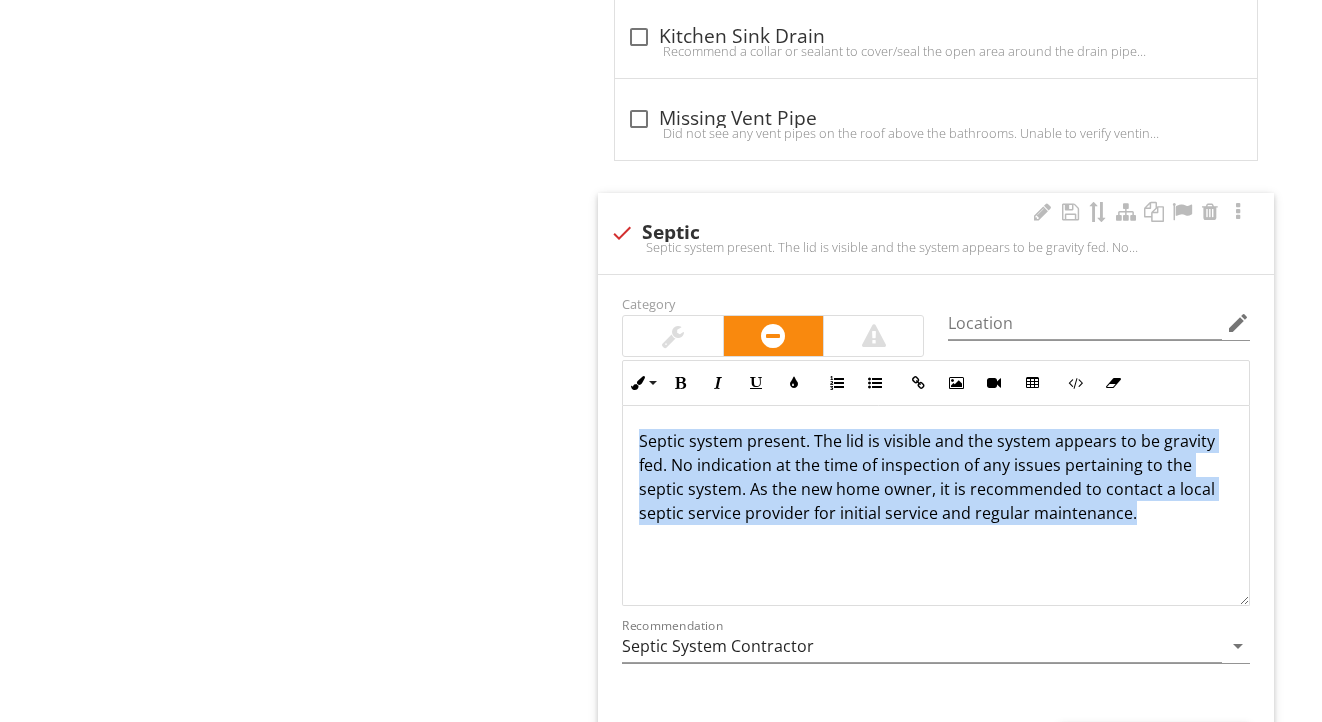 click on "Septic system present. The lid is visible and the system appears to be gravity fed. No indication at the time of inspection of any issues pertaining to the septic system. As the new home owner, it is recommended to contact a local septic service provider for initial service and regular maintenance." at bounding box center (936, 477) 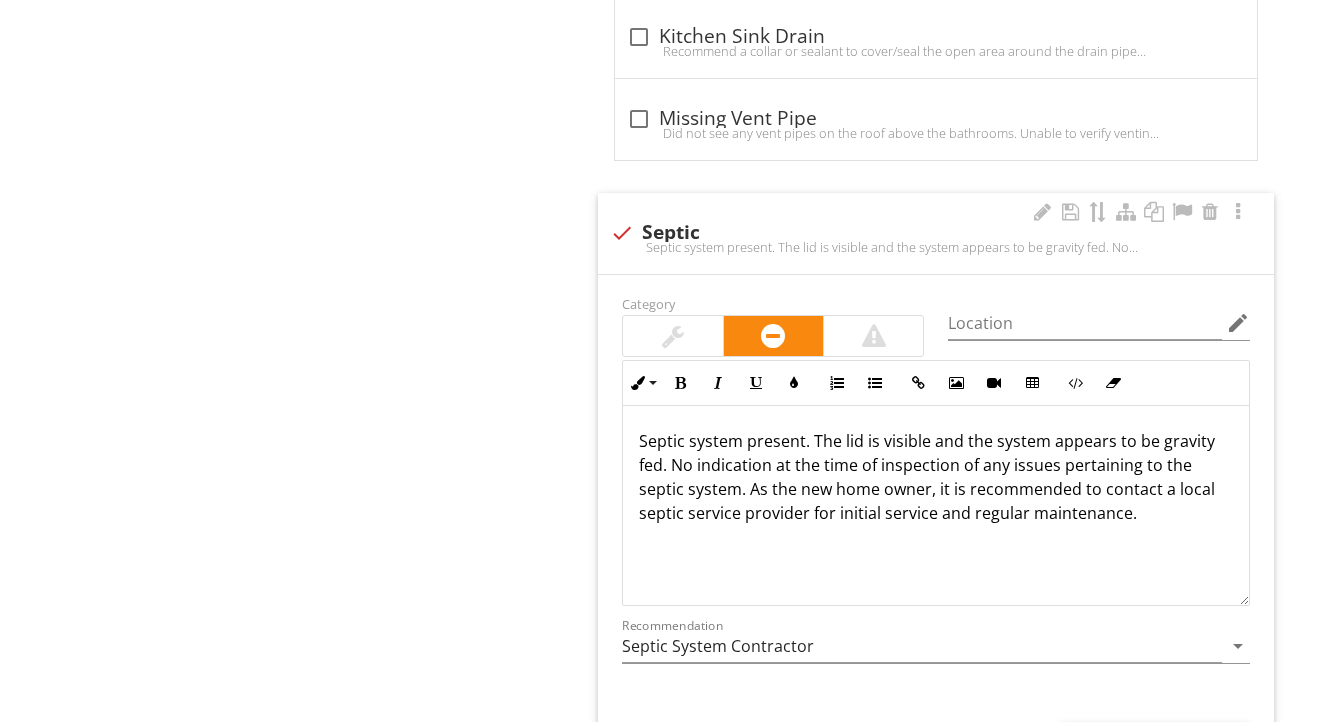 click on "check
Septic" at bounding box center (936, 233) 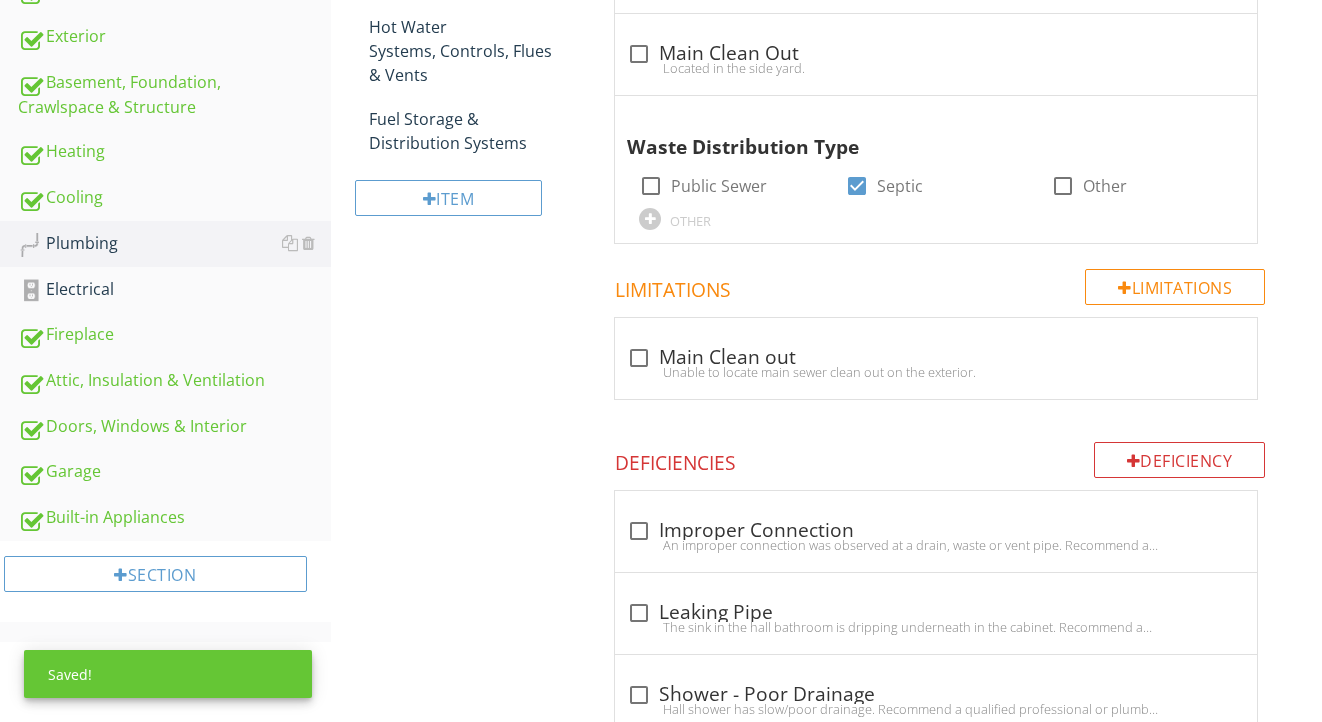 scroll, scrollTop: 456, scrollLeft: 0, axis: vertical 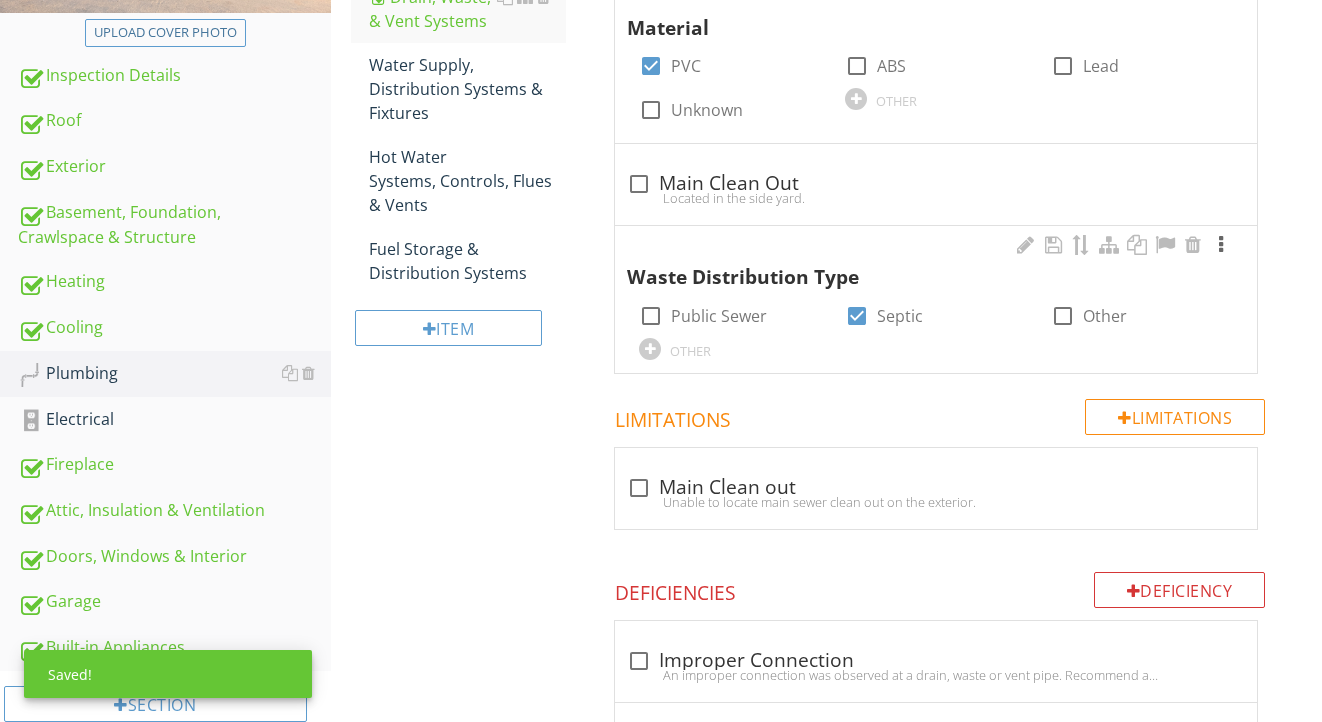 click at bounding box center [1221, 245] 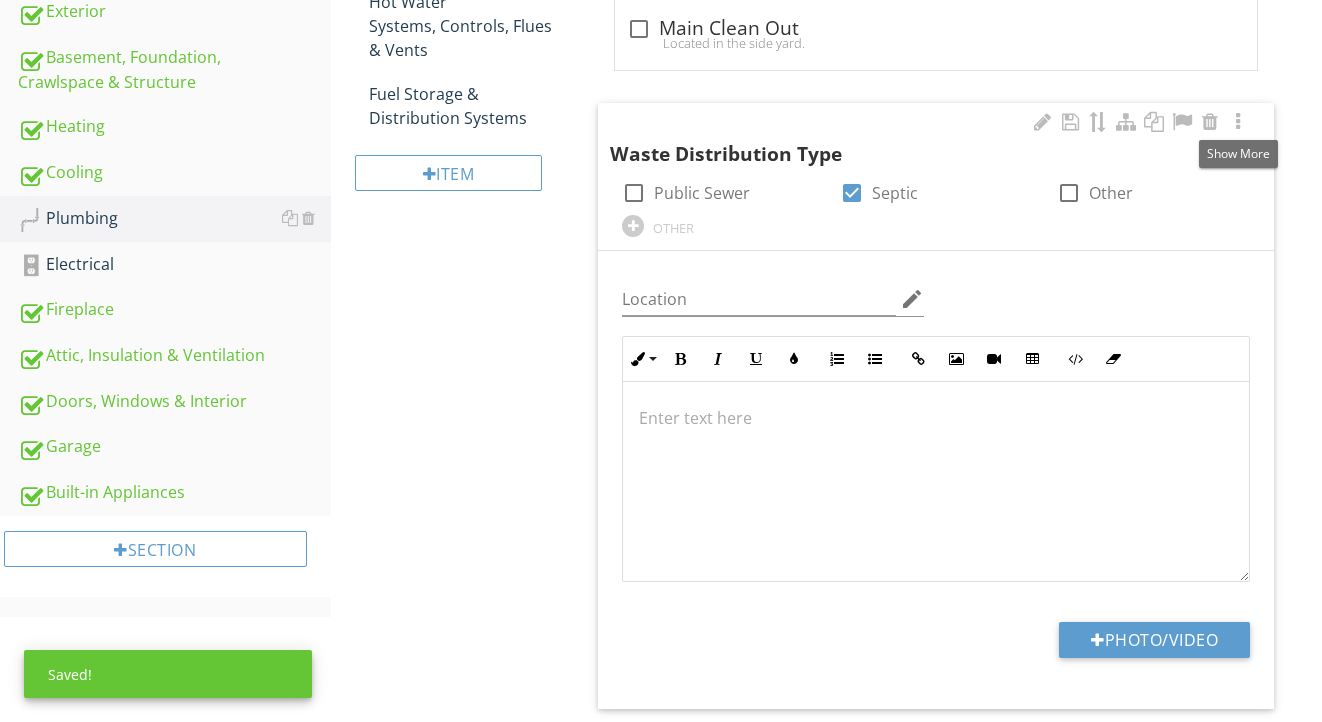 scroll, scrollTop: 633, scrollLeft: 0, axis: vertical 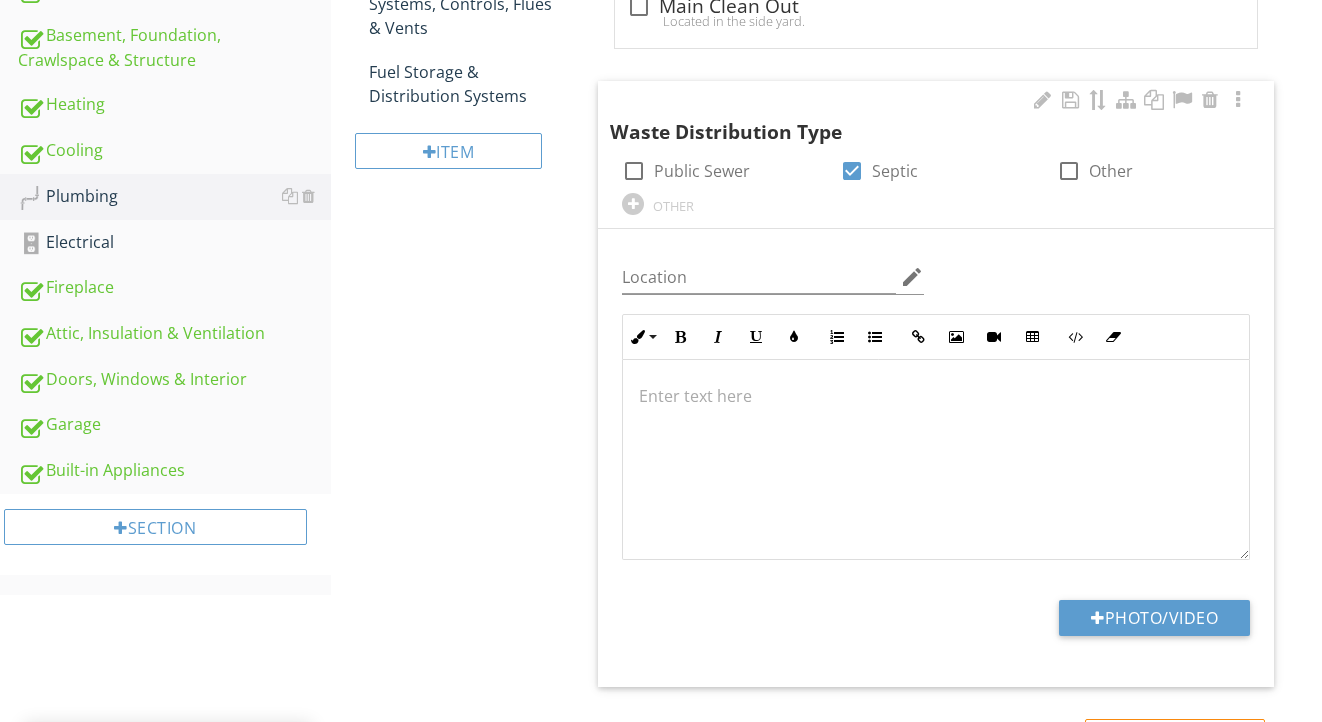 click at bounding box center (936, 460) 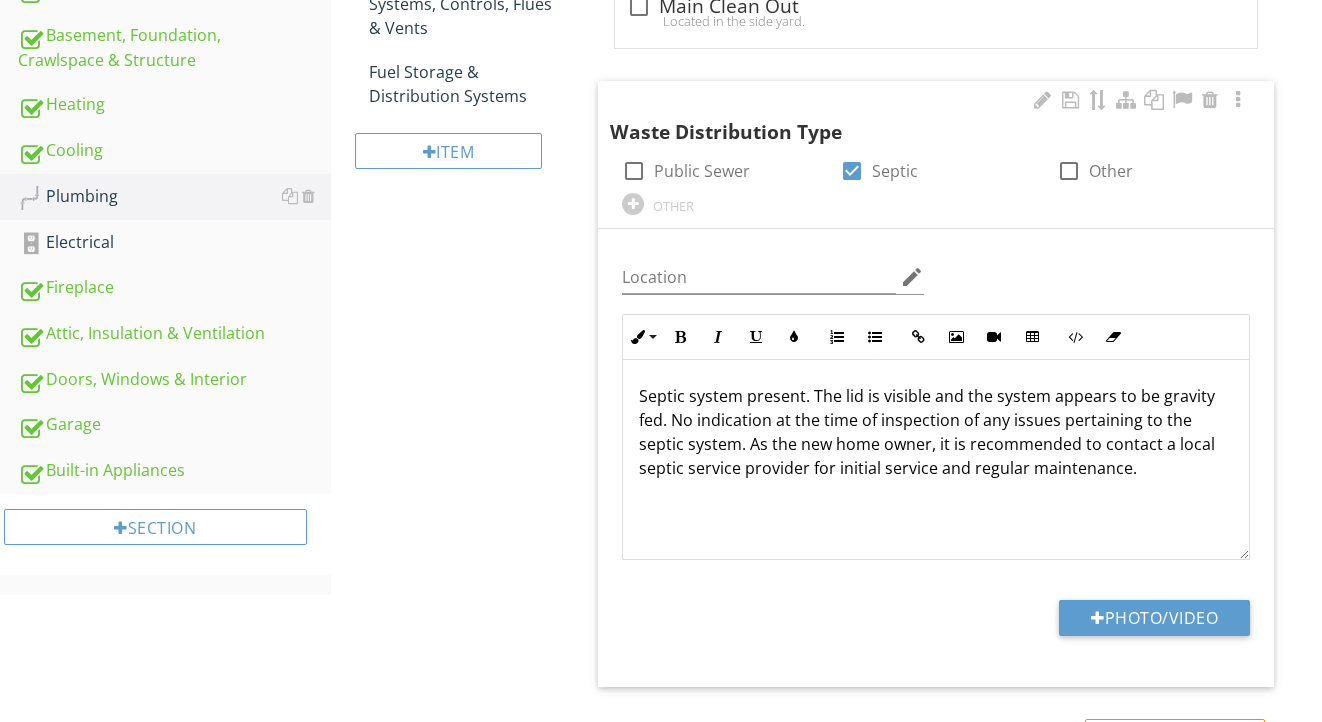 click on "Septic system present. The lid is visible and the system appears to be gravity fed. No indication at the time of inspection of any issues pertaining to the septic system. As the new home owner, it is recommended to contact a local septic service provider for initial service and regular maintenance." at bounding box center (936, 432) 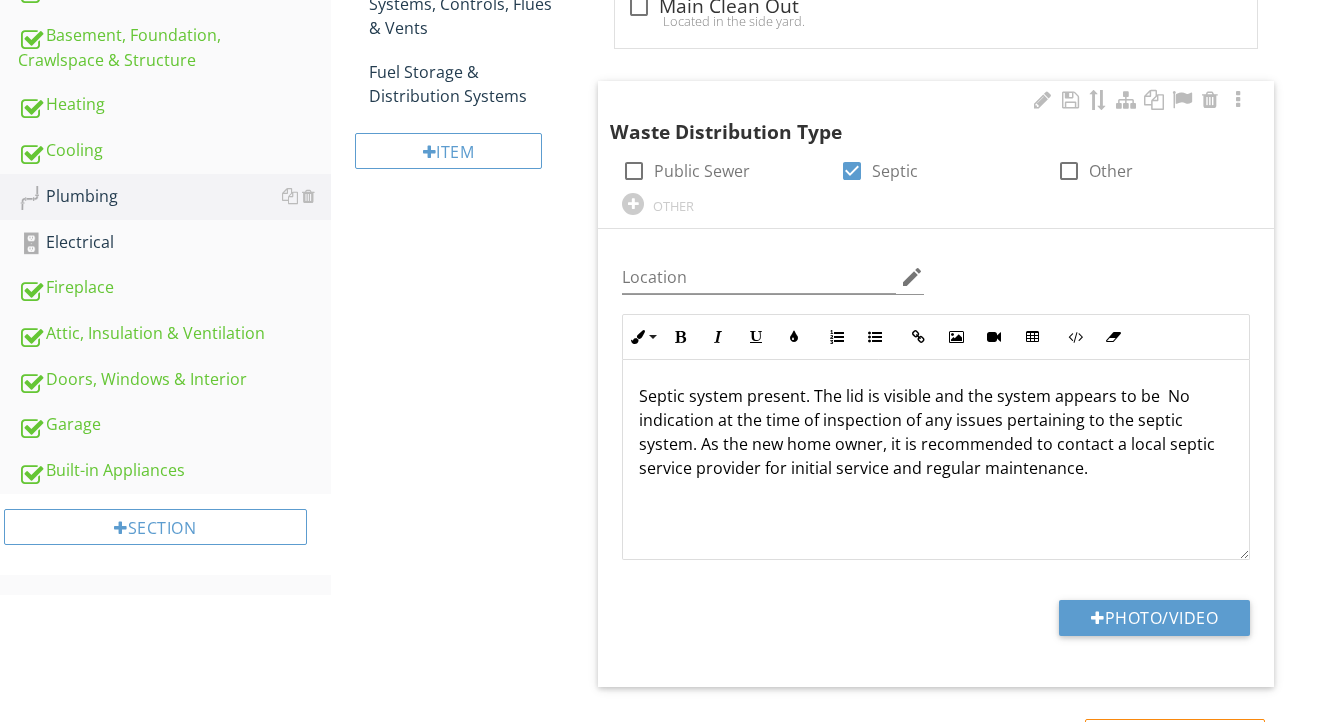 type 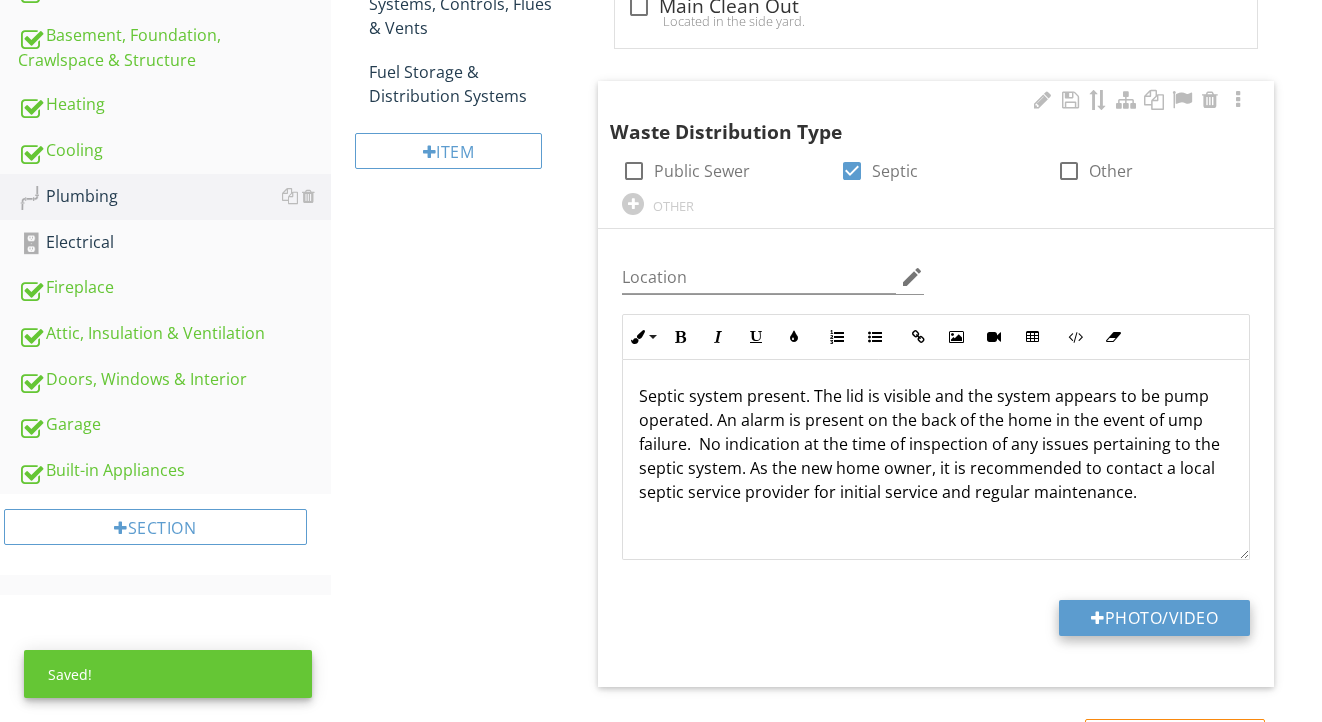 click on "Photo/Video" at bounding box center [1154, 618] 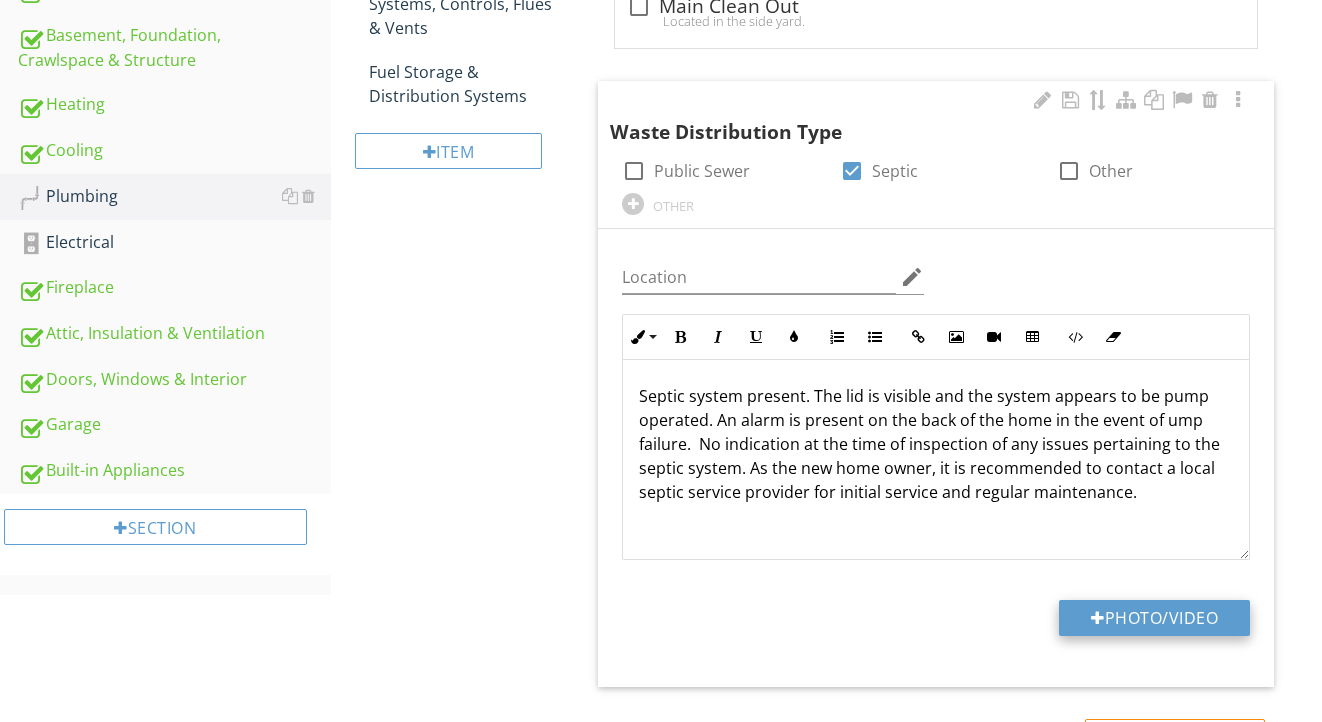 type on "C:\fakepath\IMG_0690.jpeg" 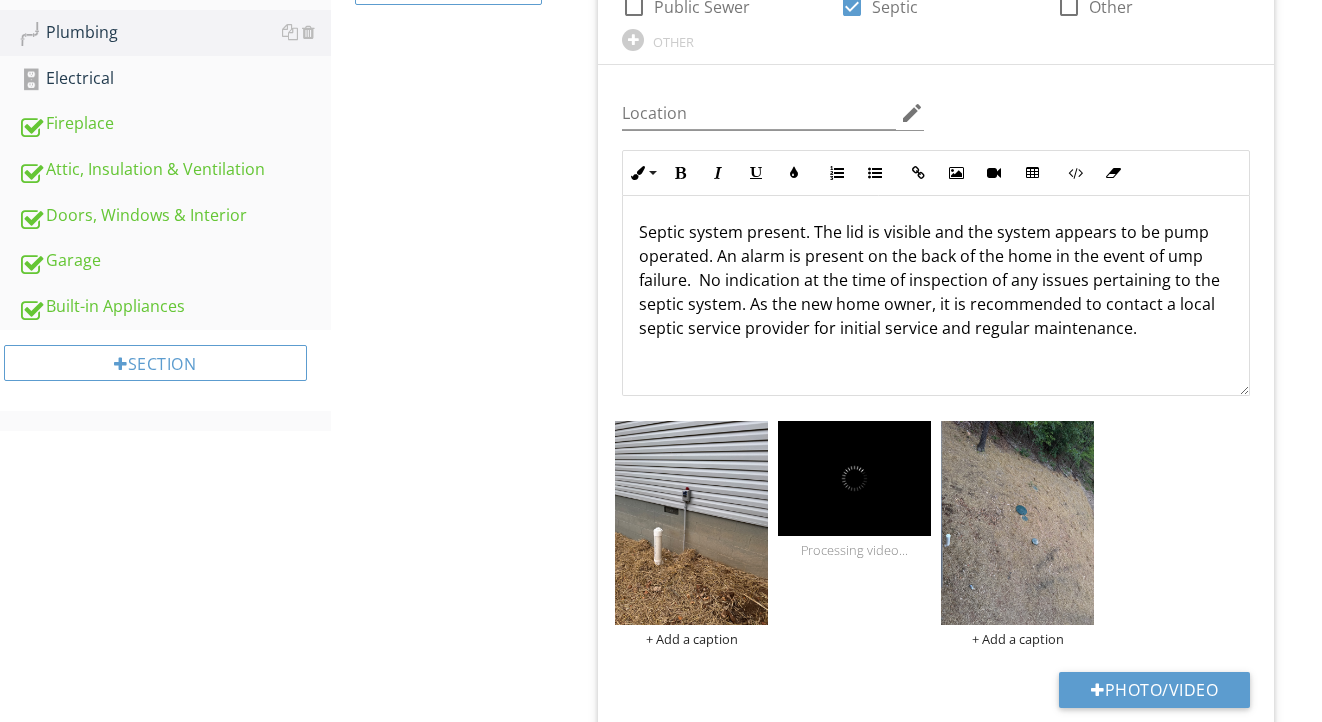 scroll, scrollTop: 804, scrollLeft: 0, axis: vertical 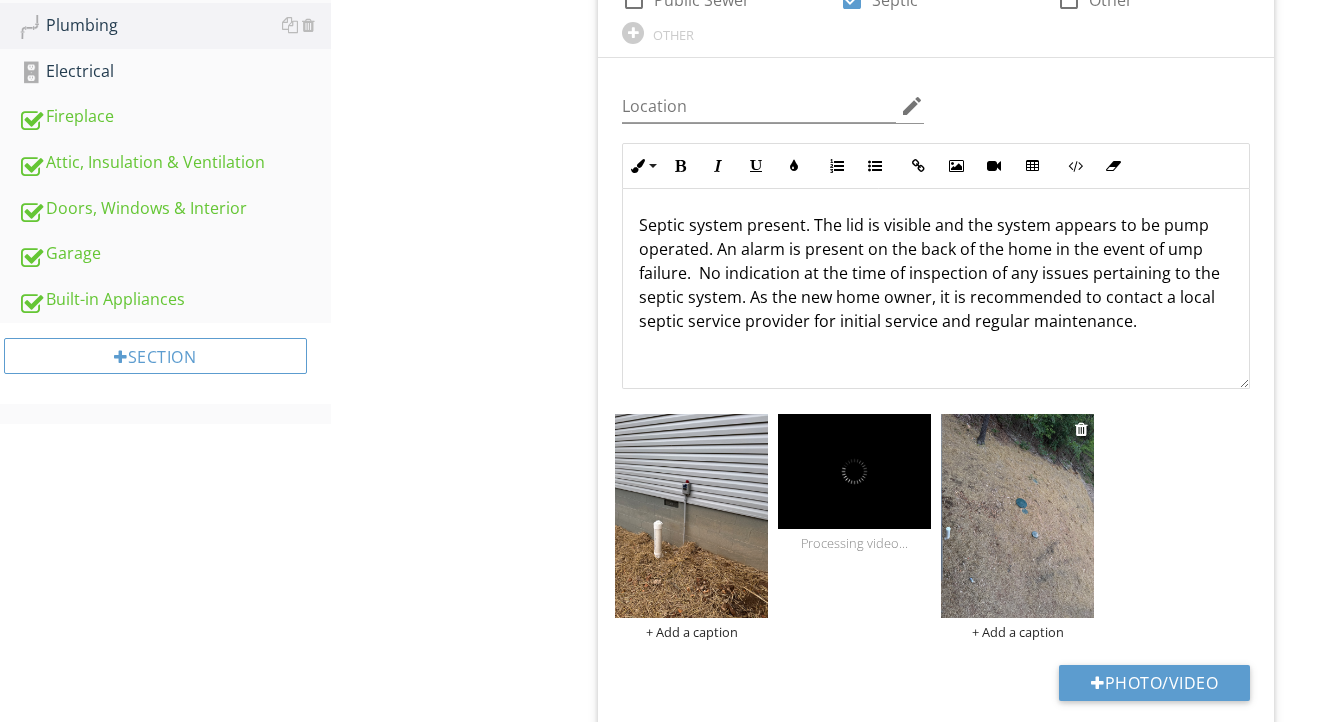 click at bounding box center (1017, 516) 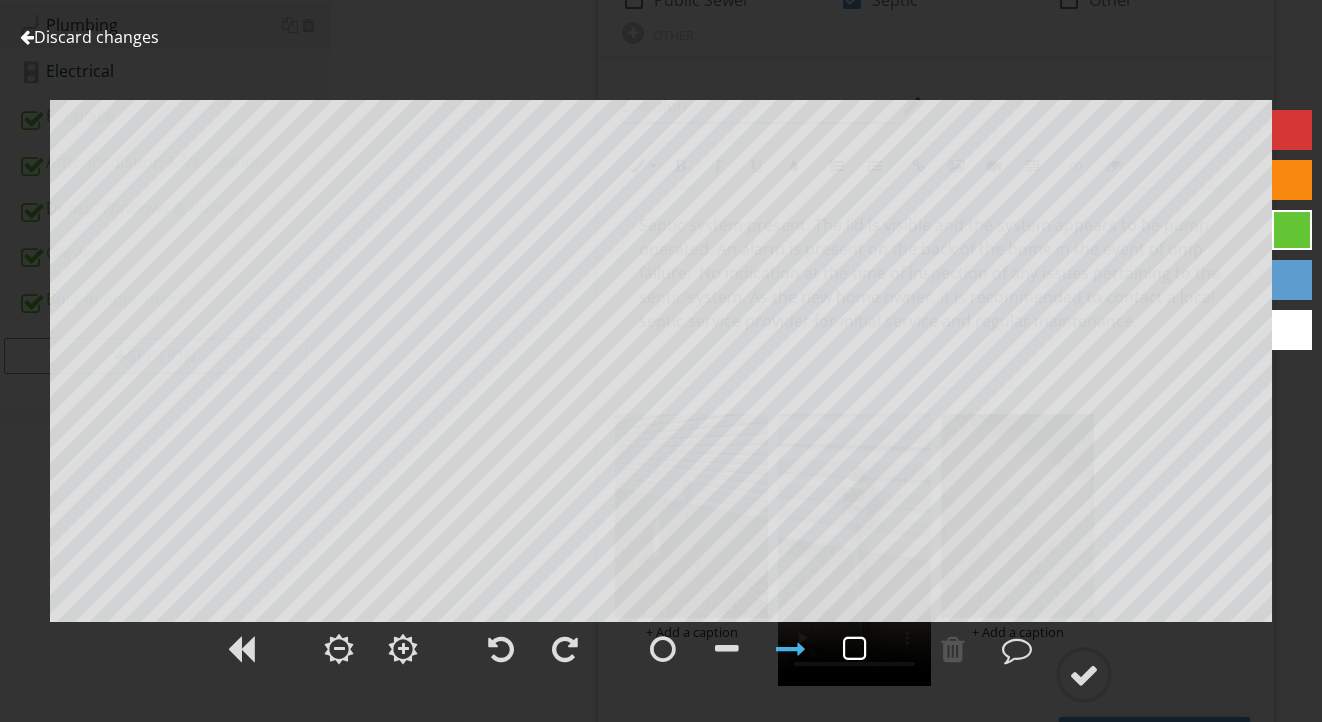 click at bounding box center (855, 649) 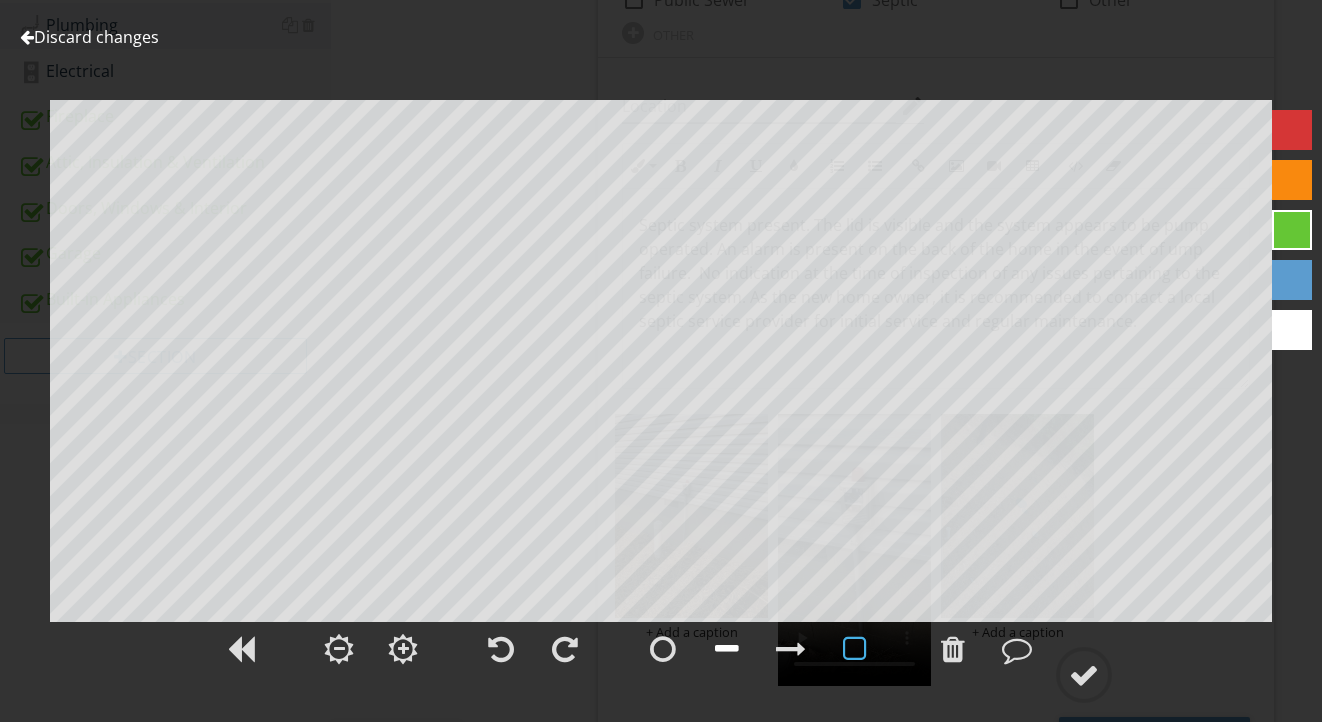 click at bounding box center [727, 649] 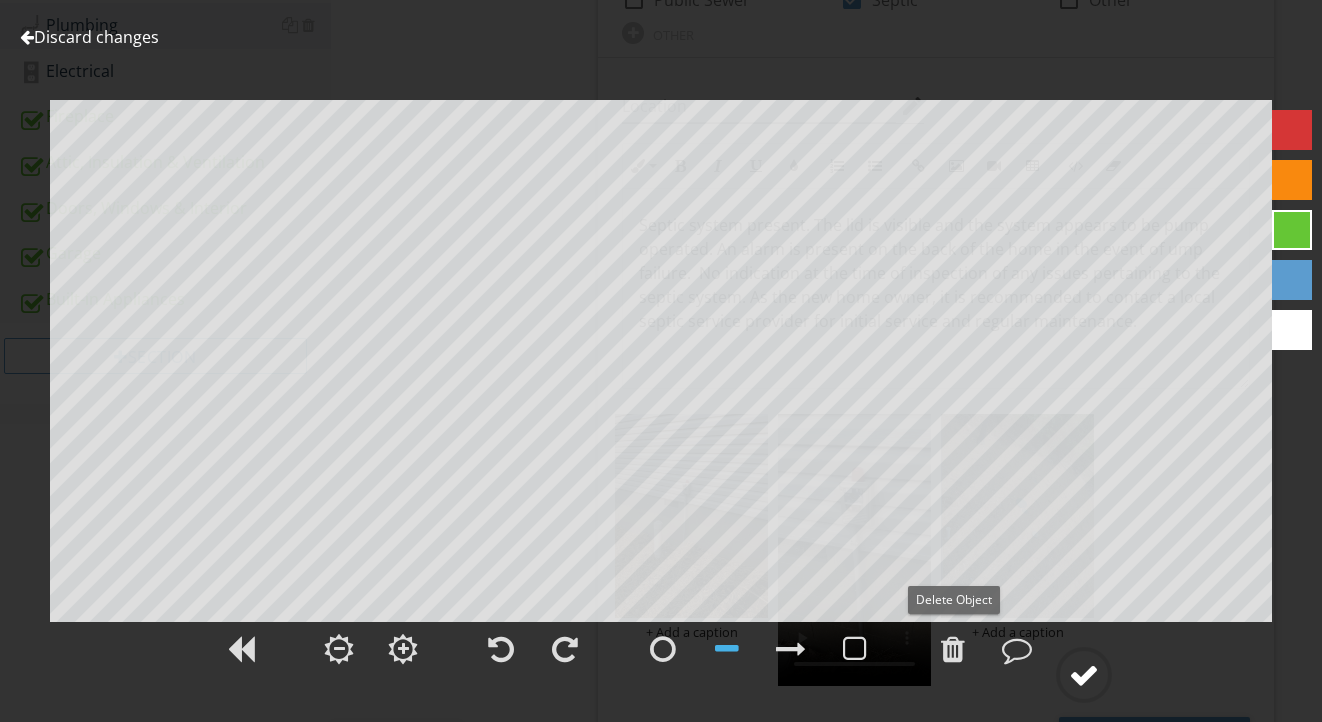 click 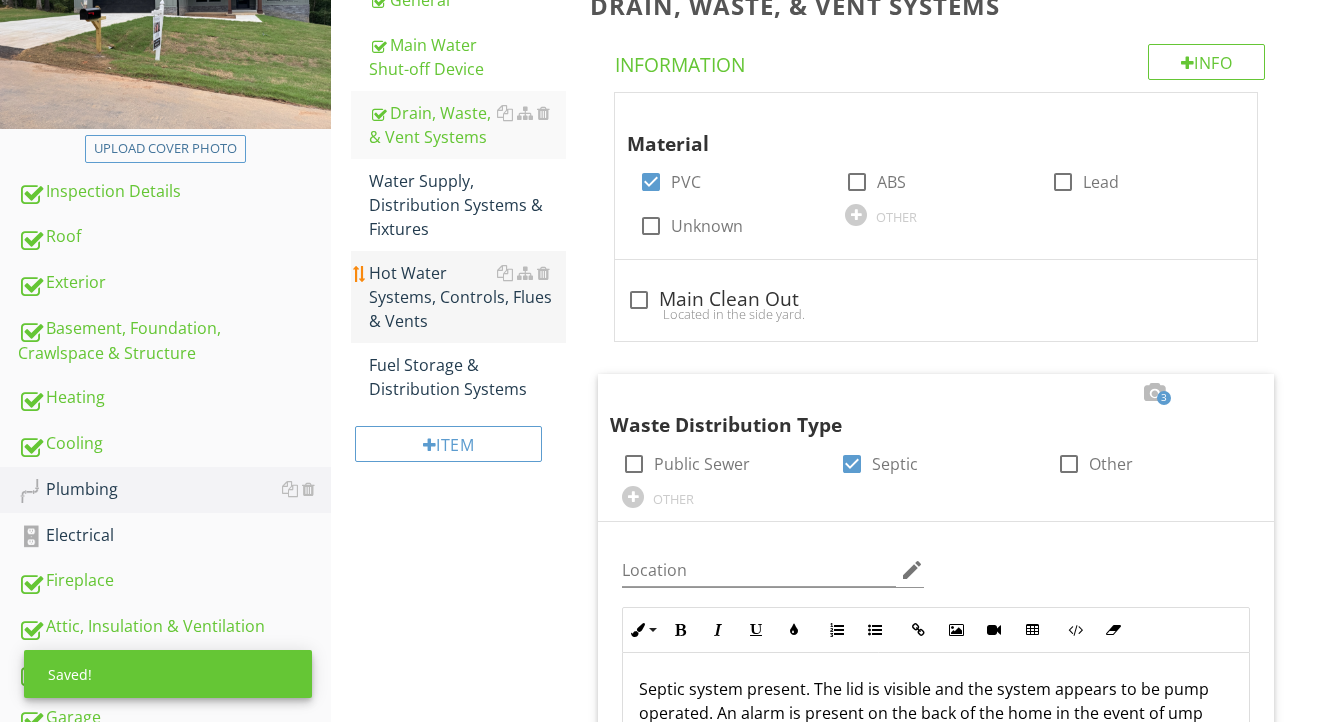 scroll, scrollTop: 310, scrollLeft: 0, axis: vertical 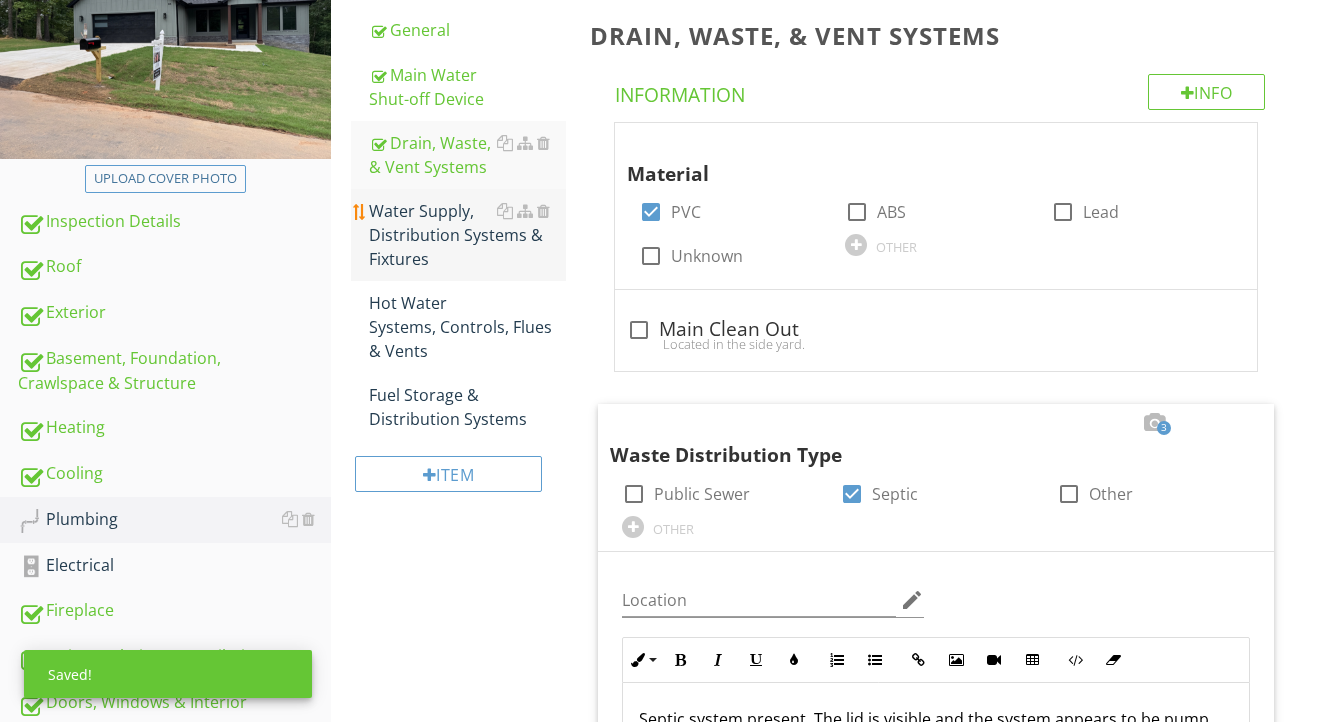 click on "Water Supply, Distribution Systems & Fixtures" at bounding box center [468, 235] 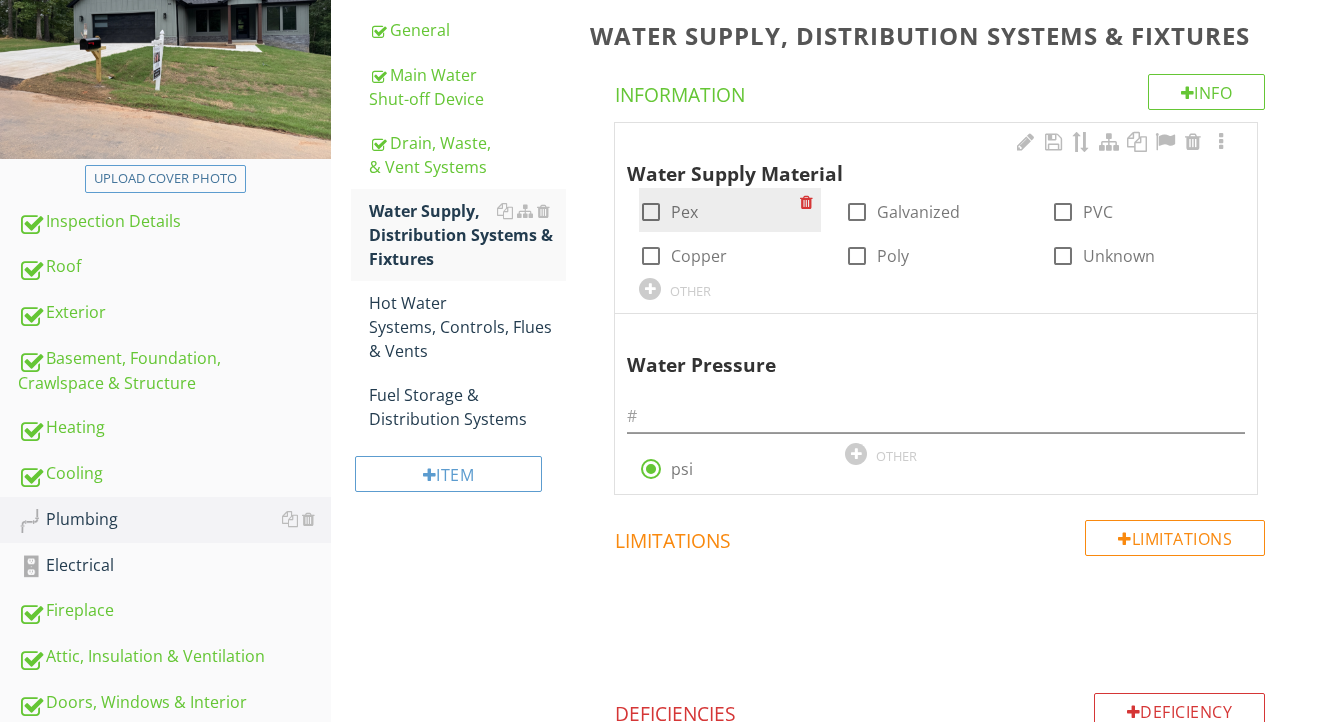 click on "Pex" at bounding box center [684, 212] 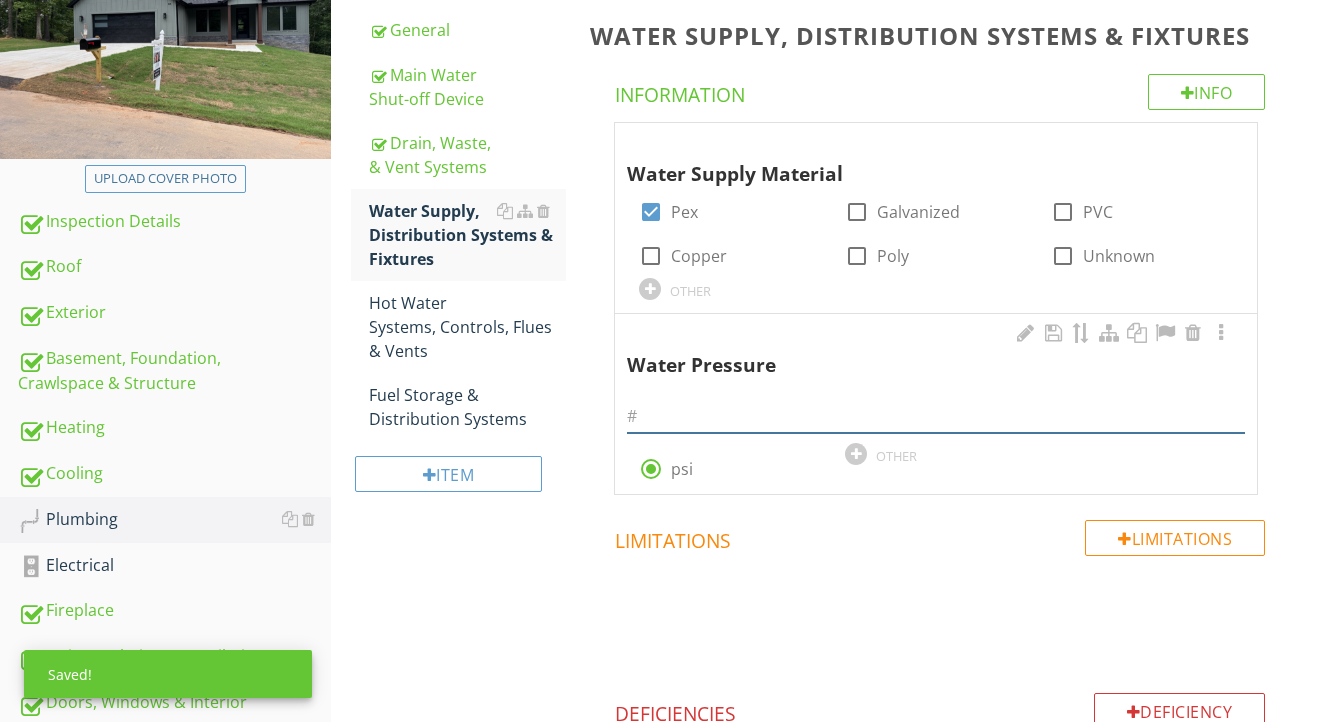click at bounding box center (936, 416) 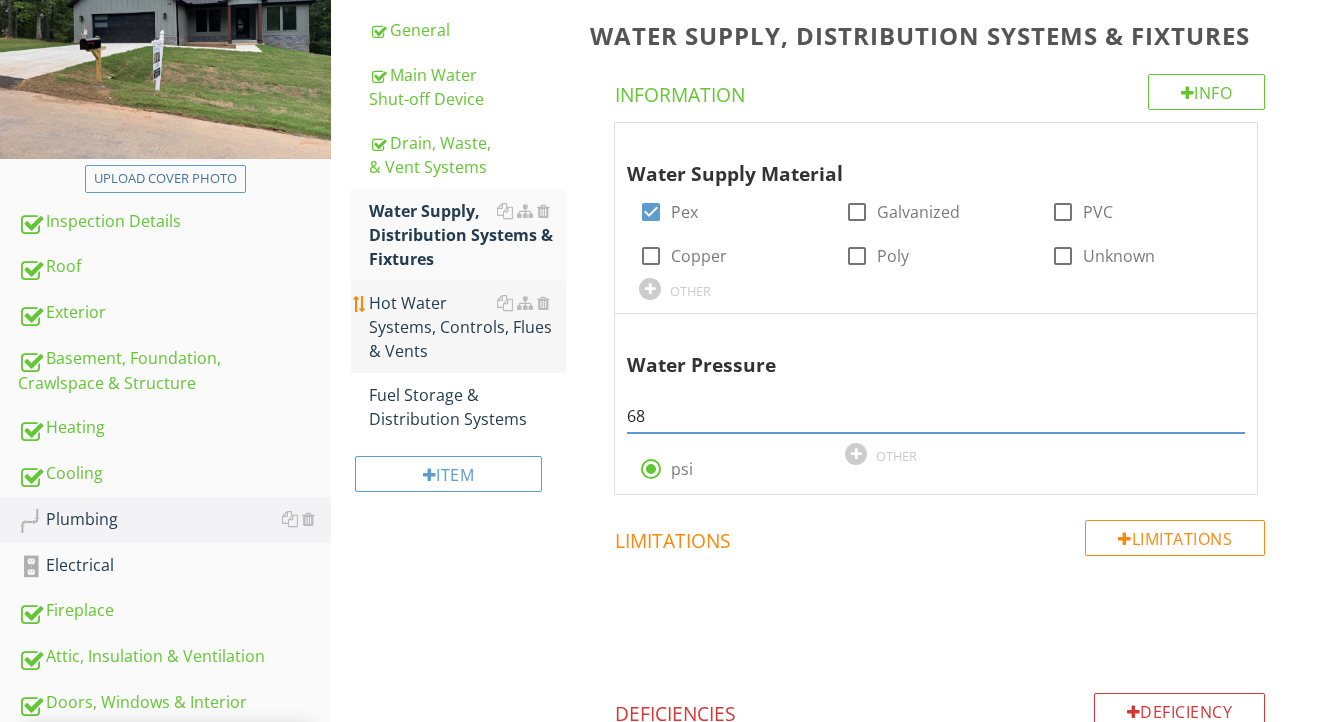 type on "68" 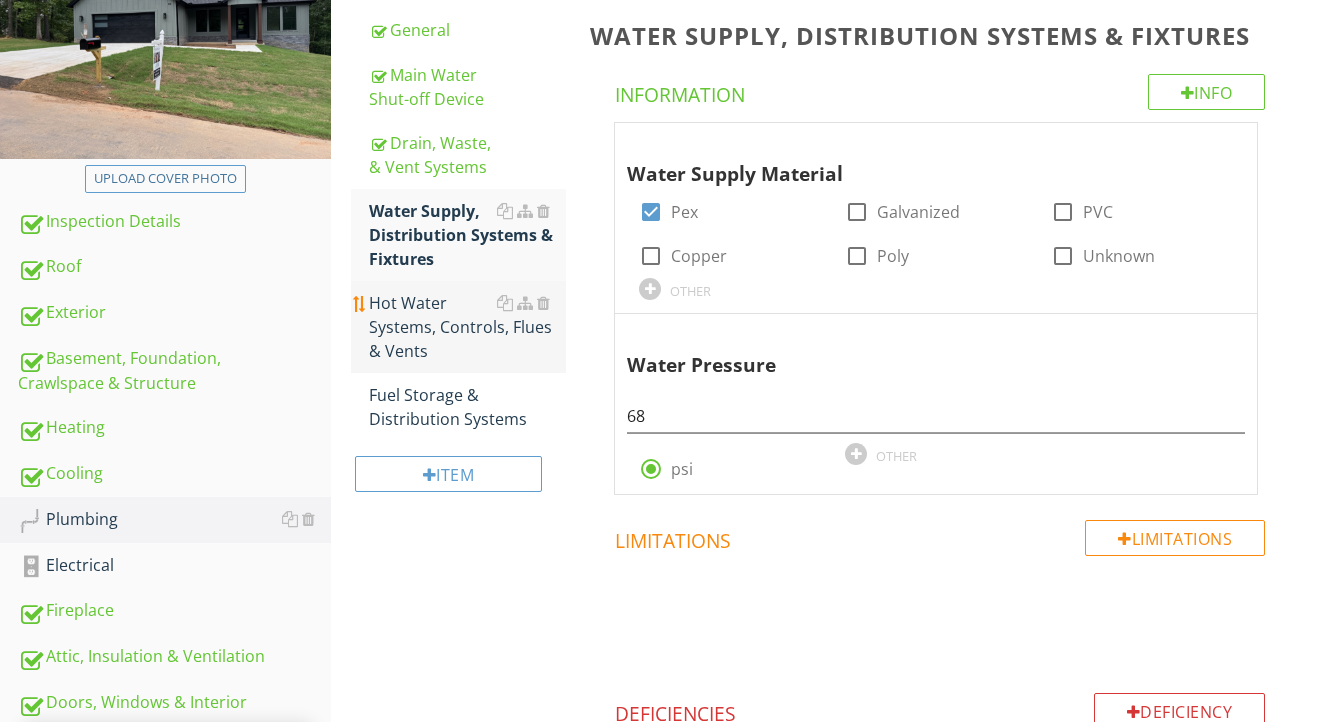 click on "Hot Water Systems, Controls, Flues & Vents" at bounding box center [468, 327] 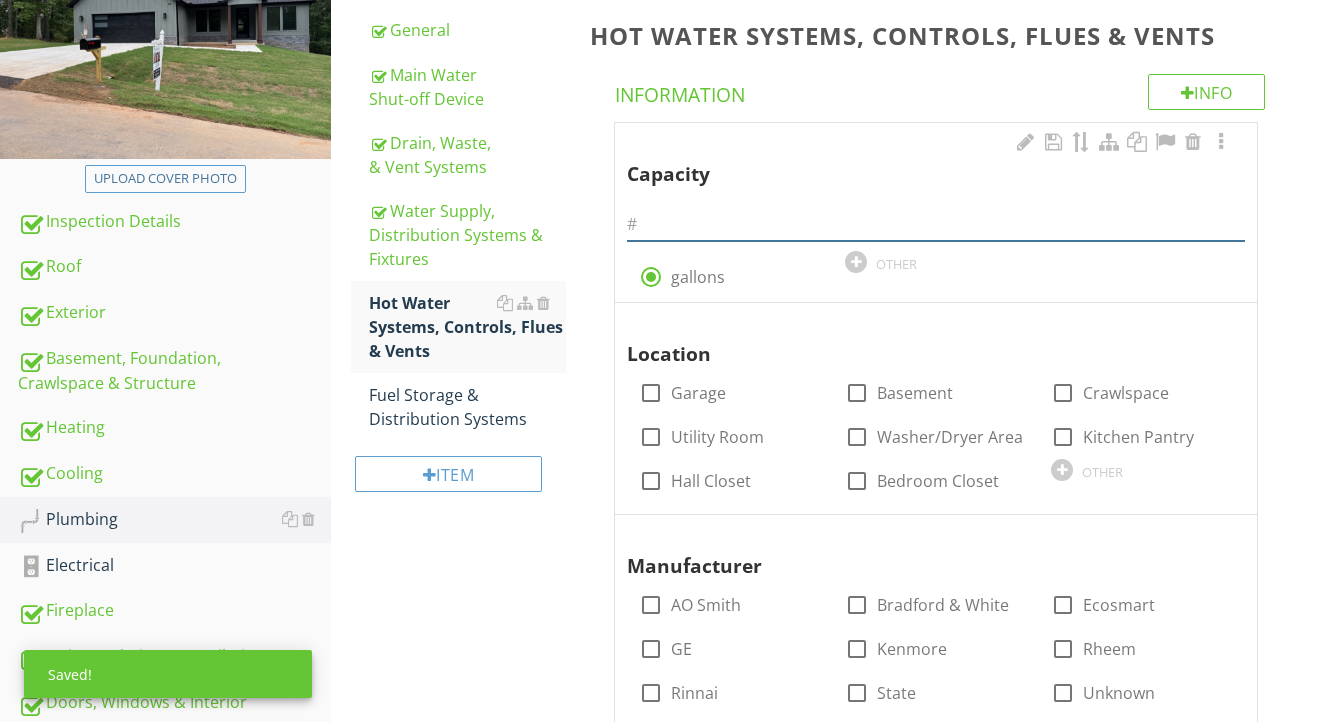 click at bounding box center (936, 224) 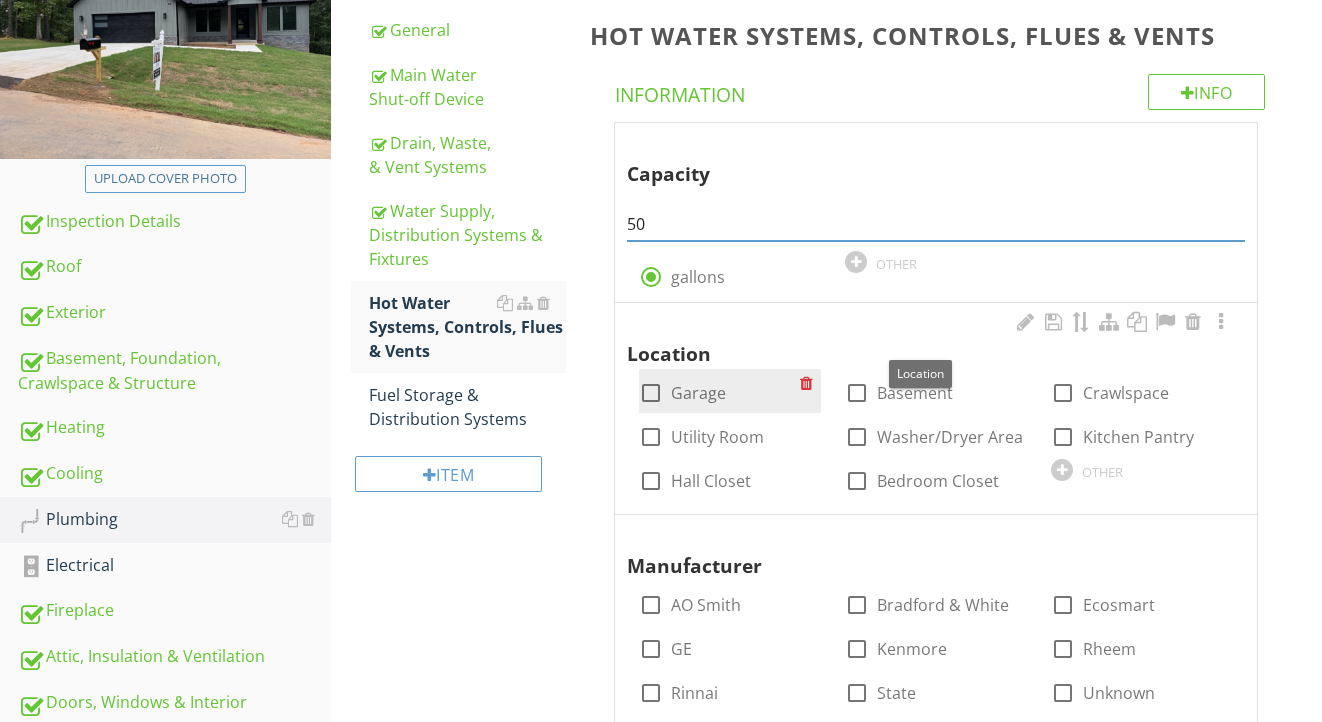 type on "50" 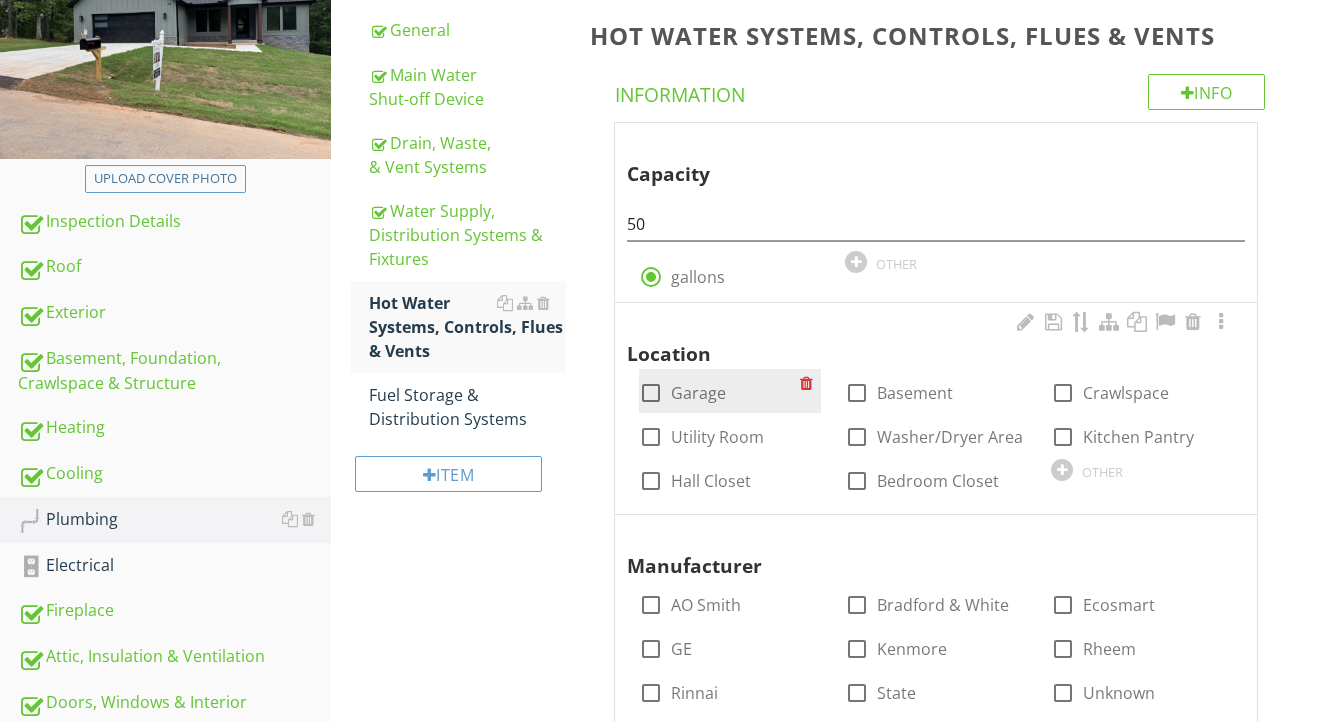 click on "Garage" at bounding box center (698, 393) 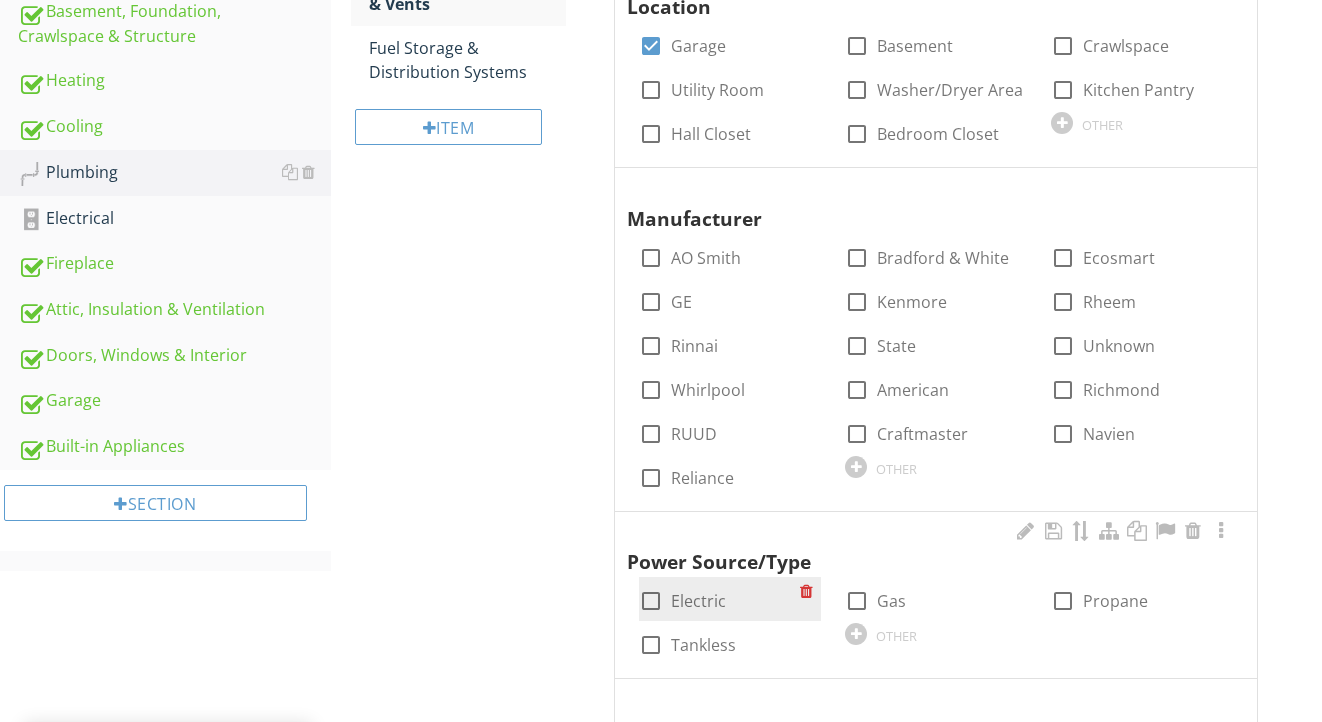 scroll, scrollTop: 659, scrollLeft: 0, axis: vertical 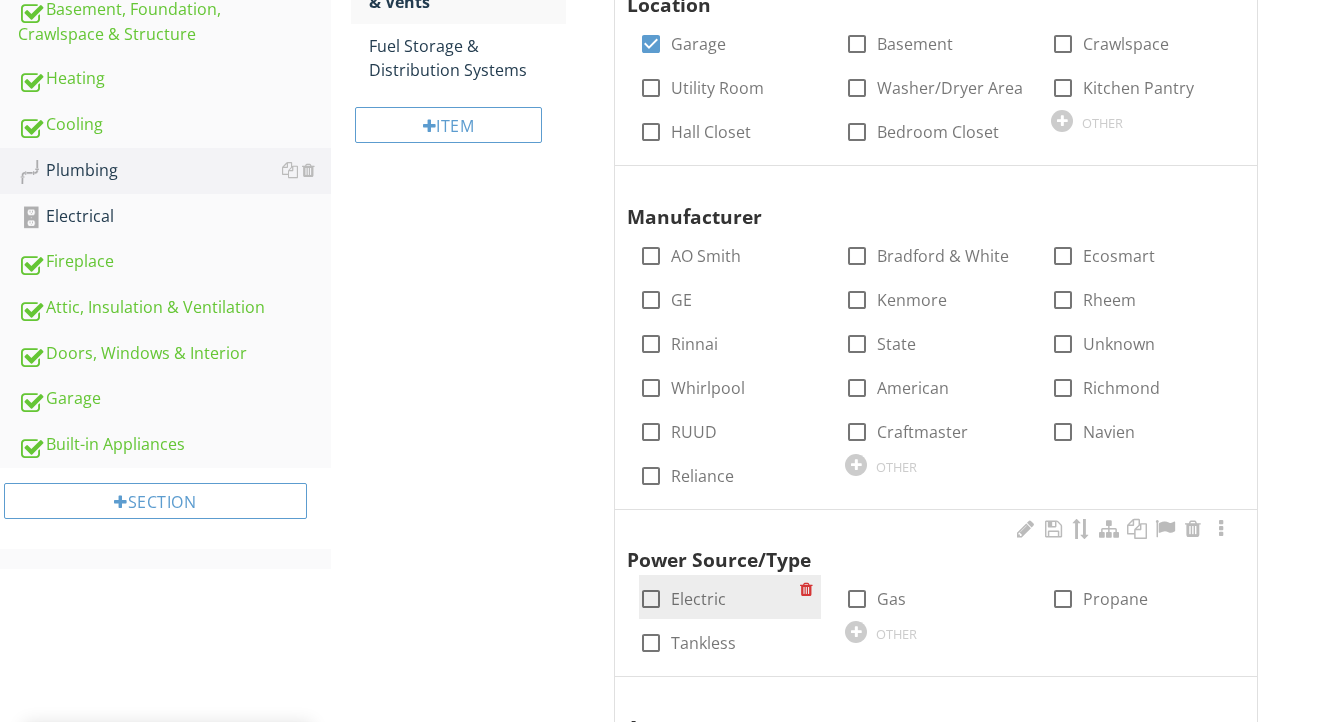 click on "Electric" at bounding box center (698, 599) 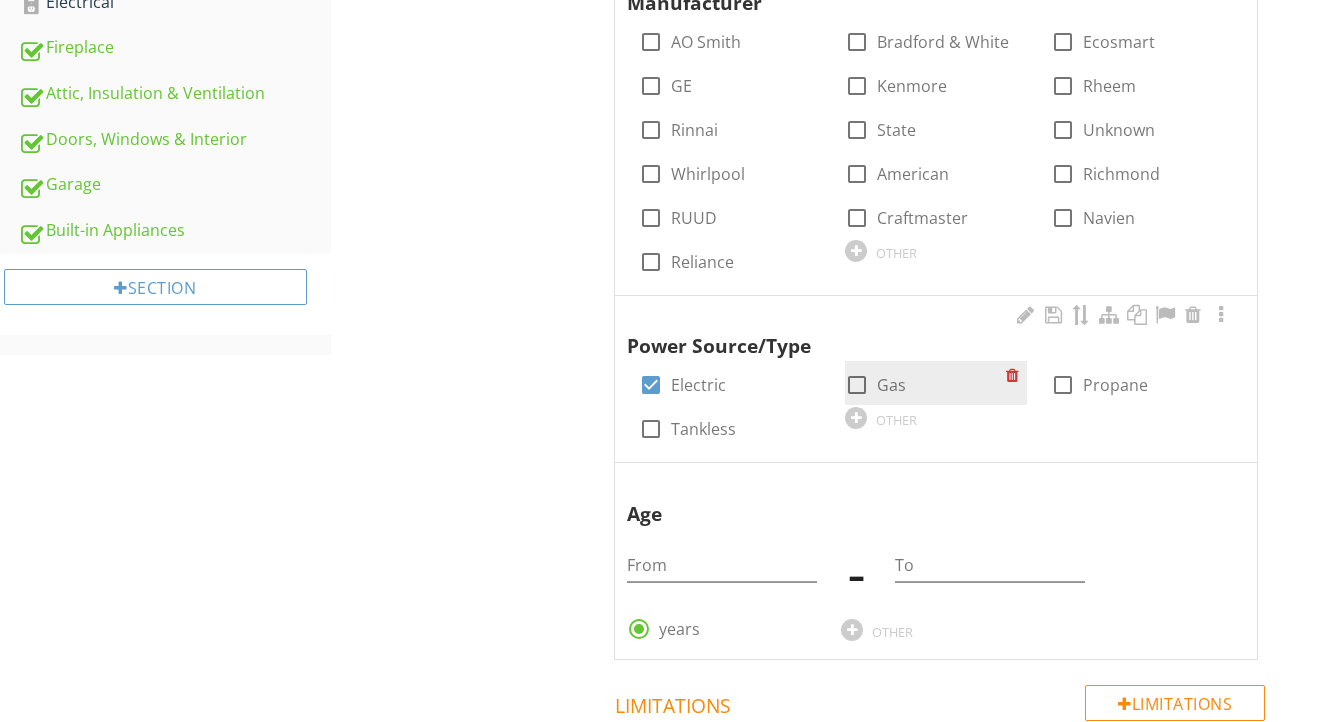 scroll, scrollTop: 921, scrollLeft: 0, axis: vertical 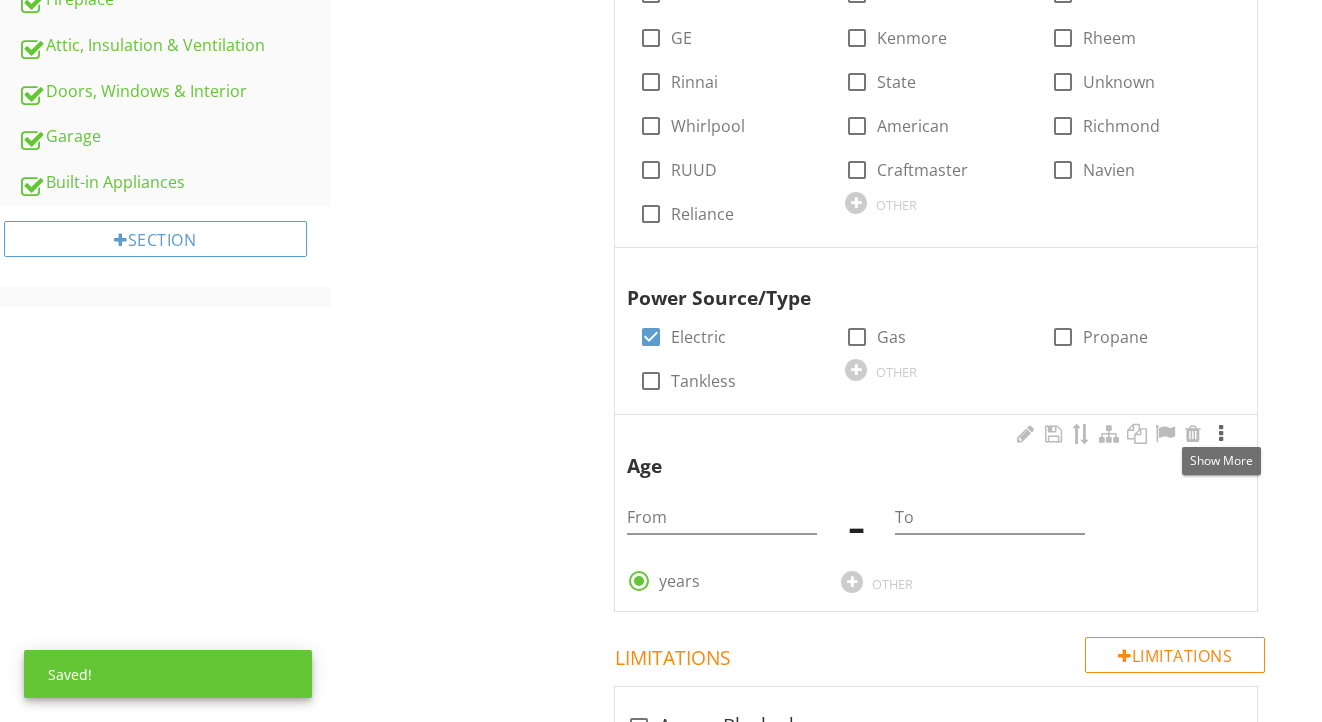 click at bounding box center (1221, 434) 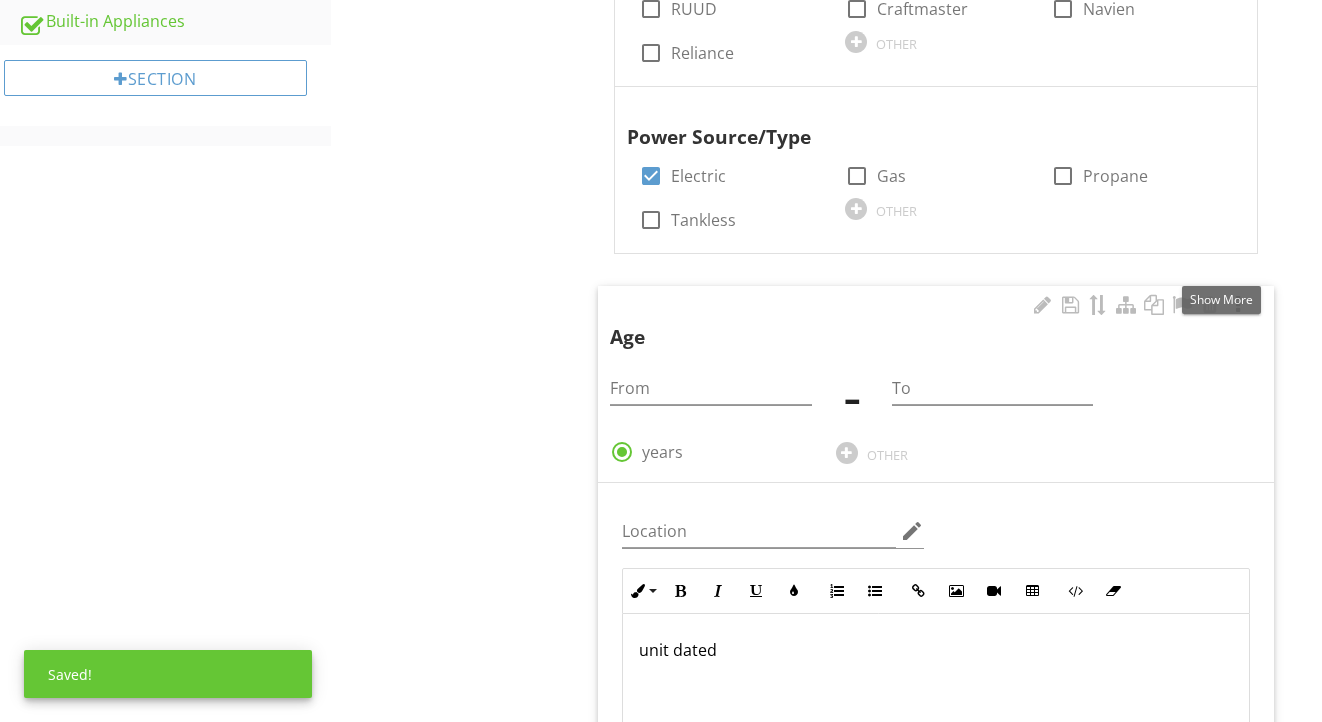 scroll, scrollTop: 1248, scrollLeft: 0, axis: vertical 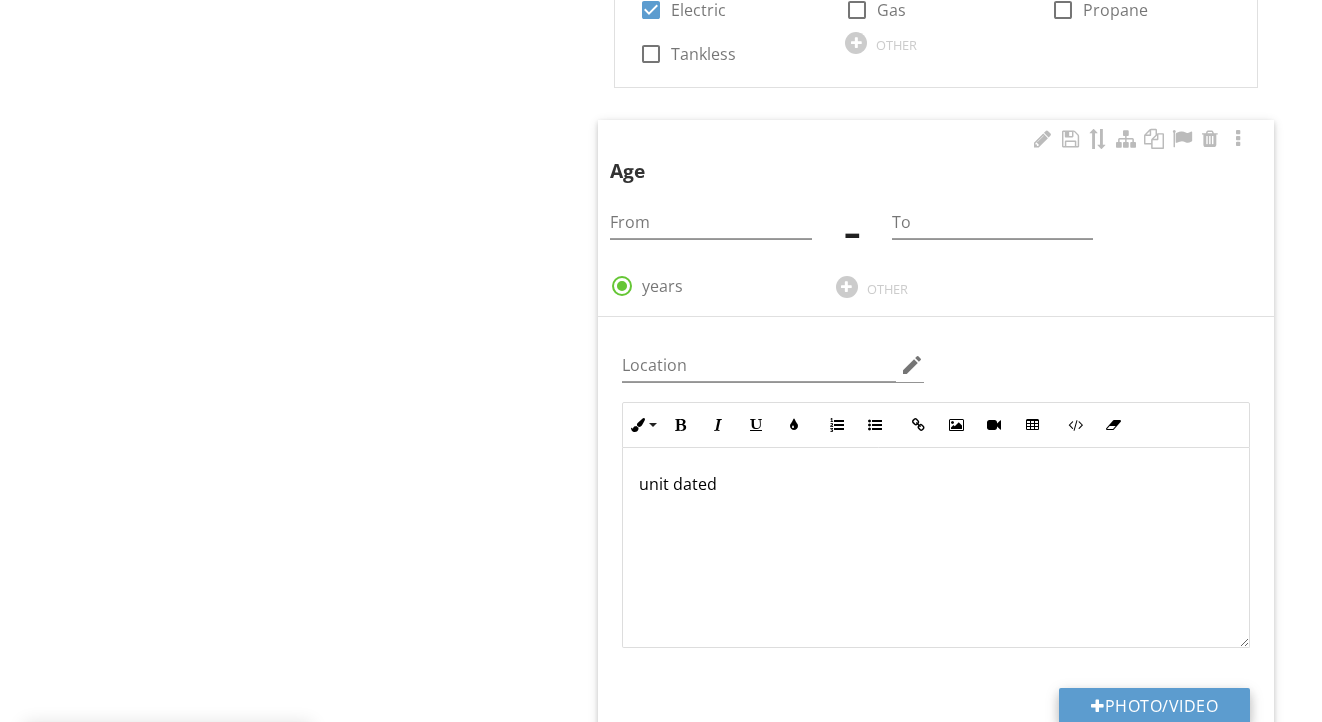 click on "Photo/Video" at bounding box center [1154, 706] 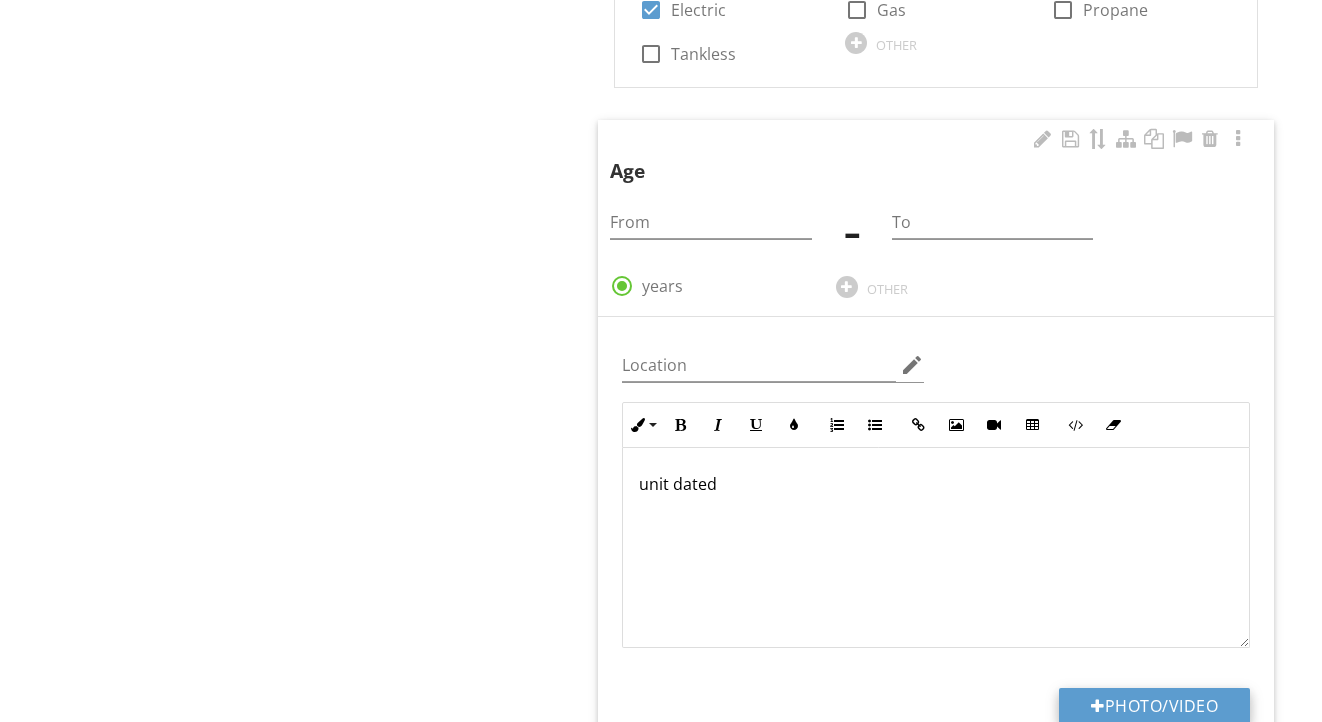 type on "C:\fakepath\IMG_0704.jpeg" 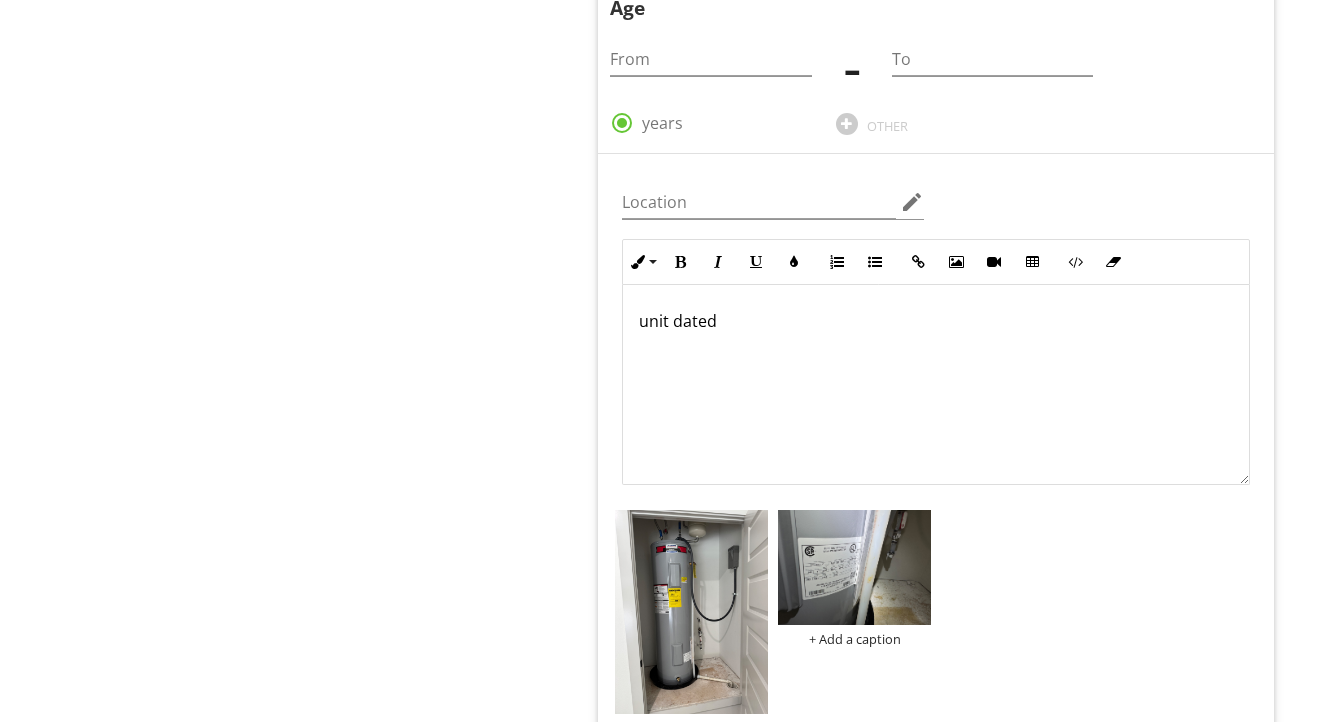 scroll, scrollTop: 1420, scrollLeft: 0, axis: vertical 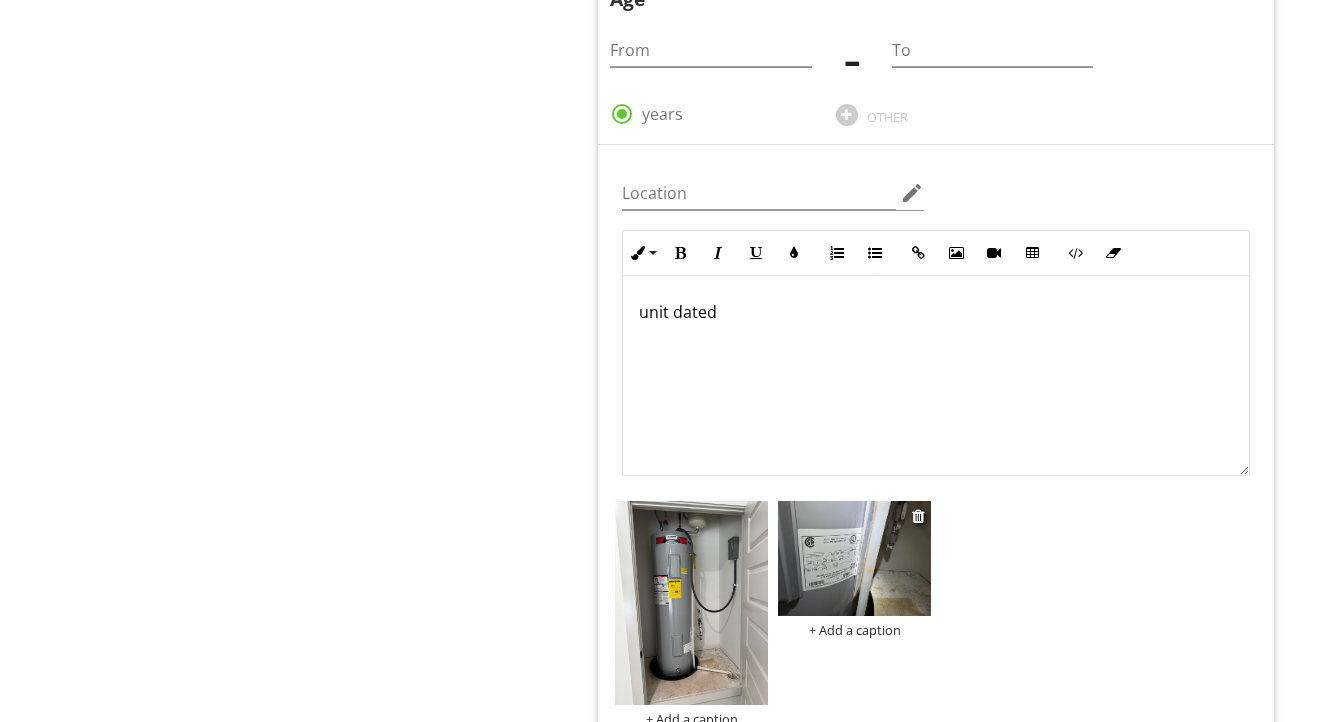 click at bounding box center (854, 558) 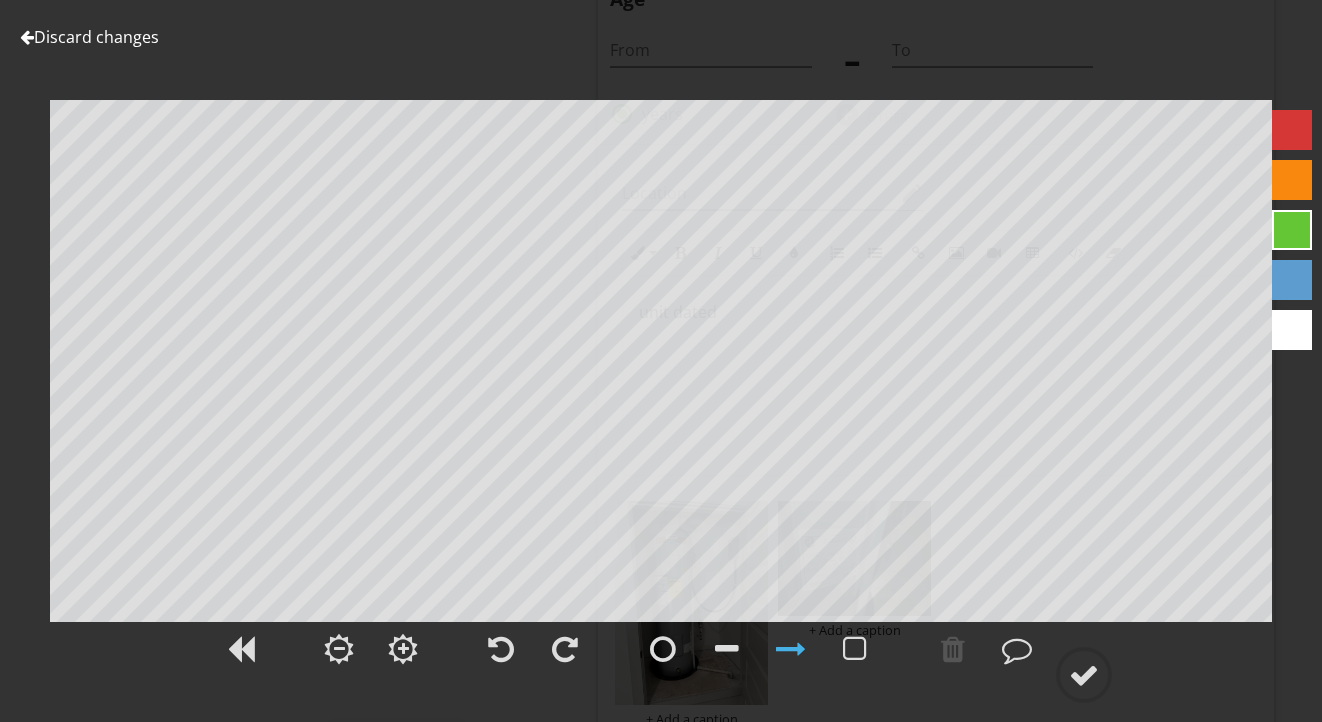 click on "Discard changes" at bounding box center [89, 37] 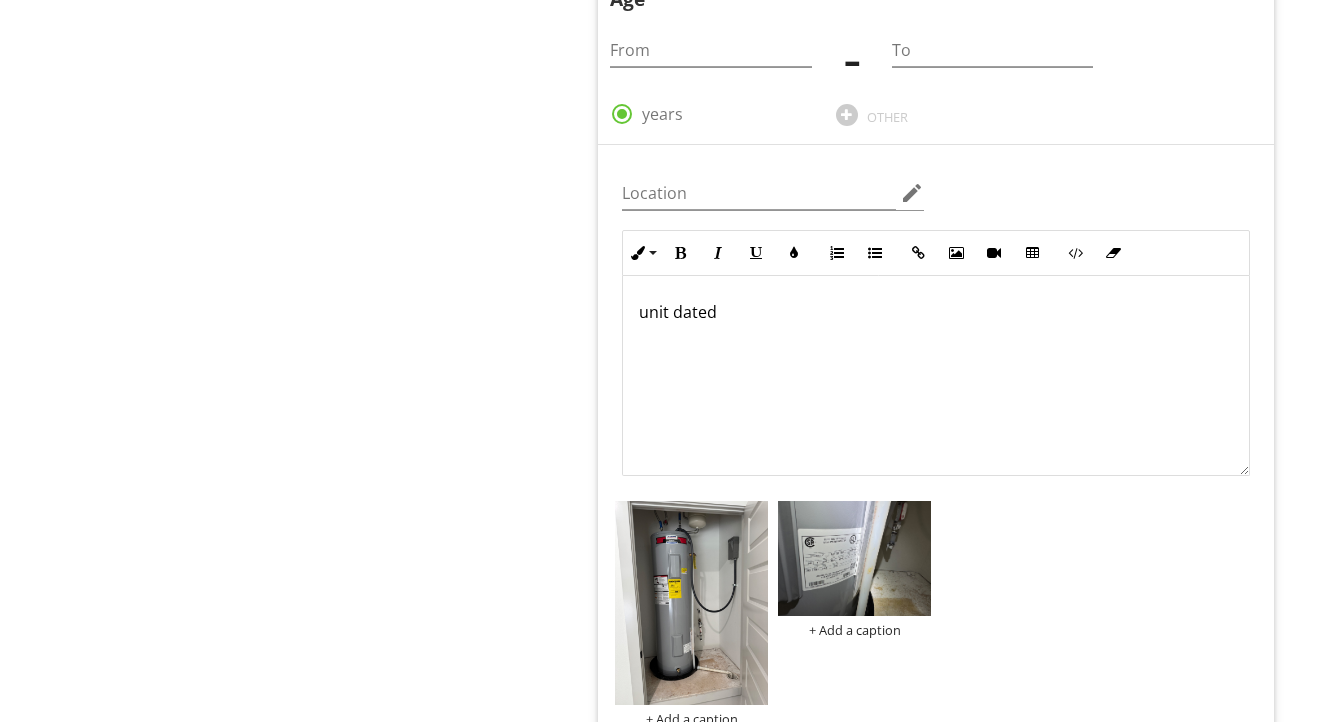 click on "unit dated" at bounding box center [936, 376] 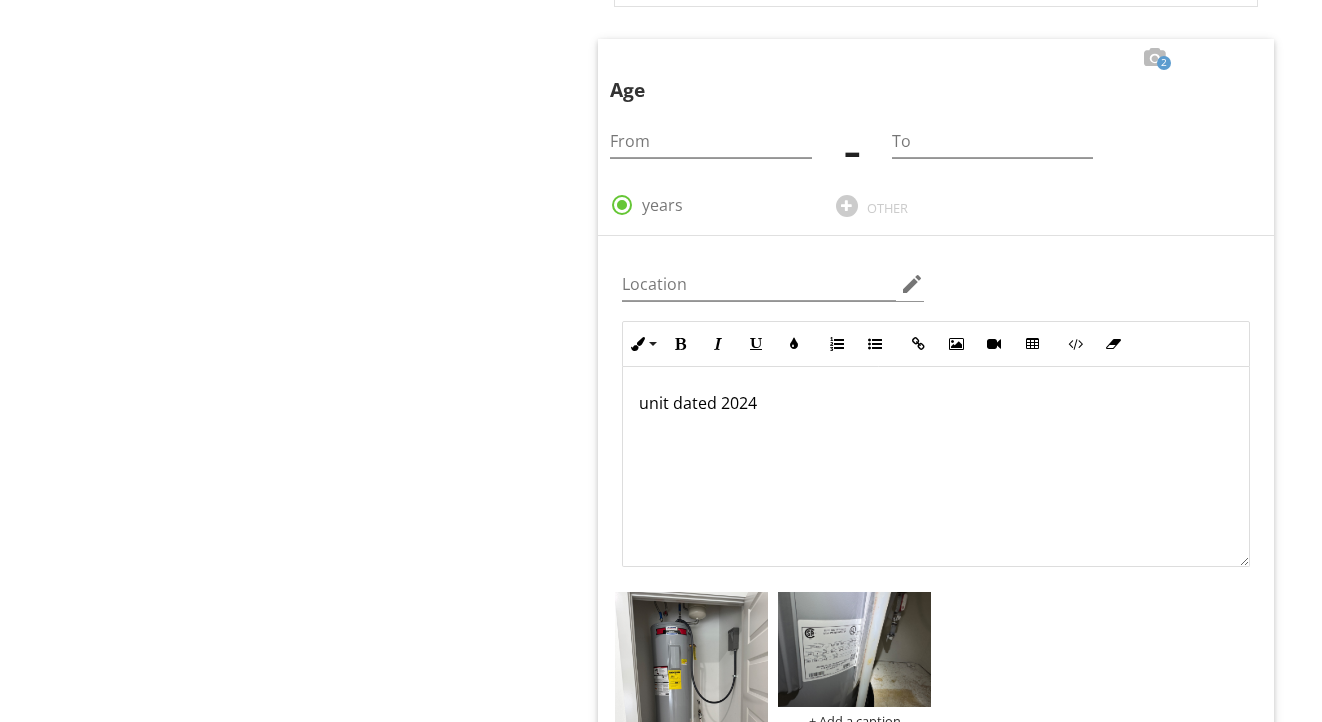scroll, scrollTop: 1251, scrollLeft: 0, axis: vertical 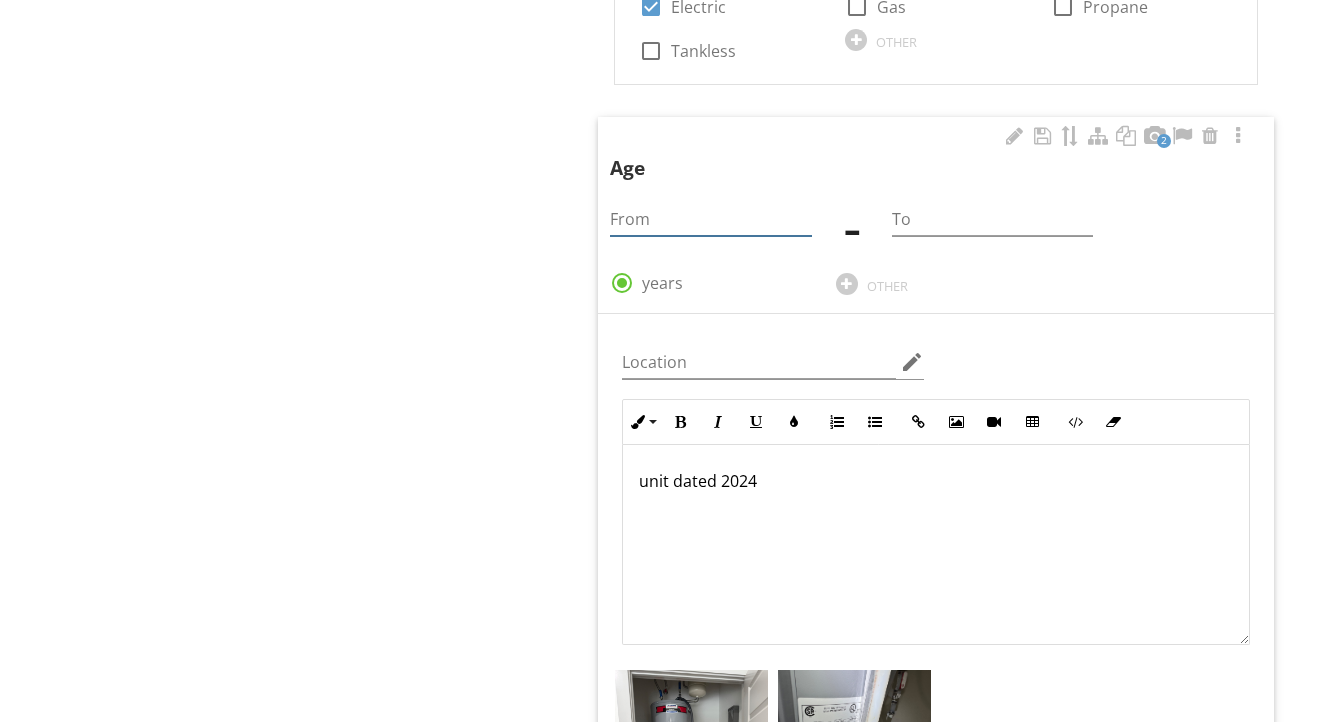 click at bounding box center [710, 219] 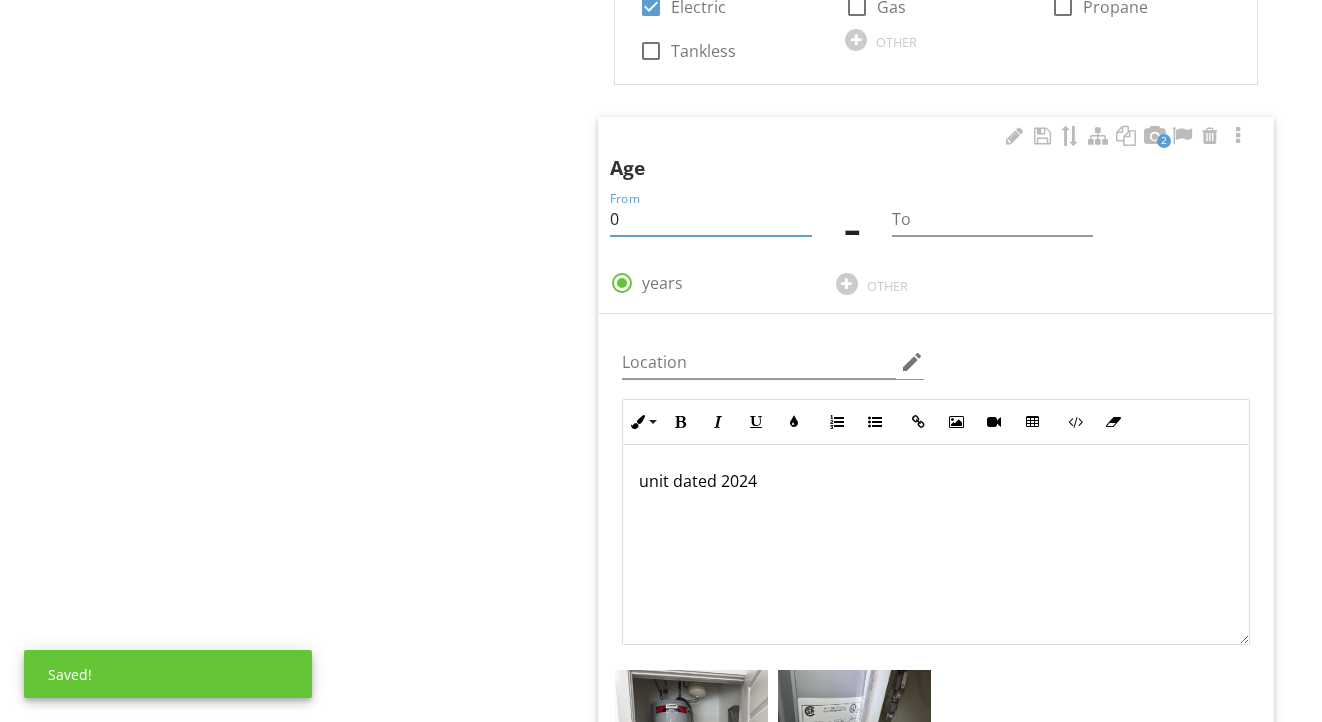 type on "0" 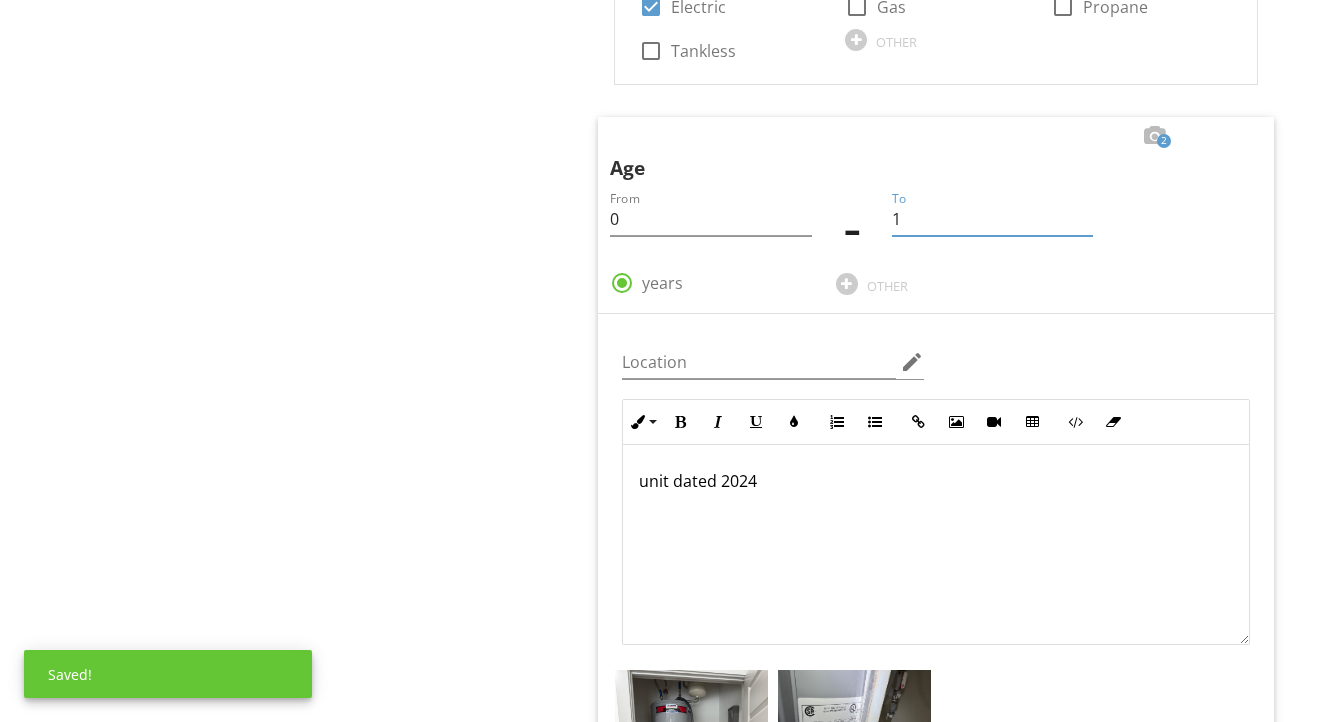 type on "1" 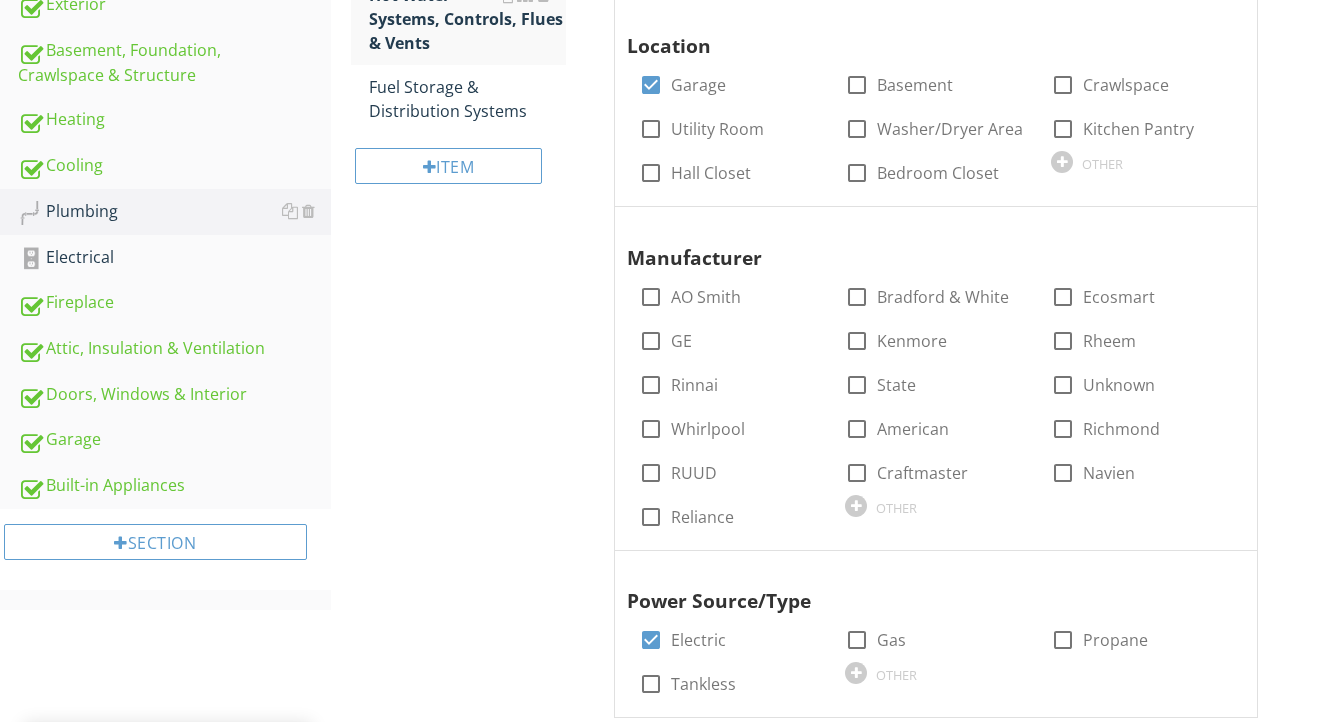 scroll, scrollTop: 575, scrollLeft: 0, axis: vertical 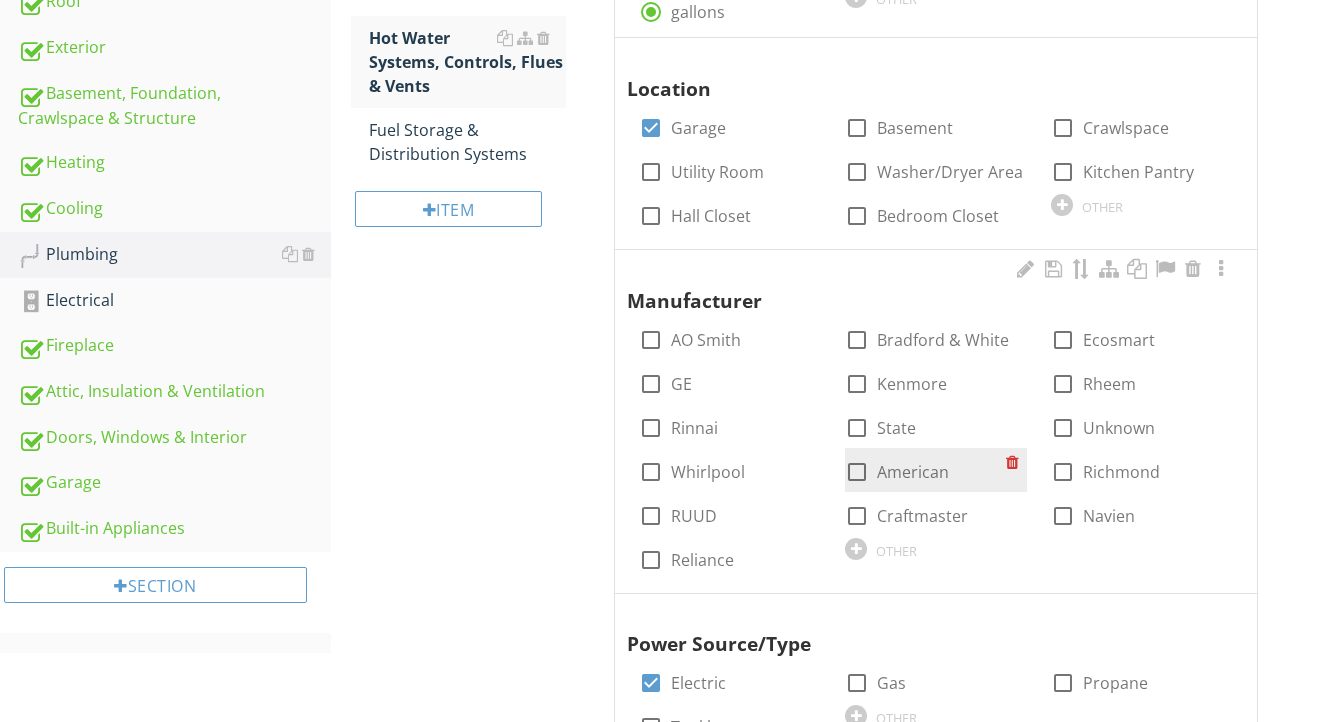 click on "American" at bounding box center [913, 472] 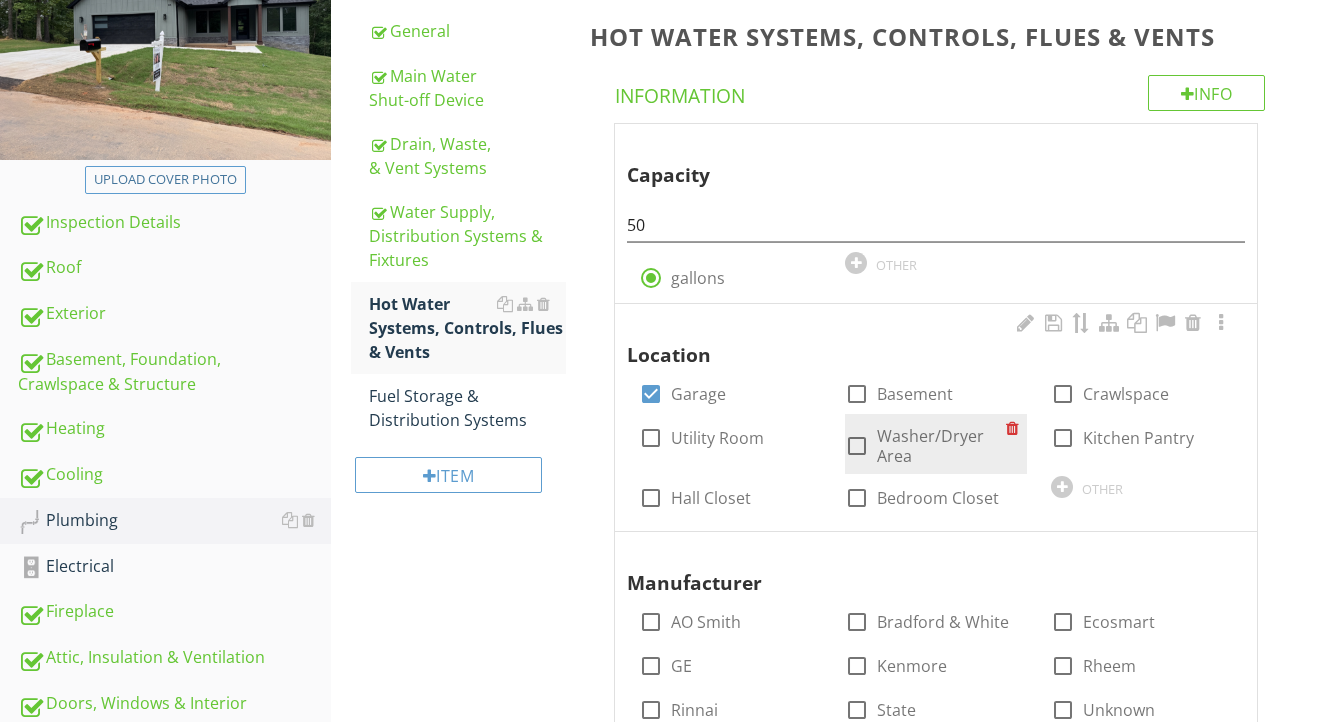 scroll, scrollTop: 264, scrollLeft: 0, axis: vertical 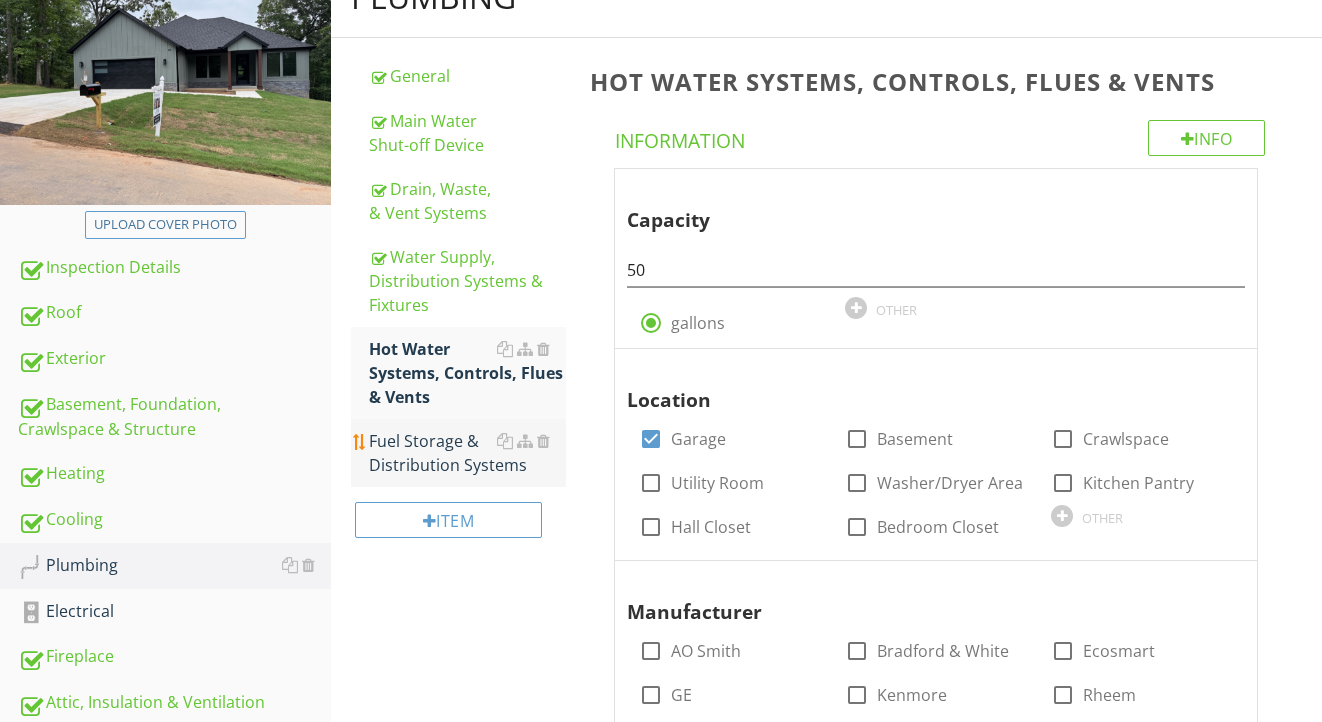 click on "Fuel Storage & Distribution Systems" at bounding box center [468, 453] 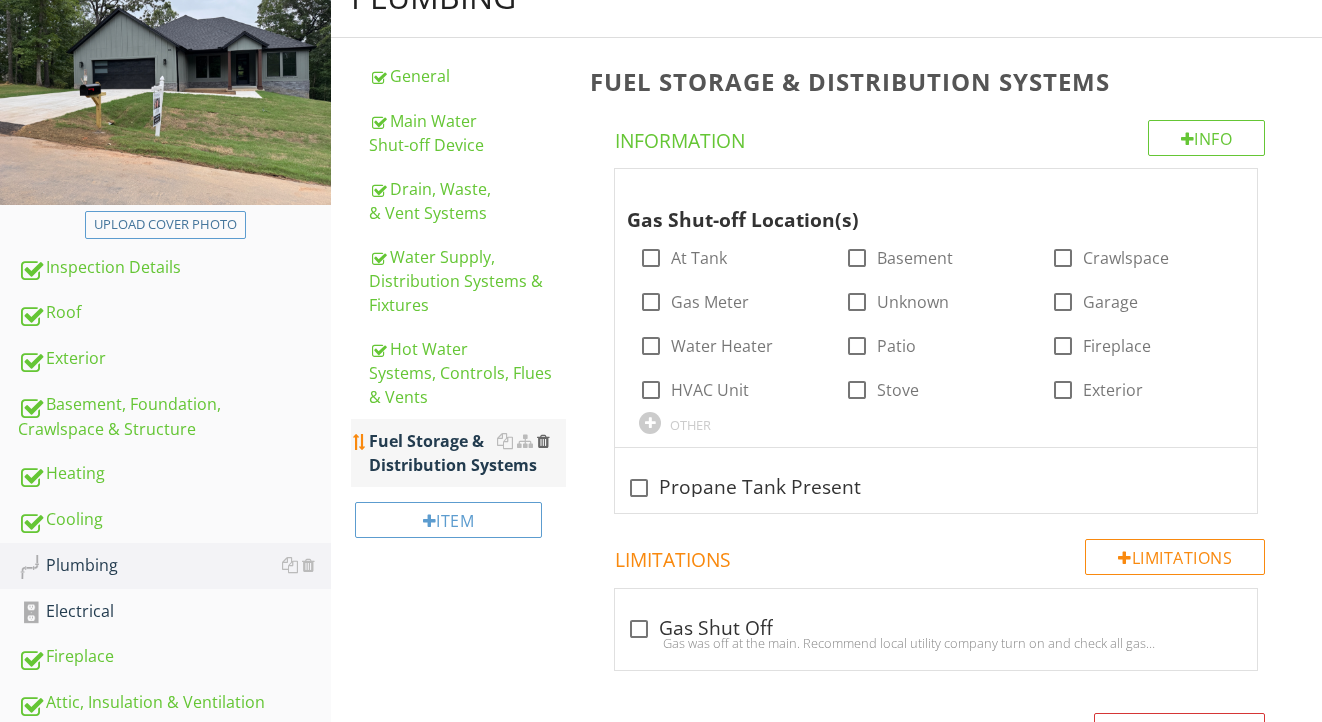 click at bounding box center [543, 441] 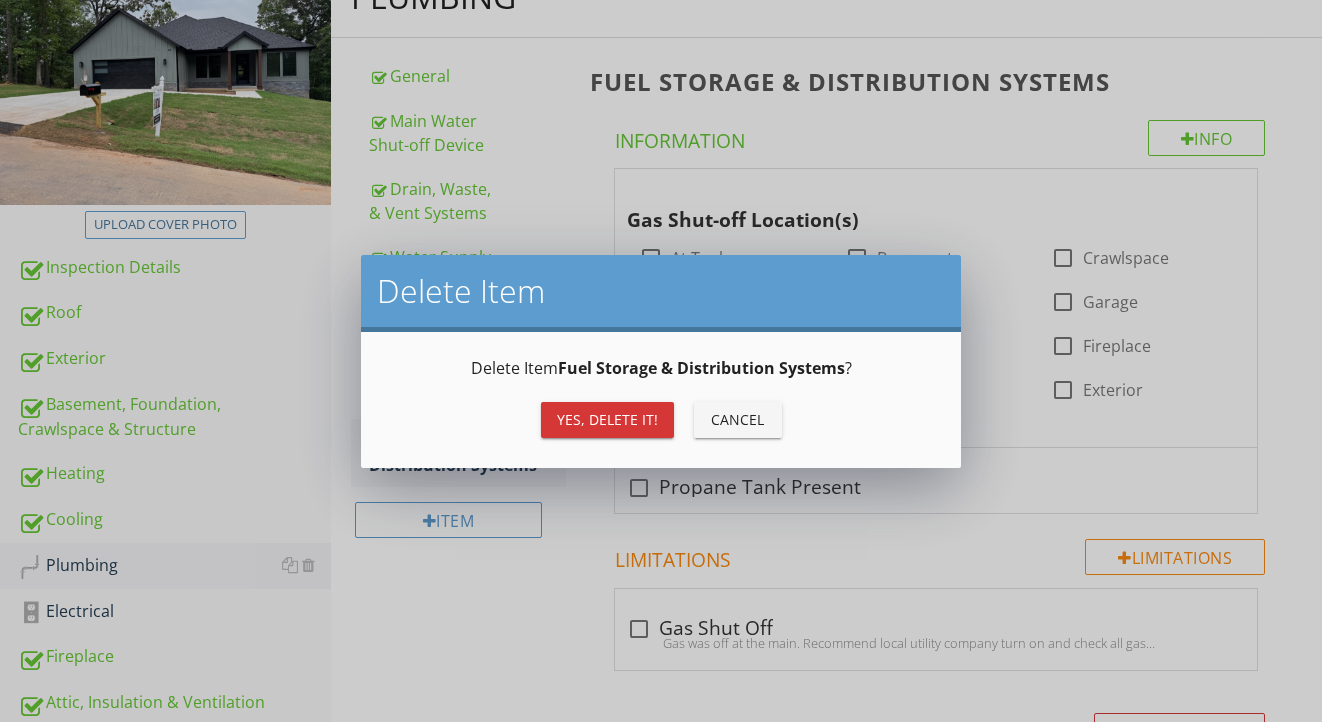 click on "Yes, Delete it!" at bounding box center [607, 420] 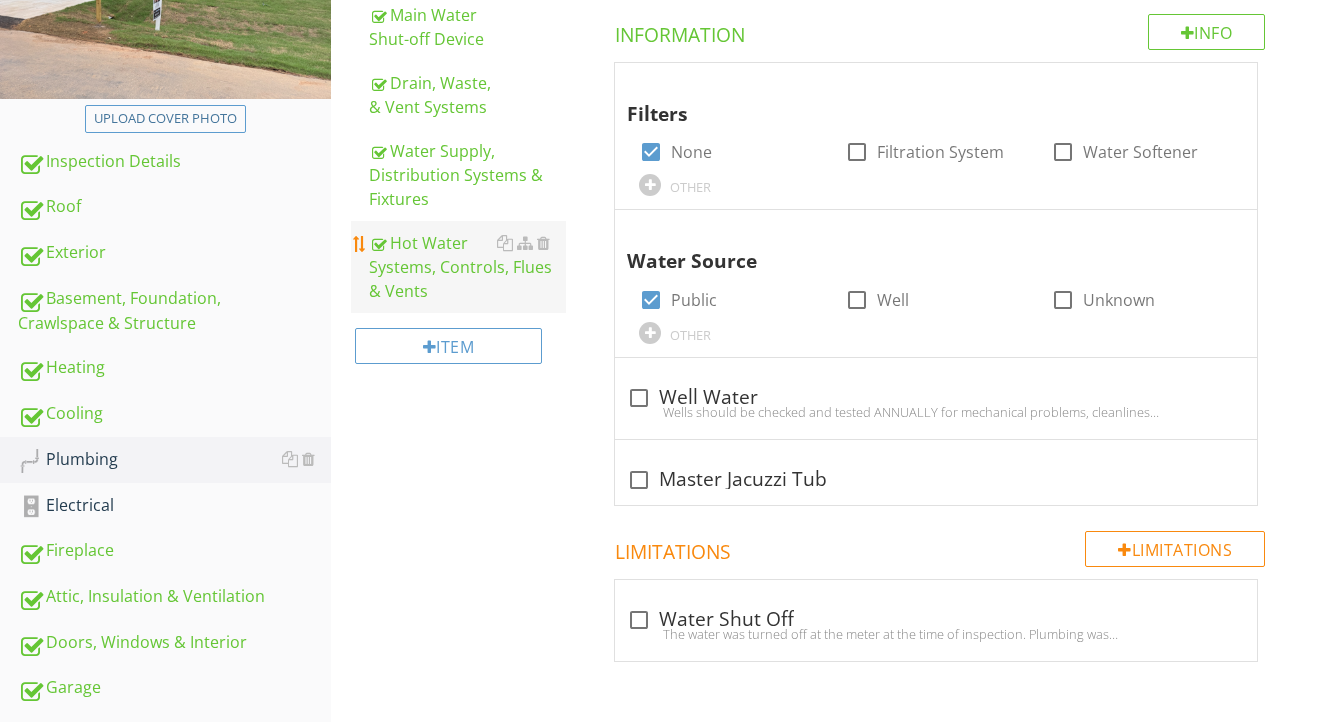 scroll, scrollTop: 406, scrollLeft: 0, axis: vertical 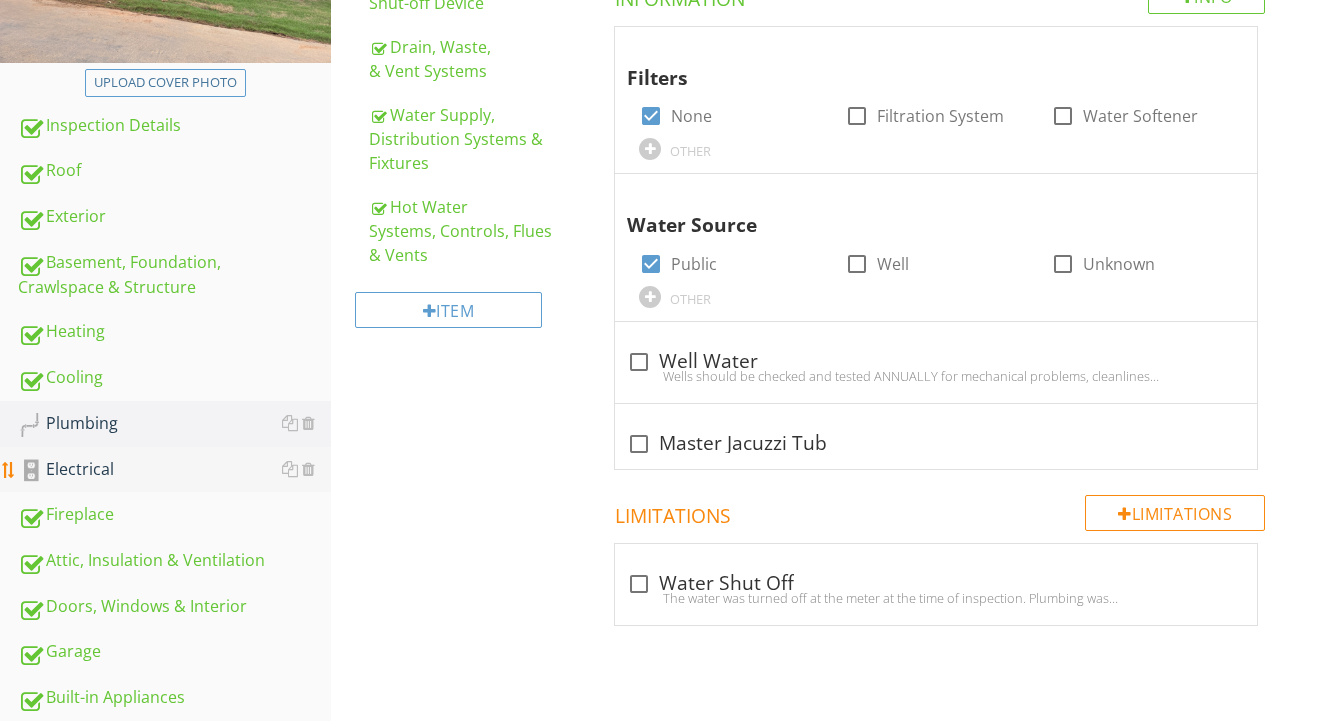 click on "Electrical" at bounding box center [174, 470] 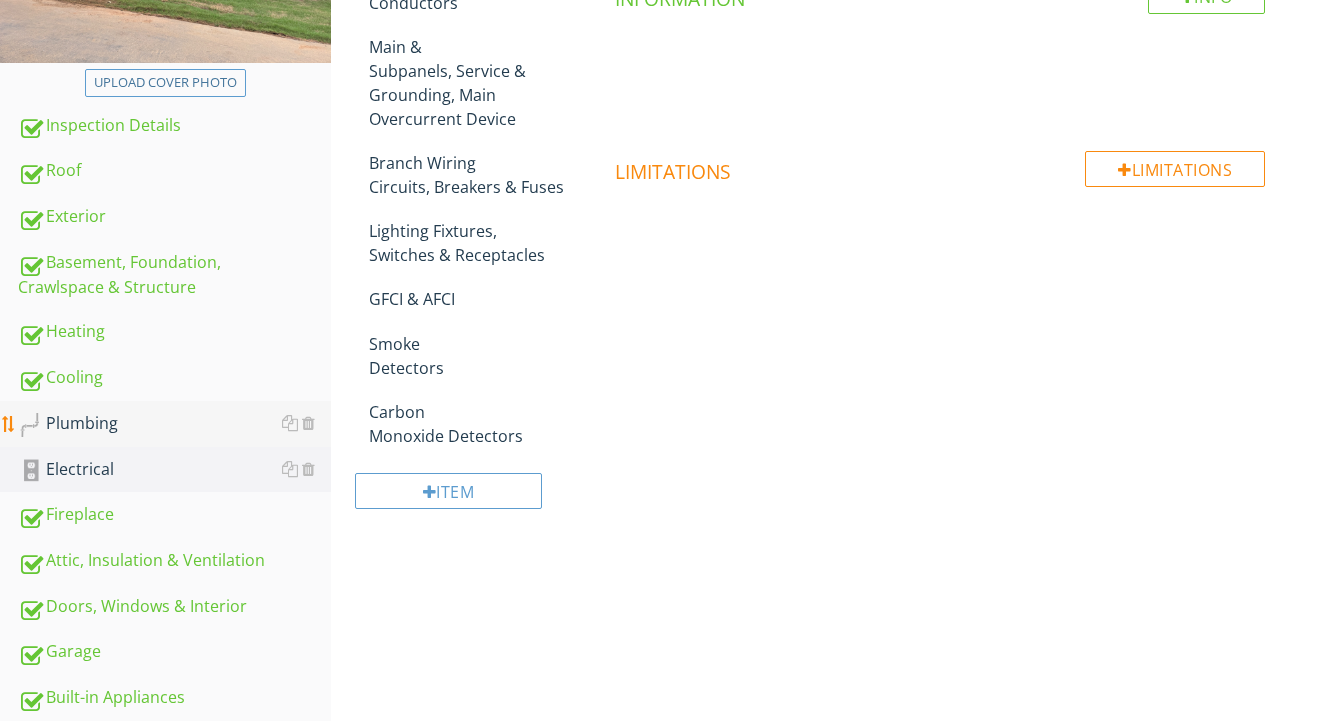 click on "Plumbing" at bounding box center (174, 424) 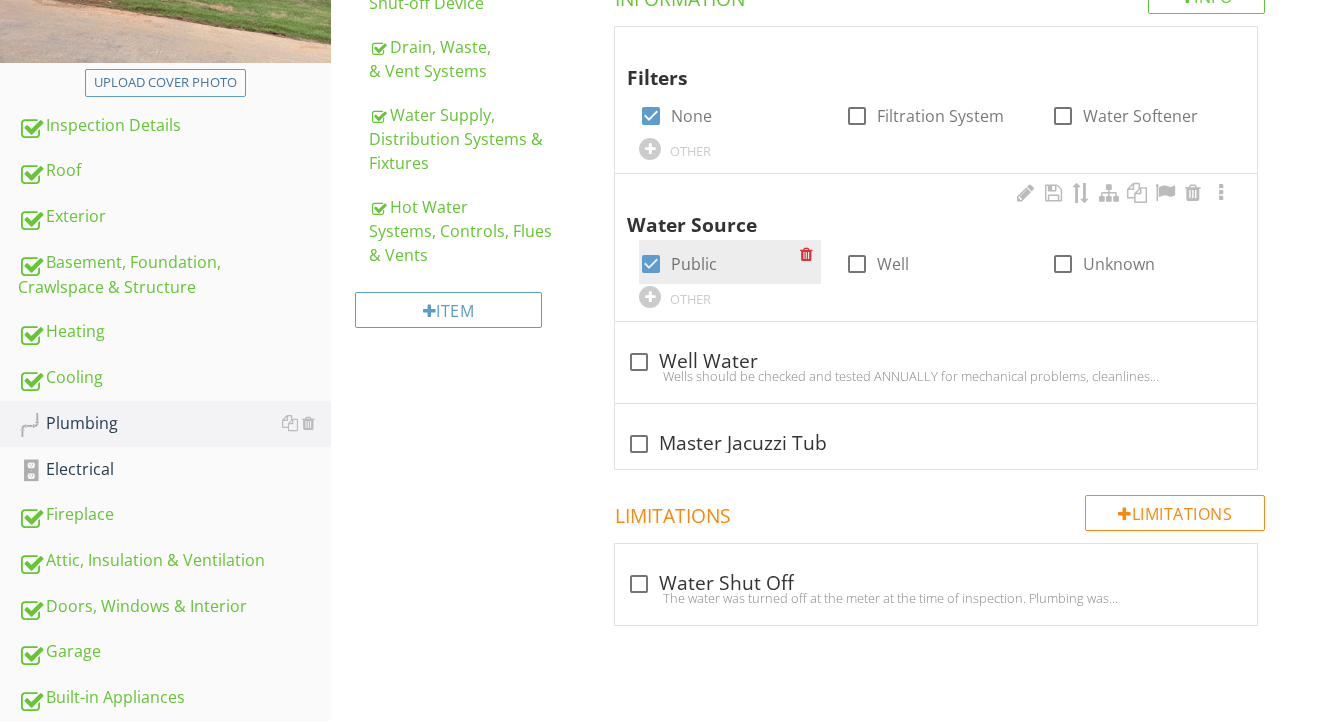 click at bounding box center [651, 264] 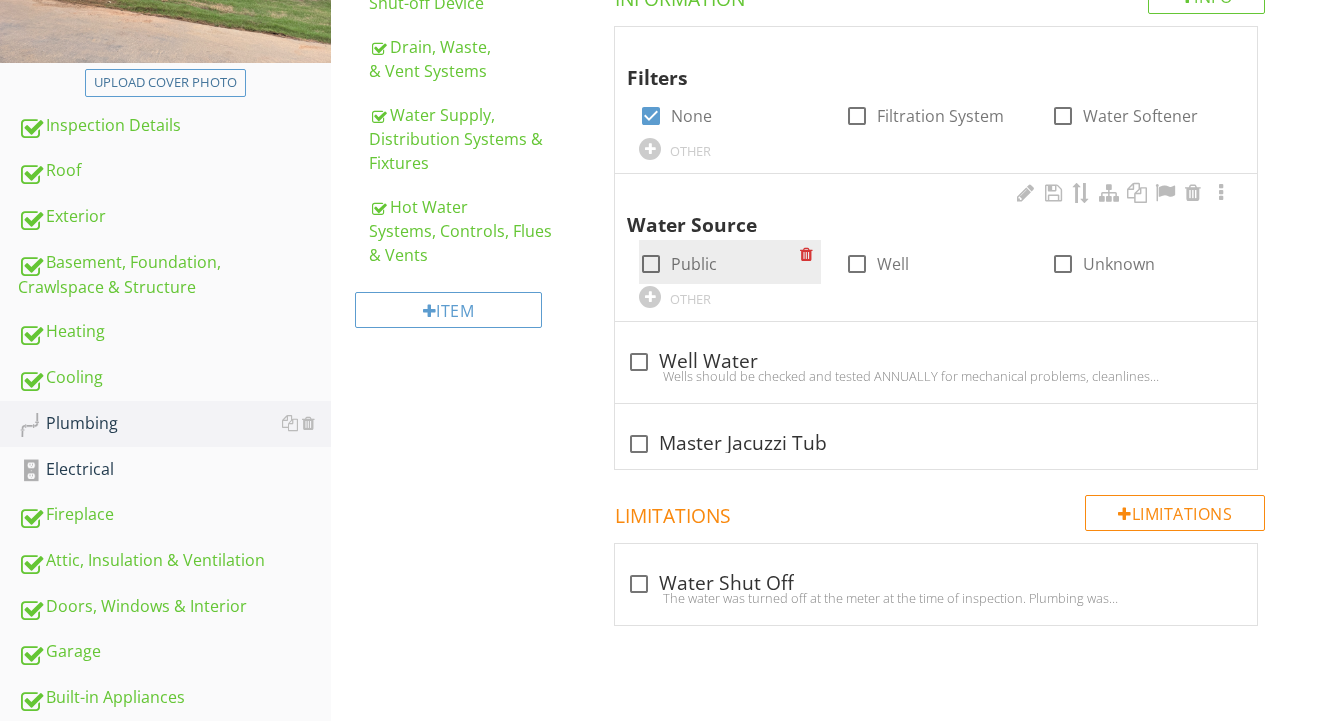 click at bounding box center [651, 264] 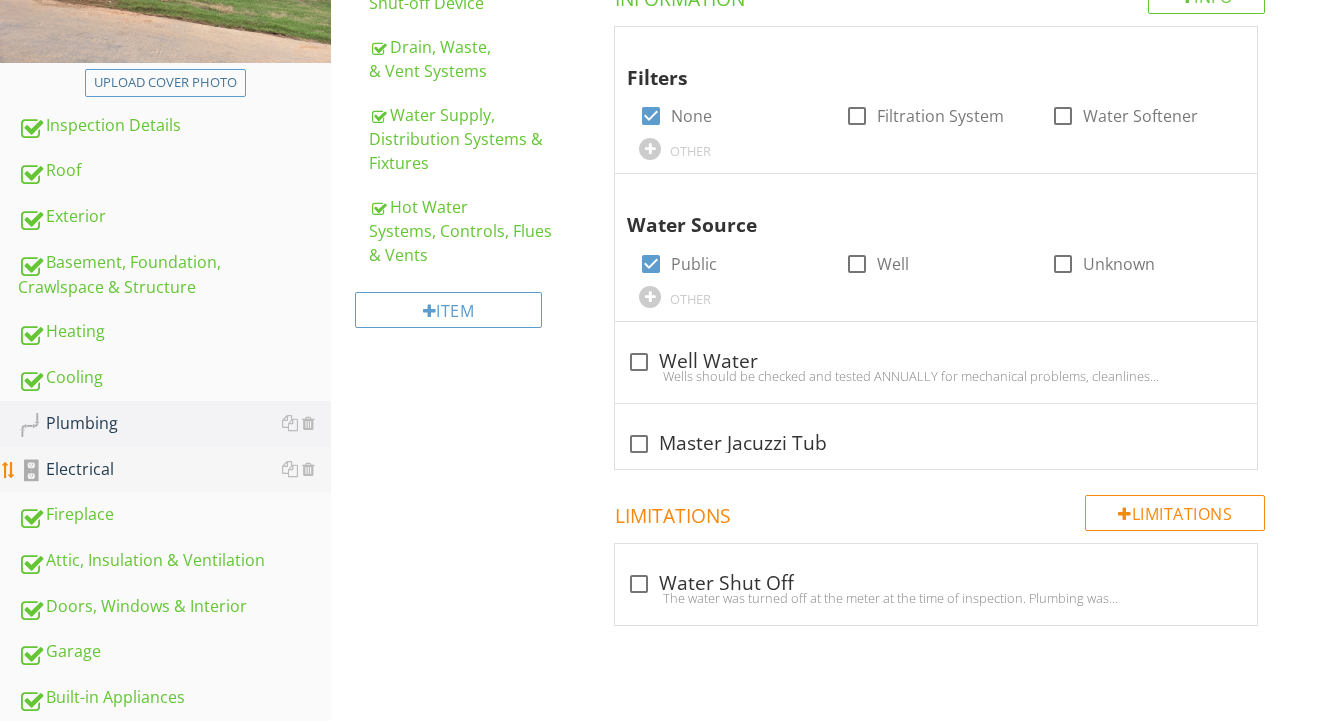 click on "Electrical" at bounding box center (174, 470) 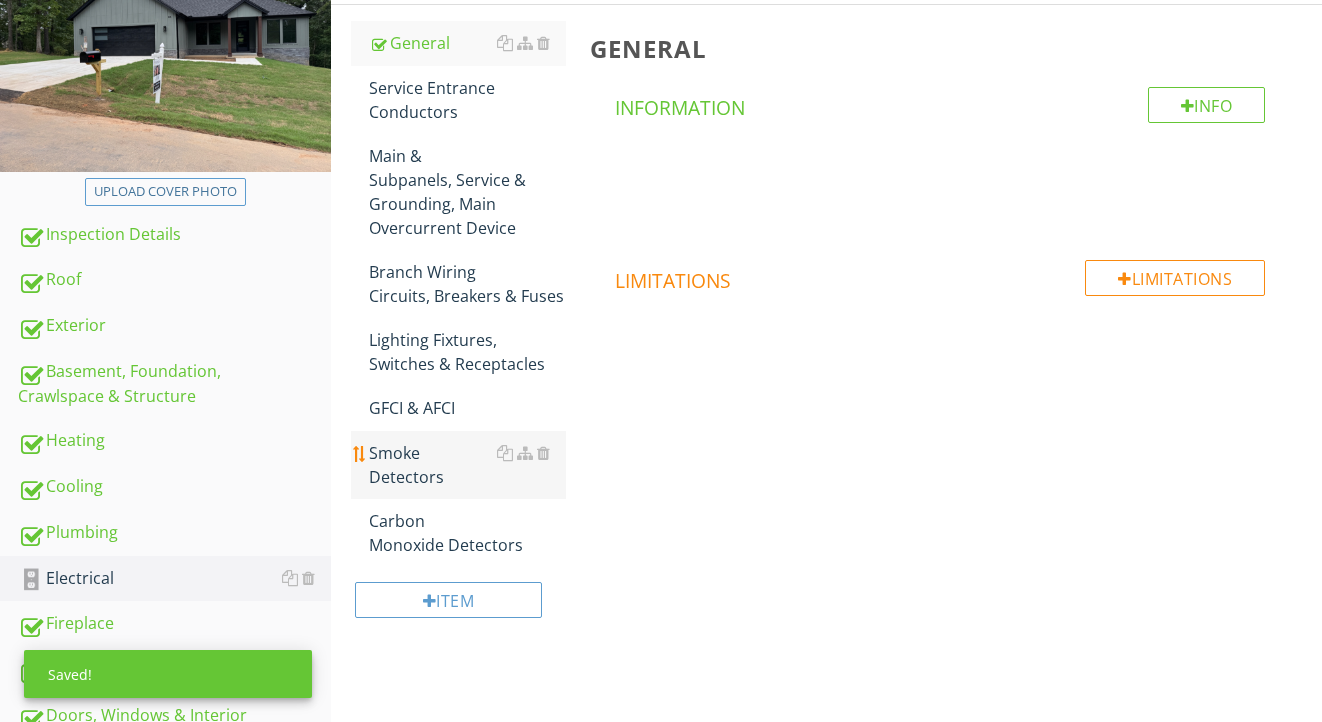 scroll, scrollTop: 264, scrollLeft: 0, axis: vertical 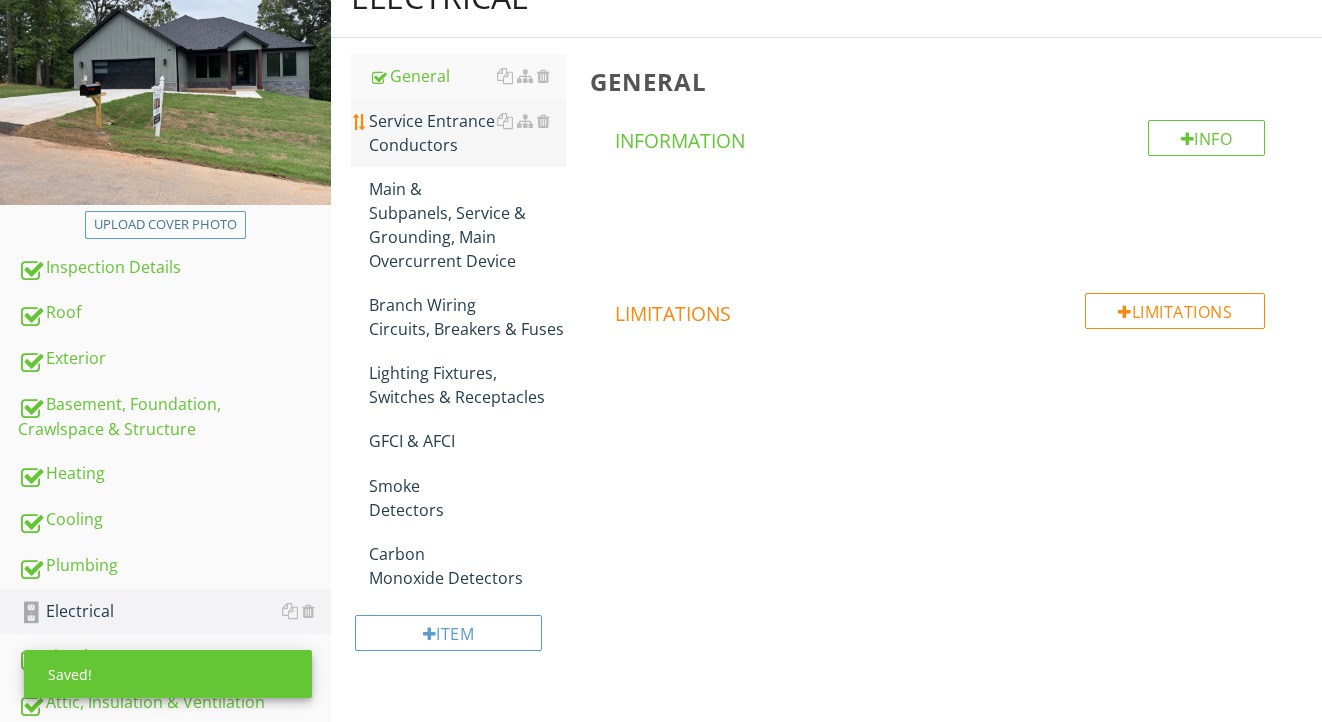 click on "Service Entrance Conductors" at bounding box center [468, 133] 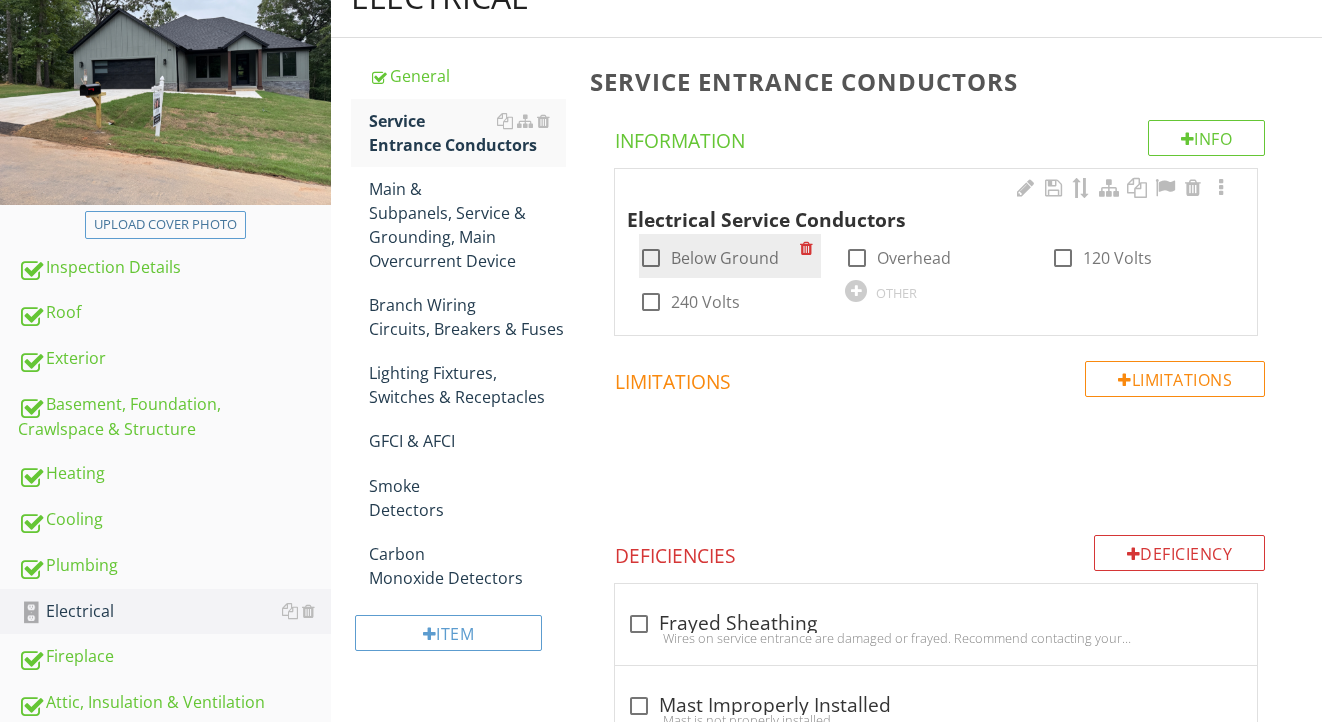 click on "Below Ground" at bounding box center [725, 258] 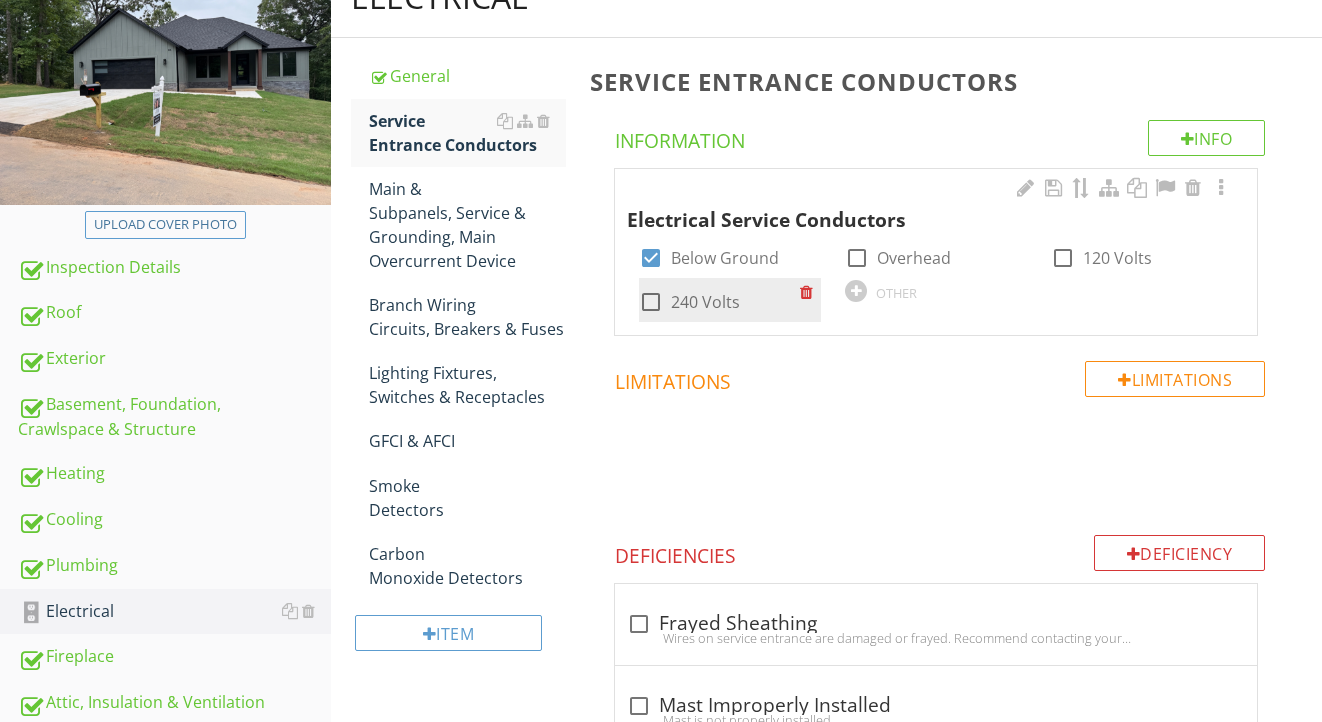 click on "240 Volts" at bounding box center (705, 302) 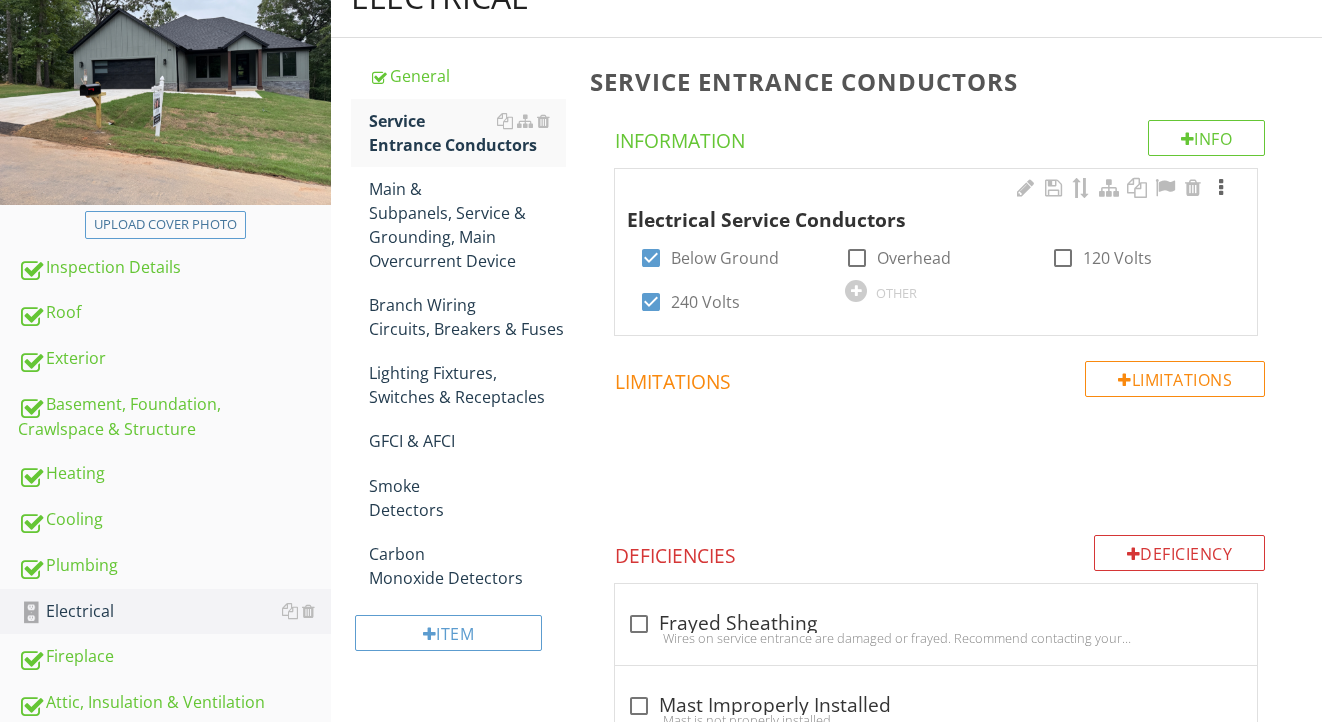 click at bounding box center [1221, 188] 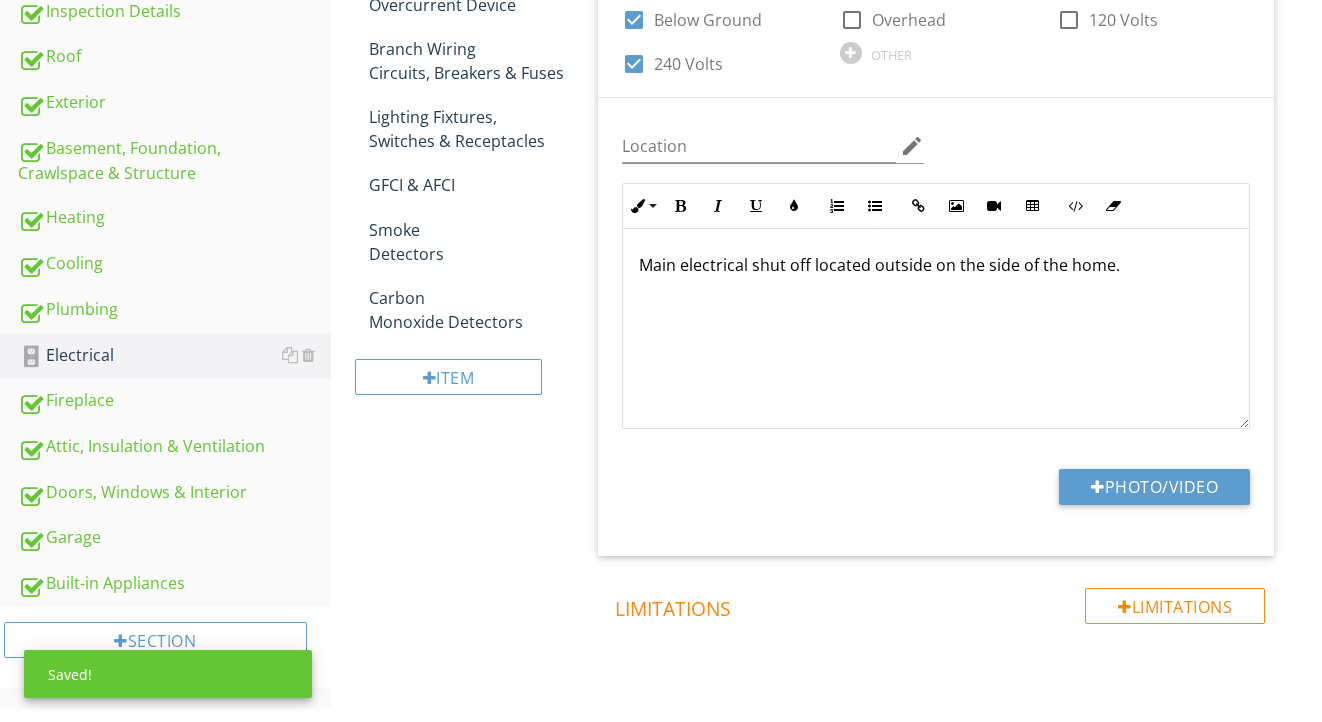 scroll, scrollTop: 594, scrollLeft: 0, axis: vertical 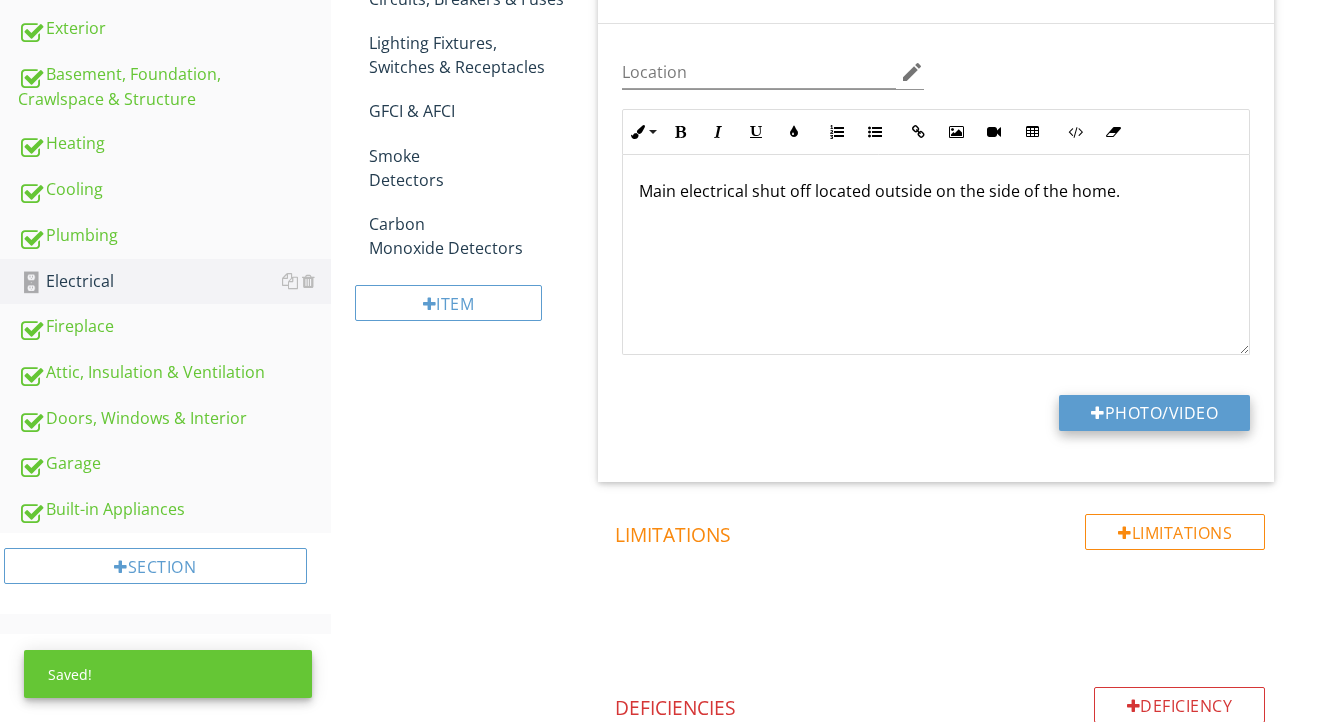 click on "Photo/Video" at bounding box center [1154, 413] 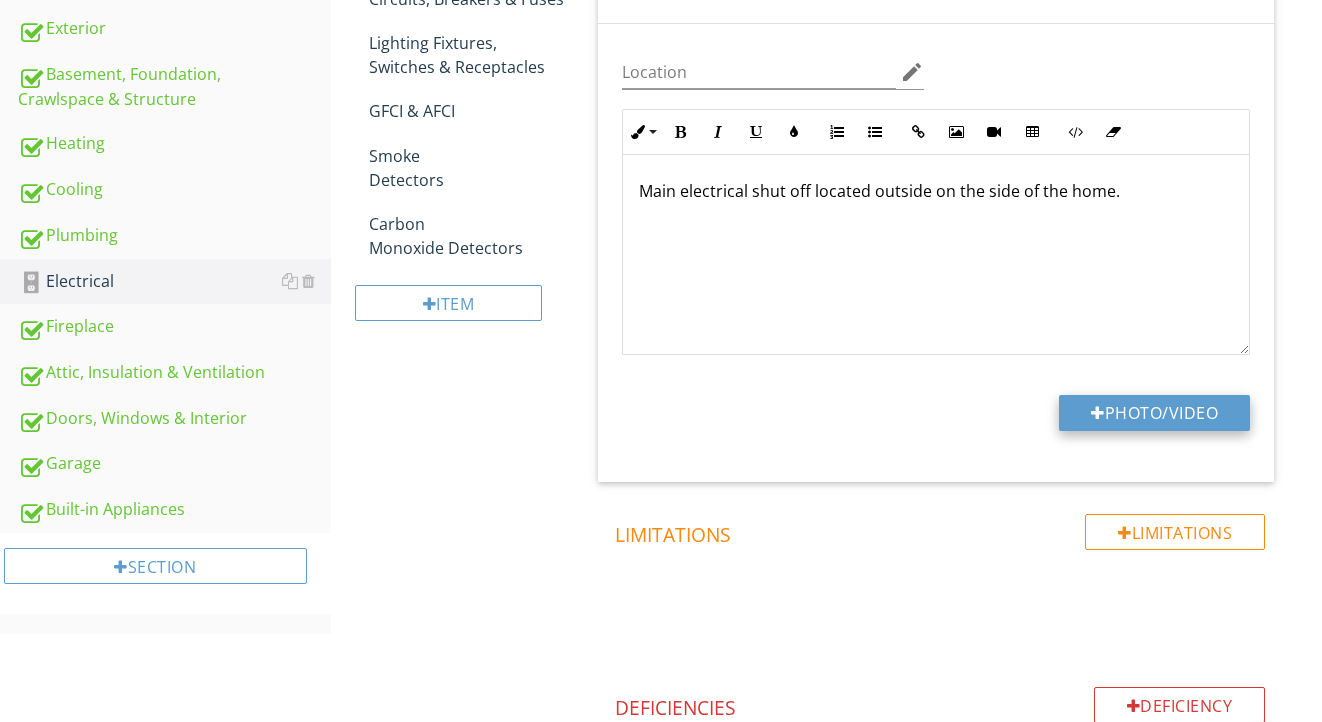 type on "C:\fakepath\IMG_0703.jpeg" 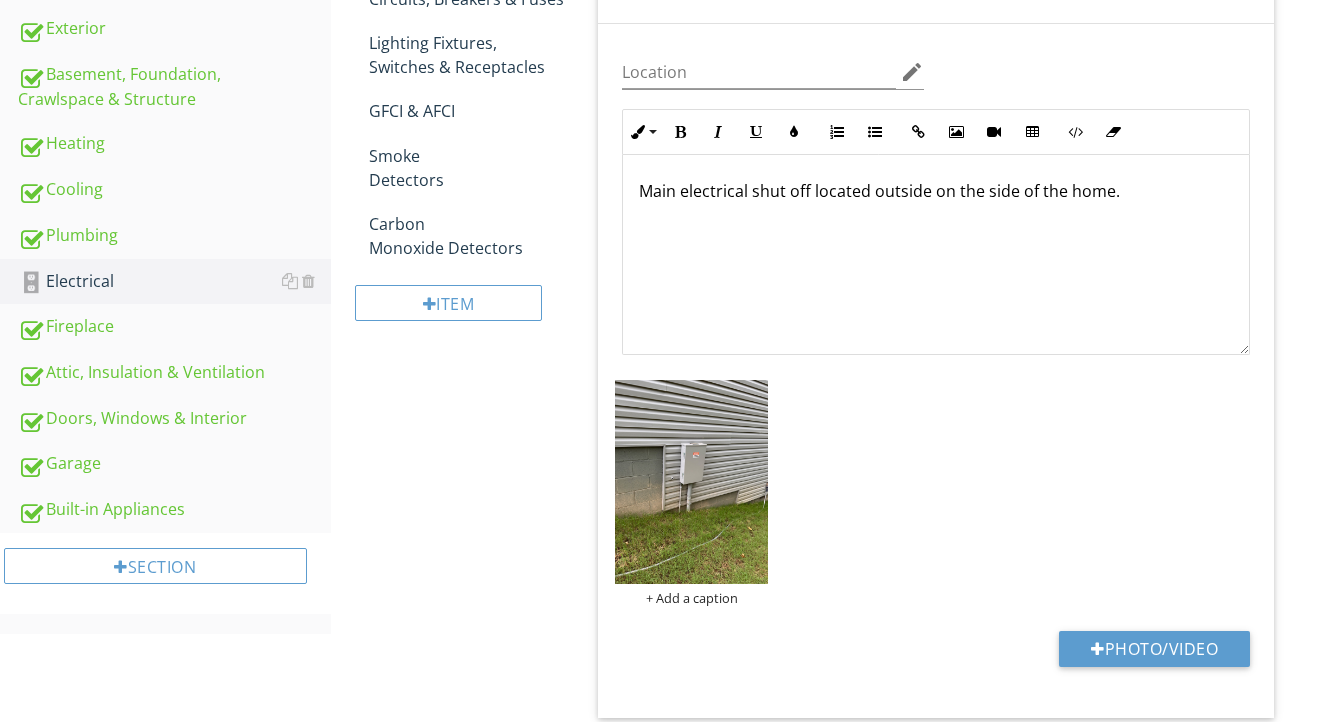 click at bounding box center [691, 482] 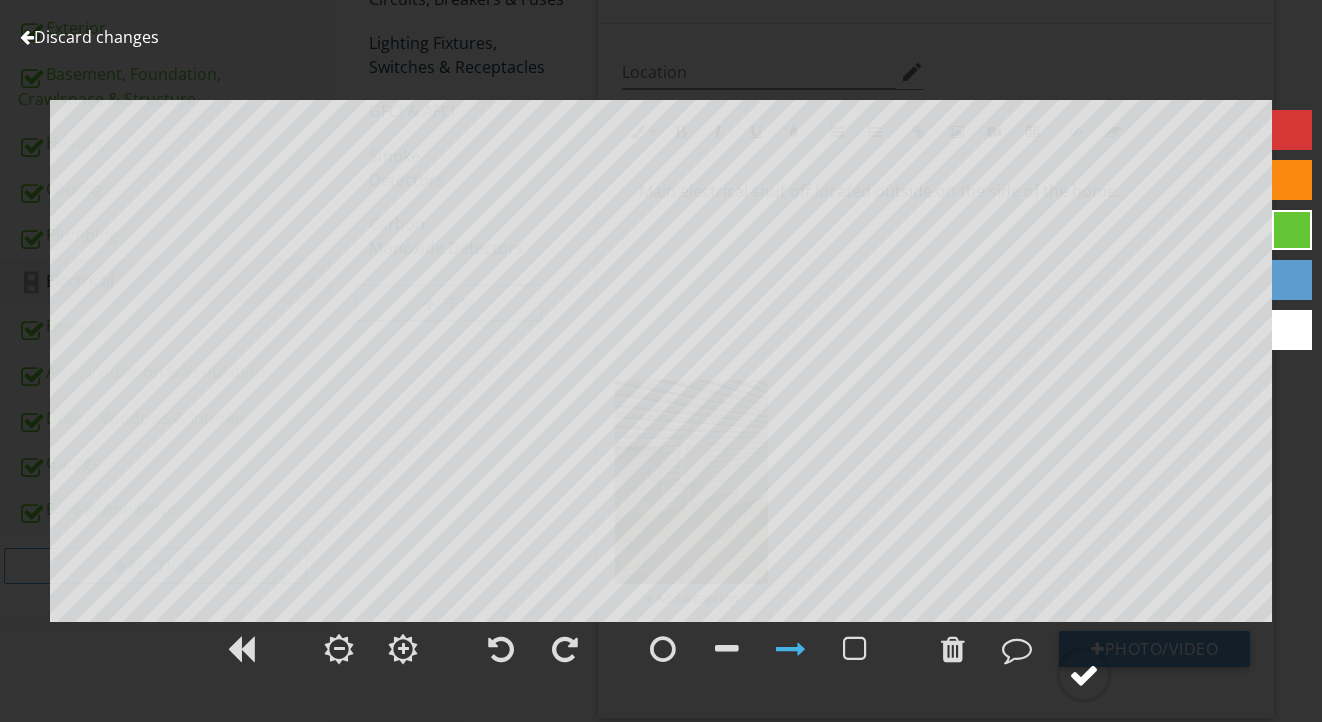 click at bounding box center [1084, 675] 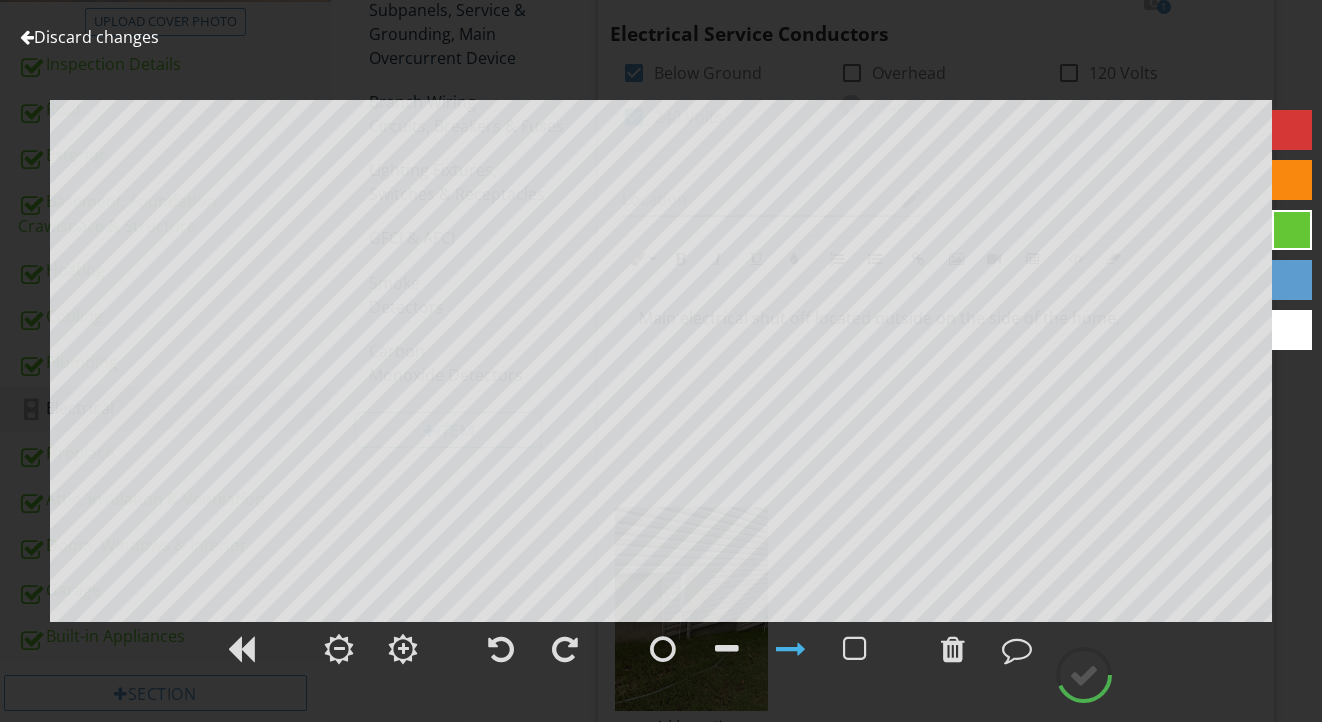 scroll, scrollTop: 318, scrollLeft: 0, axis: vertical 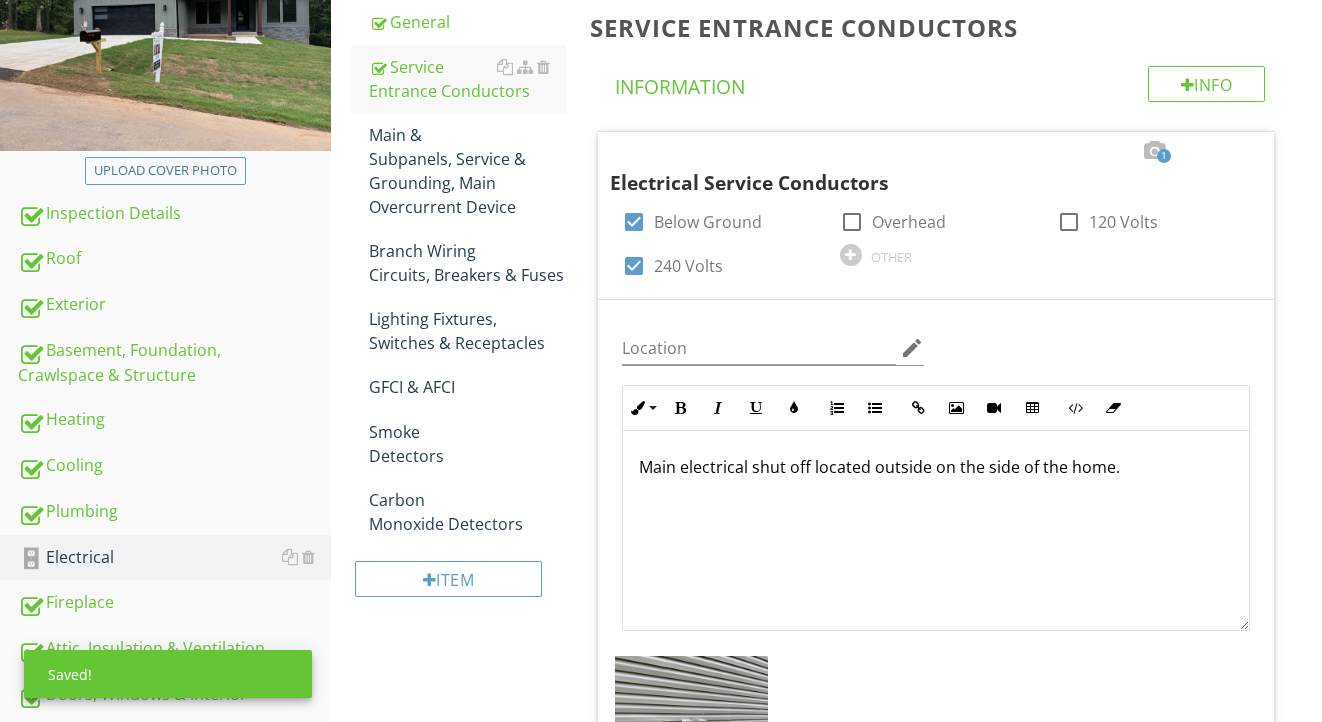 click on "Main & Subpanels, Service & Grounding, Main Overcurrent Device" at bounding box center (468, 171) 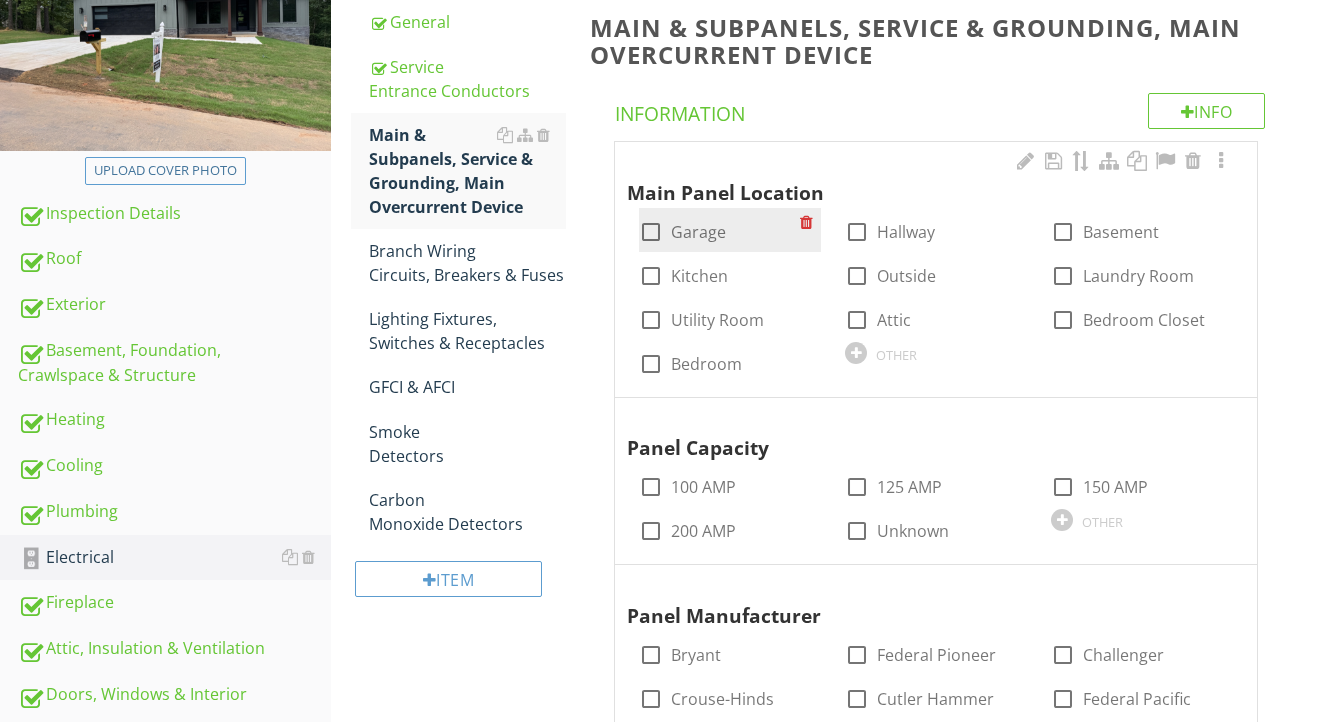 click on "Garage" at bounding box center [698, 232] 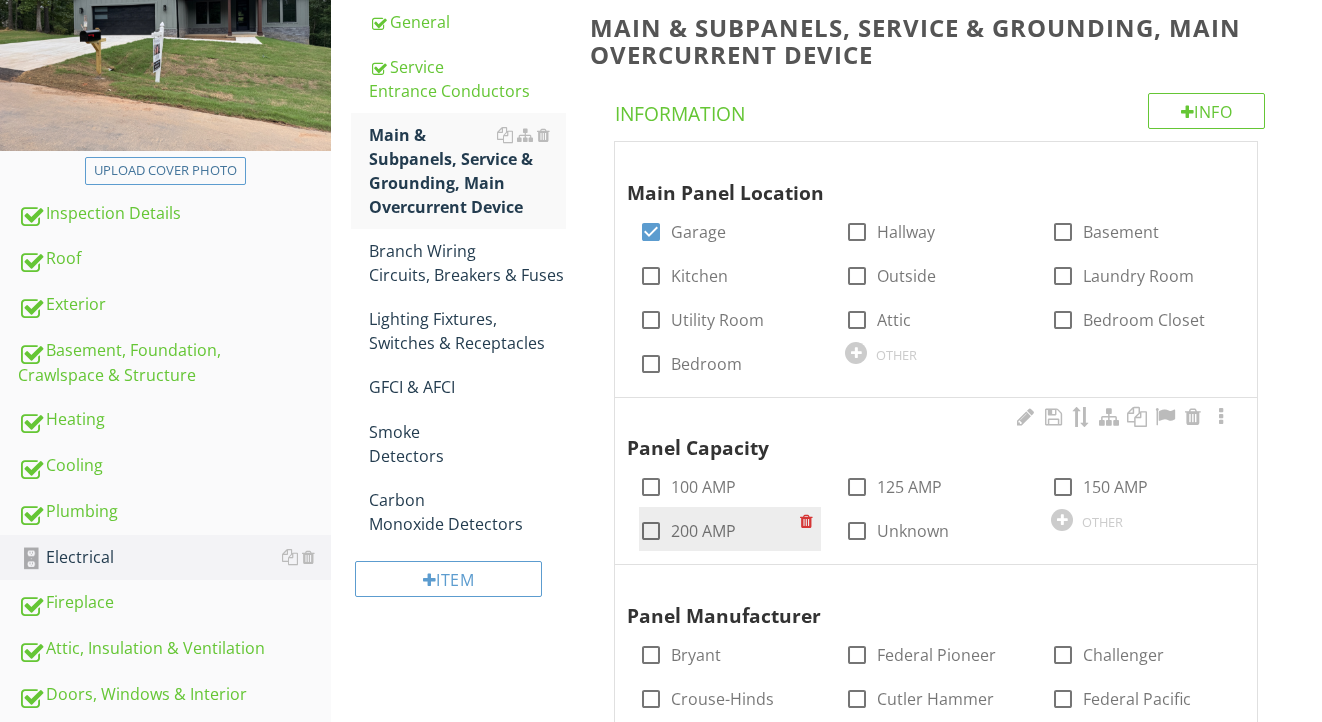 click on "200 AMP" at bounding box center (703, 531) 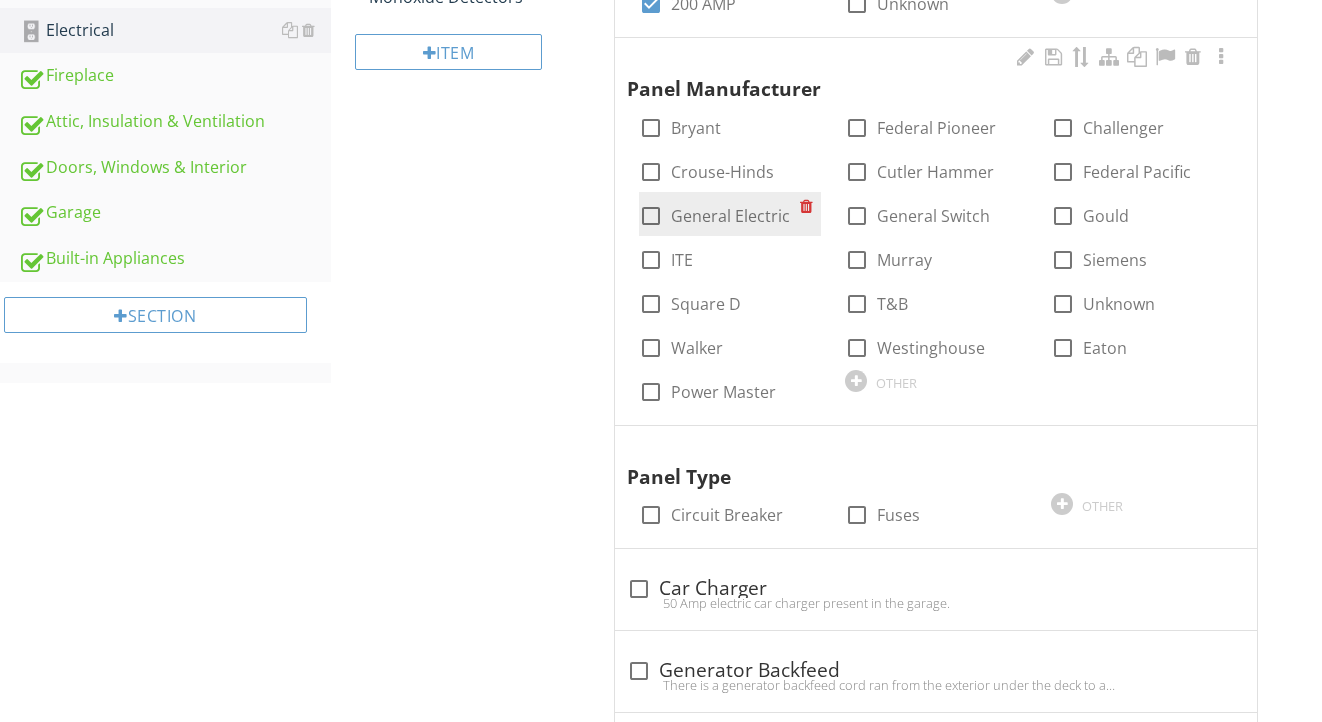 scroll, scrollTop: 959, scrollLeft: 0, axis: vertical 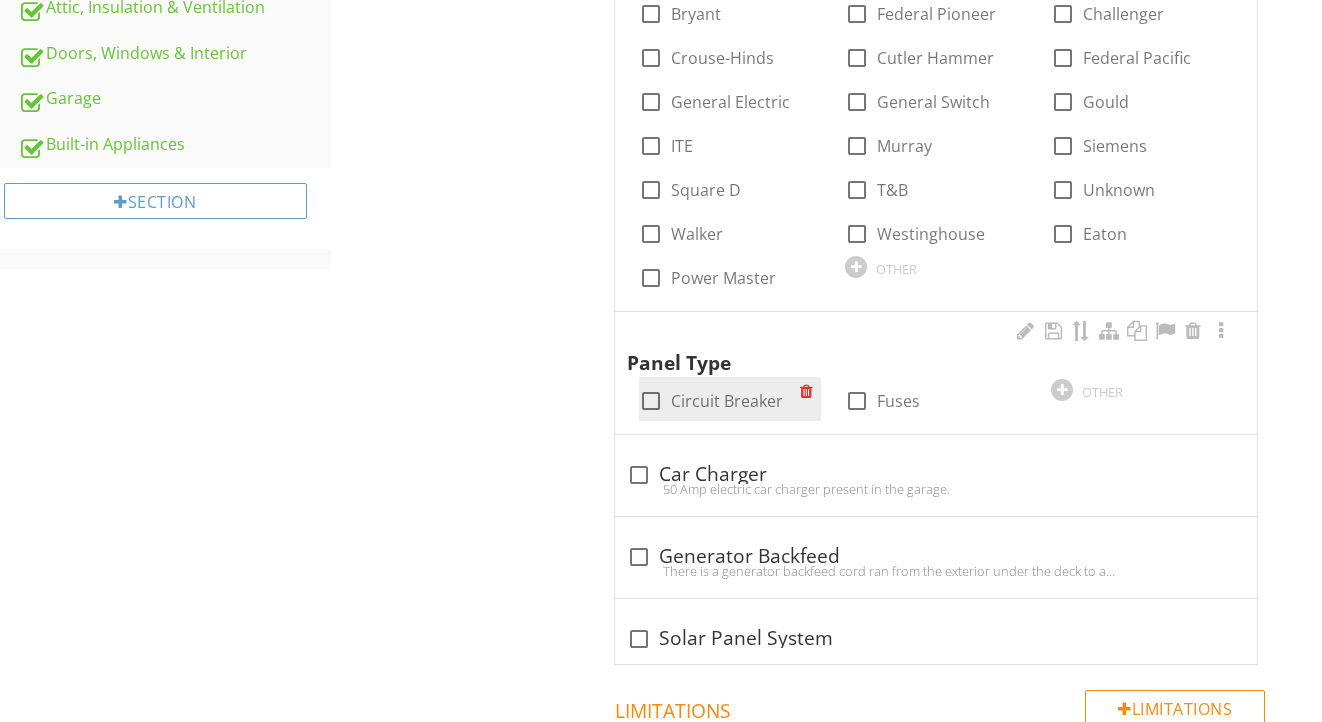 click on "Circuit Breaker" at bounding box center [727, 401] 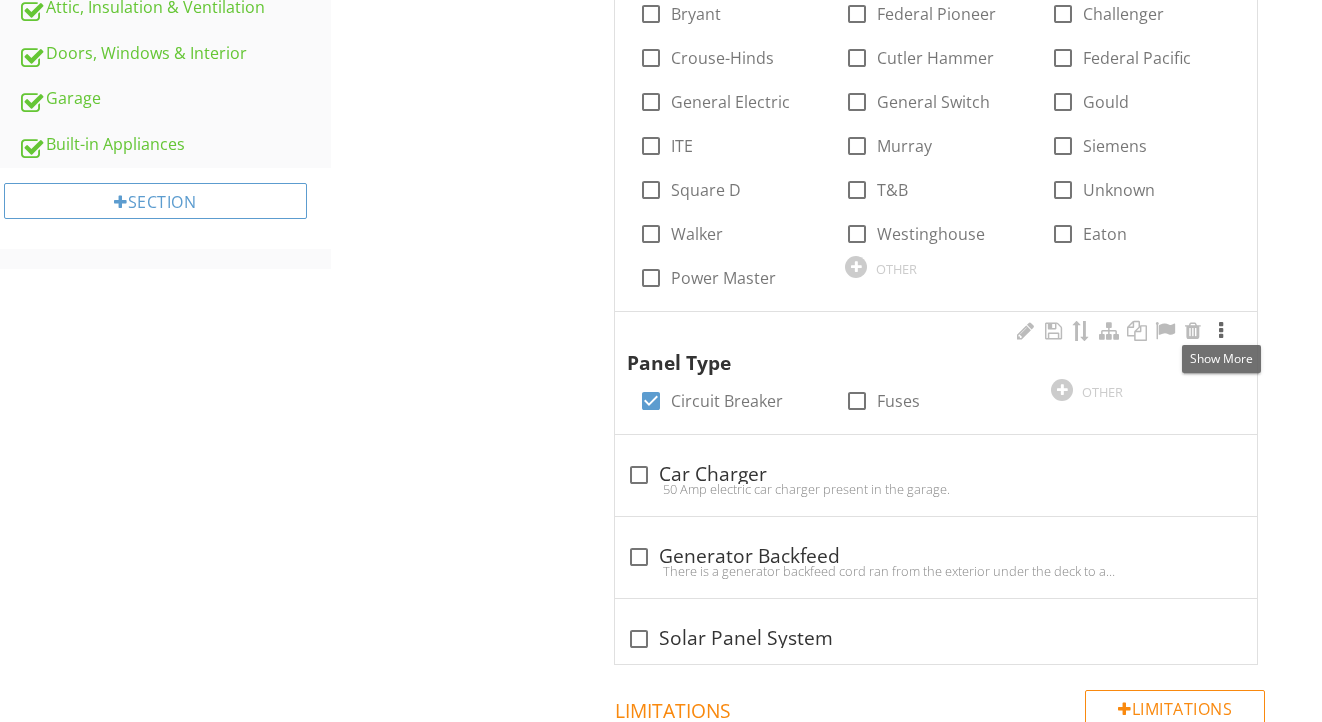 click at bounding box center (1221, 331) 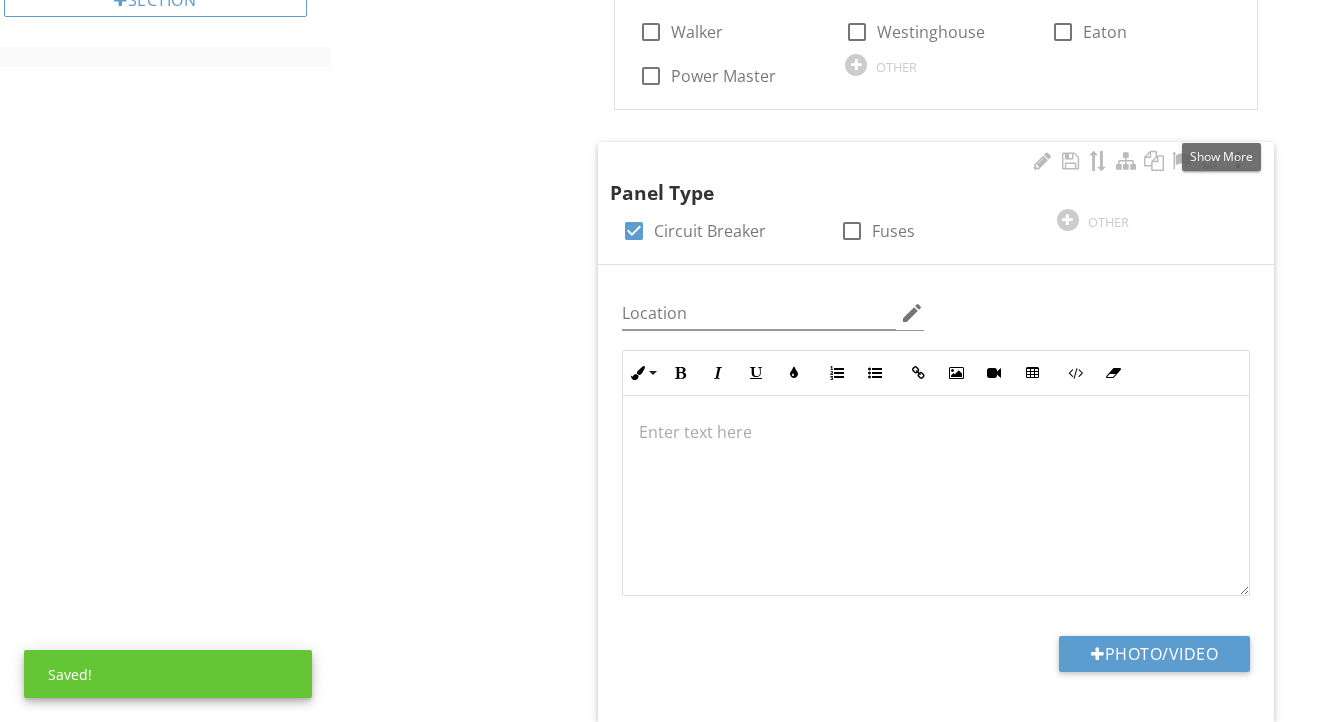 scroll, scrollTop: 1231, scrollLeft: 0, axis: vertical 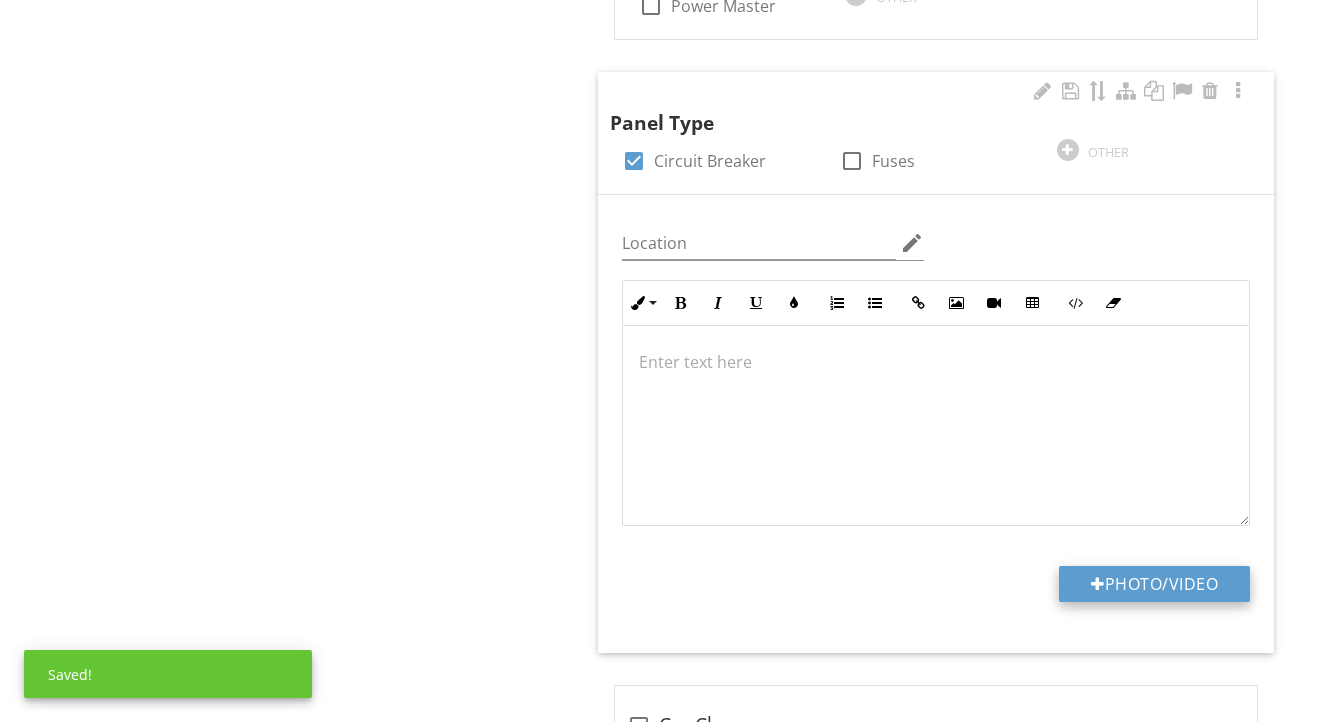 click on "Photo/Video" at bounding box center [1154, 584] 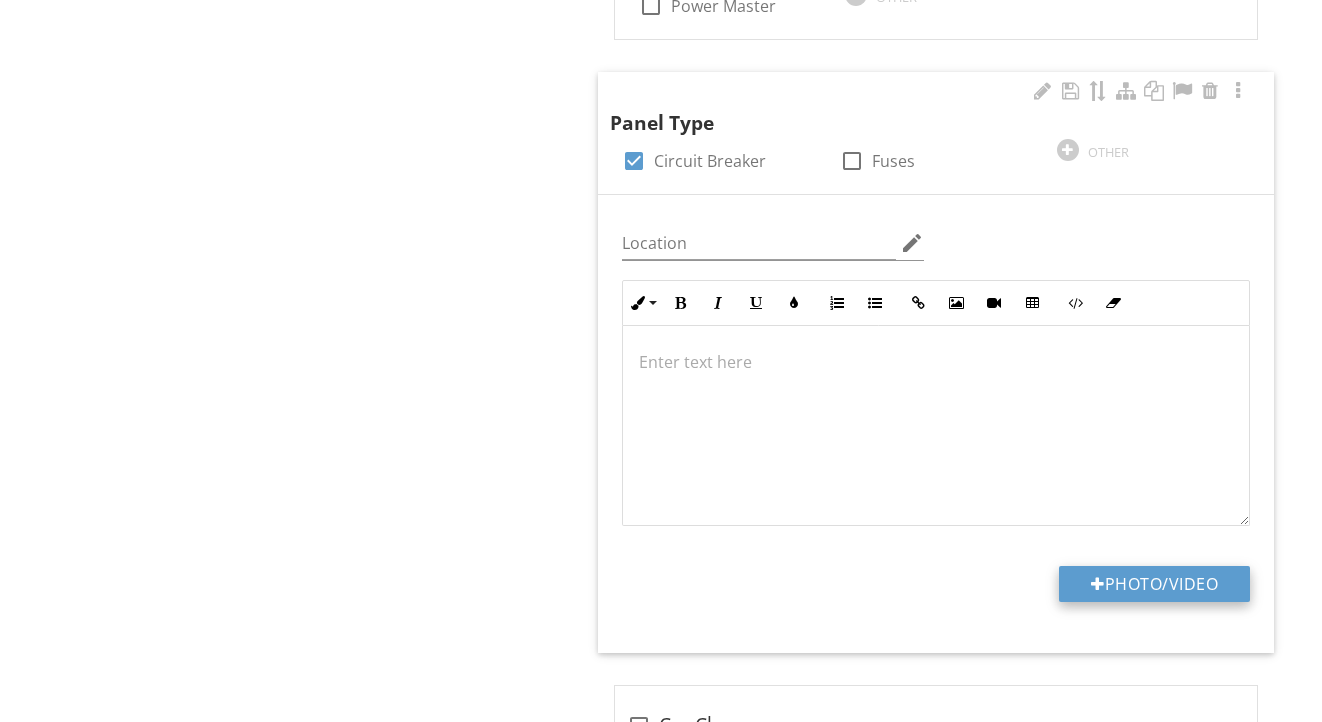 type on "C:\fakepath\IMG_0720.jpeg" 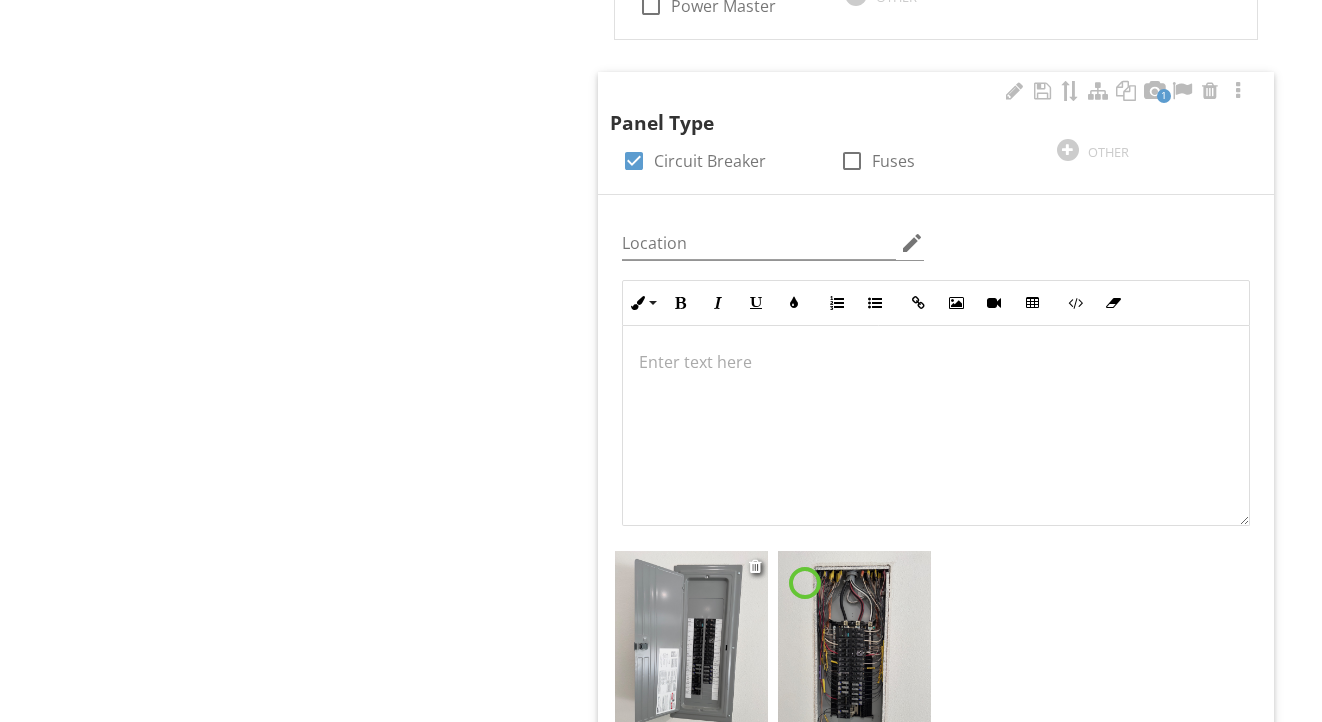 click at bounding box center [691, 653] 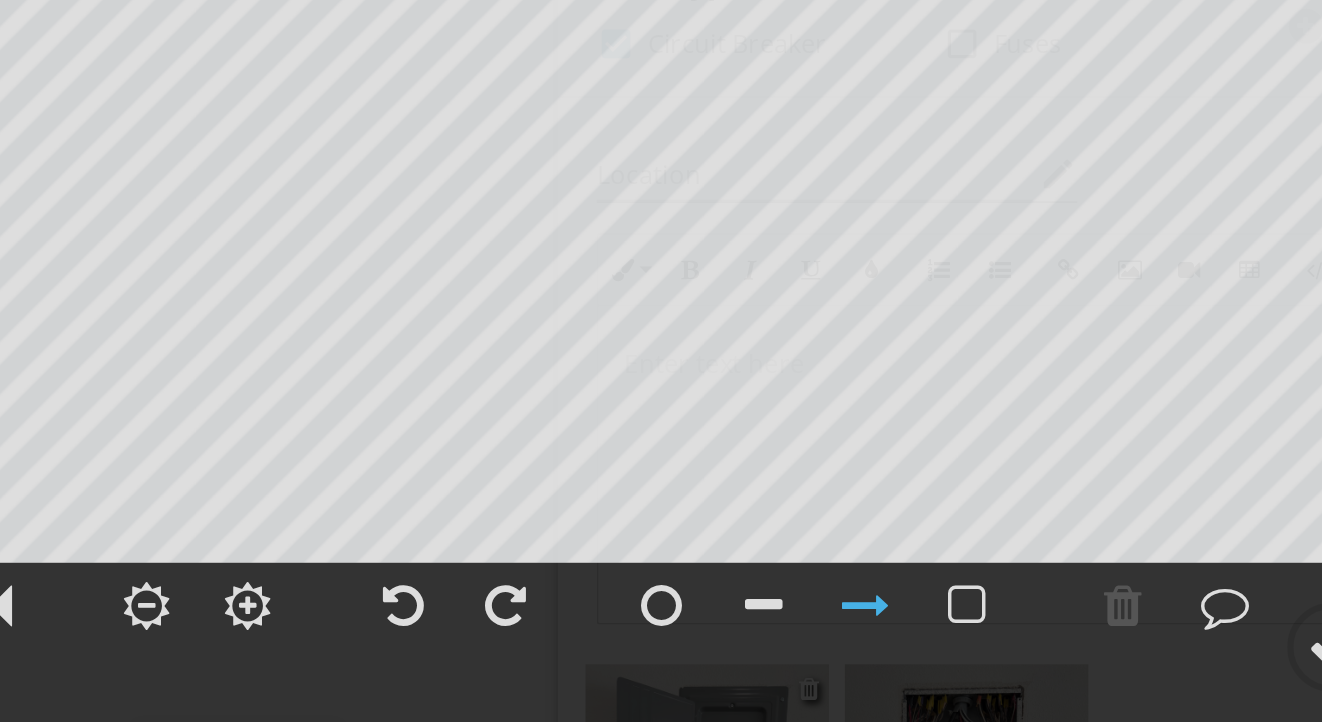 scroll, scrollTop: 1218, scrollLeft: 0, axis: vertical 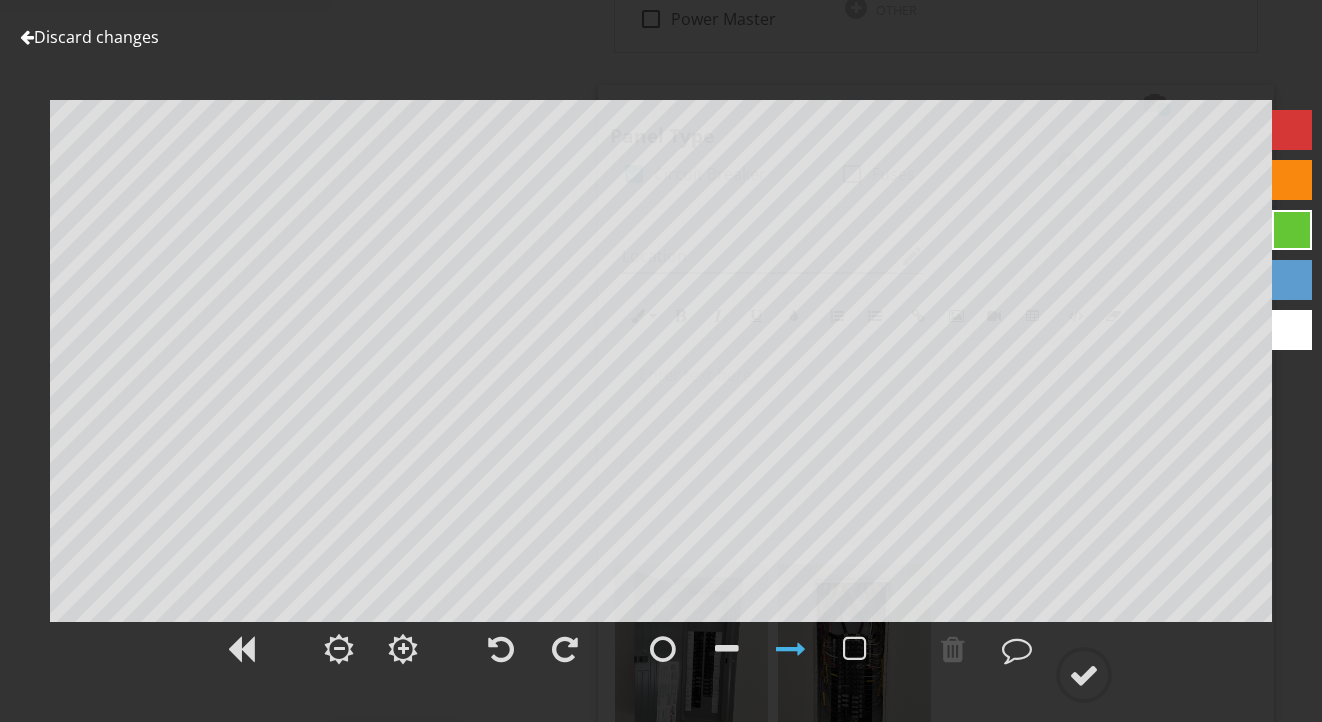 click on "Discard changes" at bounding box center (89, 37) 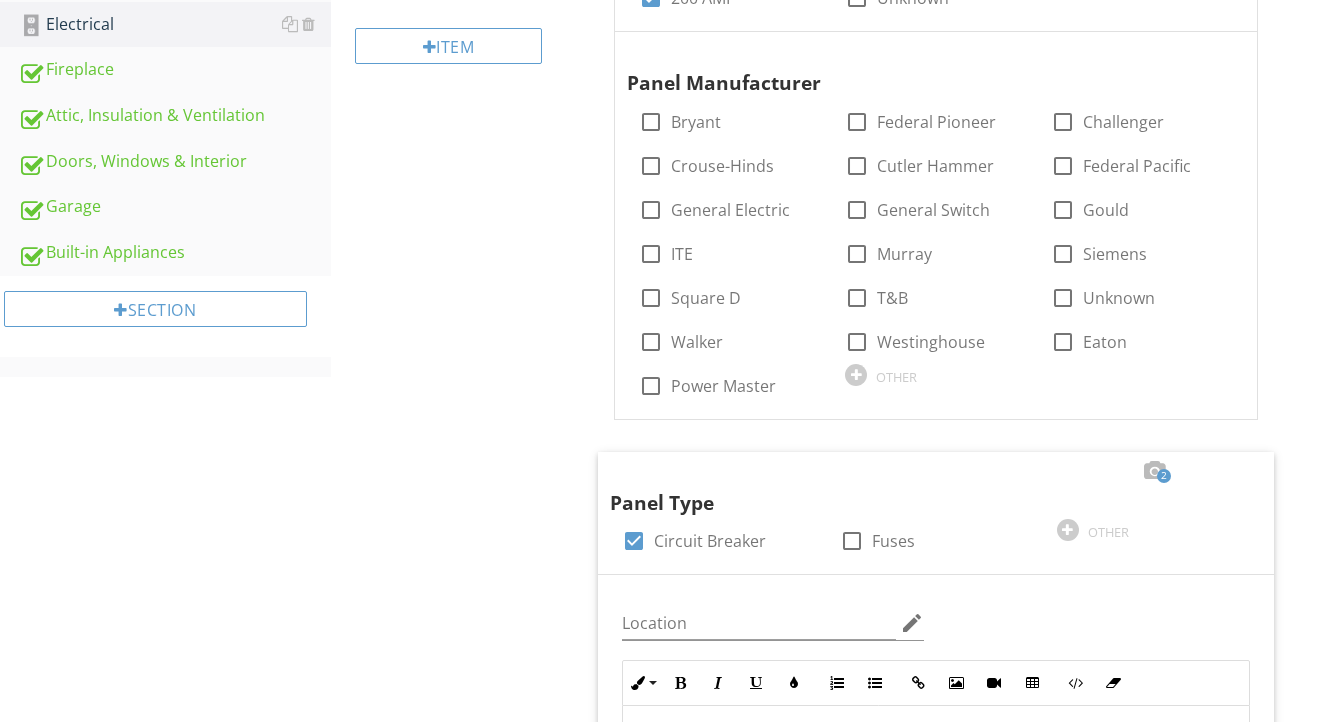 scroll, scrollTop: 649, scrollLeft: 0, axis: vertical 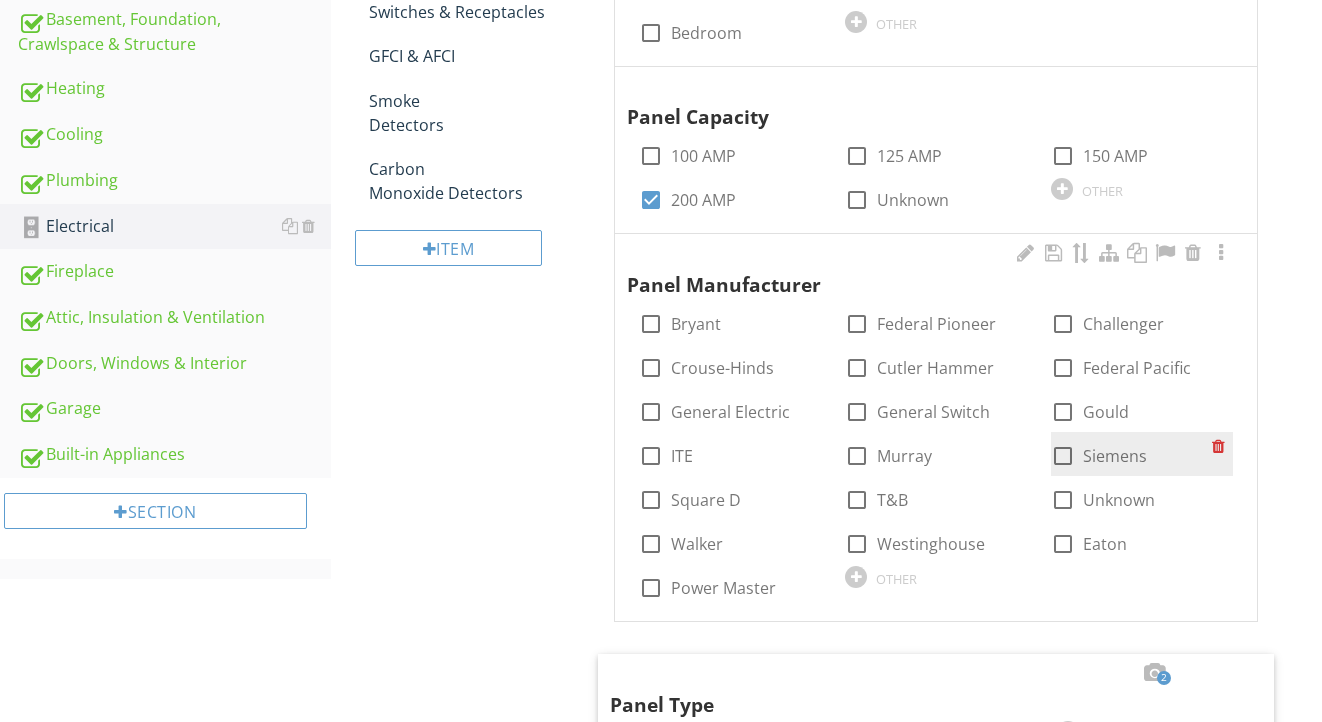 click on "Siemens" at bounding box center (1115, 456) 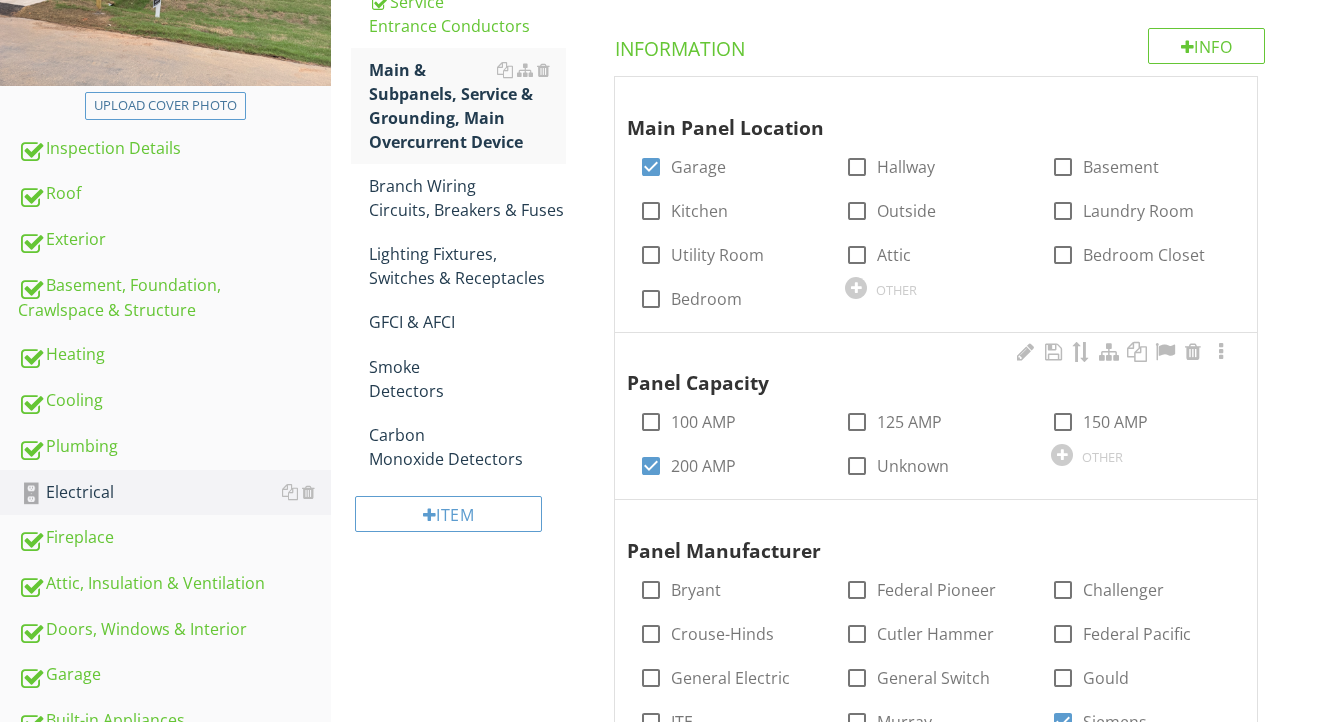 scroll, scrollTop: 354, scrollLeft: 0, axis: vertical 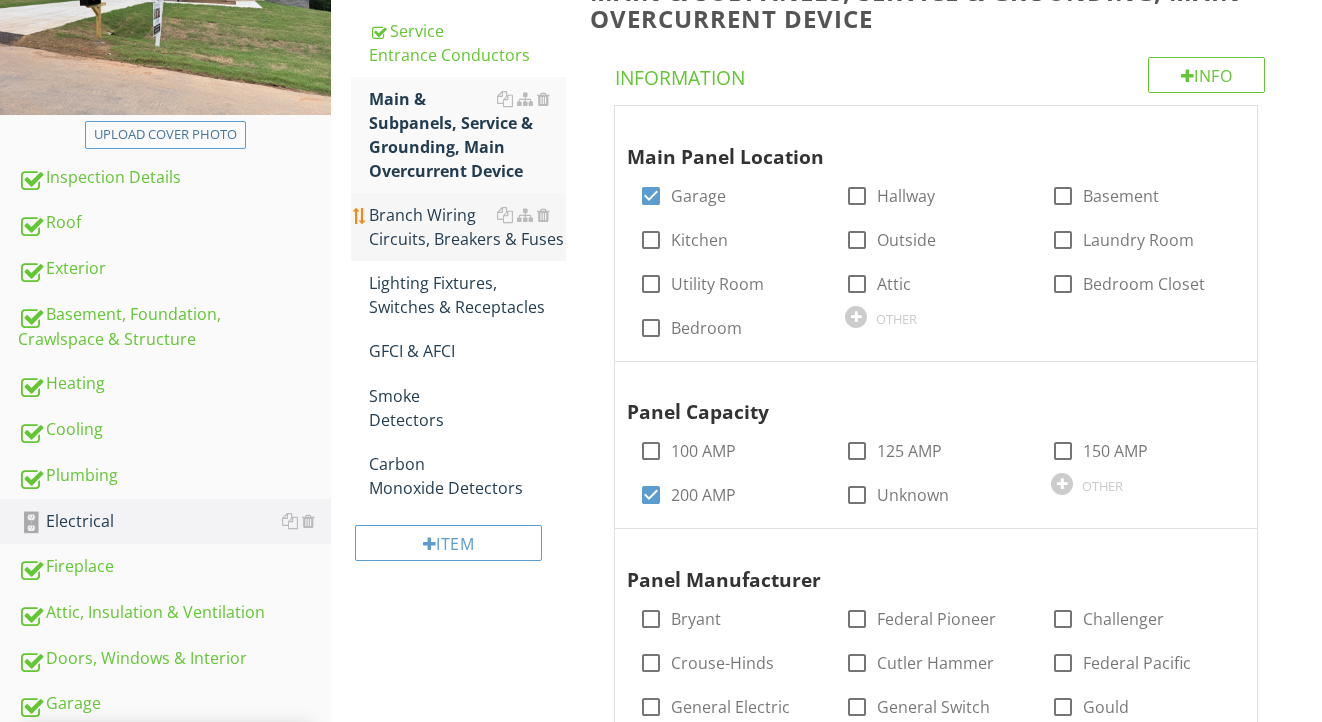 click on "Branch Wiring Circuits, Breakers & Fuses" at bounding box center (468, 227) 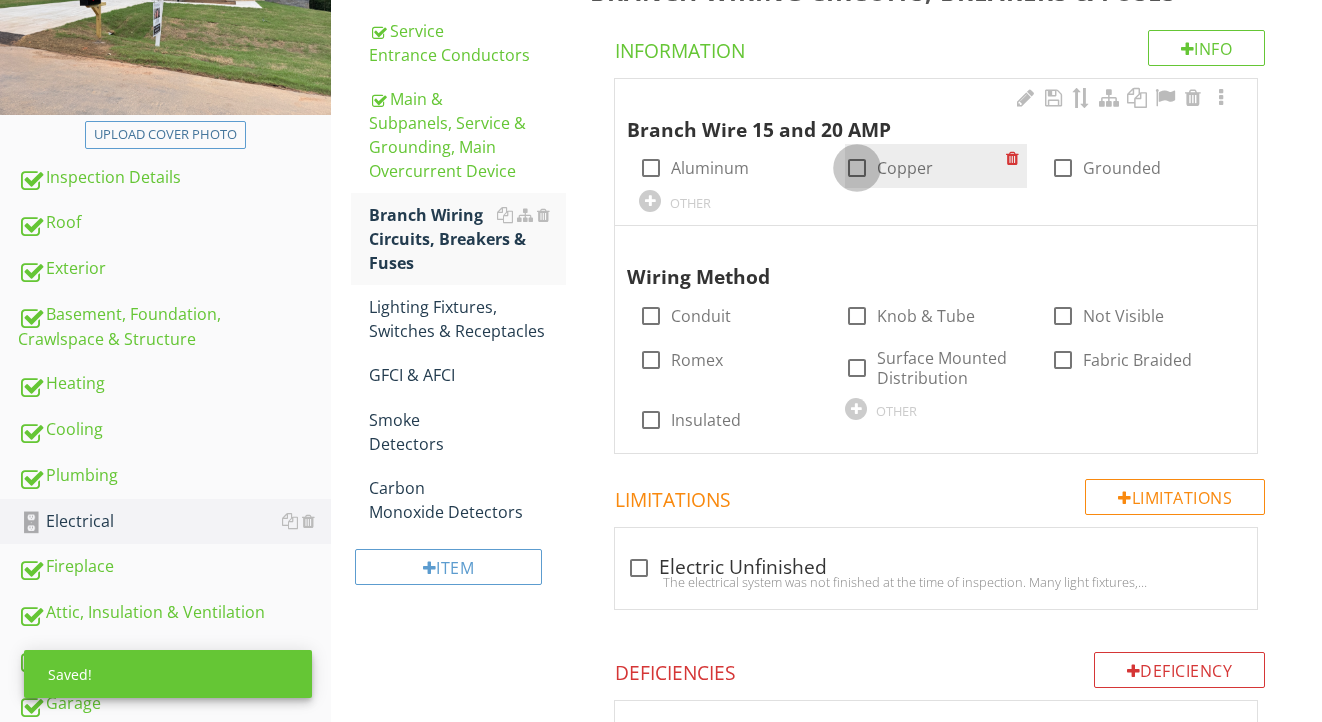 click at bounding box center (857, 168) 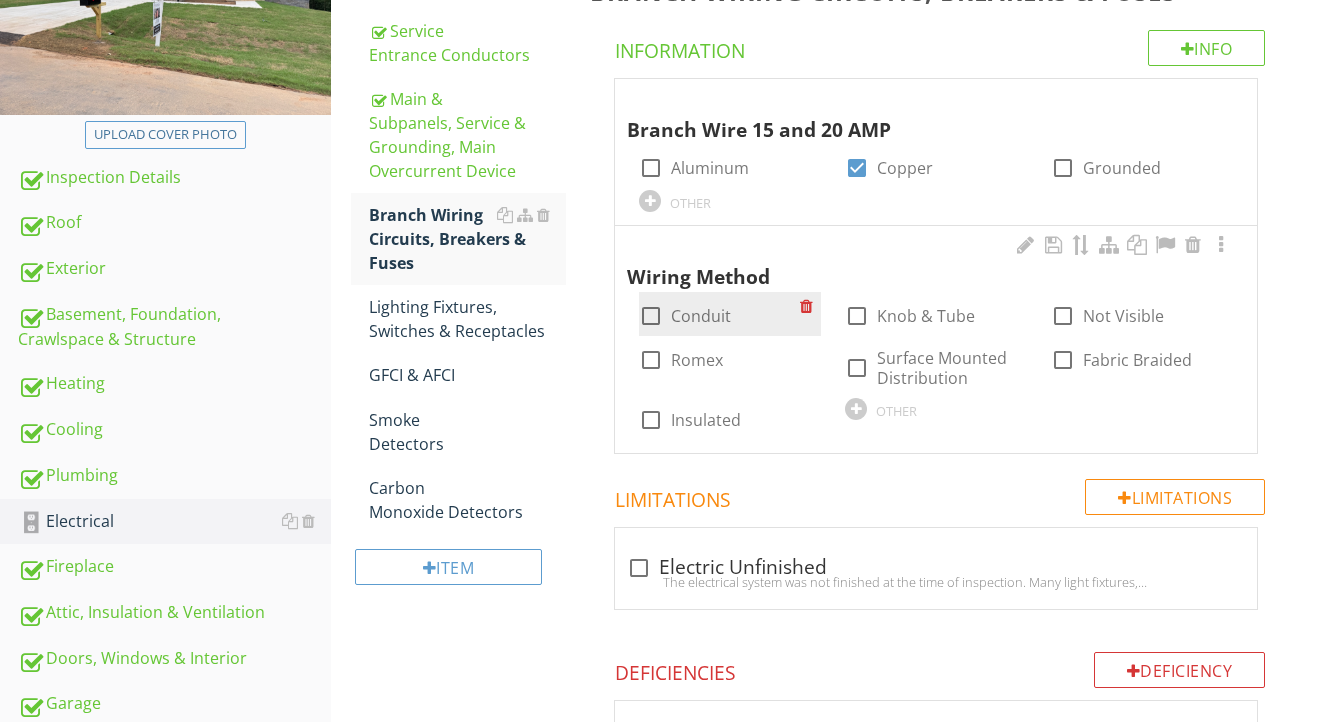 click on "Conduit" at bounding box center [701, 316] 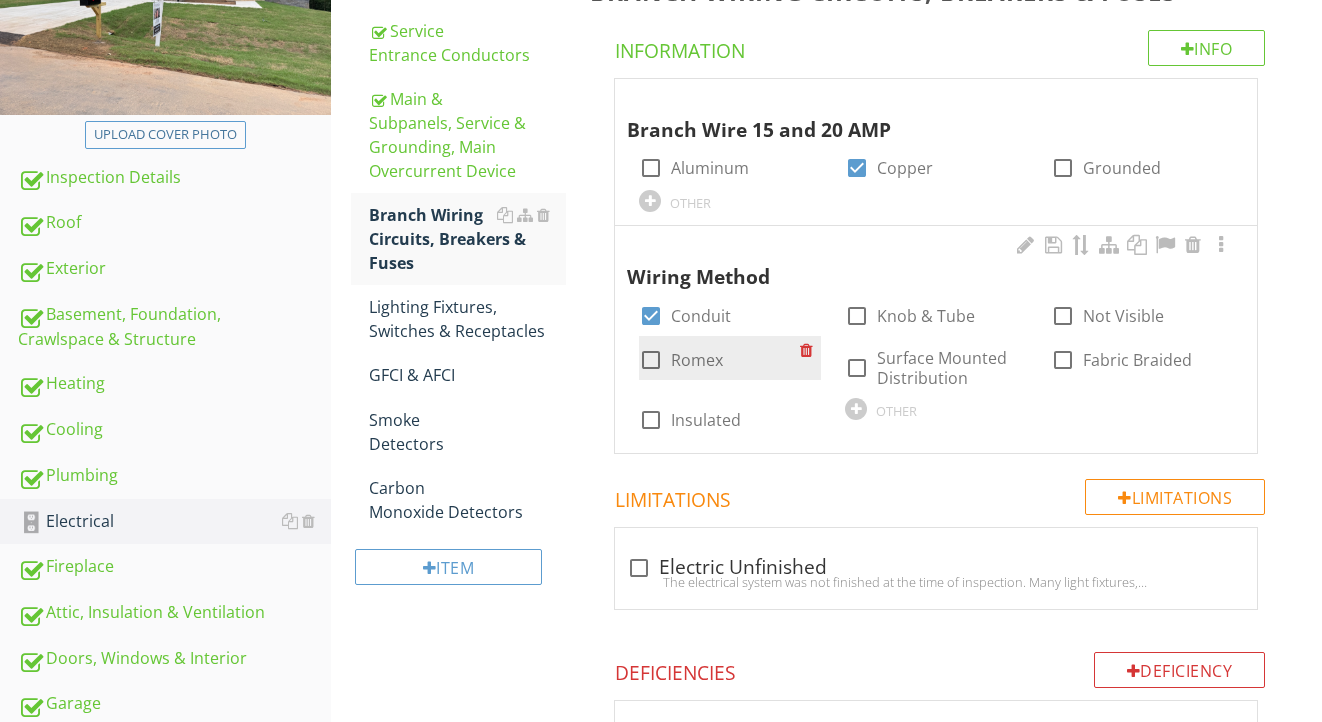 click on "Romex" at bounding box center [697, 360] 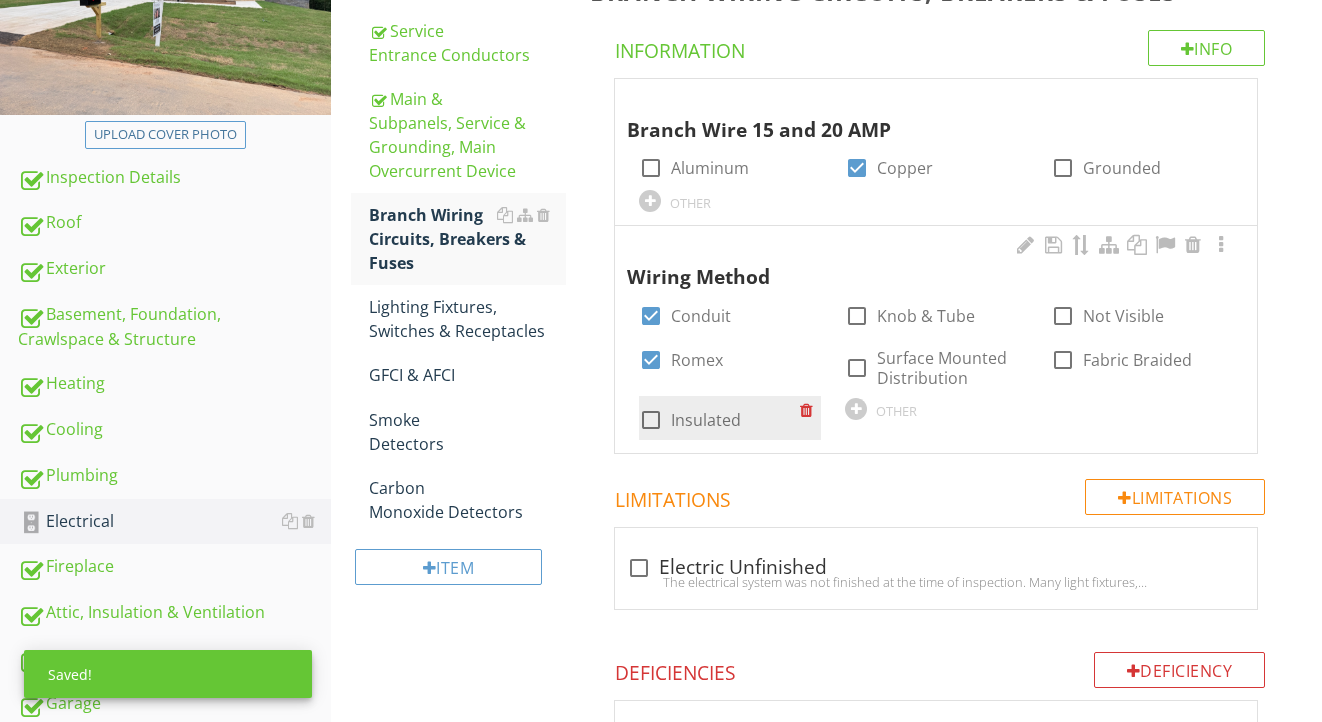 click on "Insulated" at bounding box center (706, 420) 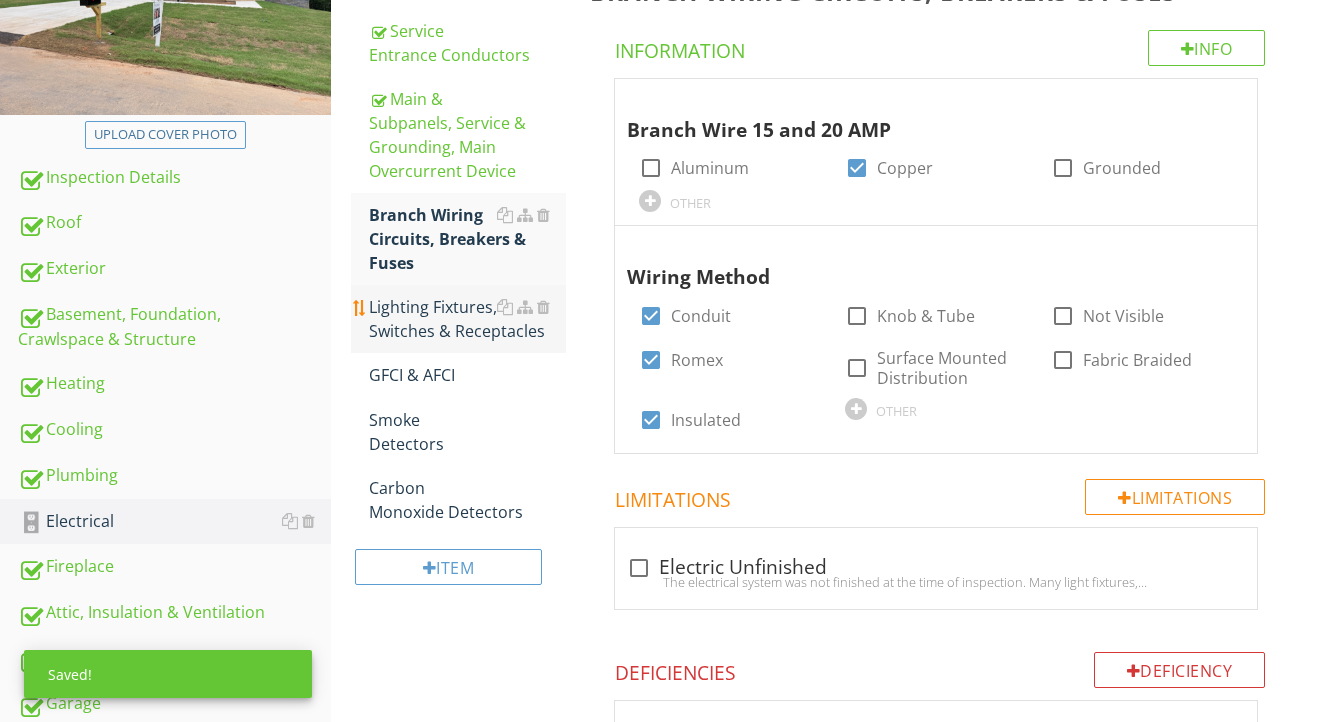click on "Lighting Fixtures, Switches & Receptacles" at bounding box center (468, 319) 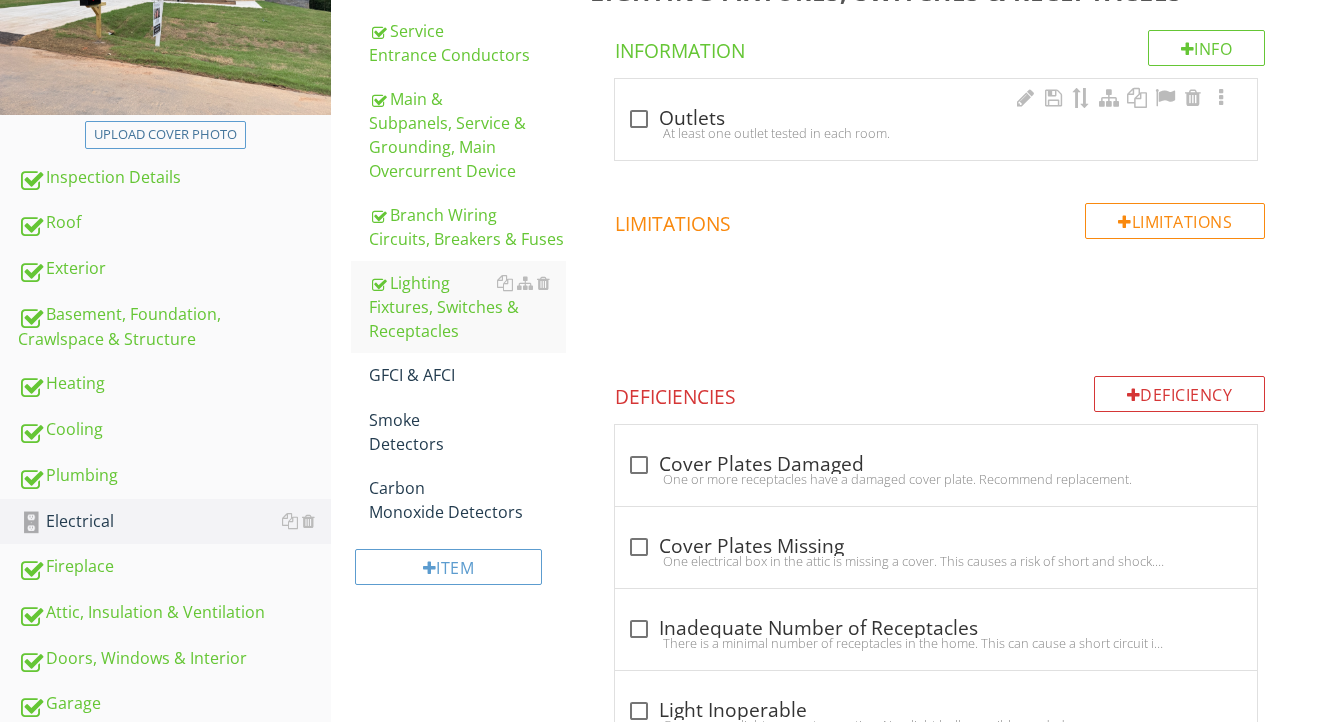 click on "check_box_outline_blank
Outlets" at bounding box center [936, 119] 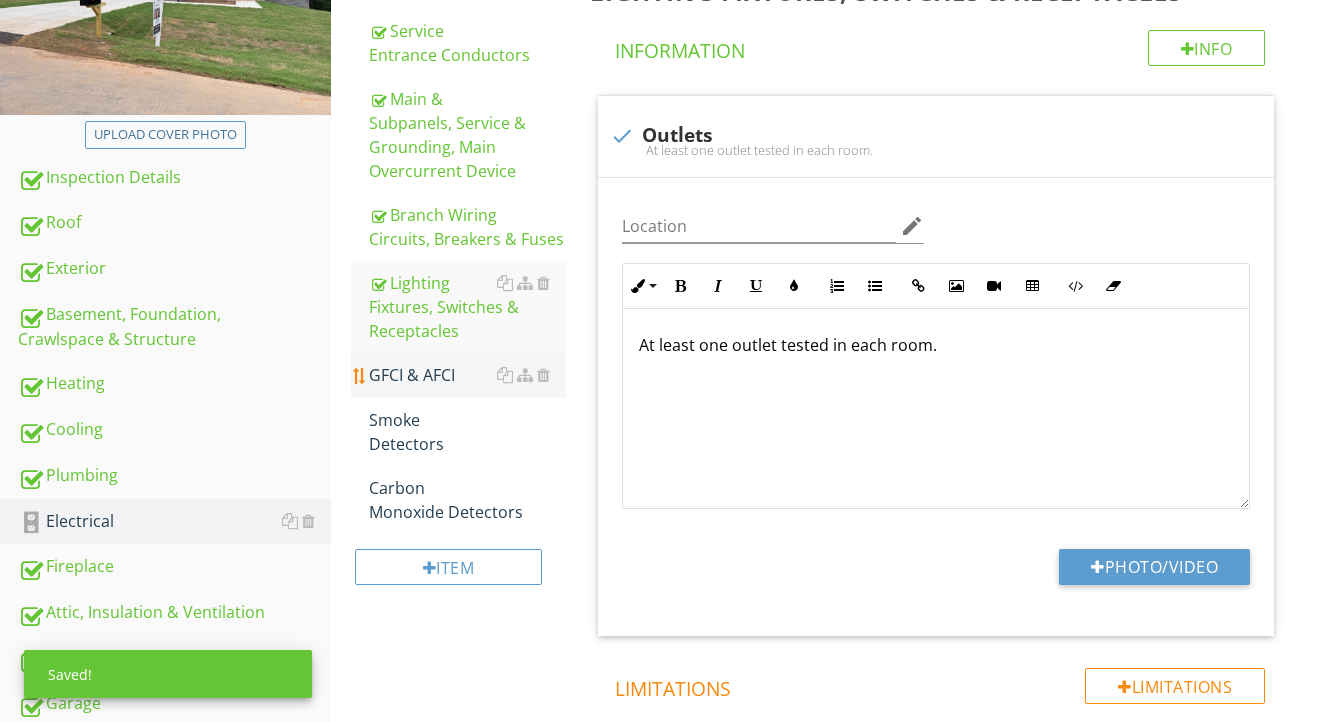 click on "GFCI & AFCI" at bounding box center (468, 375) 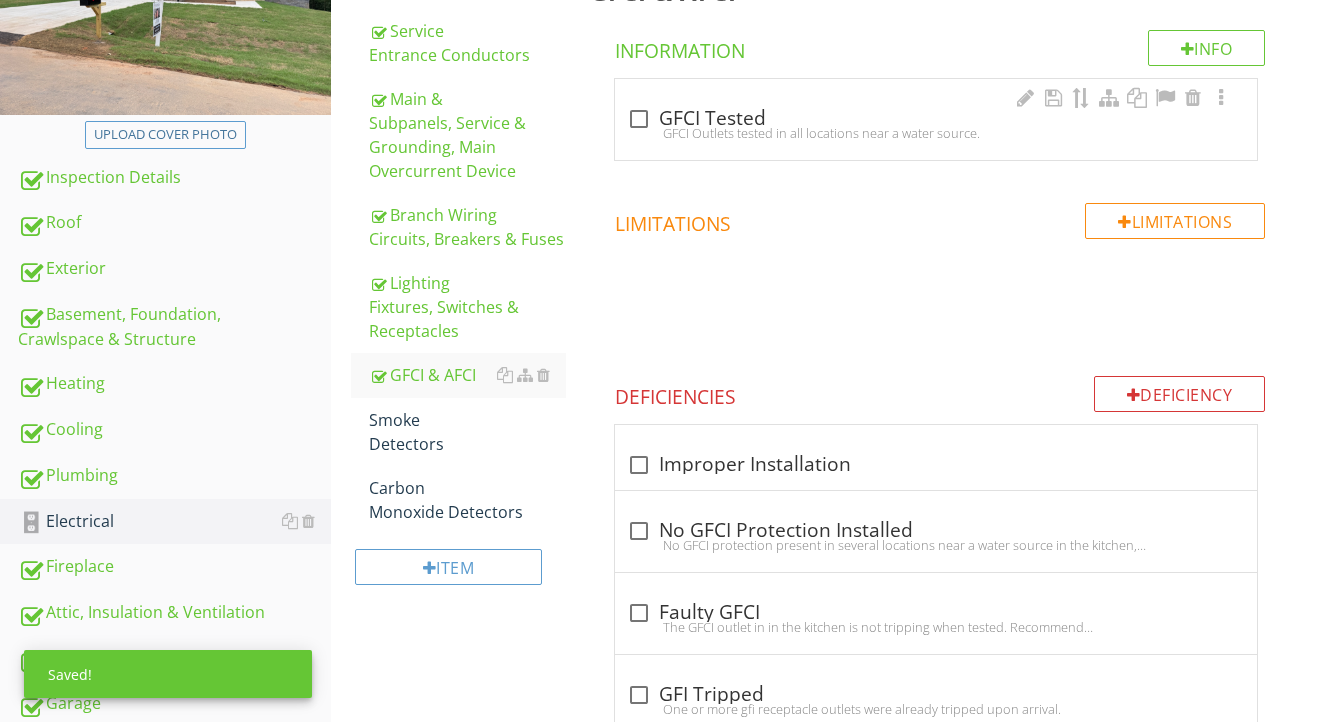 click on "GFCI Outlets tested in all locations near a water source." at bounding box center [936, 133] 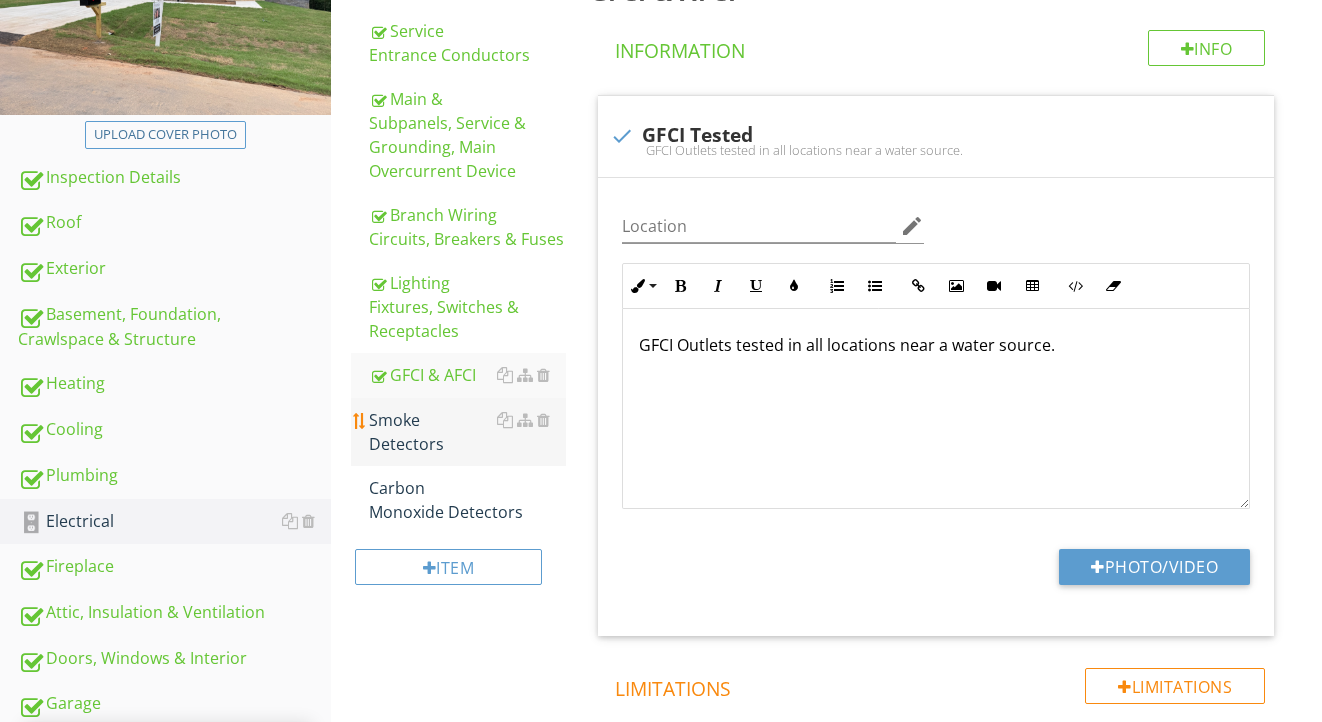 click on "Smoke Detectors" at bounding box center [468, 432] 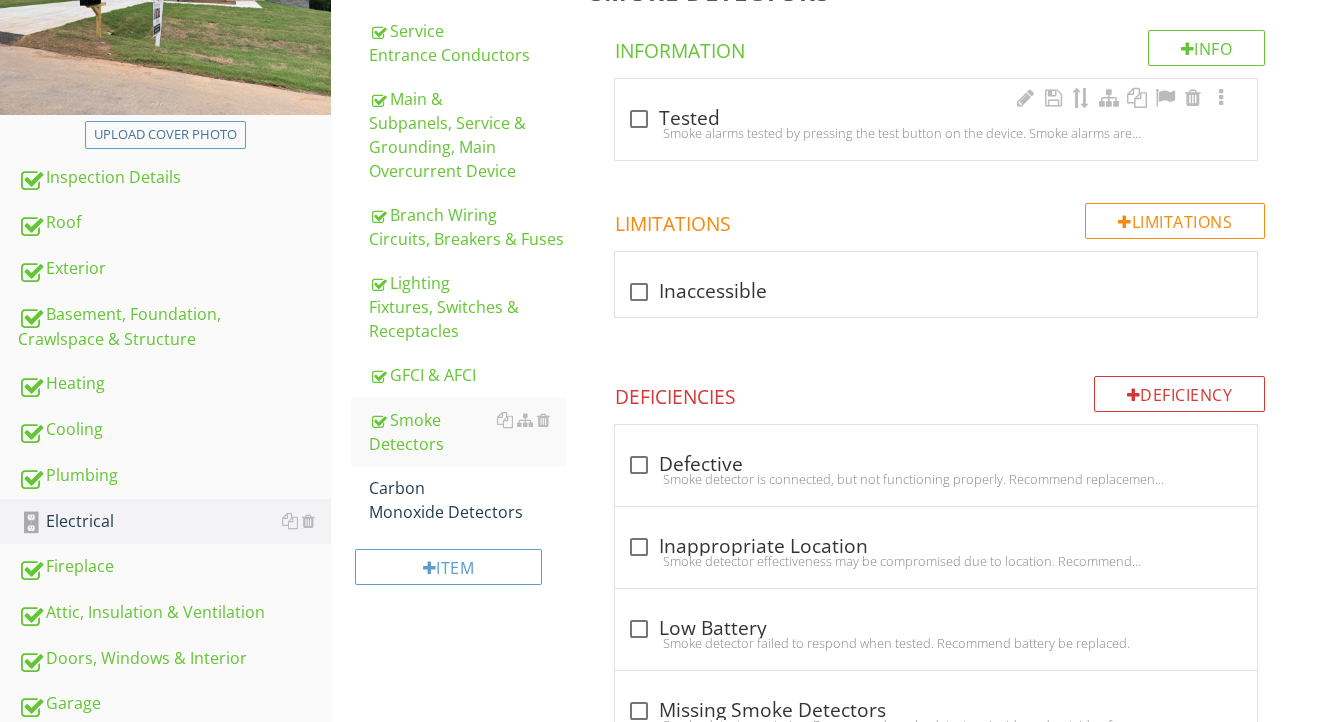 click on "check_box_outline_blank
Tested" at bounding box center [936, 119] 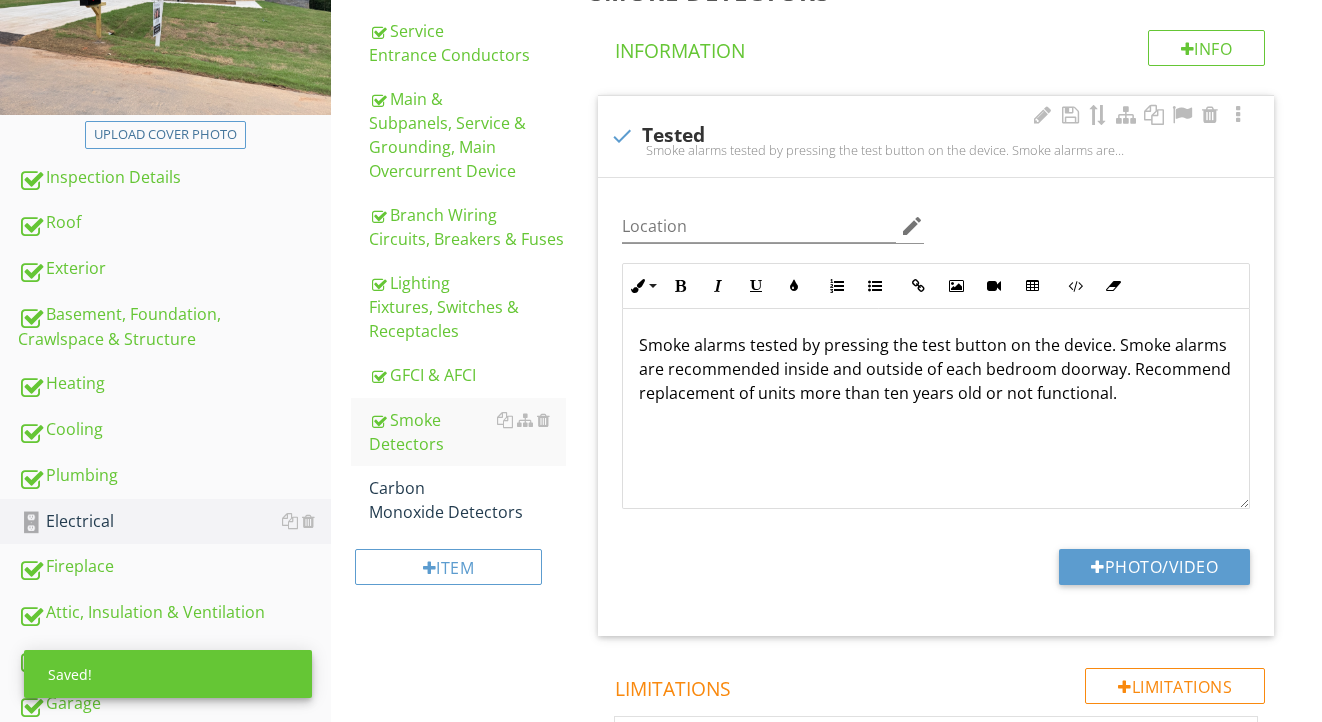 click on "Location edit       Inline Style XLarge Large Normal Small Light Small/Light Bold Italic Underline Colors Ordered List Unordered List Insert Link Insert Image Insert Video Insert Table Code View Clear Formatting Smoke alarms tested by pressing the test button on the device. Smoke alarms are recommended inside and outside of each bedroom doorway. Recommend replacement of units more than ten years old or not functional. Enter text here <p>Smoke alarms tested by pressing the test button on the device. Smoke alarms are recommended inside and outside of each bedroom doorway. Recommend replacement of units more than ten years old or not functional.</p>
Photo/Video" at bounding box center [936, 407] 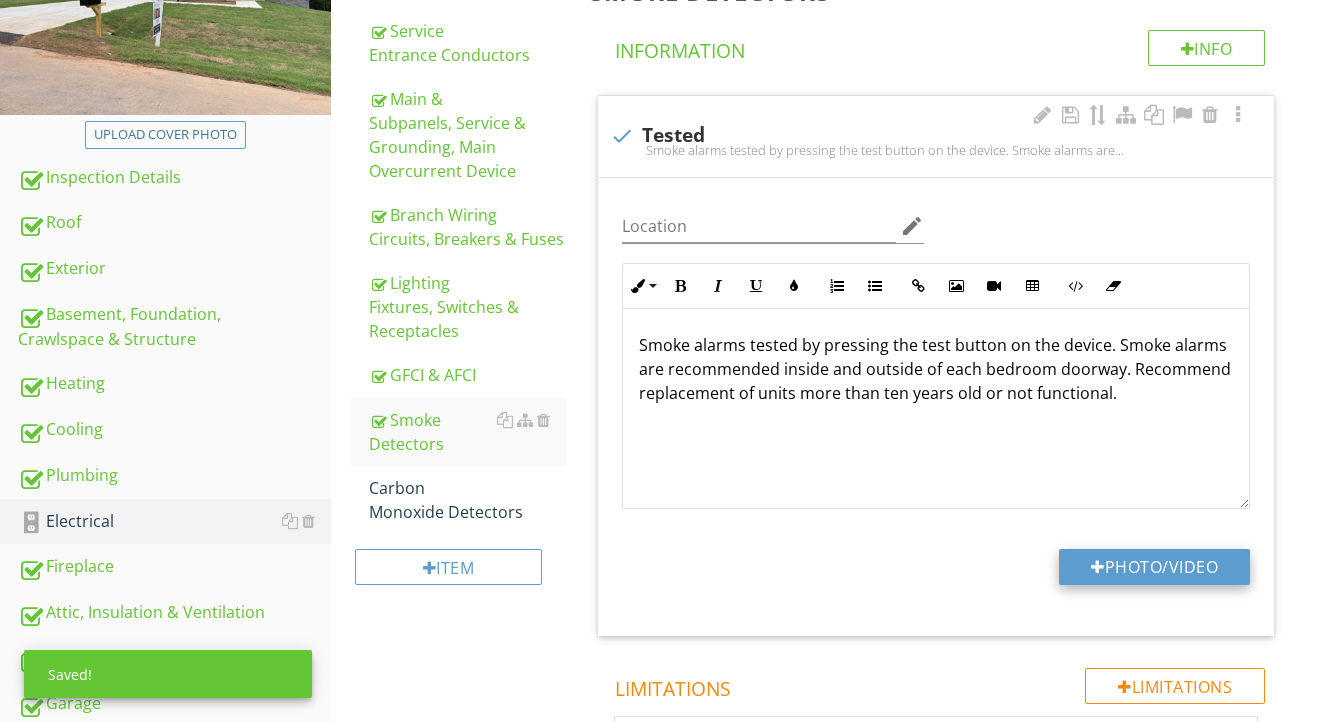 click on "Photo/Video" at bounding box center [1154, 567] 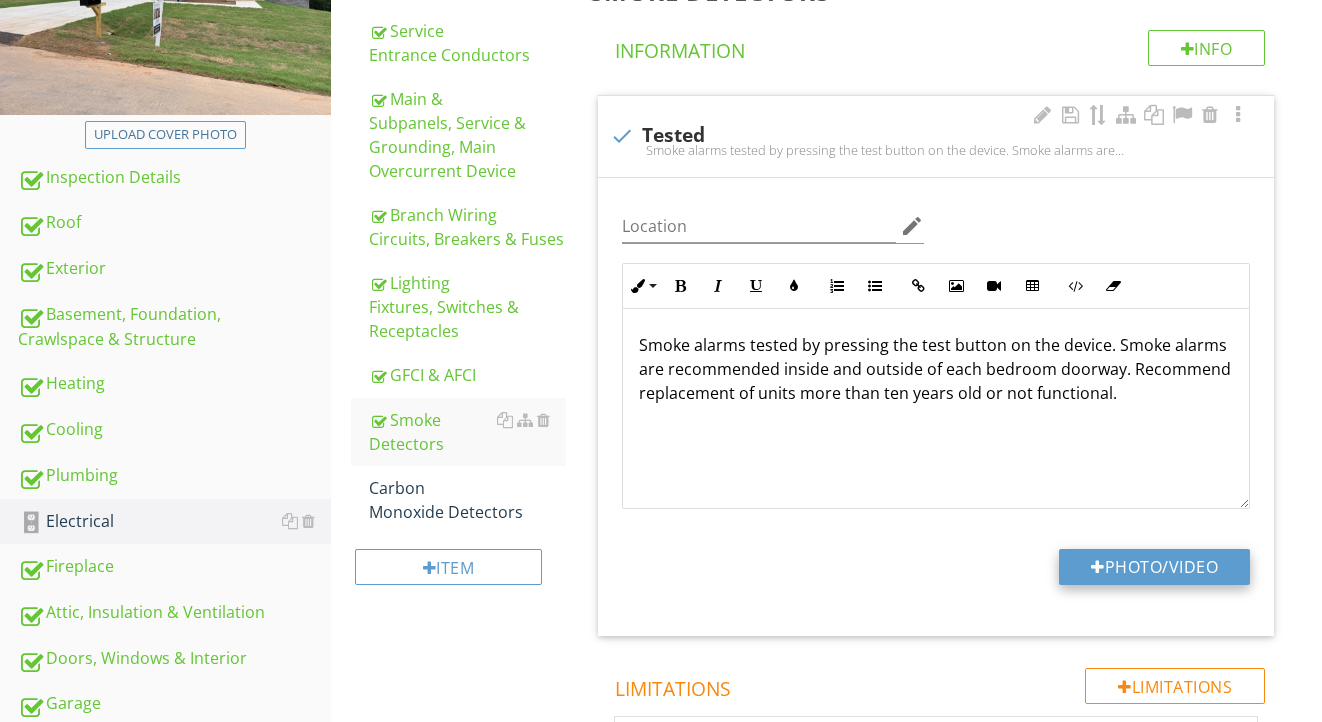 type on "C:\fakepath\IMG_0737.jpeg" 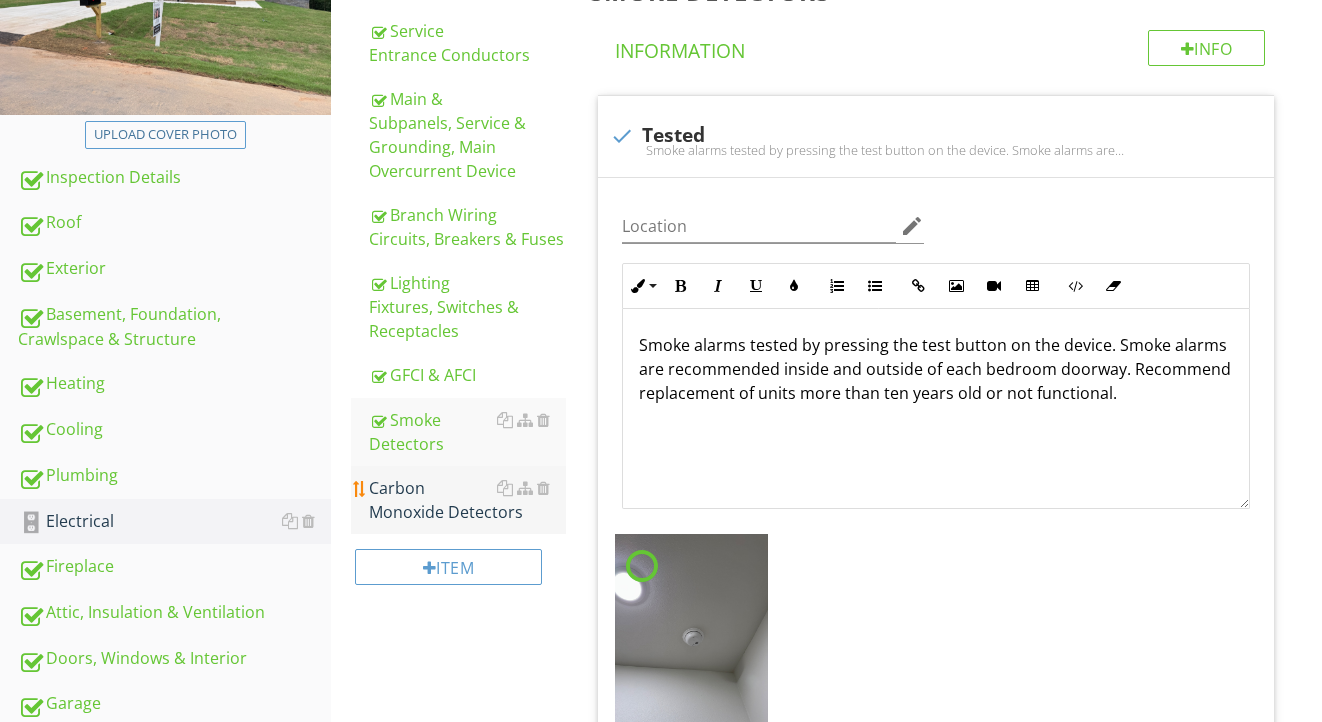 click on "Carbon Monoxide Detectors" at bounding box center (468, 500) 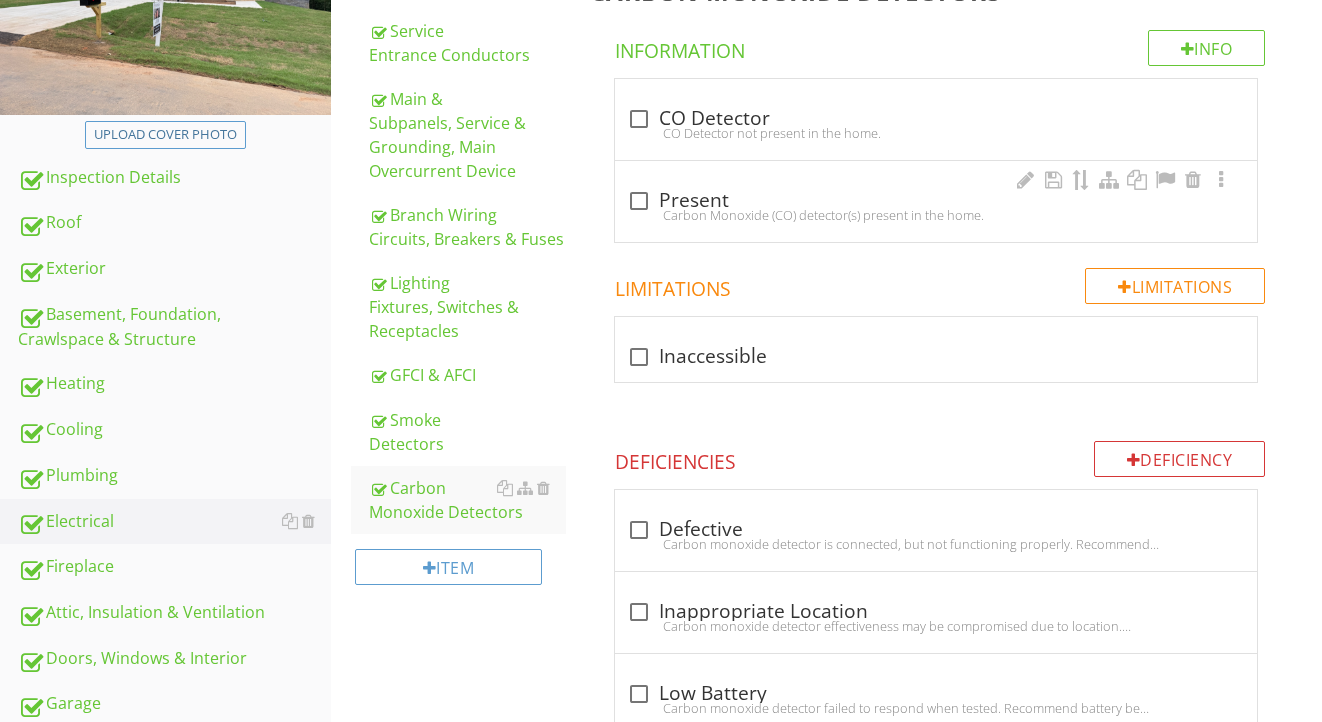 click on "check_box_outline_blank
Present
Carbon Monoxide (CO) detector(s) present in the home." at bounding box center (936, 201) 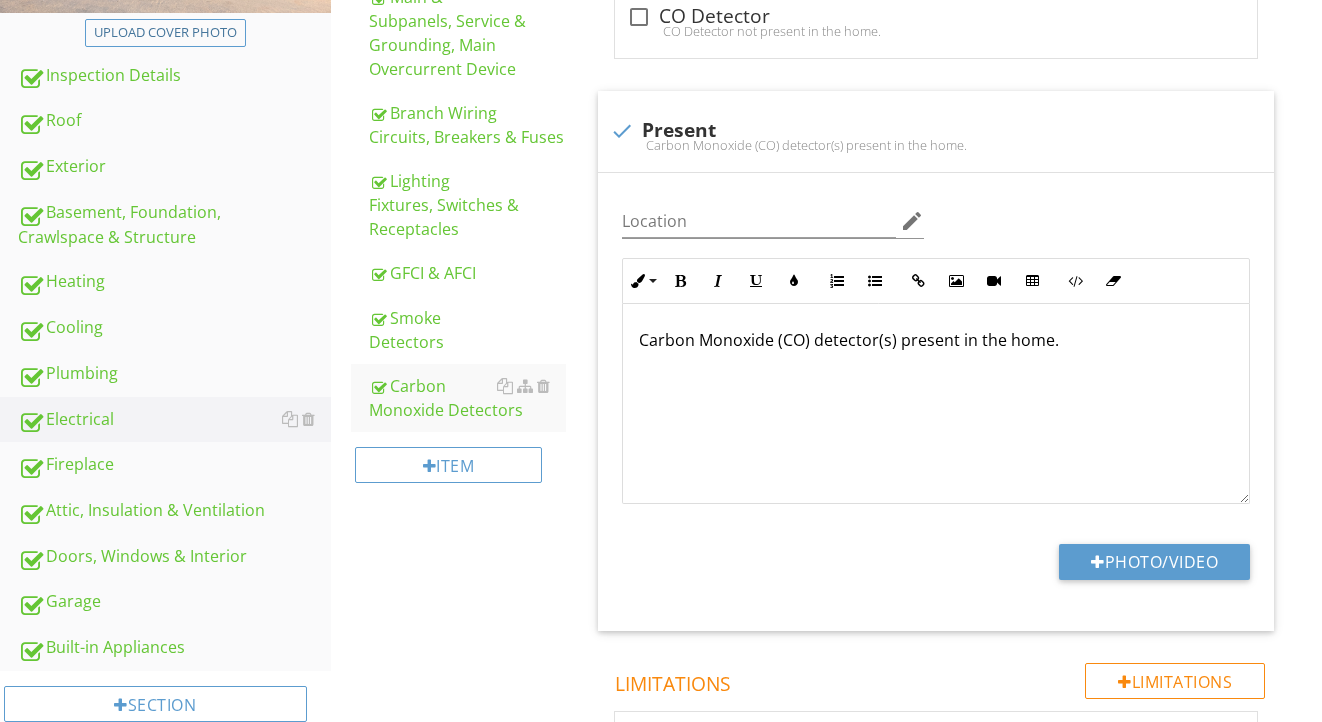 scroll, scrollTop: 491, scrollLeft: 0, axis: vertical 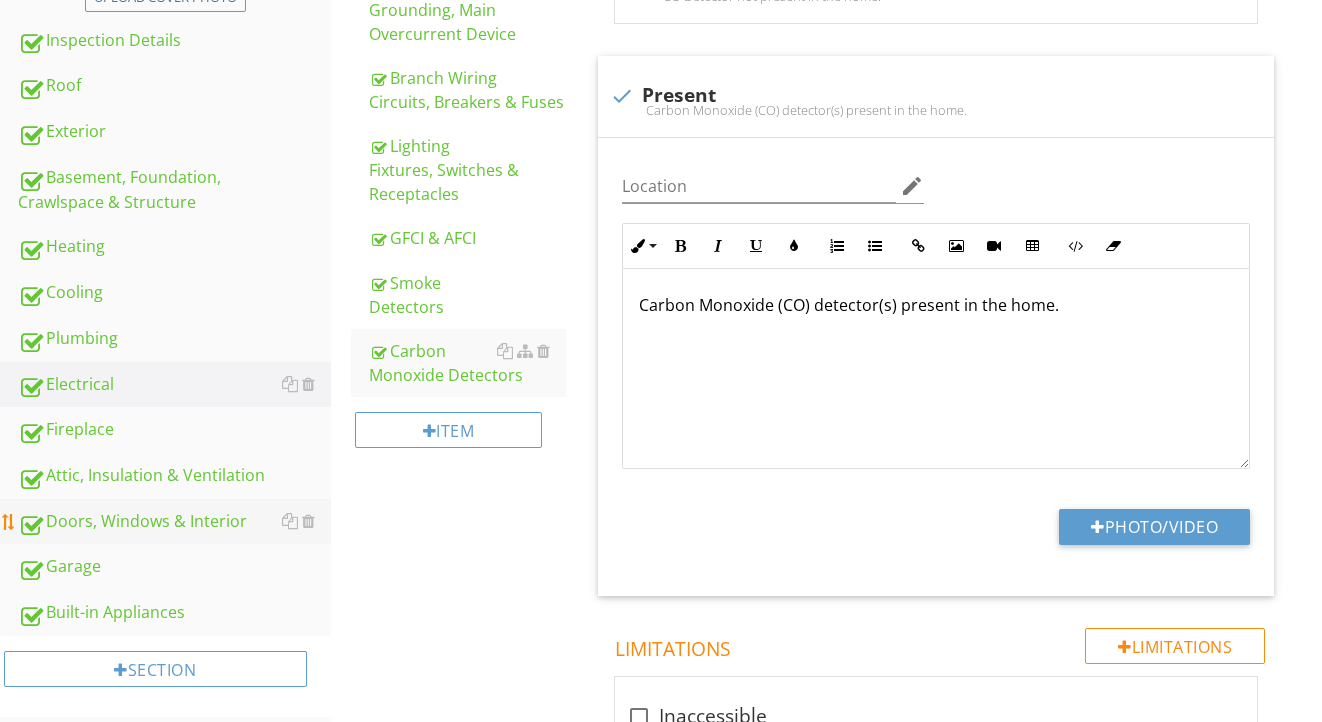 click on "Doors, Windows & Interior" at bounding box center (174, 522) 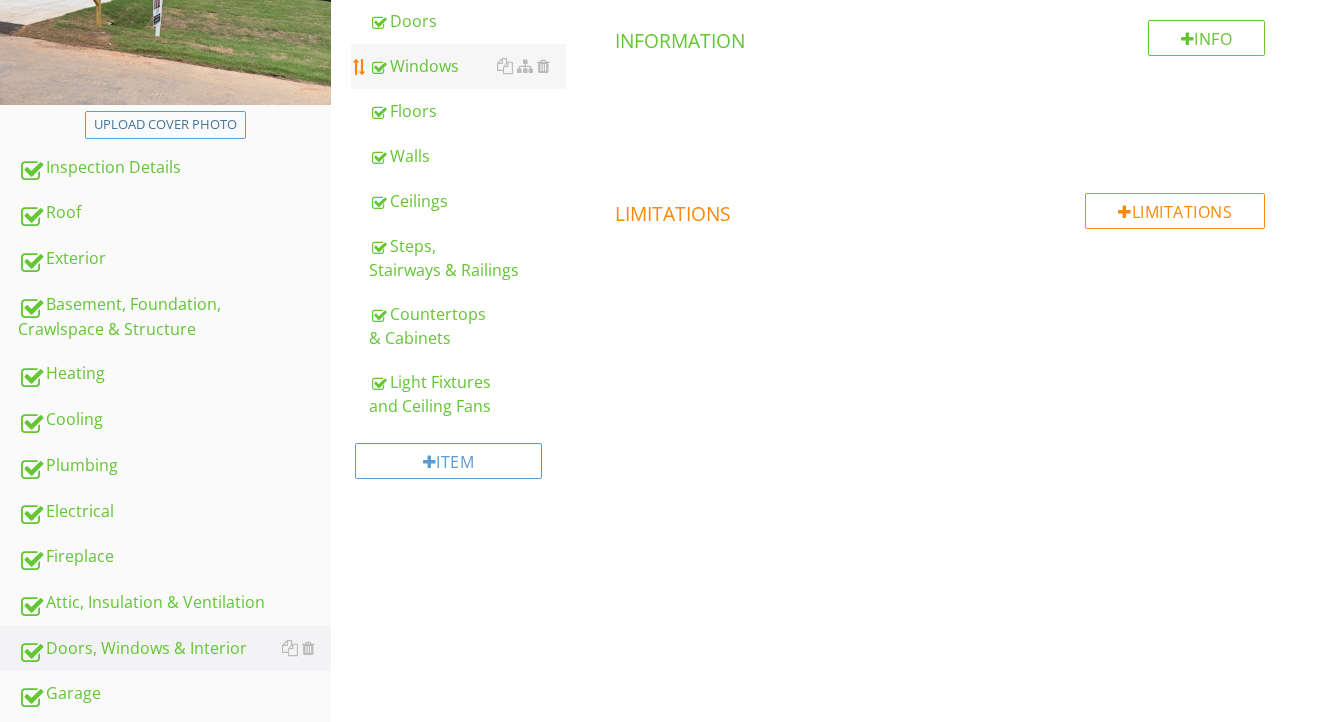 click on "Windows" at bounding box center [468, 66] 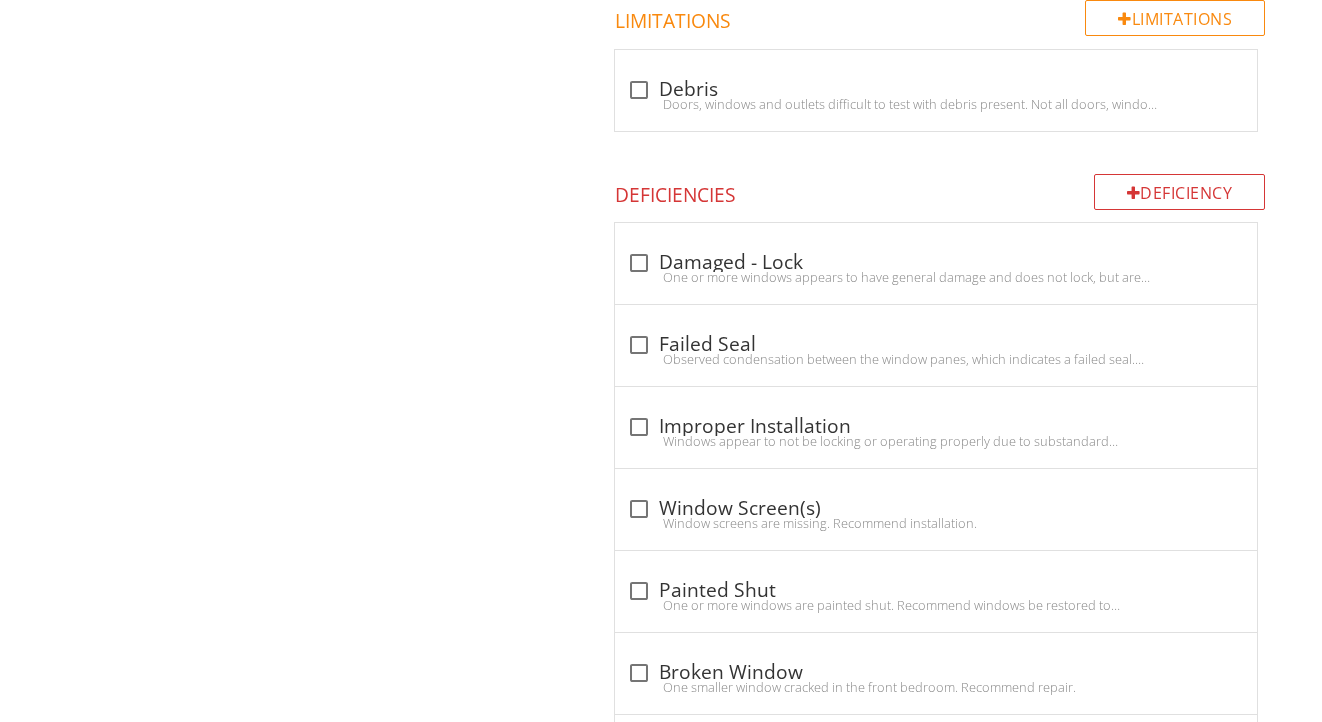 scroll, scrollTop: 1290, scrollLeft: 0, axis: vertical 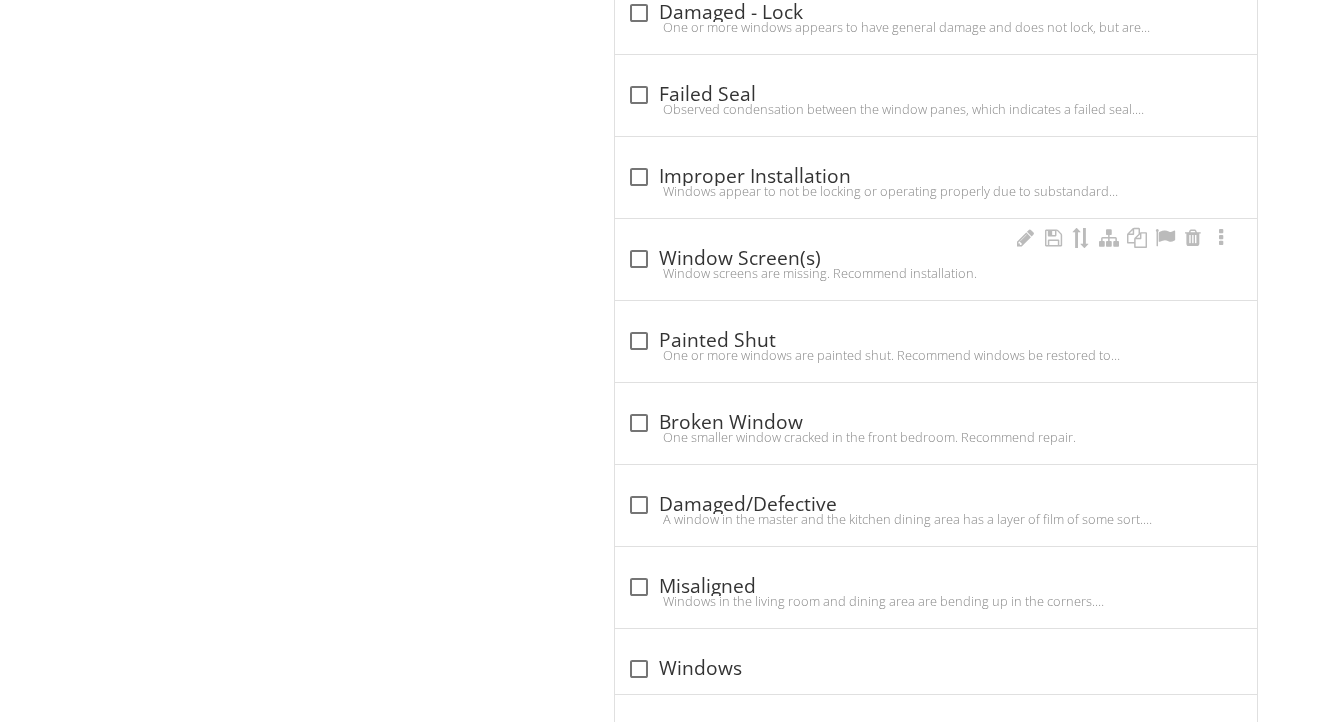click on "Window screens are missing. Recommend installation." at bounding box center (936, 273) 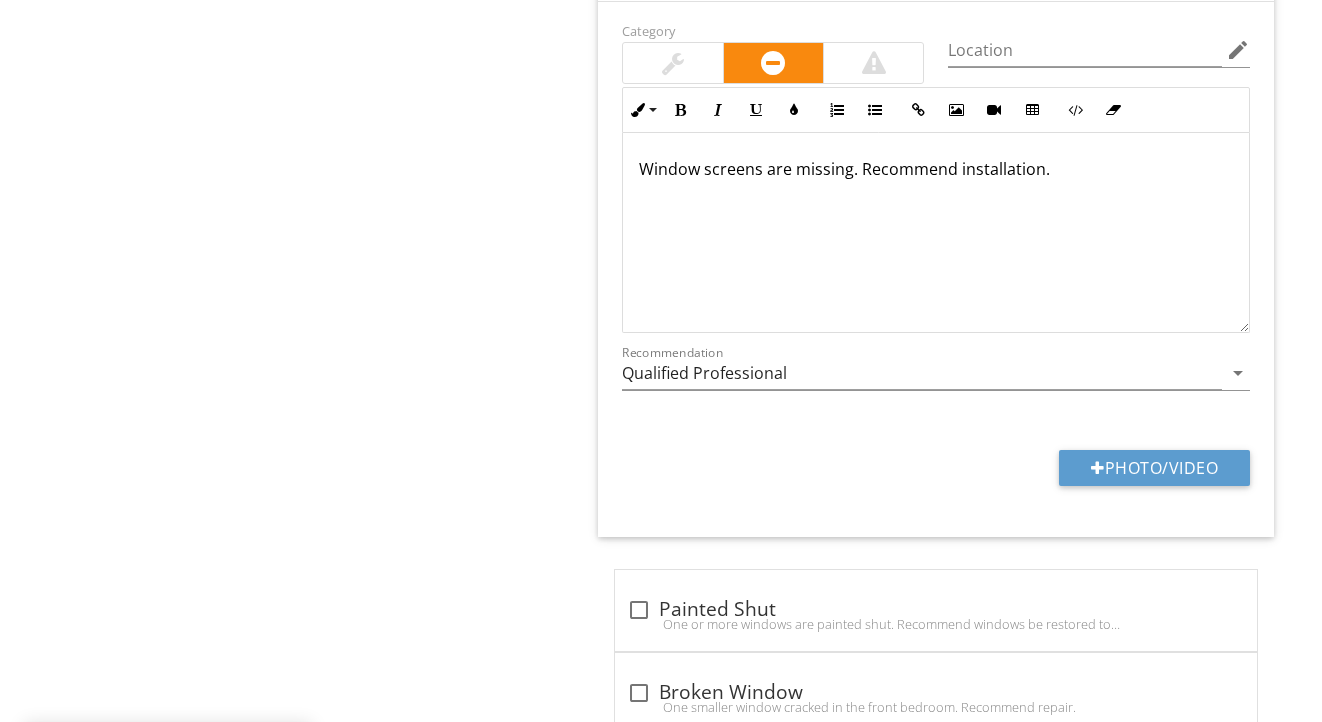 scroll, scrollTop: 1939, scrollLeft: 0, axis: vertical 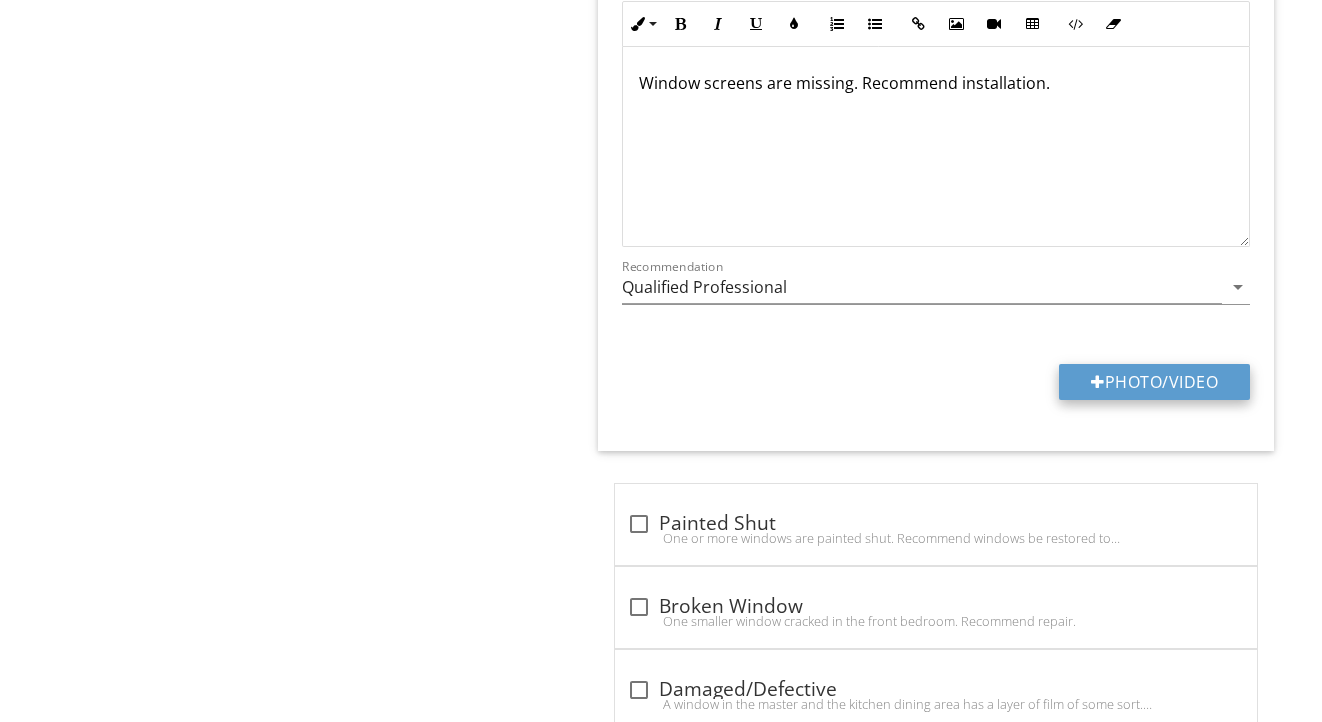 click on "Photo/Video" at bounding box center (1154, 382) 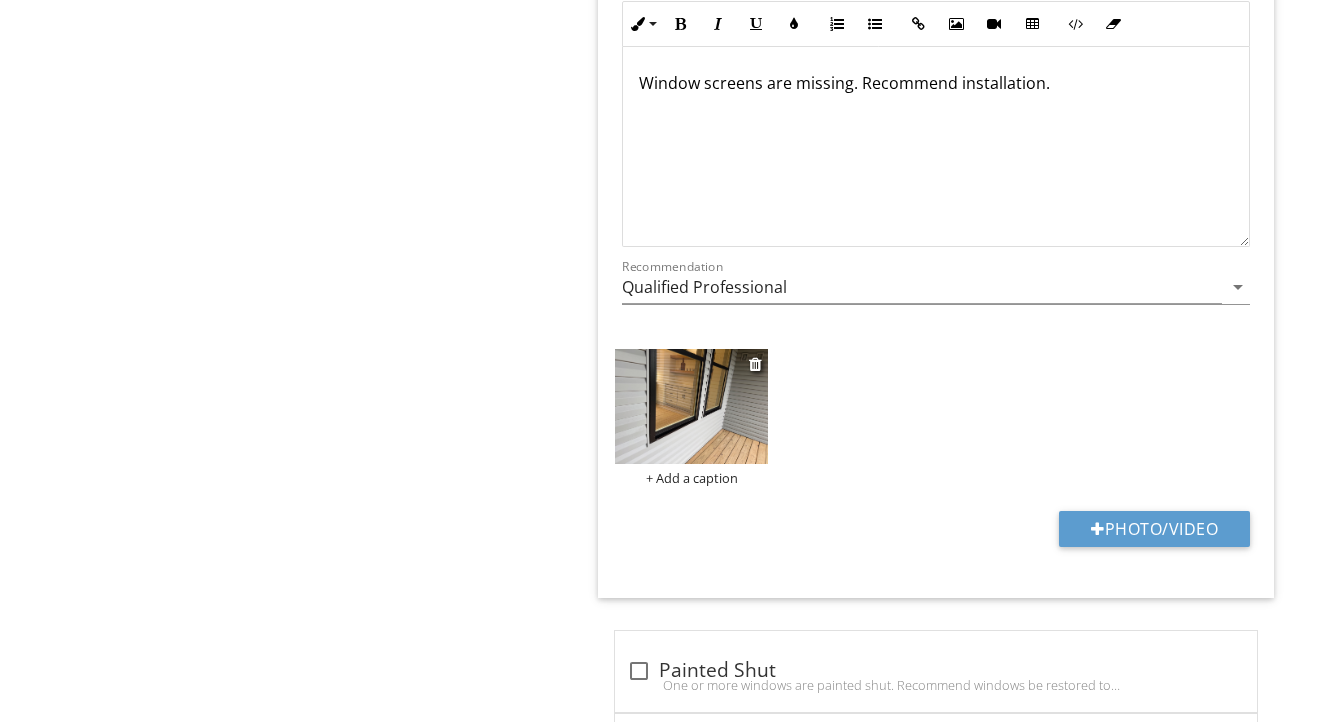 click at bounding box center (691, 406) 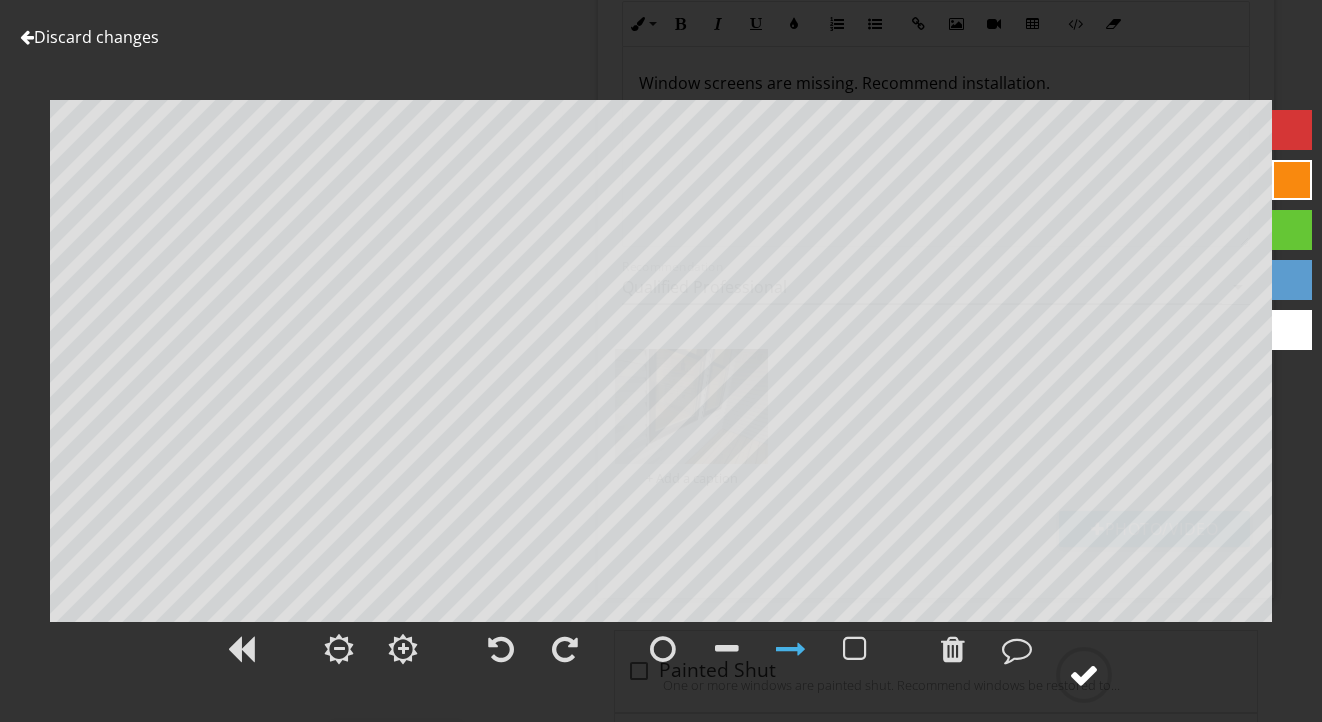 click at bounding box center [1084, 675] 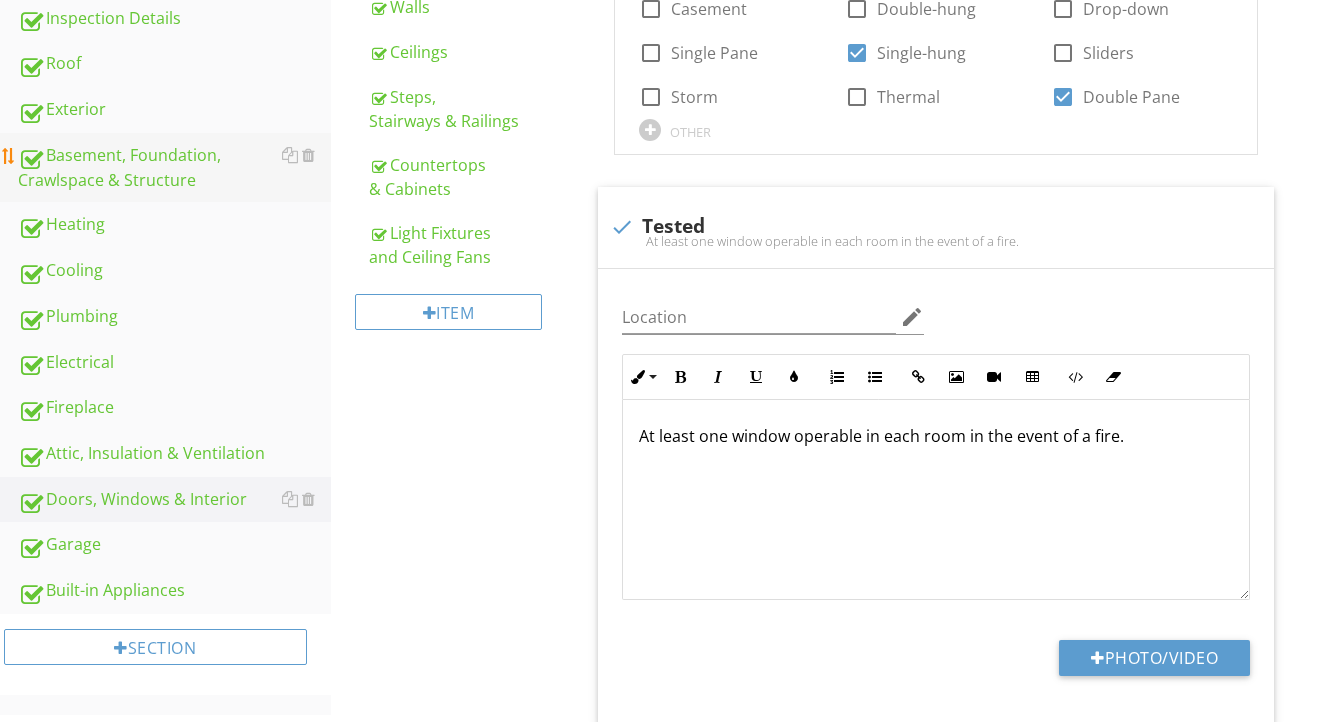 scroll, scrollTop: 475, scrollLeft: 0, axis: vertical 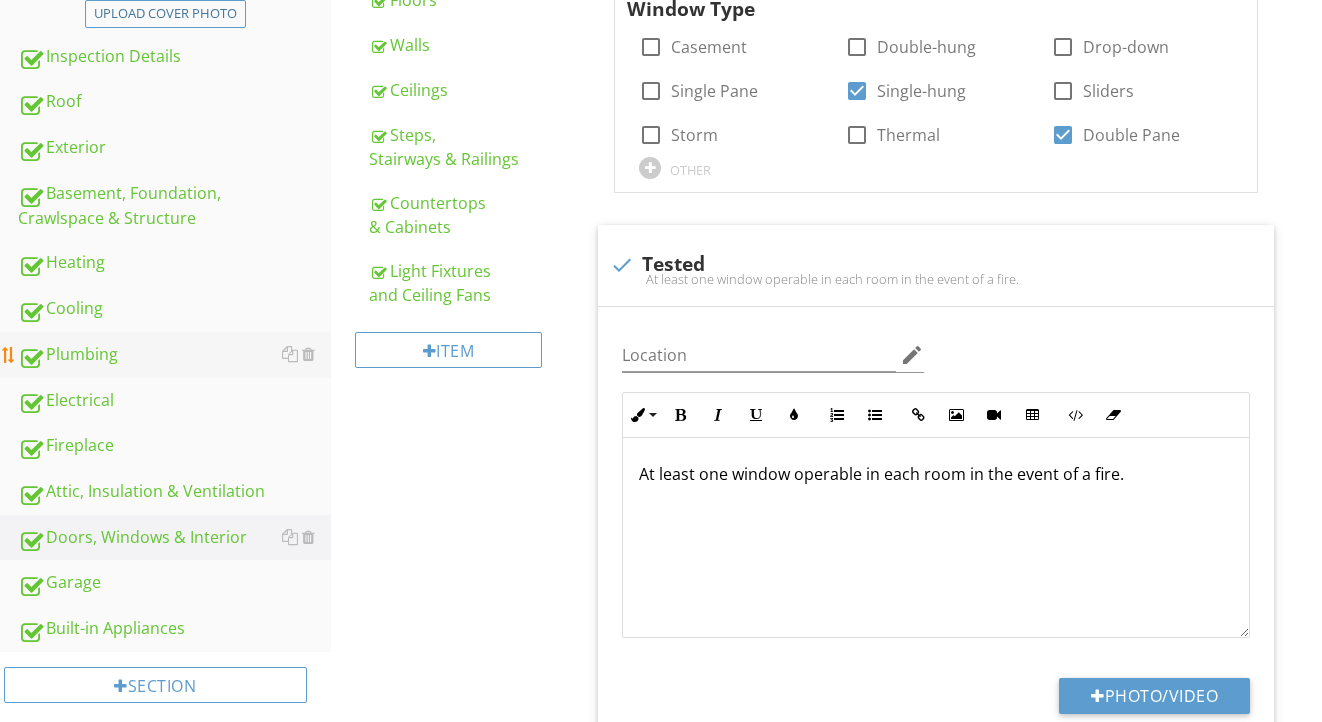 click on "Plumbing" at bounding box center [174, 355] 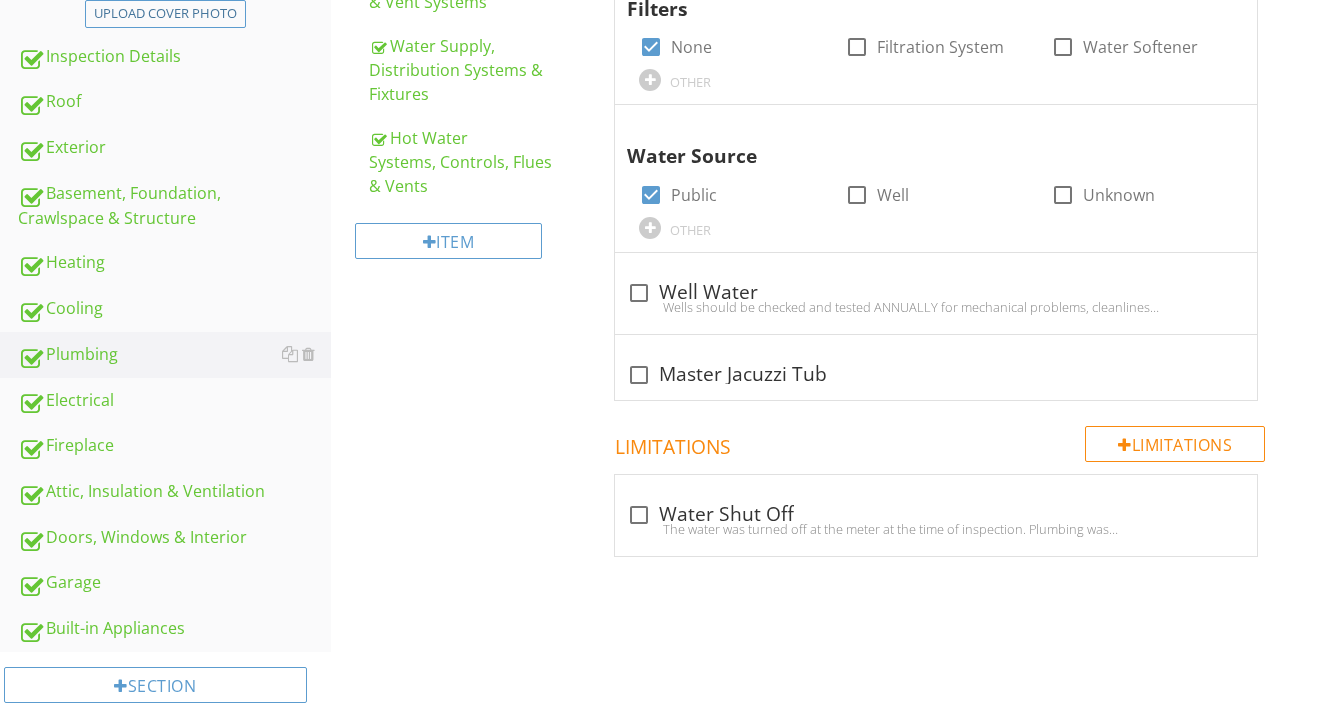 scroll, scrollTop: 365, scrollLeft: 0, axis: vertical 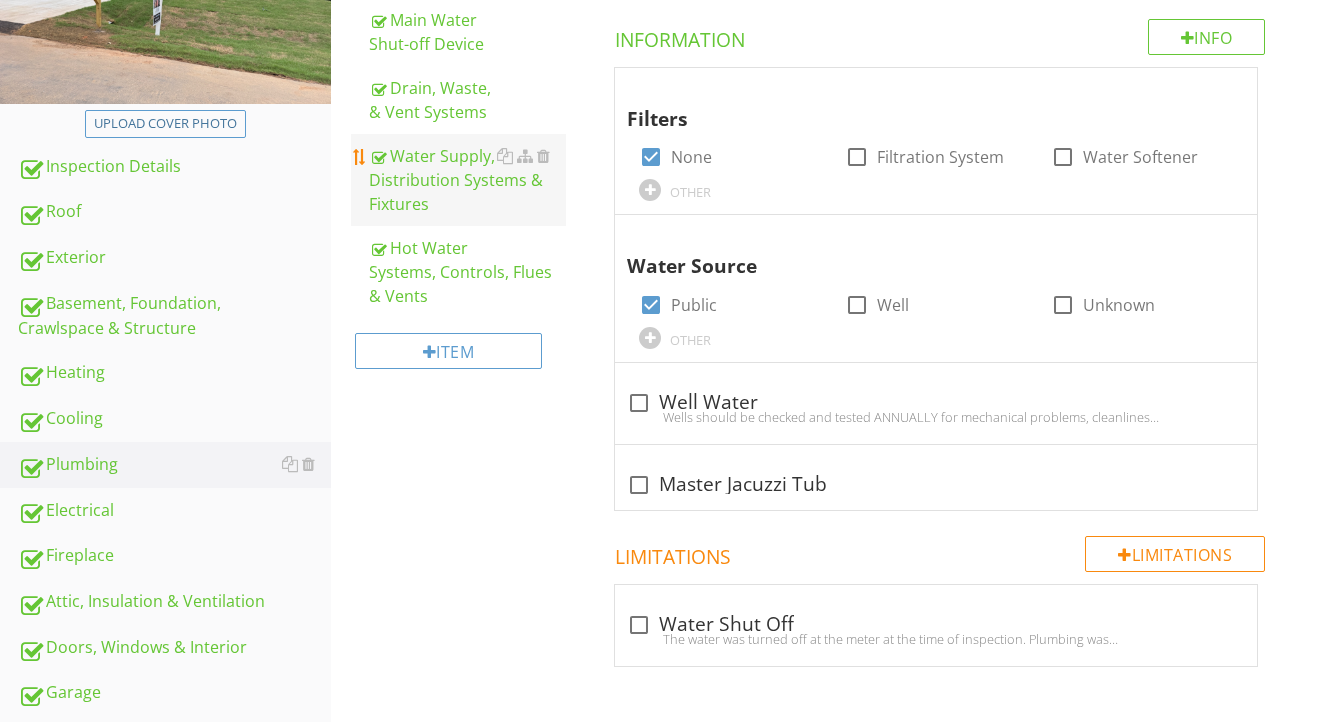 click on "Water Supply, Distribution Systems & Fixtures" at bounding box center [468, 180] 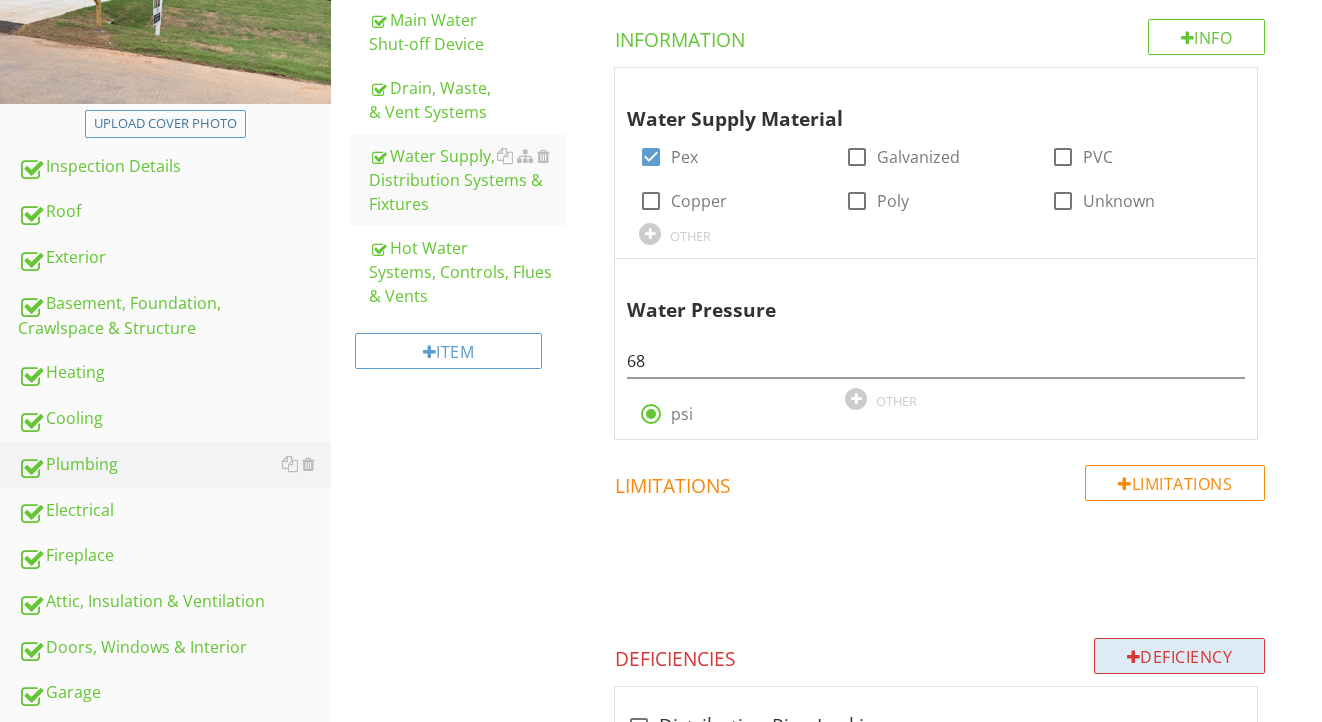 click on "Deficiency" at bounding box center [1180, 656] 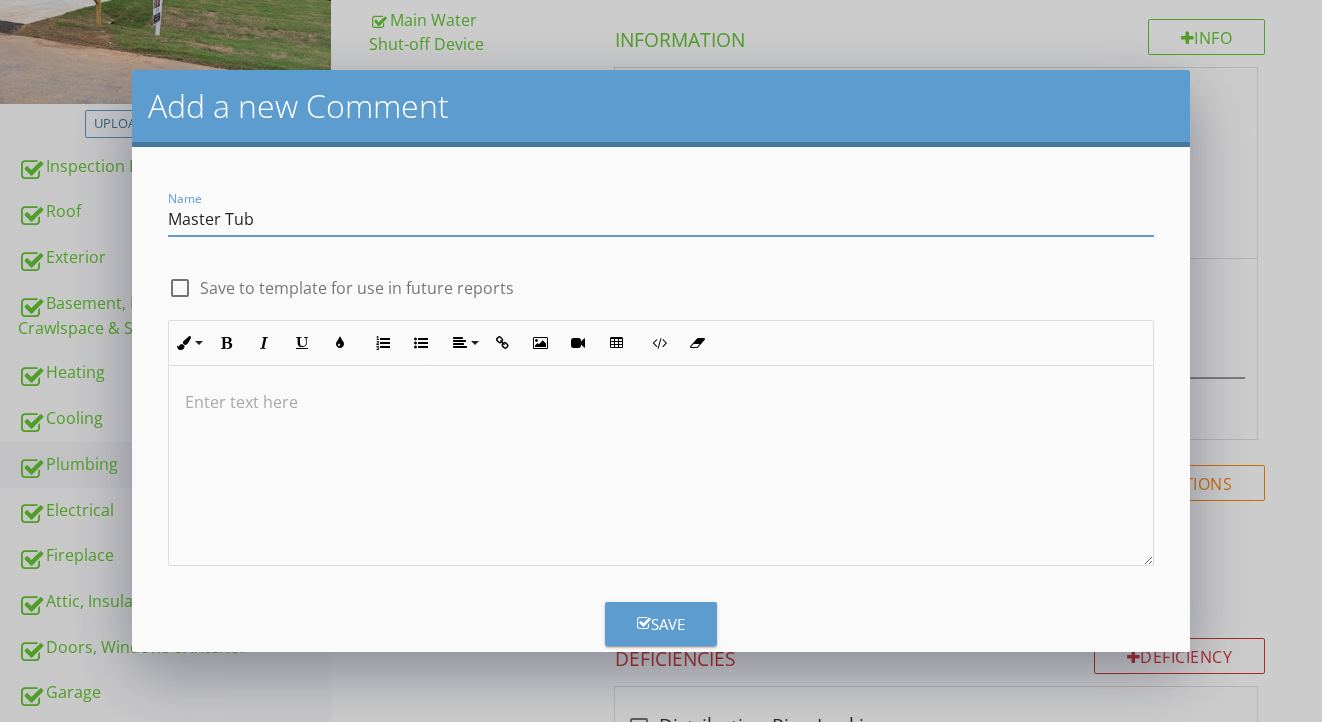 type on "Master Tub" 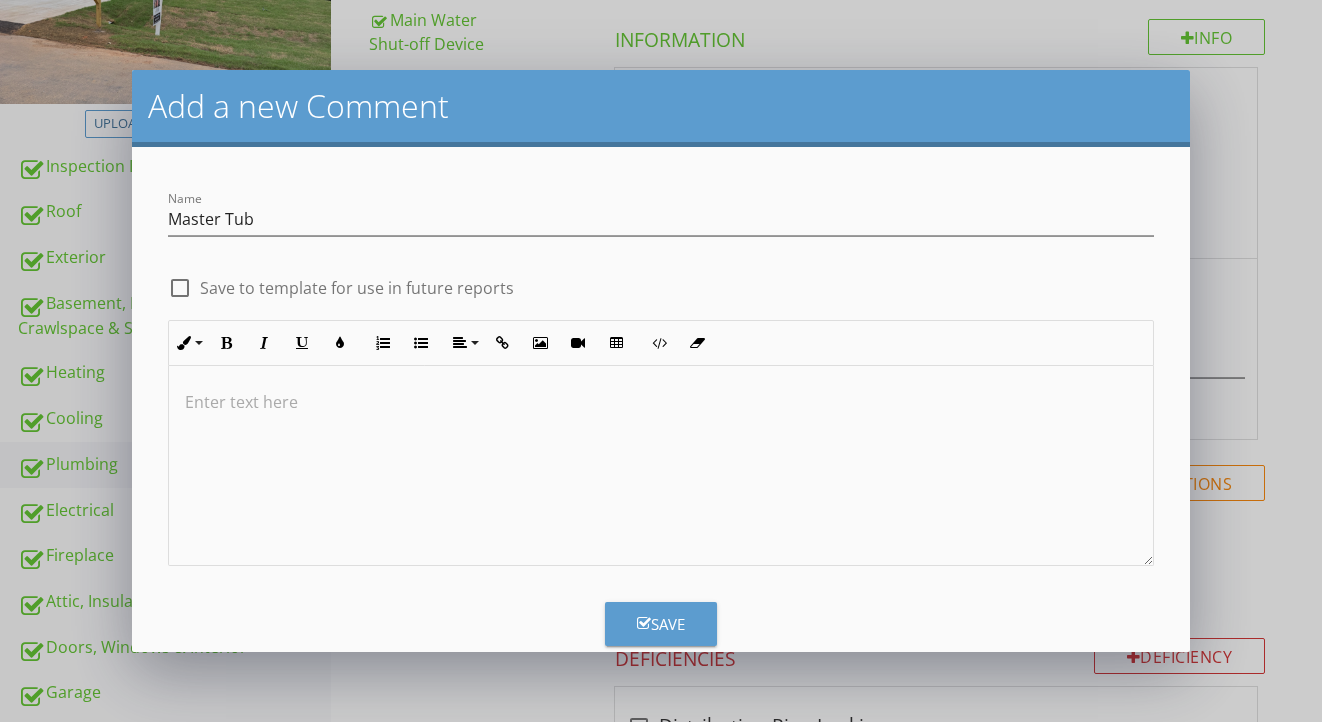 click at bounding box center (661, 466) 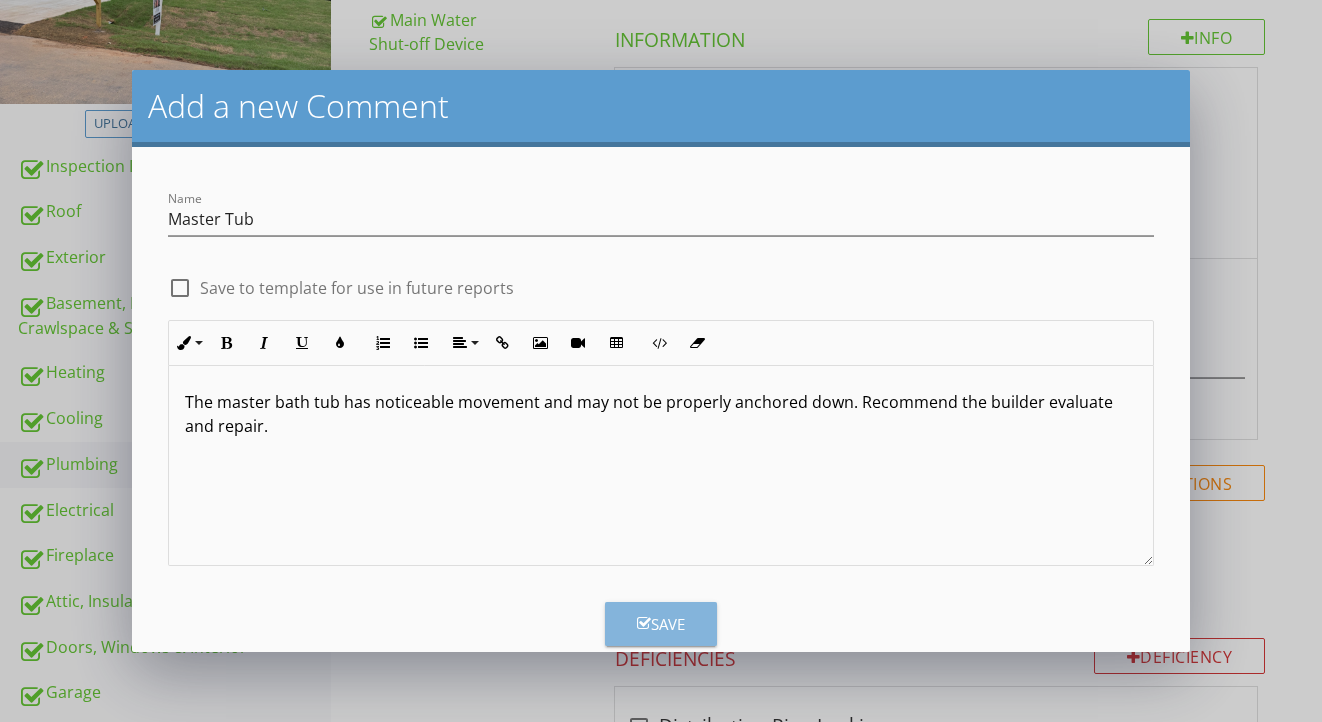 click on "Save" at bounding box center [661, 624] 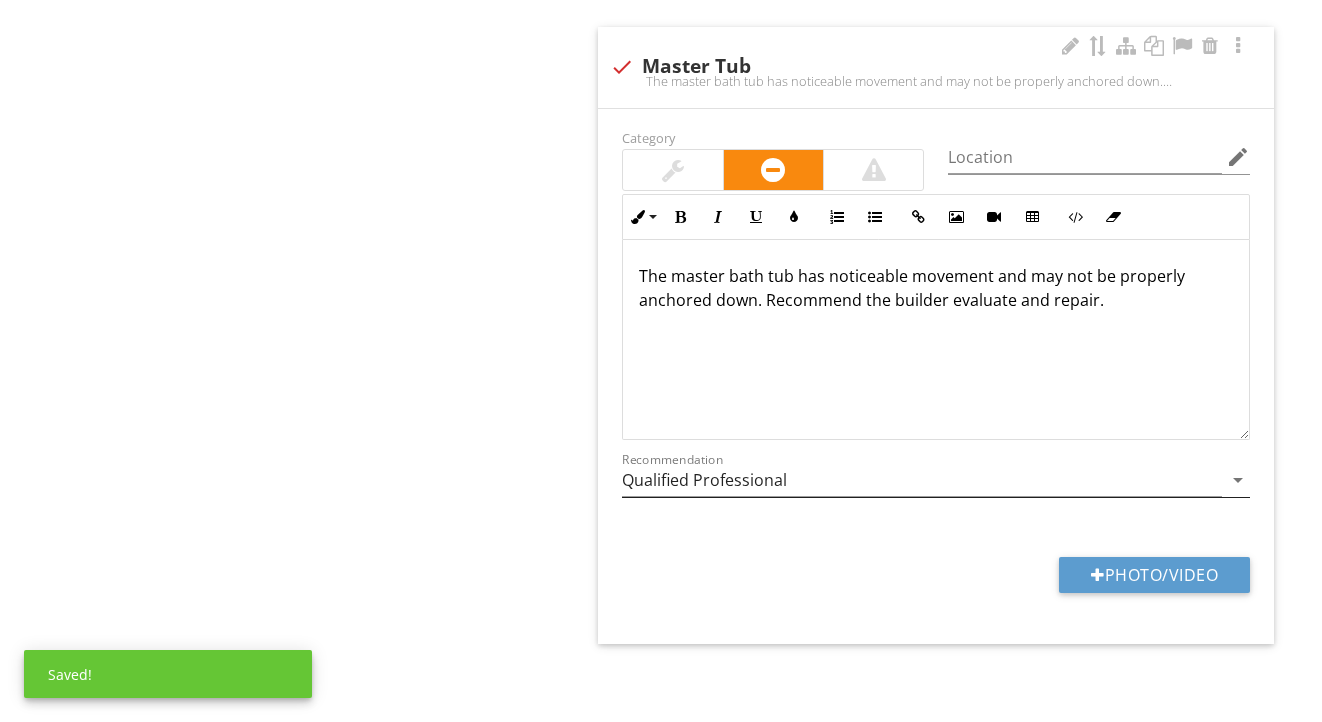 scroll, scrollTop: 2762, scrollLeft: 0, axis: vertical 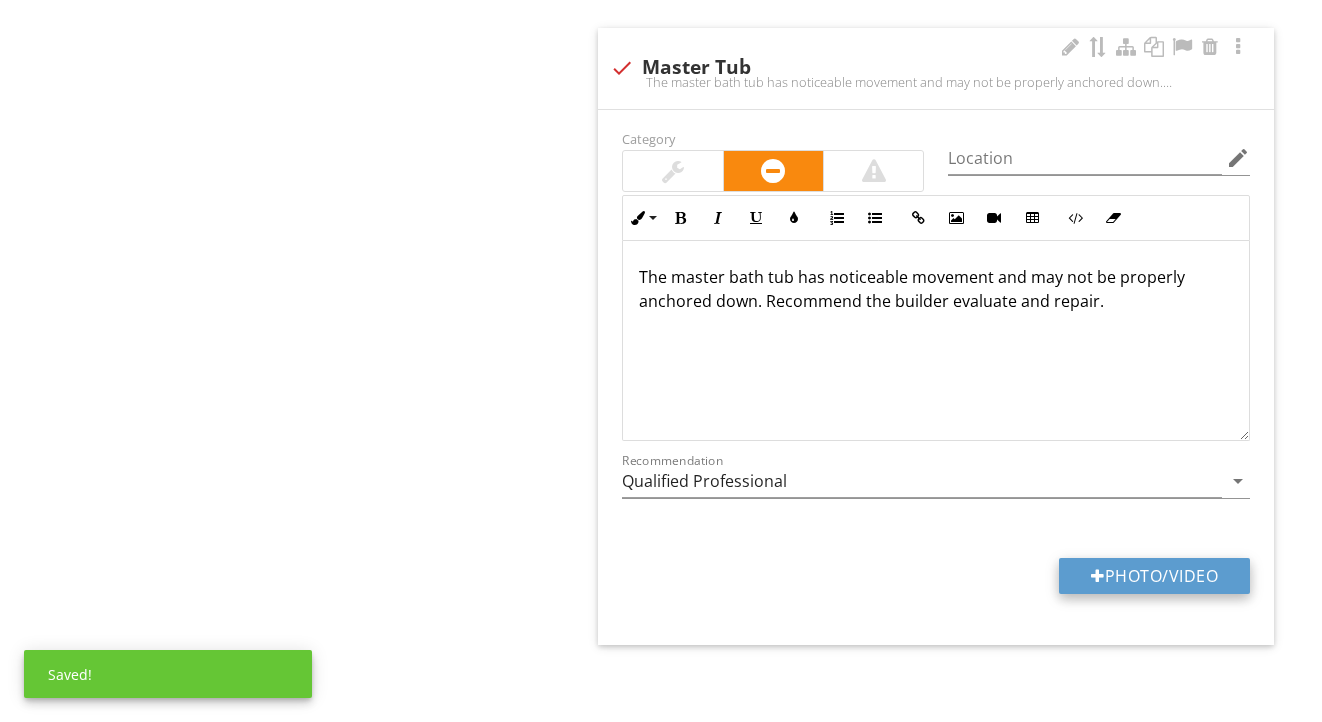 click on "Photo/Video" at bounding box center [1154, 576] 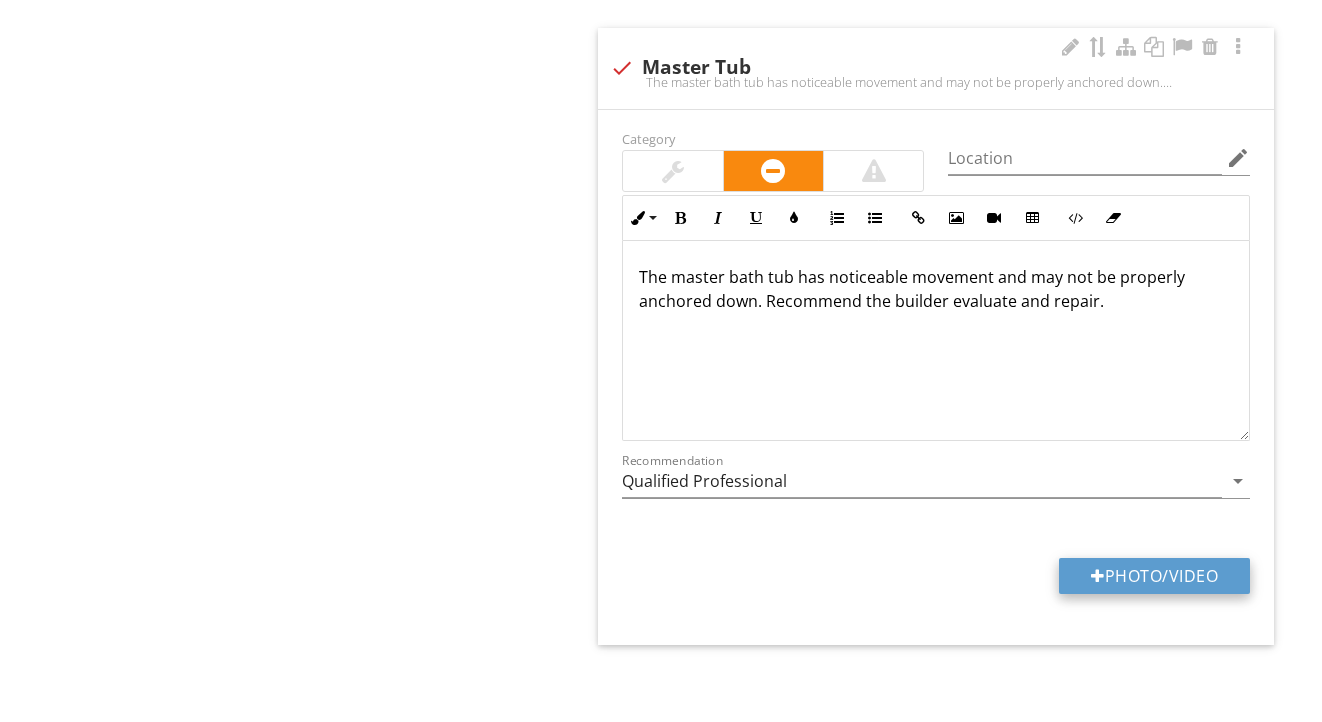 type on "C:\fakepath\IMG_0682.jpeg" 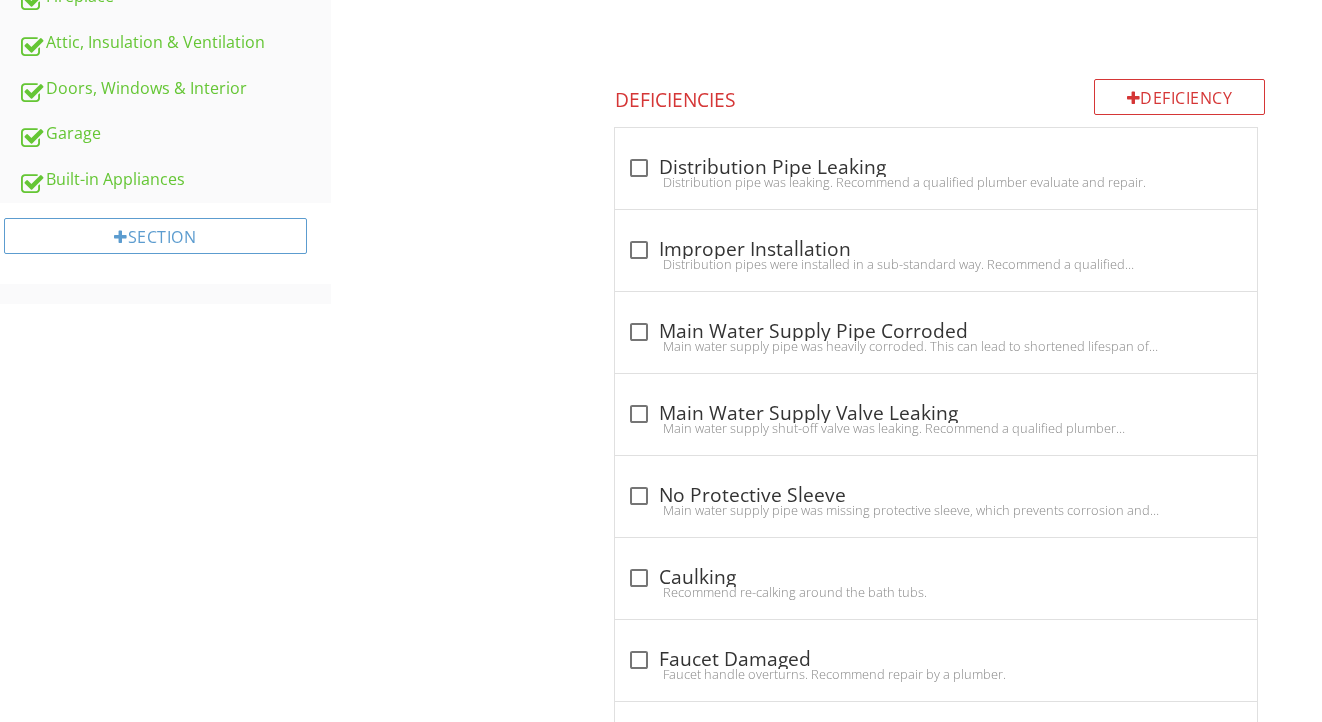 scroll, scrollTop: 367, scrollLeft: 0, axis: vertical 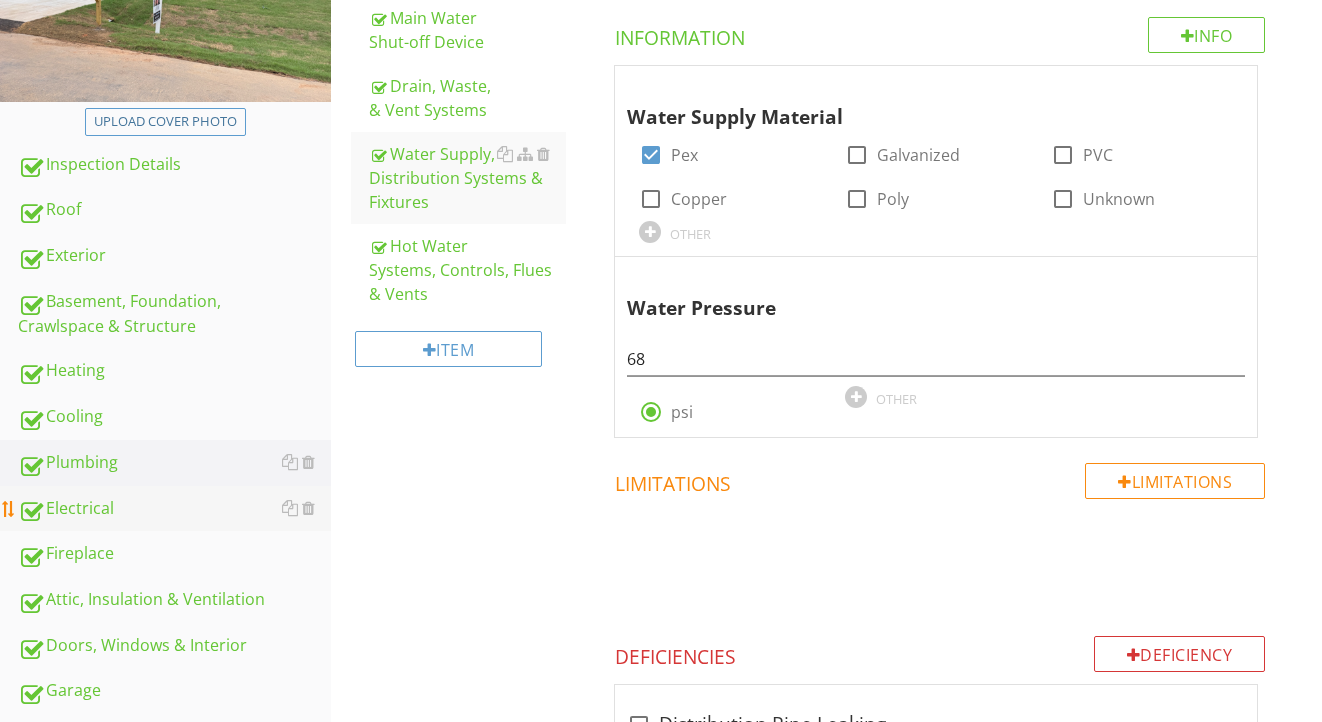click on "Electrical" at bounding box center (174, 509) 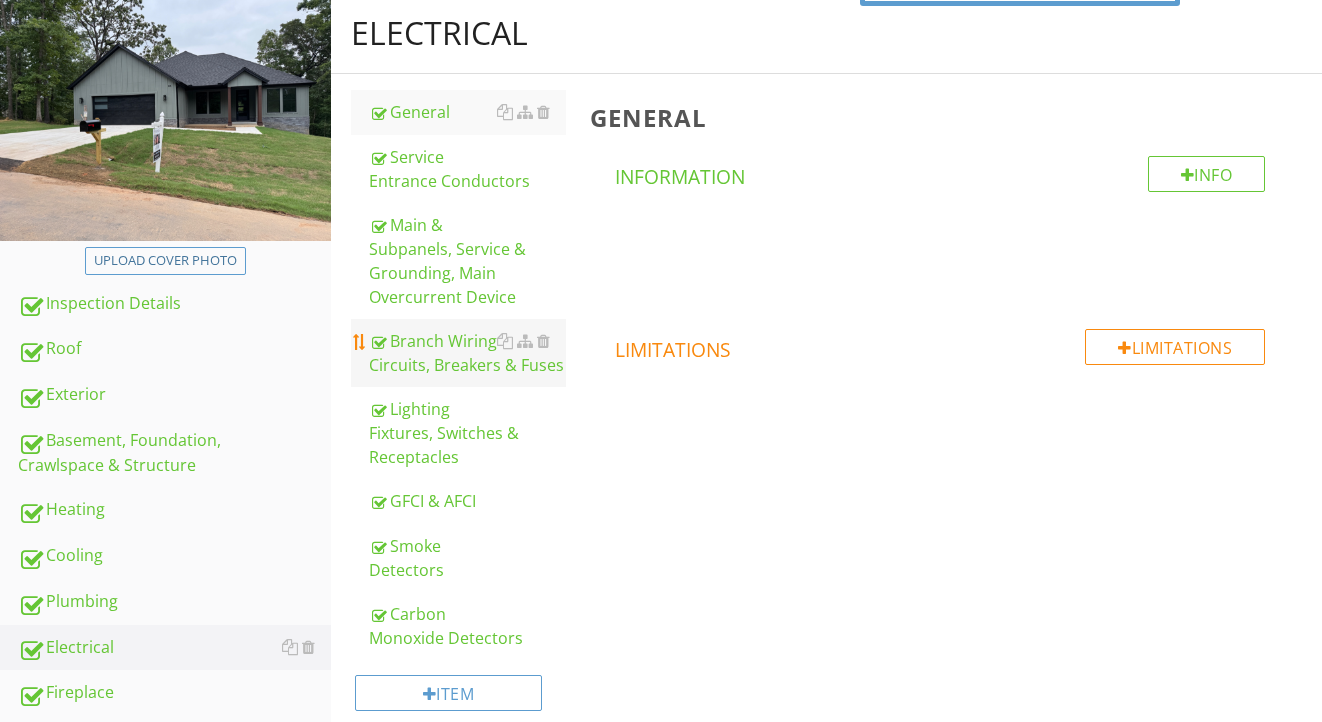 scroll, scrollTop: 210, scrollLeft: 0, axis: vertical 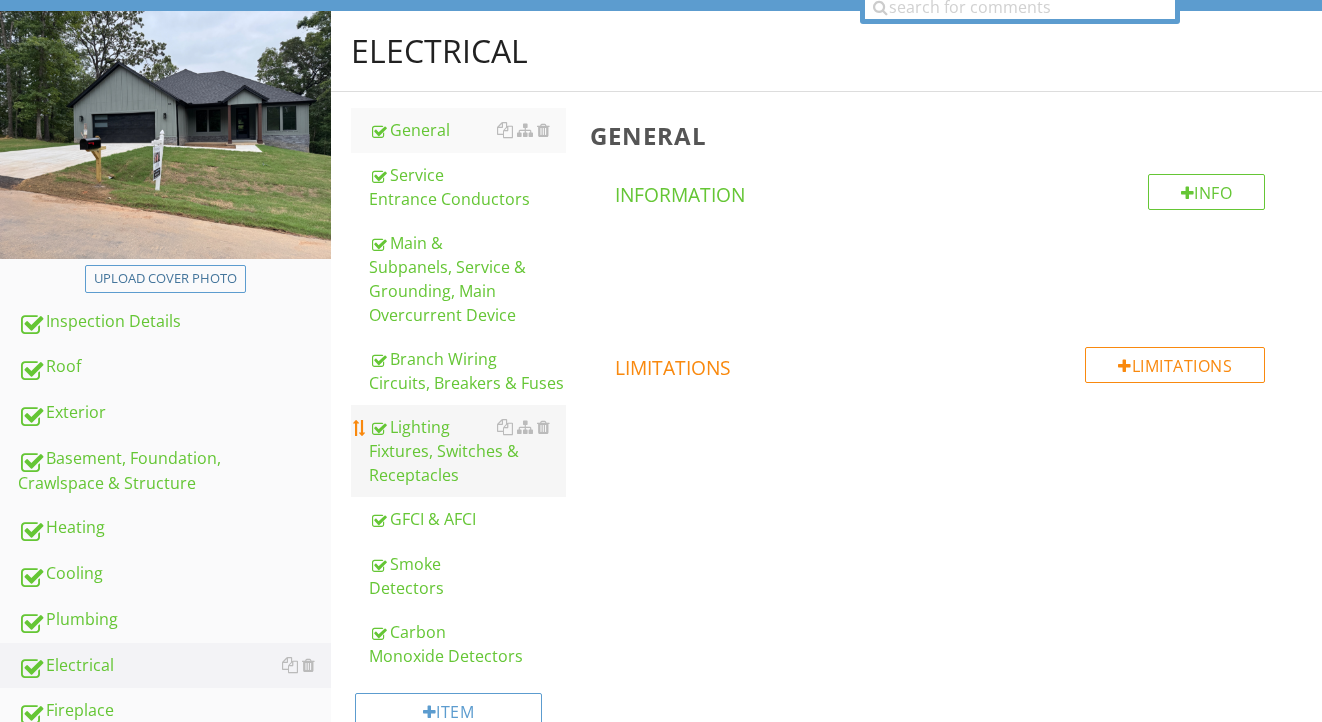 click on "Lighting Fixtures, Switches & Receptacles" at bounding box center [468, 451] 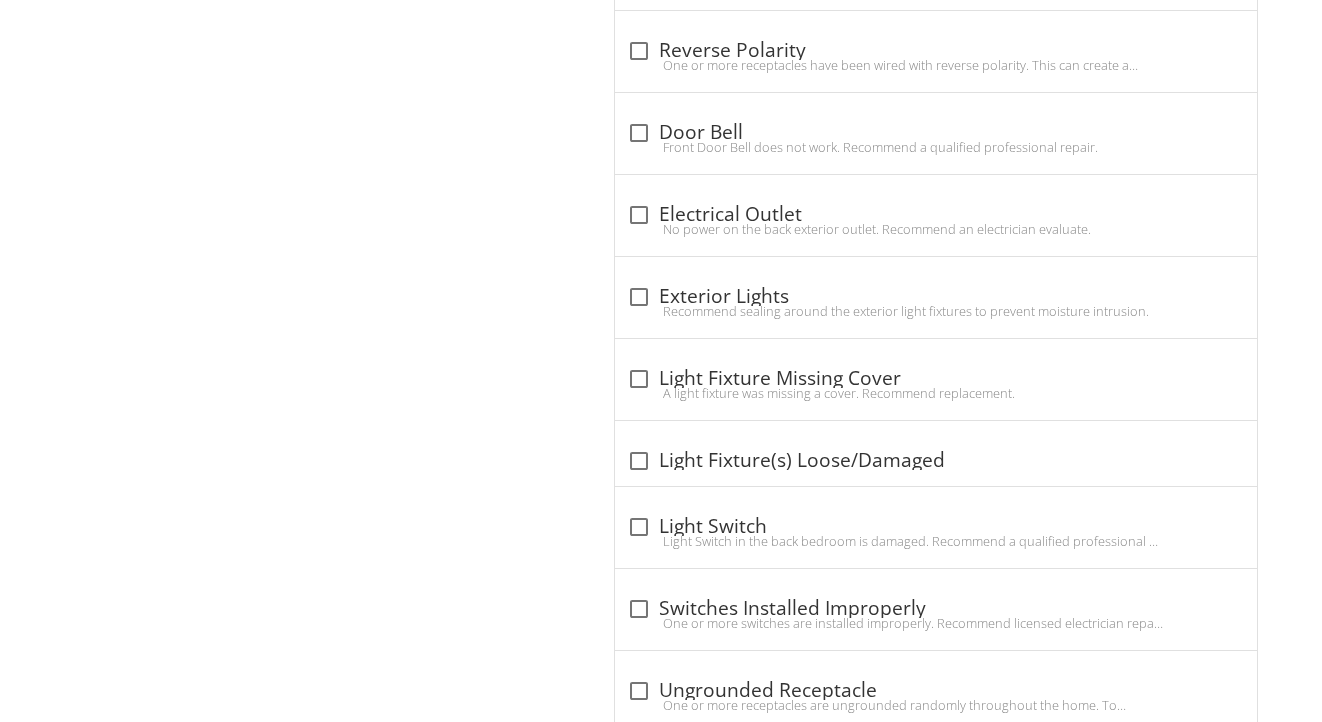 scroll, scrollTop: 1565, scrollLeft: 0, axis: vertical 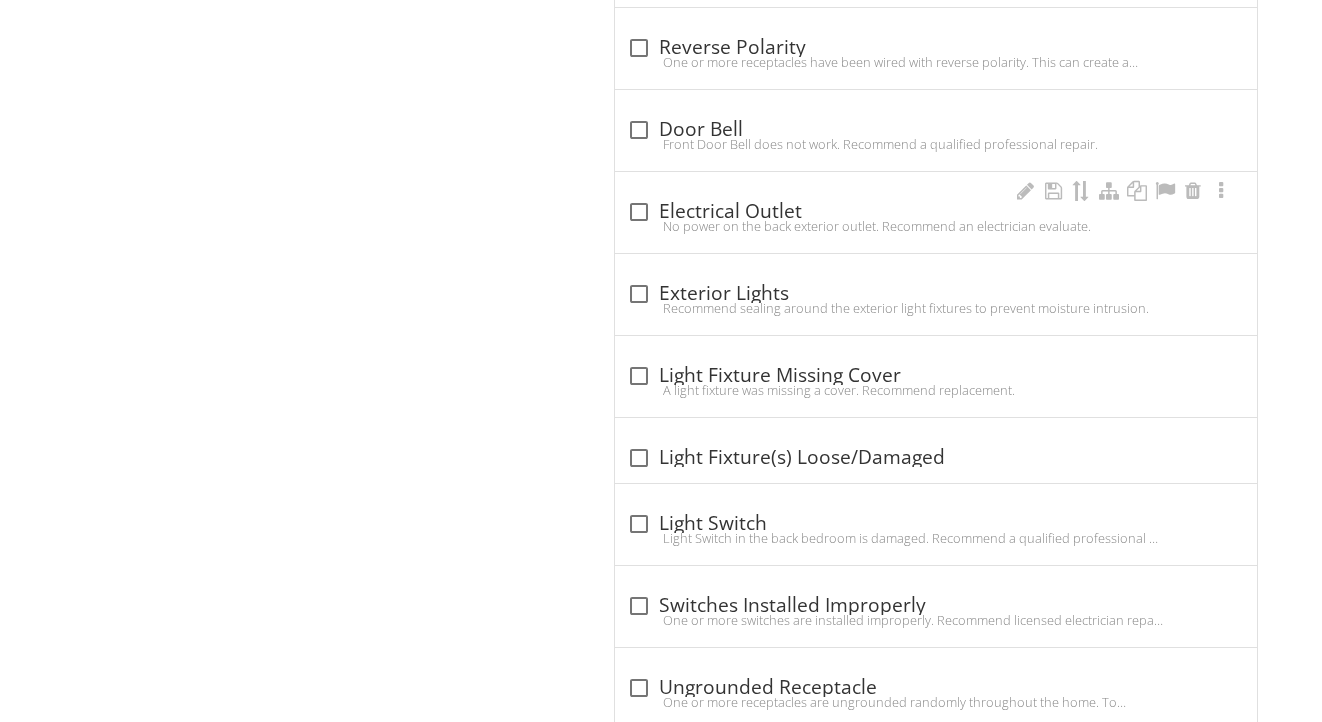 click on "check_box_outline_blank
Electrical Outlet" at bounding box center [936, 212] 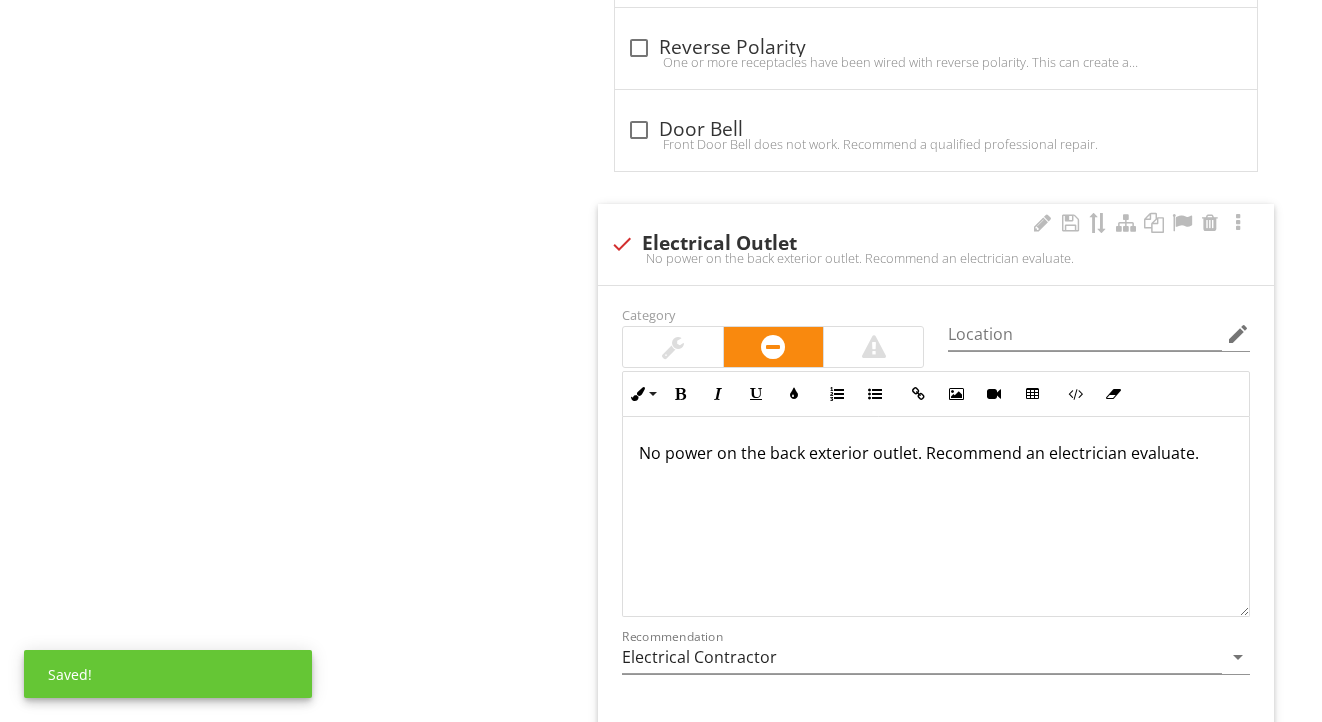 click on "No power on the back exterior outlet. Recommend an electrician evaluate." at bounding box center (936, 517) 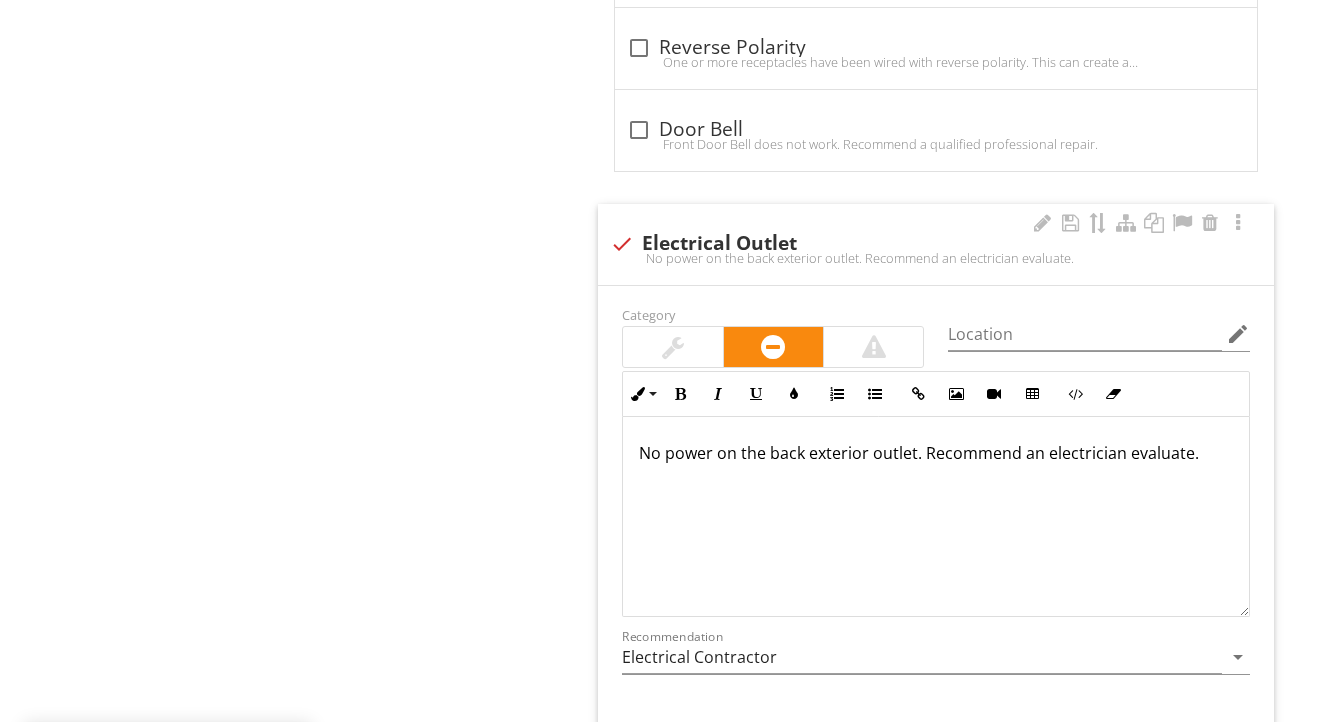 type 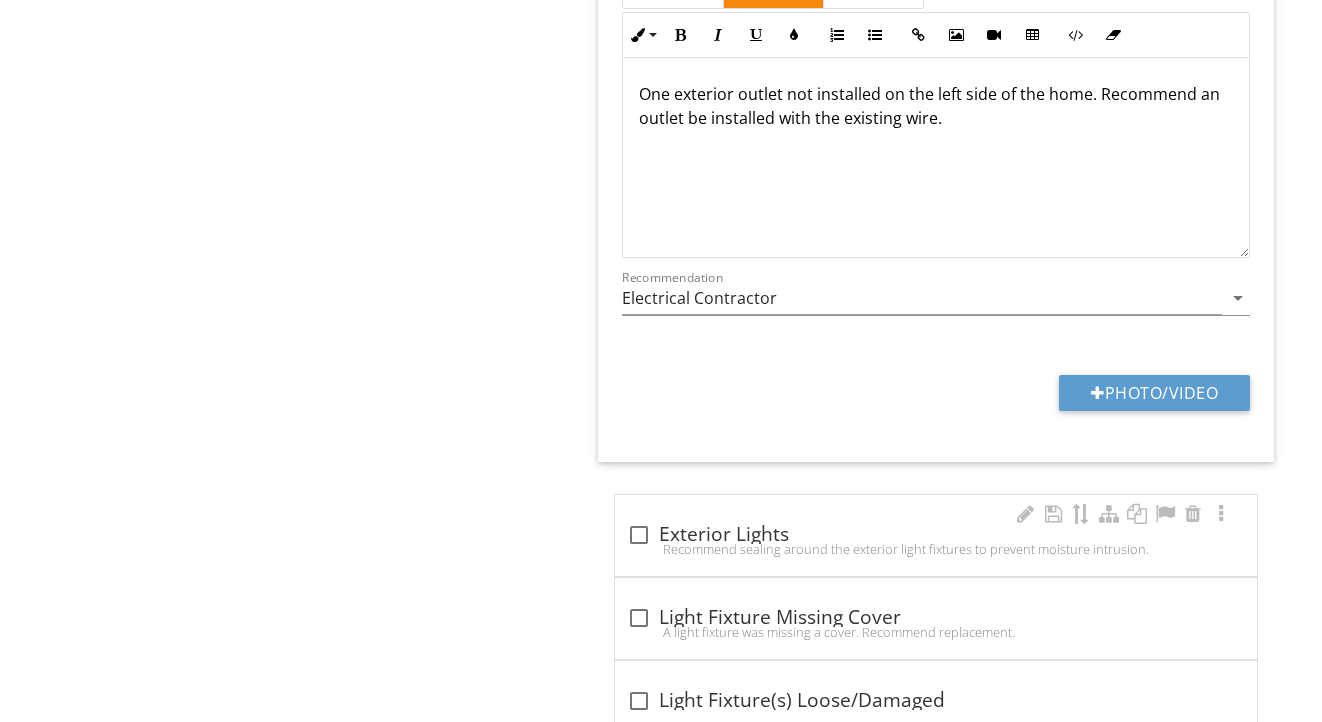 scroll, scrollTop: 2009, scrollLeft: 0, axis: vertical 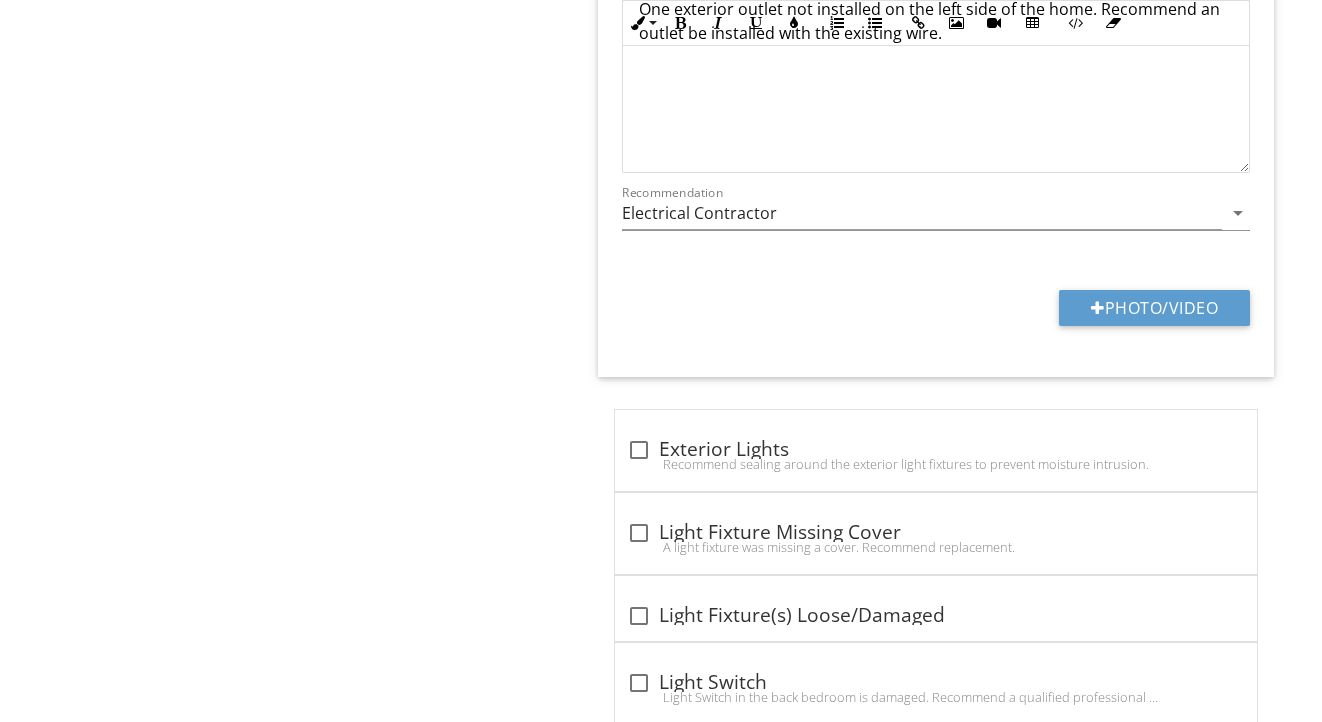 click on "Photo/Video" at bounding box center (936, 315) 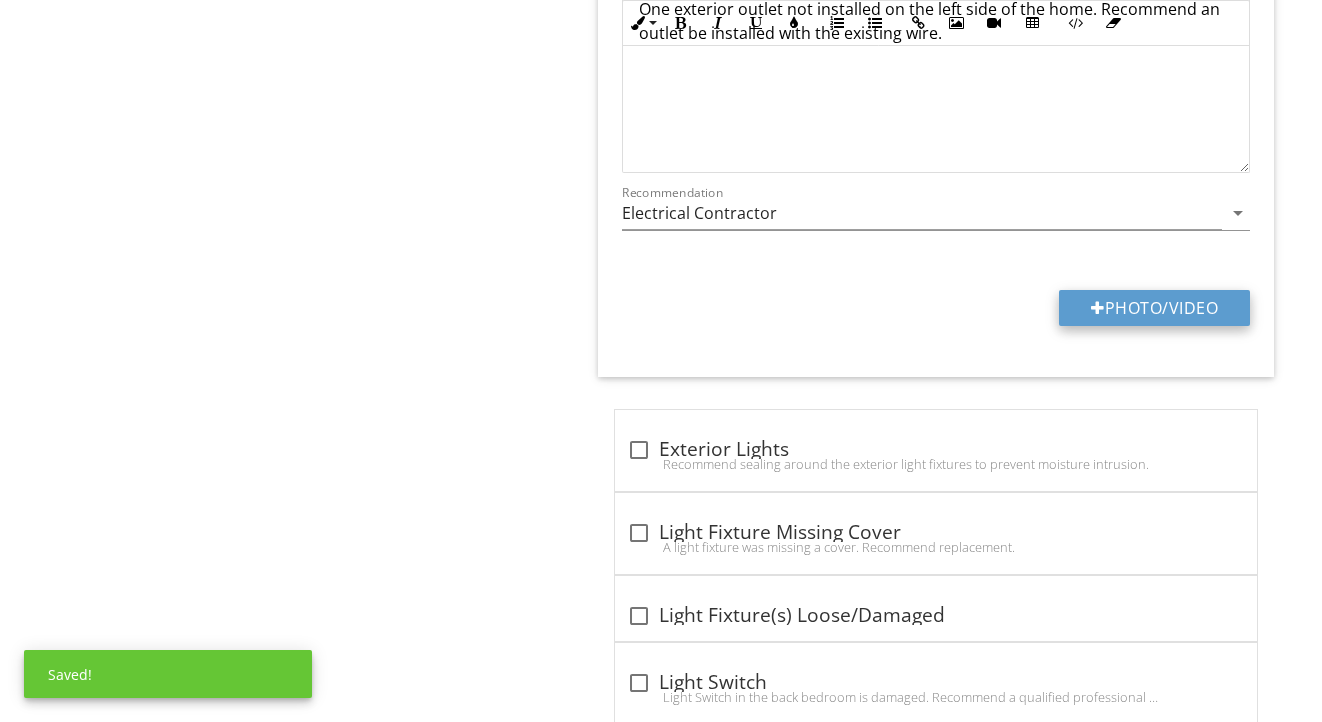 click on "Photo/Video" at bounding box center [1154, 308] 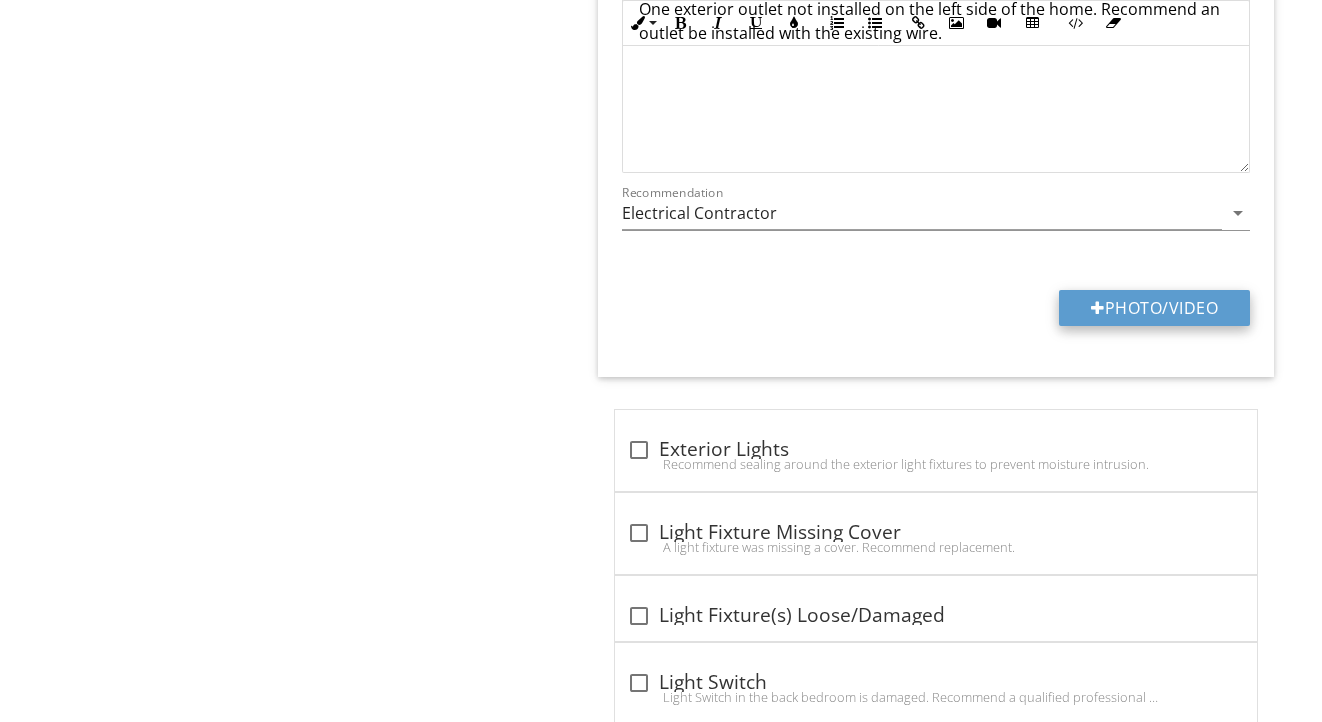 type on "C:\fakepath\IMG_0687.jpeg" 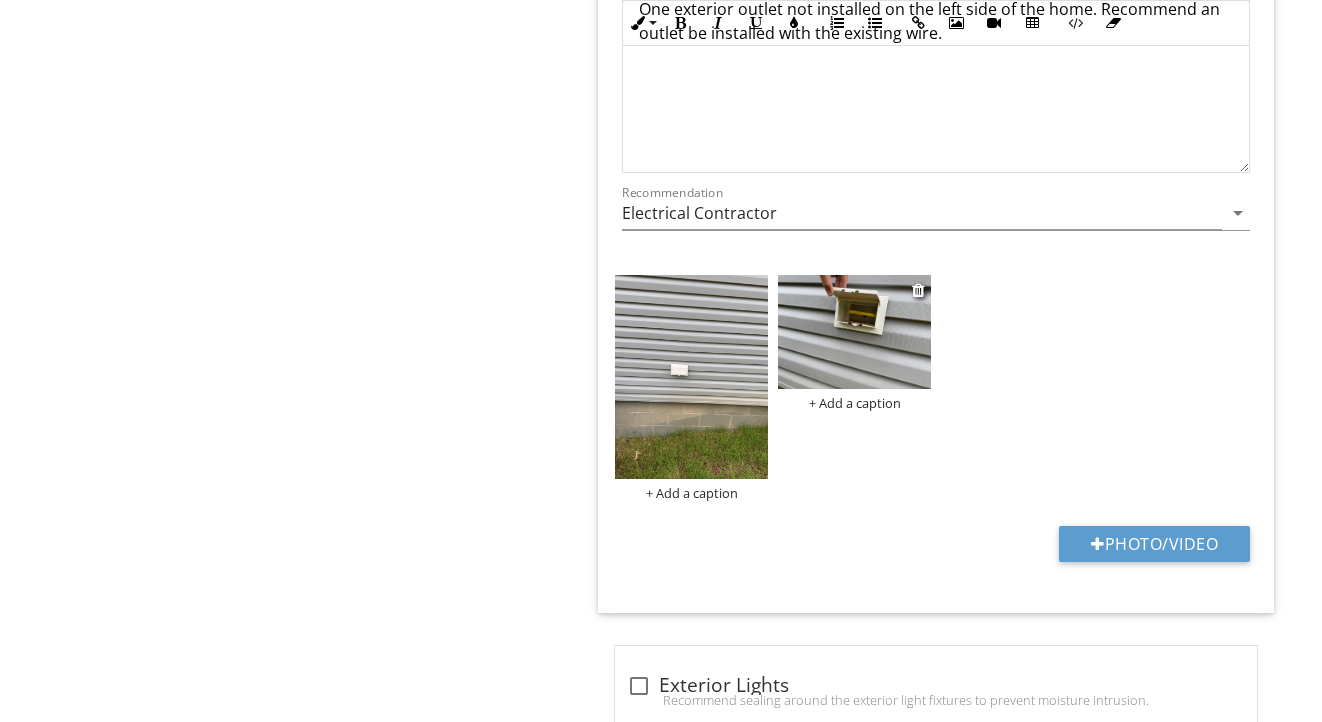 click at bounding box center (854, 332) 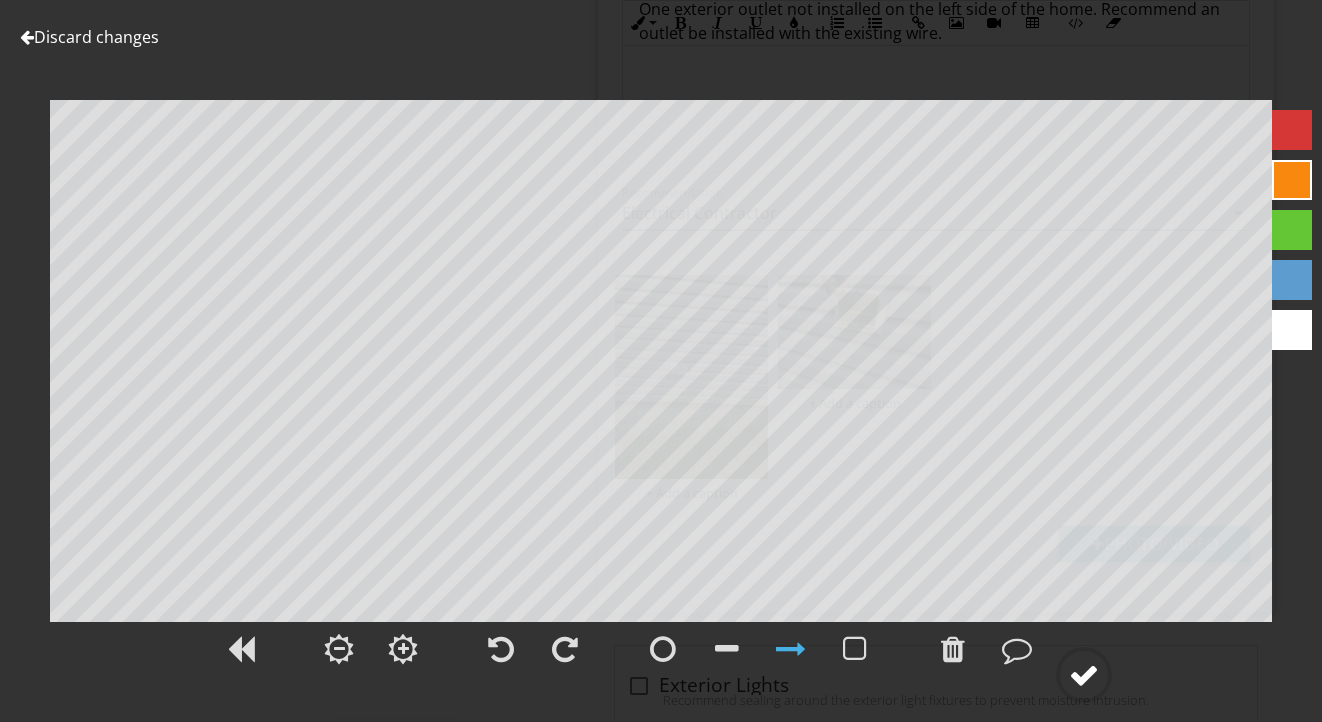 click 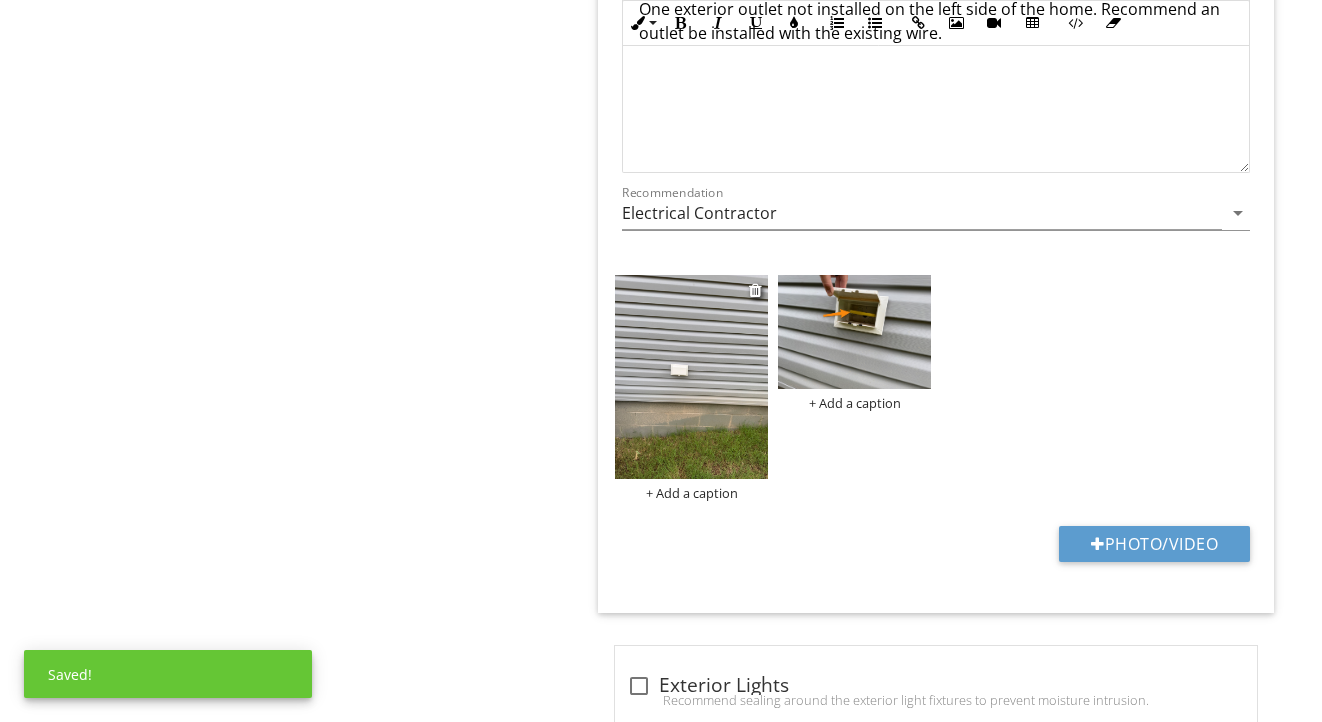 click at bounding box center [691, 377] 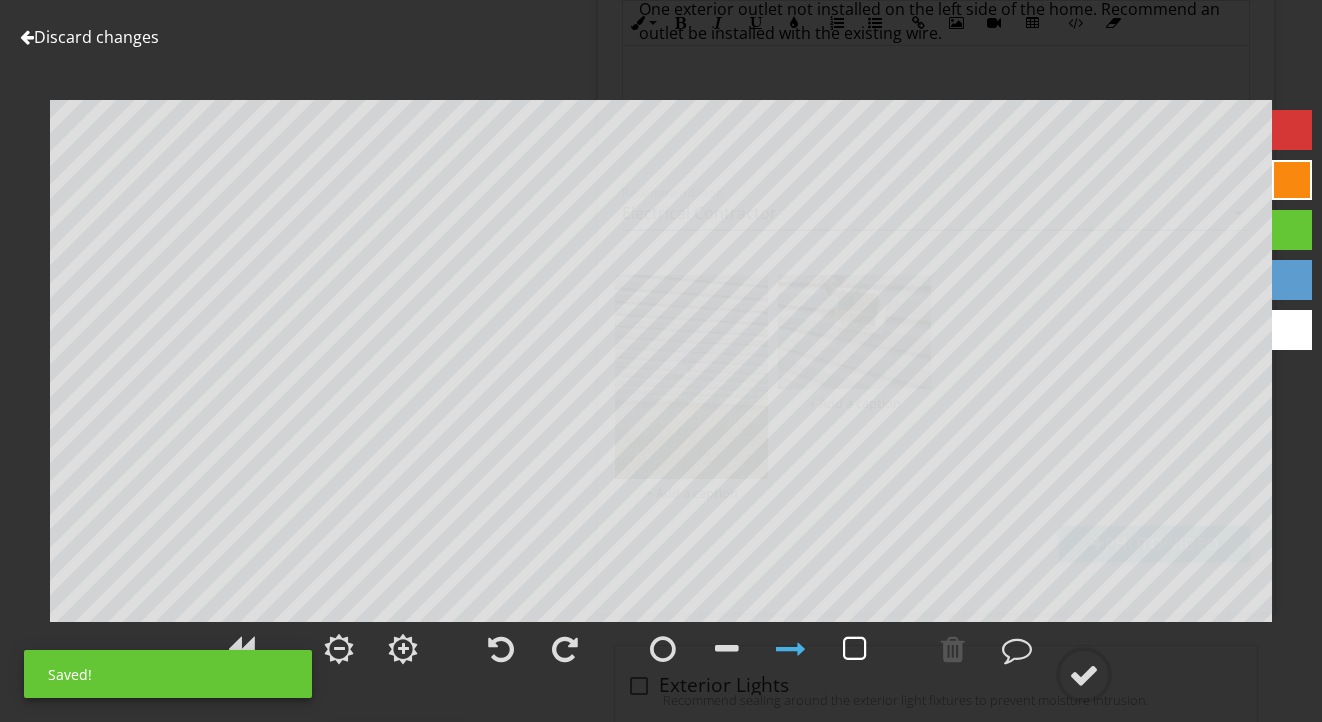 click at bounding box center (855, 649) 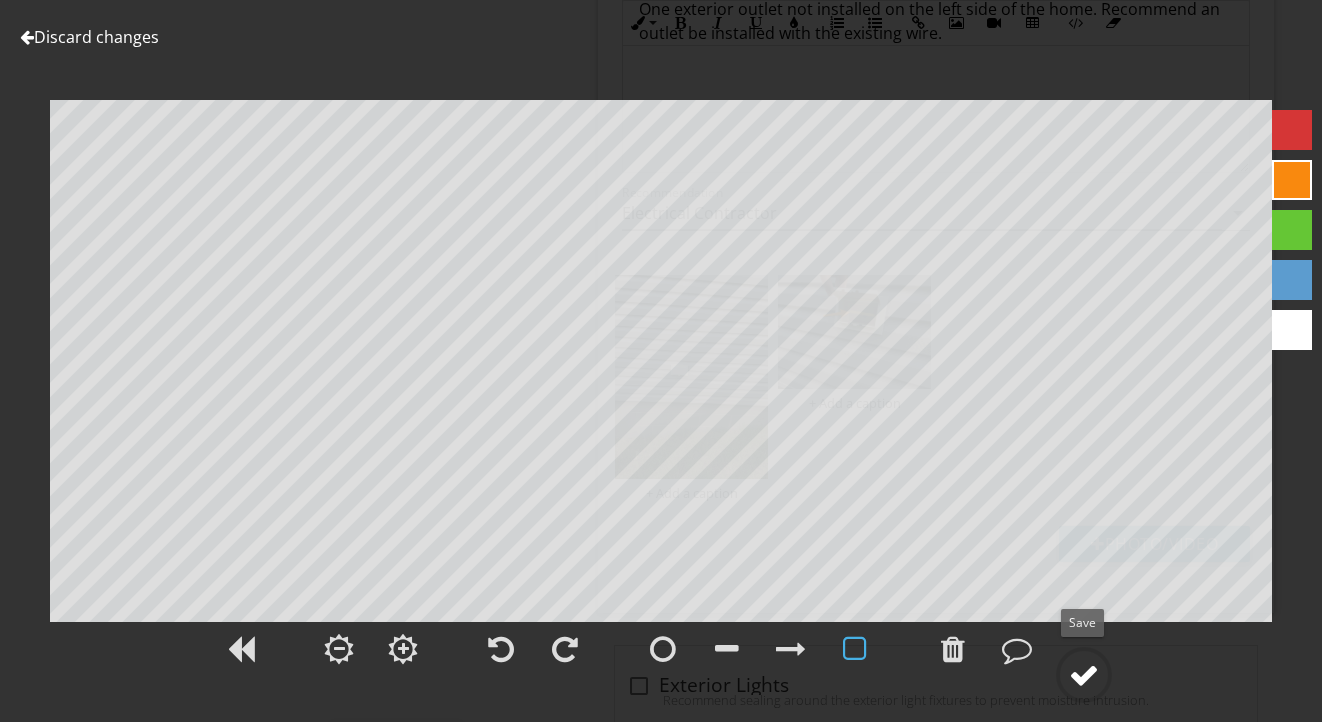 click 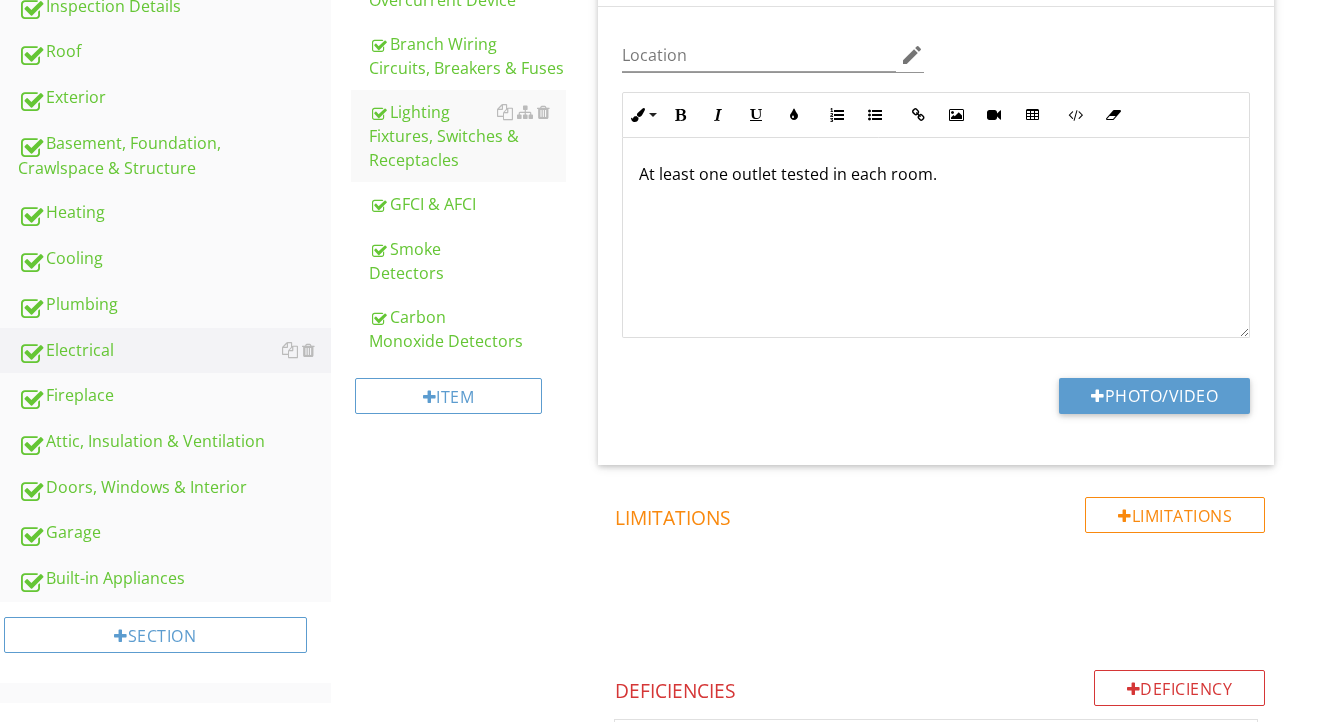 scroll, scrollTop: 486, scrollLeft: 0, axis: vertical 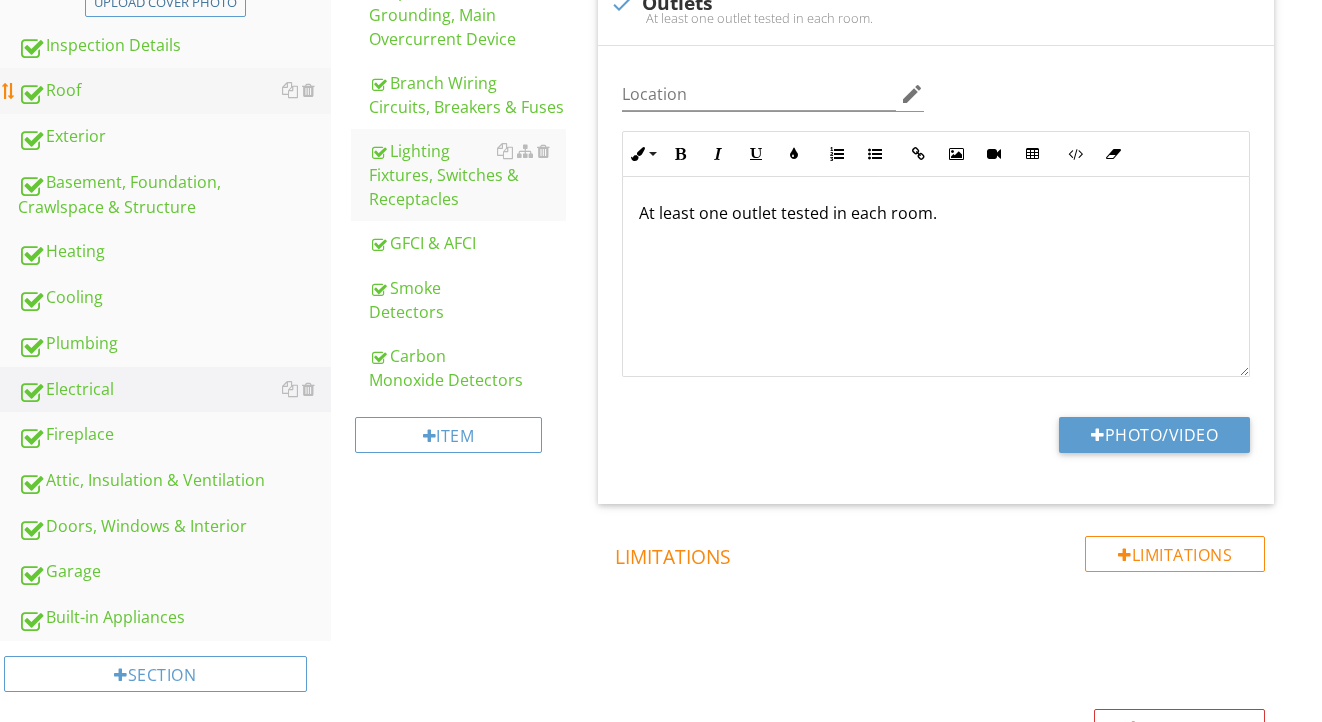 click on "Roof" at bounding box center (174, 91) 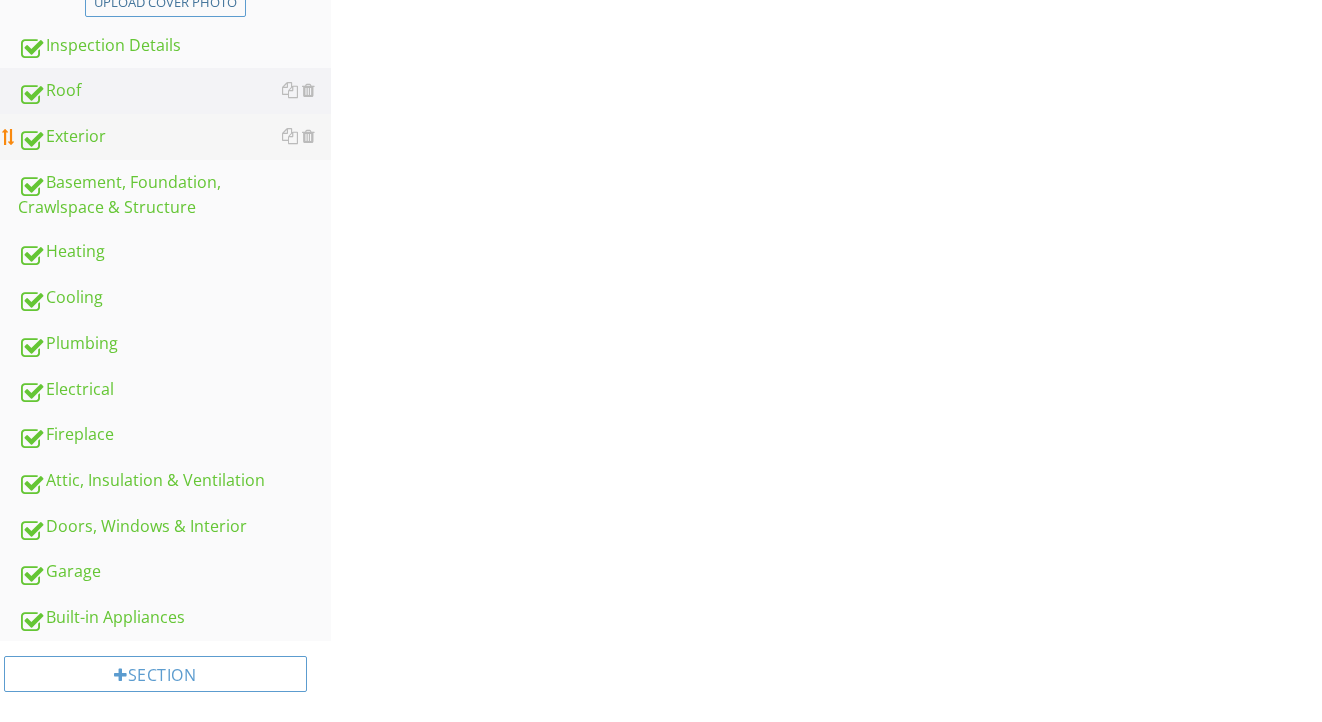 click on "Exterior" at bounding box center [174, 137] 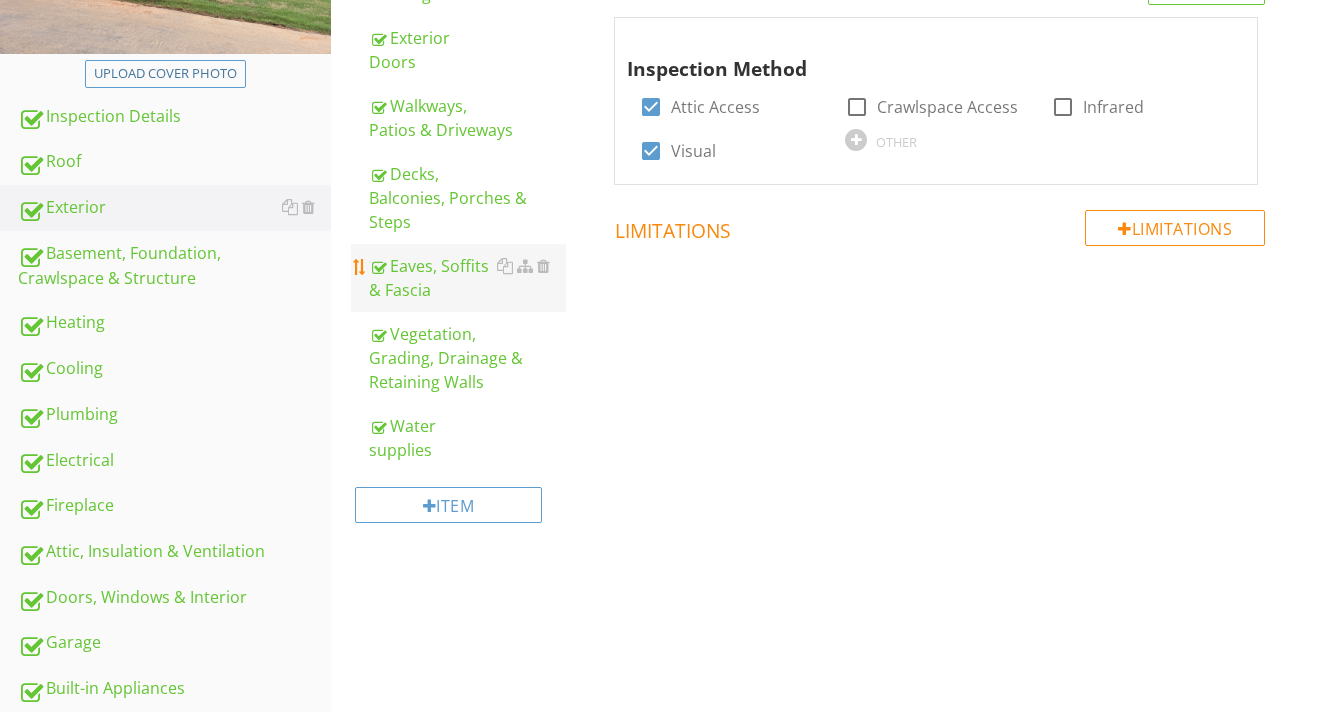 scroll, scrollTop: 352, scrollLeft: 0, axis: vertical 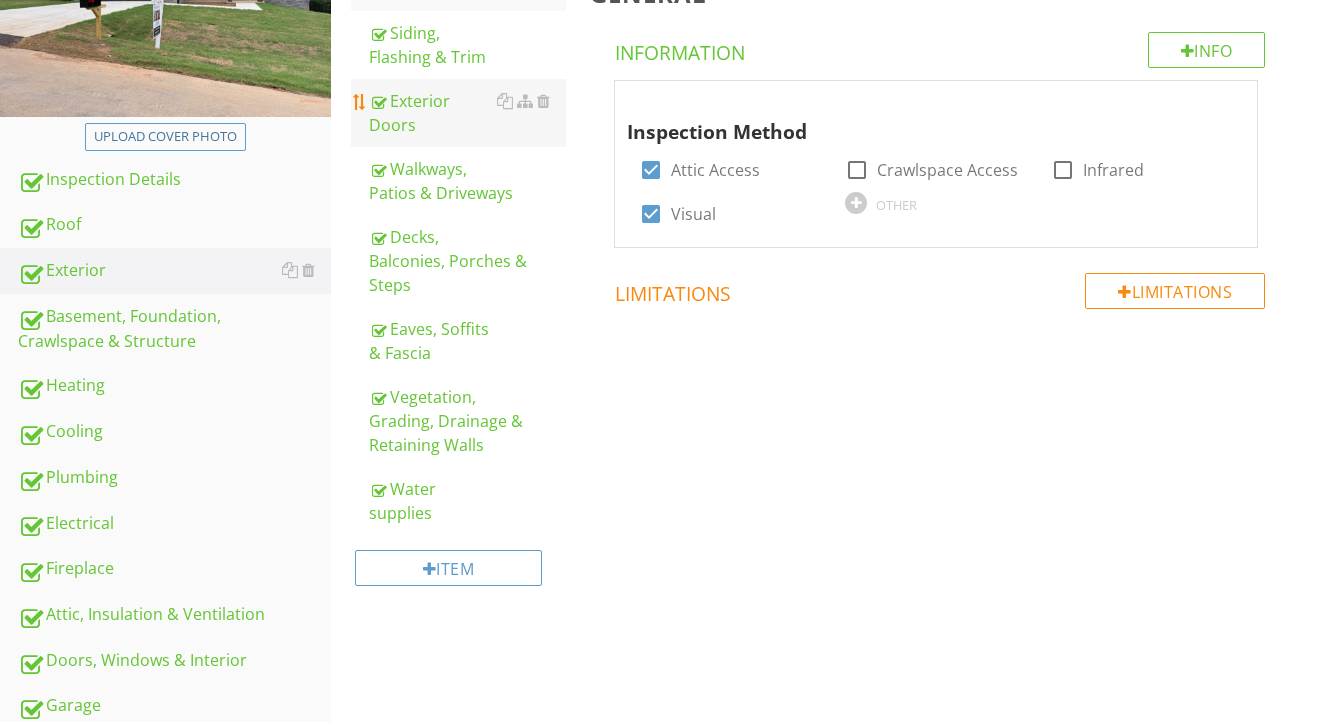 click on "Exterior Doors" at bounding box center [468, 113] 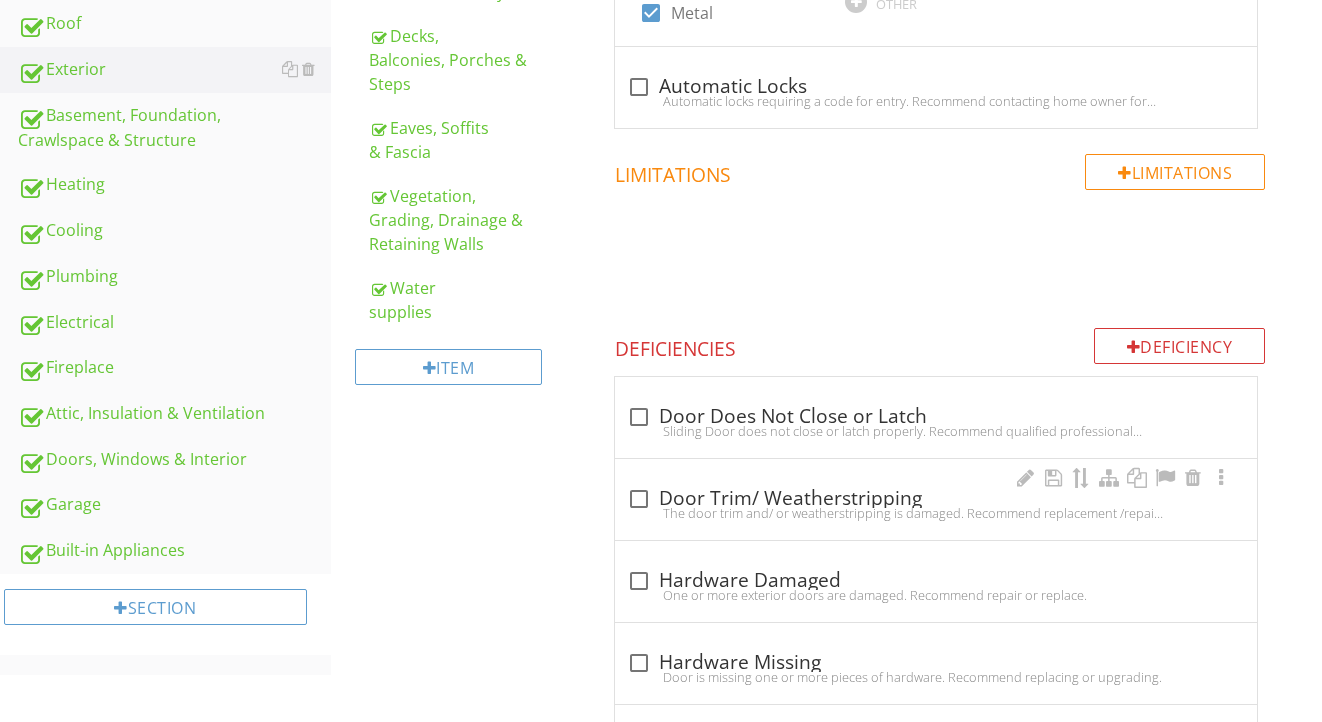scroll, scrollTop: 608, scrollLeft: 0, axis: vertical 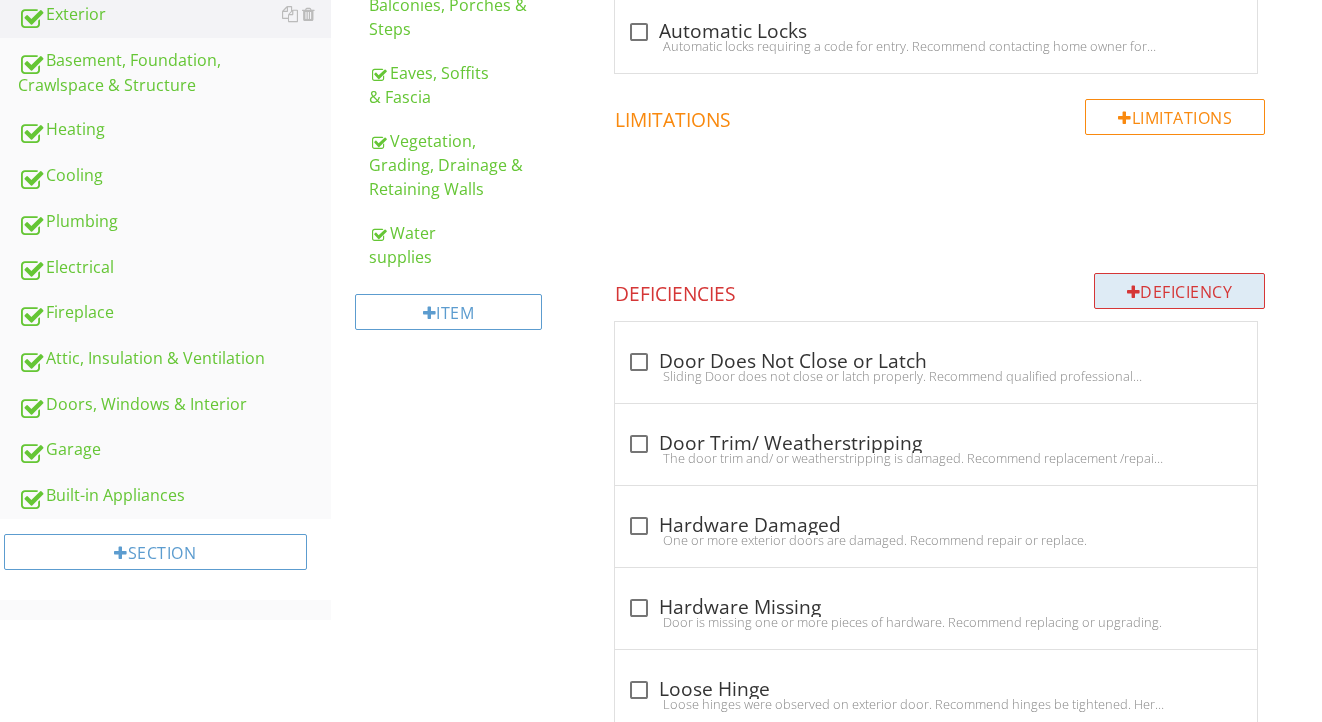 click on "Deficiency" at bounding box center (1180, 291) 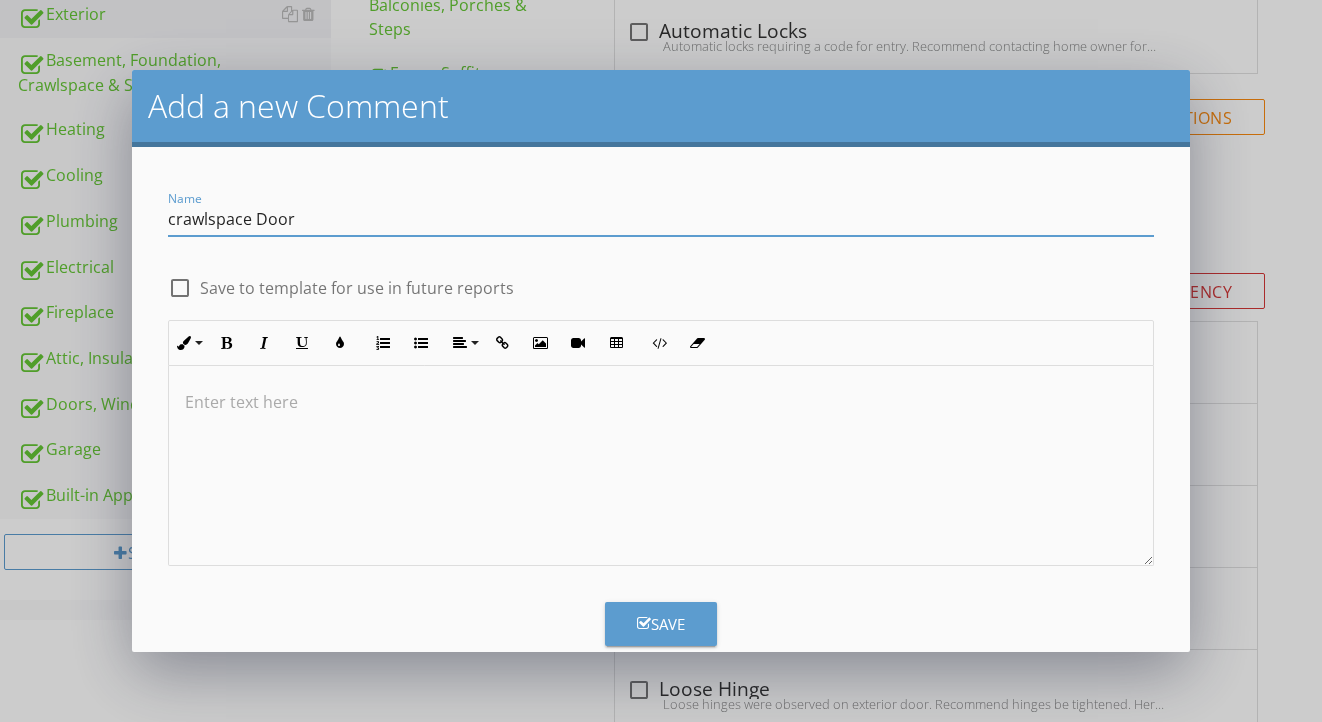 type on "crawlspace Door" 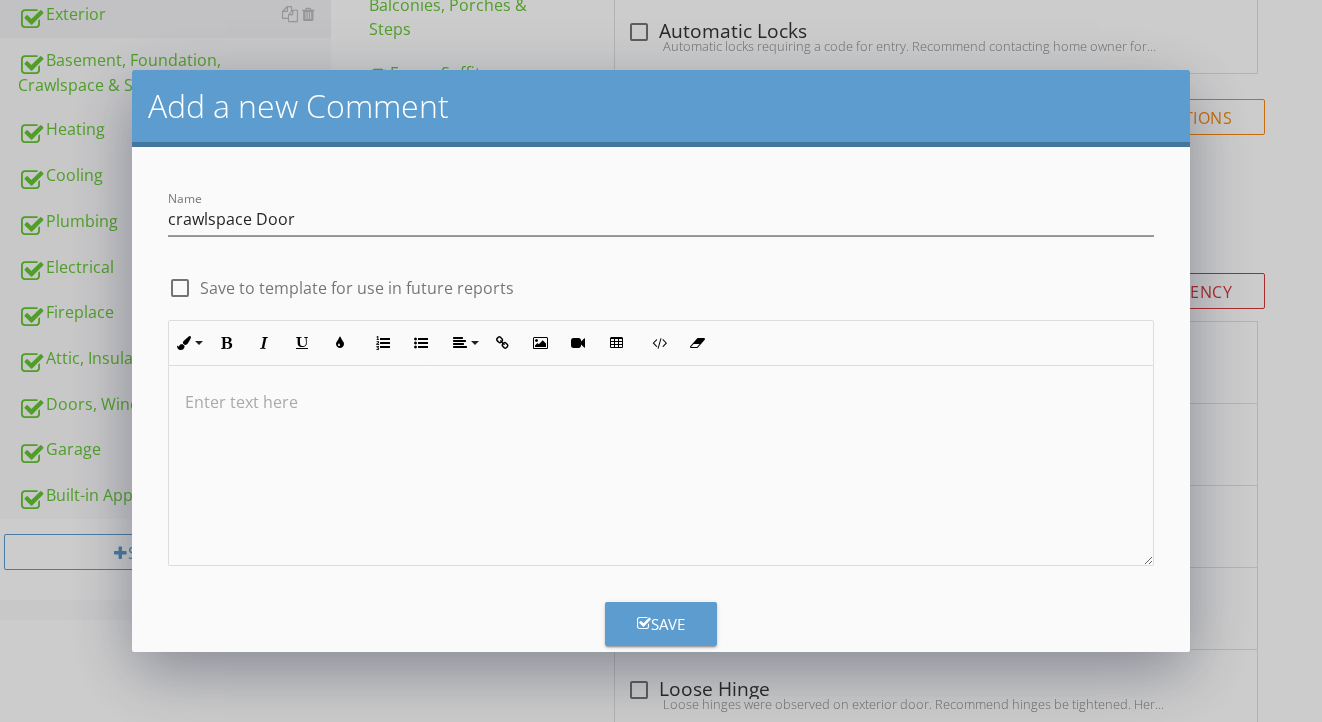 type 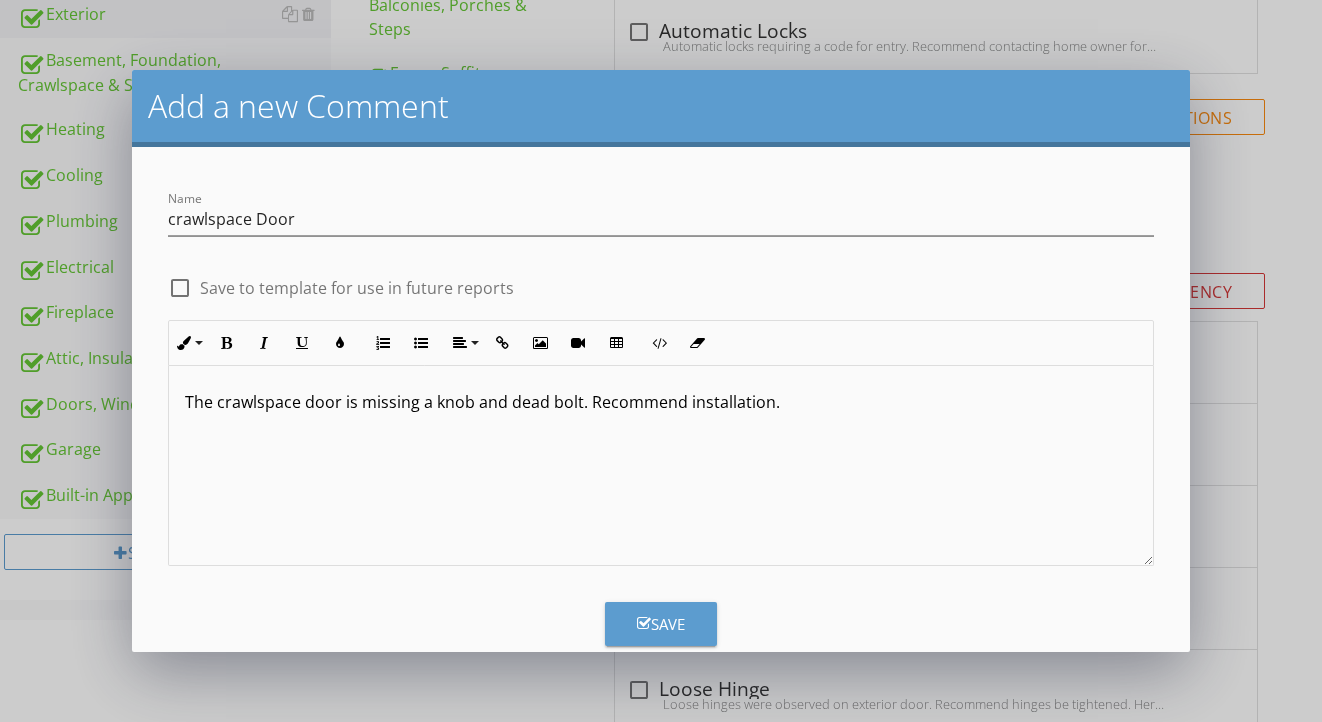 click at bounding box center (644, 623) 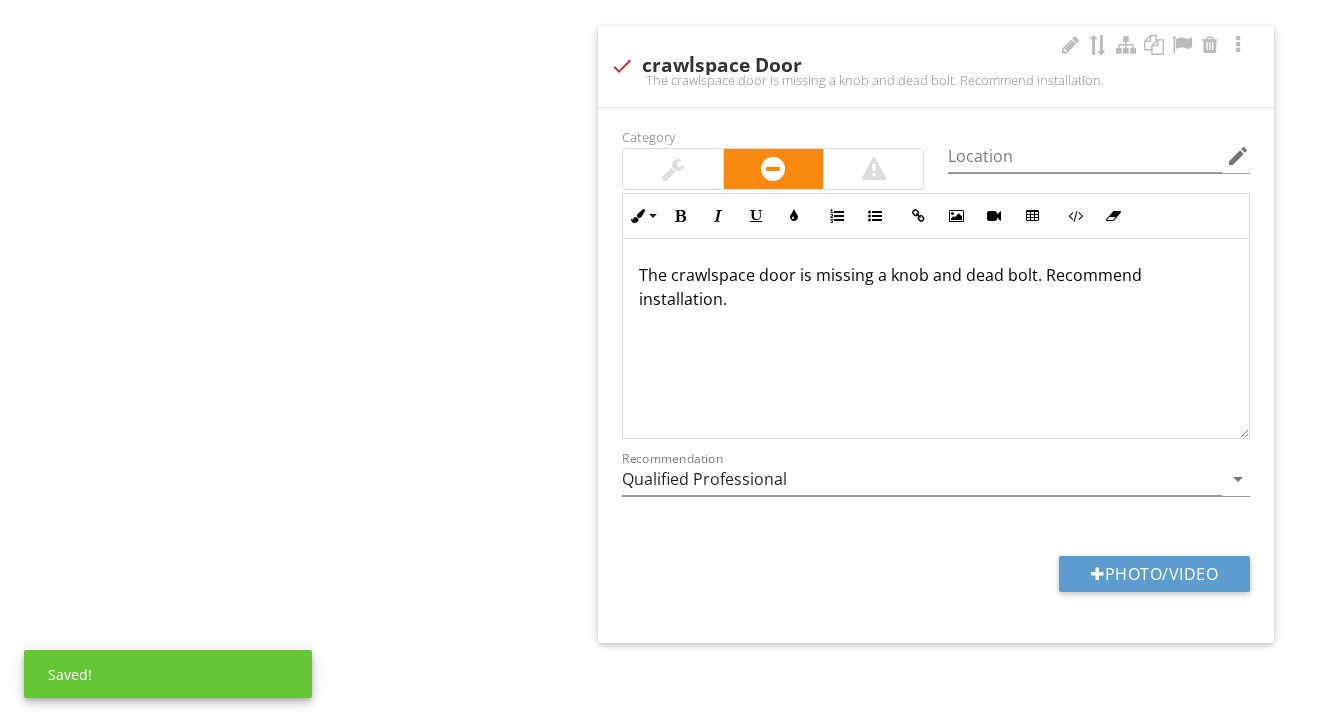 scroll, scrollTop: 2215, scrollLeft: 0, axis: vertical 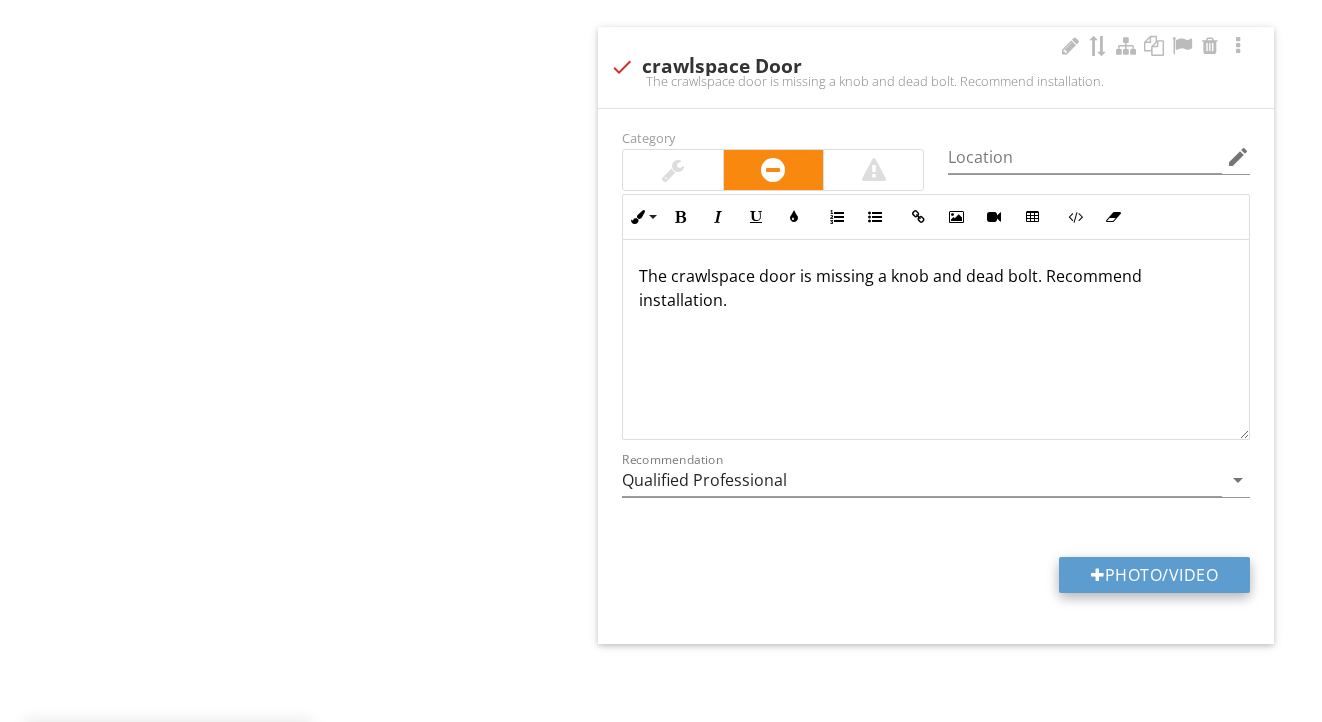 click on "Photo/Video" at bounding box center (1154, 575) 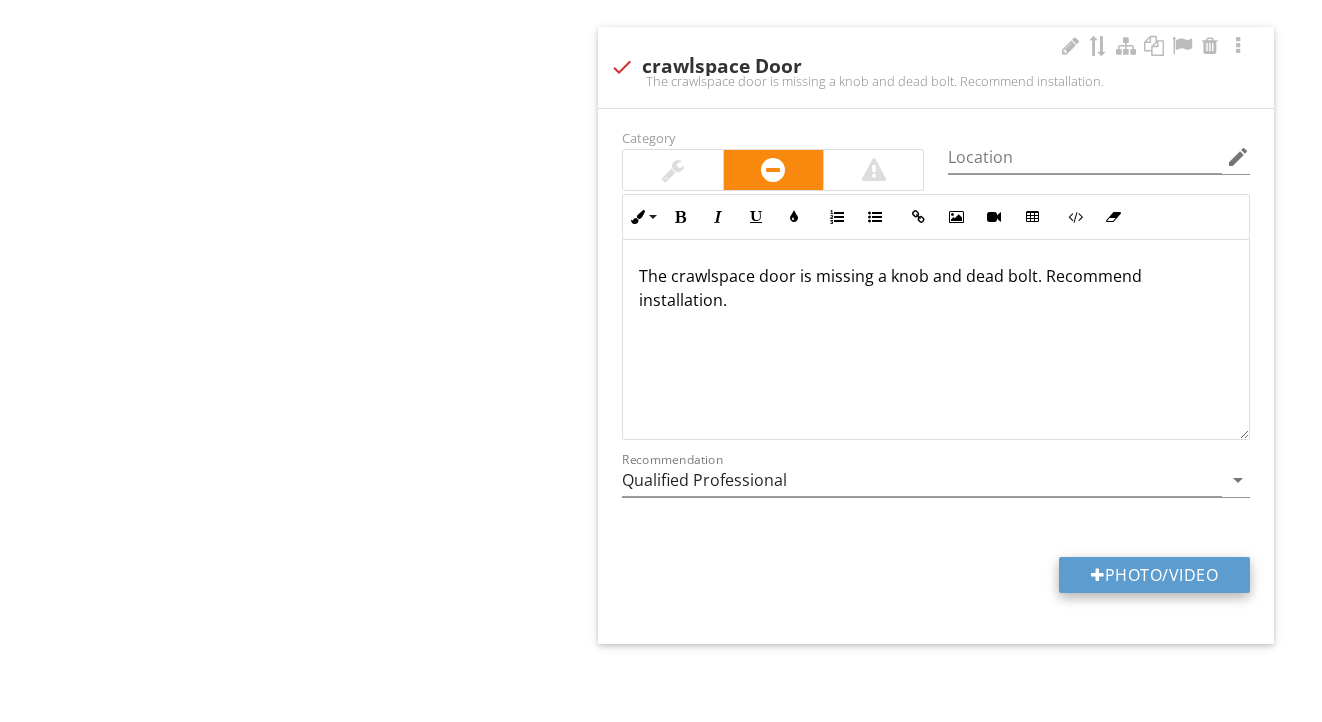 type on "C:\fakepath\IMG_0694.jpeg" 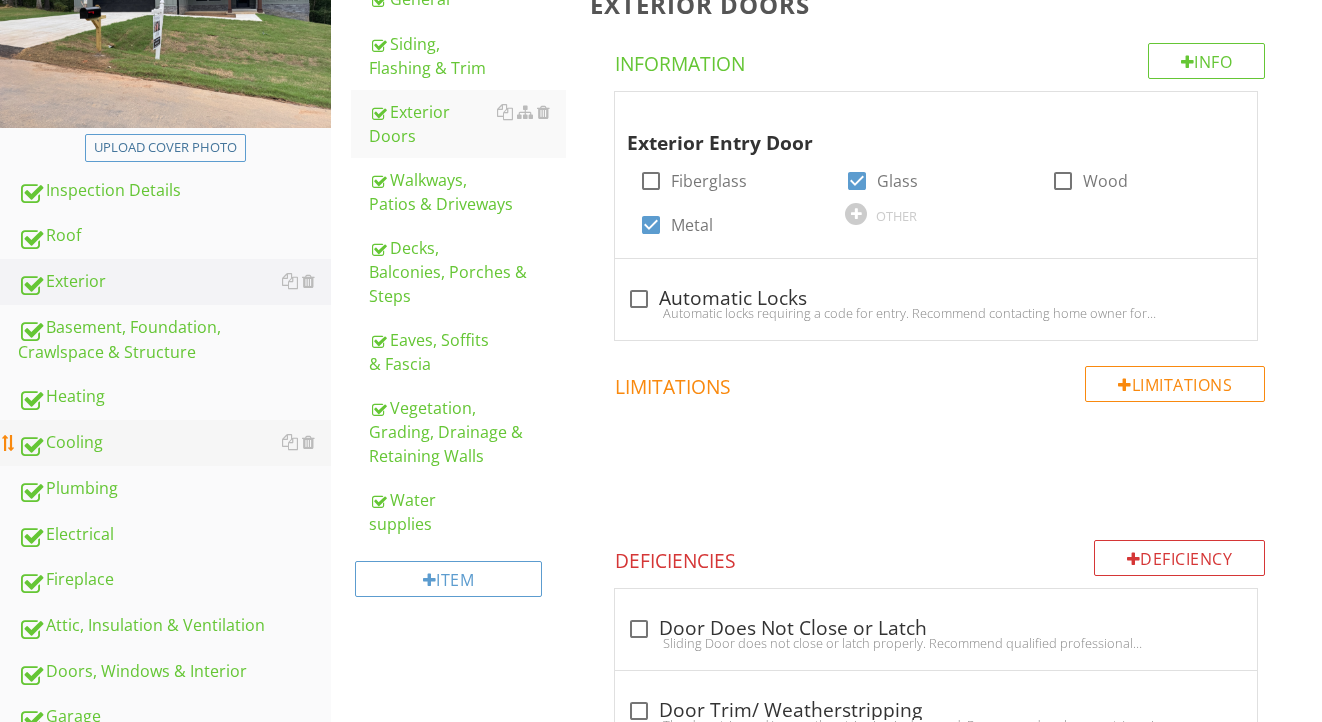 scroll, scrollTop: 386, scrollLeft: 0, axis: vertical 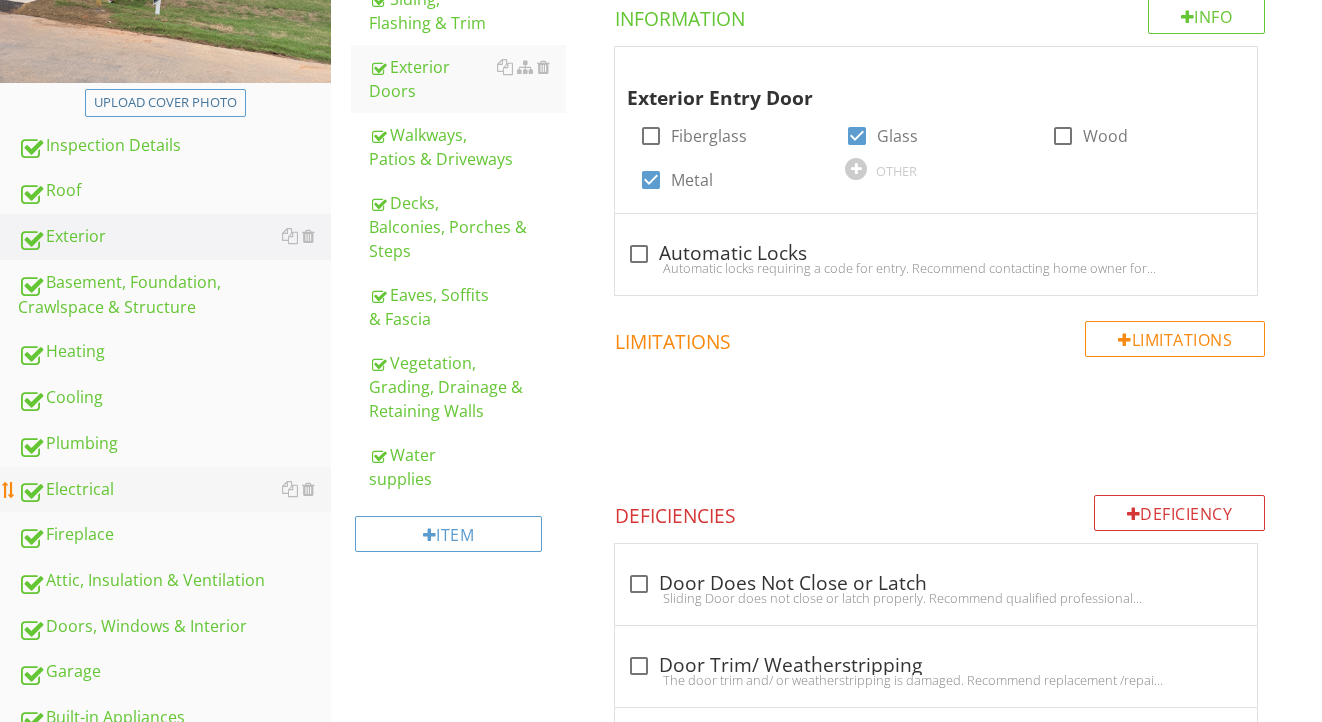 click on "Electrical" at bounding box center (174, 490) 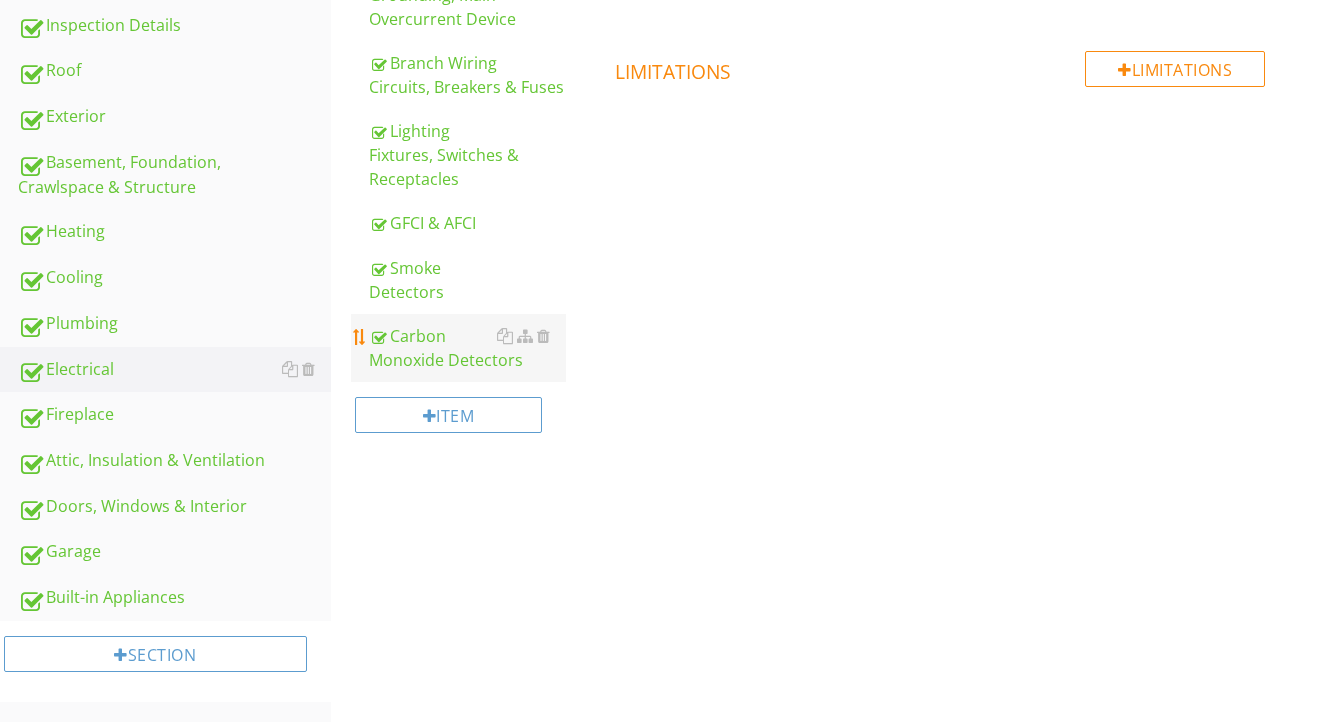 scroll, scrollTop: 505, scrollLeft: 0, axis: vertical 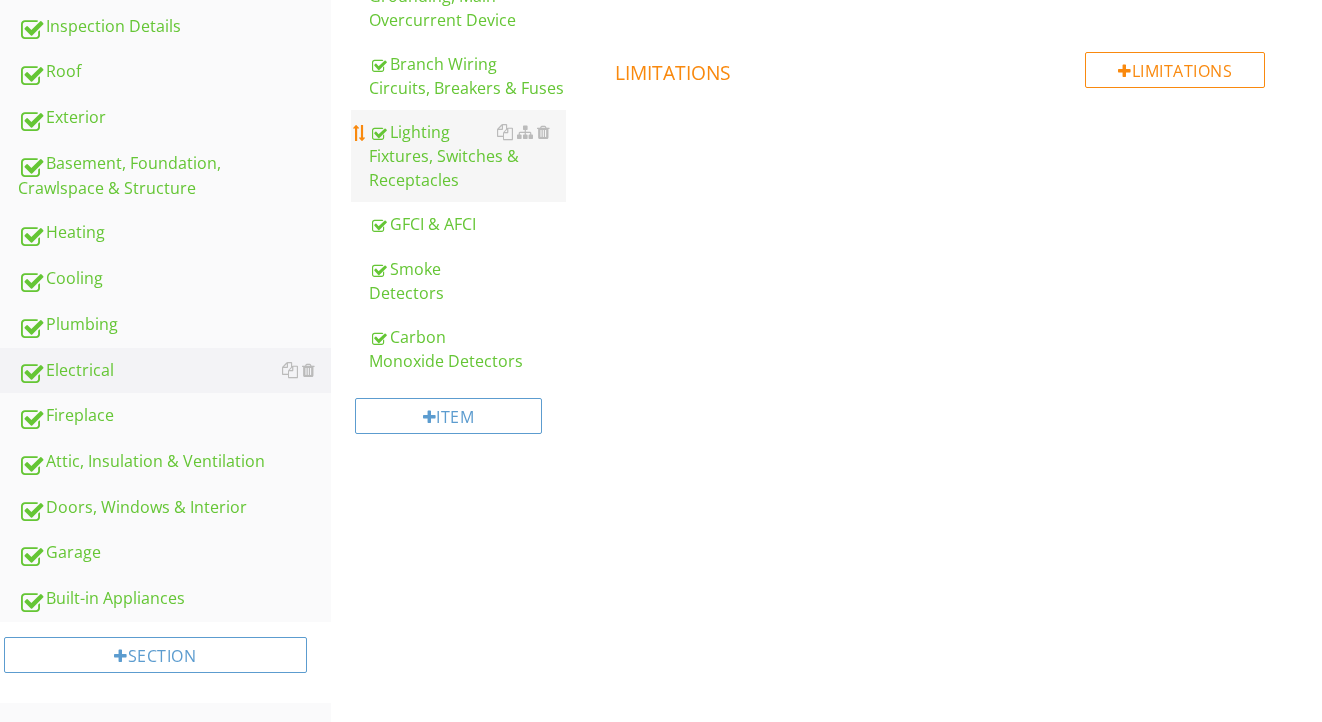 click on "Lighting Fixtures, Switches & Receptacles" at bounding box center [468, 156] 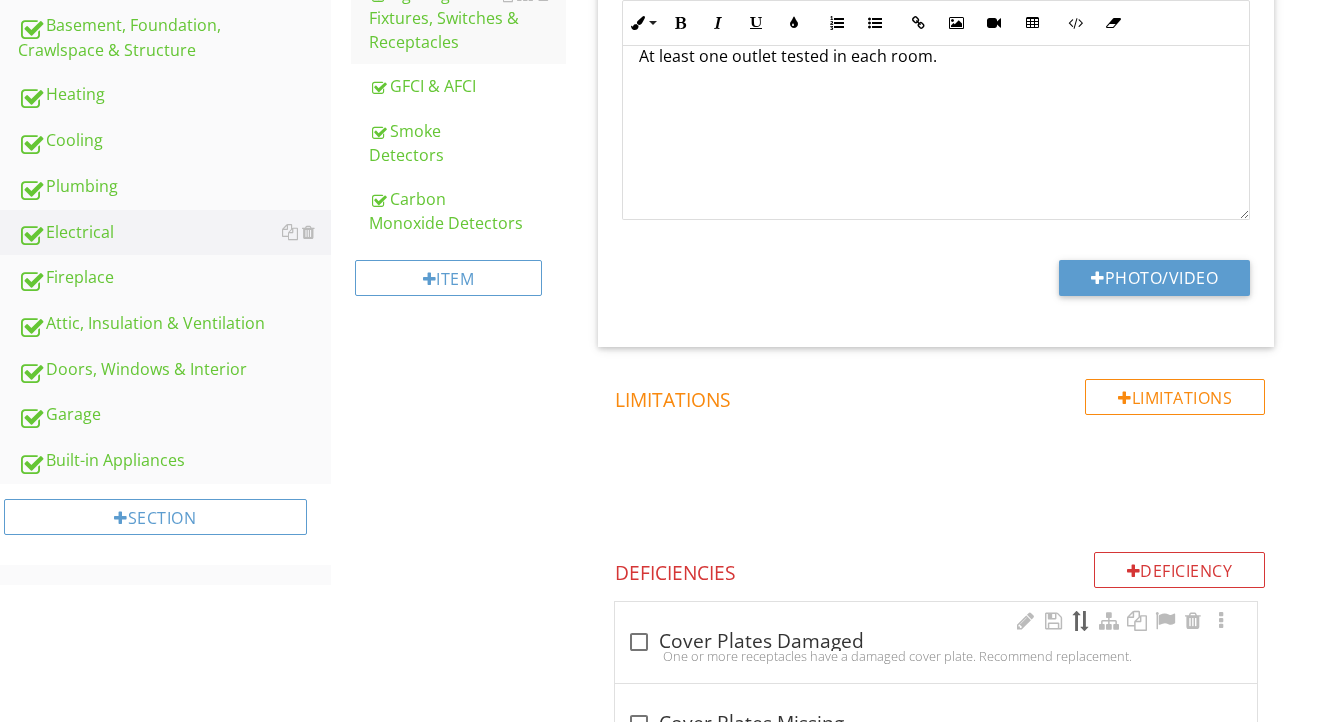 scroll, scrollTop: 654, scrollLeft: 0, axis: vertical 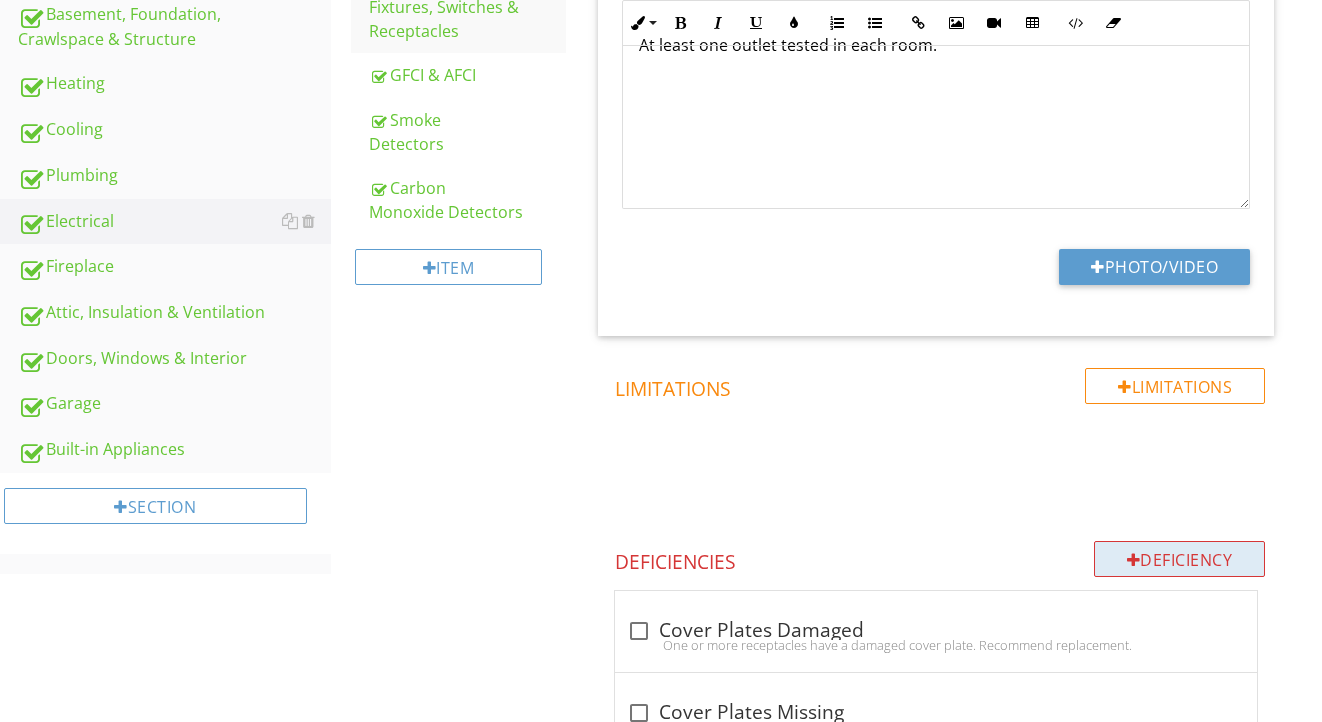 click on "Deficiency" at bounding box center (1180, 559) 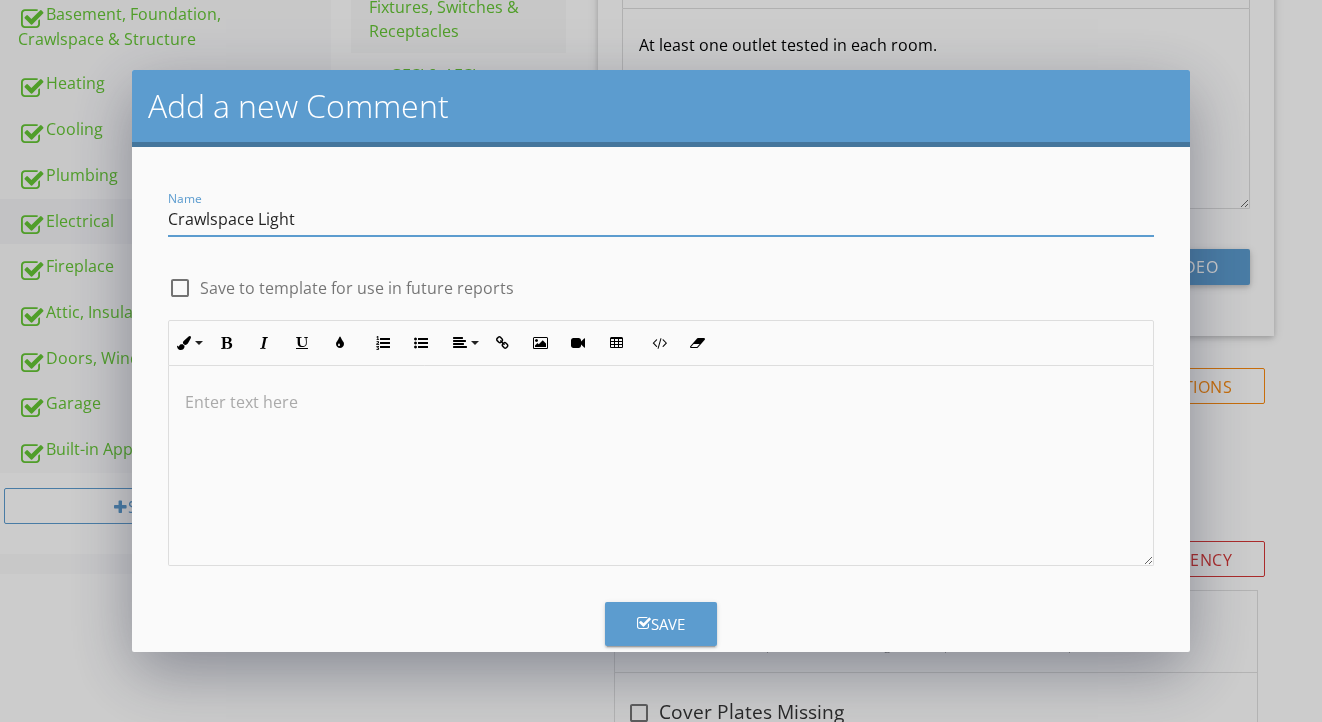 type on "Crawlspace Light" 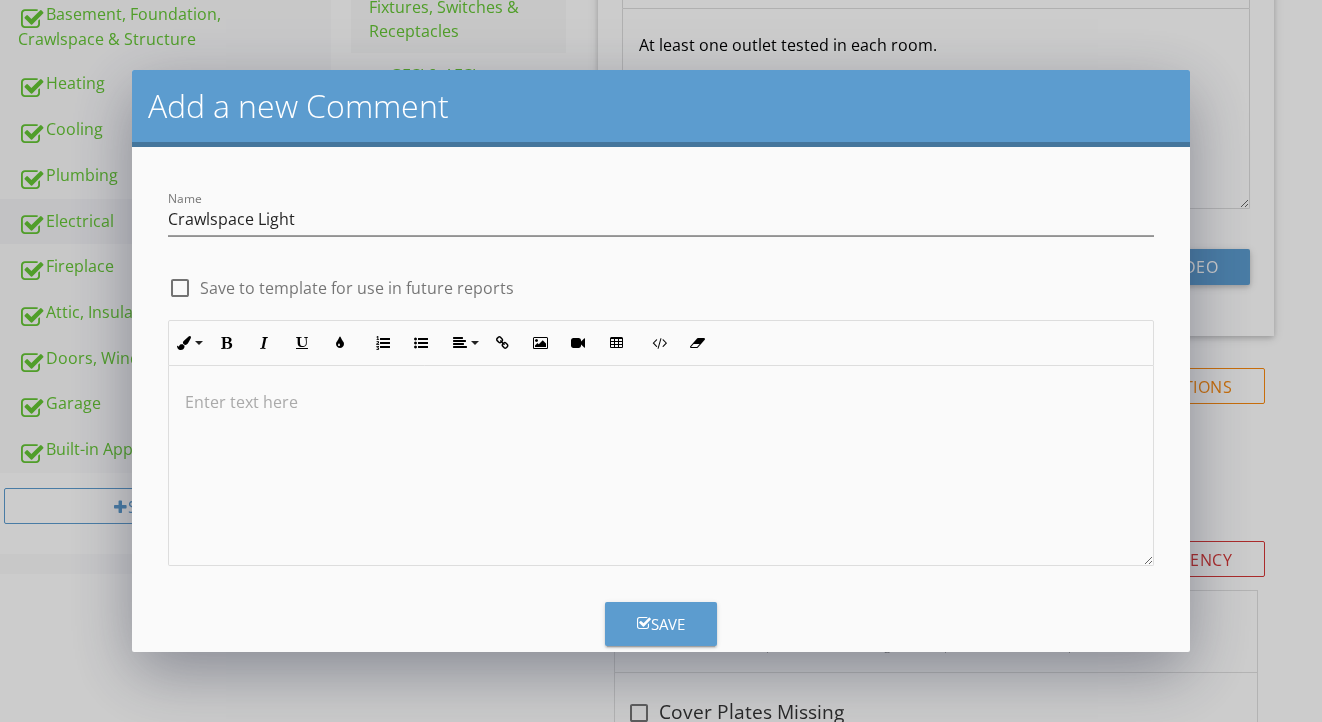 type 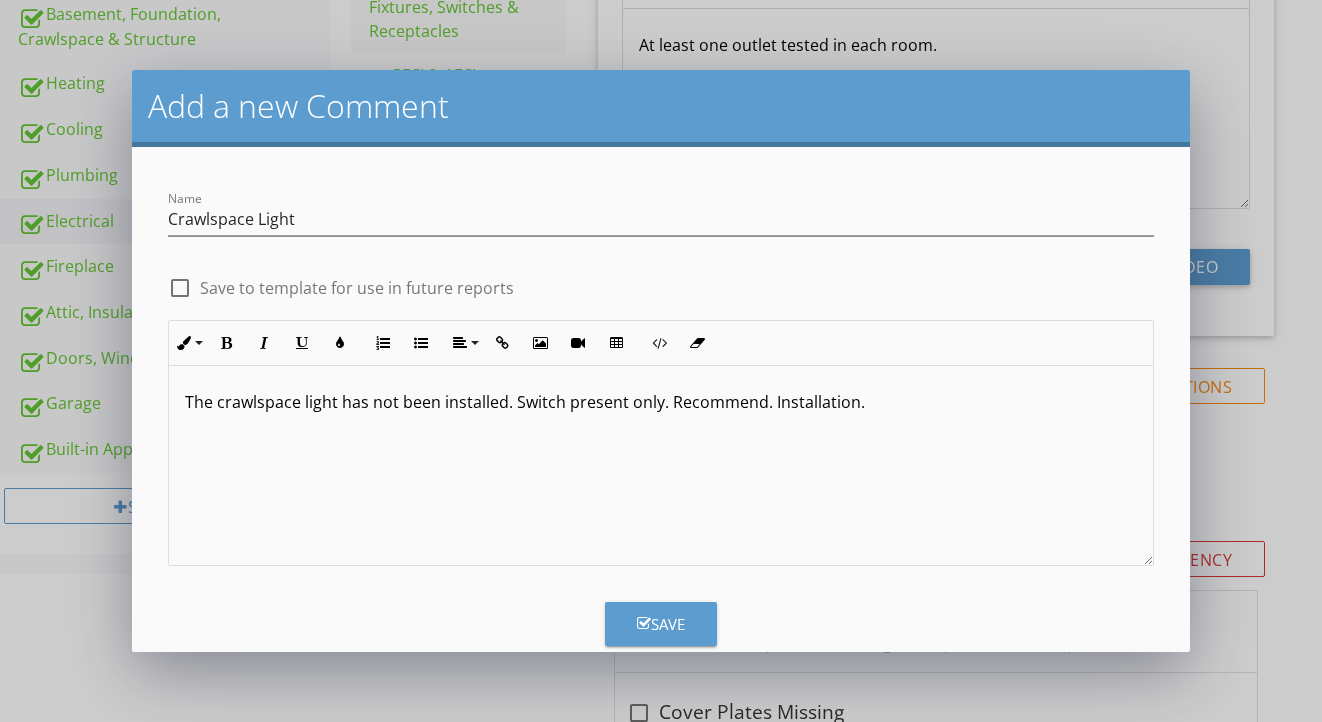 click on "The crawlspace light has not been installed. Switch present only. Recommend. Installation." at bounding box center [661, 402] 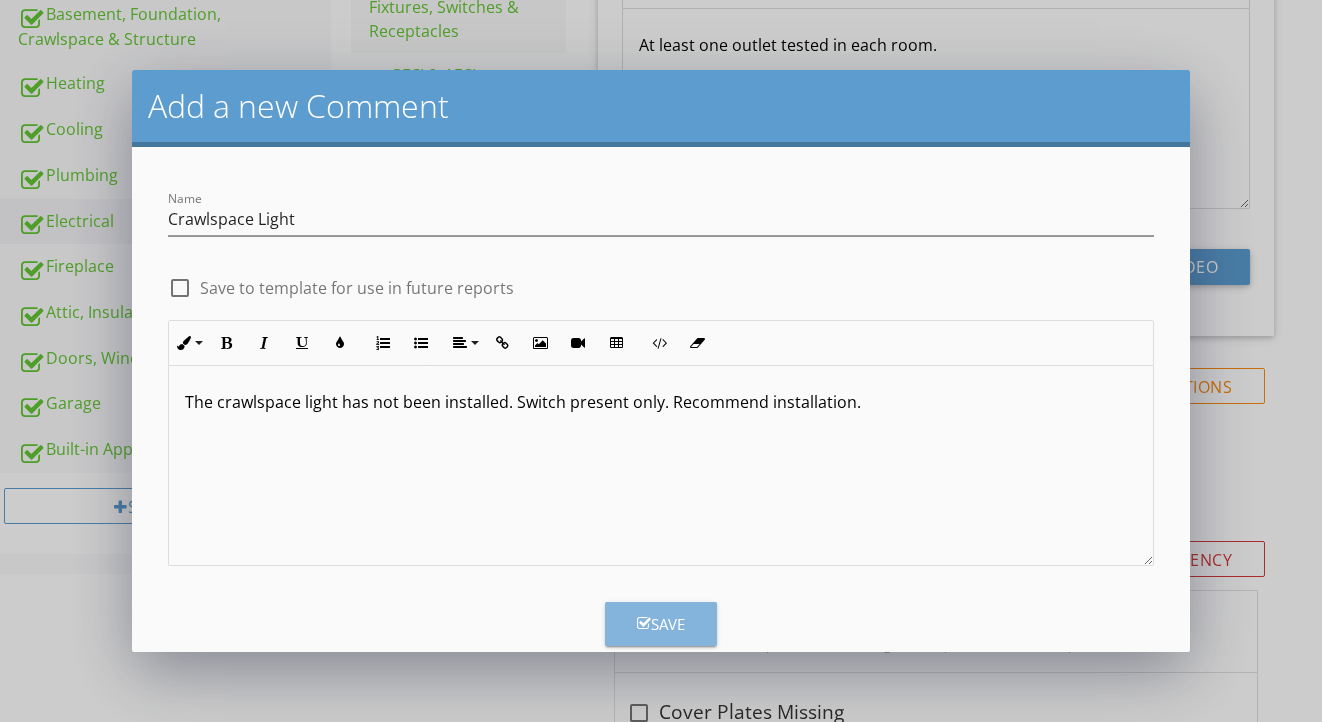 click on "Save" at bounding box center (661, 624) 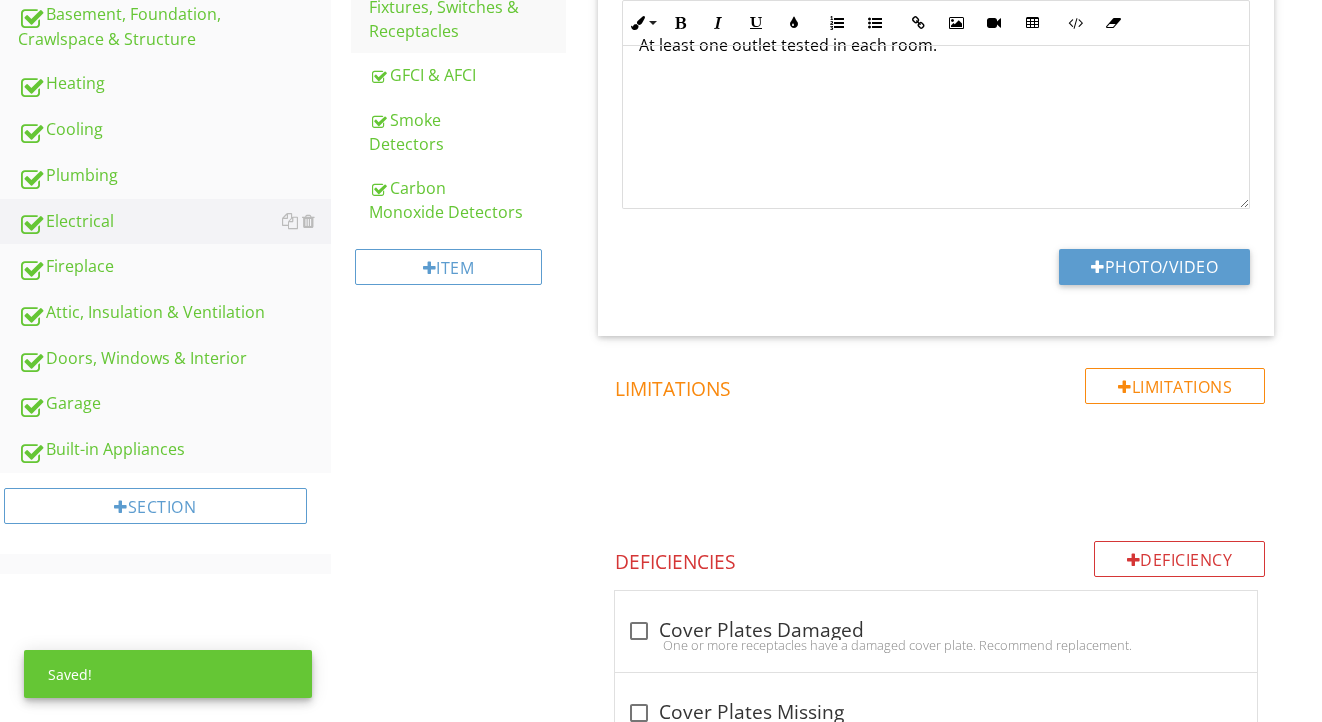 scroll, scrollTop: 3143, scrollLeft: 0, axis: vertical 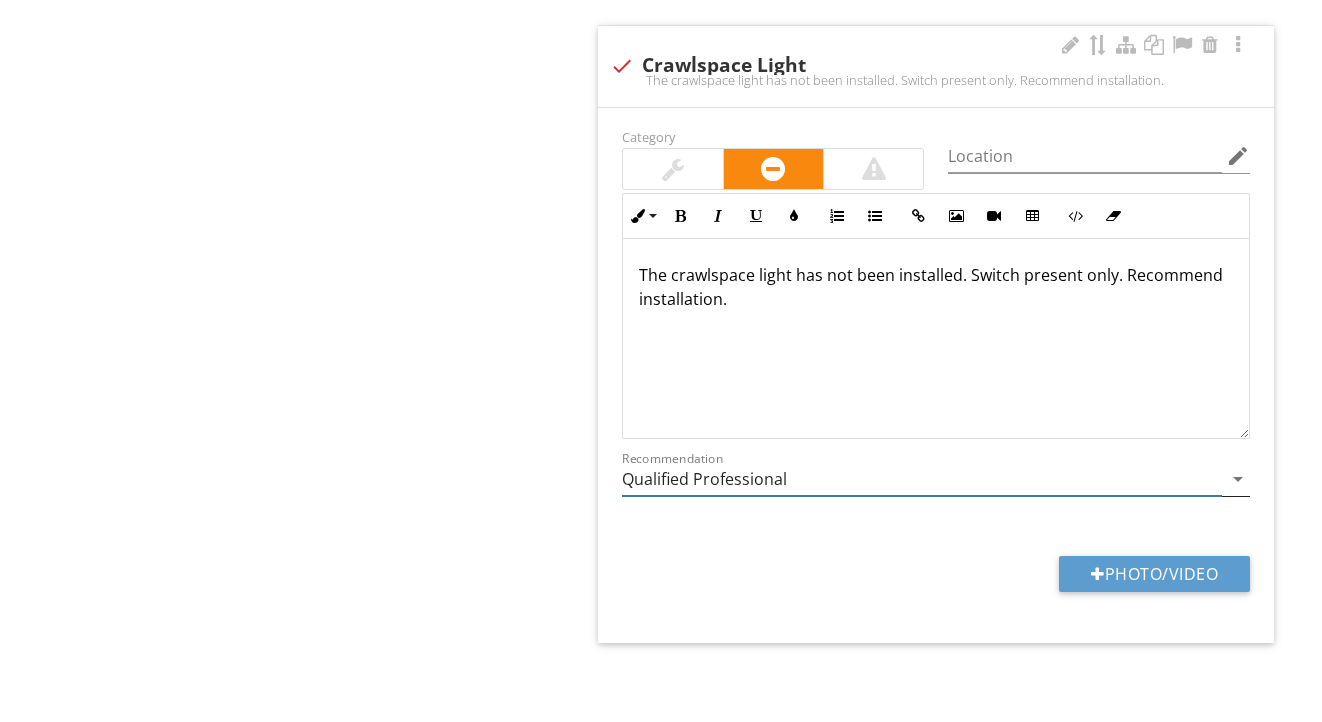 click on "Qualified Professional" at bounding box center [922, 479] 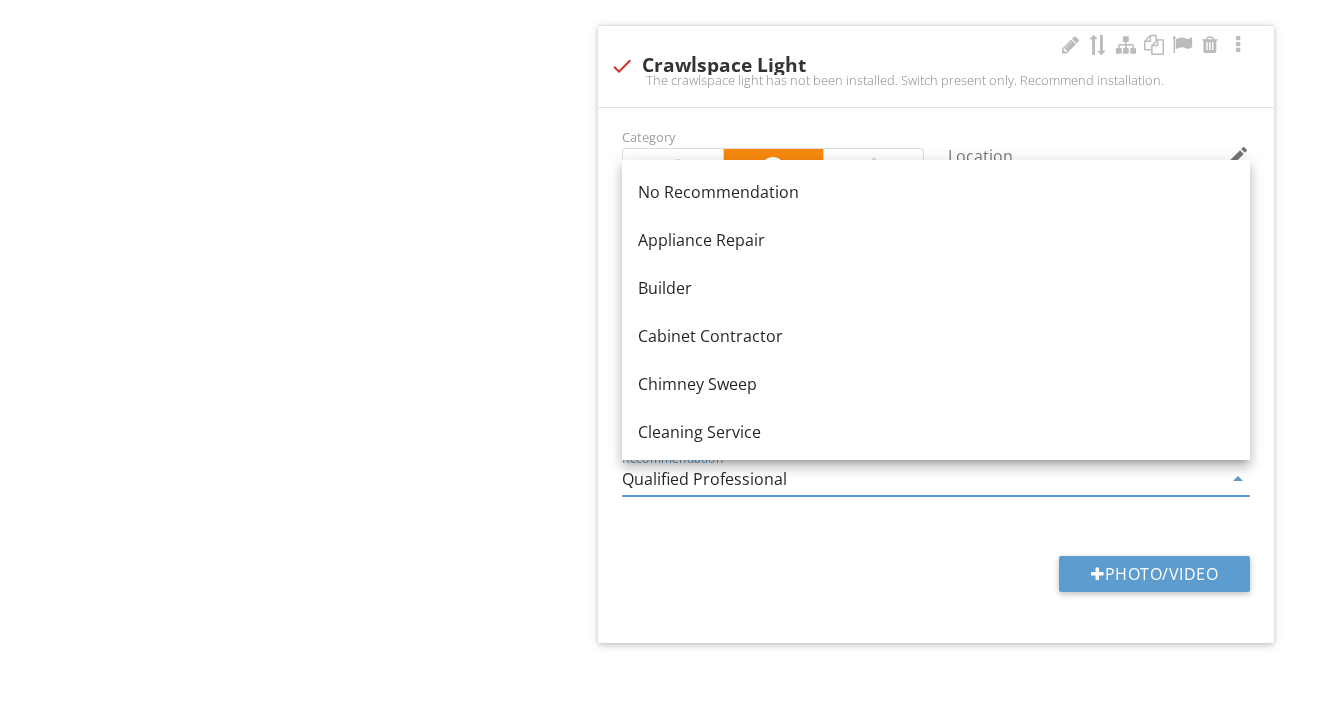click on "Qualified Professional" at bounding box center (922, 479) 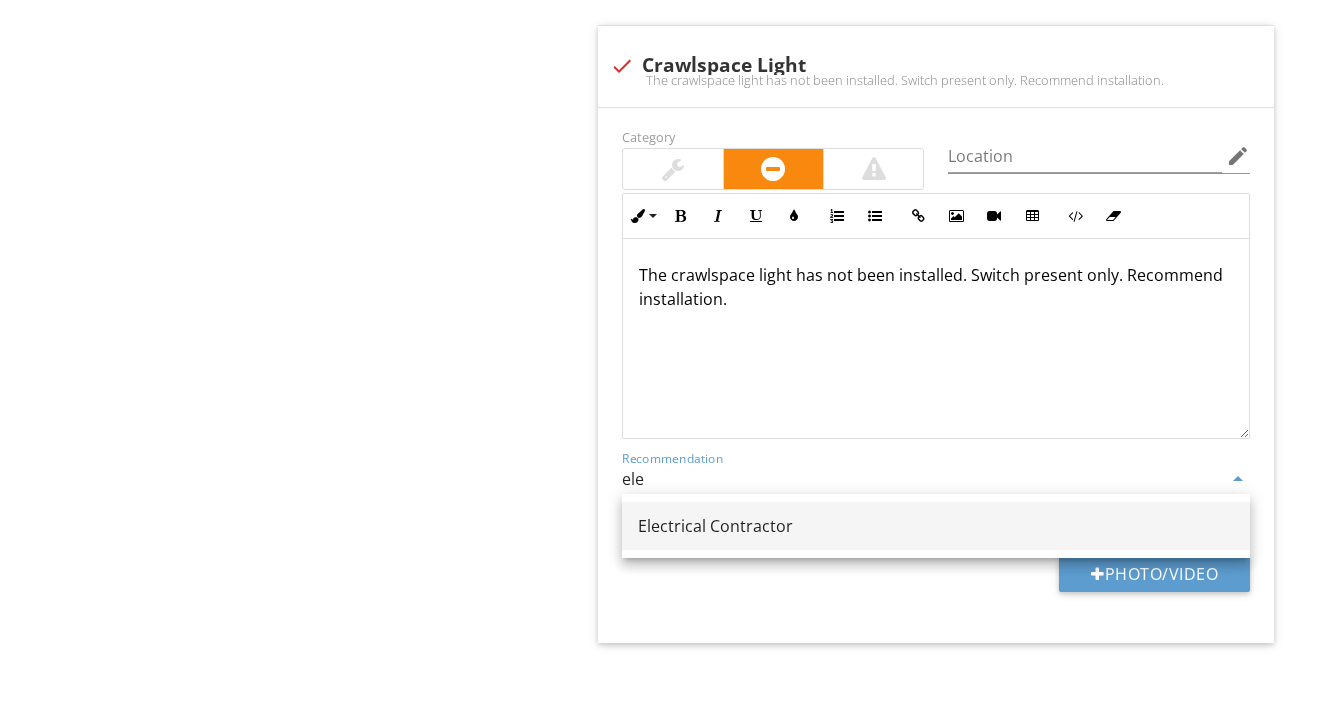 click on "Electrical Contractor" at bounding box center (936, 526) 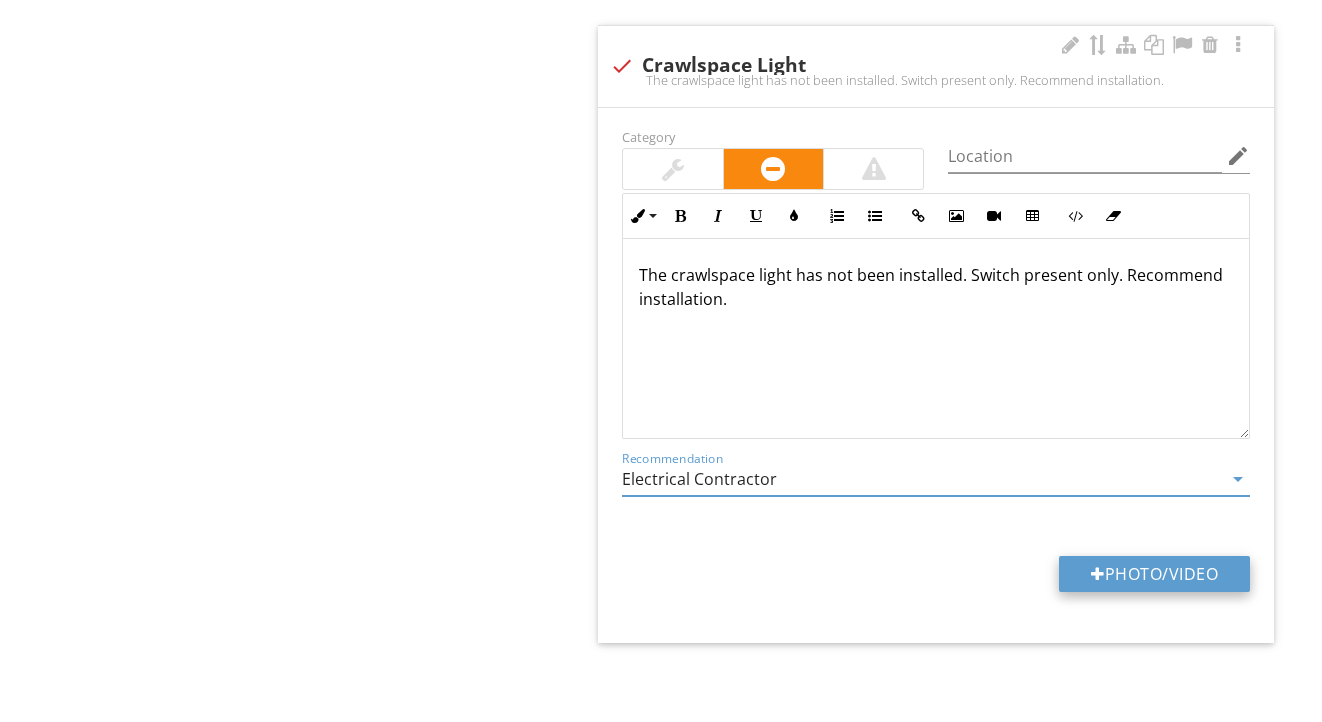click on "Photo/Video" at bounding box center [1154, 574] 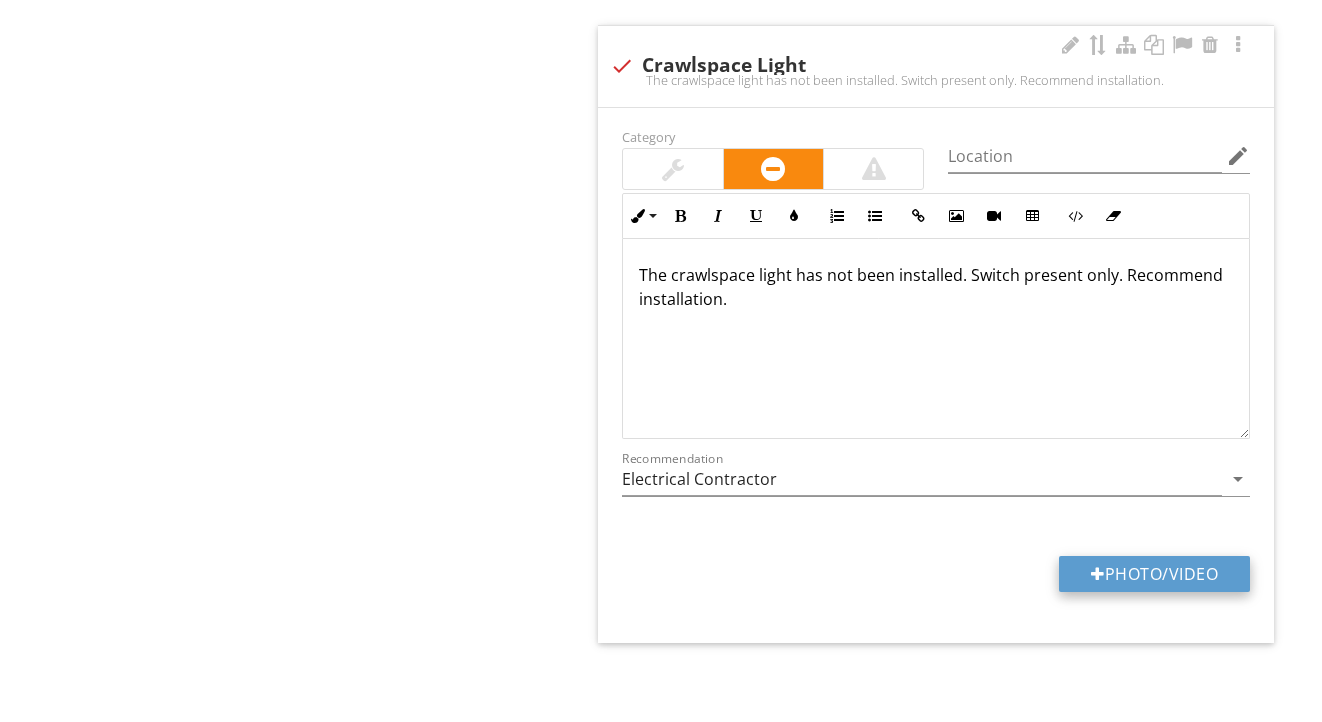 type on "C:\fakepath\IMG_0702.jpeg" 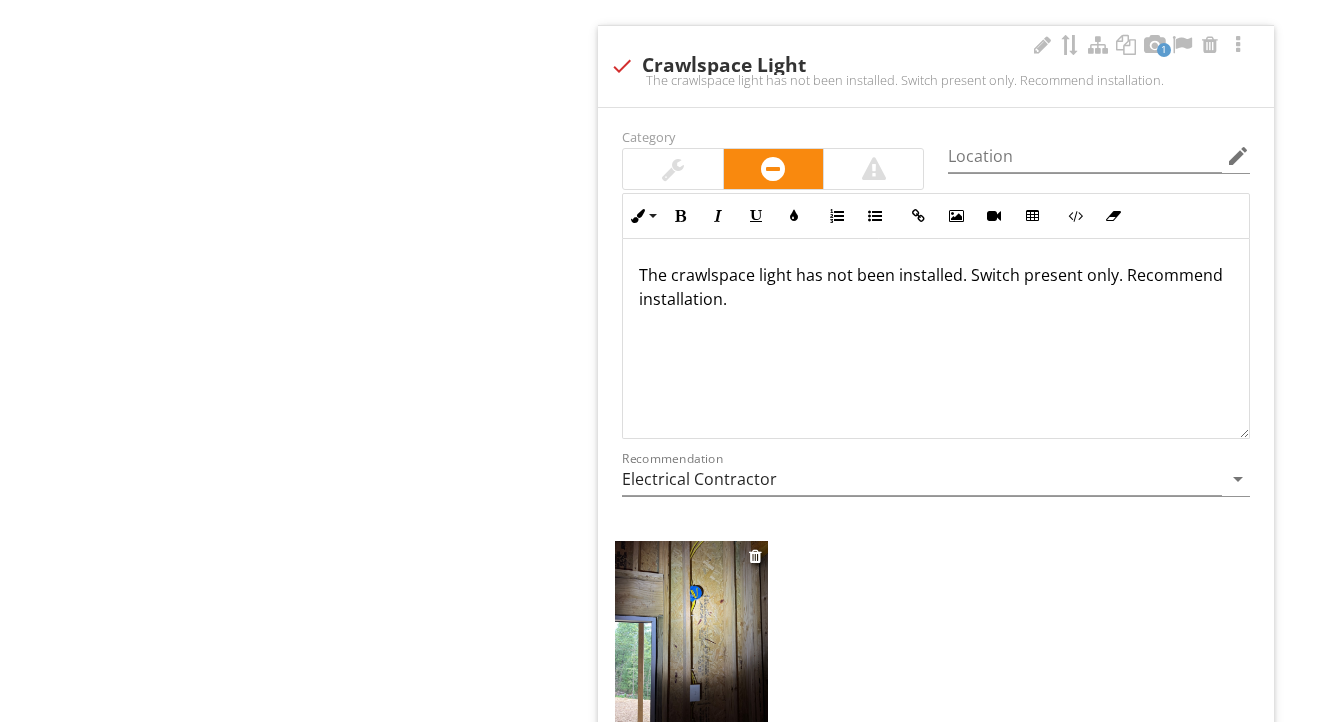 click at bounding box center (691, 643) 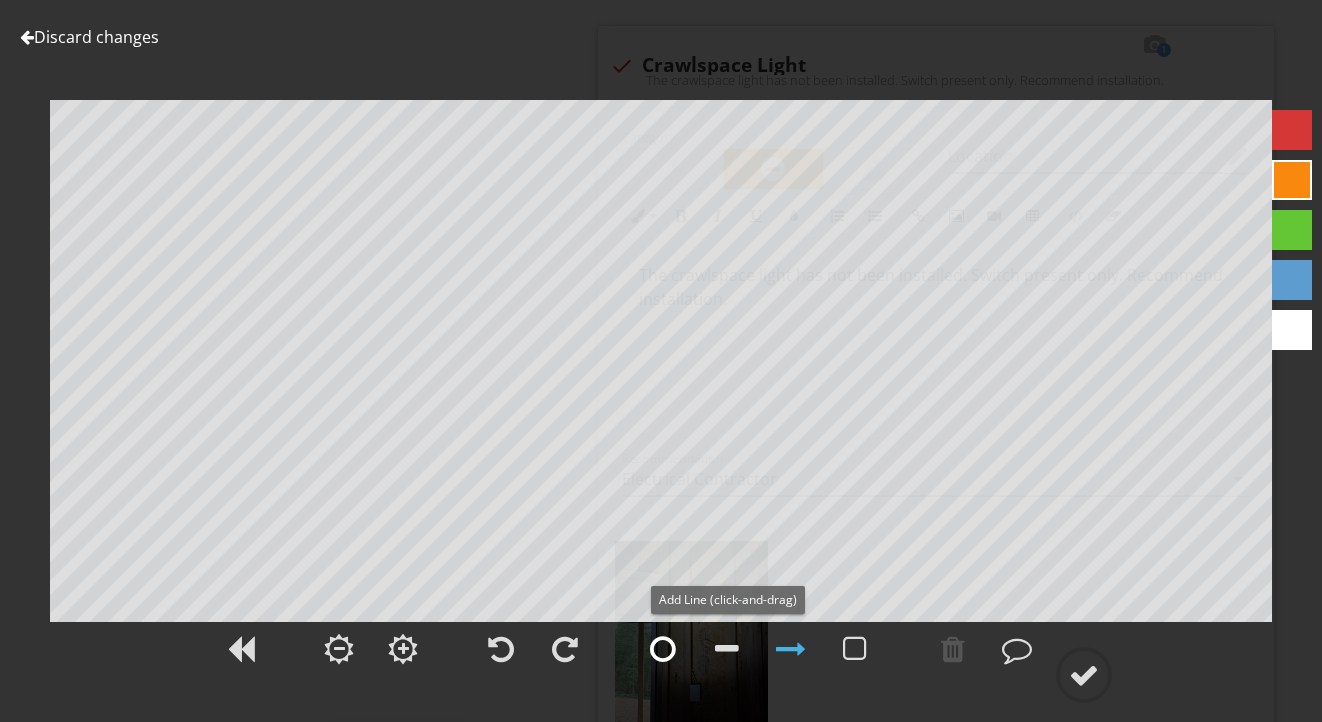 click at bounding box center (663, 649) 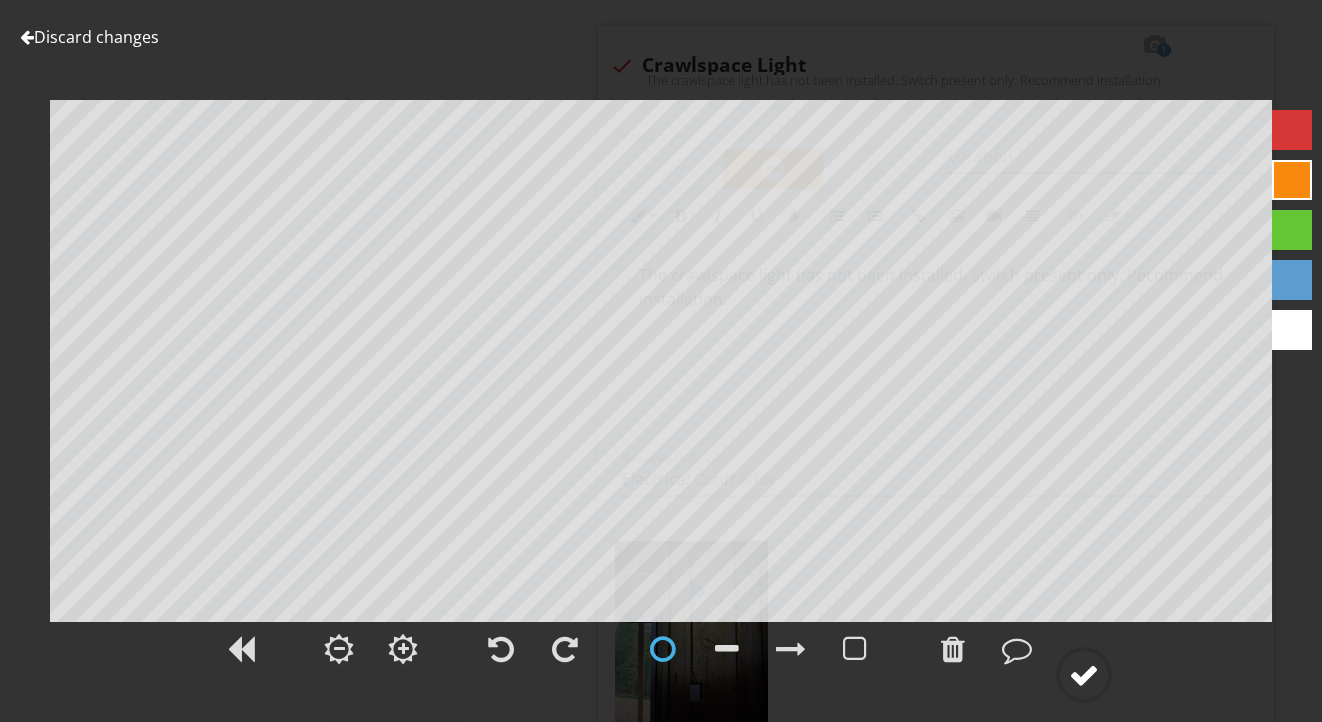 click at bounding box center (1084, 675) 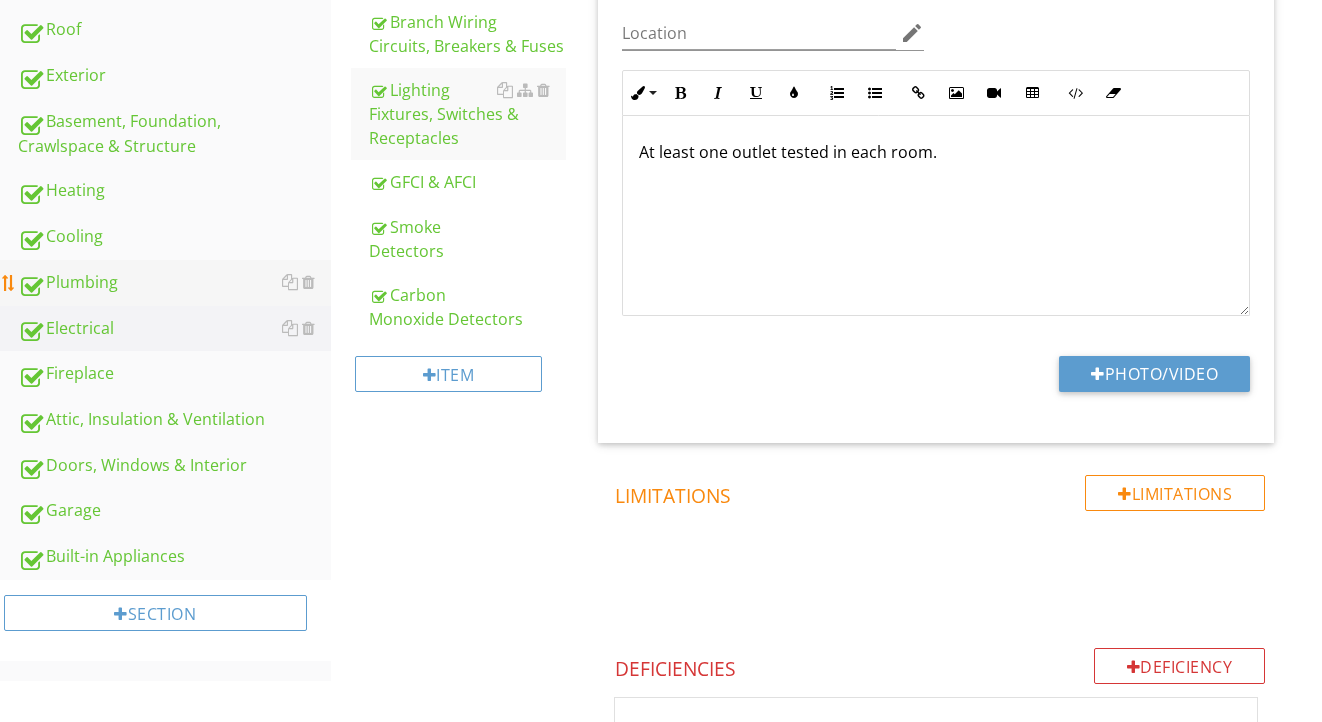 scroll, scrollTop: 534, scrollLeft: 0, axis: vertical 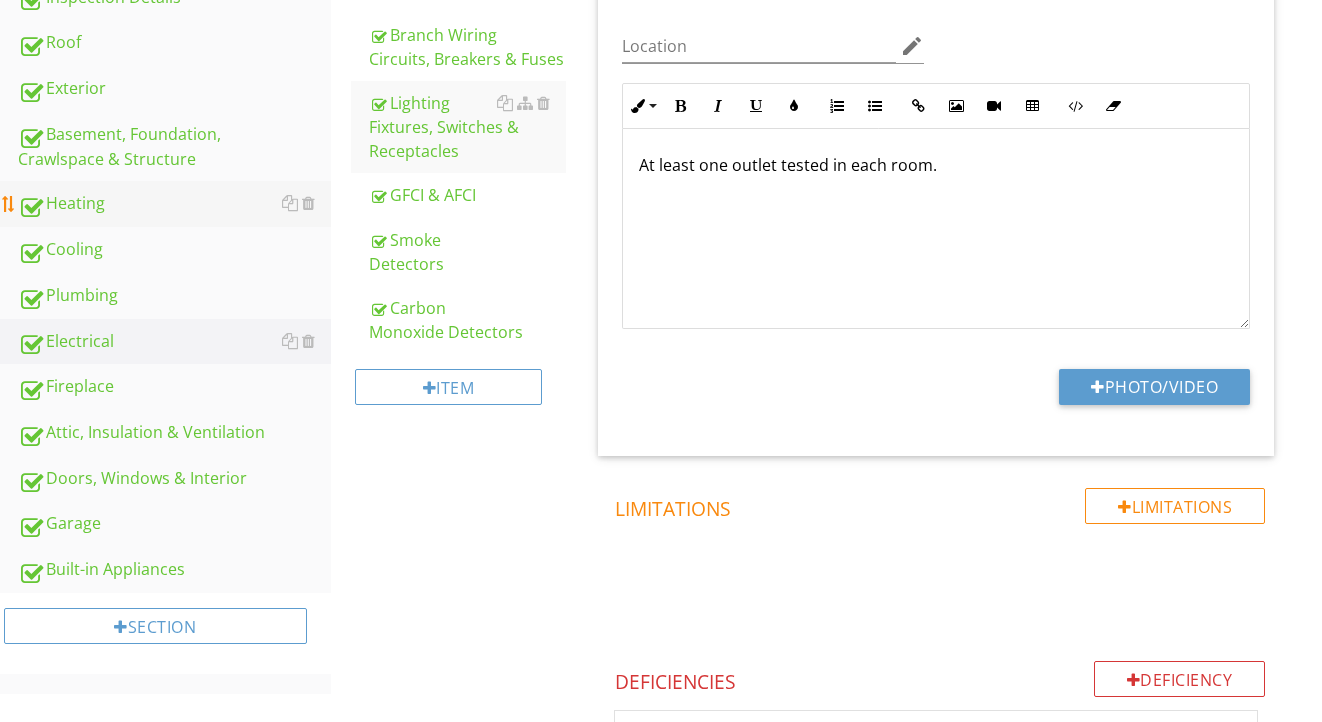 click on "Heating" at bounding box center [174, 204] 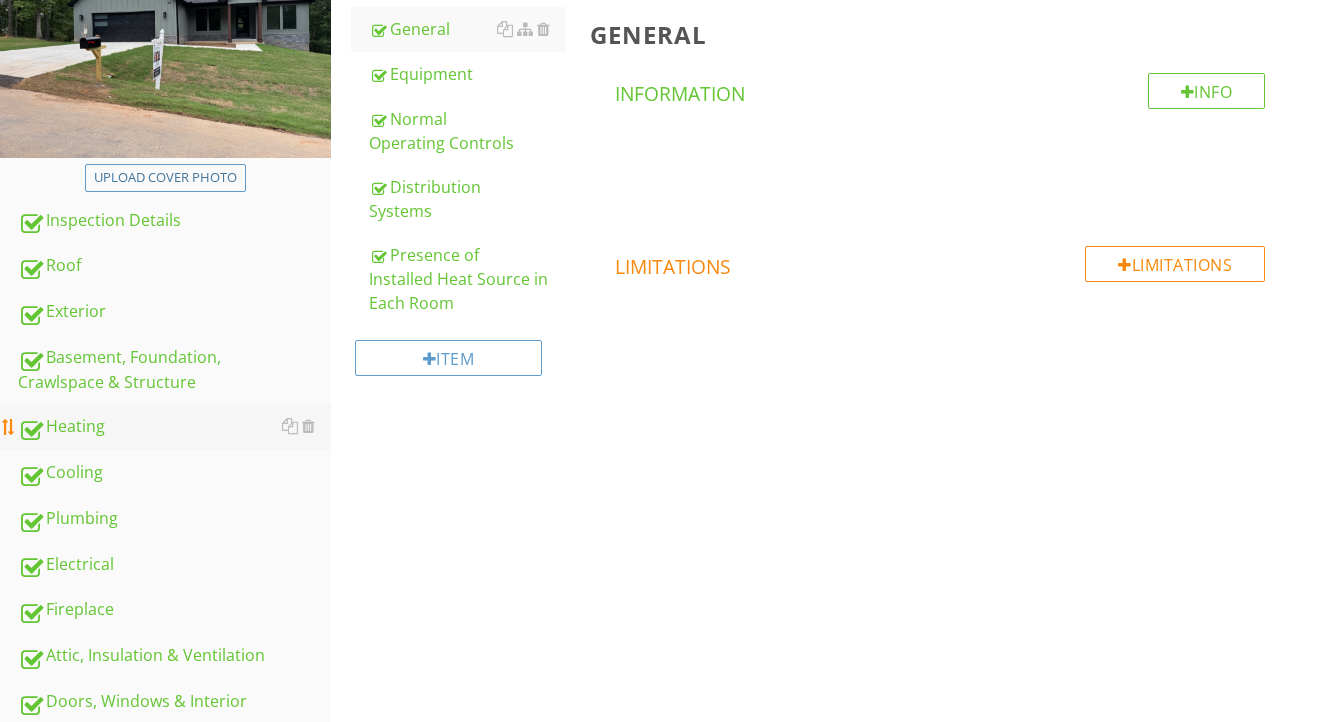 scroll, scrollTop: 219, scrollLeft: 0, axis: vertical 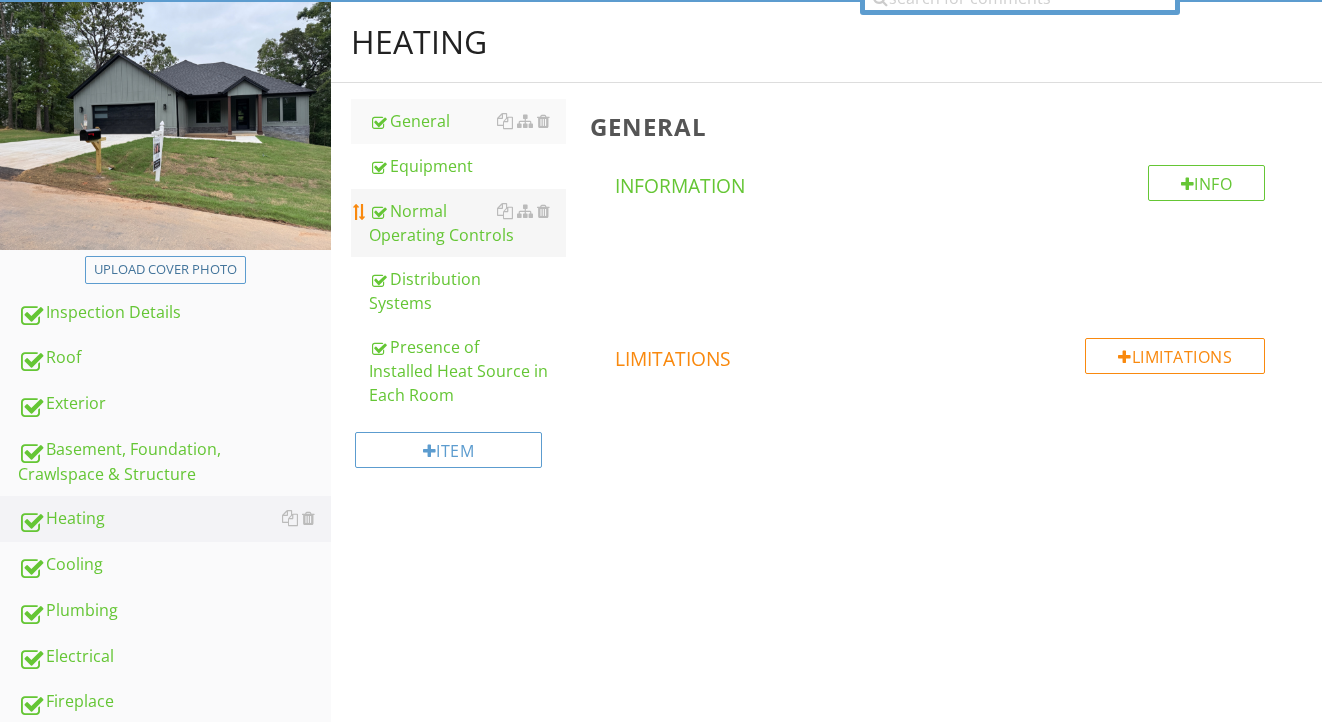 click on "Normal Operating Controls" at bounding box center (468, 223) 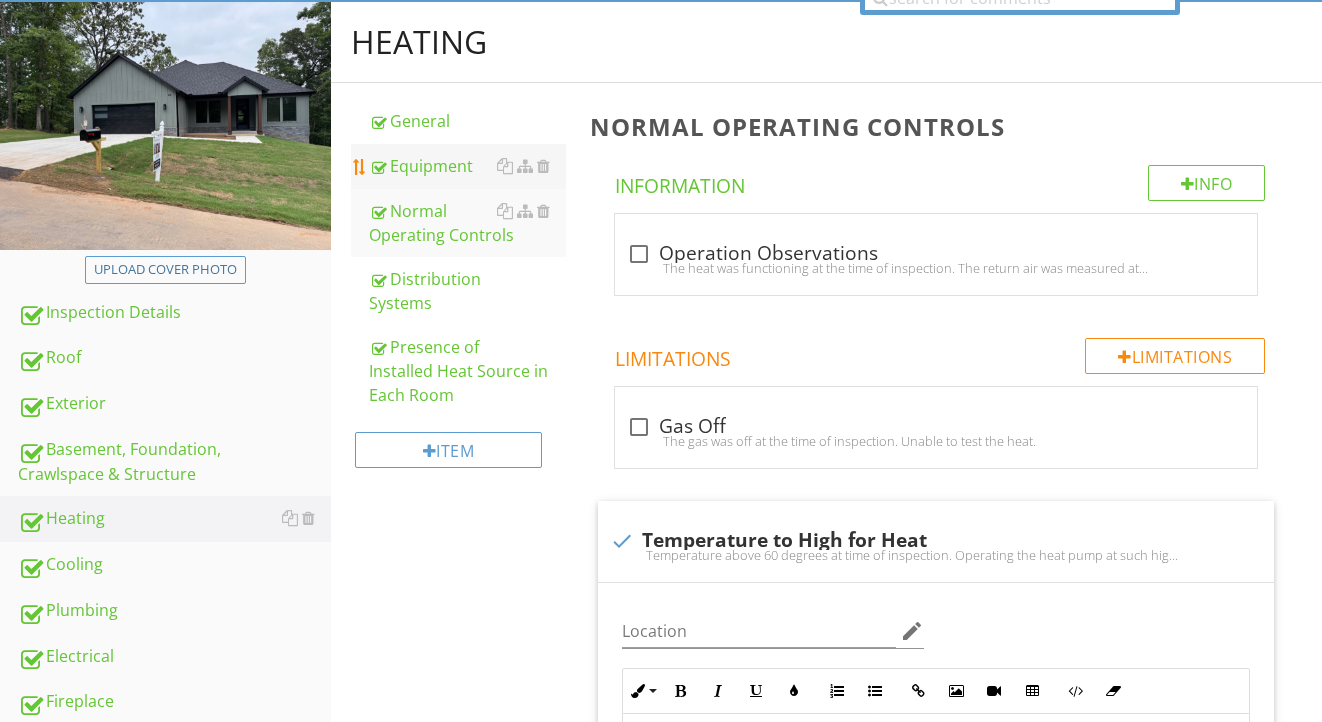 click on "Equipment" at bounding box center (468, 166) 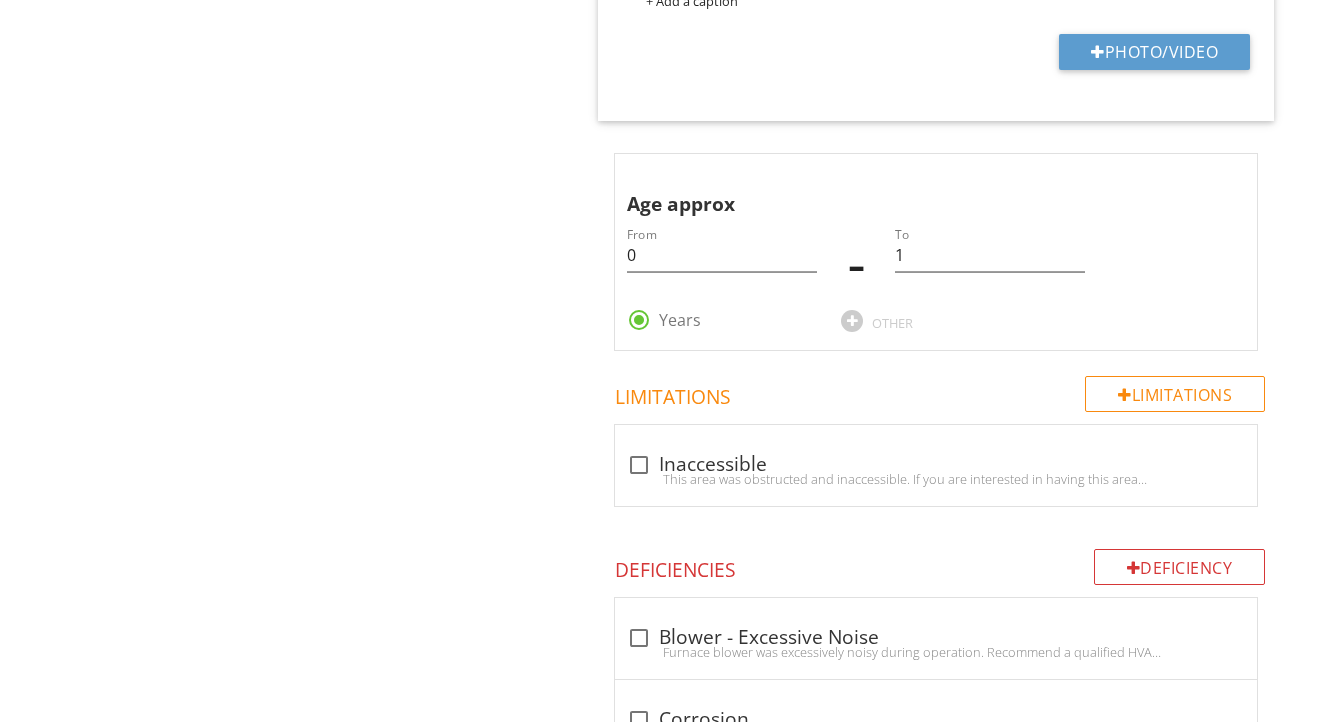 scroll, scrollTop: 2219, scrollLeft: 0, axis: vertical 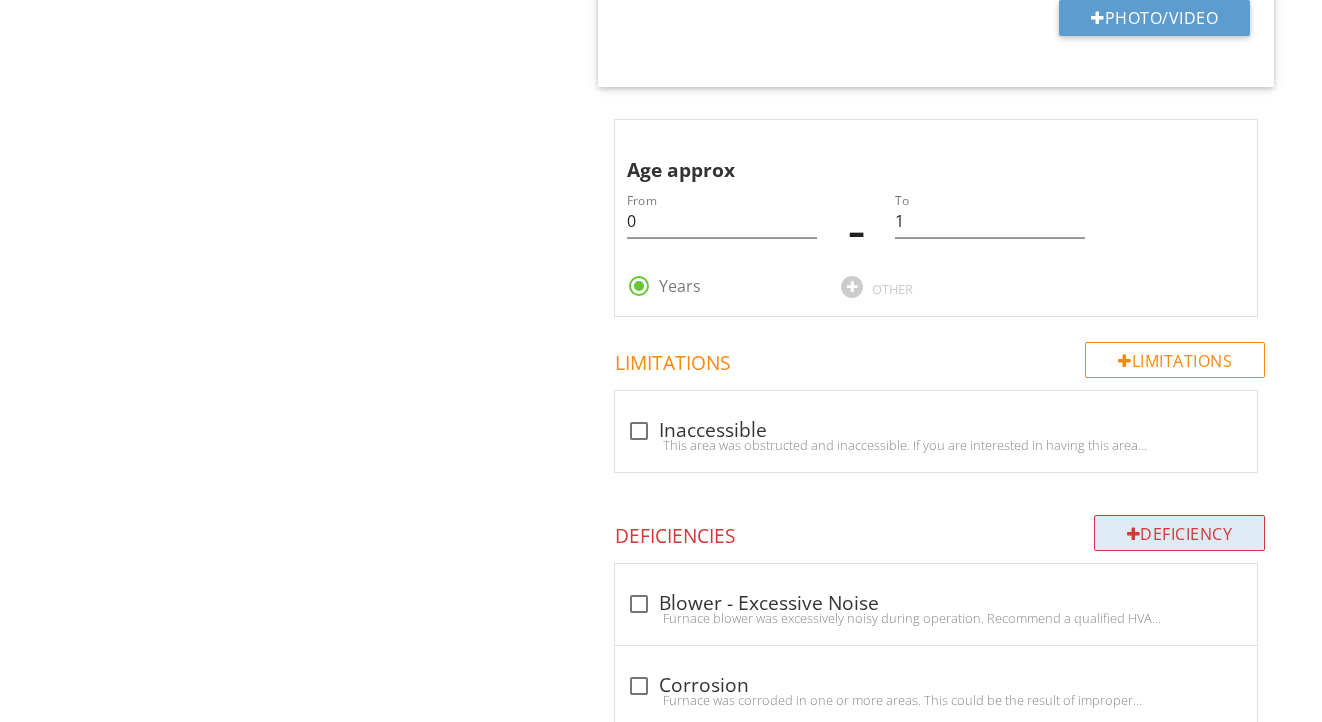 click on "Deficiency" at bounding box center [1180, 533] 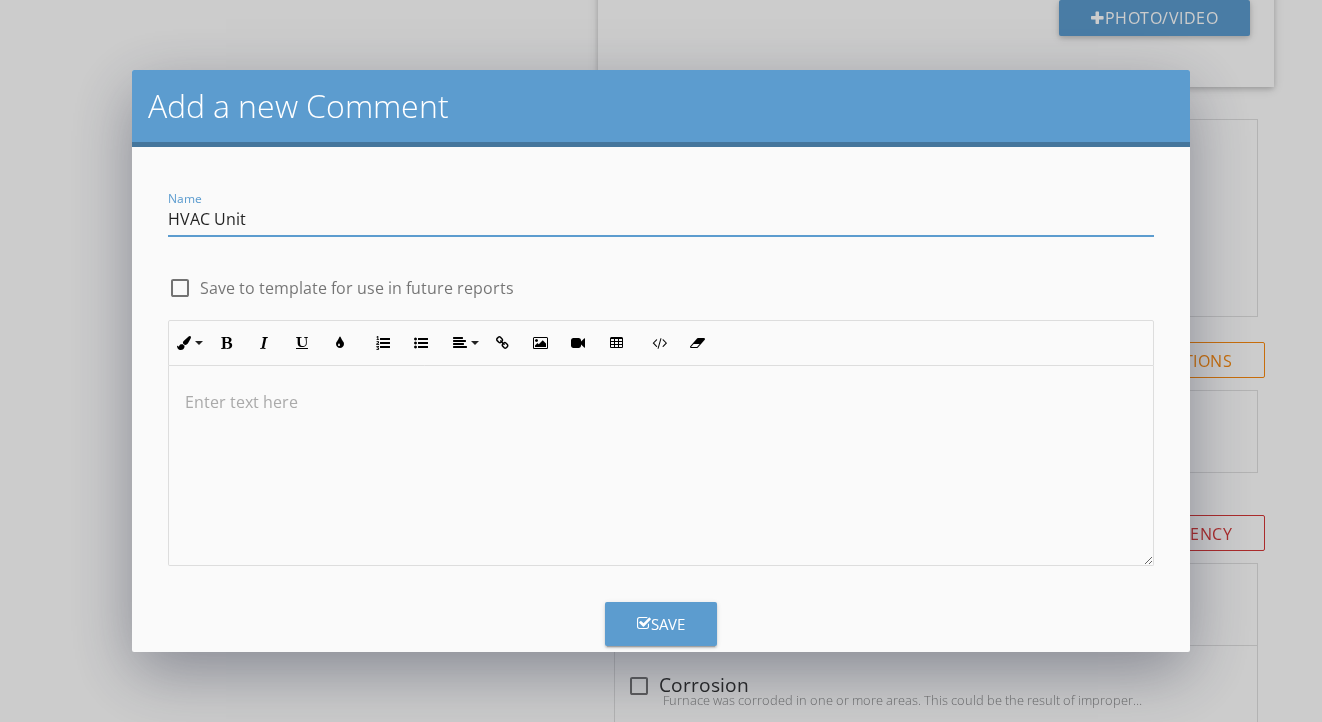 type on "HVAC Unit" 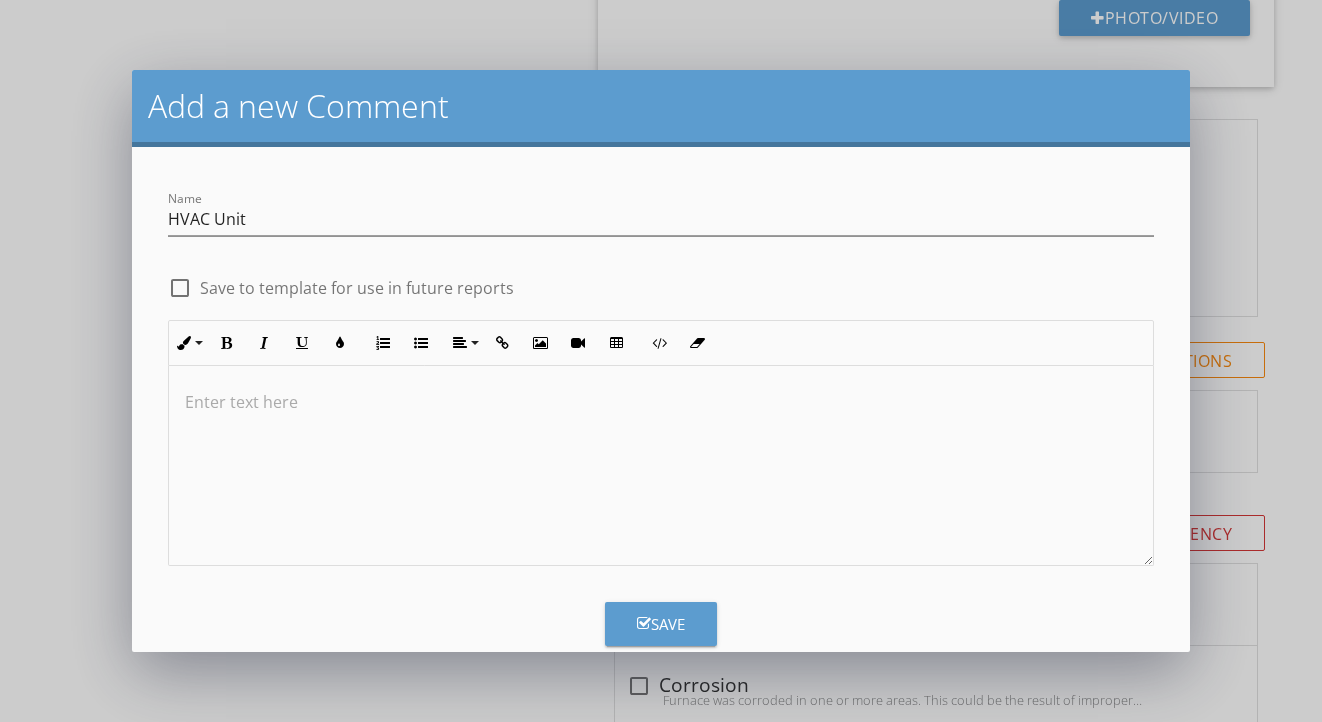 type 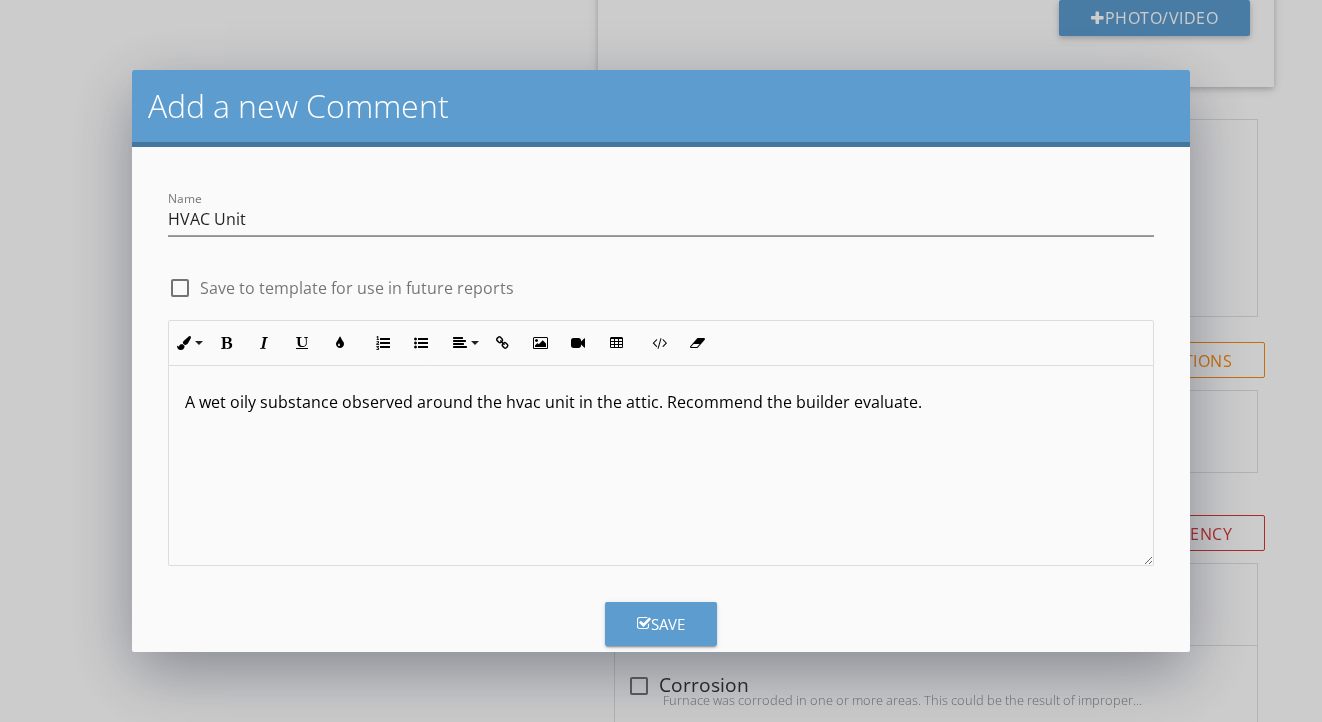 click on "Save" at bounding box center (661, 624) 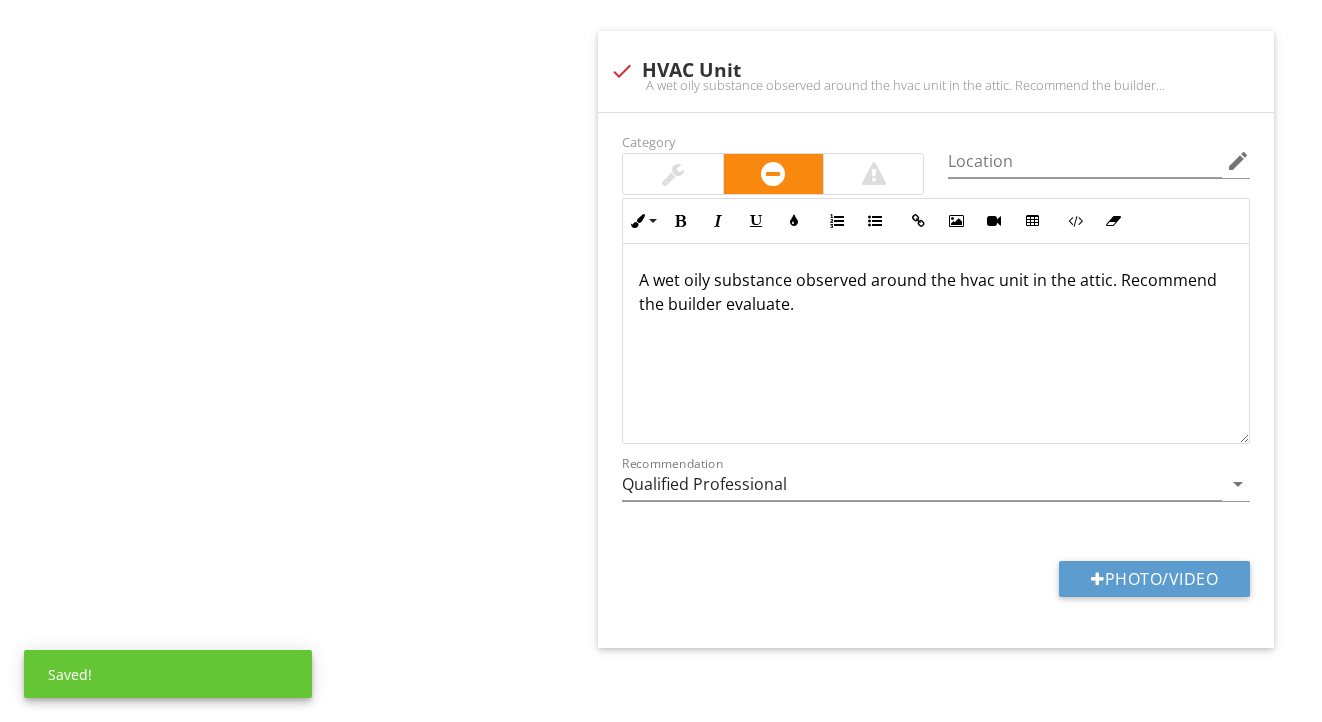 scroll, scrollTop: 4177, scrollLeft: 0, axis: vertical 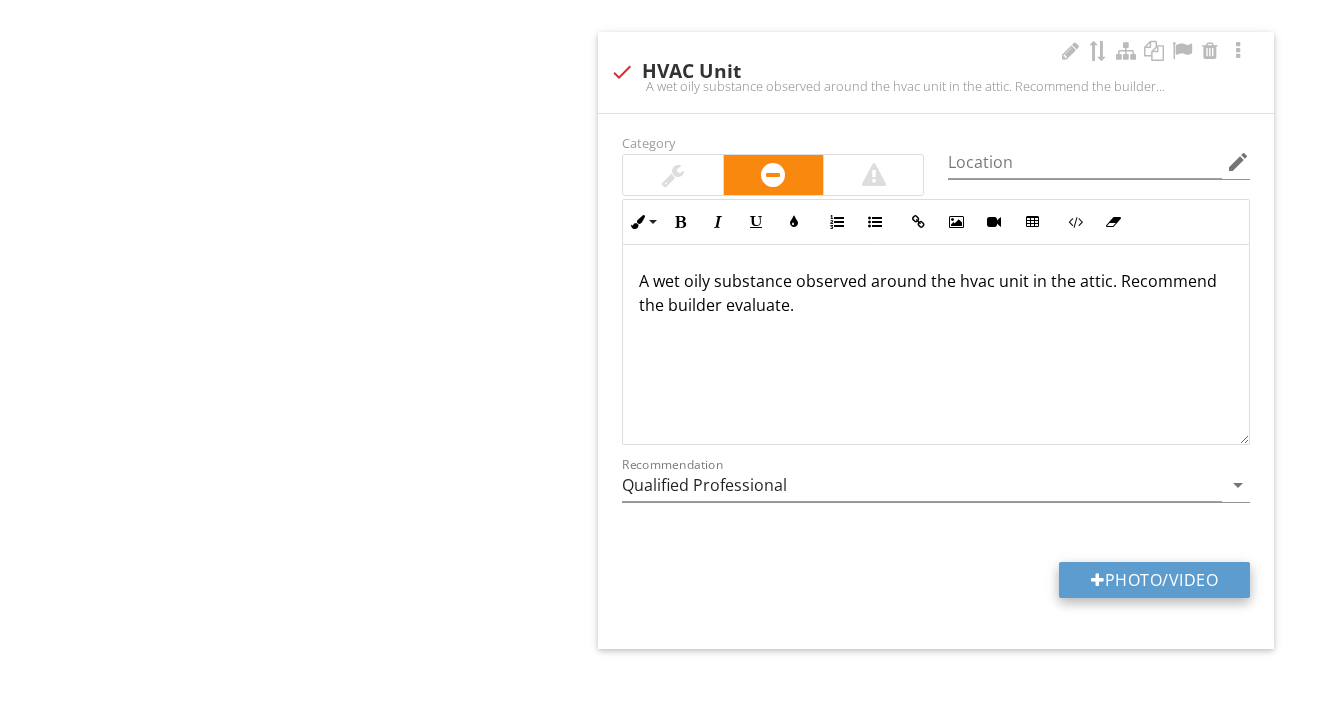 click at bounding box center [1098, 580] 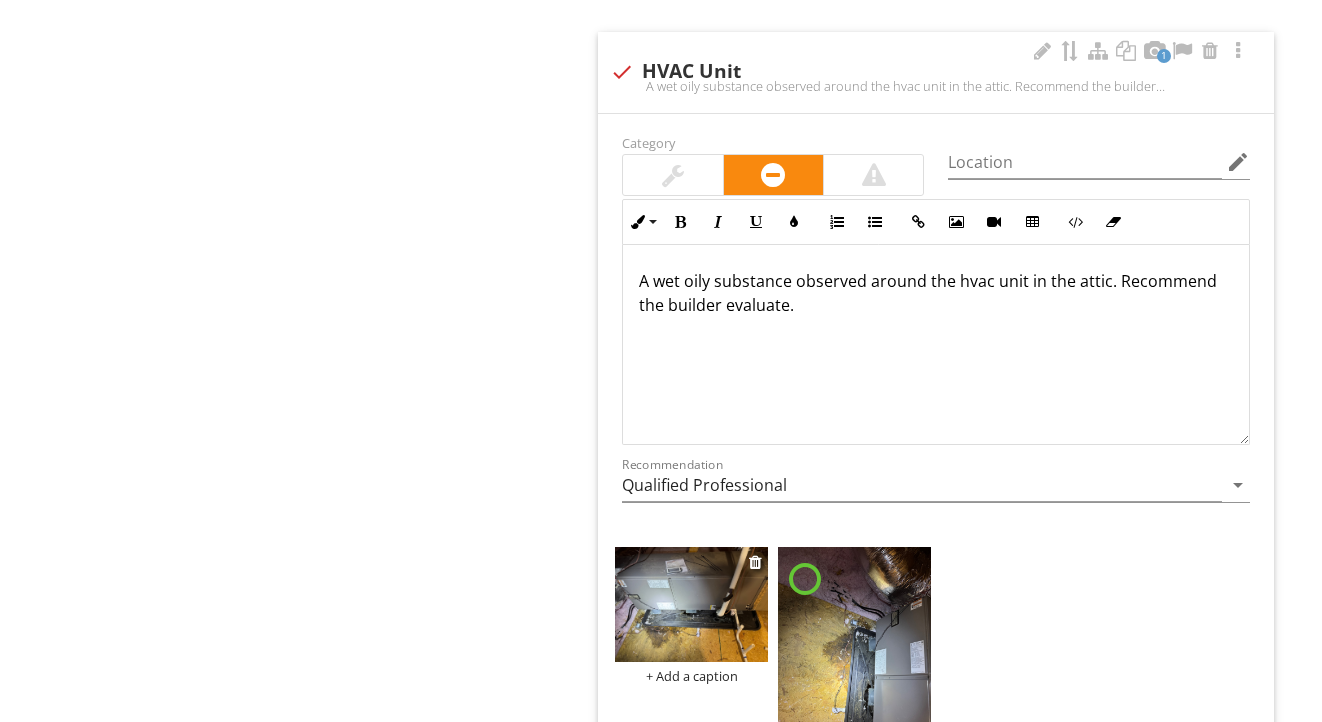 click at bounding box center [691, 604] 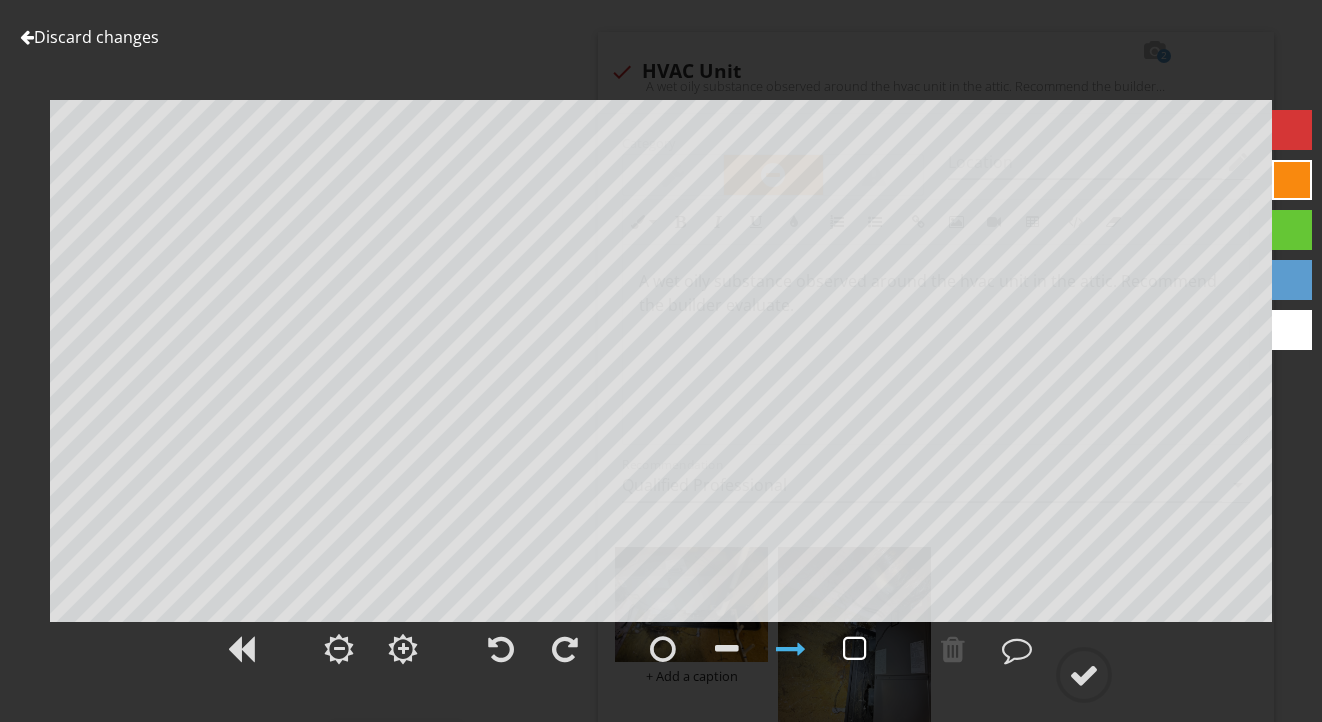 click at bounding box center [855, 649] 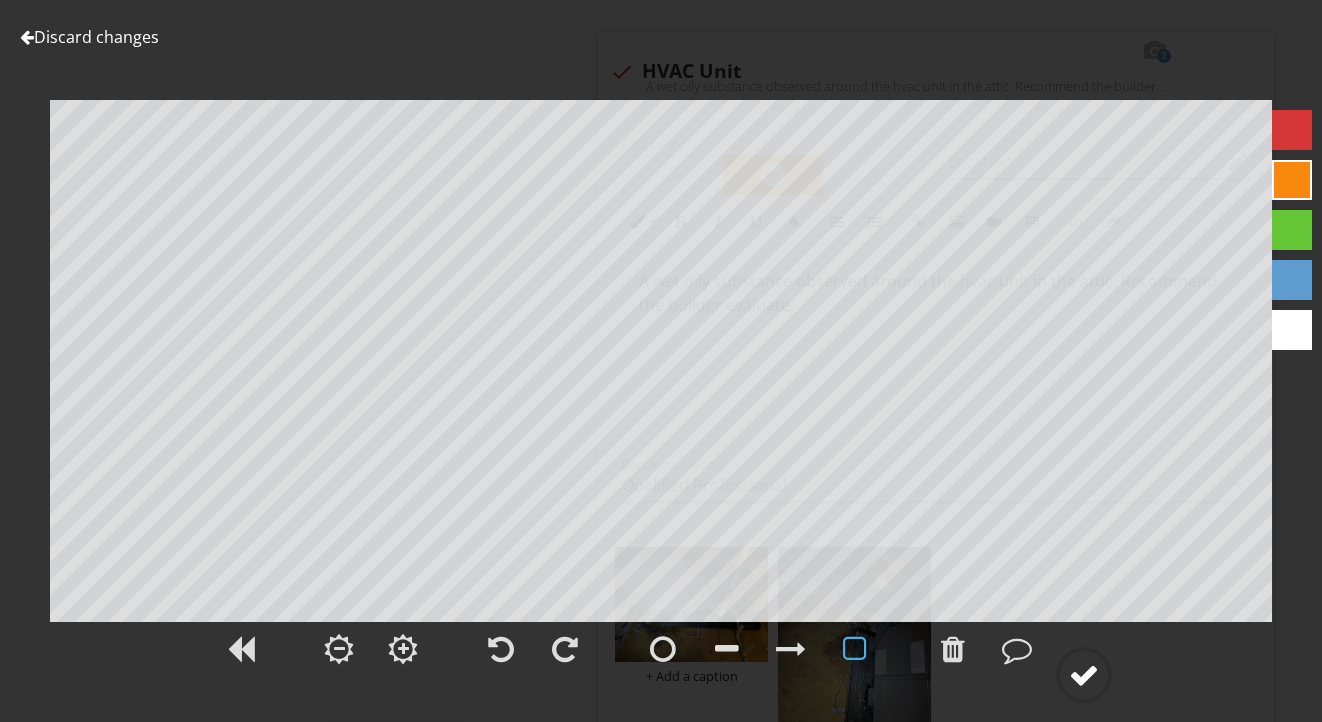 click at bounding box center [1084, 675] 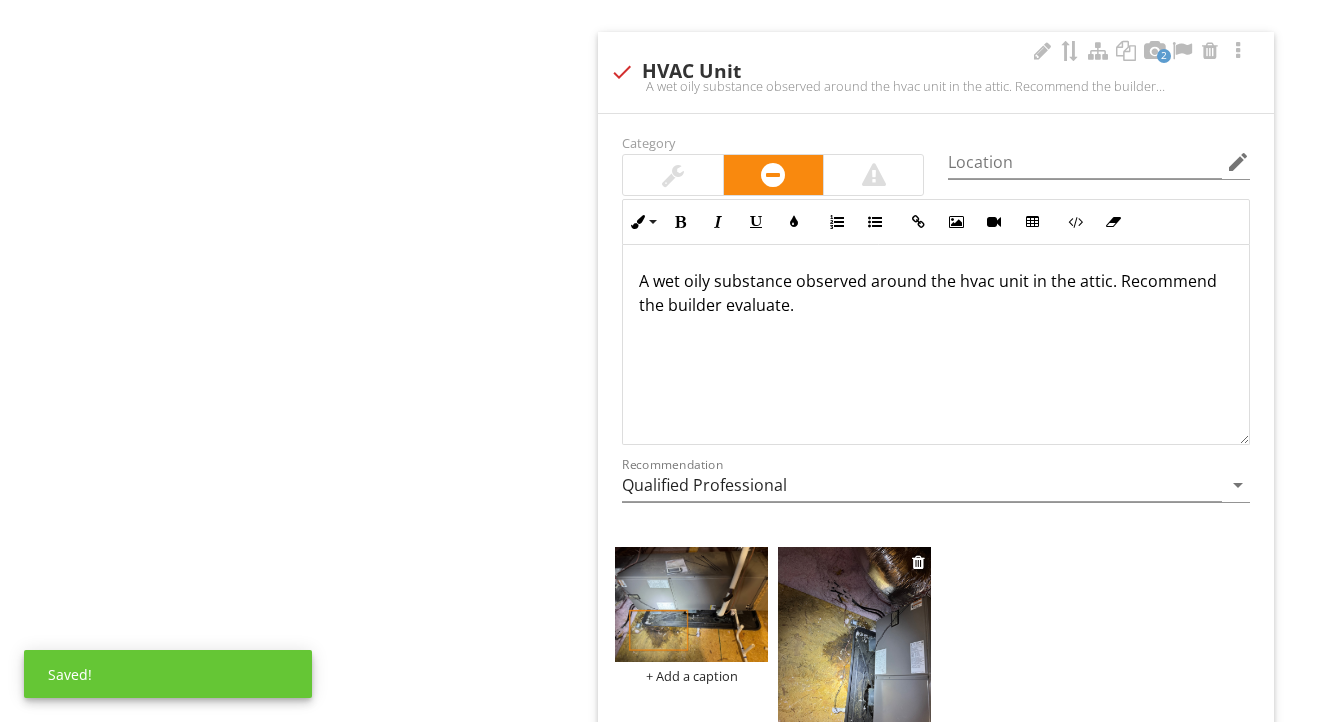 click at bounding box center [854, 649] 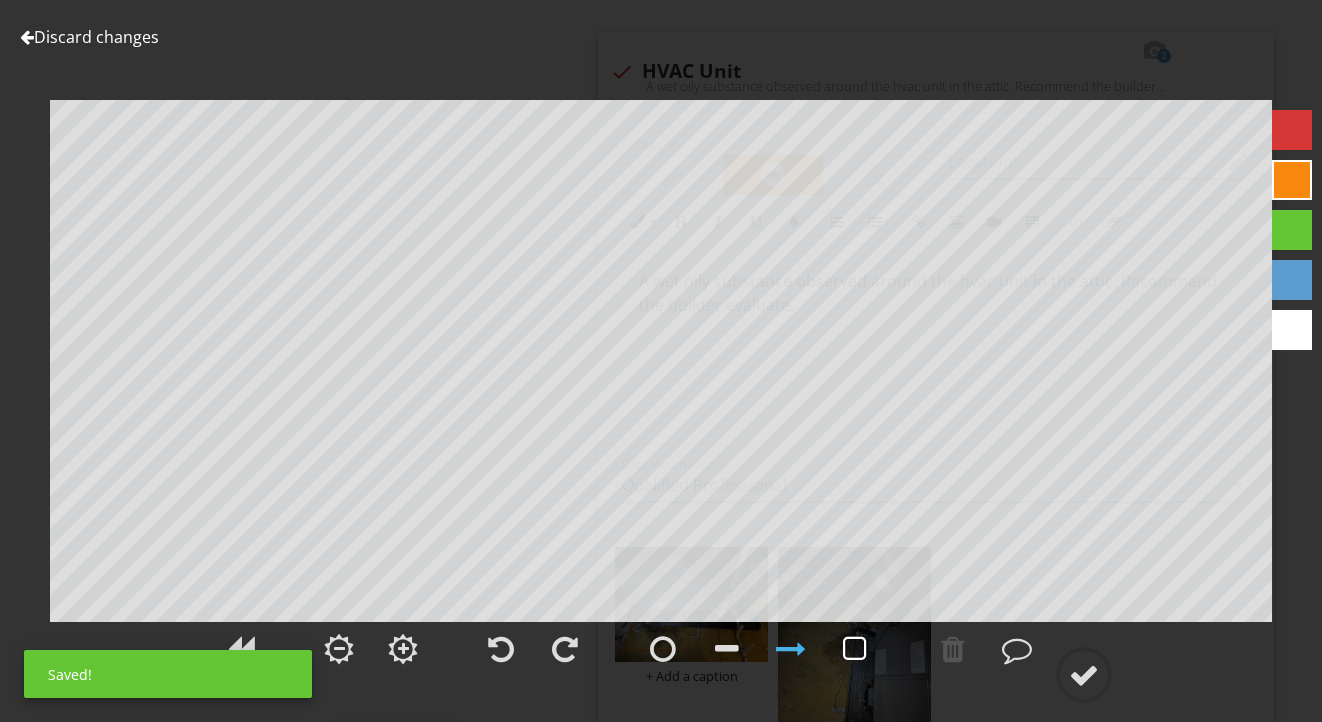 click at bounding box center [855, 649] 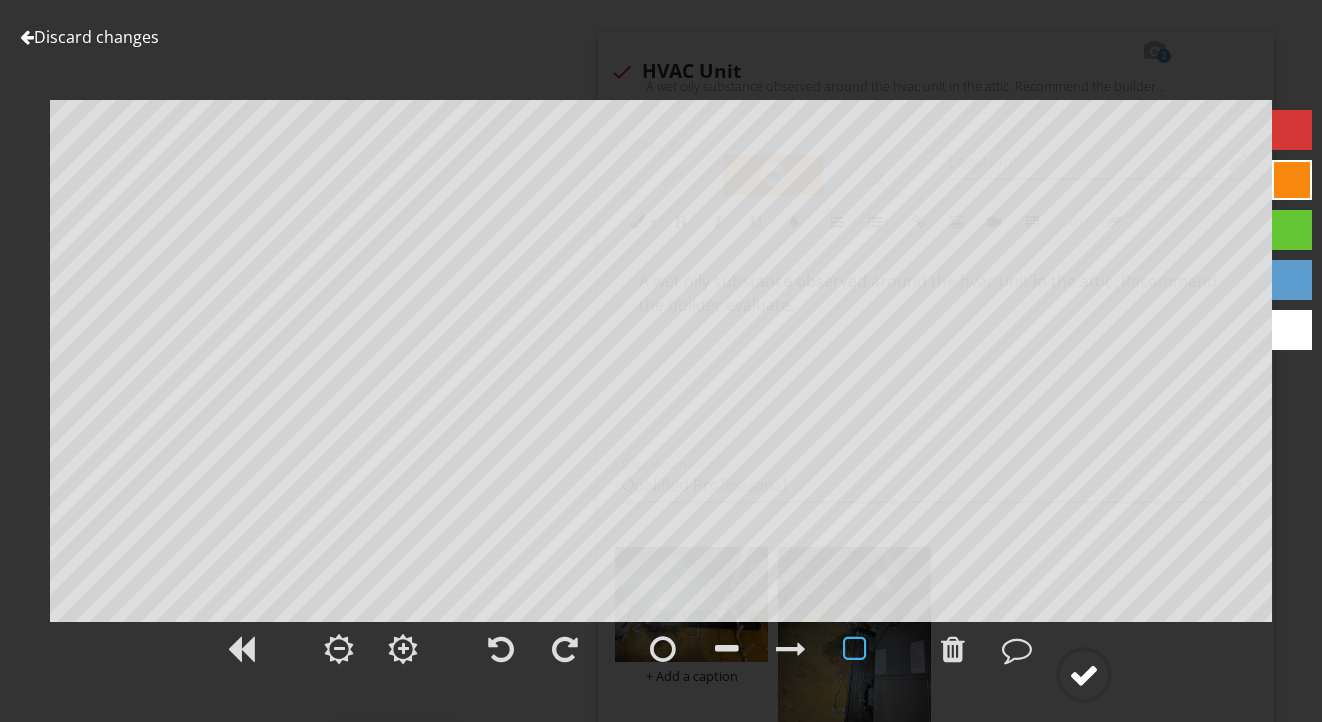 click at bounding box center (1084, 675) 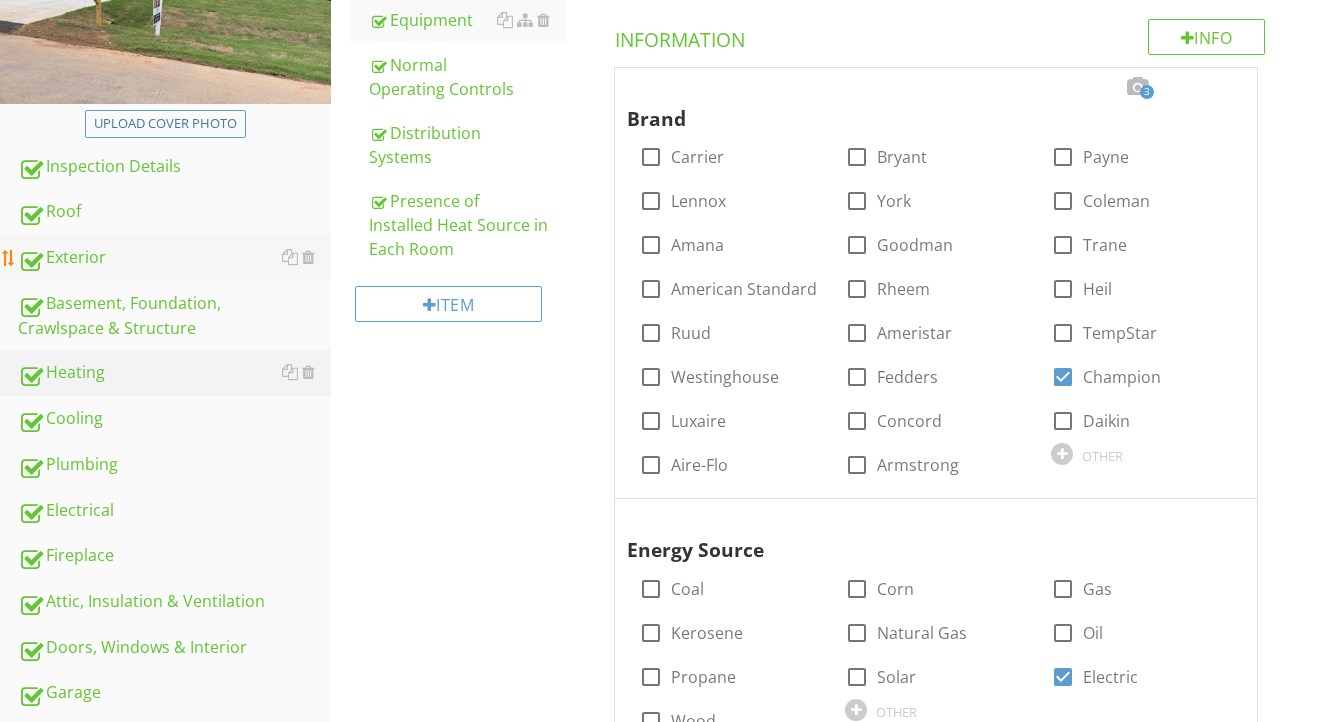 scroll, scrollTop: 471, scrollLeft: 0, axis: vertical 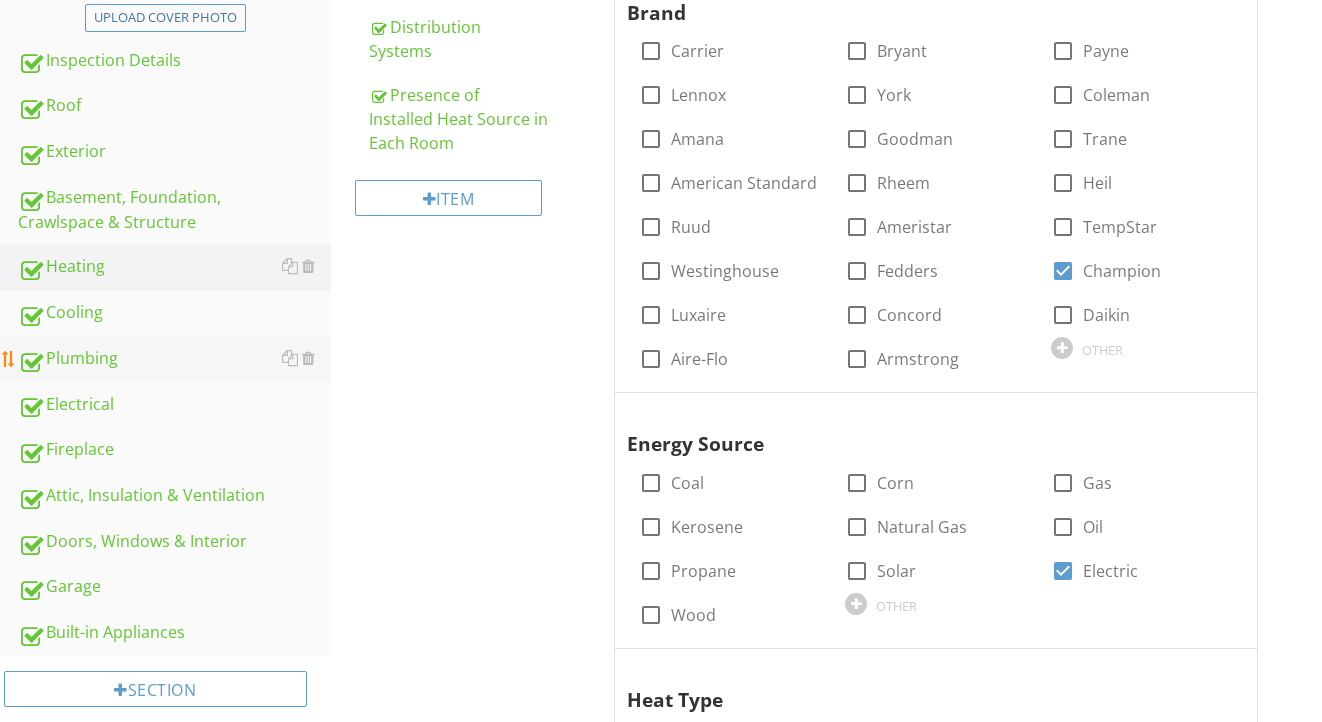 click on "Plumbing" at bounding box center [174, 359] 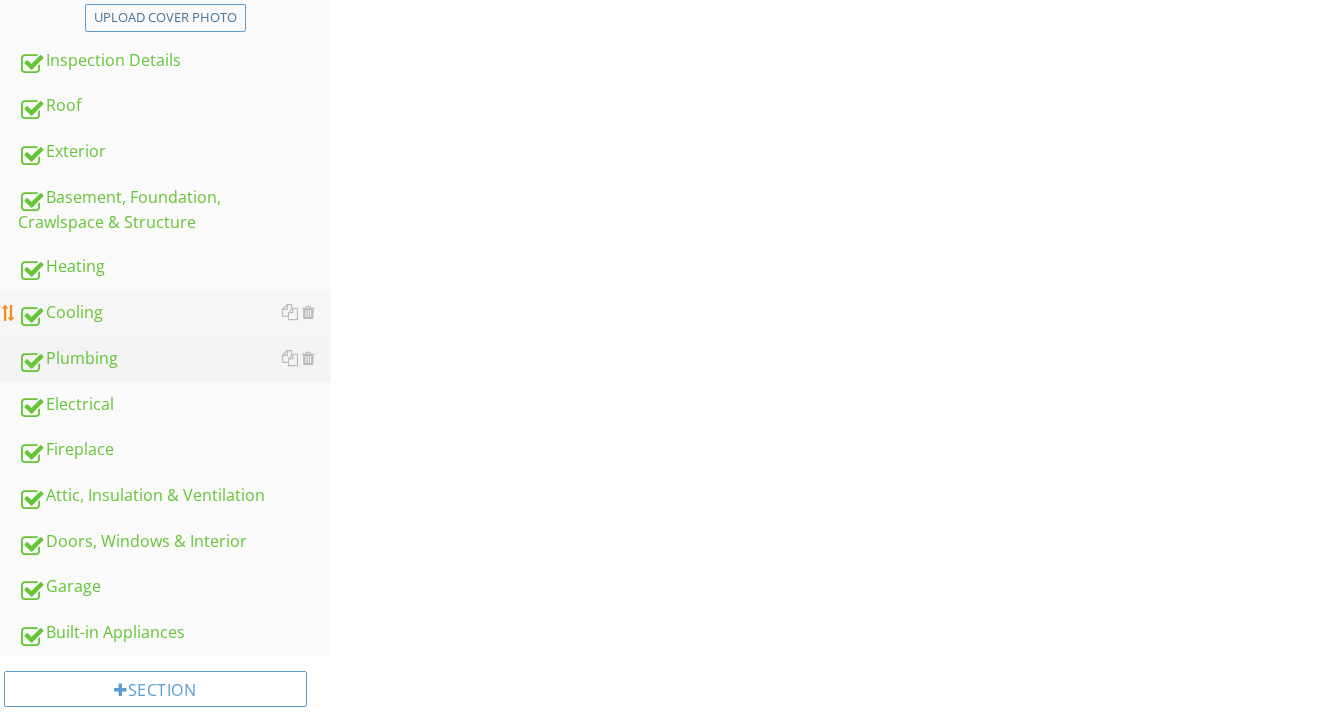 click on "Cooling" at bounding box center (174, 313) 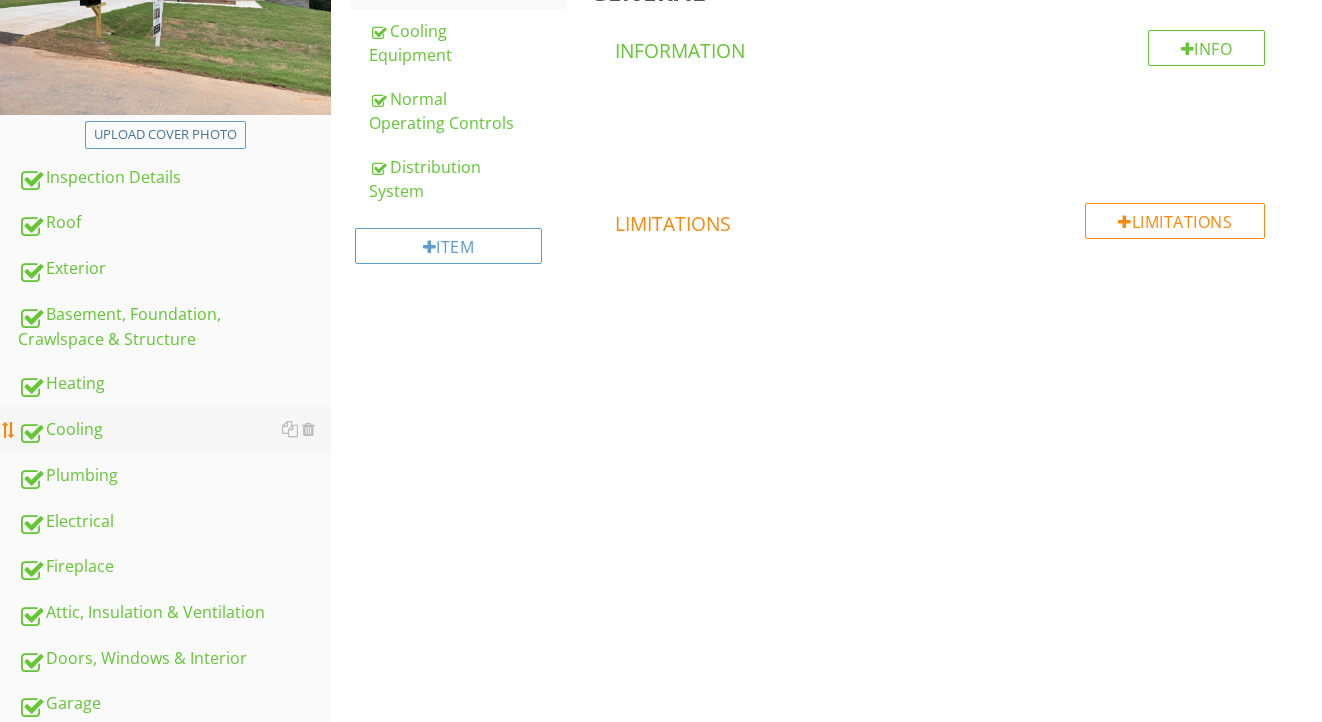 scroll, scrollTop: 267, scrollLeft: 0, axis: vertical 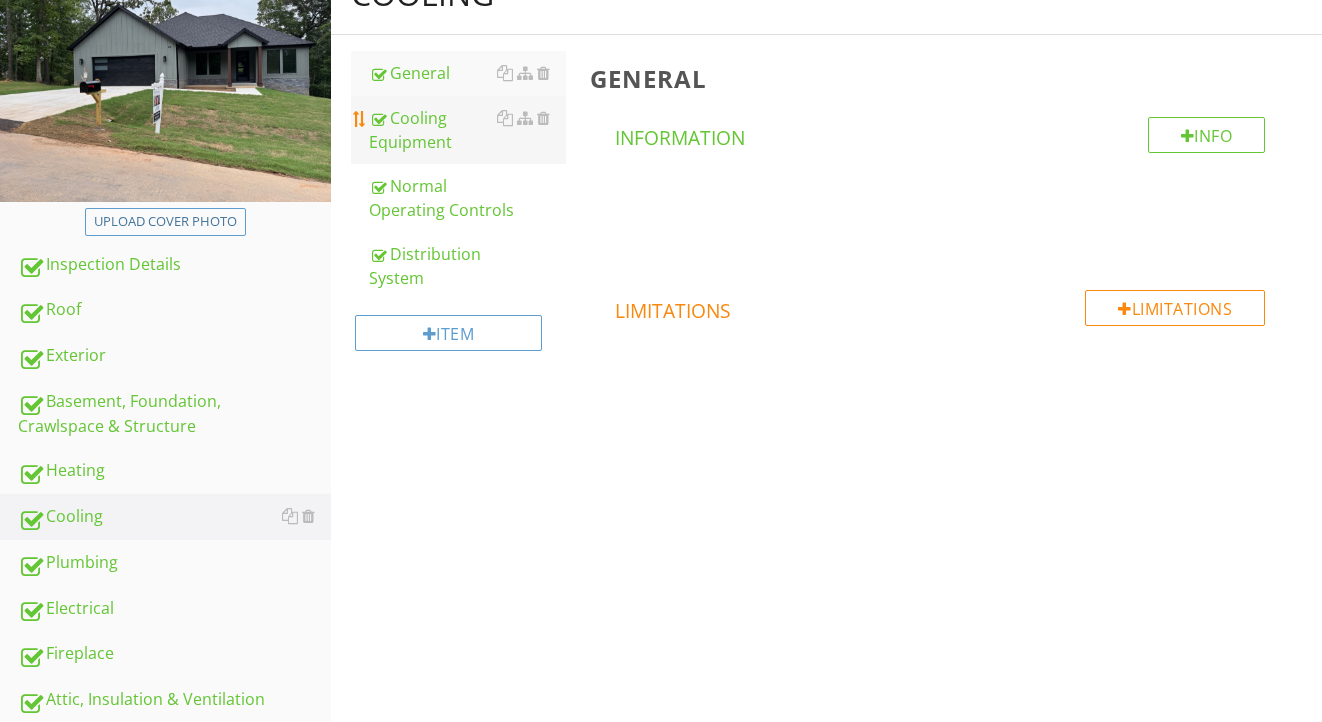 click on "Cooling Equipment" at bounding box center (468, 130) 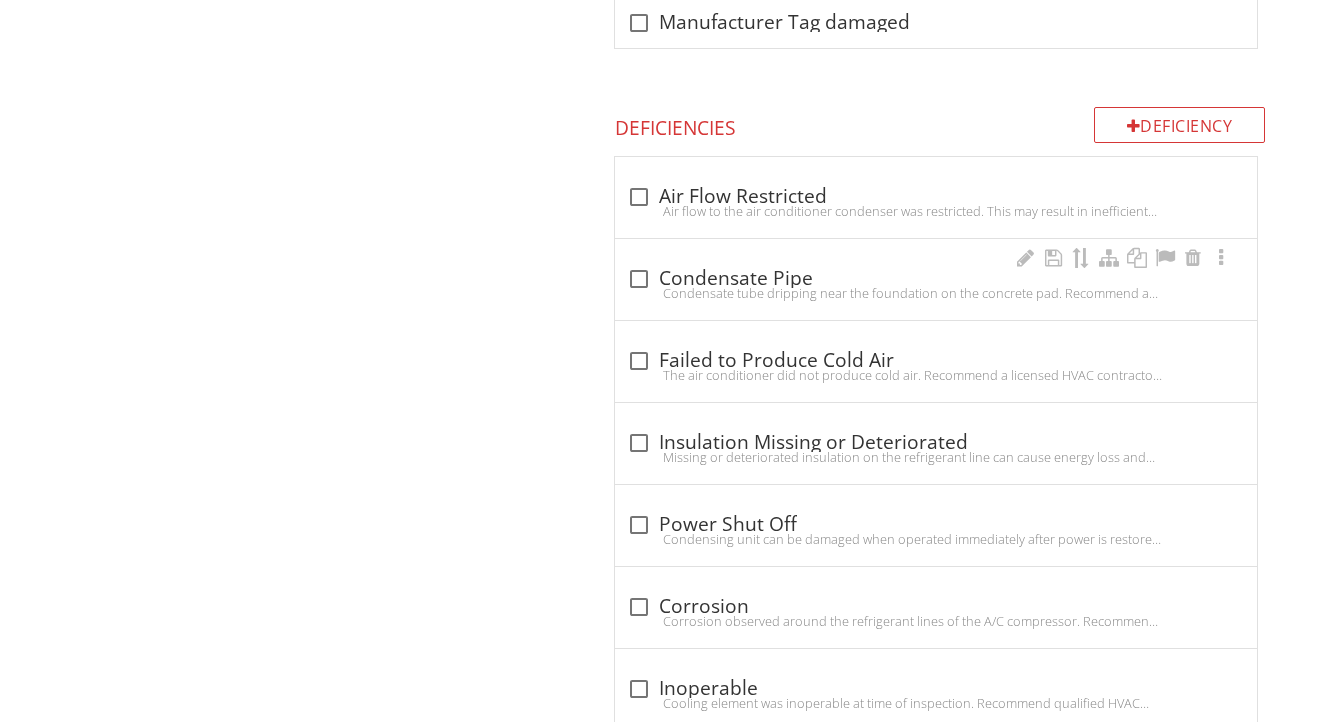 scroll, scrollTop: 1530, scrollLeft: 0, axis: vertical 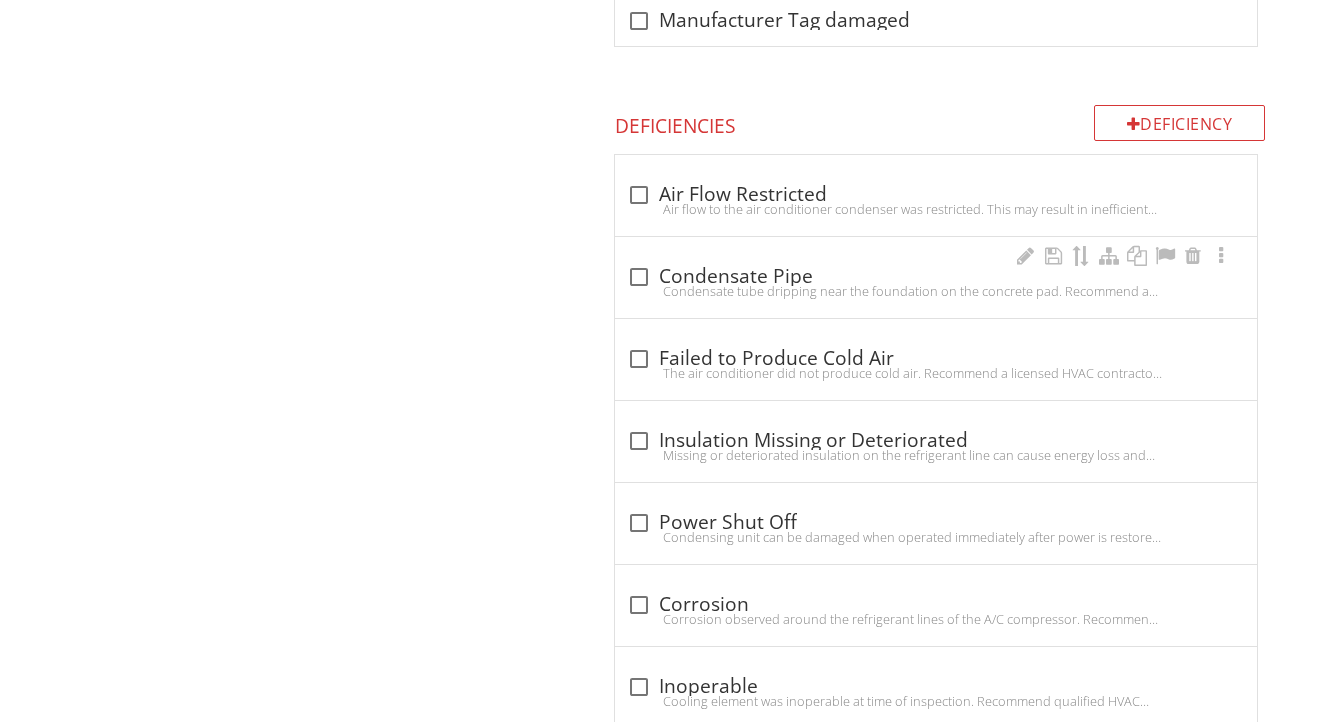 click on "check_box_outline_blank
Condensate Pipe" at bounding box center (936, 277) 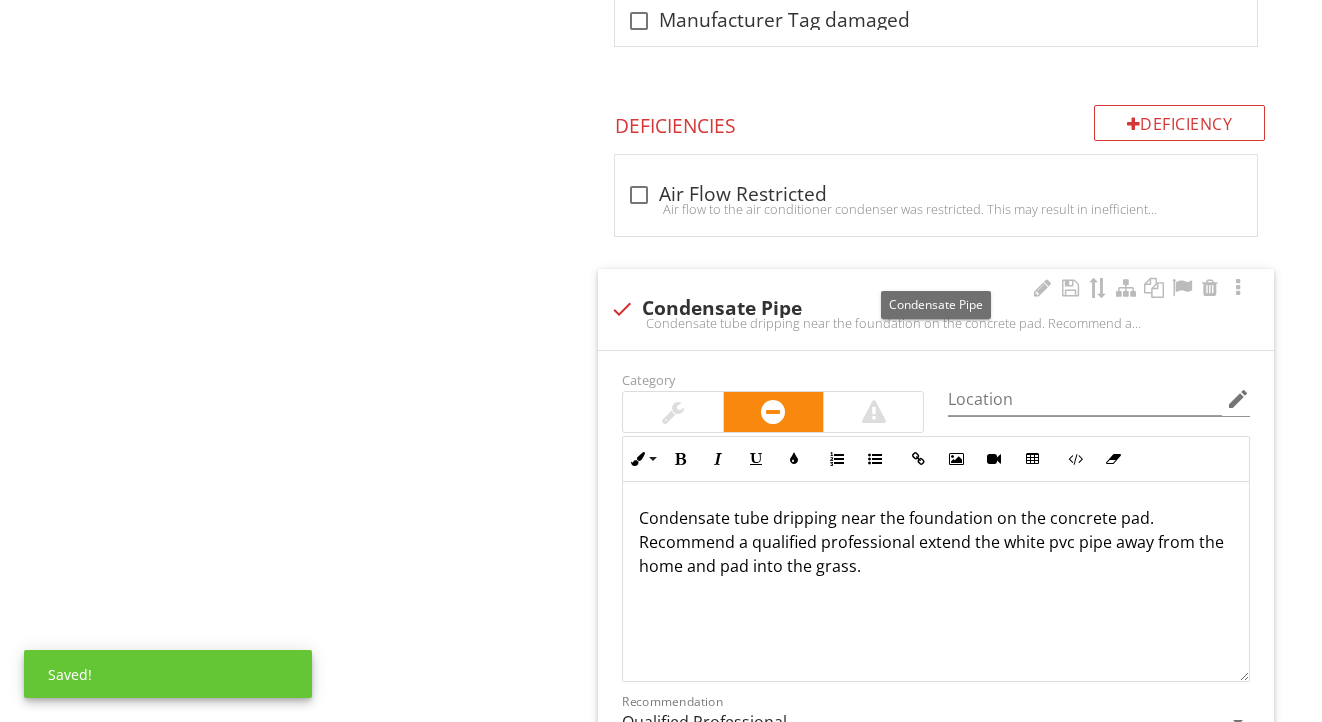 click on "check
Condensate Pipe
Condensate tube dripping near the foundation on the concrete pad. Recommend a qualified professional extend the white pvc pipe away from the home and pad into the grass." at bounding box center [936, 309] 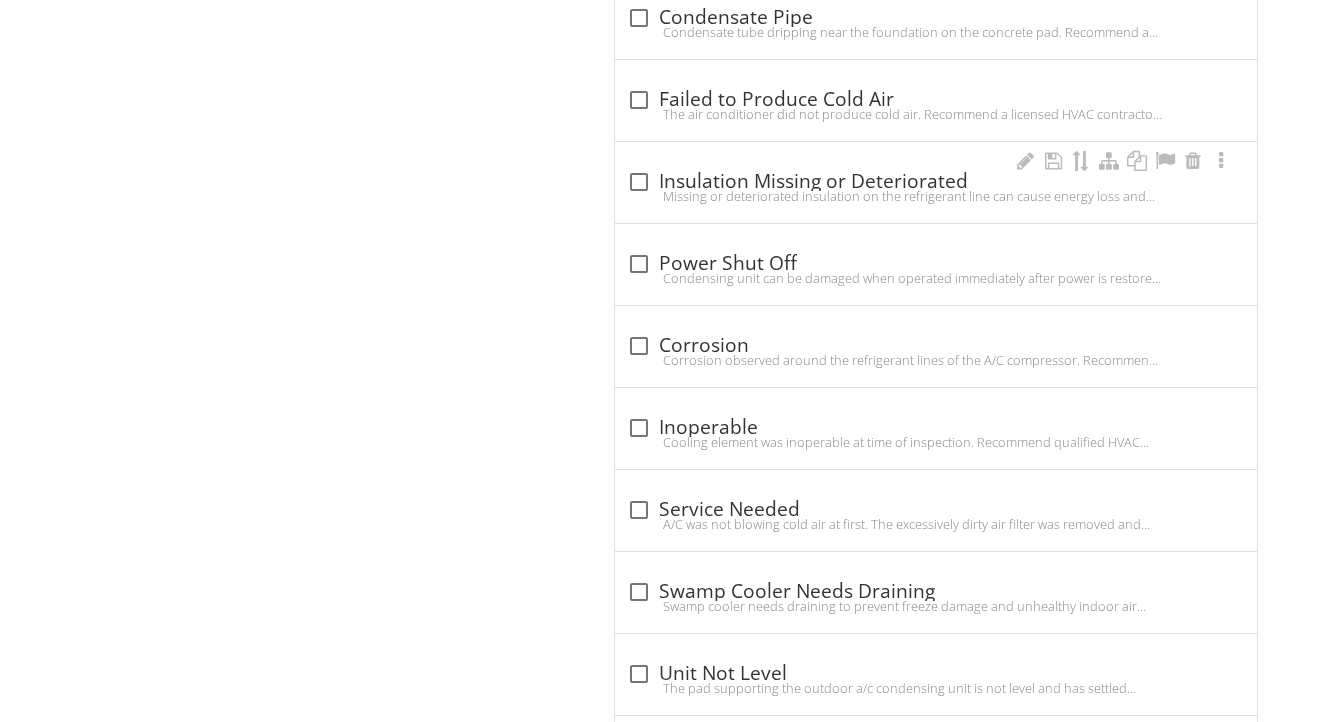 click on "check_box_outline_blank
Insulation Missing or Deteriorated" at bounding box center (936, 182) 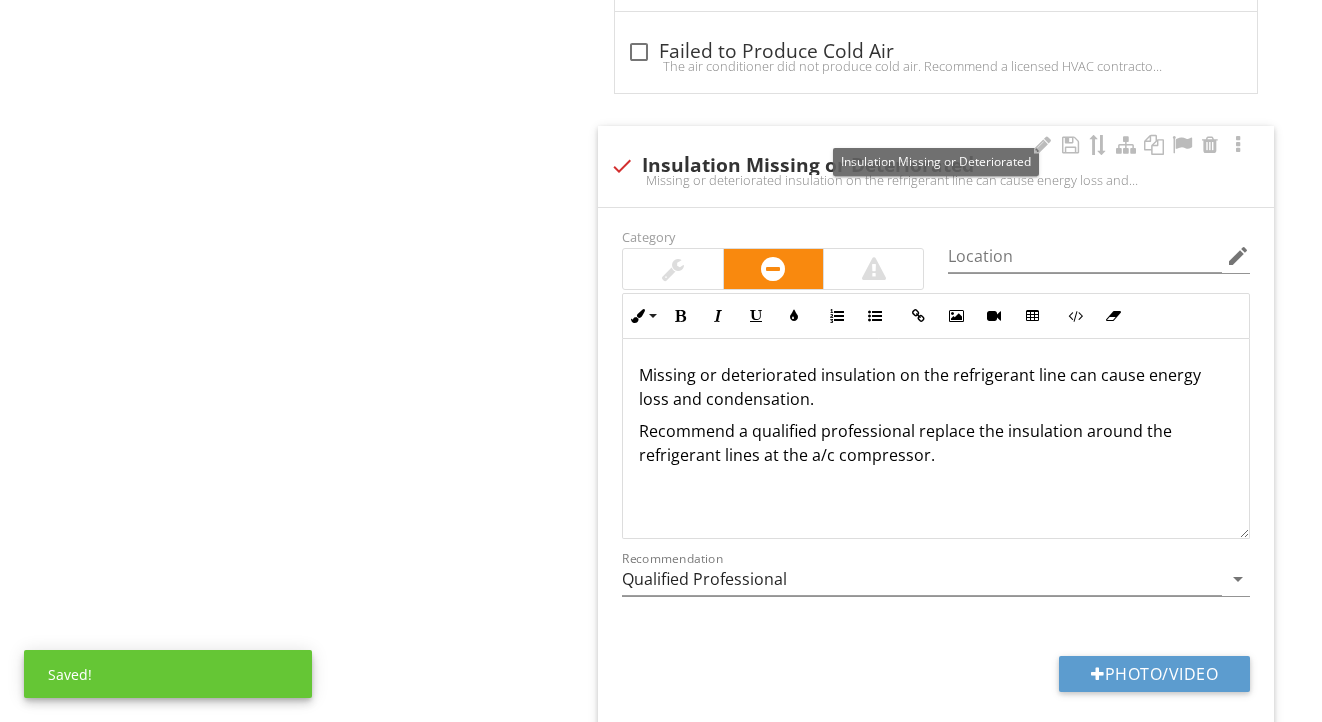 scroll, scrollTop: 1883, scrollLeft: 0, axis: vertical 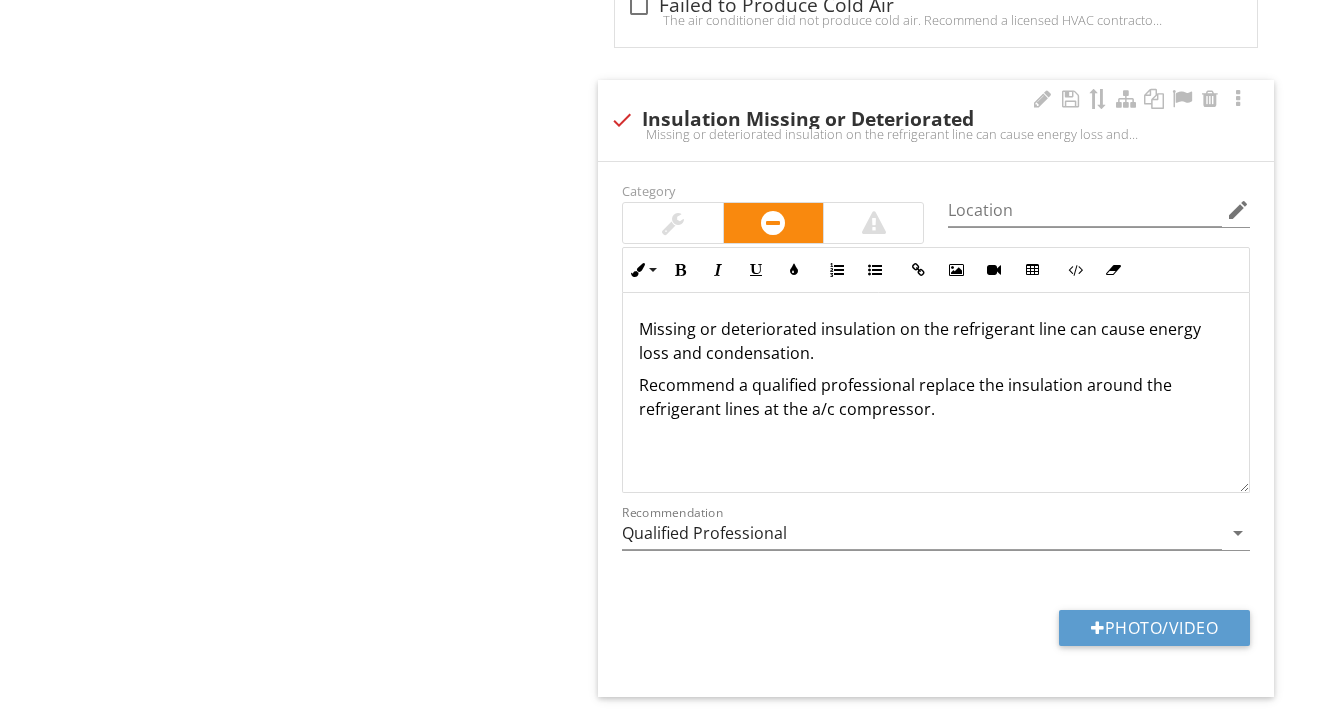 click on "Missing or deteriorated insulation on the refrigerant line can cause energy loss and condensation." at bounding box center (936, 341) 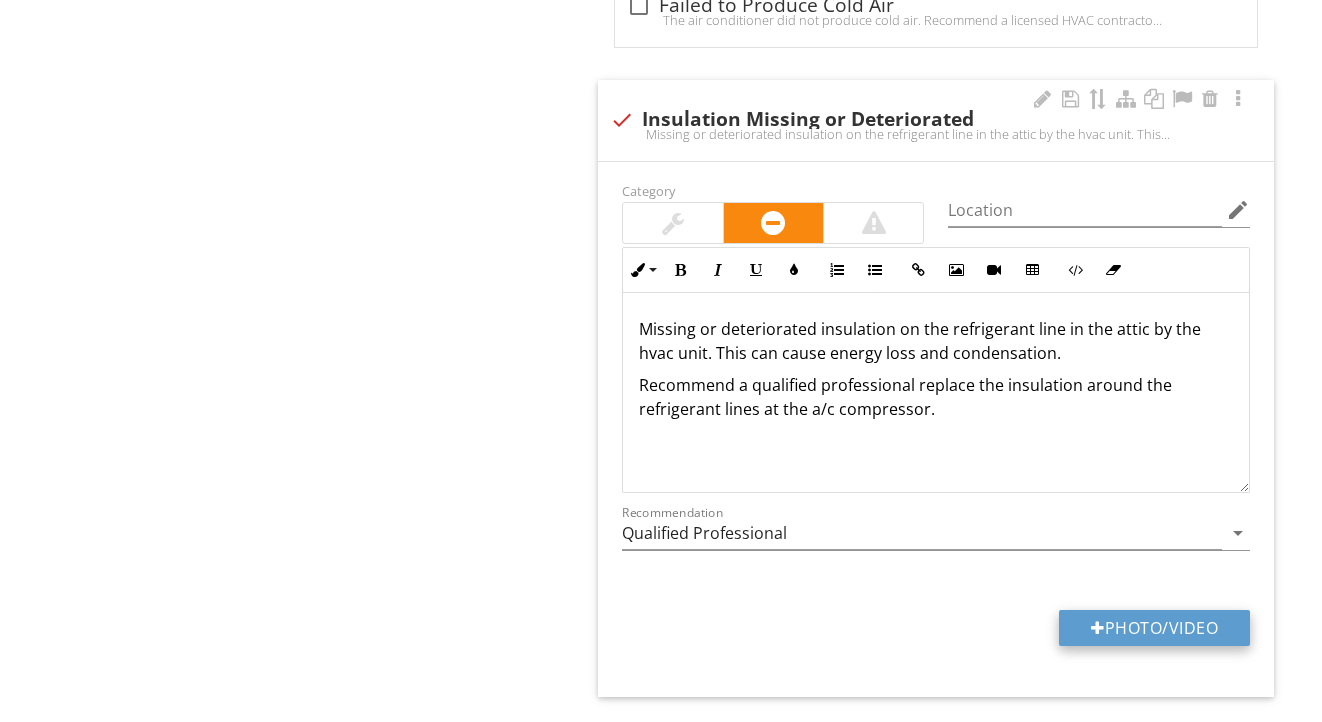 click at bounding box center [1098, 628] 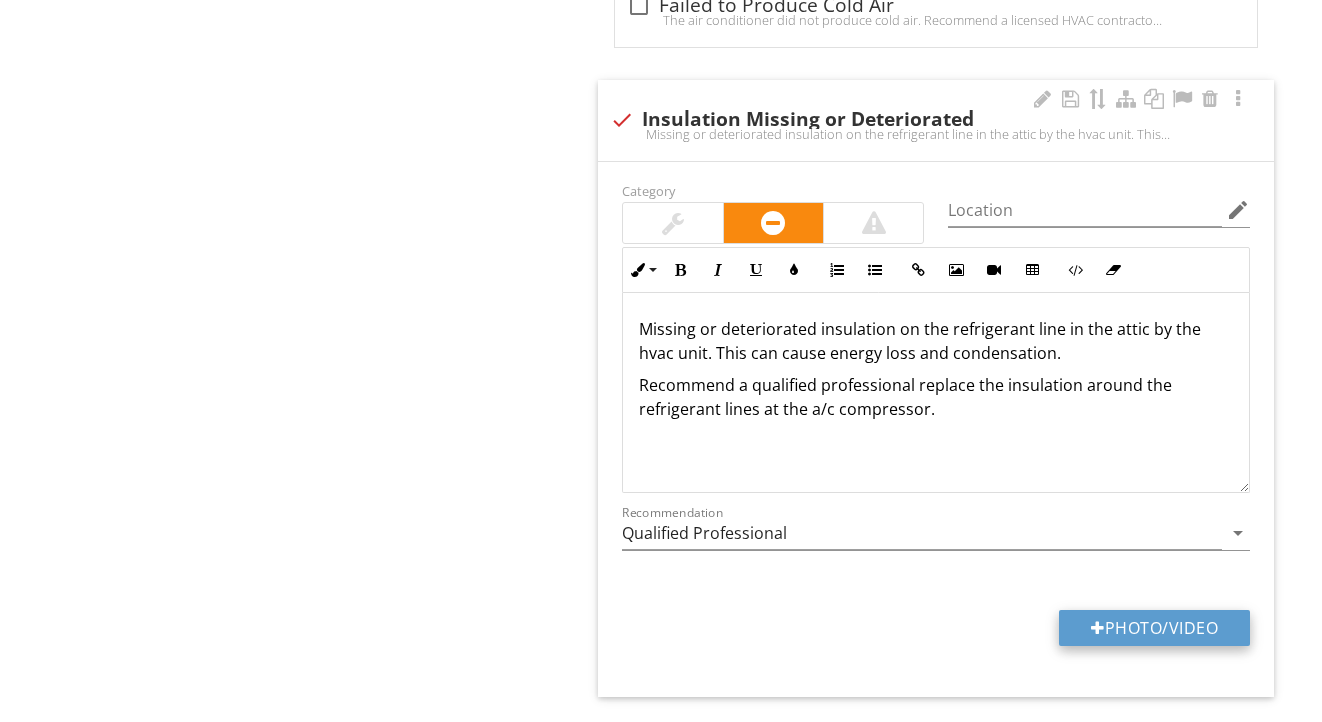 type on "C:\fakepath\IMG_0707.jpeg" 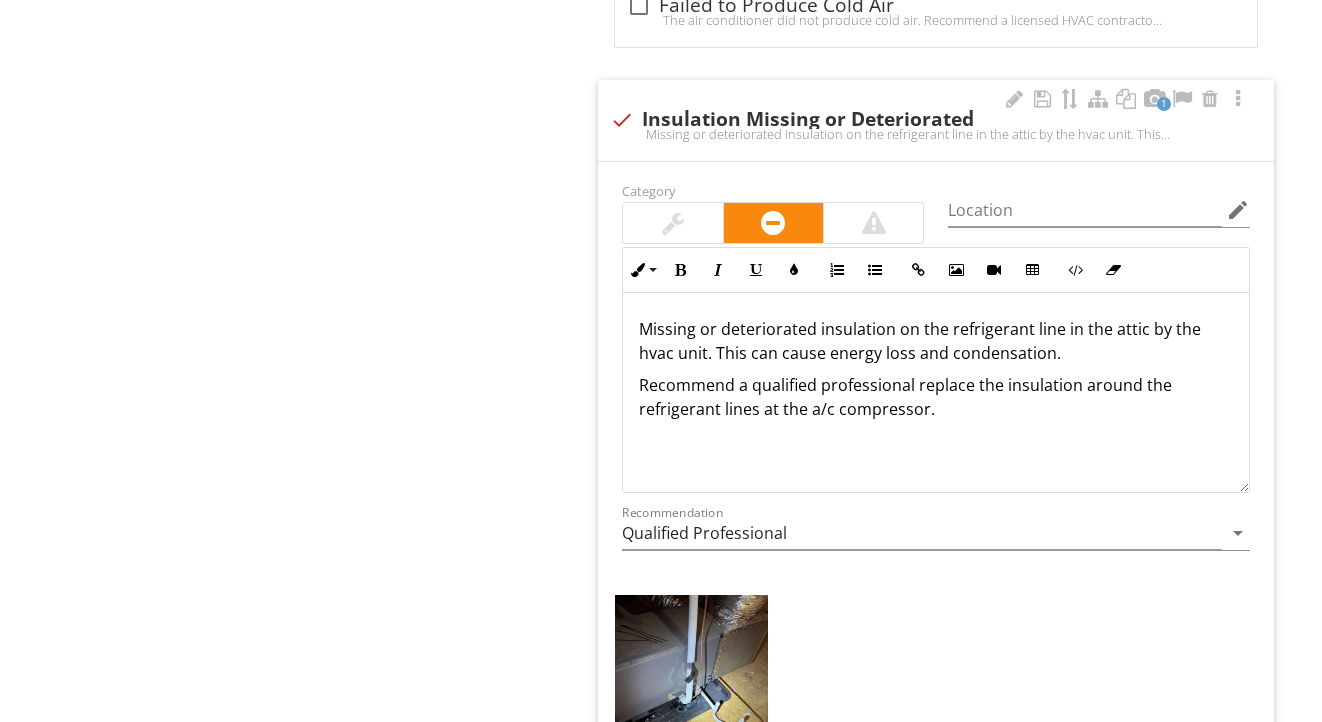 drag, startPoint x: 942, startPoint y: 393, endPoint x: 933, endPoint y: 379, distance: 16.643316 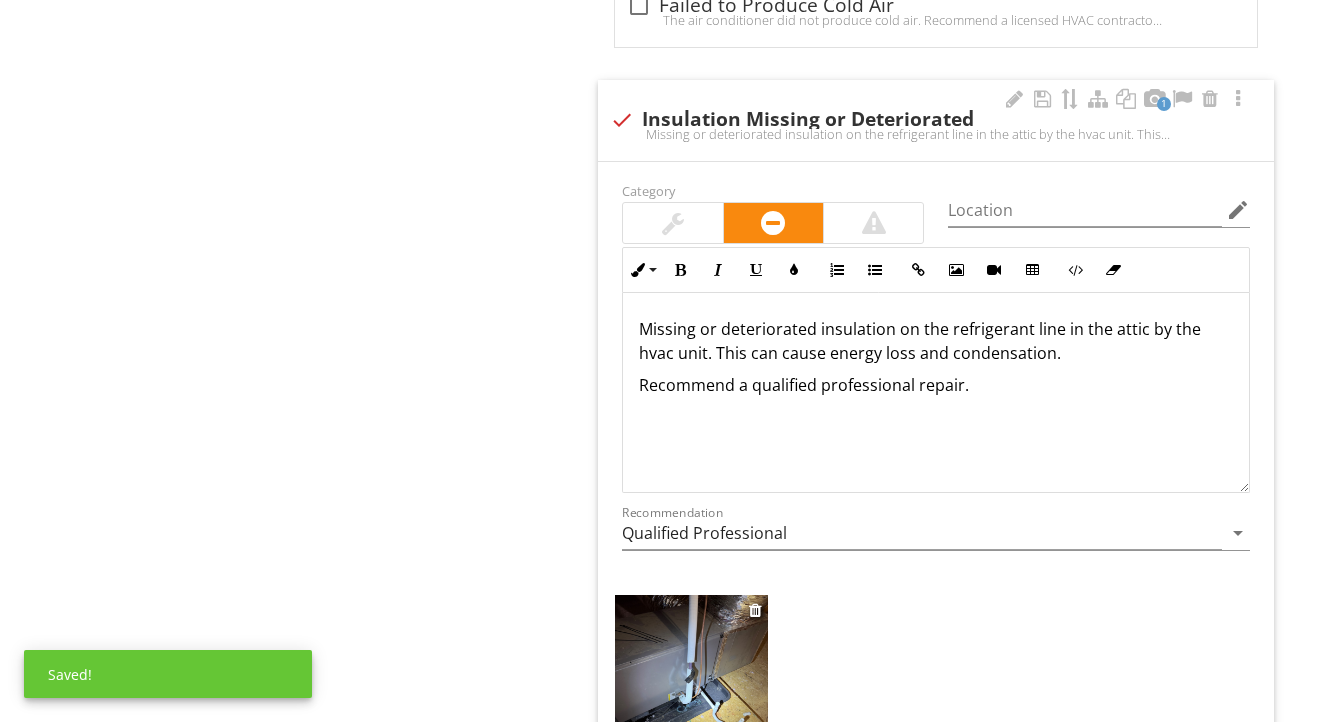 click at bounding box center (691, 697) 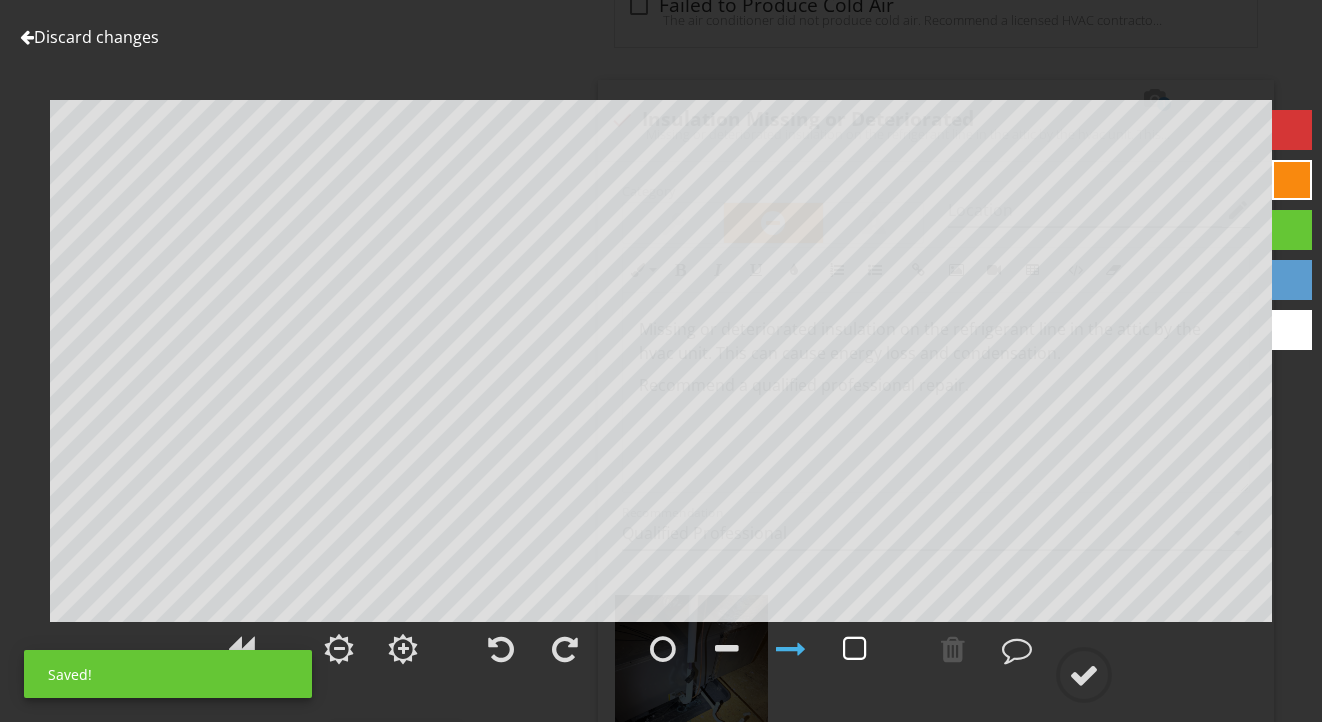 click at bounding box center [855, 649] 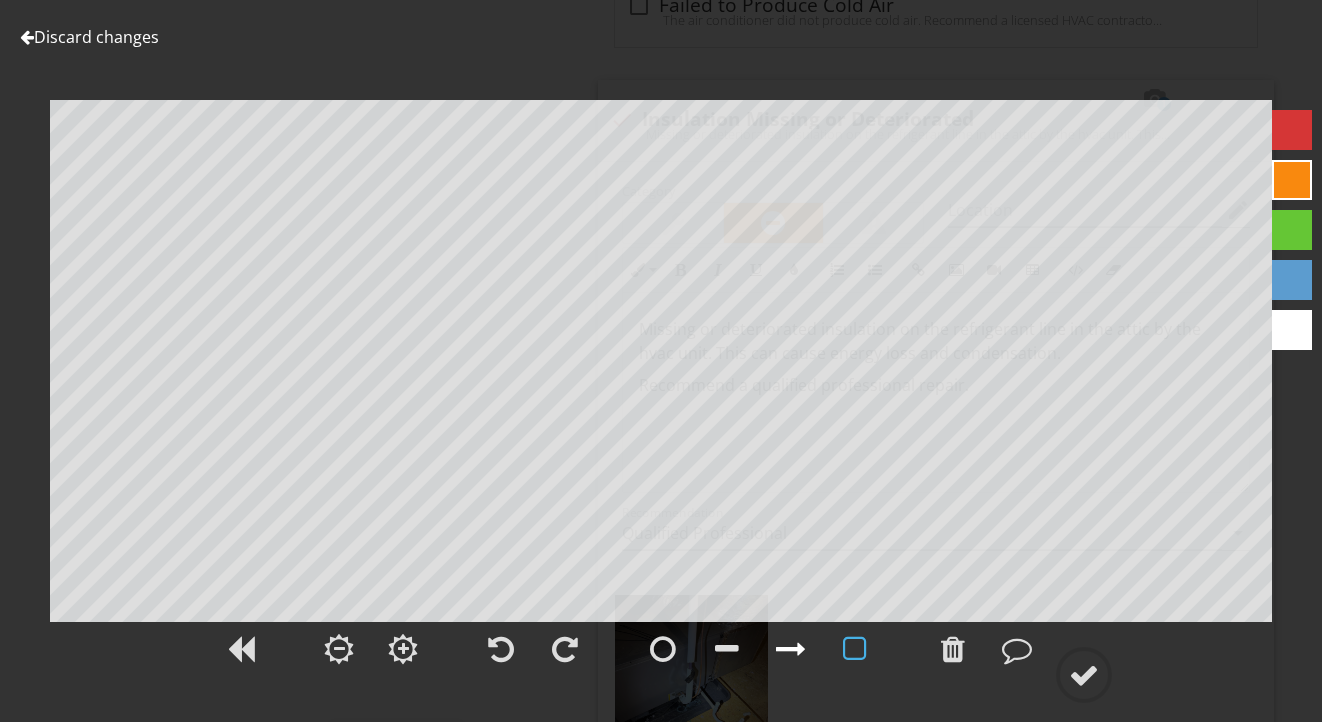 click at bounding box center (791, 649) 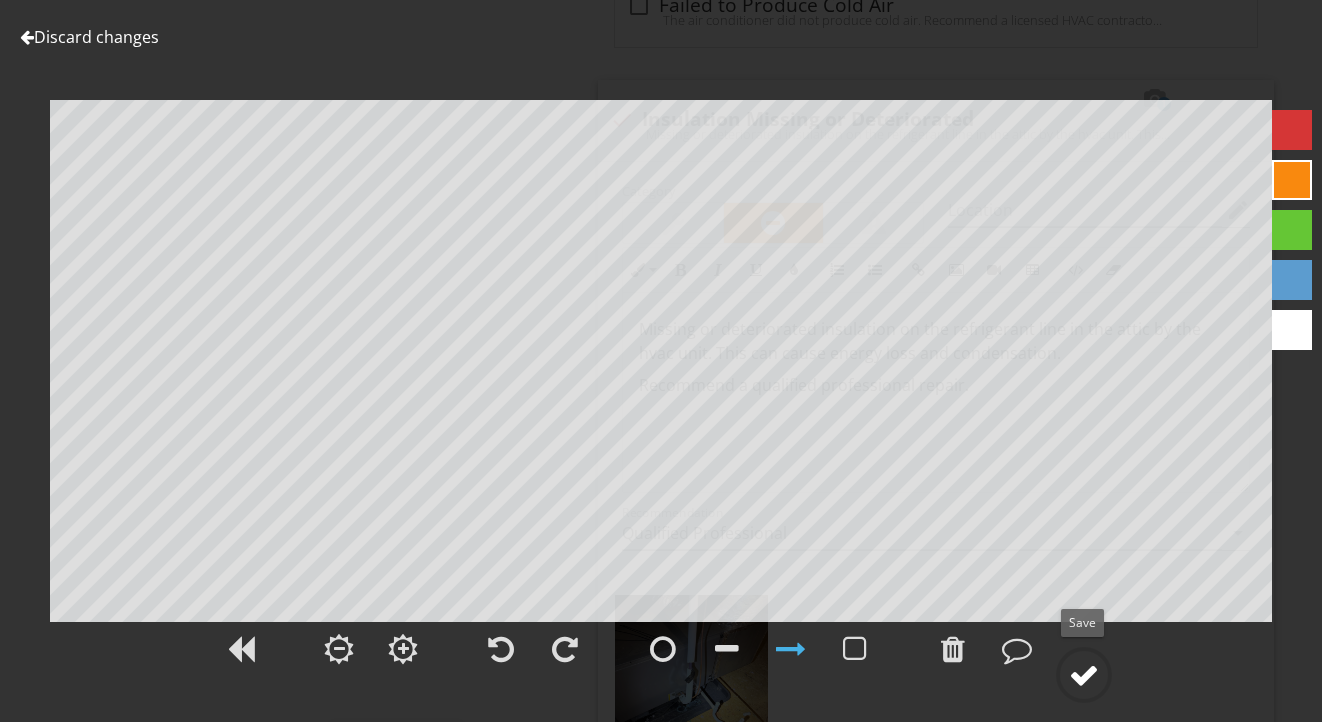 click 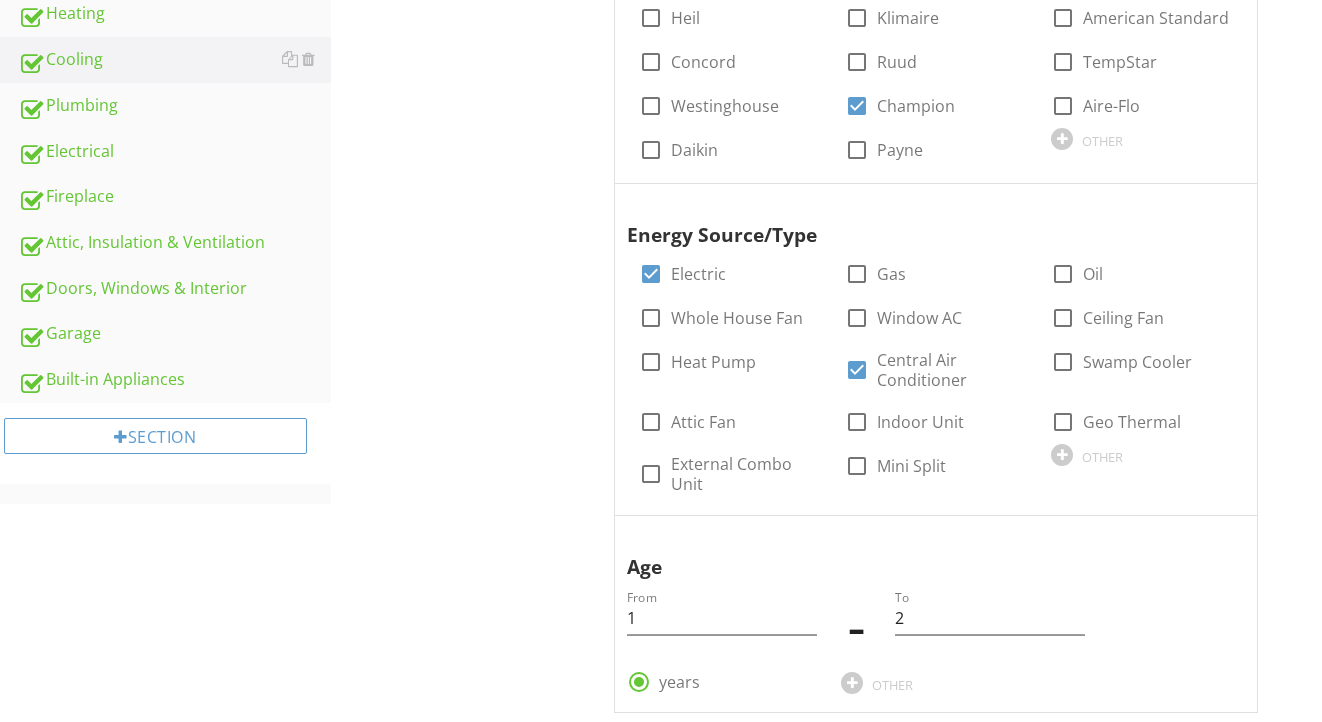 scroll, scrollTop: 716, scrollLeft: 0, axis: vertical 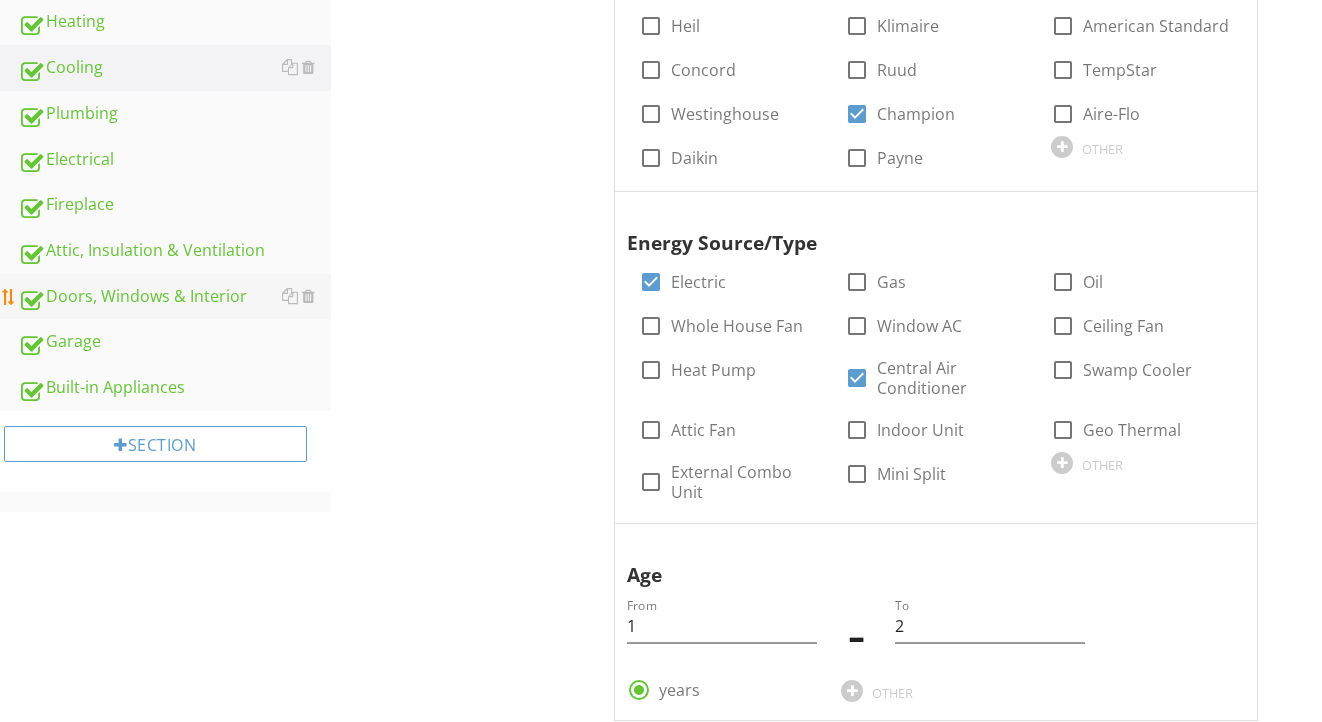 click on "Doors, Windows & Interior" at bounding box center (174, 297) 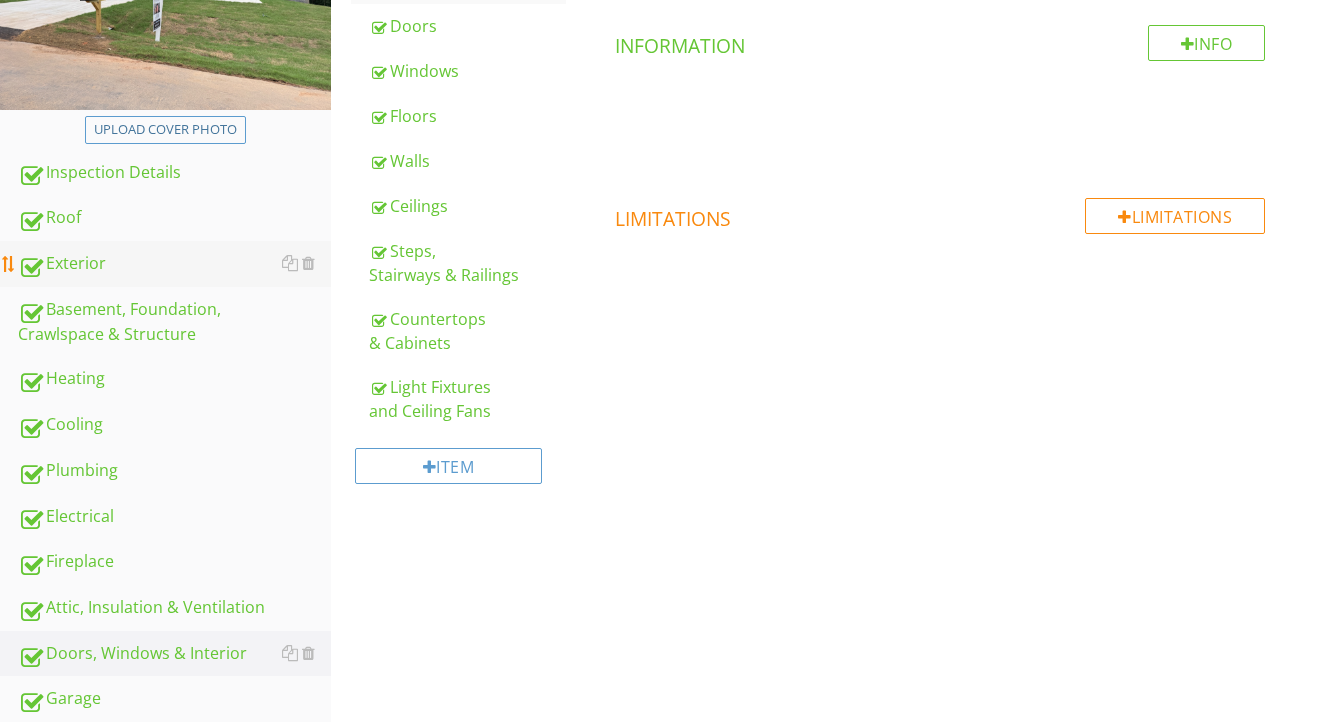 scroll, scrollTop: 358, scrollLeft: 0, axis: vertical 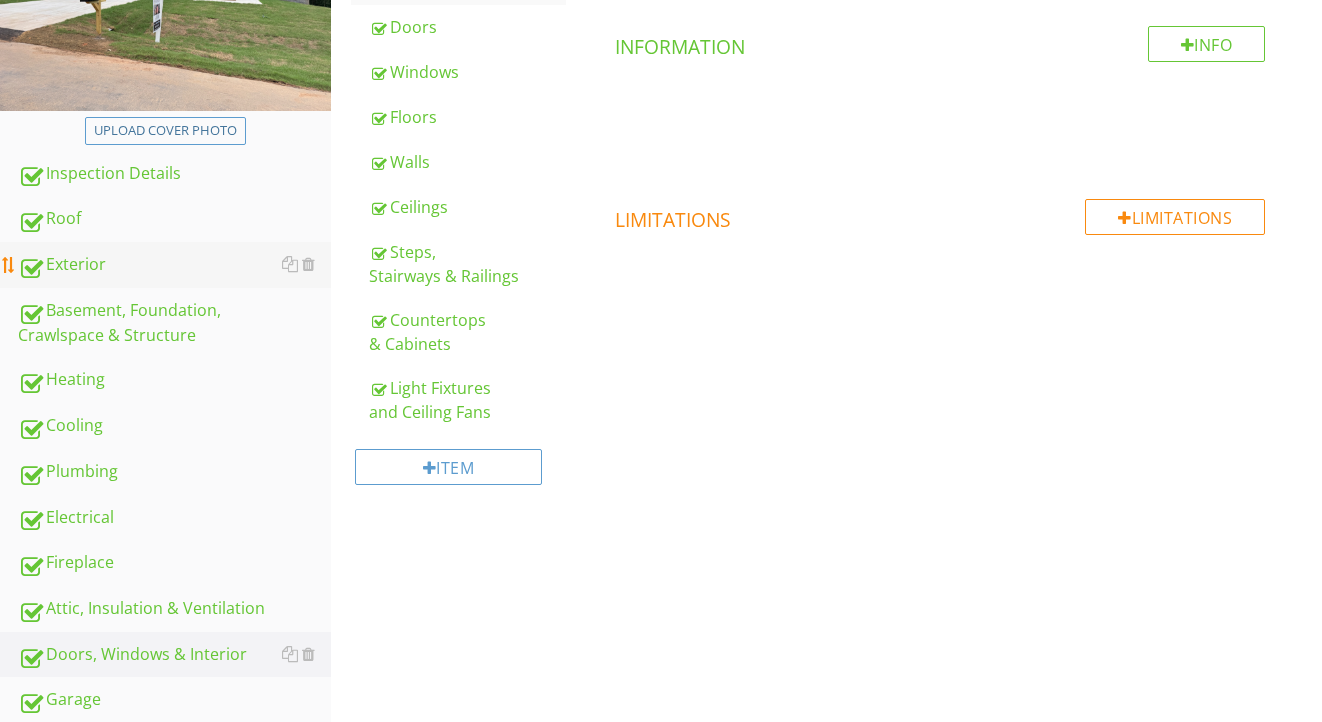 click on "Exterior" at bounding box center (174, 265) 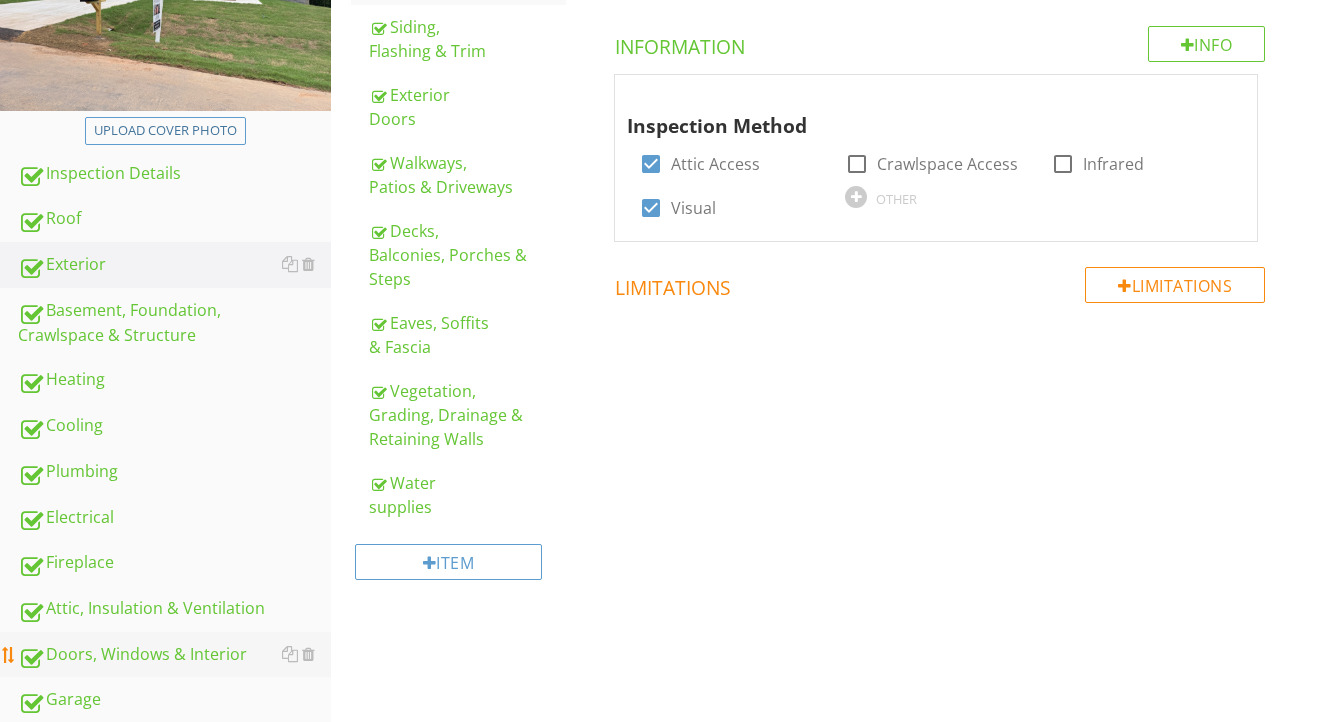 click on "Doors, Windows & Interior" at bounding box center [174, 655] 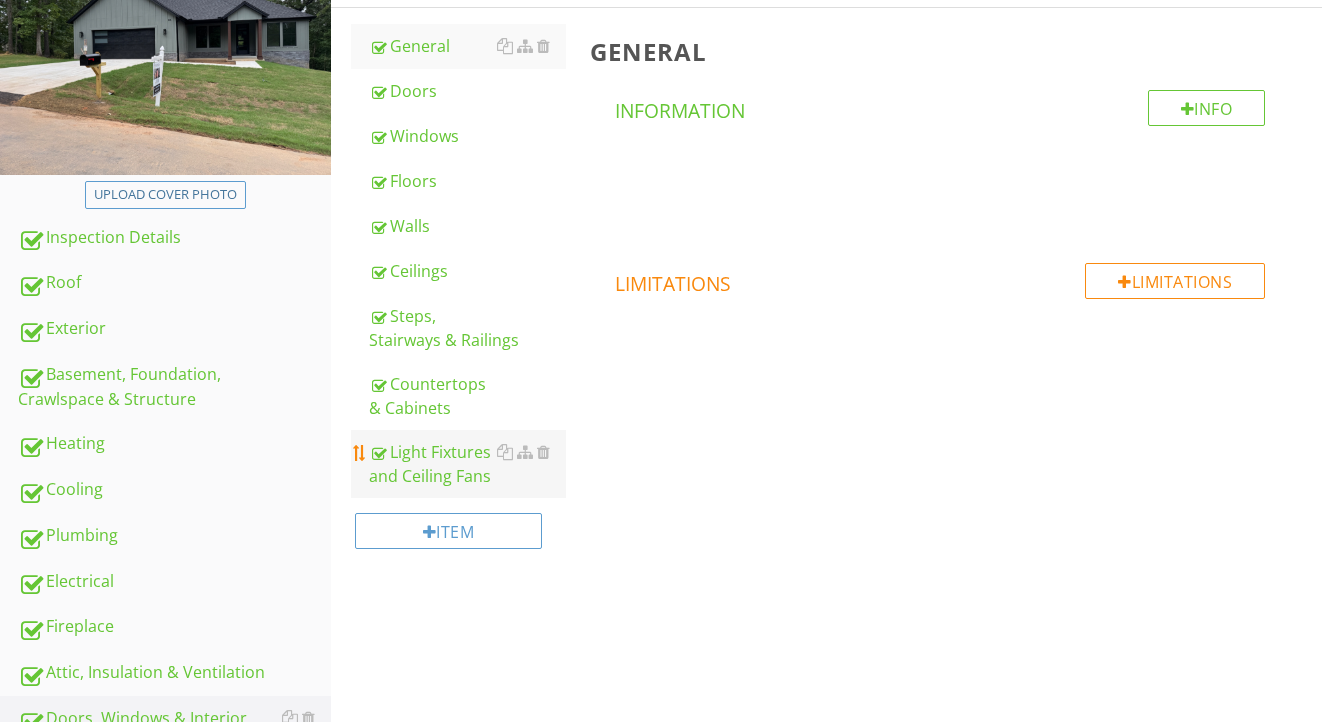 scroll, scrollTop: 278, scrollLeft: 0, axis: vertical 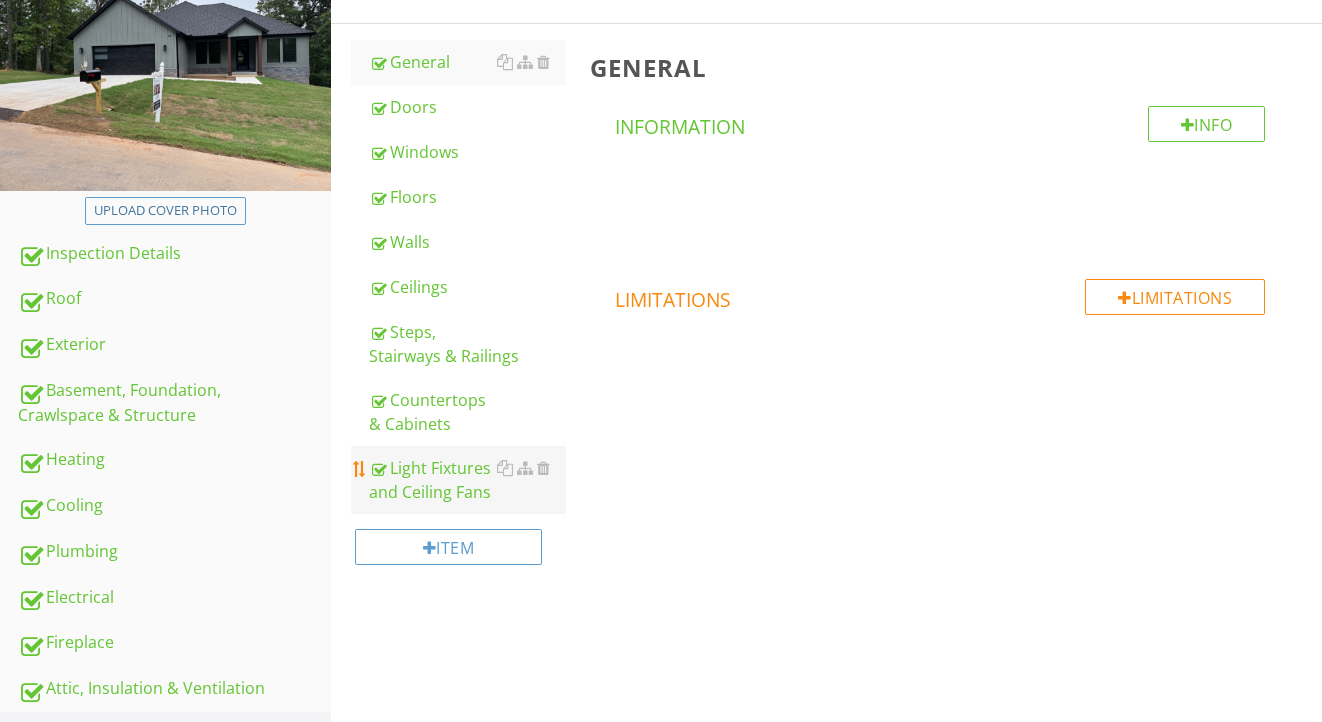 click on "Light Fixtures and Ceiling Fans" at bounding box center [468, 480] 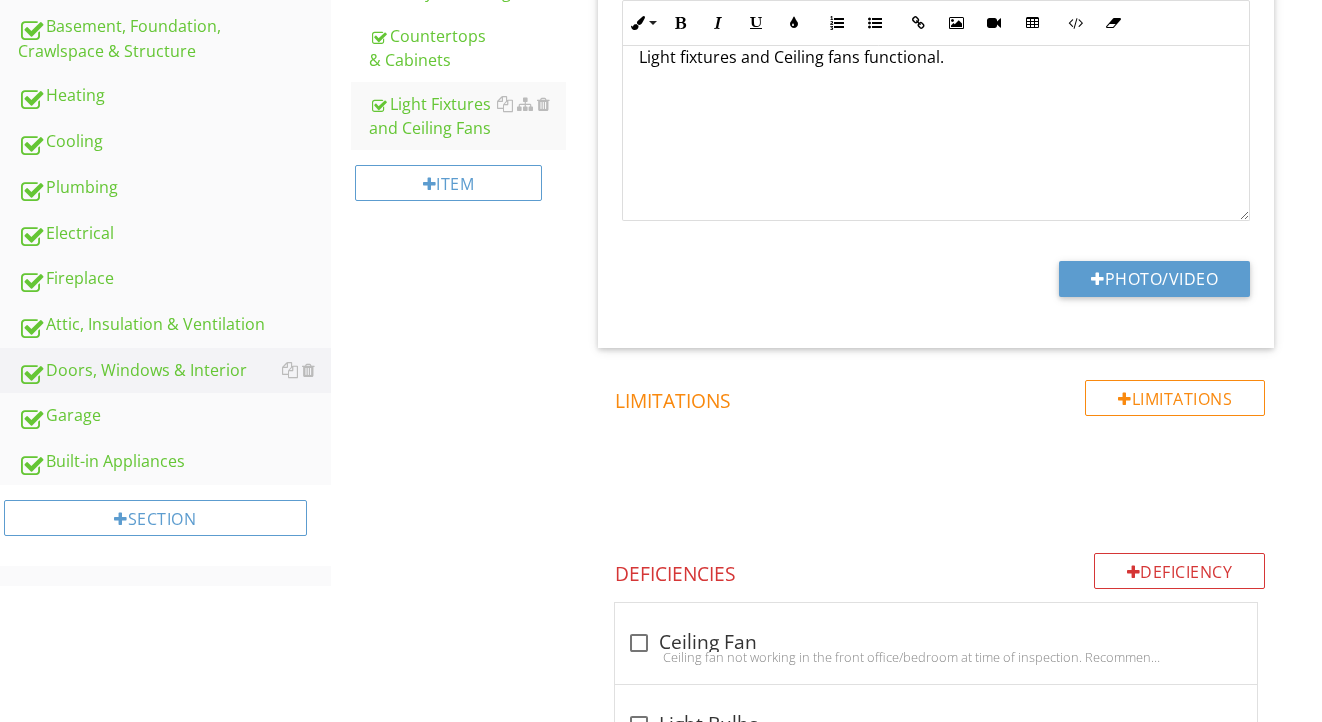 scroll, scrollTop: 655, scrollLeft: 0, axis: vertical 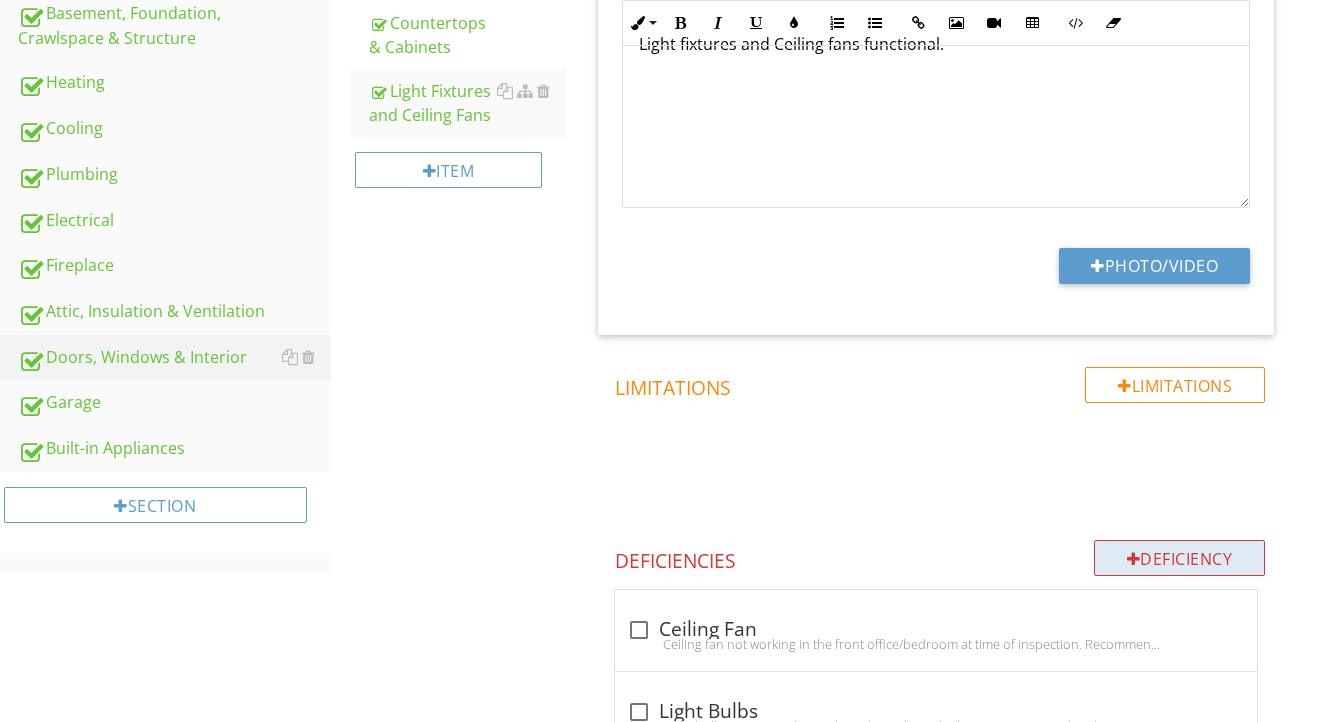 click on "Deficiency" at bounding box center (1180, 558) 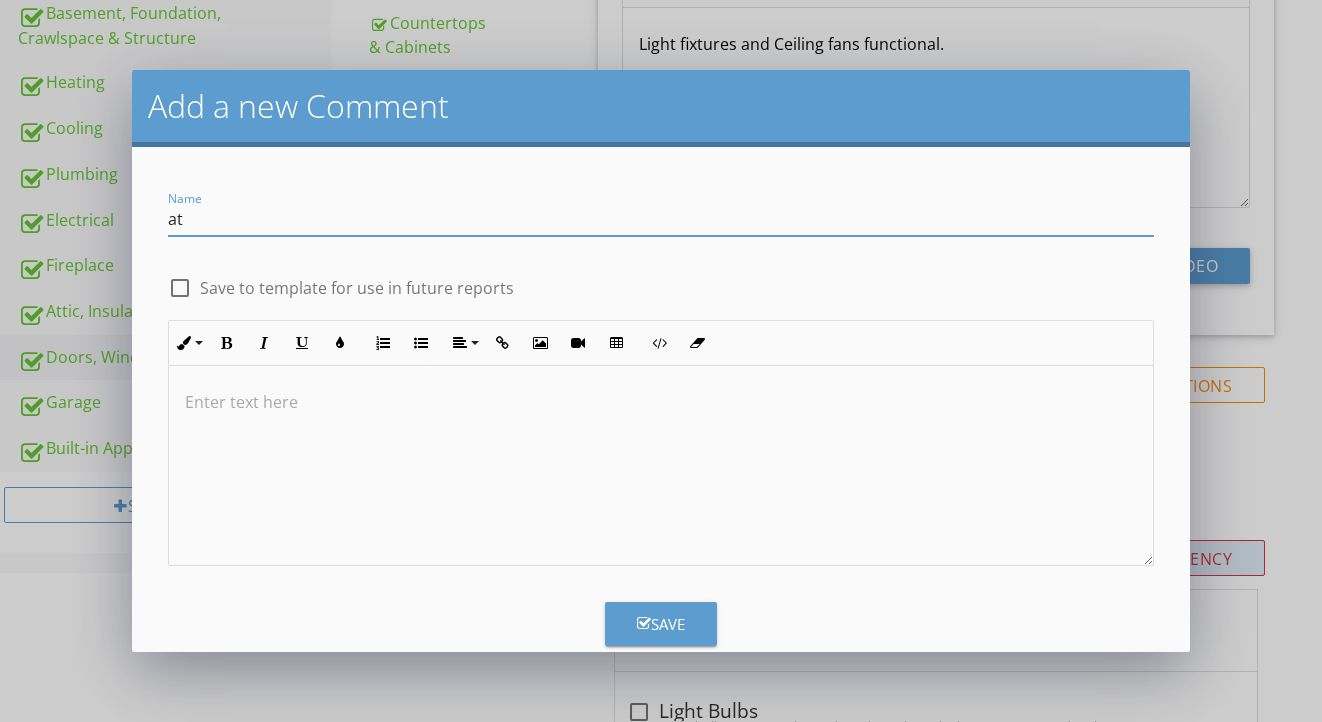 type on "a" 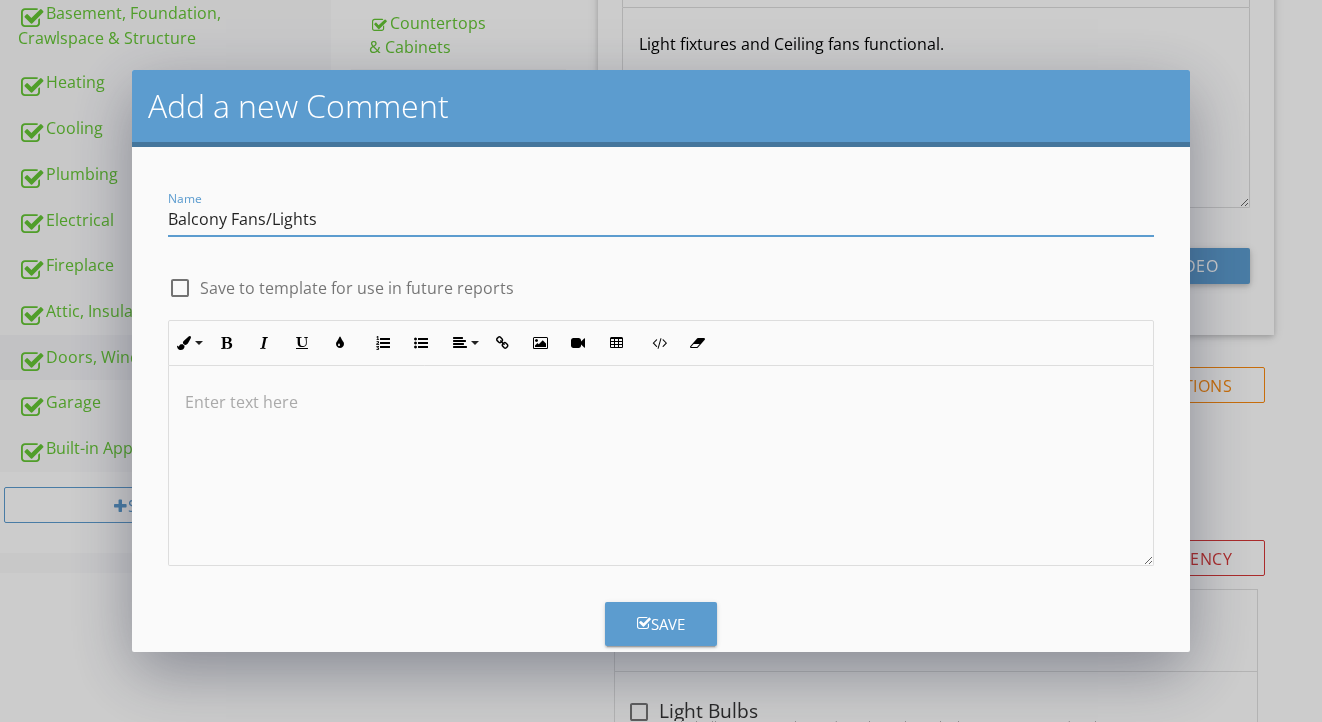 type on "Balcony Fans/Lights" 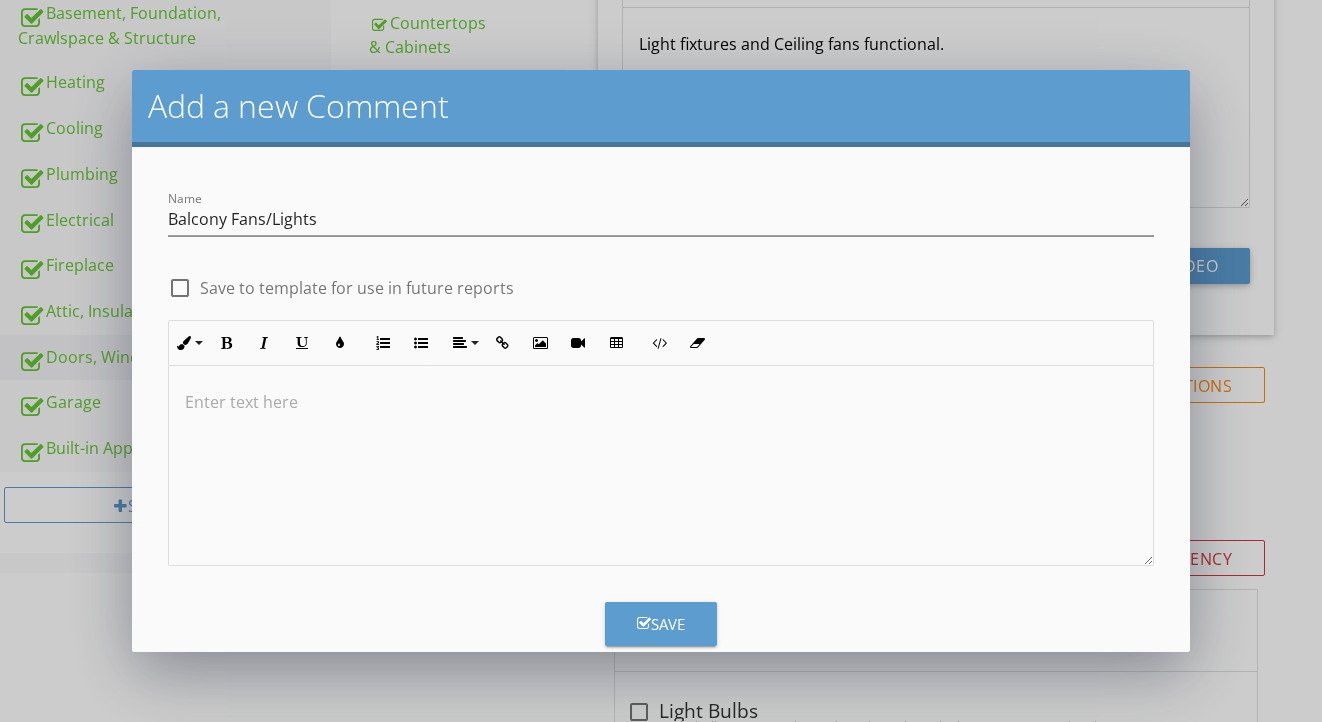click at bounding box center [661, 466] 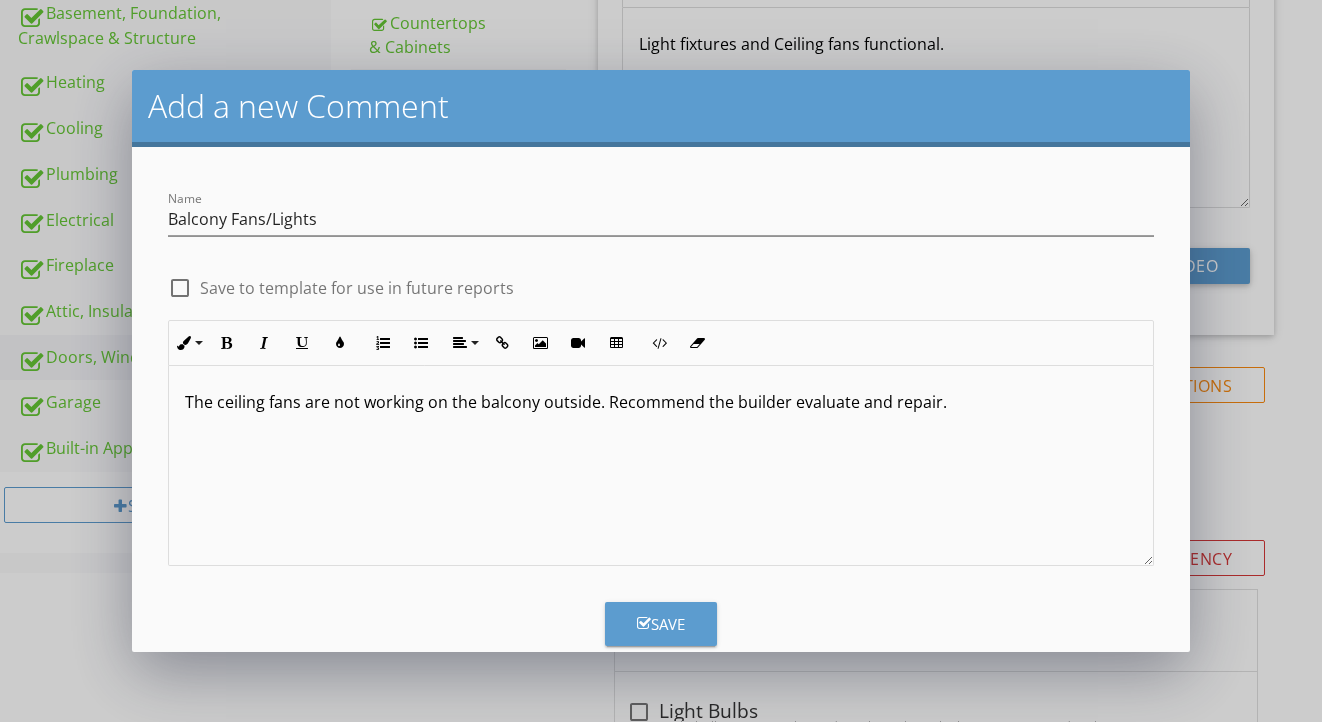 click on "Save" at bounding box center (661, 624) 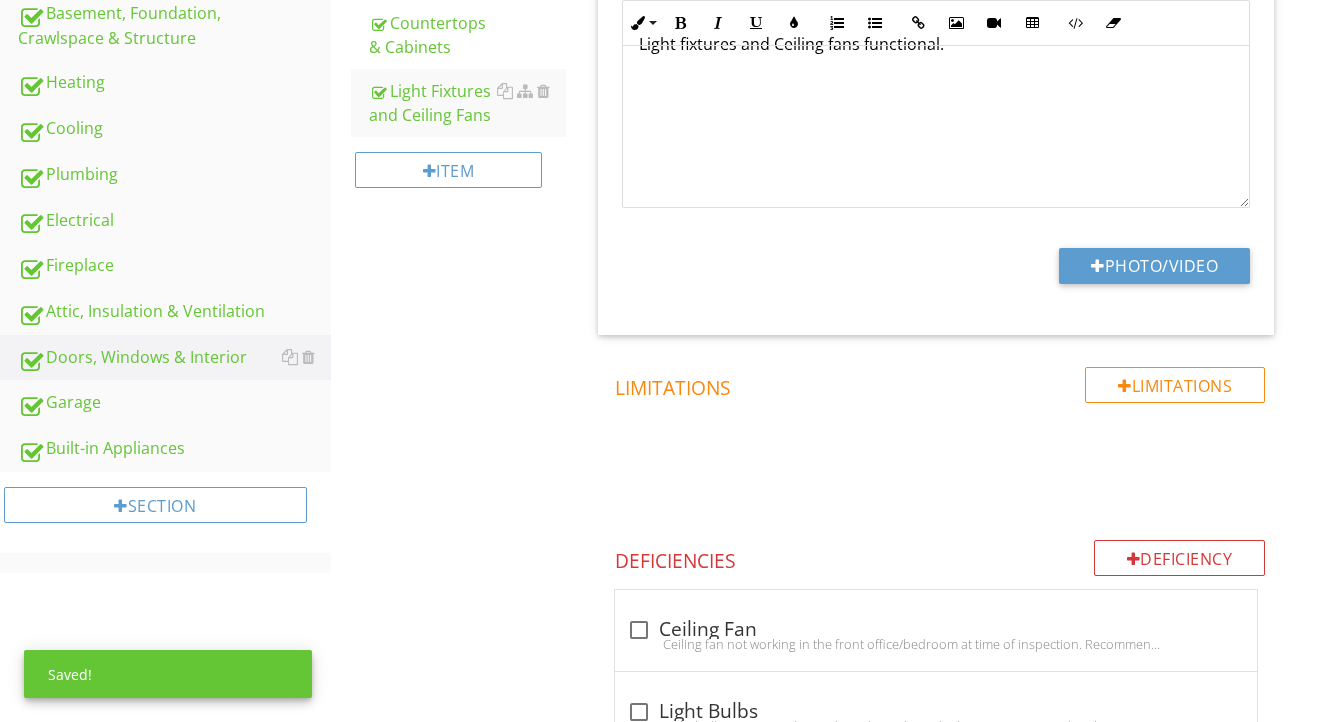 scroll, scrollTop: 1259, scrollLeft: 0, axis: vertical 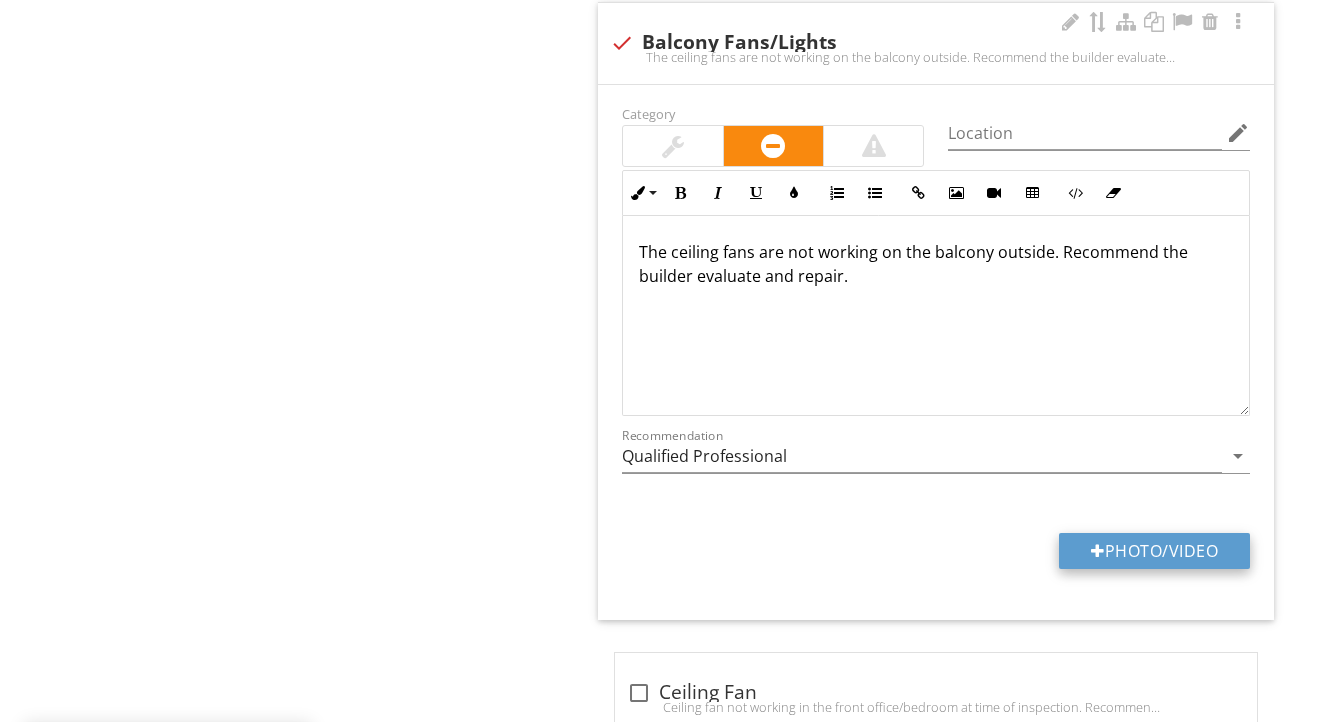 click on "Photo/Video" at bounding box center [1154, 551] 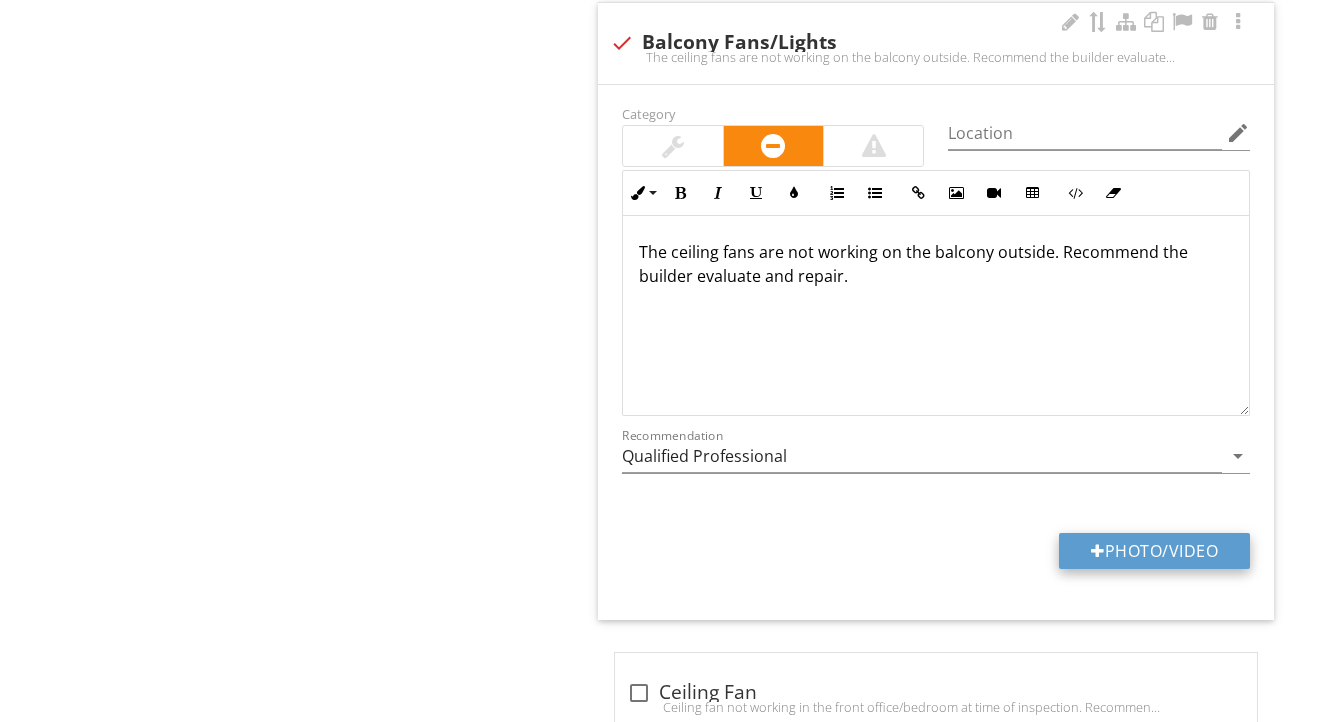 type on "C:\fakepath\IMG_0725.jpeg" 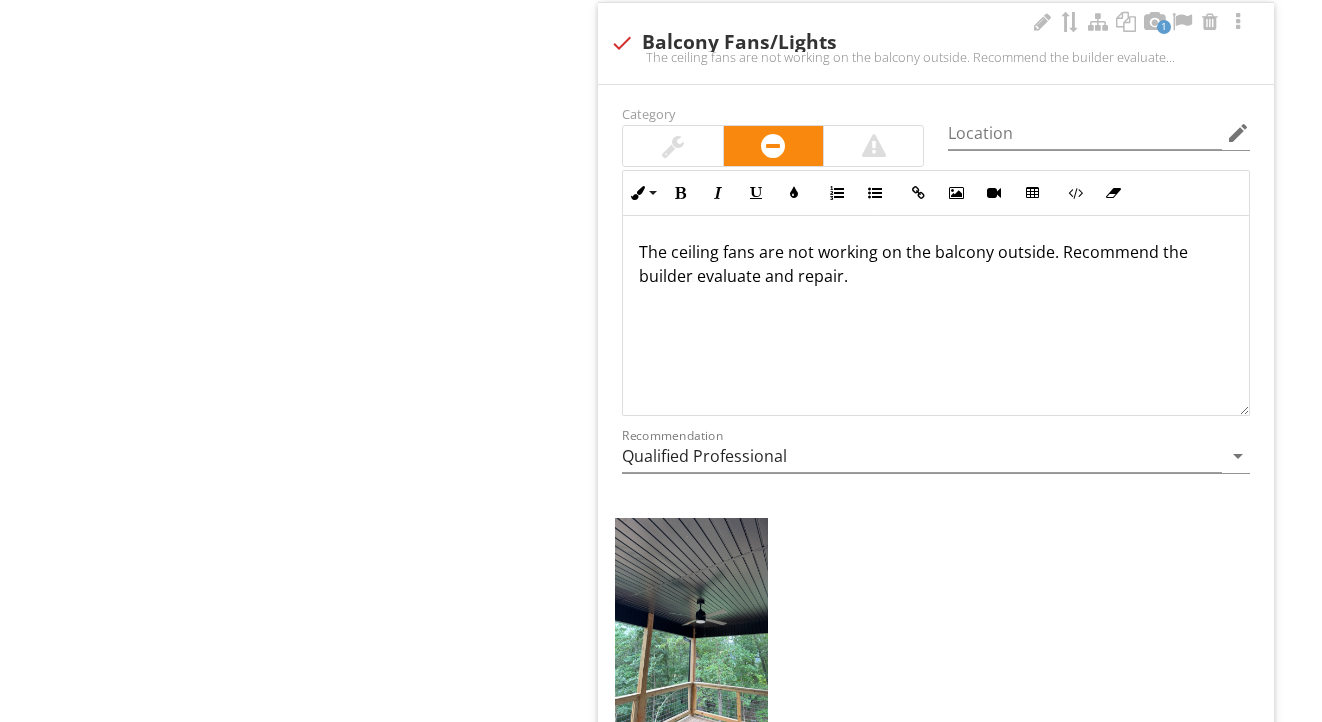 click at bounding box center (691, 620) 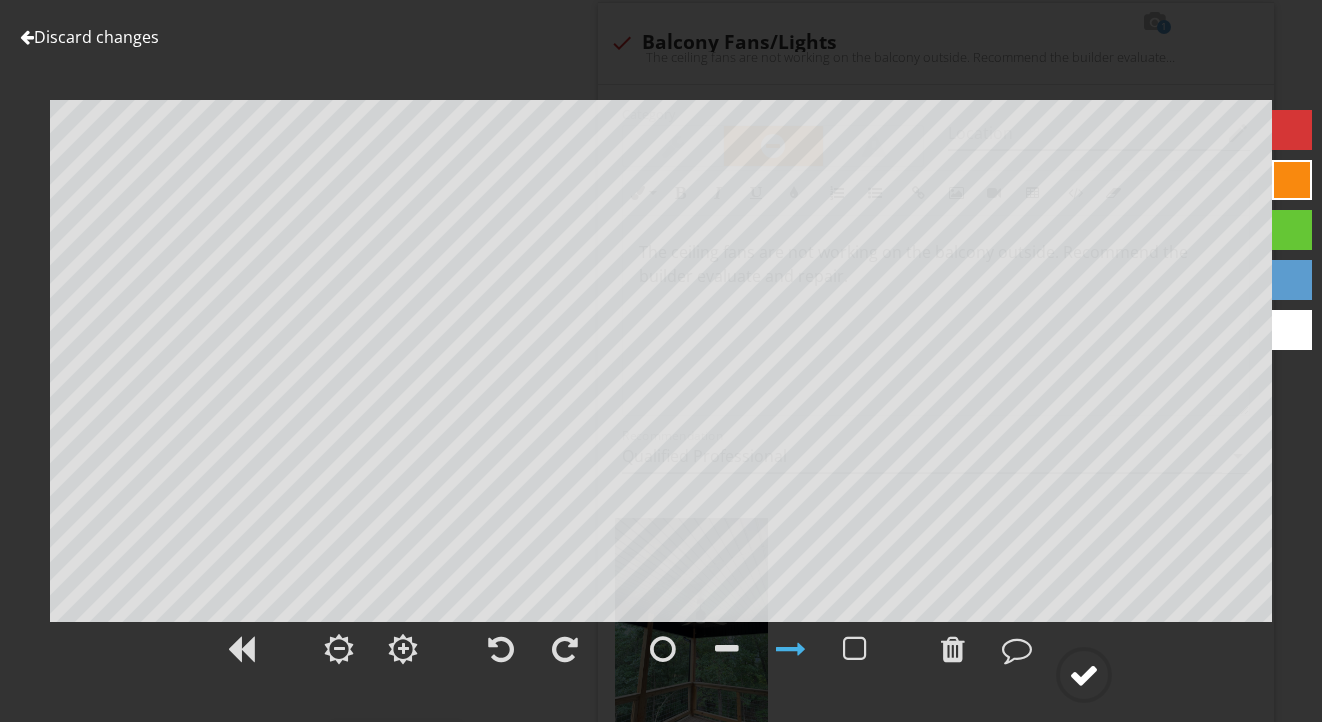 click at bounding box center (1084, 675) 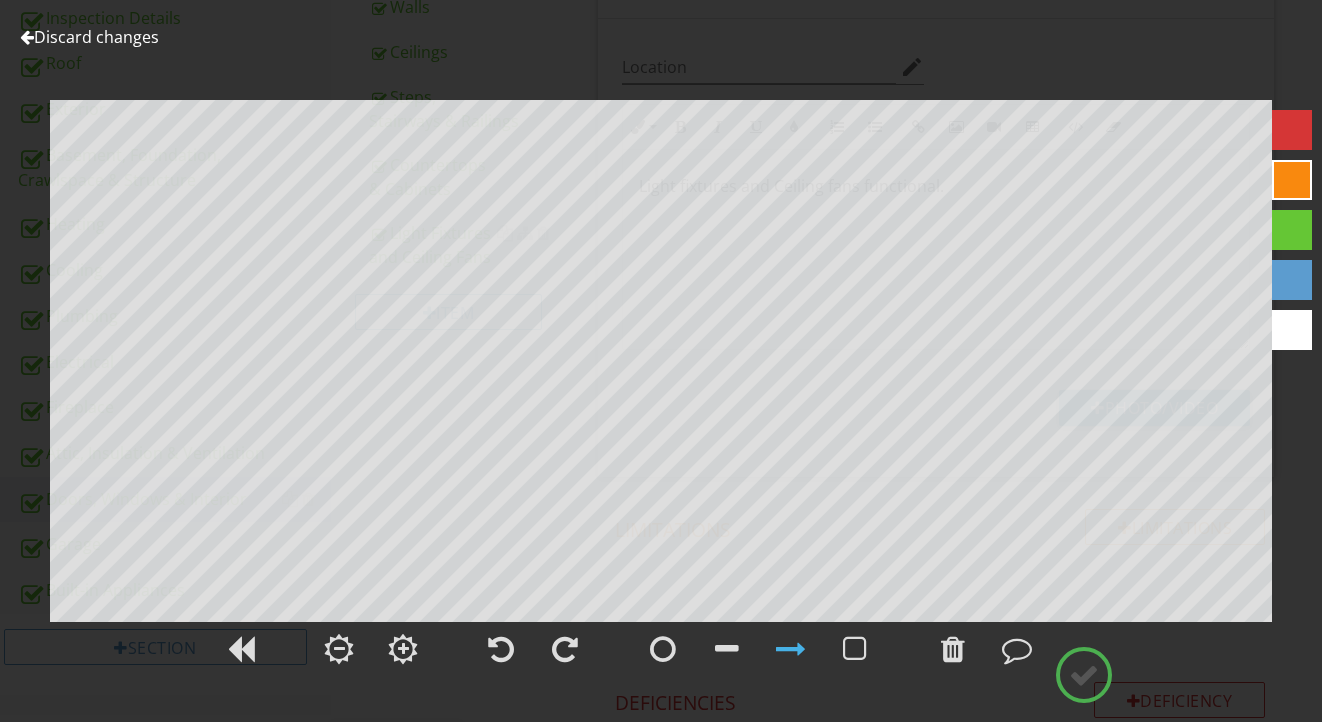 scroll, scrollTop: 508, scrollLeft: 0, axis: vertical 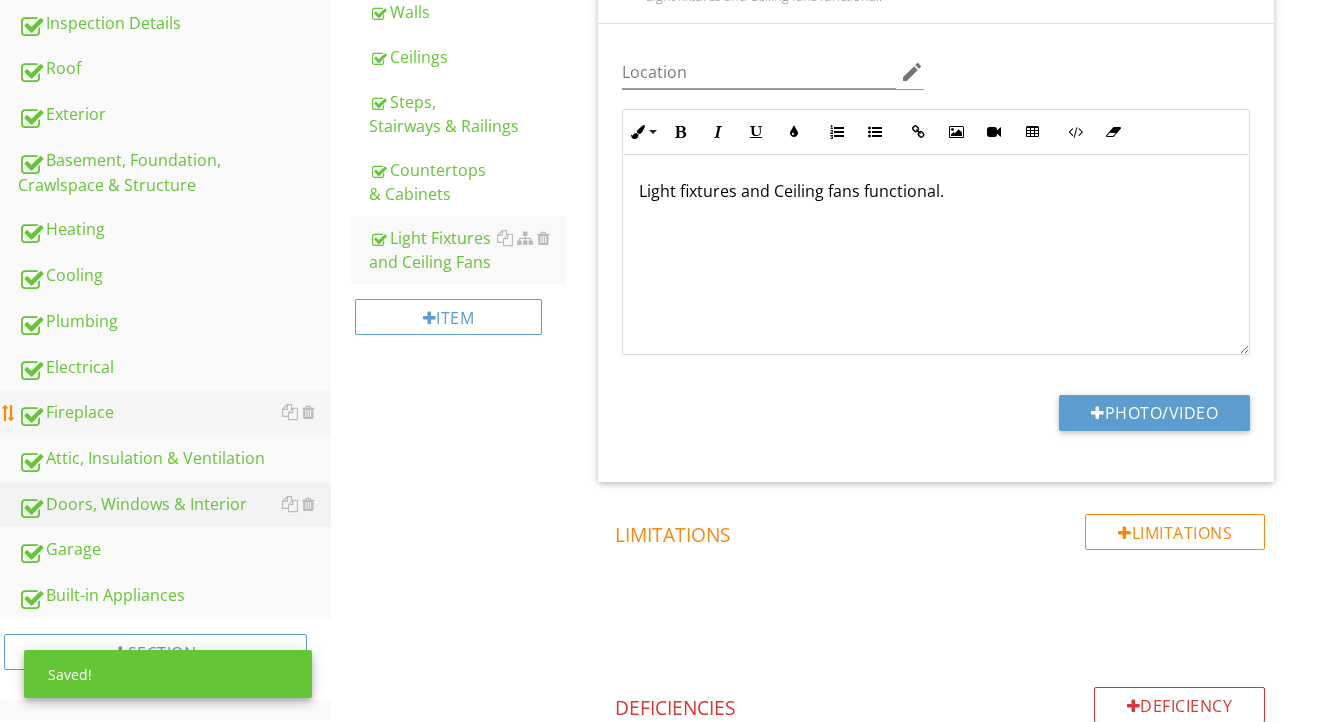click on "Fireplace" at bounding box center (174, 413) 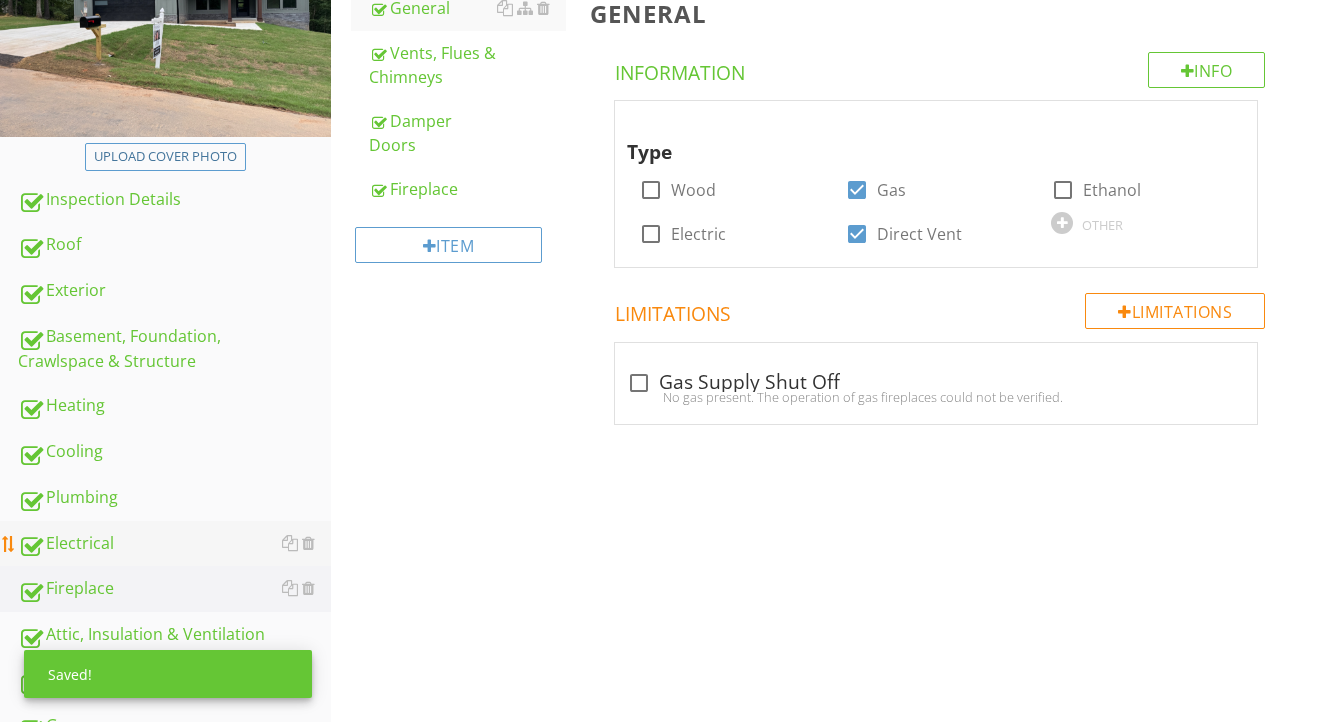 scroll, scrollTop: 283, scrollLeft: 0, axis: vertical 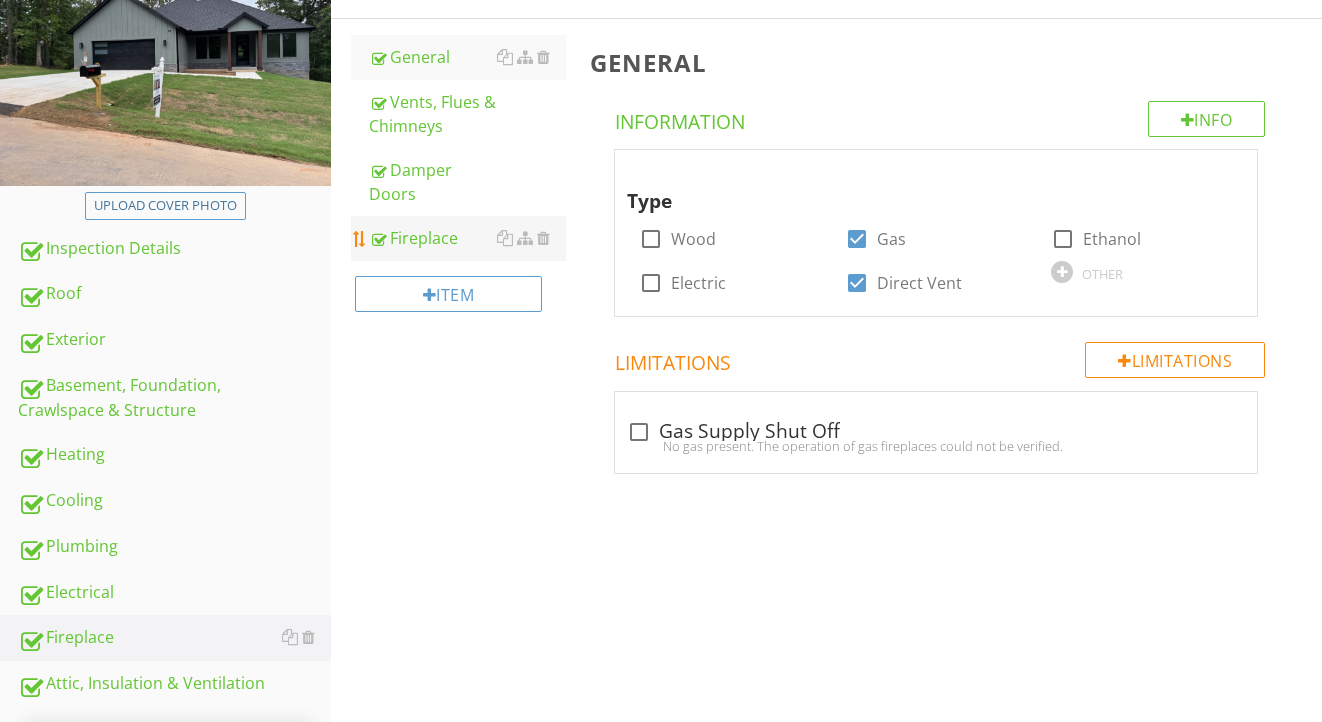 click on "Fireplace" at bounding box center [468, 238] 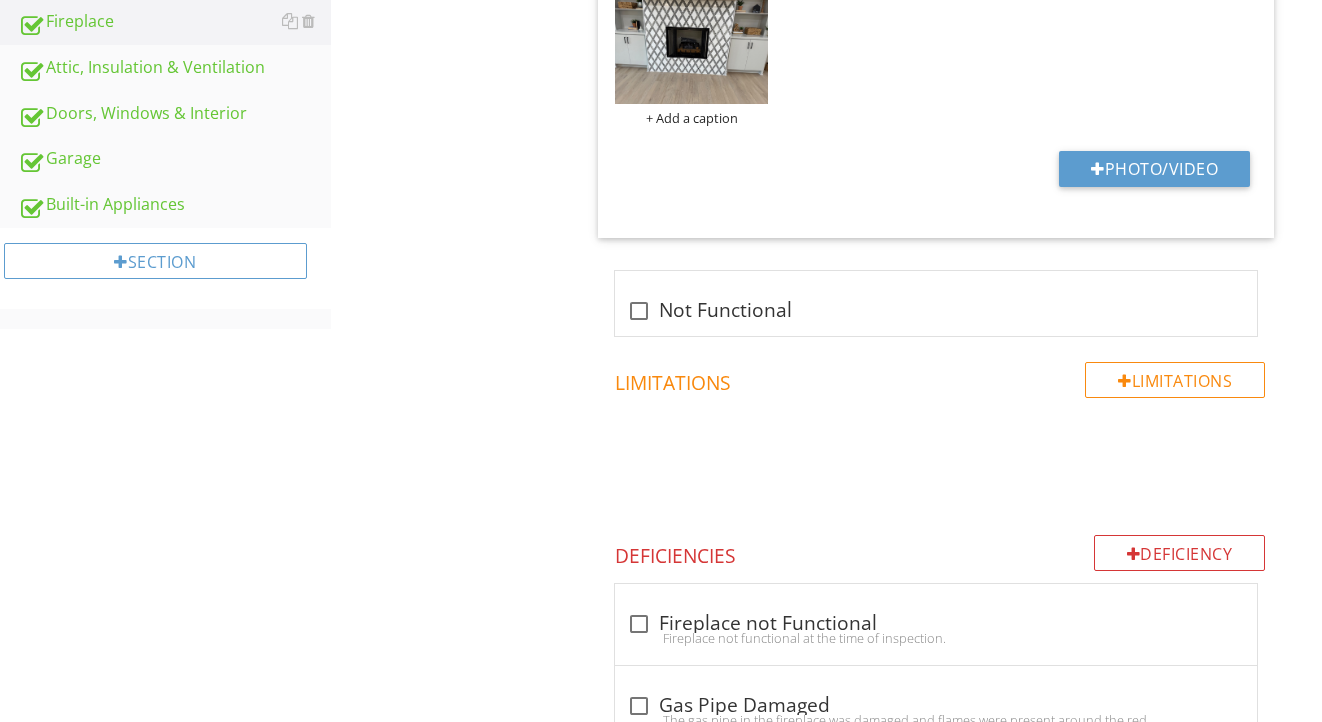 scroll, scrollTop: 980, scrollLeft: 0, axis: vertical 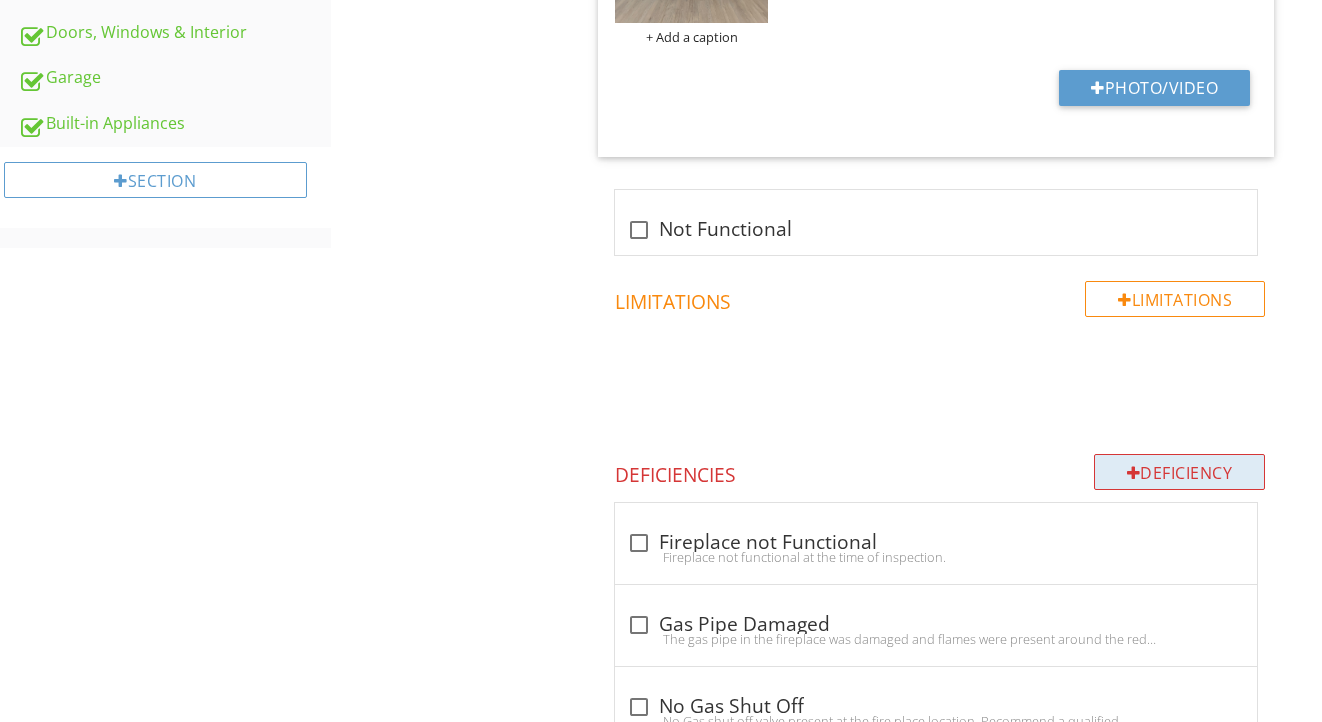 click on "Deficiency" at bounding box center (1180, 472) 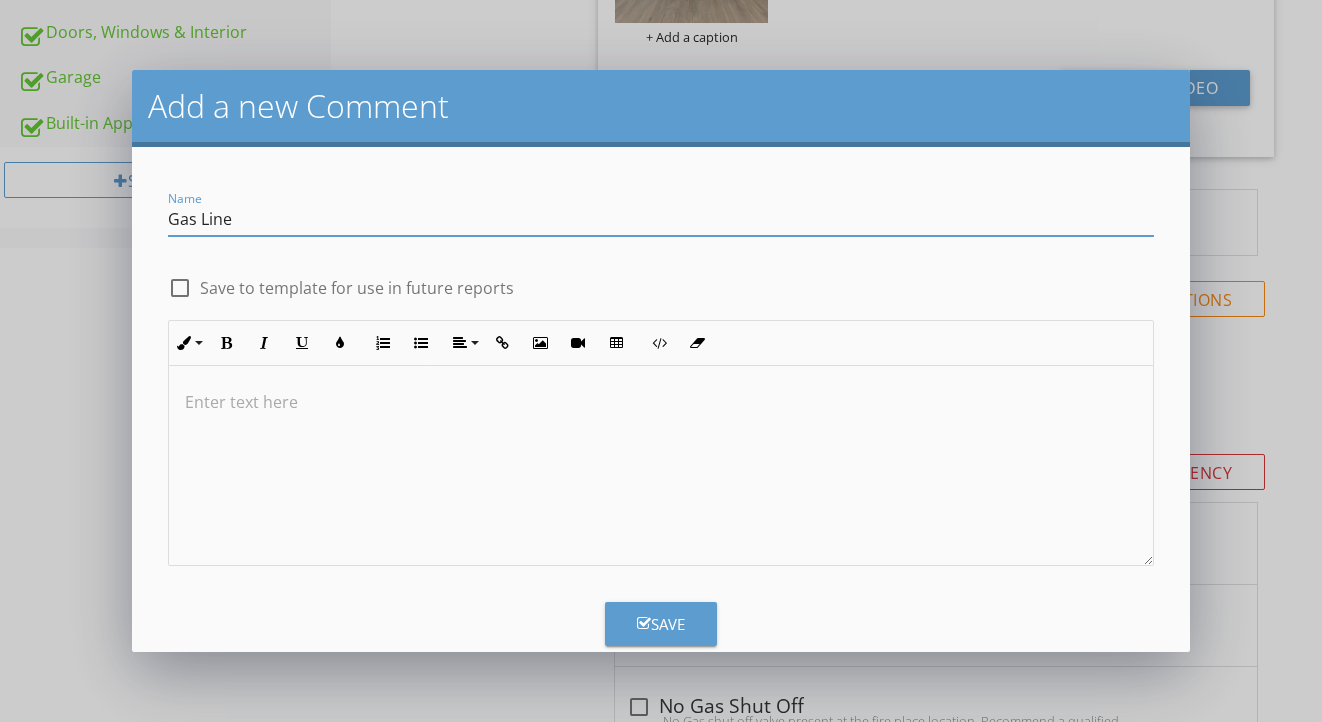 type on "Gas Line" 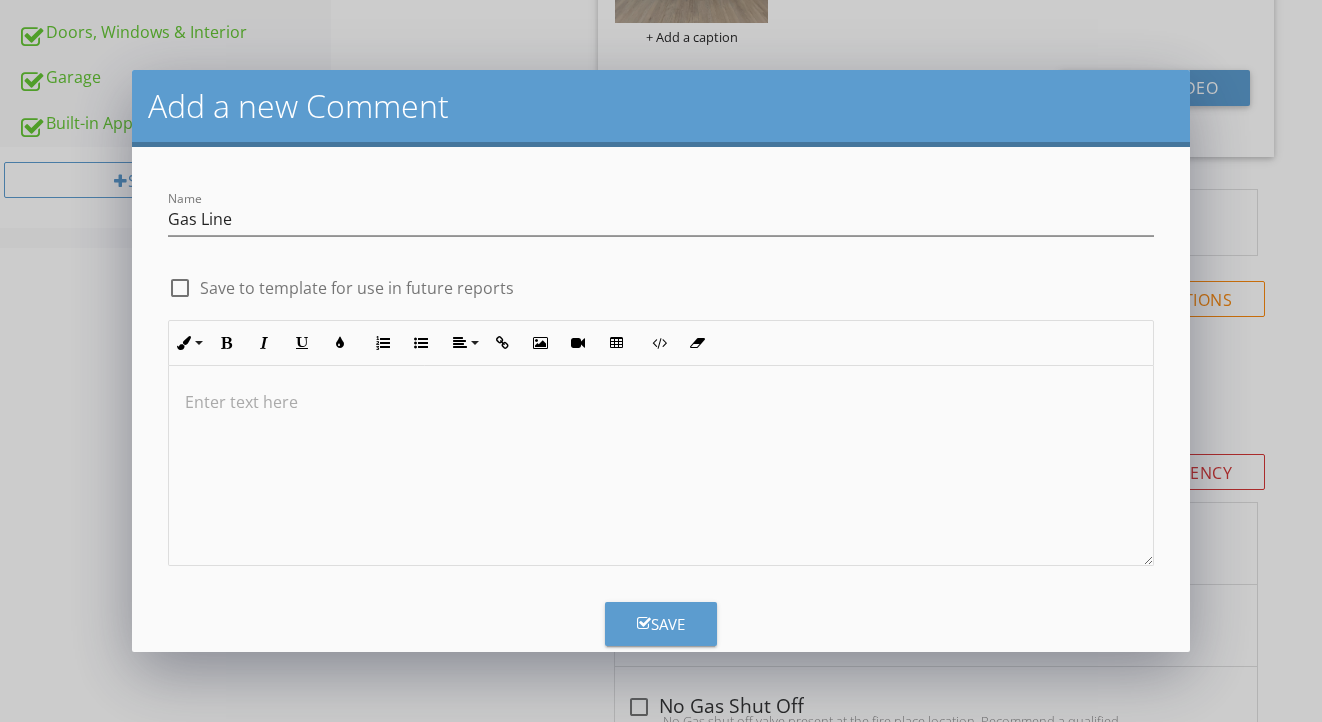 type 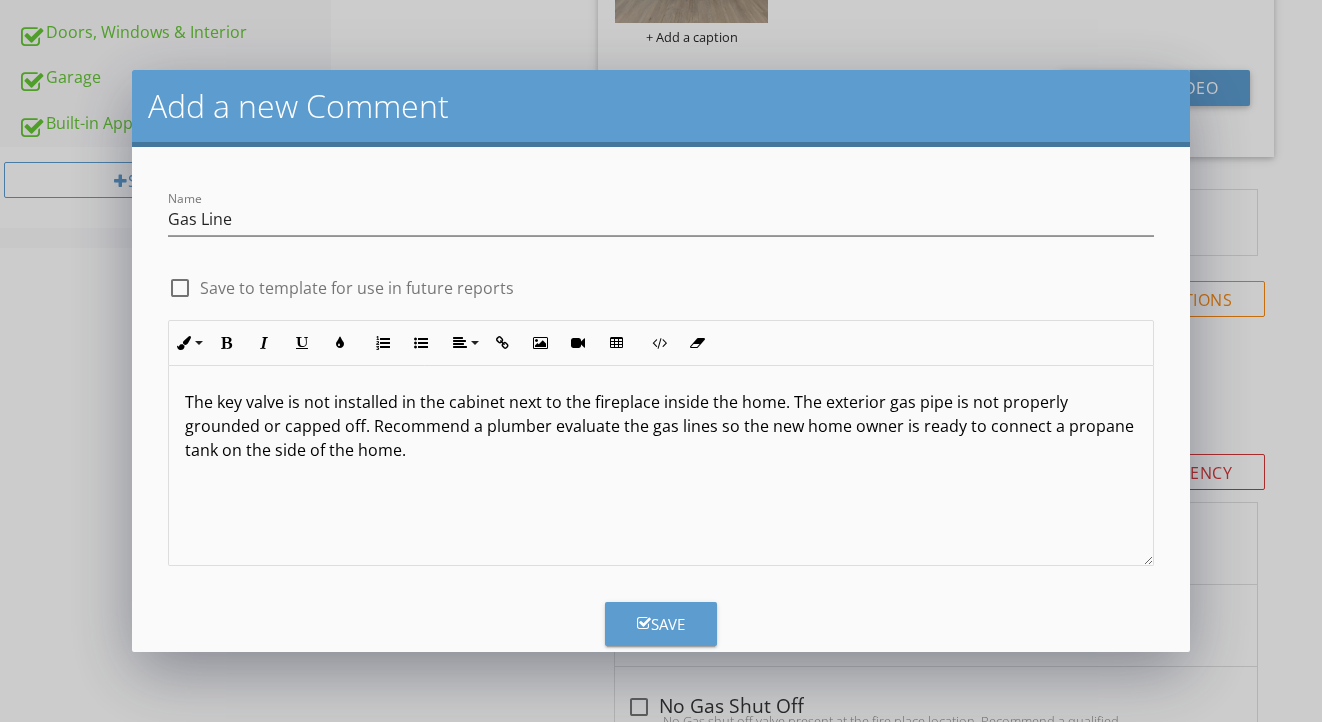 click on "Save" at bounding box center (661, 624) 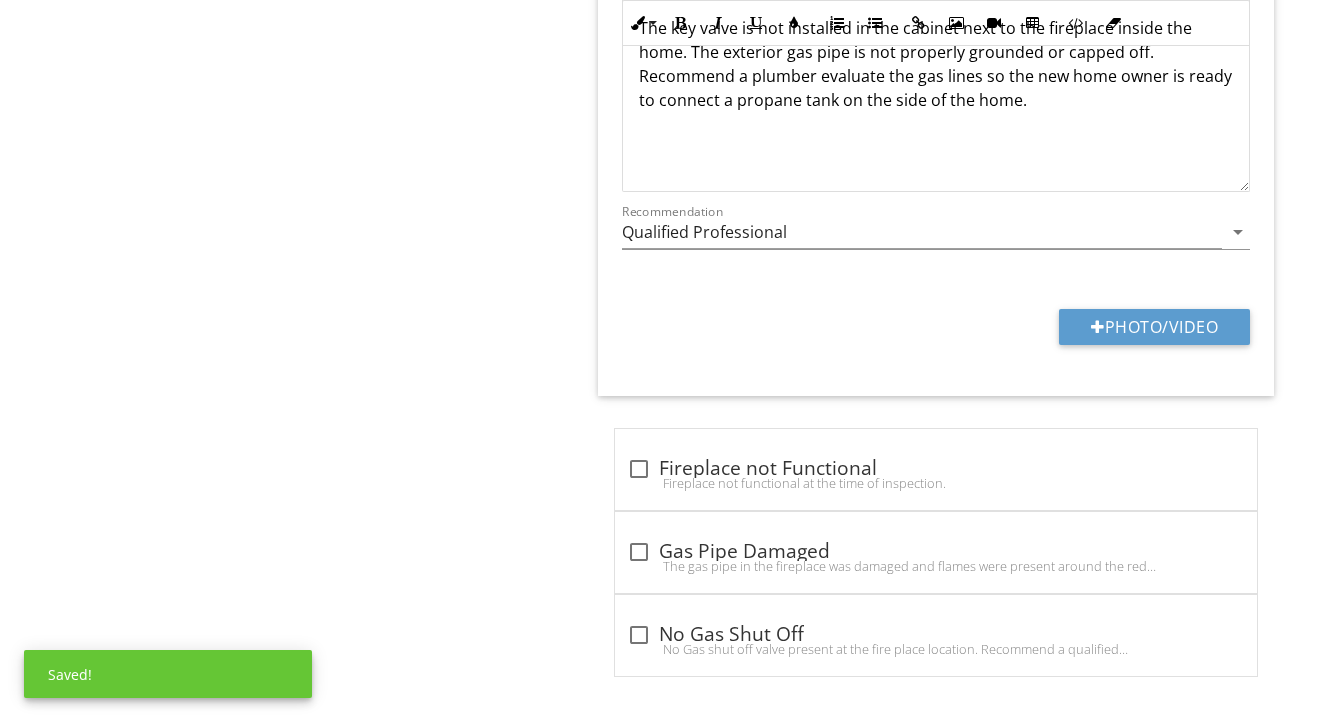 scroll, scrollTop: 1725, scrollLeft: 0, axis: vertical 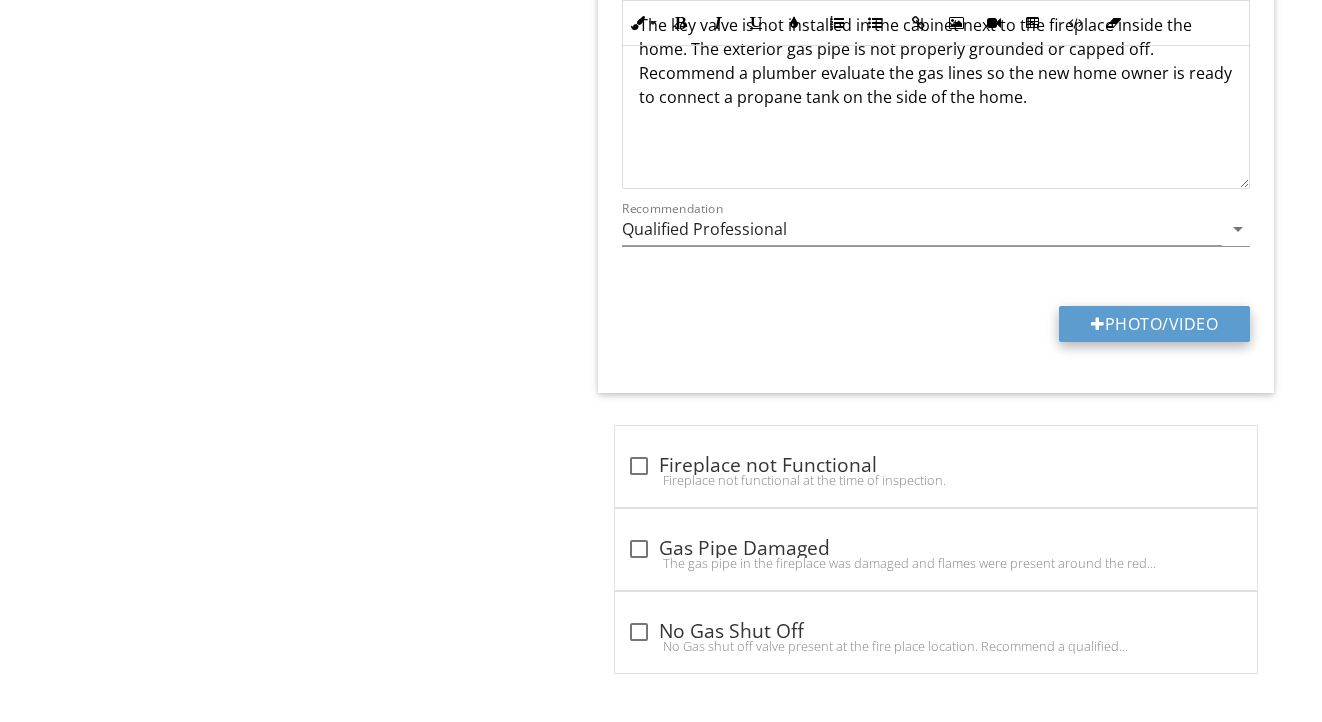 click on "Photo/Video" at bounding box center (1154, 324) 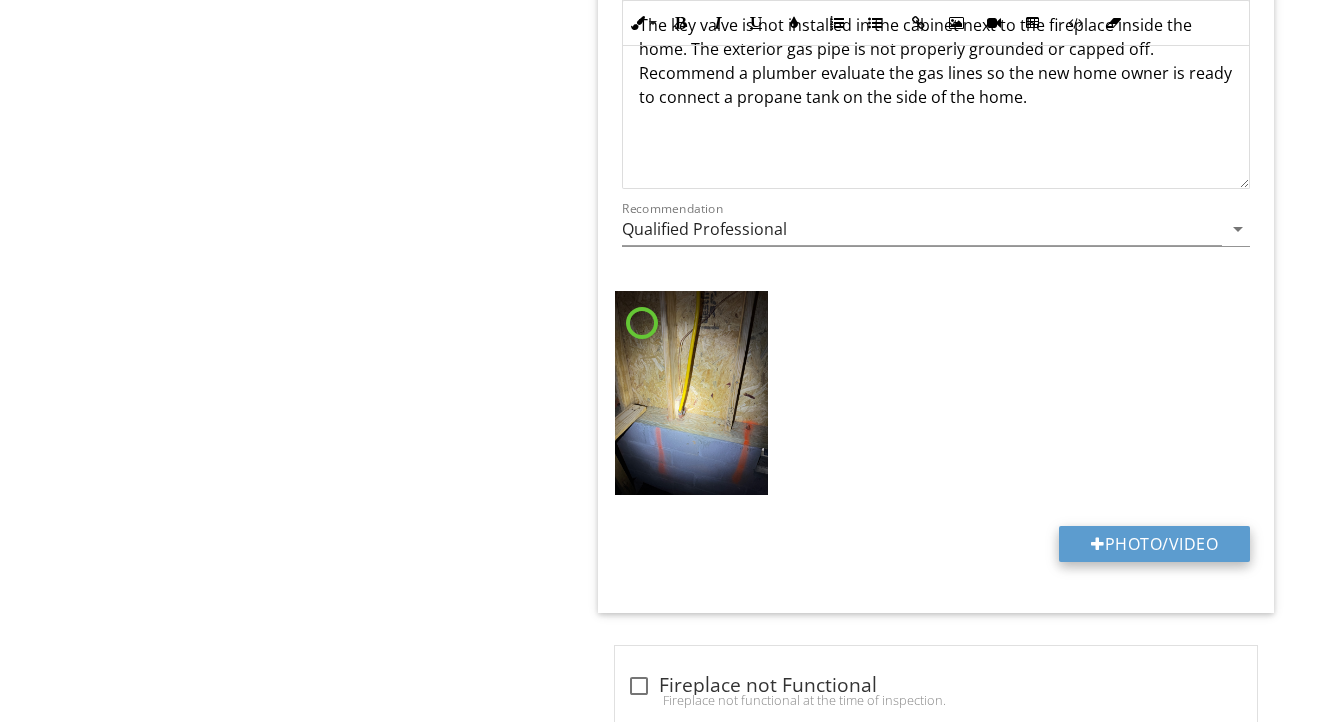 click at bounding box center [1098, 544] 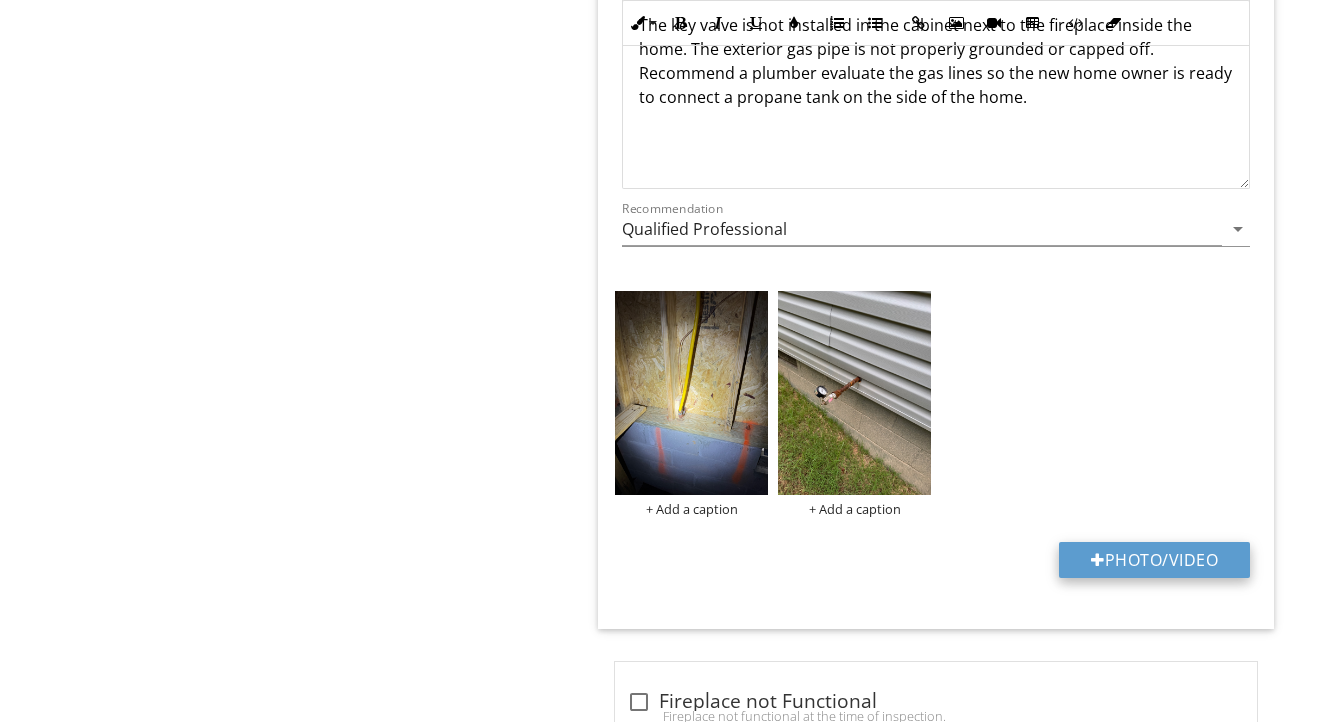 type on "C:\fakepath\IMG_0724.jpeg" 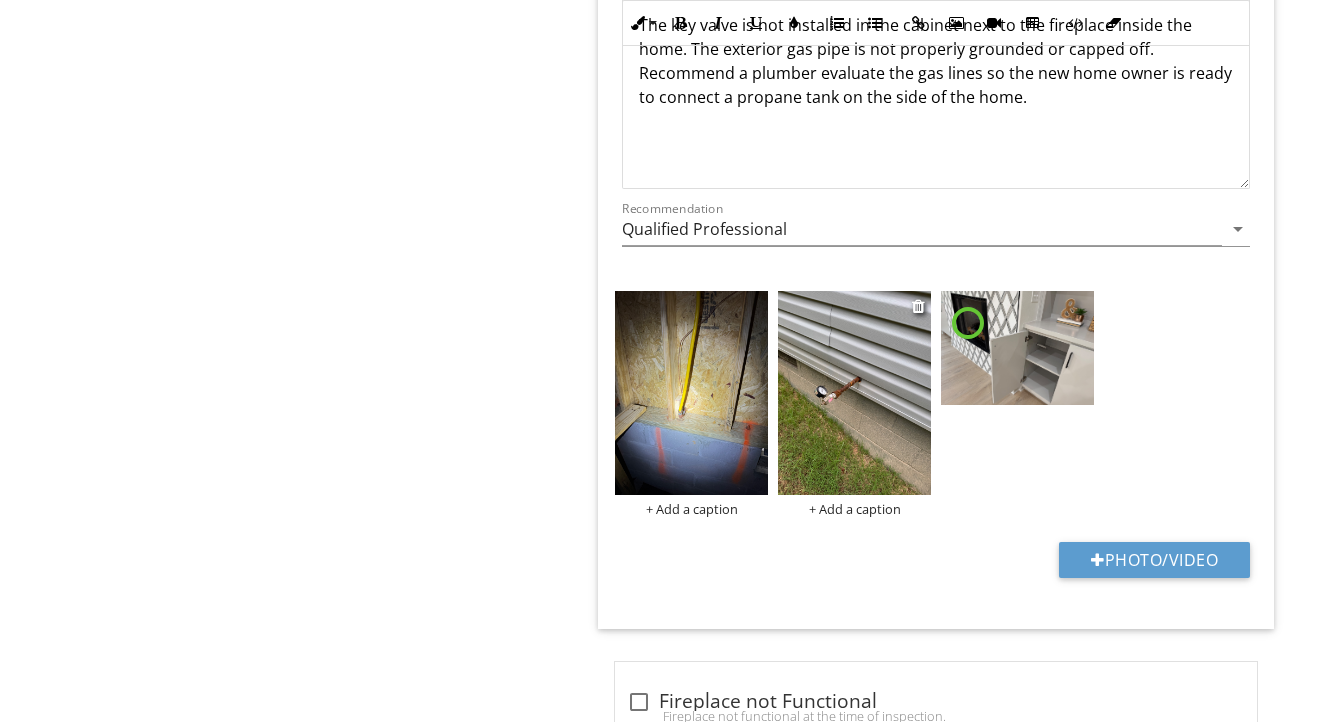 click at bounding box center [854, 393] 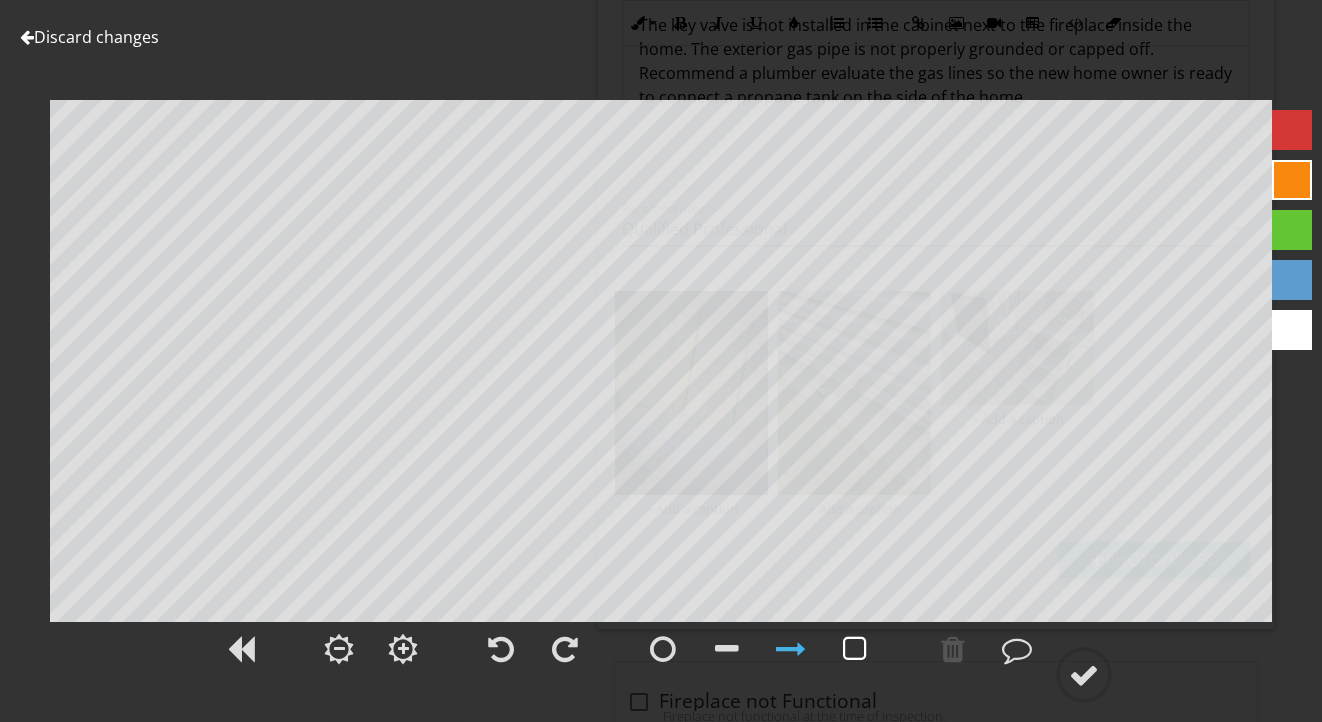 click at bounding box center (855, 649) 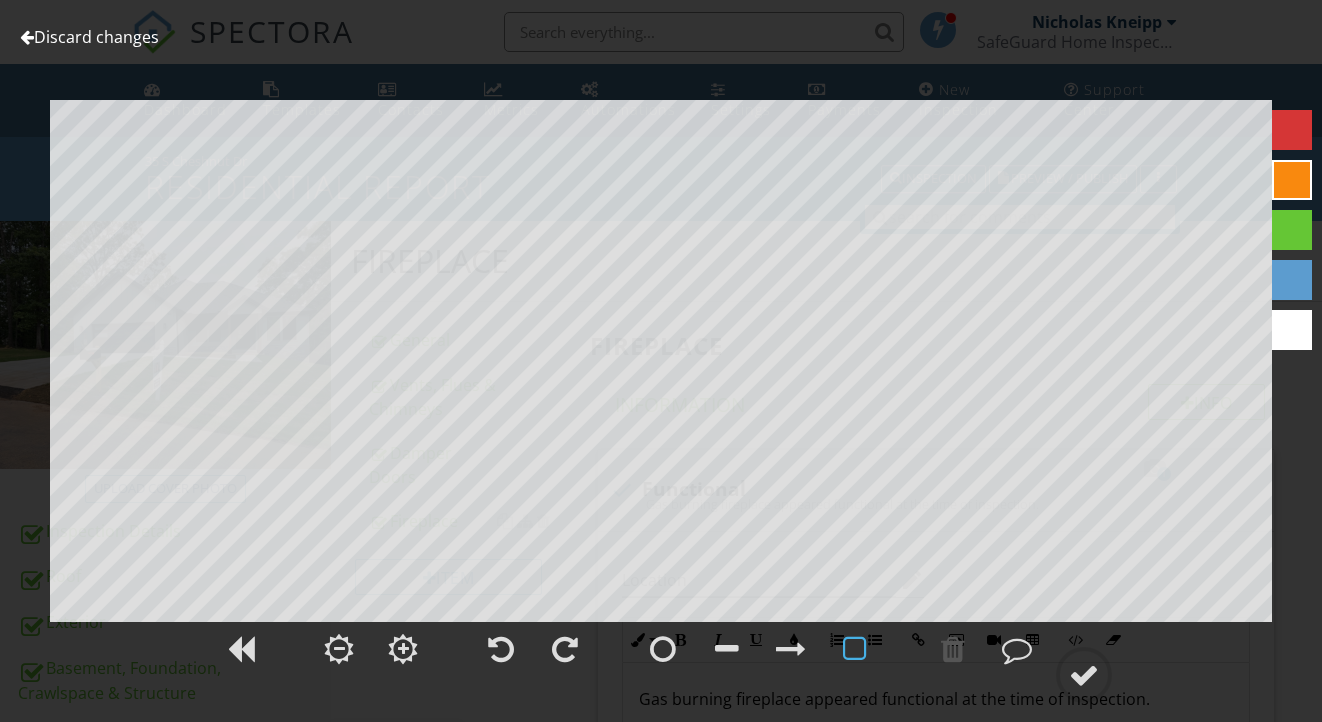 scroll, scrollTop: 1725, scrollLeft: 0, axis: vertical 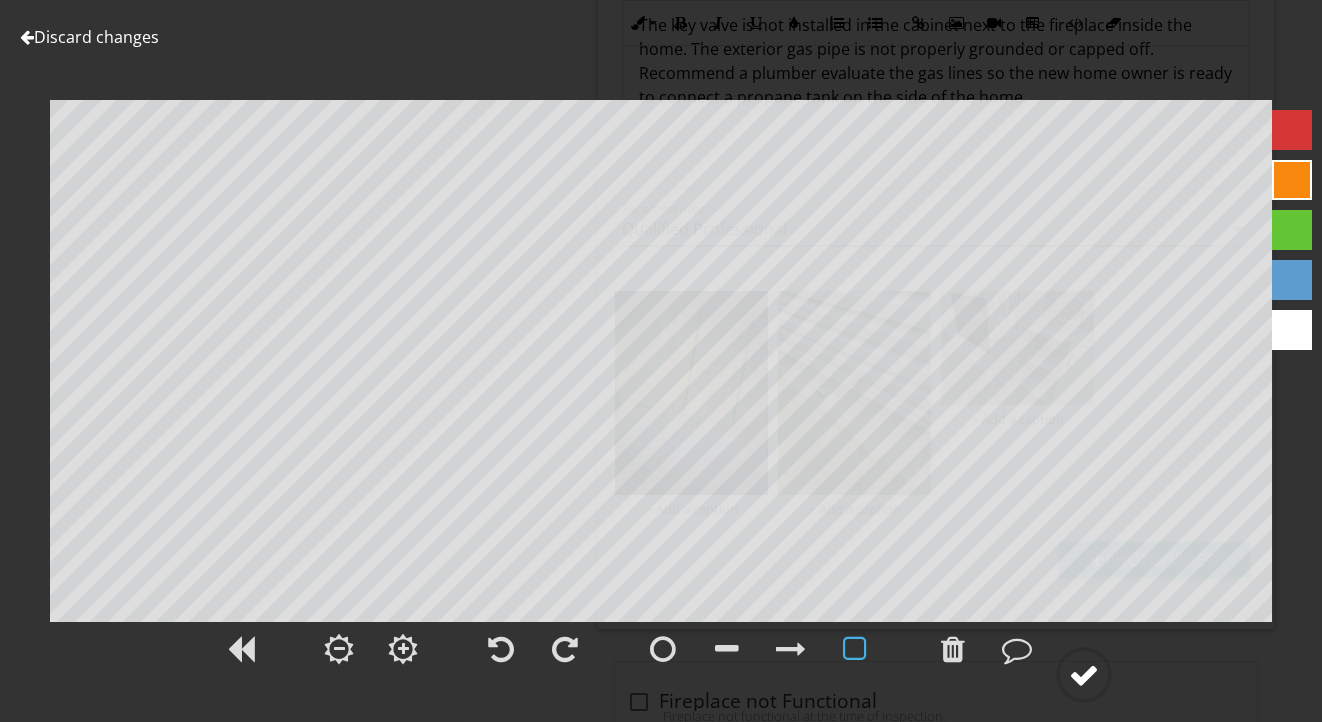 click at bounding box center (1084, 675) 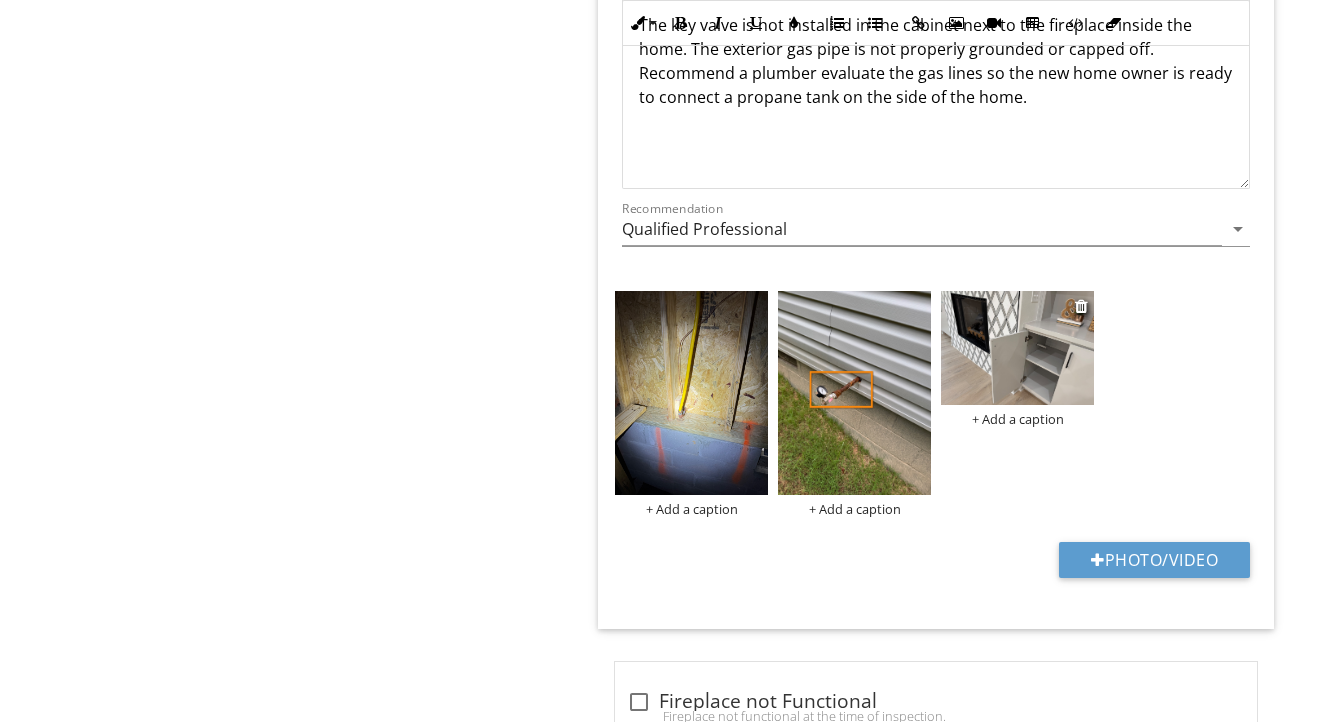 click at bounding box center (1017, 348) 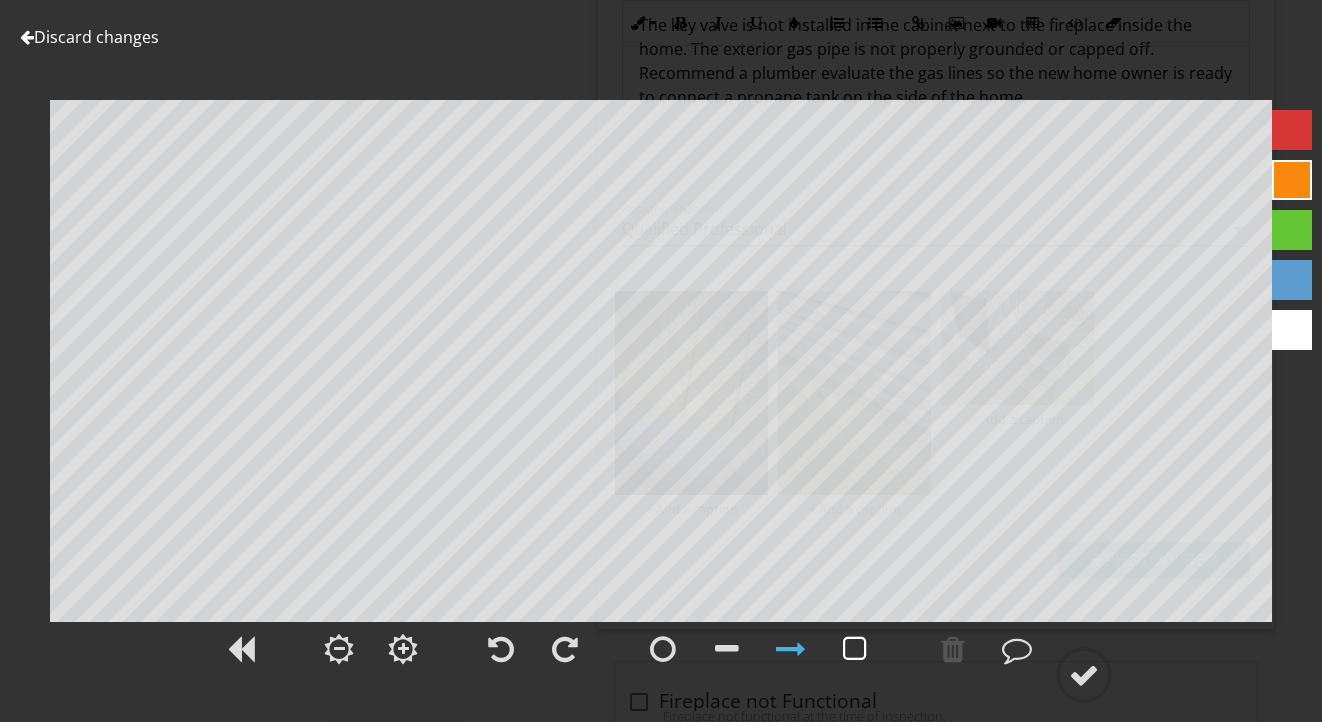 click at bounding box center (855, 649) 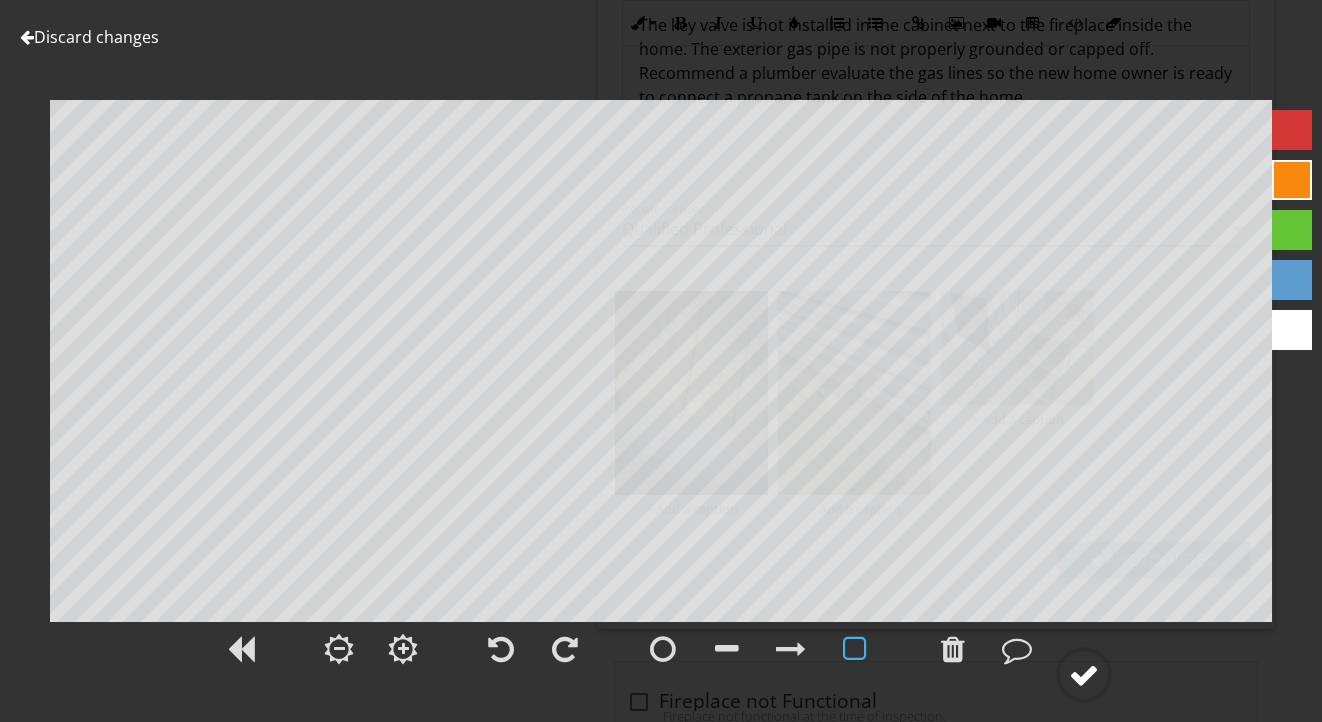 click at bounding box center (1084, 675) 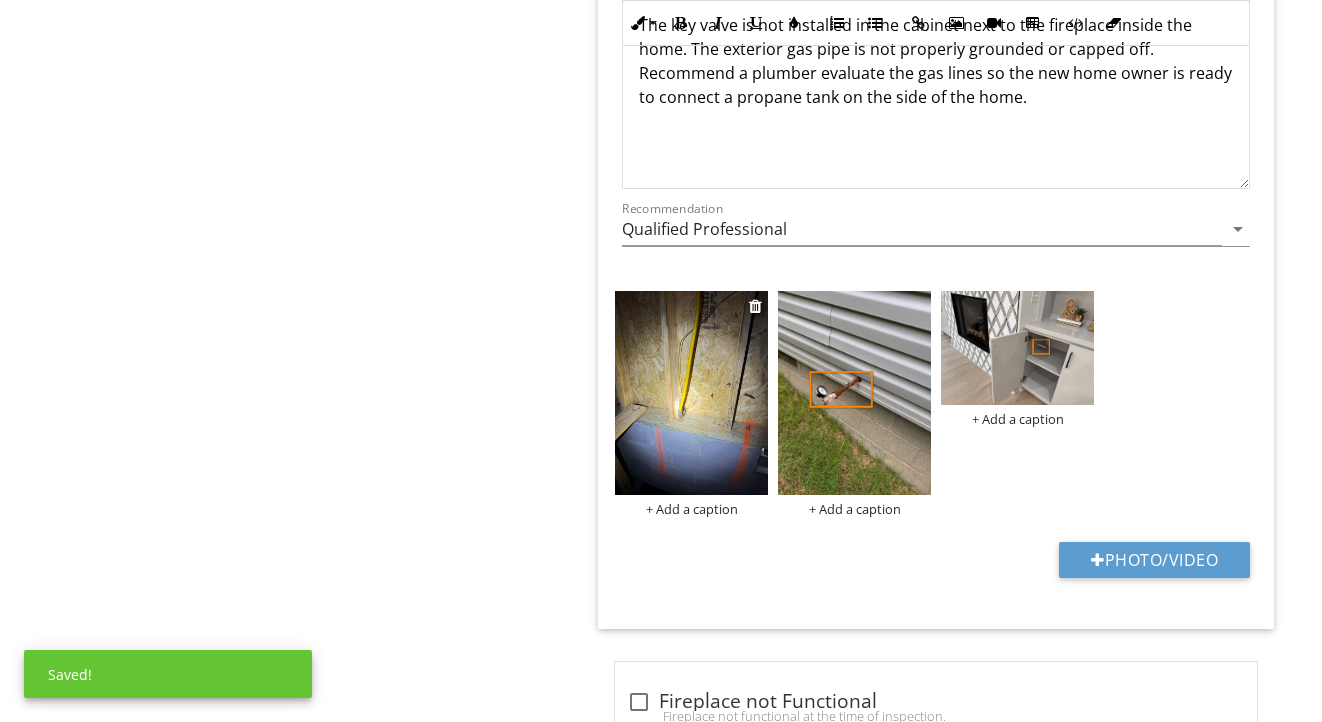 click at bounding box center [691, 393] 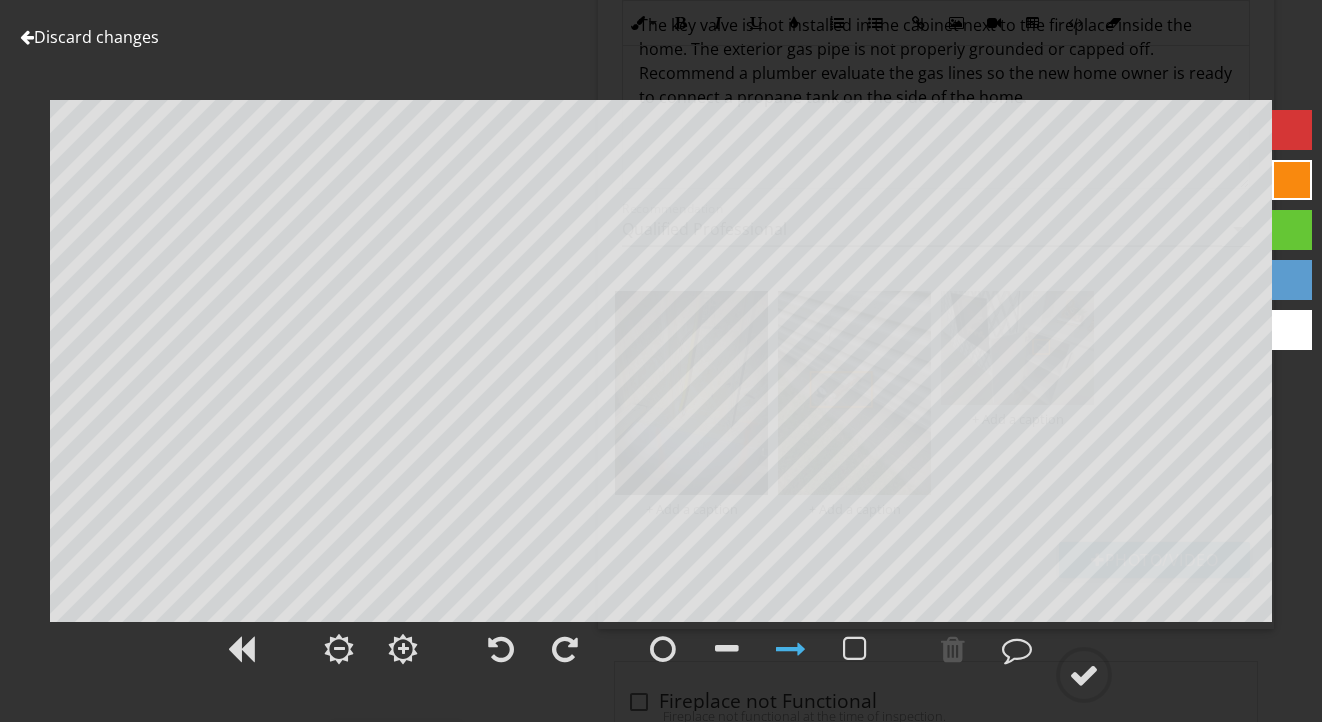 click on "Discard changes" at bounding box center (89, 37) 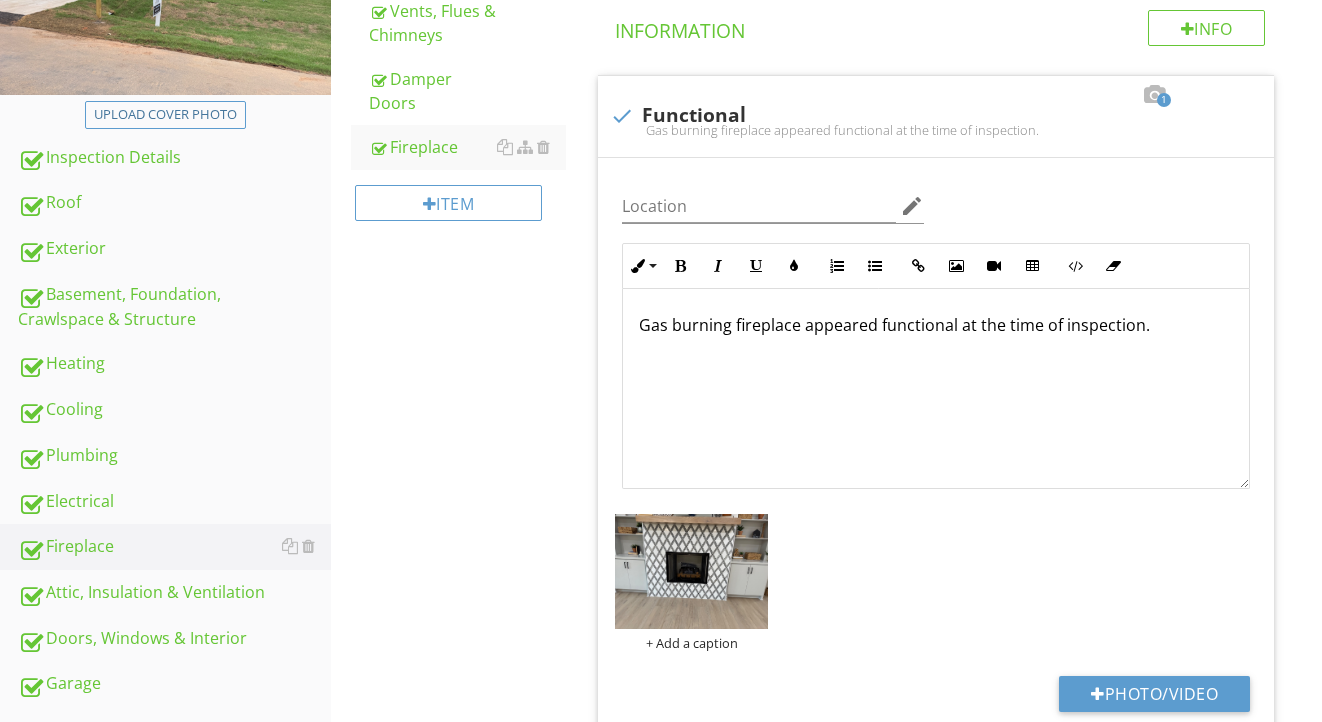 scroll, scrollTop: 370, scrollLeft: 0, axis: vertical 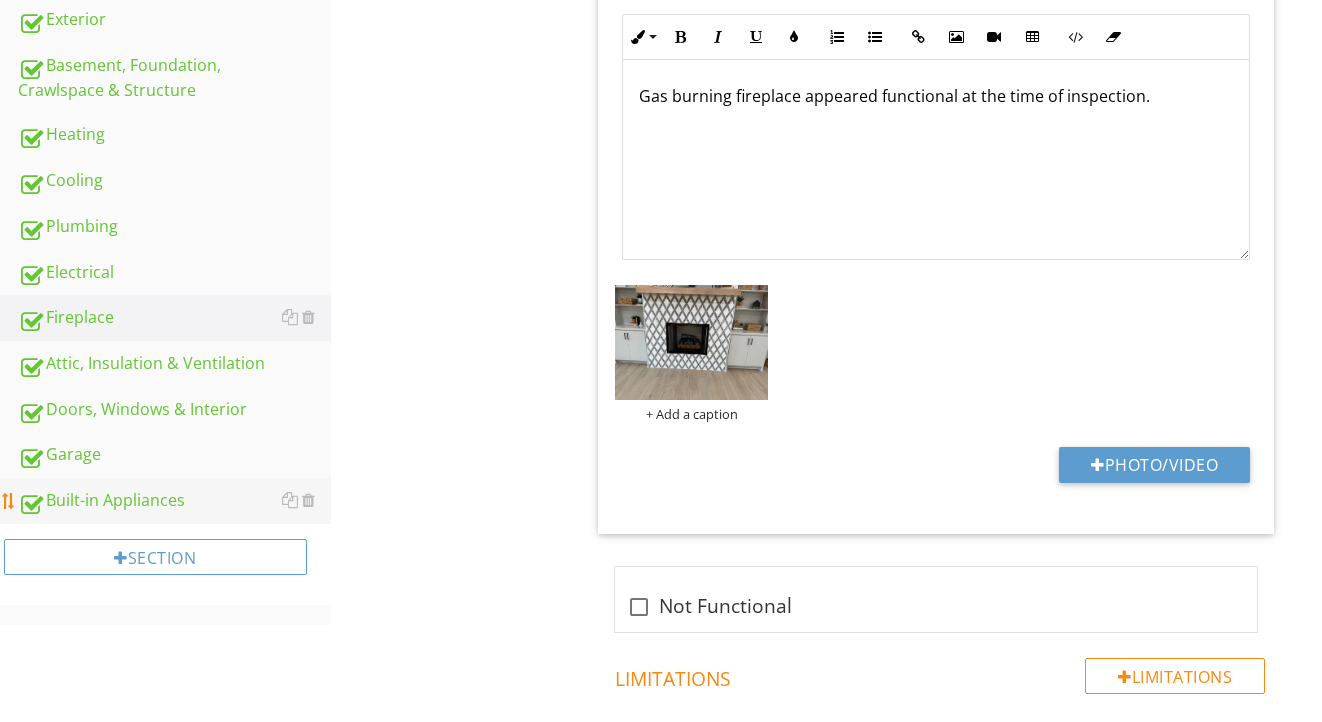 click on "Built-in Appliances" at bounding box center (174, 501) 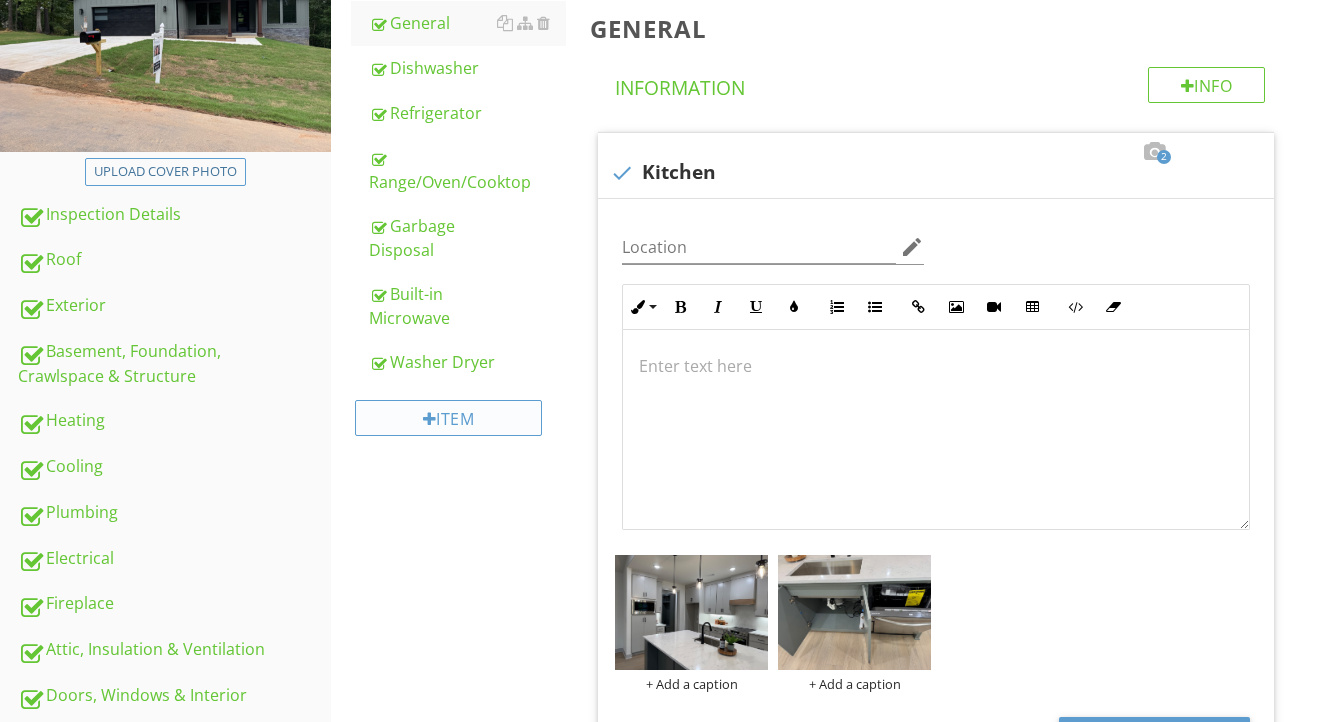 scroll, scrollTop: 220, scrollLeft: 0, axis: vertical 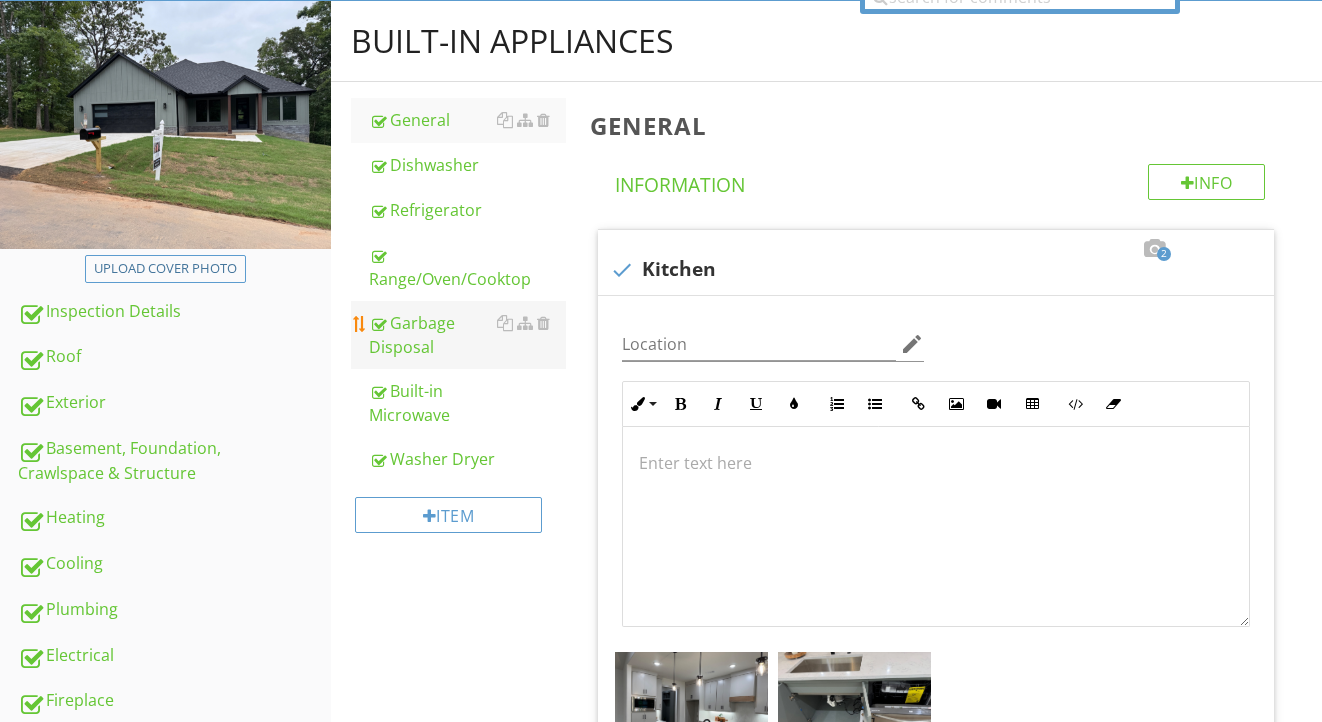 click on "Garbage Disposal" at bounding box center (468, 335) 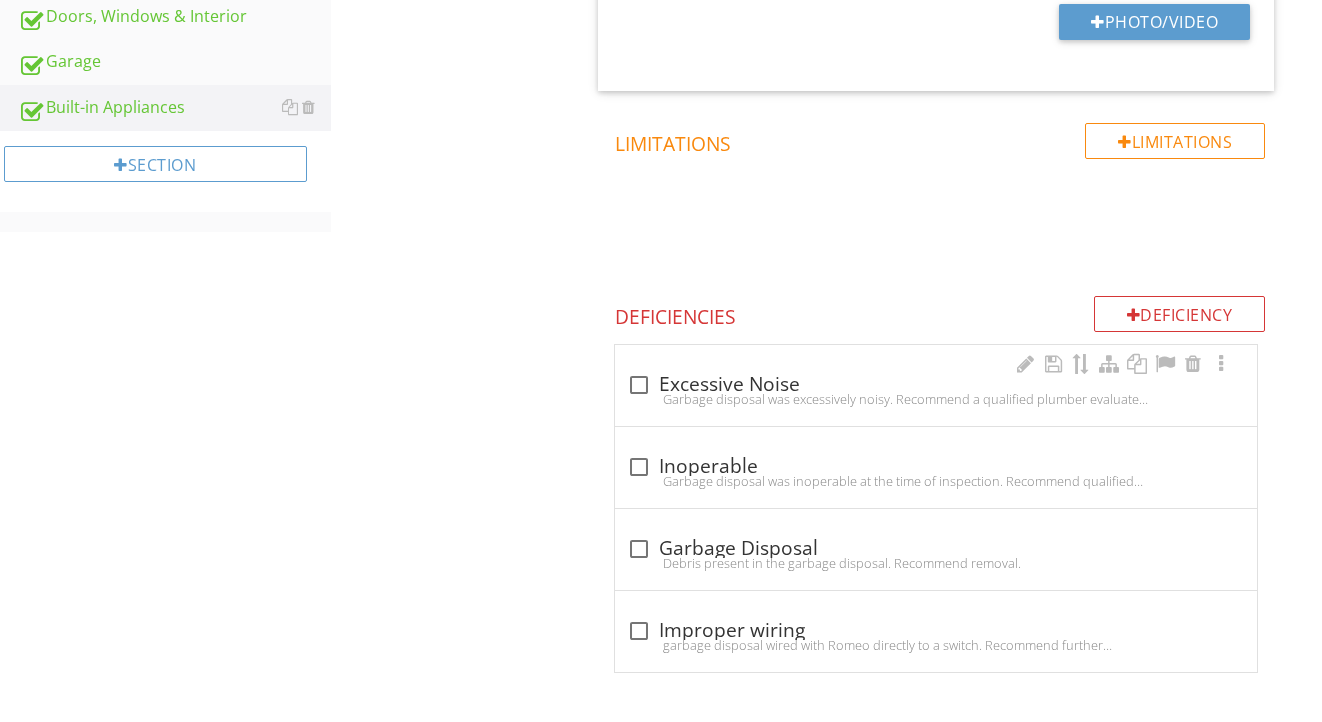 scroll, scrollTop: 995, scrollLeft: 0, axis: vertical 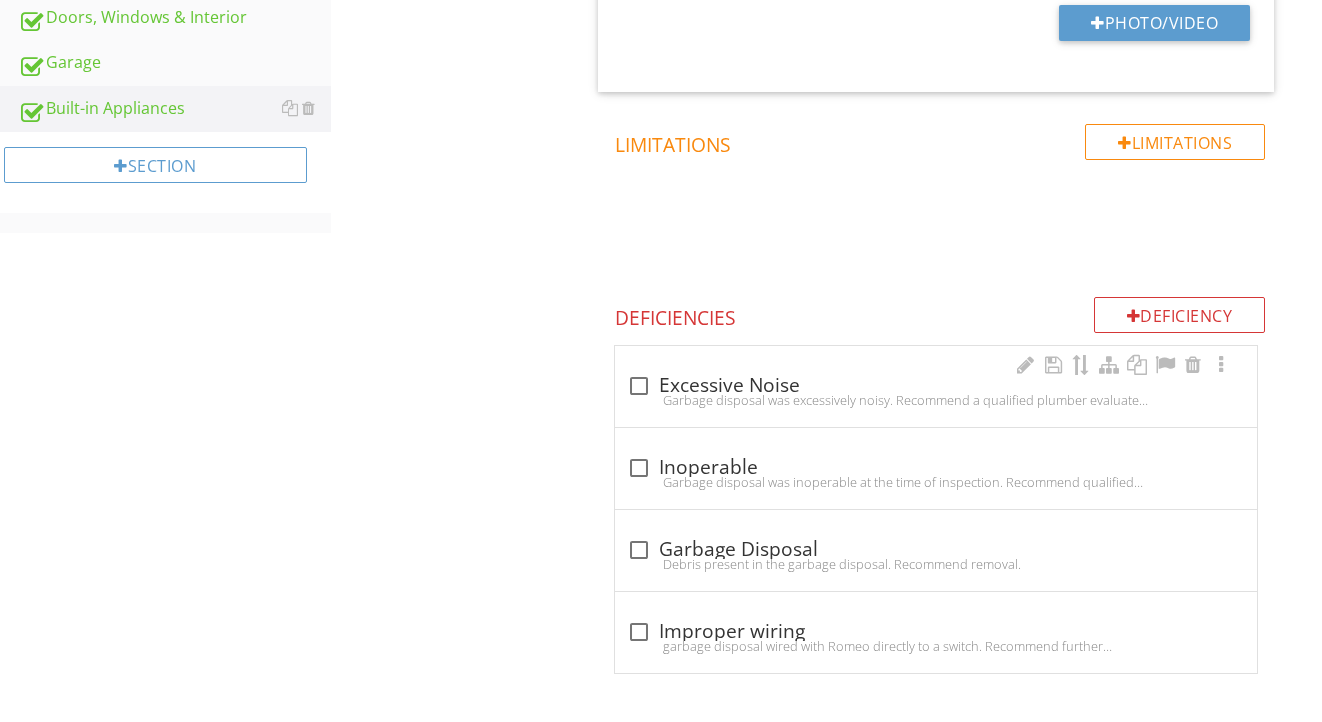 click on "Garbage disposal was excessively noisy. Recommend a qualified plumber evaluate and repair.
Here is a helpful DIY troubleshooting video." at bounding box center (936, 400) 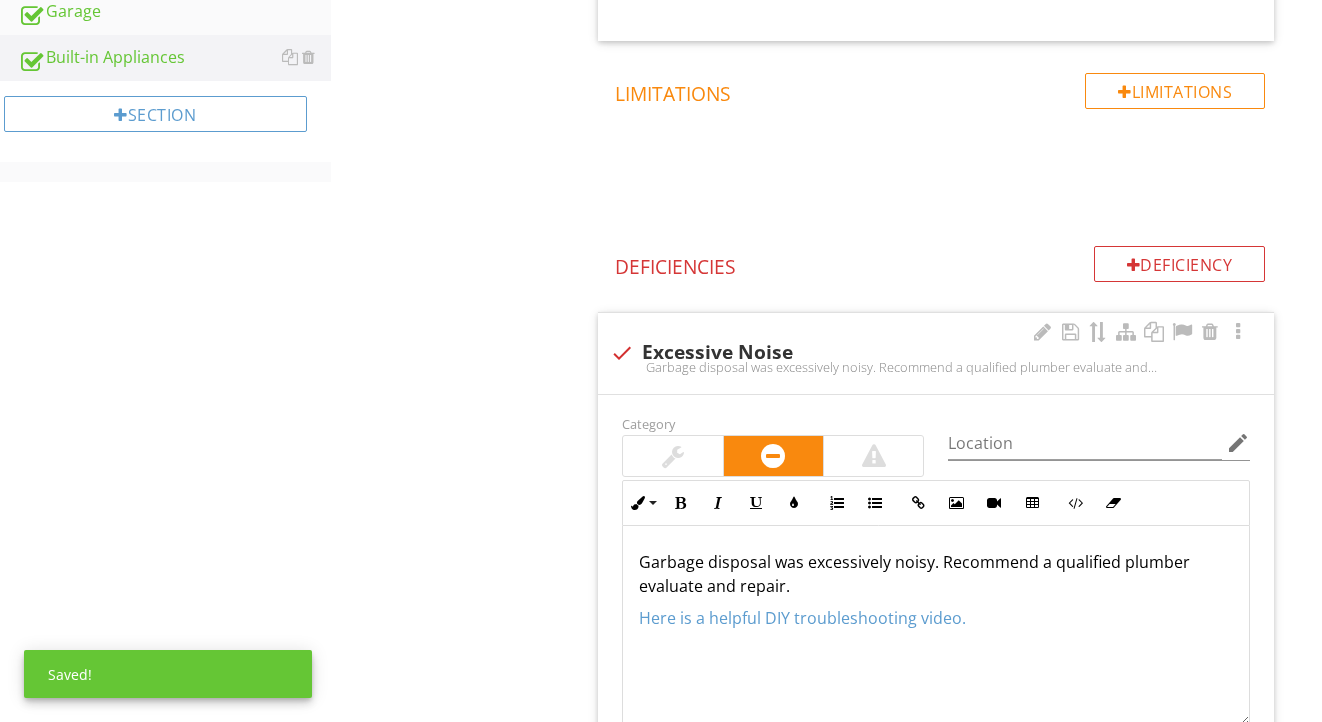 scroll, scrollTop: 1087, scrollLeft: 0, axis: vertical 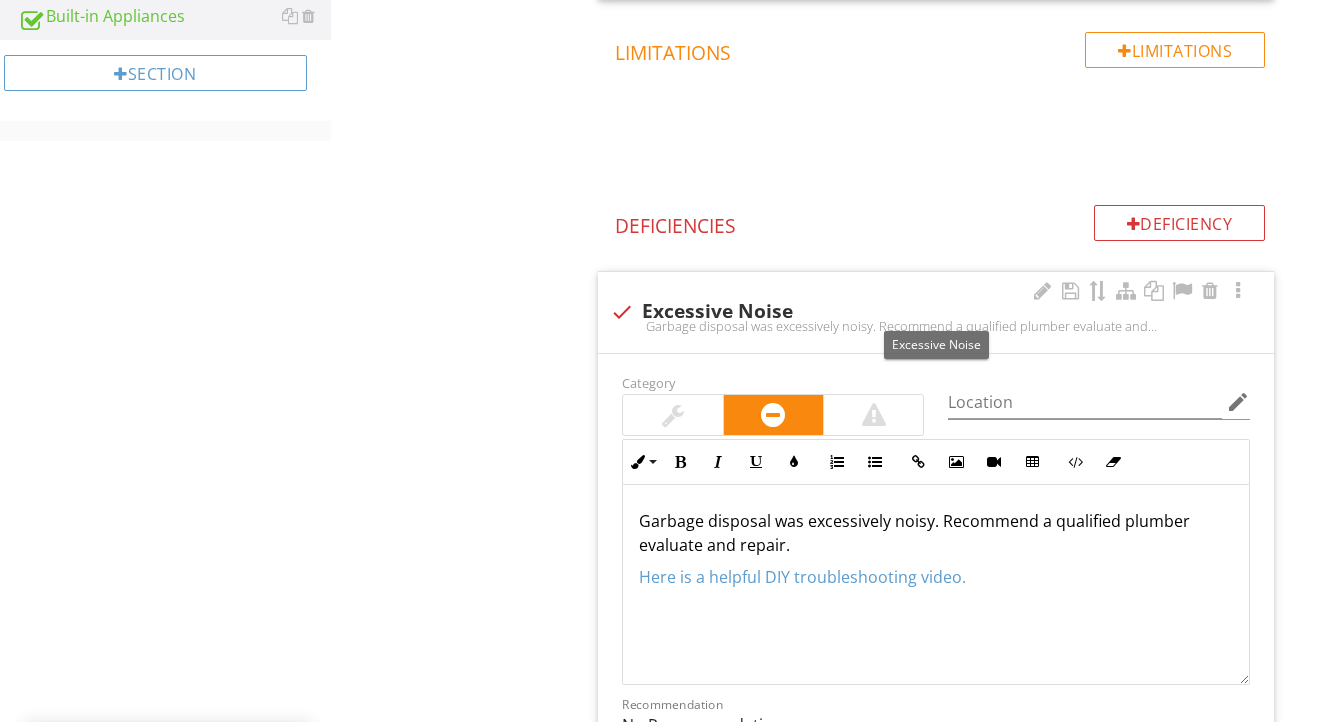 click on "check
Excessive Noise" at bounding box center [936, 312] 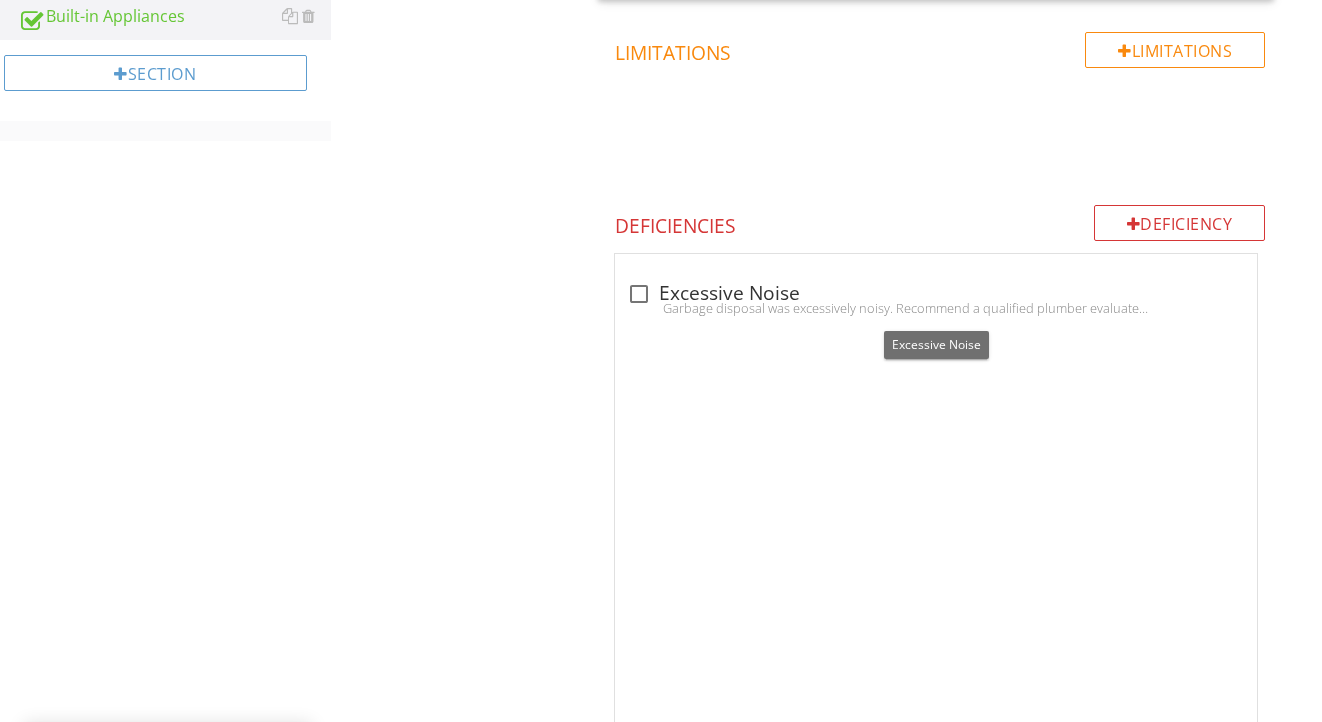 scroll, scrollTop: 995, scrollLeft: 0, axis: vertical 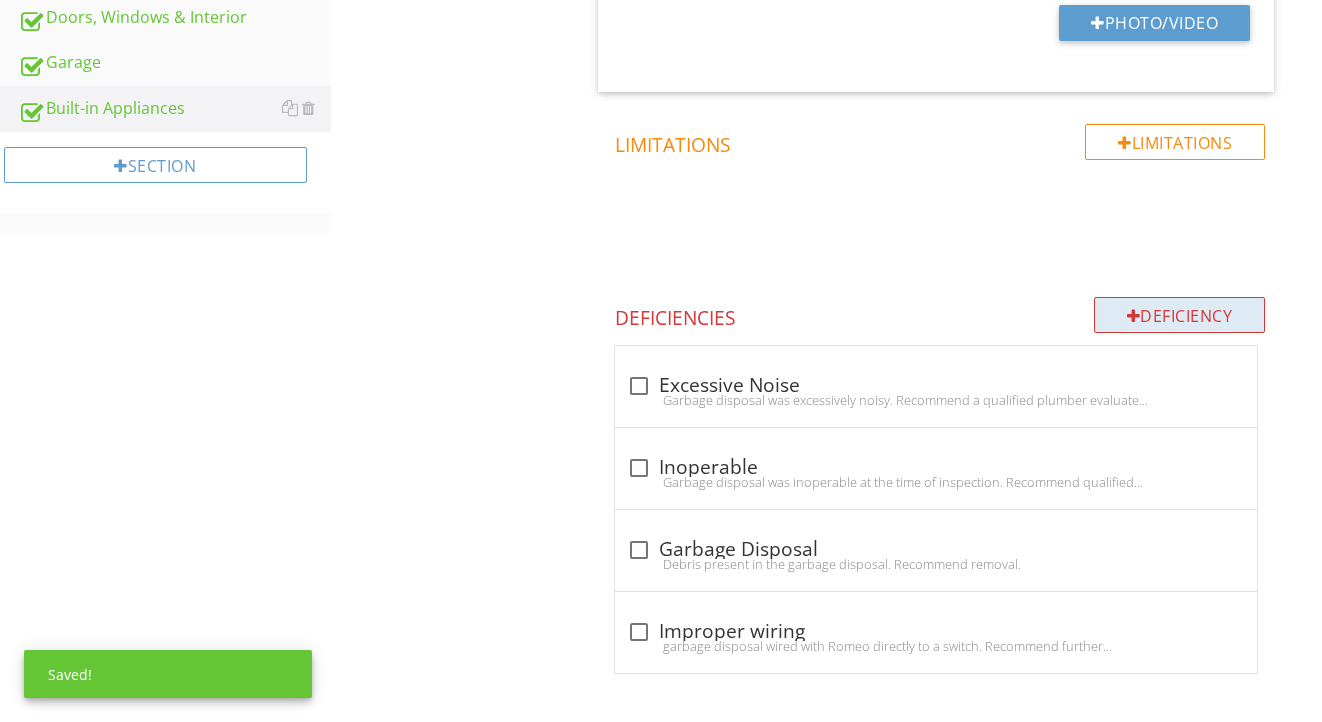 click on "Deficiency" at bounding box center [1180, 315] 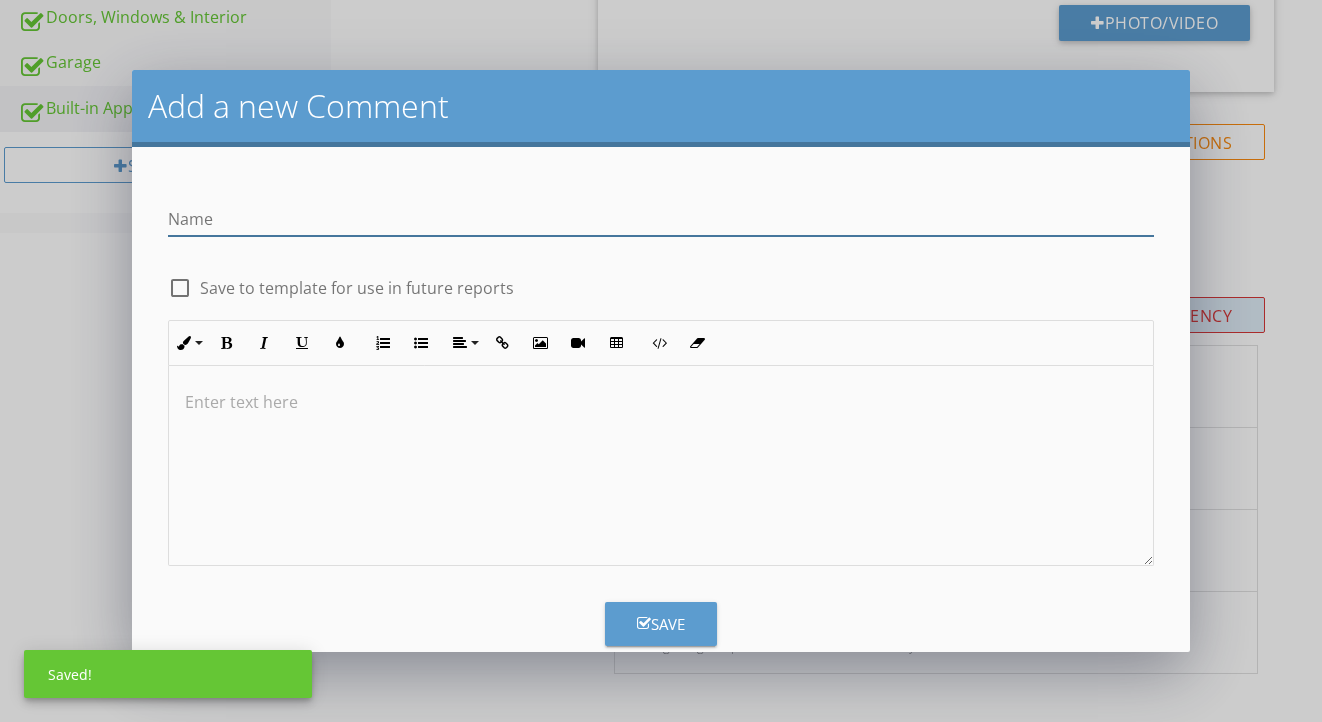 type on "B" 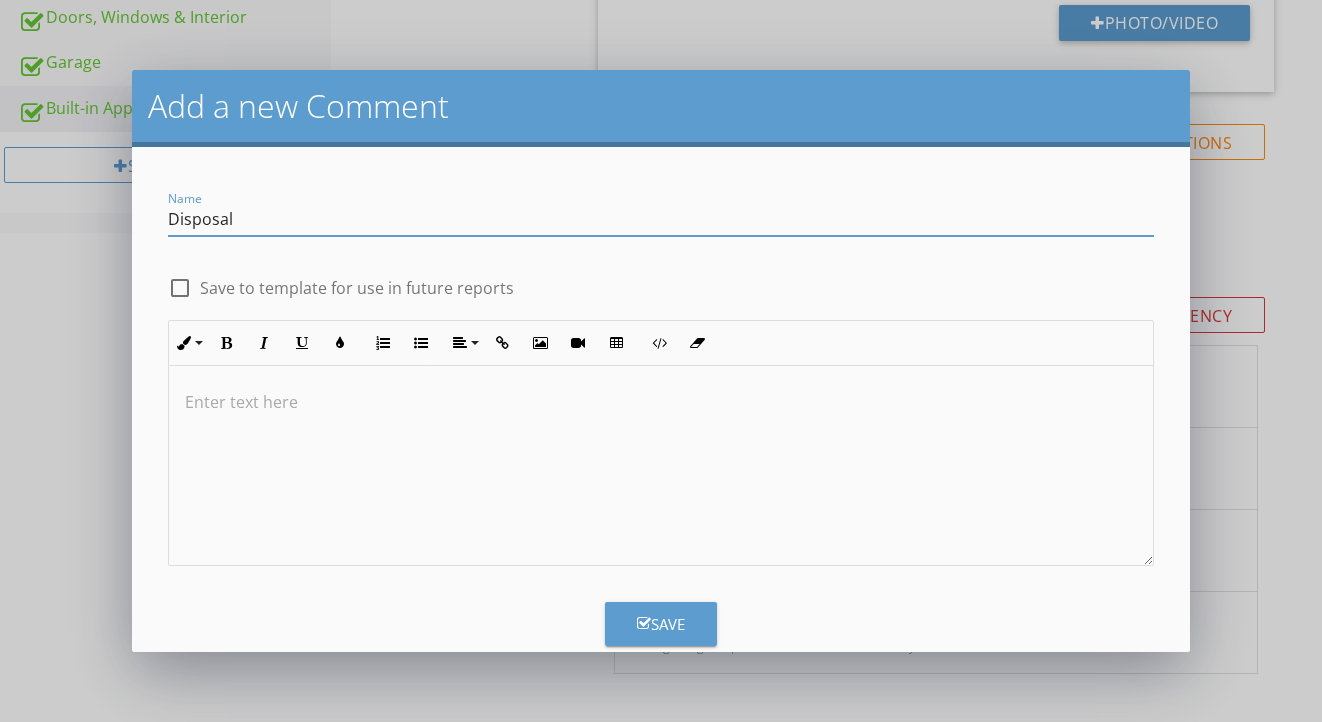 type on "Disposal" 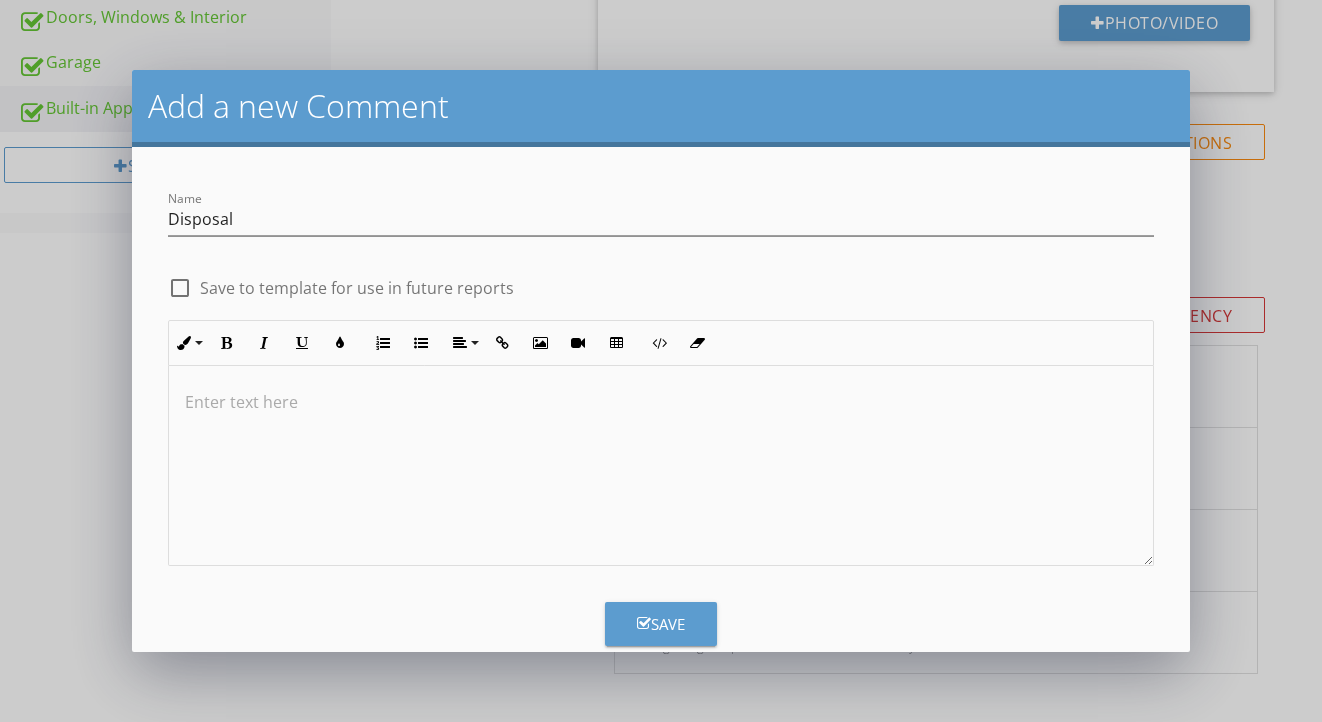 type 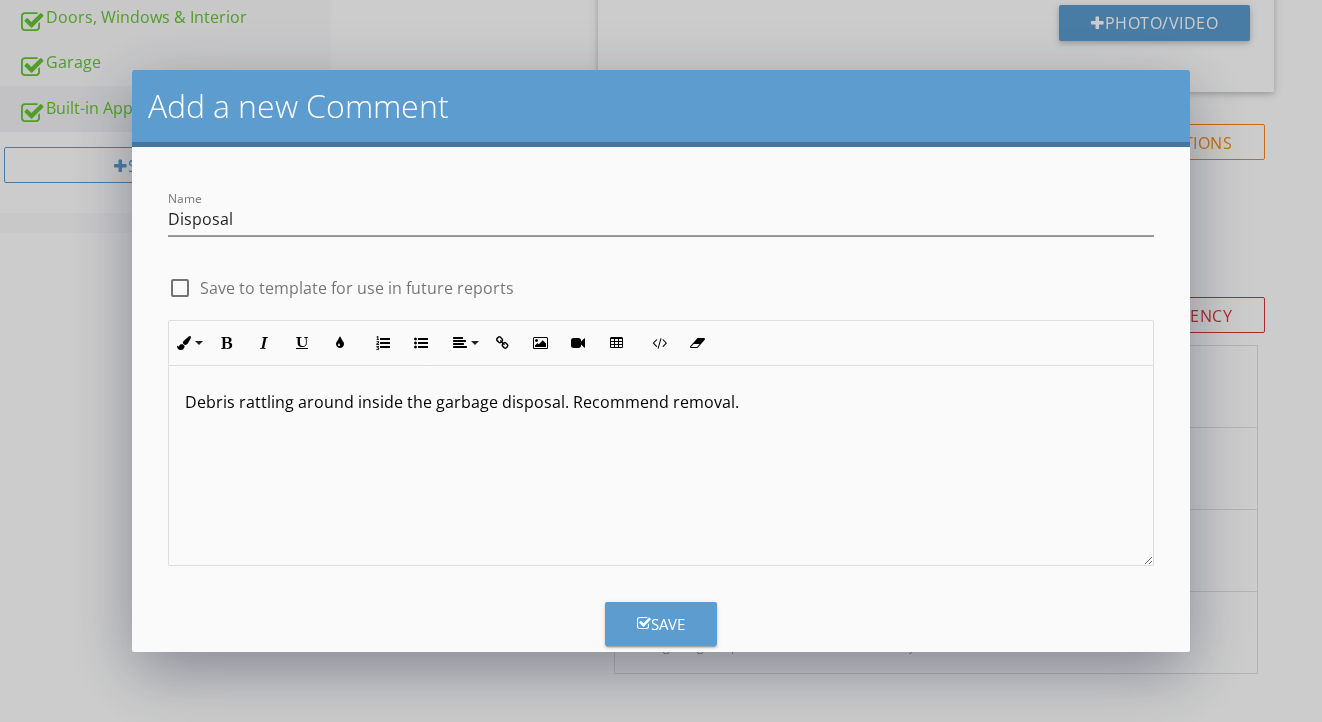 click on "Save" at bounding box center [661, 624] 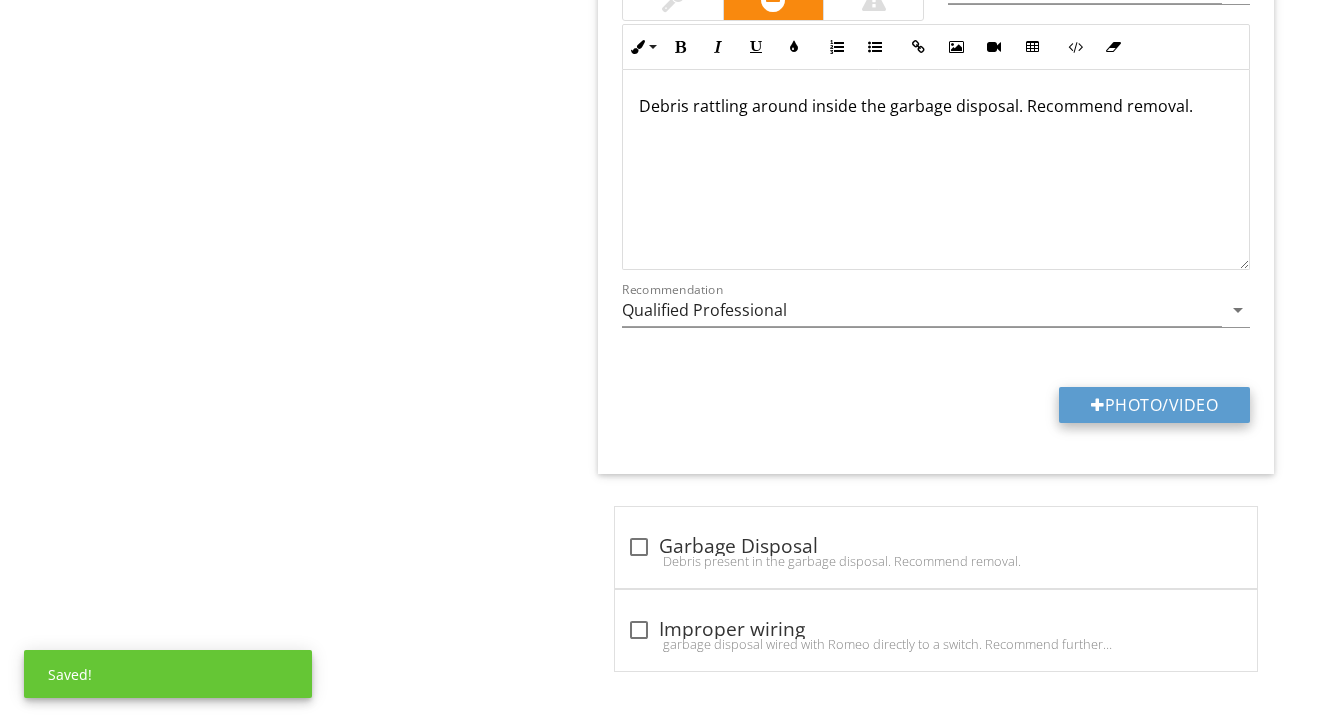 scroll, scrollTop: 1733, scrollLeft: 0, axis: vertical 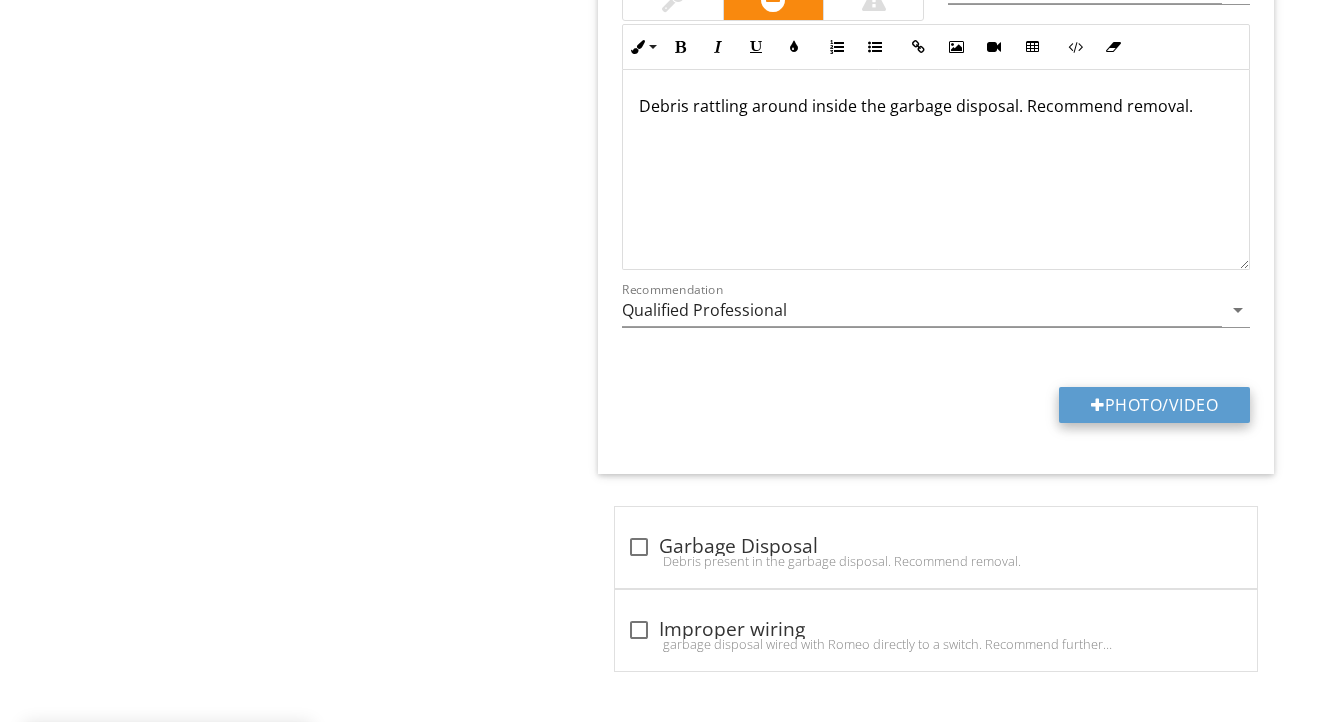 click on "Photo/Video" at bounding box center [1154, 405] 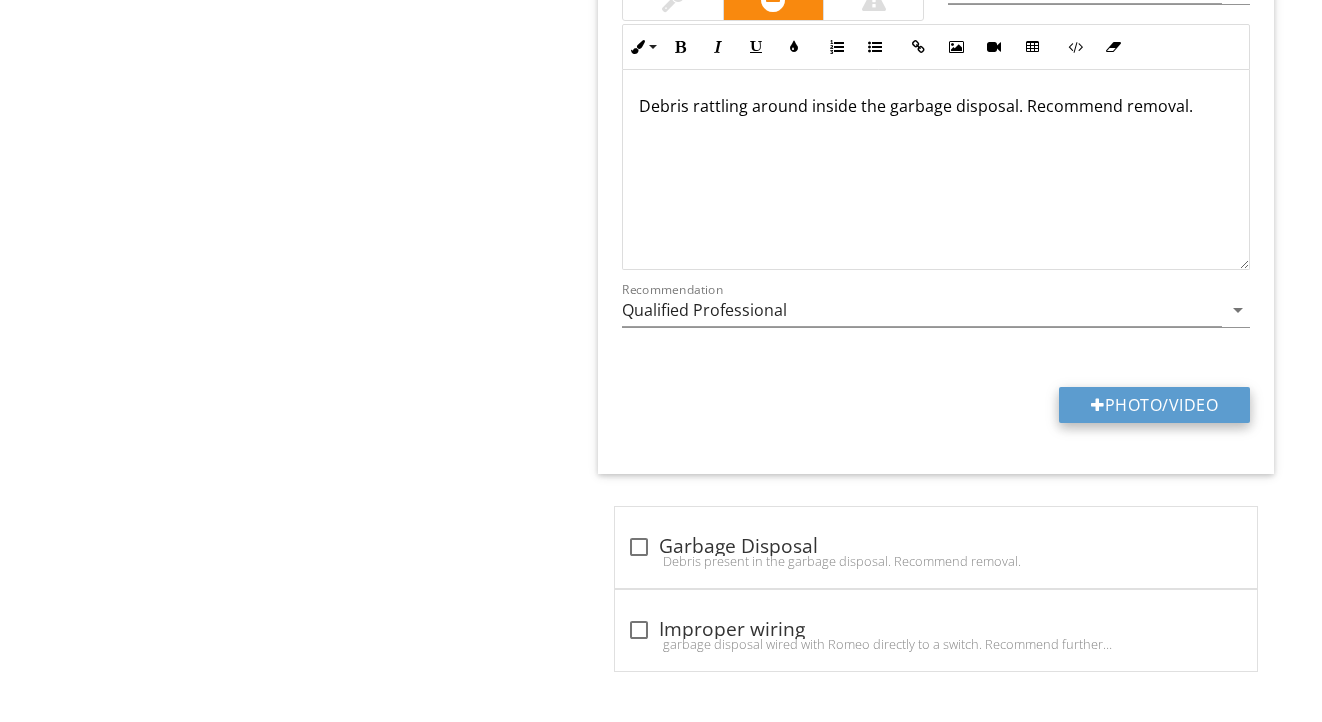 type on "C:\fakepath\IMG_0729.jpeg" 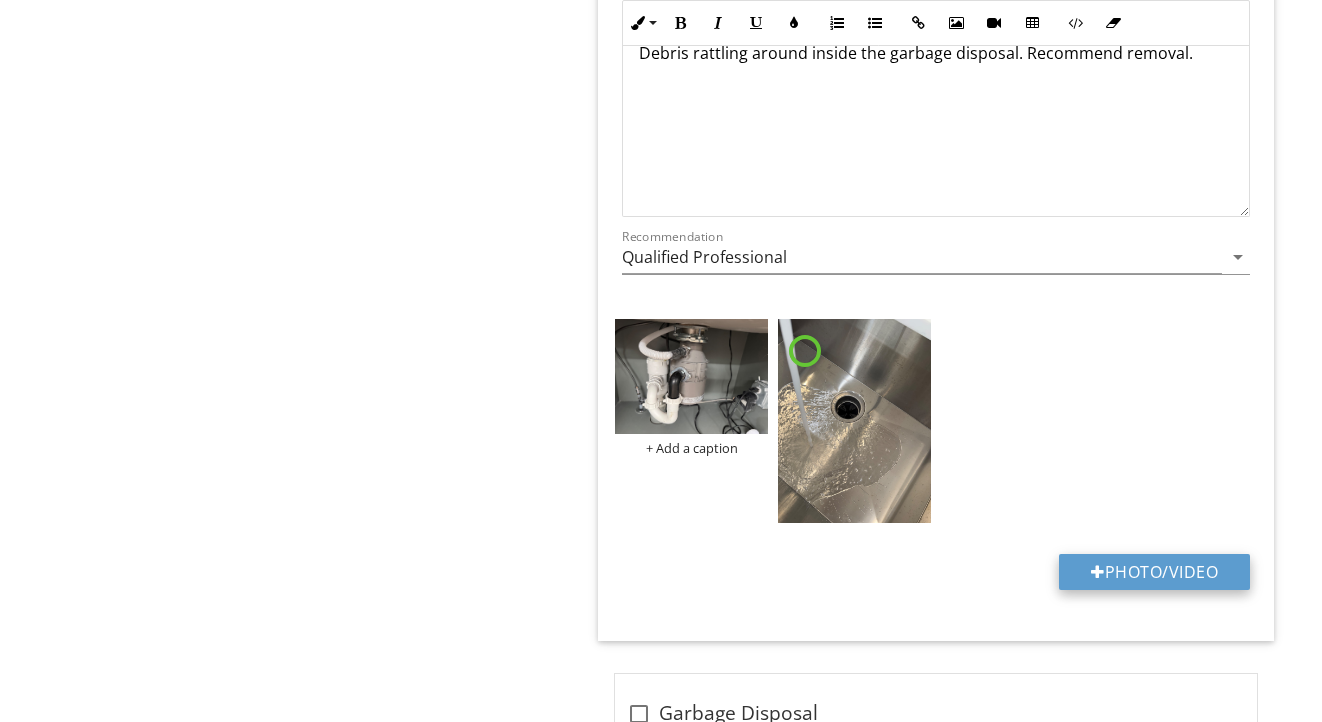 click on "Photo/Video" at bounding box center [1154, 572] 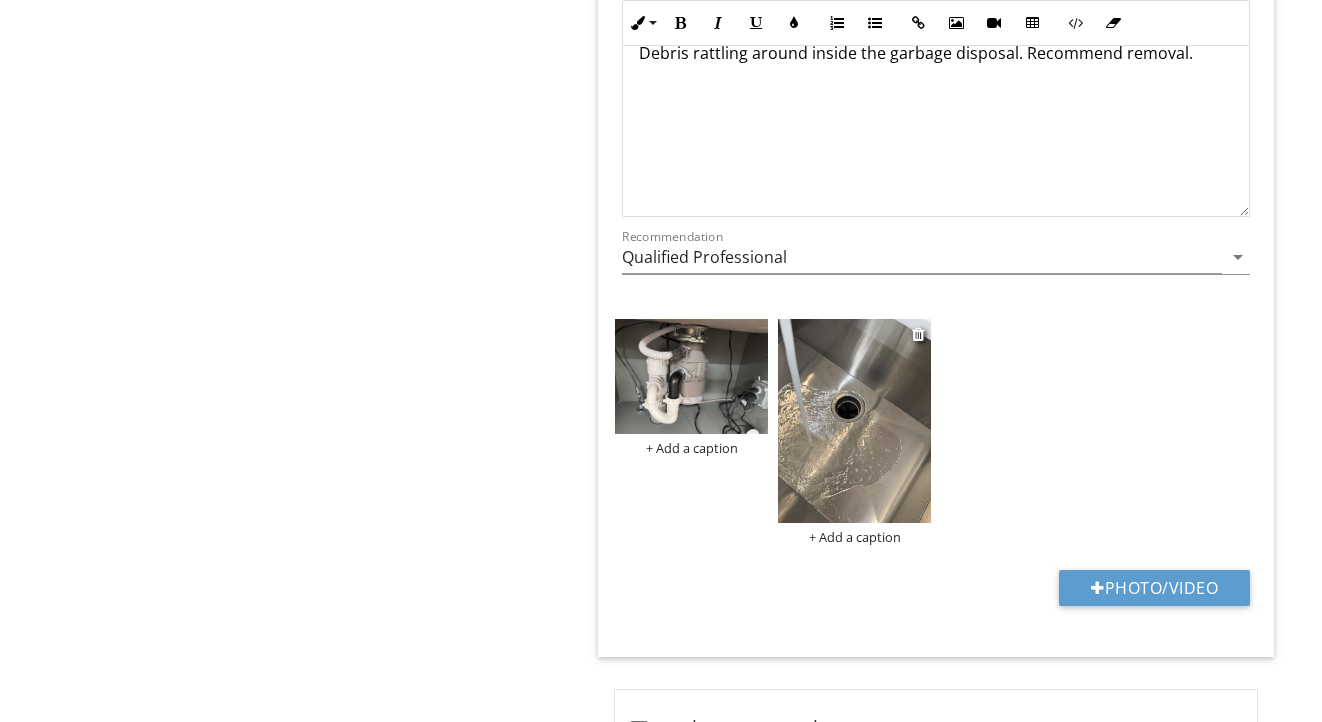 click at bounding box center [854, 421] 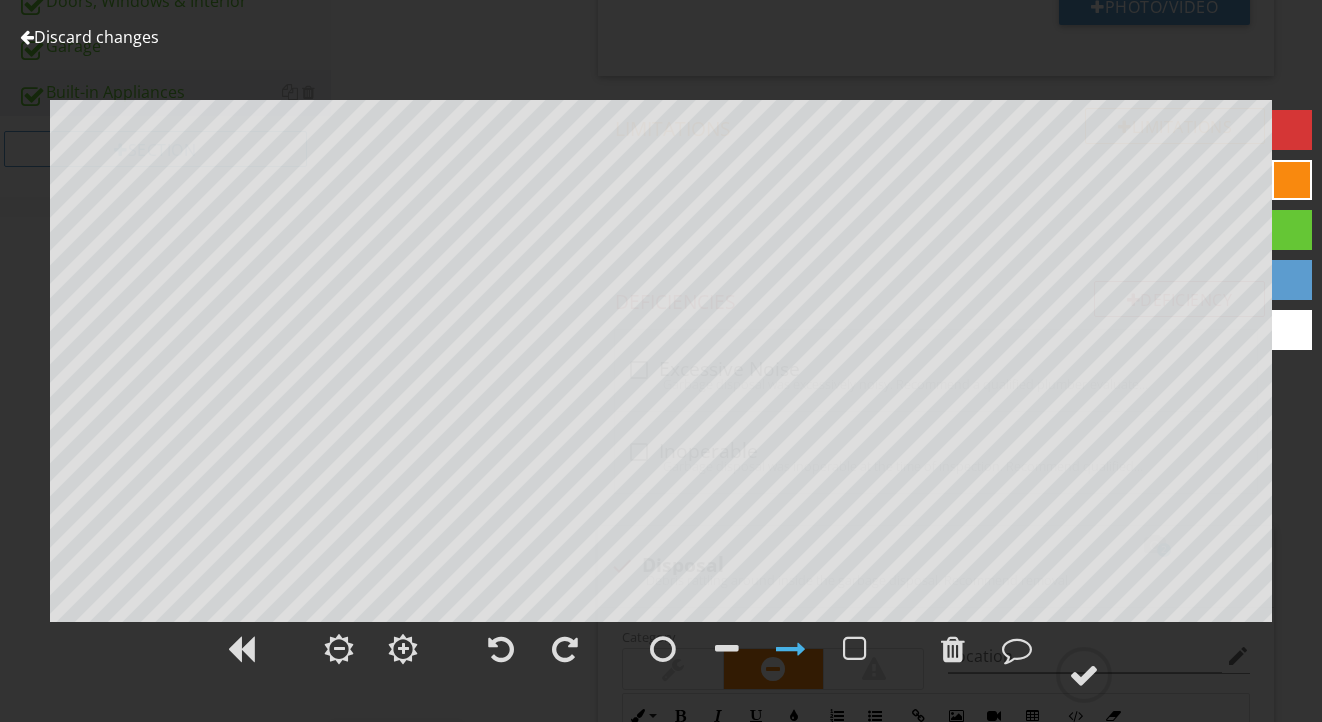 scroll, scrollTop: 1009, scrollLeft: 0, axis: vertical 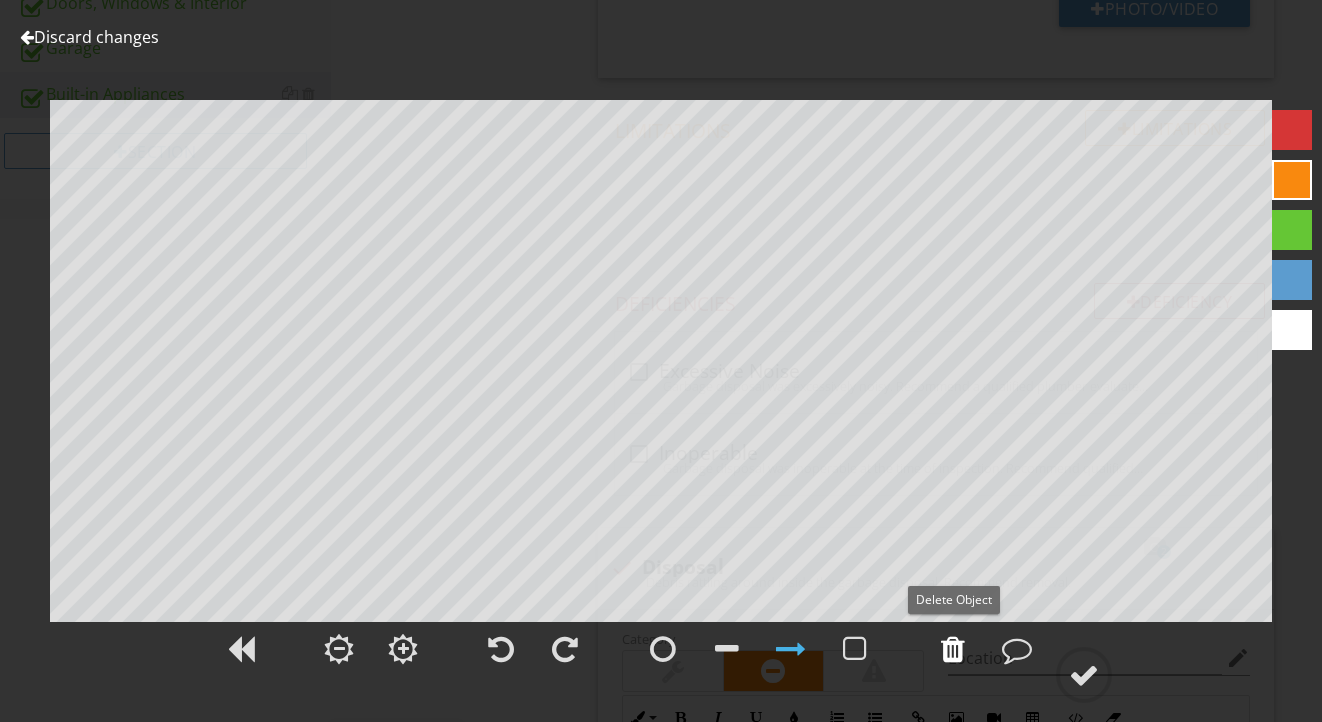 click at bounding box center [953, 649] 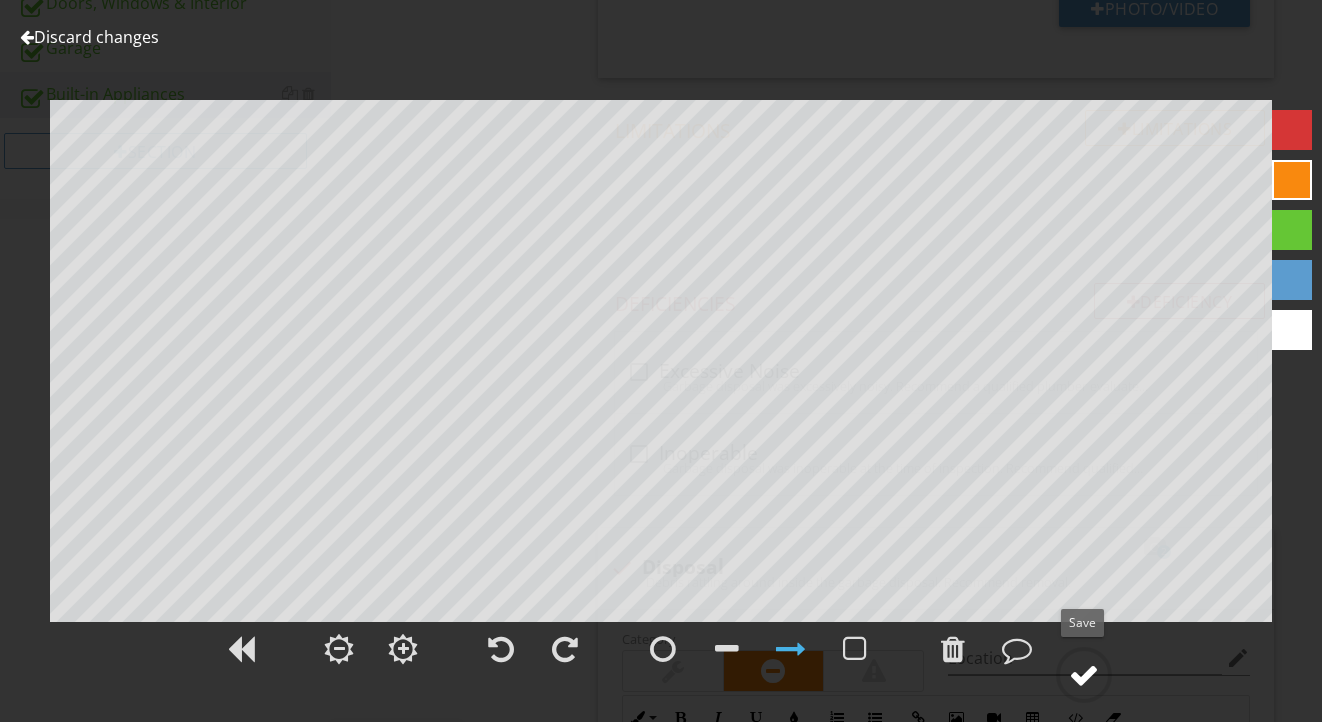 click at bounding box center (1084, 675) 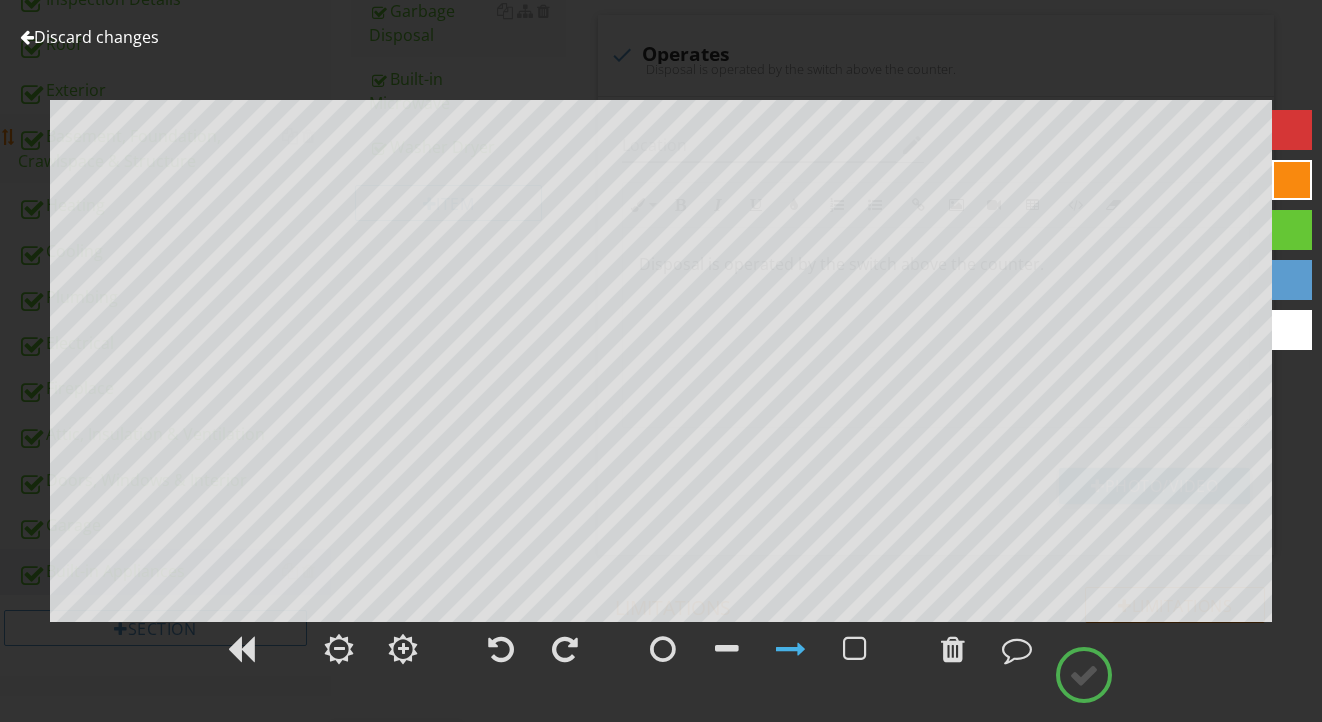 scroll, scrollTop: 531, scrollLeft: 0, axis: vertical 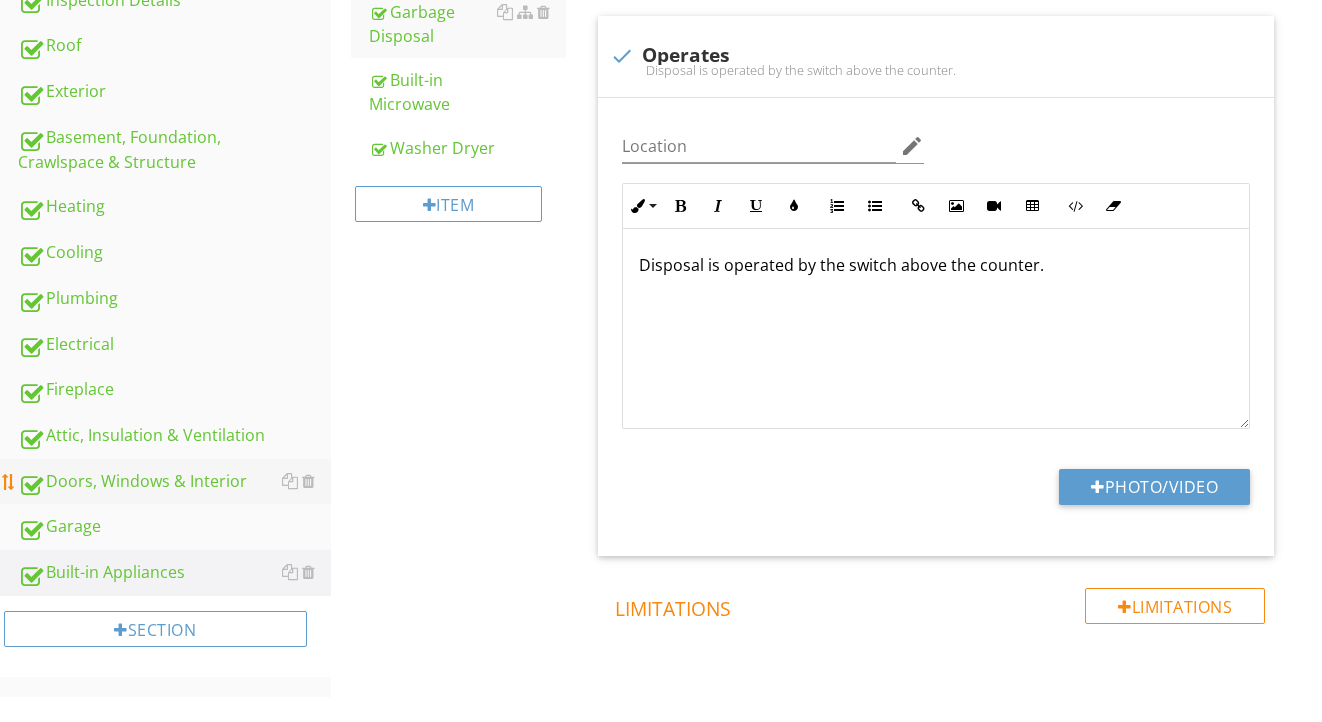 click on "Doors, Windows & Interior" at bounding box center (174, 482) 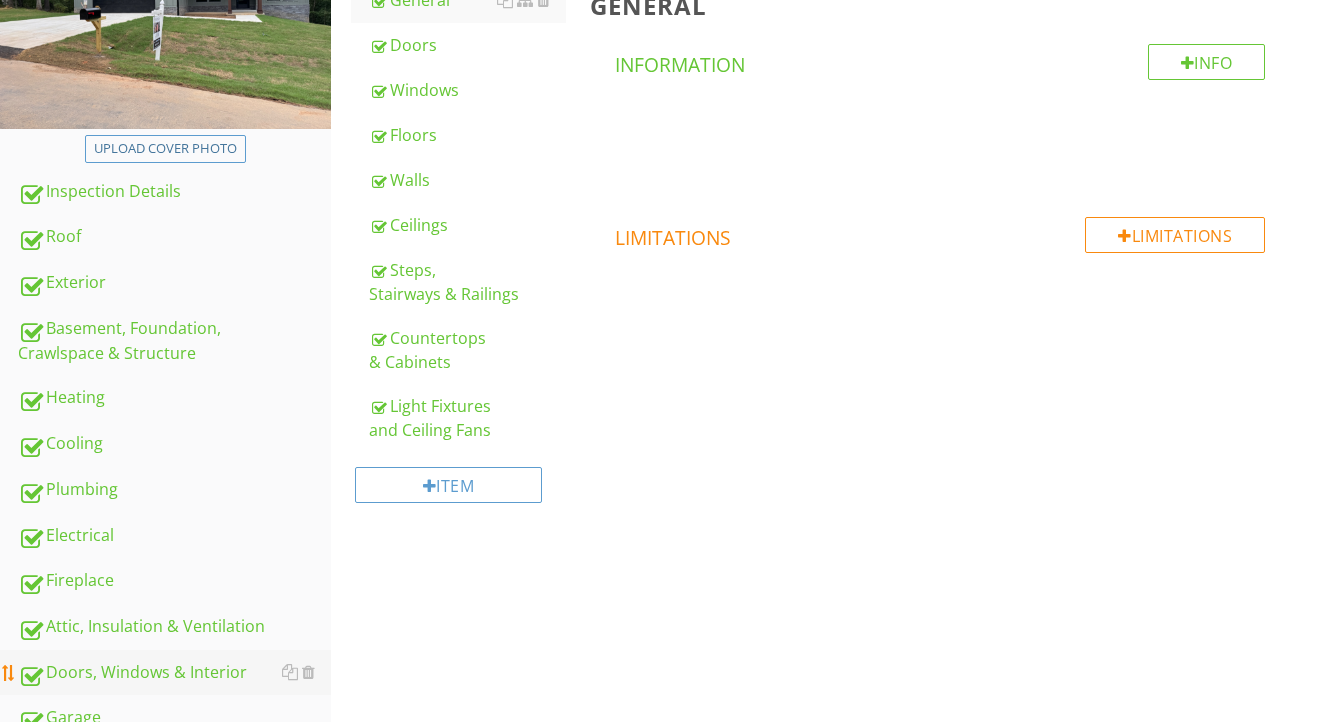 scroll, scrollTop: 207, scrollLeft: 0, axis: vertical 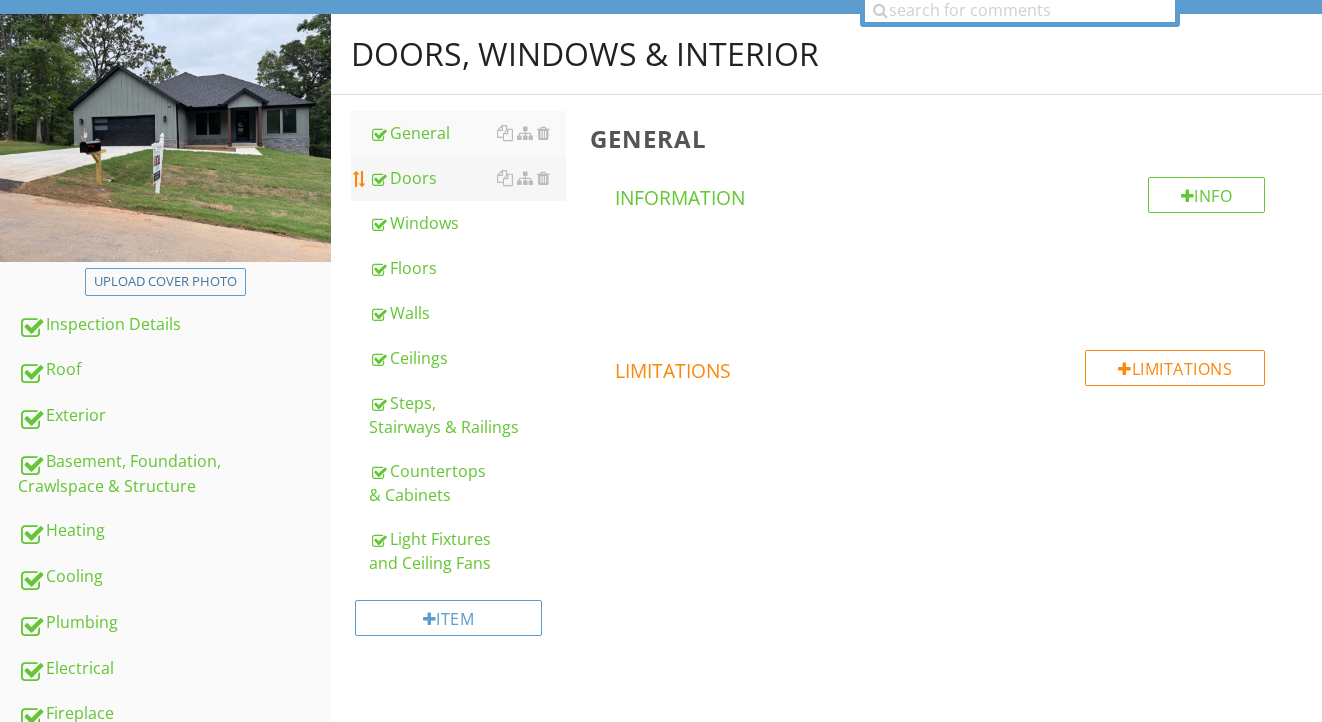 click on "Doors" at bounding box center [468, 178] 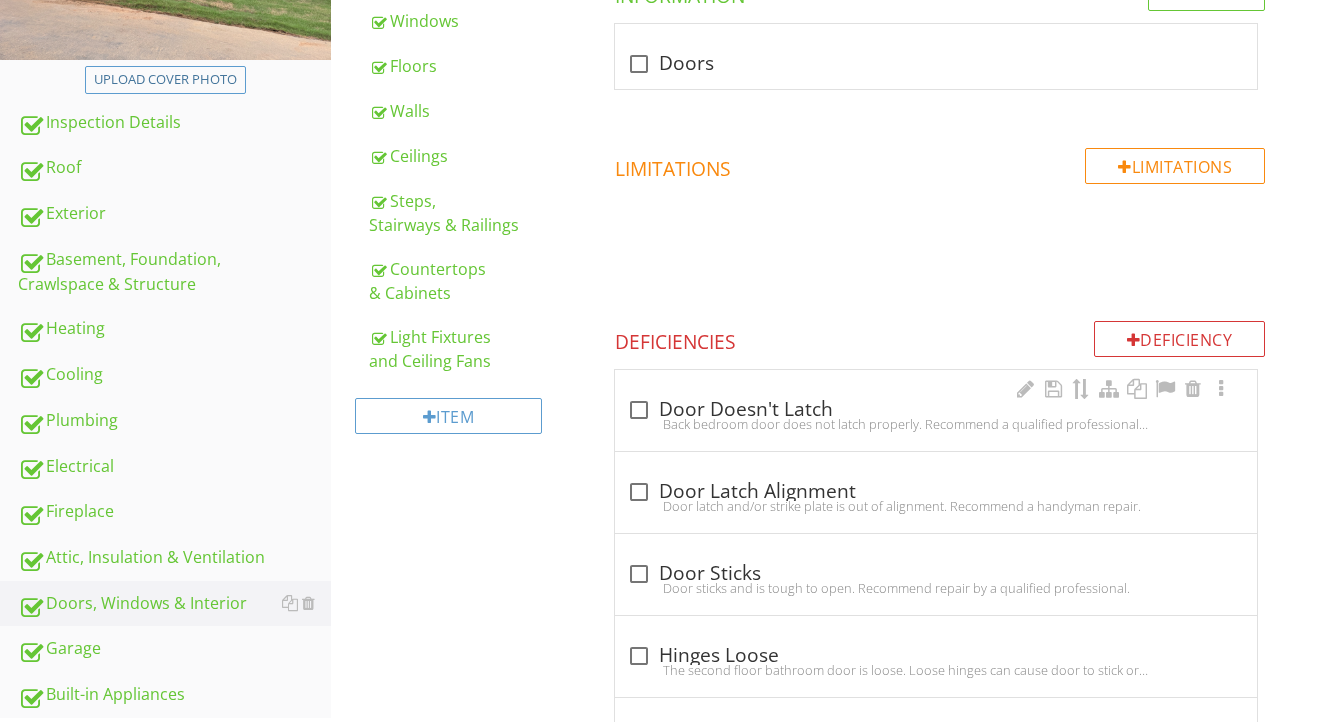 scroll, scrollTop: 448, scrollLeft: 0, axis: vertical 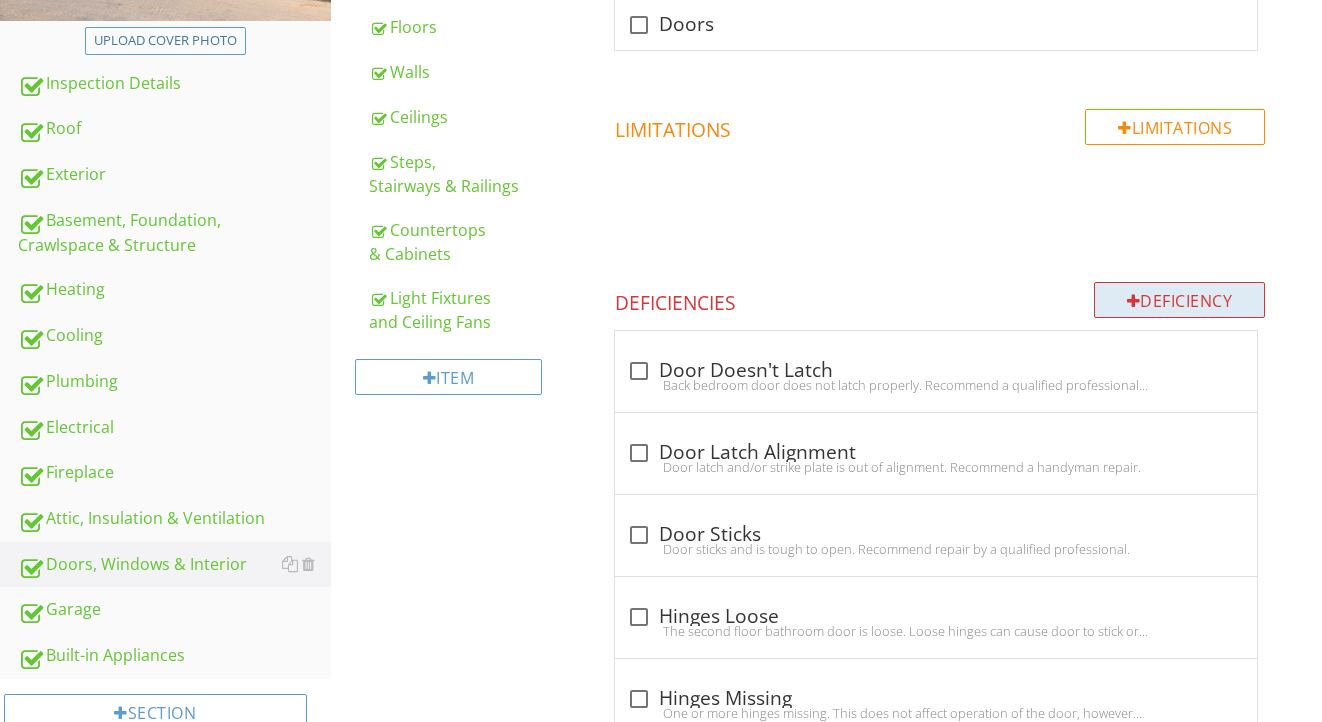 click on "Deficiency" at bounding box center [1180, 300] 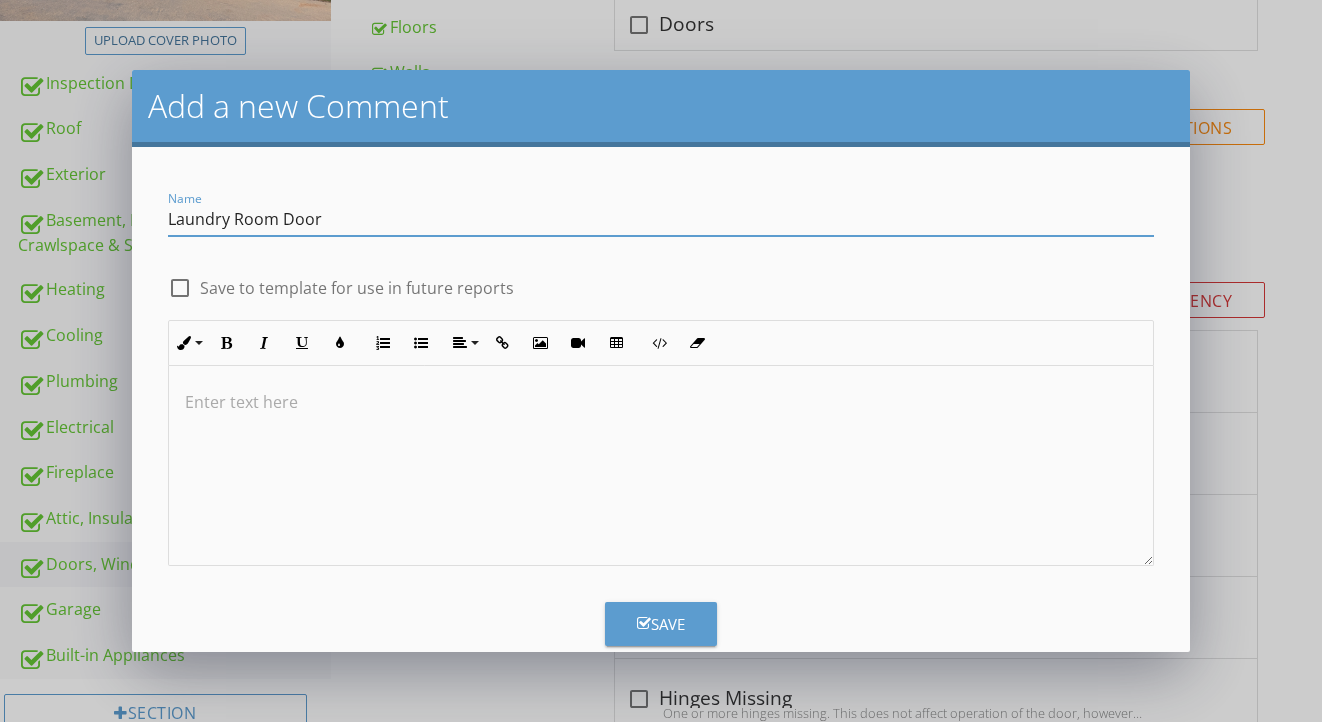 type on "Laundry Room Door" 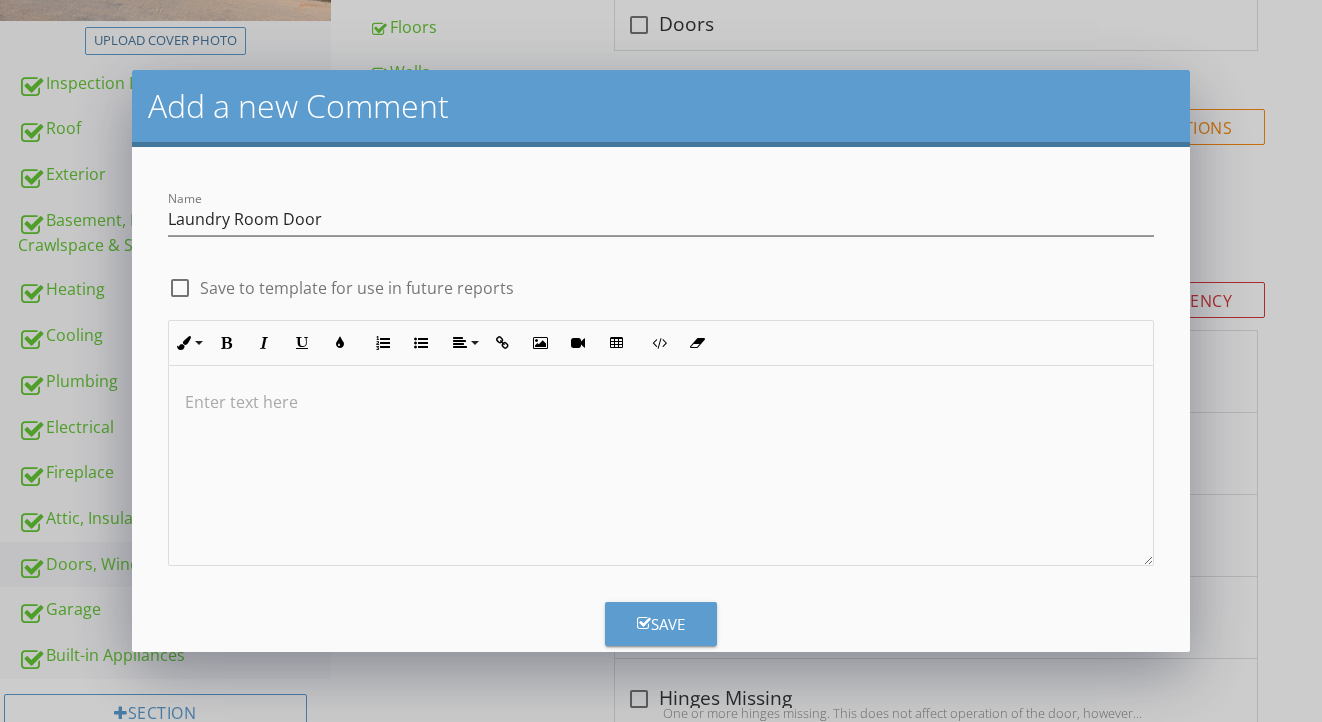 click at bounding box center (661, 466) 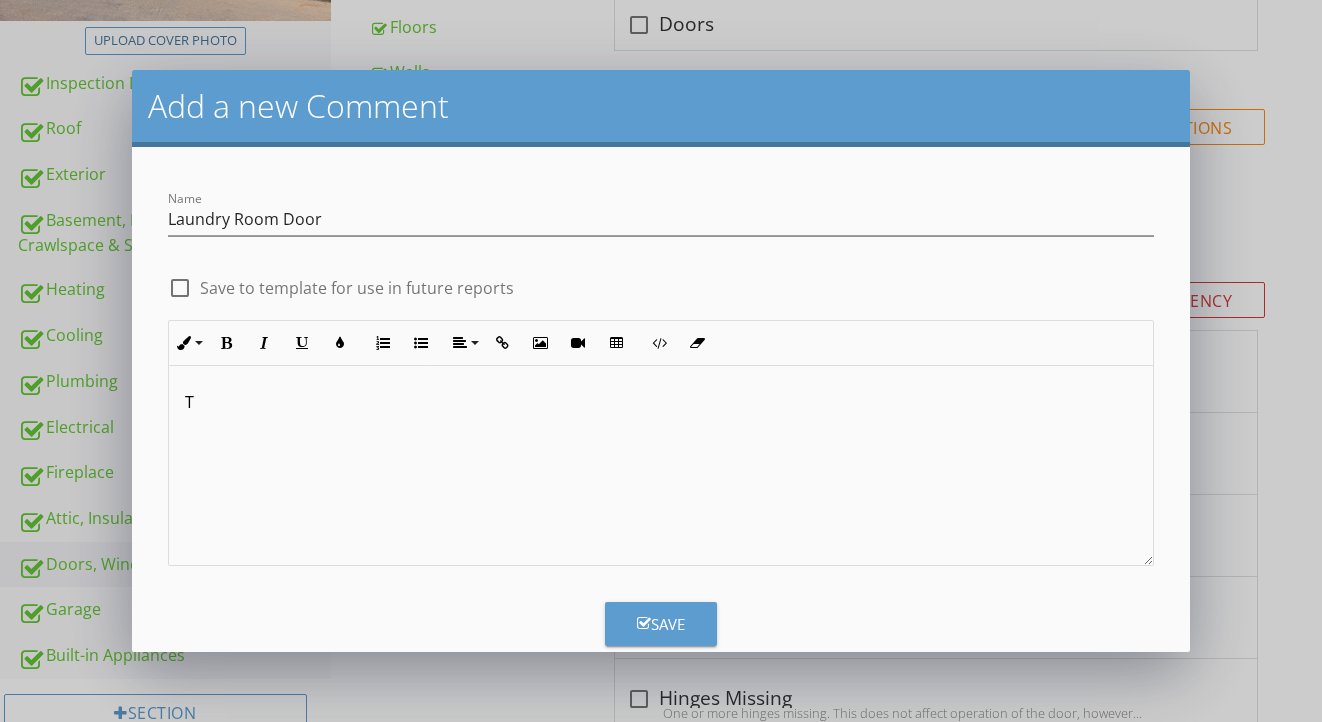 type 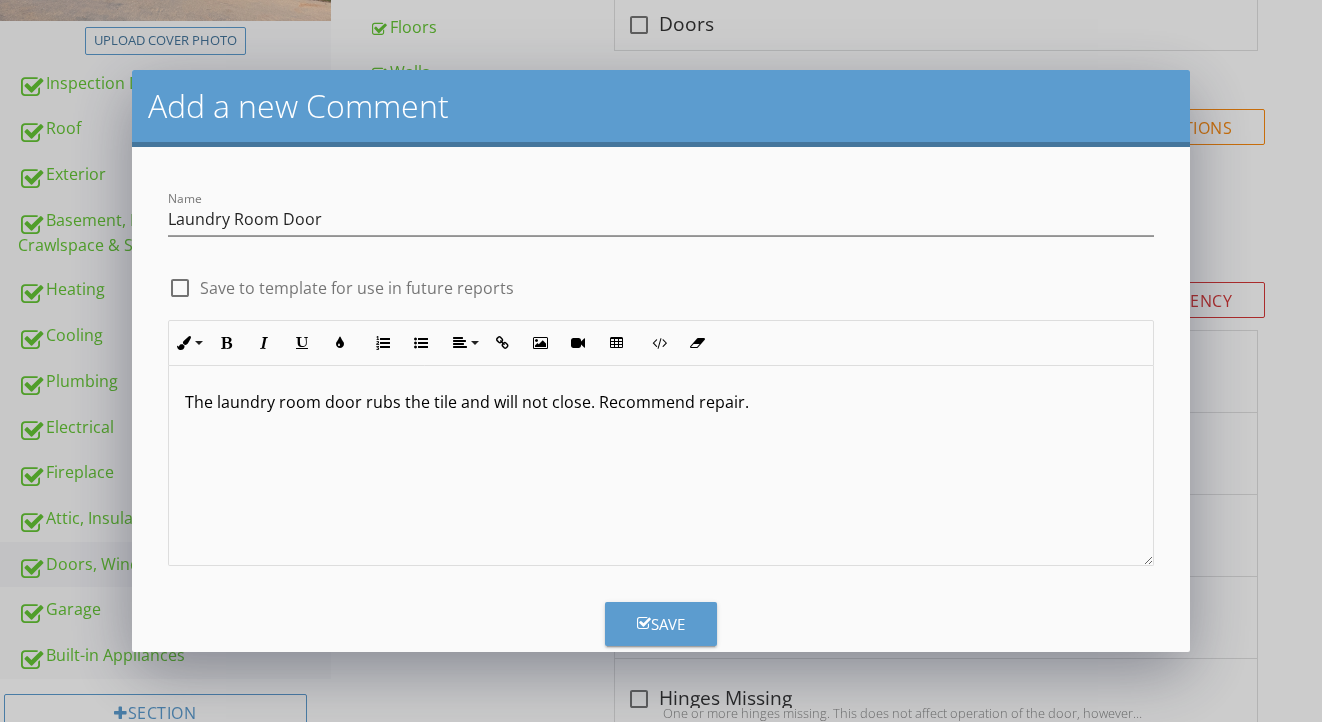 click on "Save" at bounding box center [661, 624] 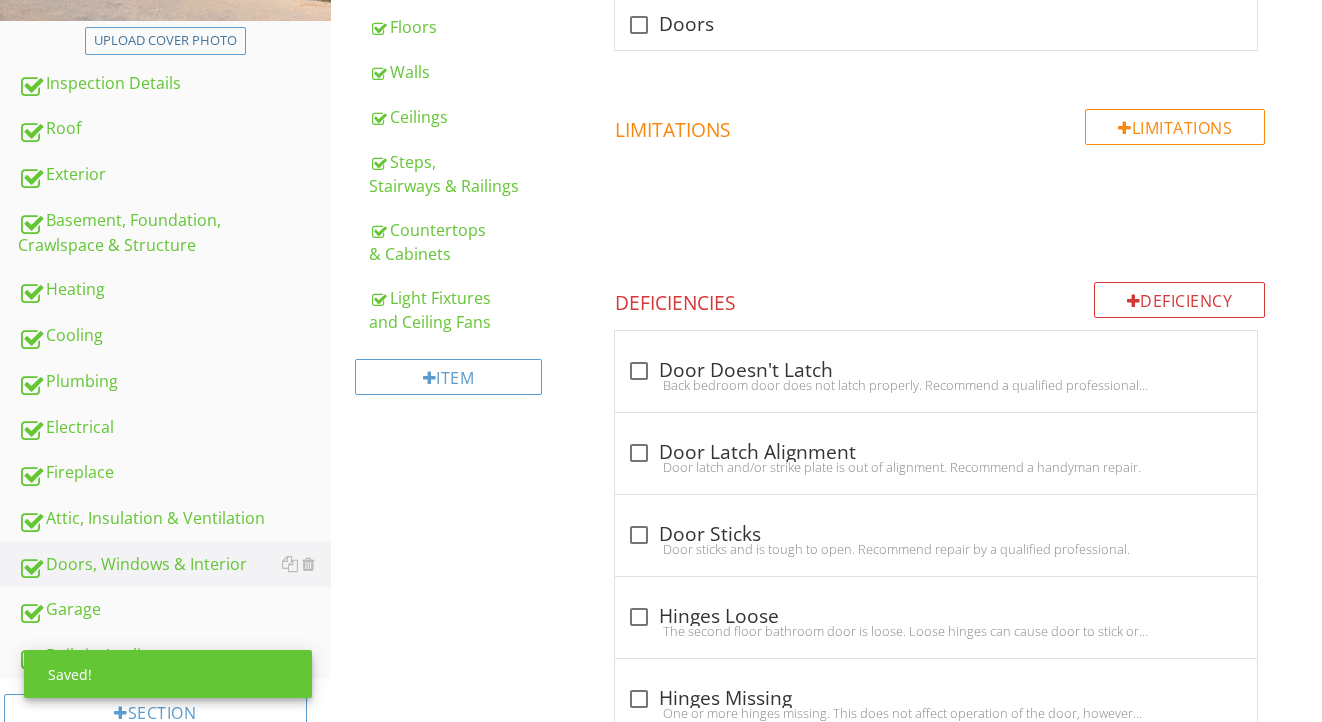 scroll, scrollTop: 2476, scrollLeft: 0, axis: vertical 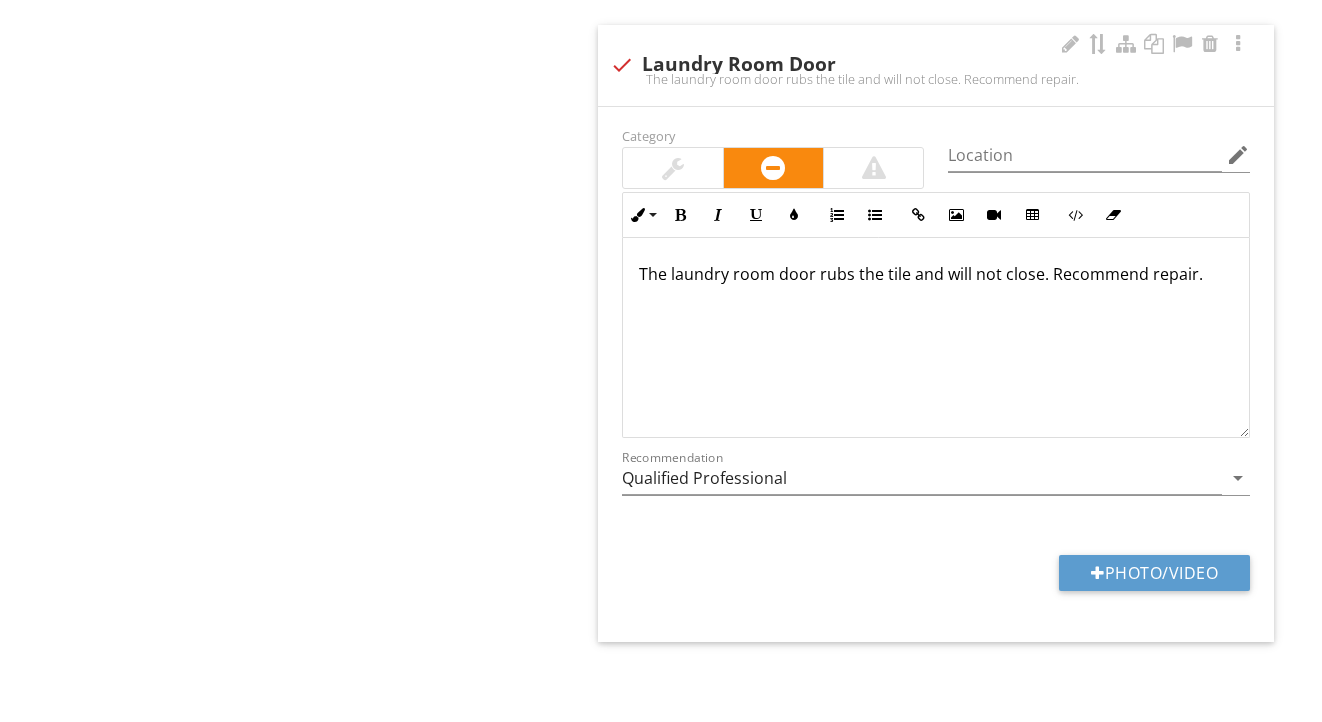 click on "The laundry room door rubs the tile and will not close. Recommend repair." at bounding box center (936, 274) 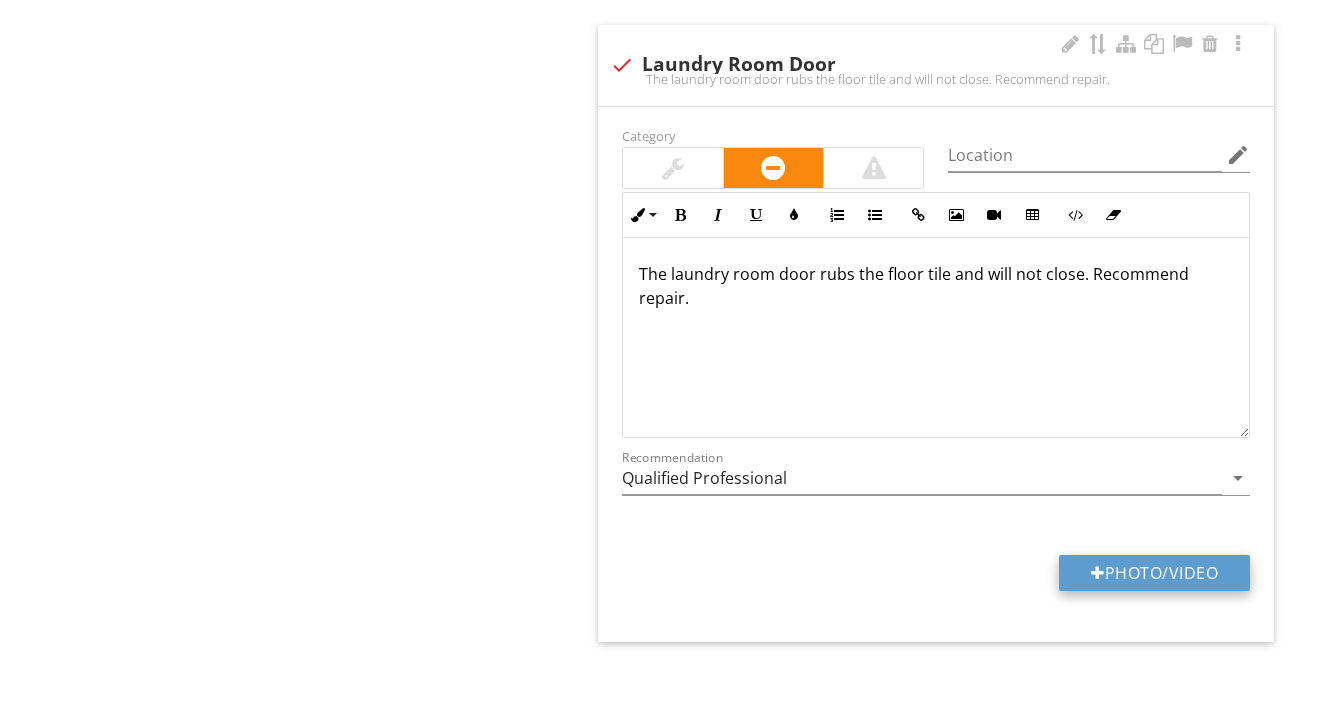 click on "Photo/Video" at bounding box center (1154, 573) 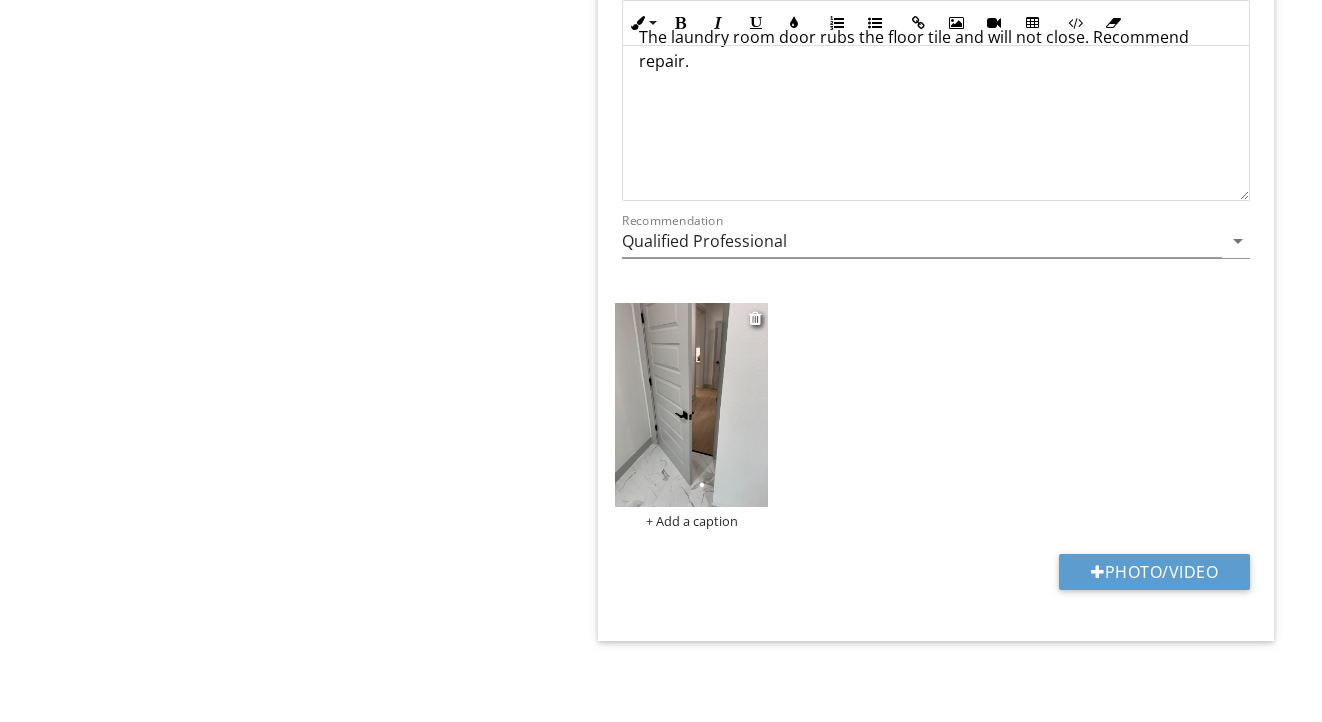 scroll, scrollTop: 2712, scrollLeft: 0, axis: vertical 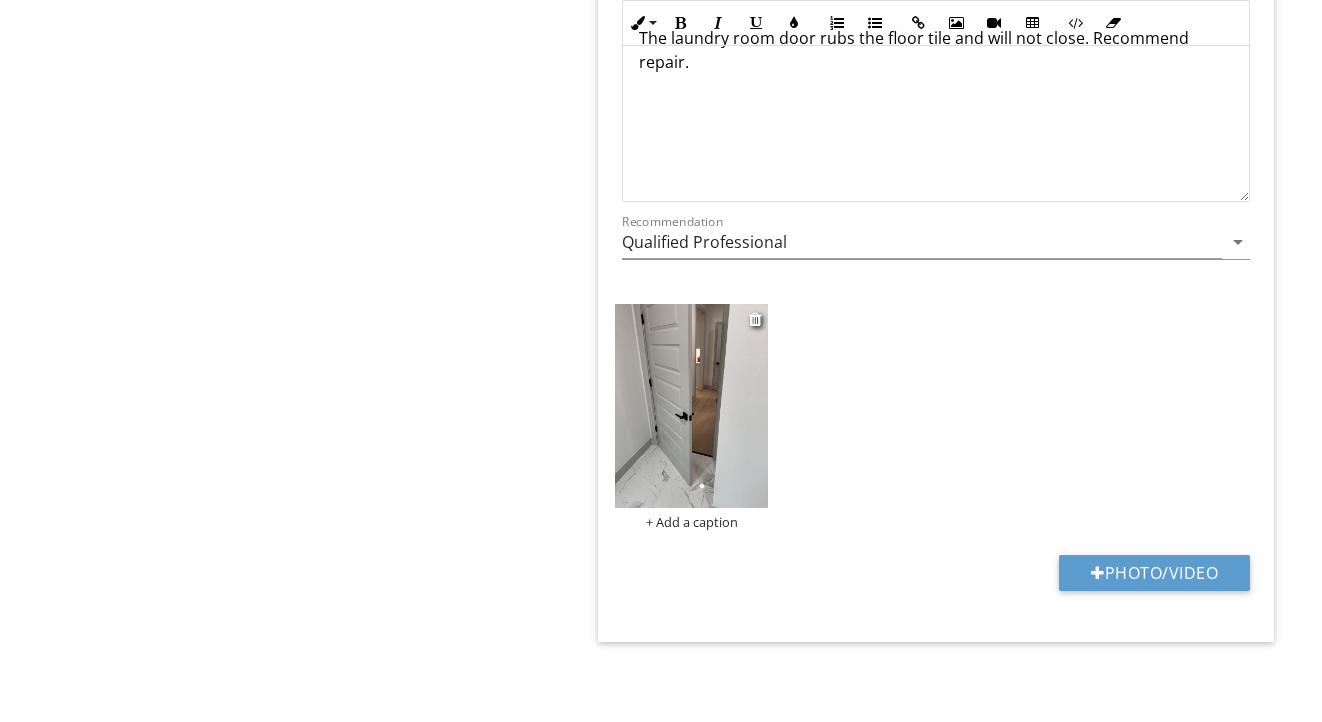 click at bounding box center [691, 406] 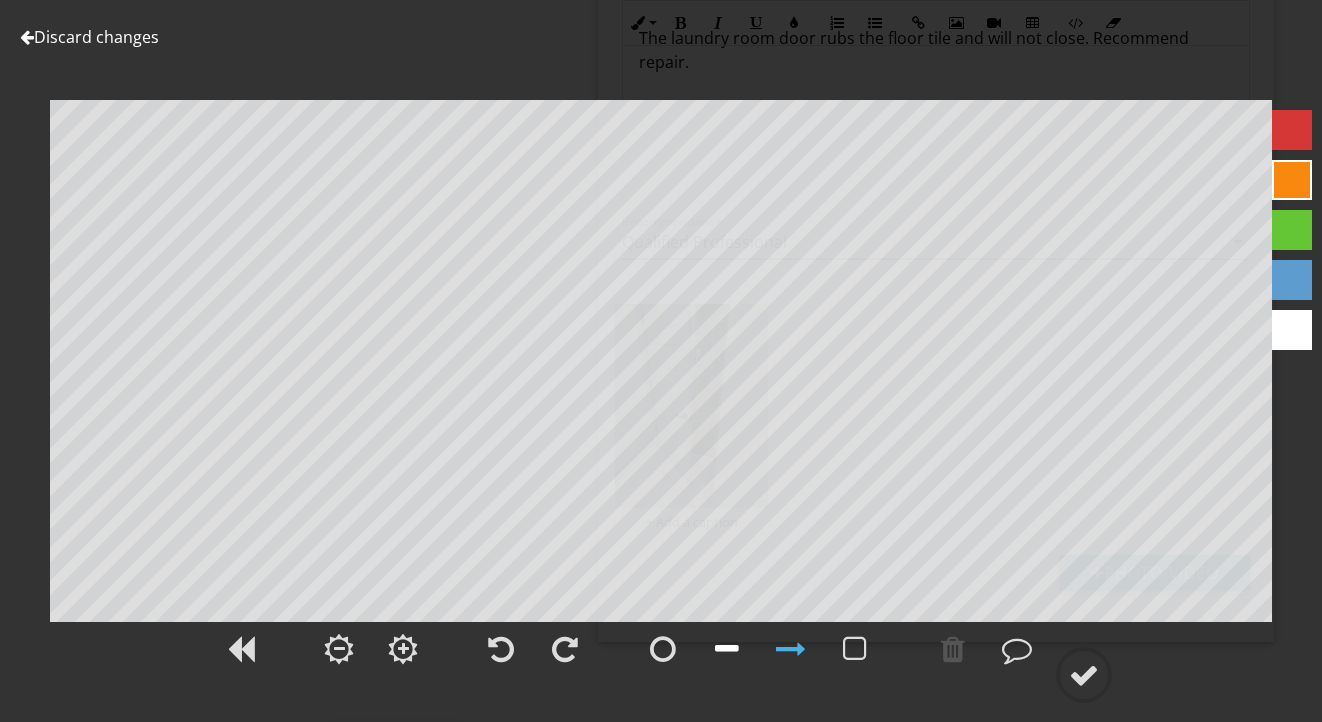 click at bounding box center [727, 649] 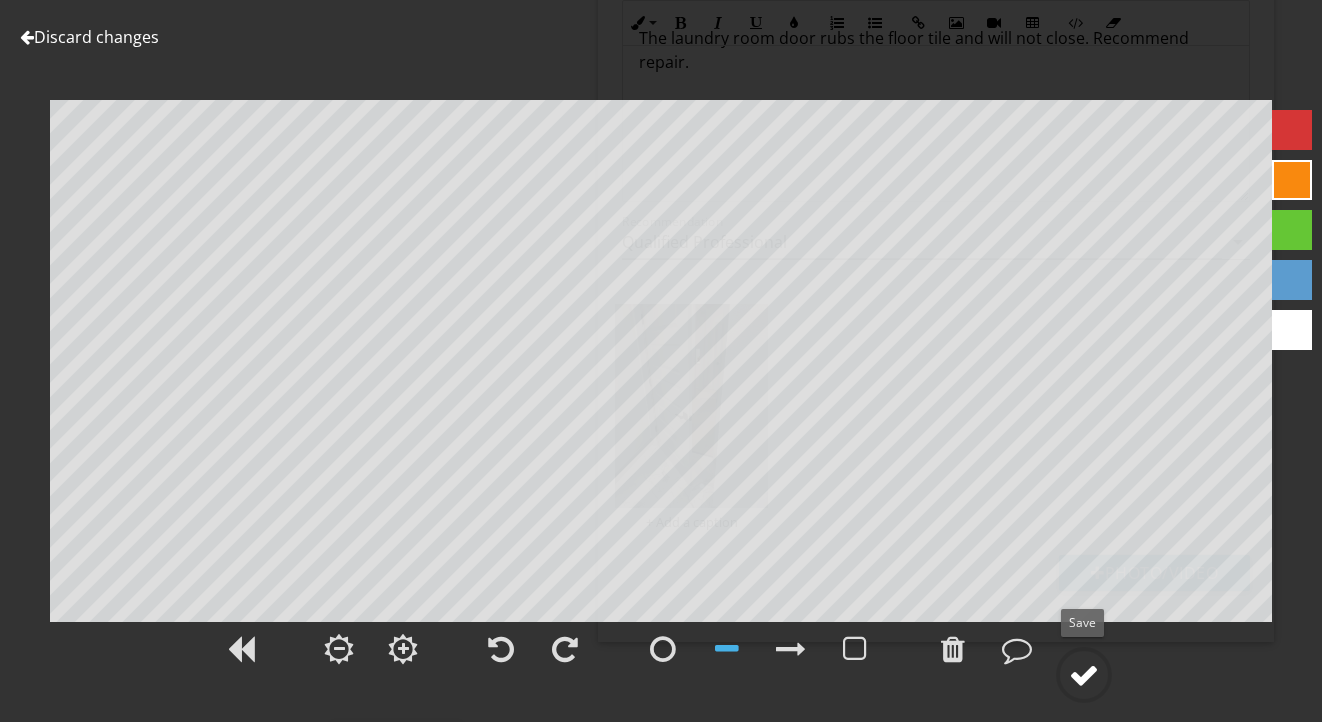 click 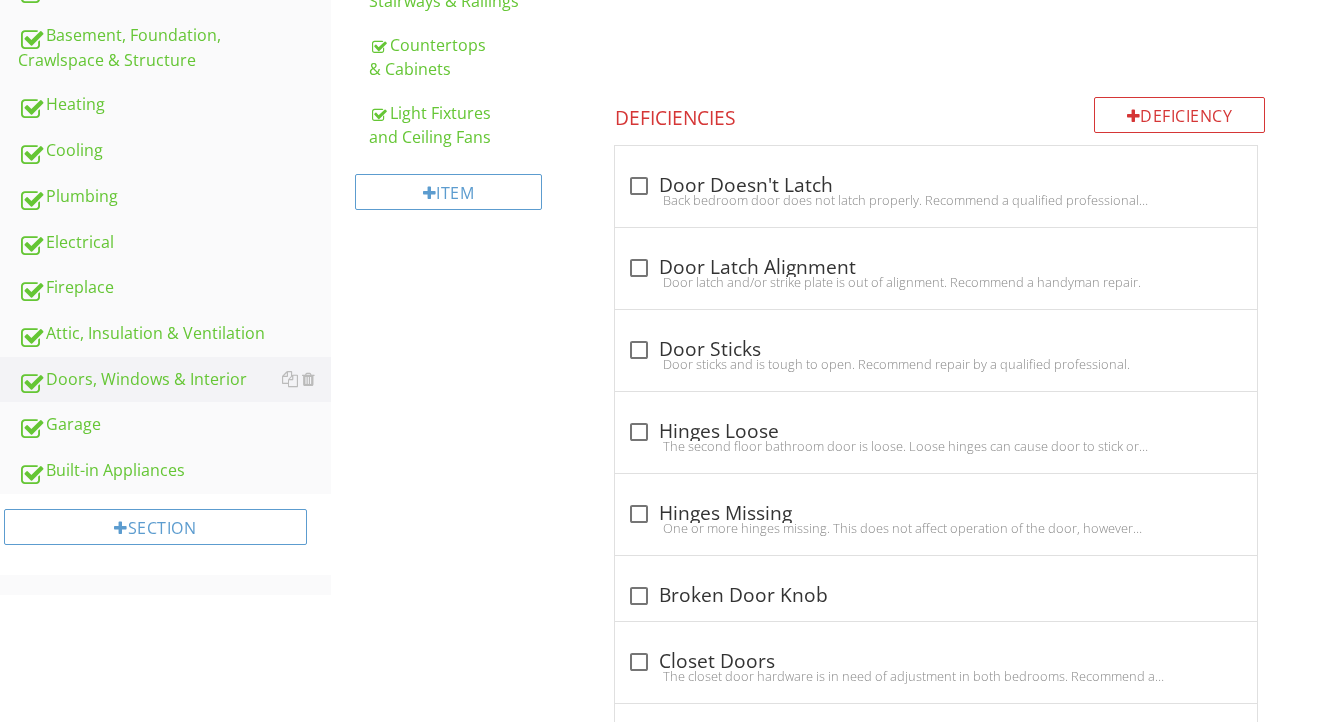 scroll, scrollTop: 615, scrollLeft: 0, axis: vertical 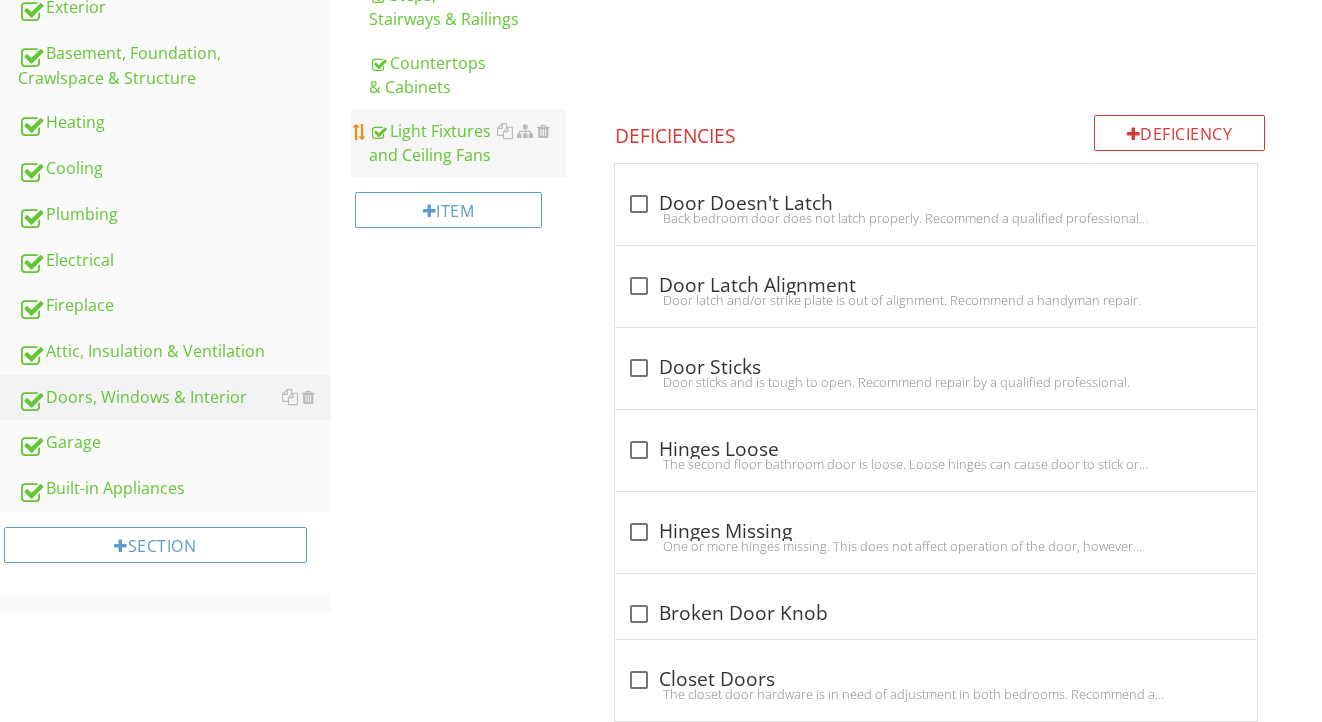 click on "Light Fixtures and Ceiling Fans" at bounding box center (468, 143) 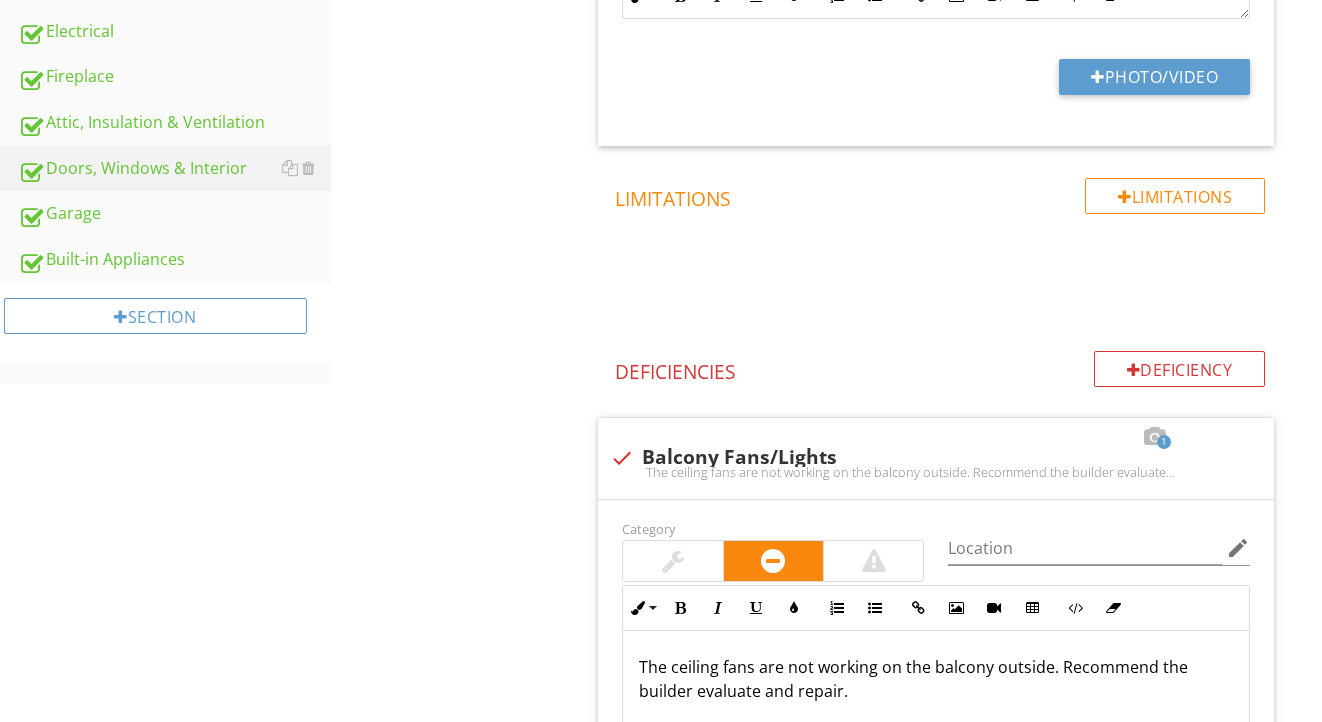 scroll, scrollTop: 995, scrollLeft: 0, axis: vertical 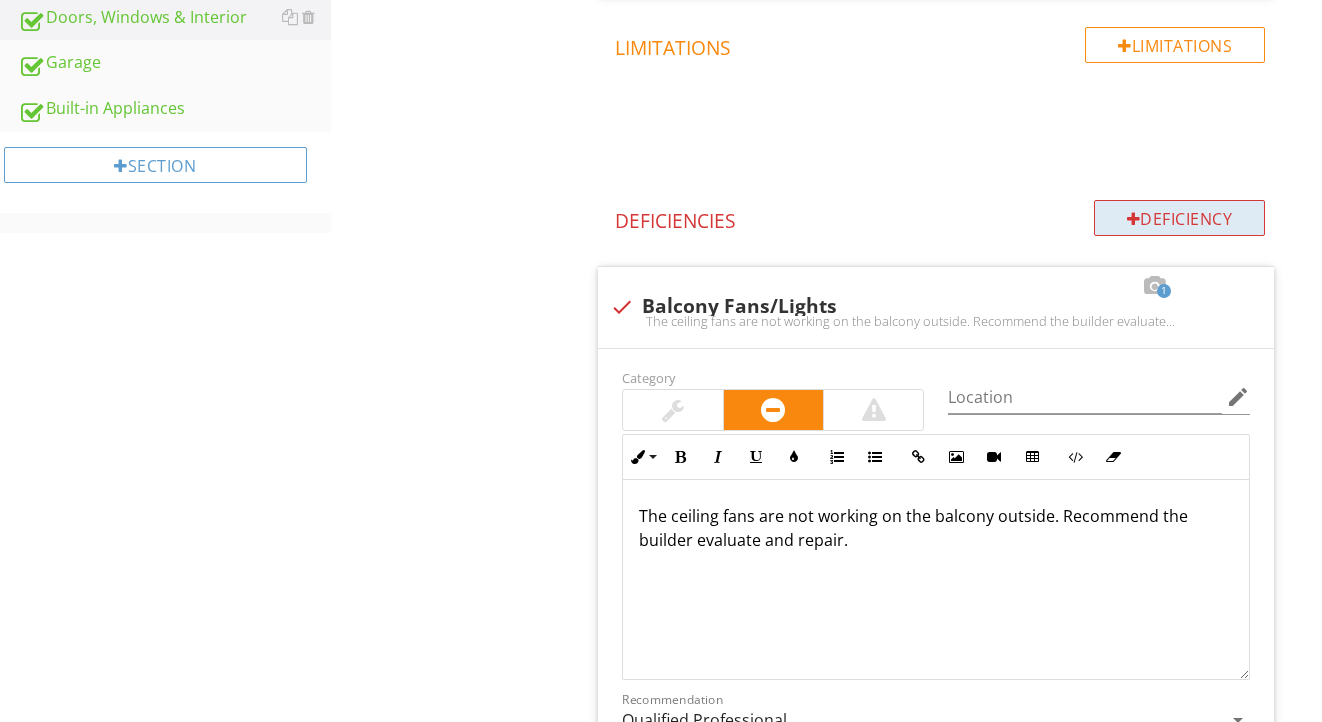 click on "Deficiency" at bounding box center [1180, 218] 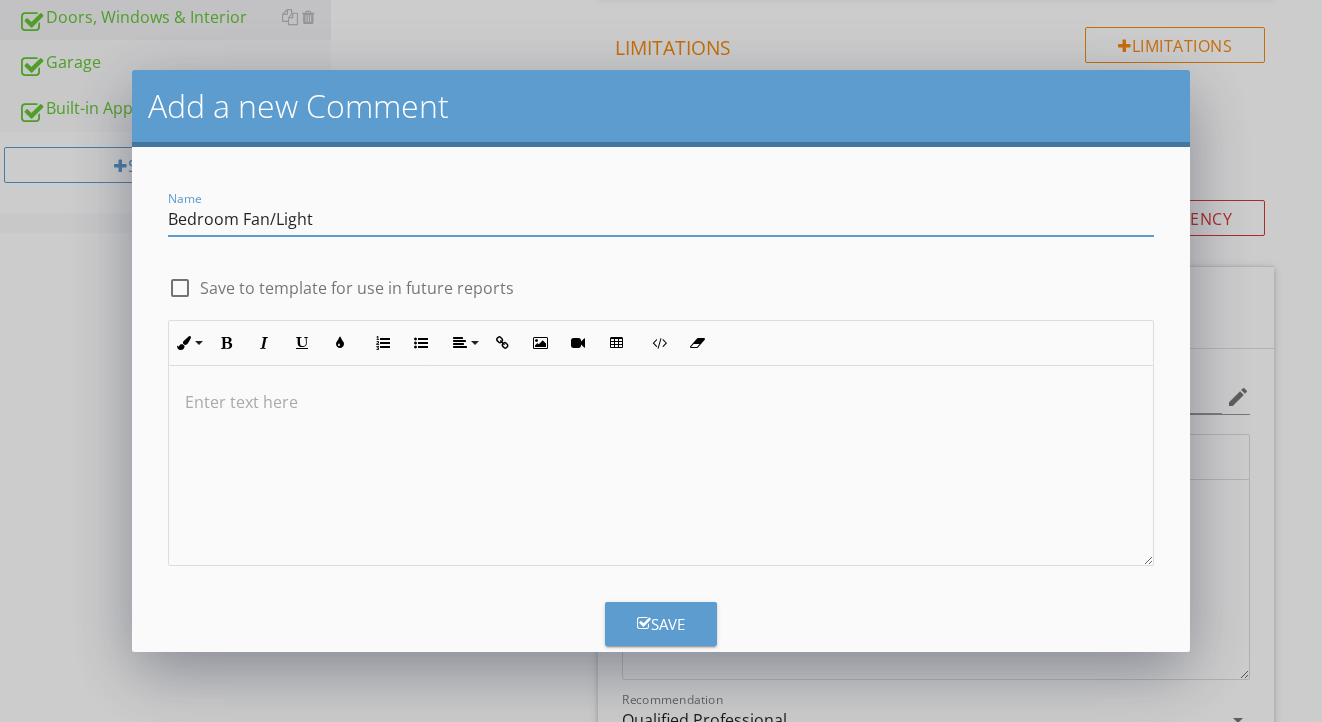 type on "Bedroom Fan/Light" 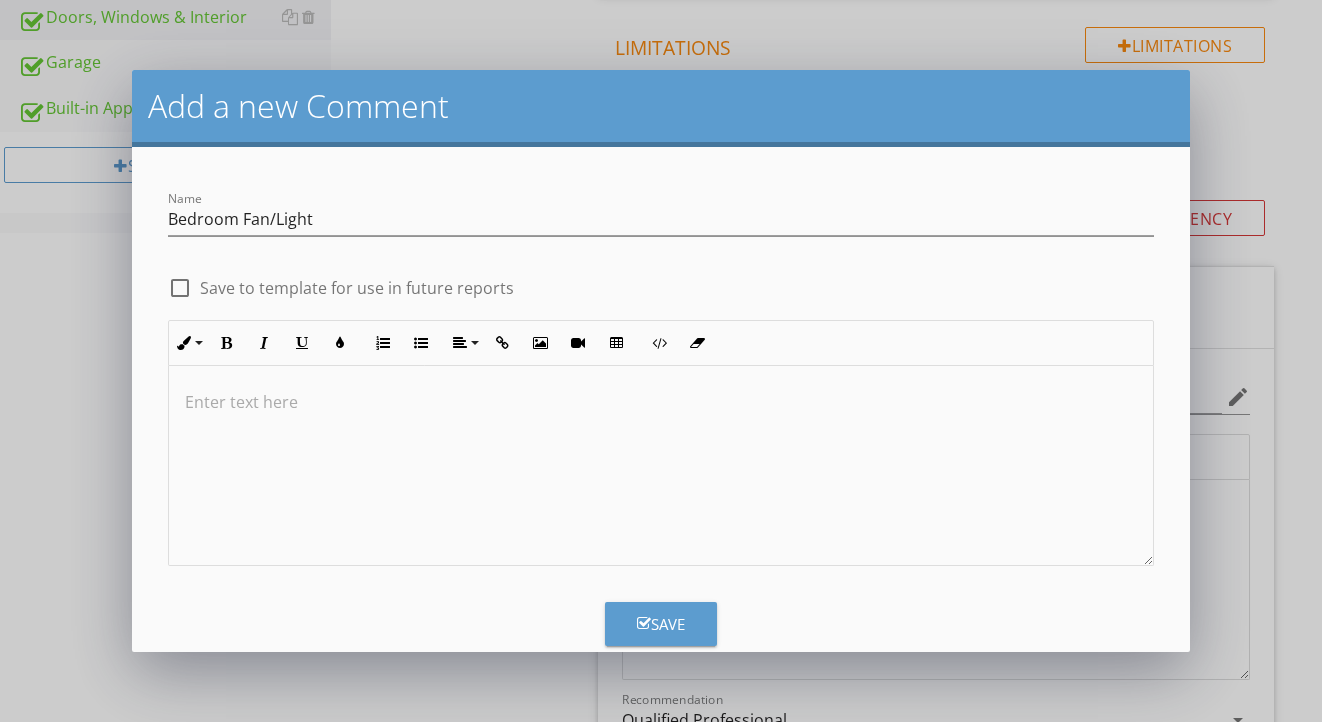 type 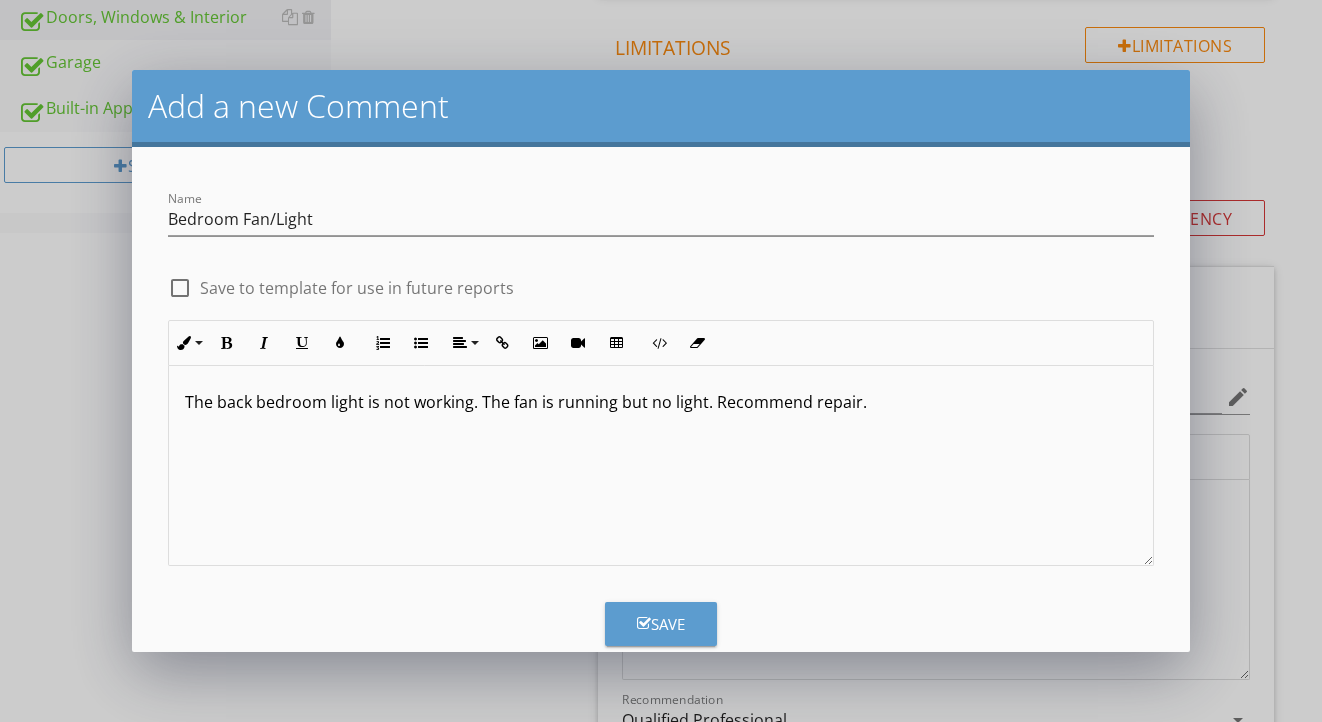 click on "Save" at bounding box center [661, 624] 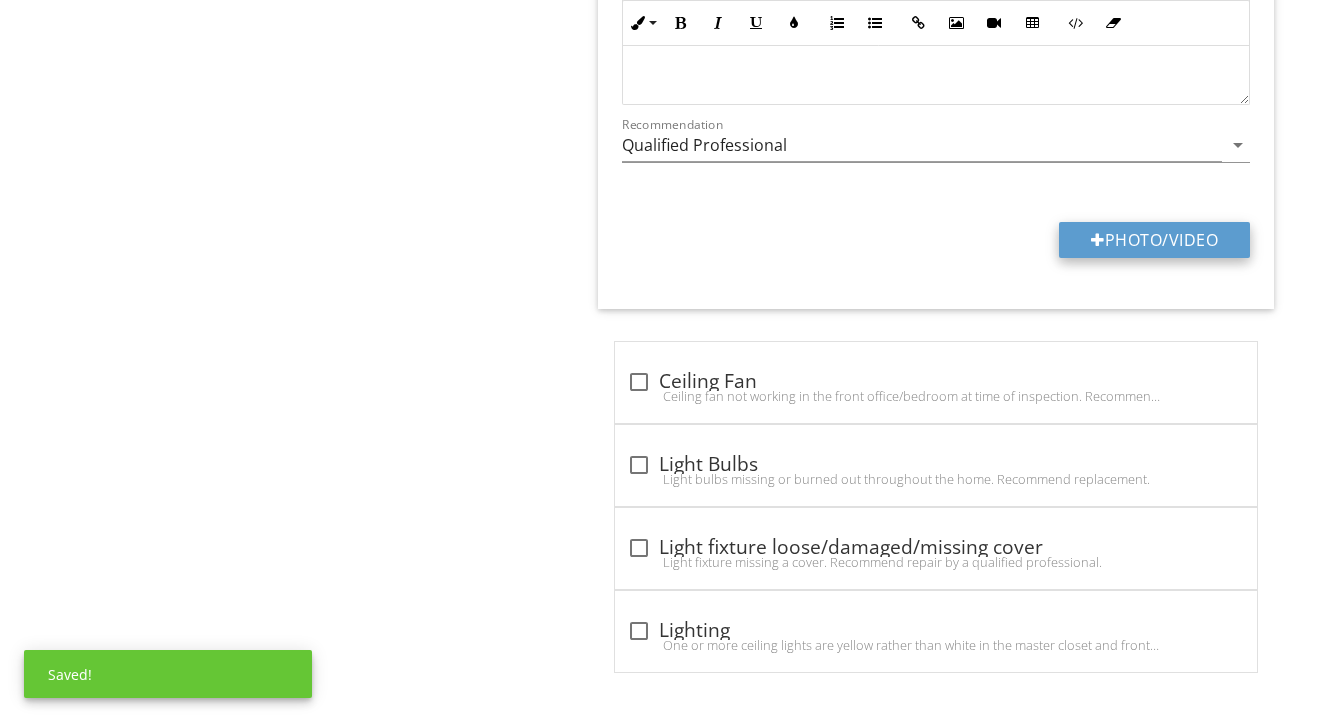 scroll, scrollTop: 2455, scrollLeft: 0, axis: vertical 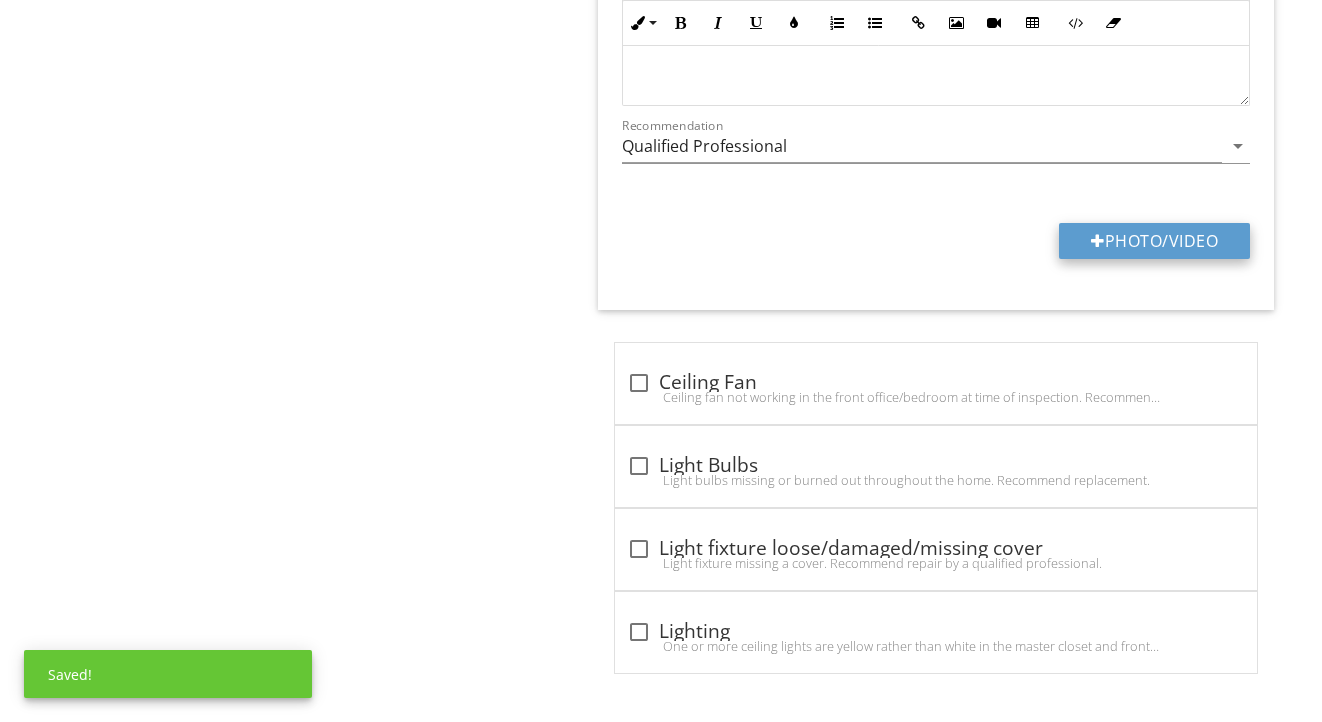 click on "Photo/Video" at bounding box center (1154, 241) 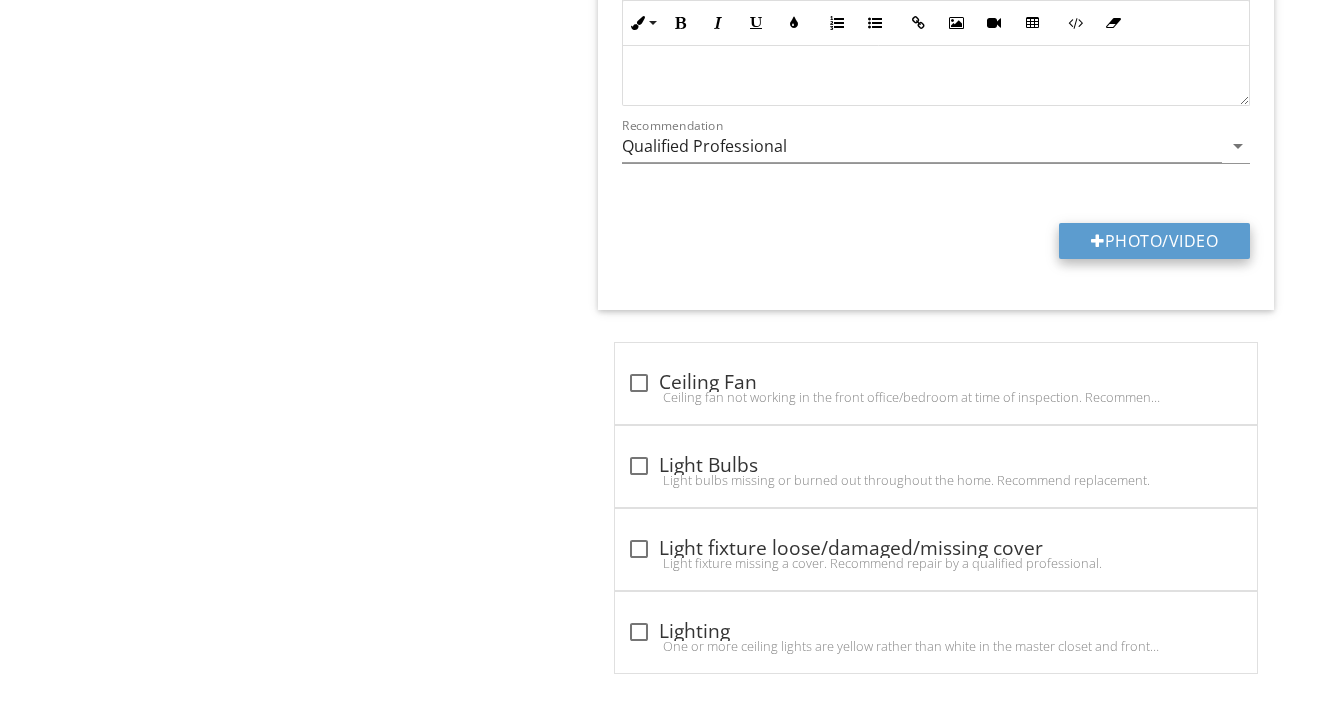 type on "C:\fakepath\IMG_0742.jpeg" 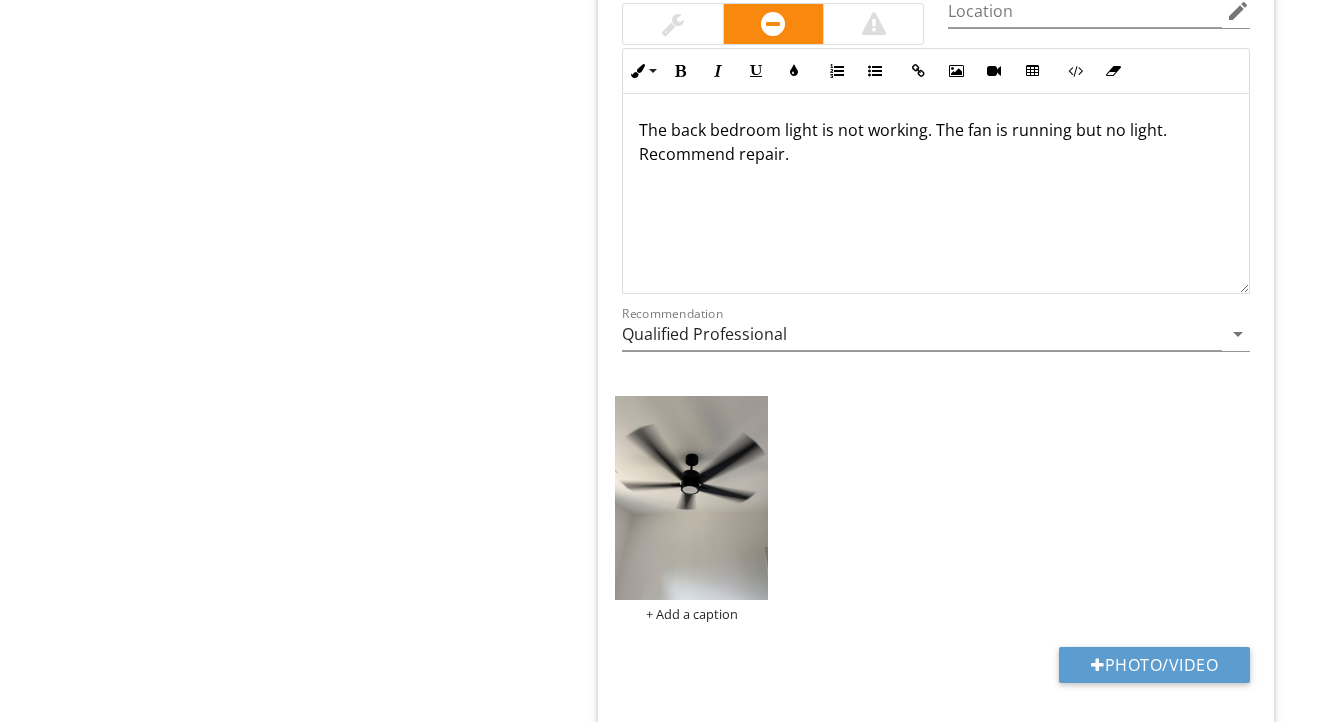 scroll, scrollTop: 2297, scrollLeft: 0, axis: vertical 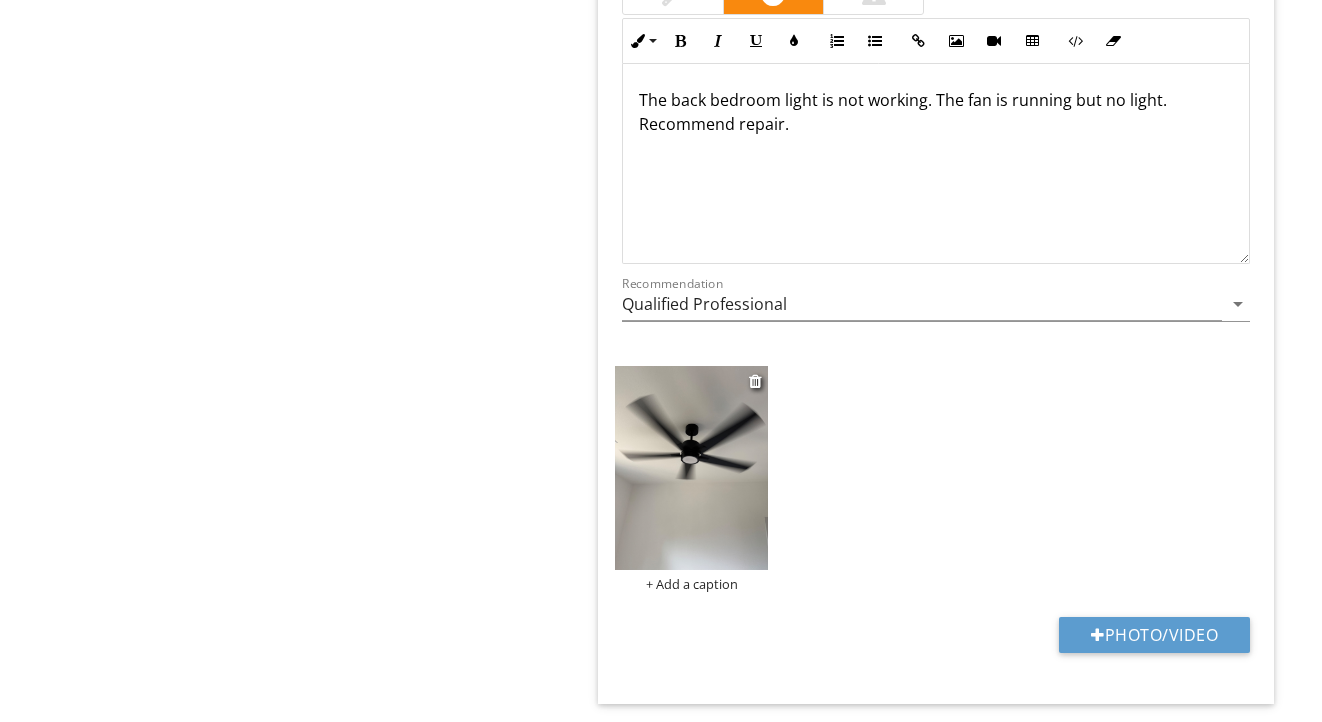 click at bounding box center (691, 468) 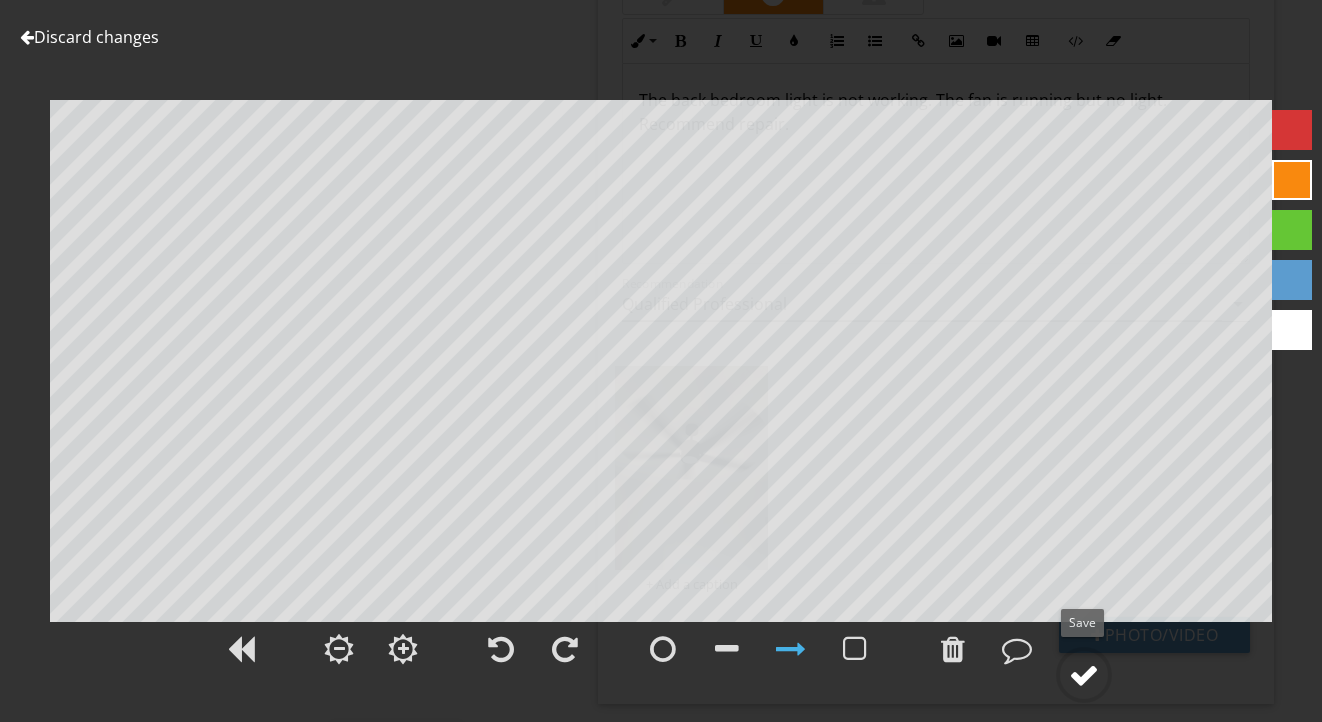 click 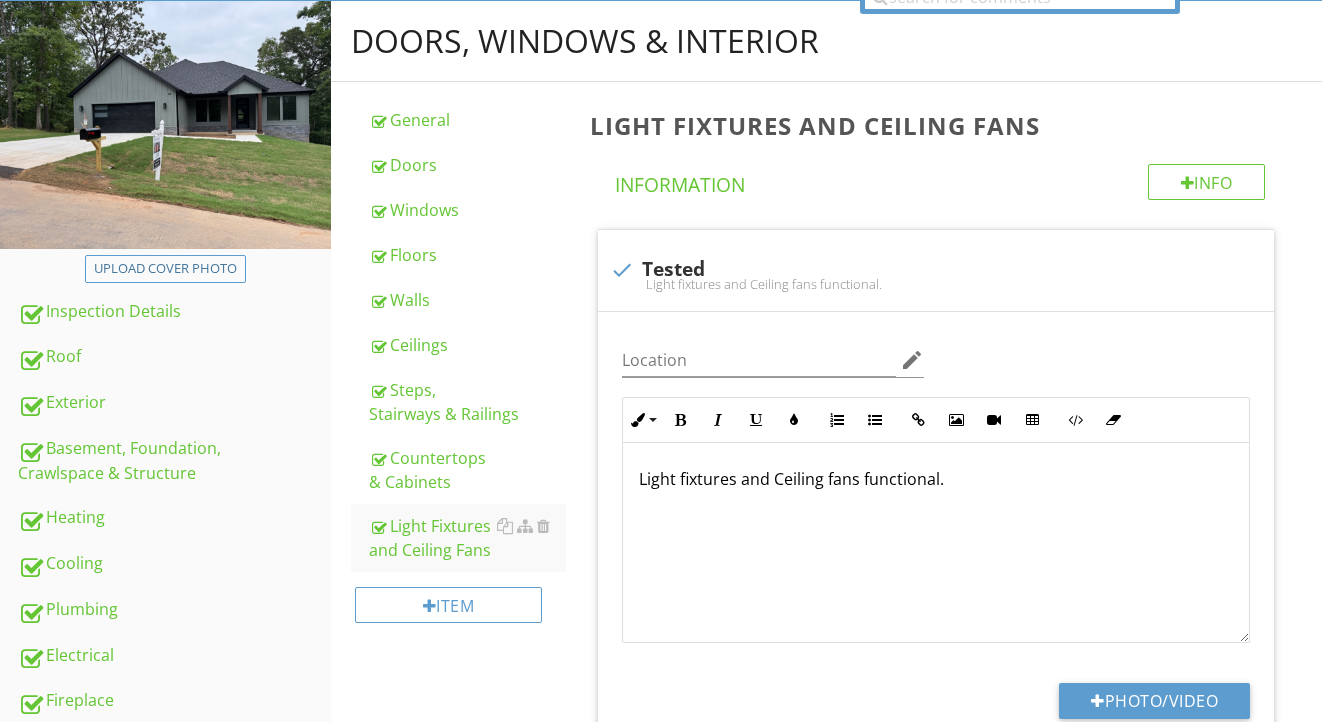 scroll, scrollTop: 133, scrollLeft: 0, axis: vertical 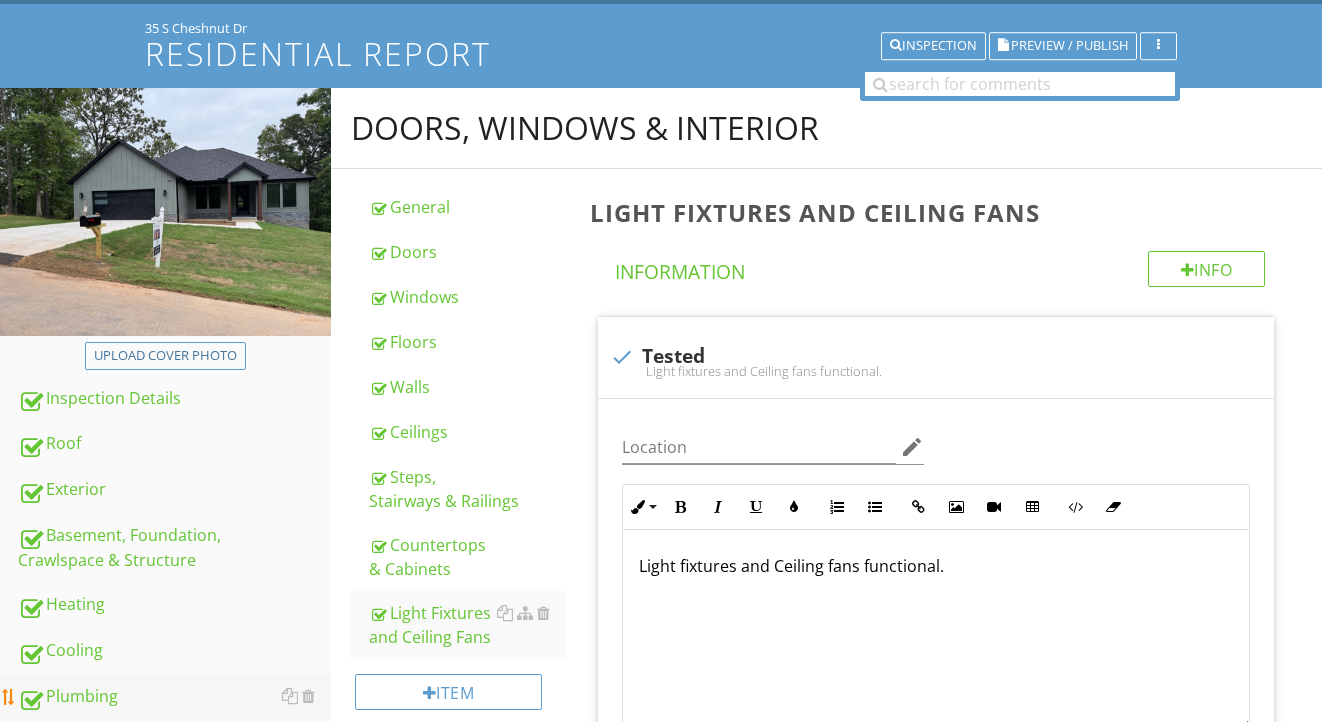 click on "Plumbing" at bounding box center (174, 697) 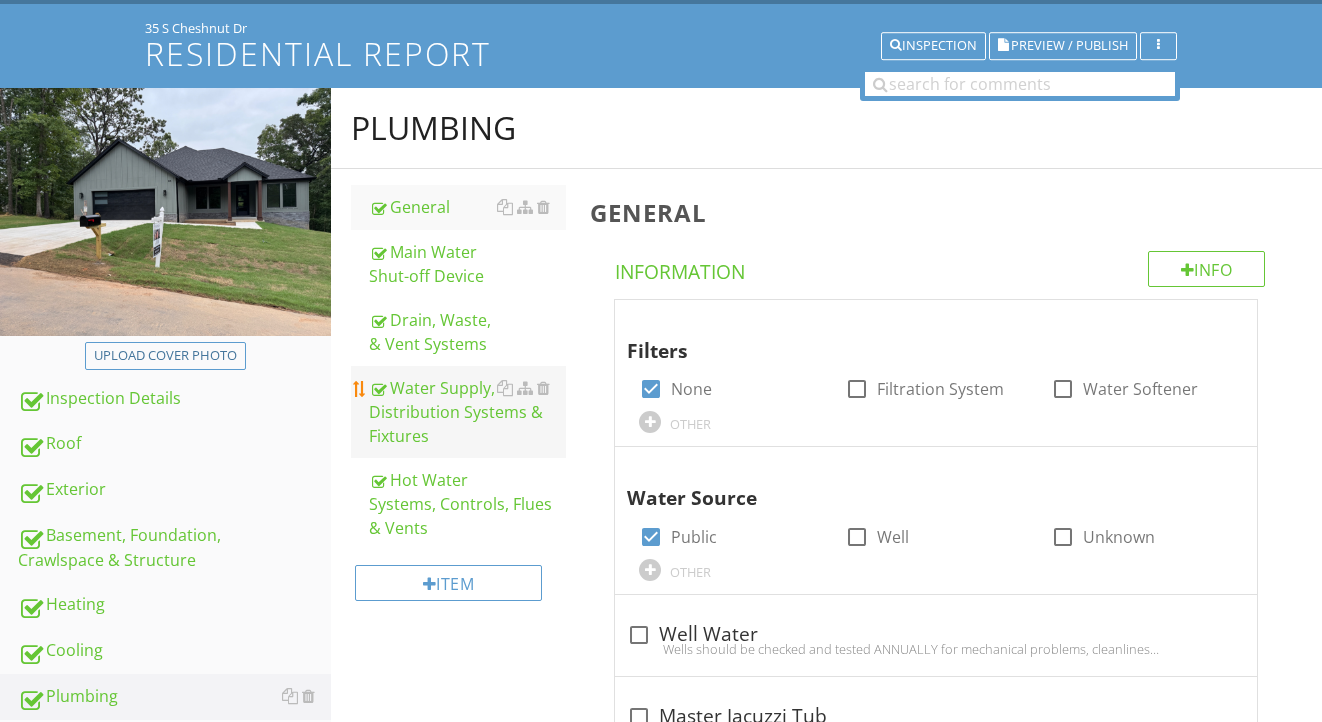 click on "Water Supply, Distribution Systems & Fixtures" at bounding box center (468, 412) 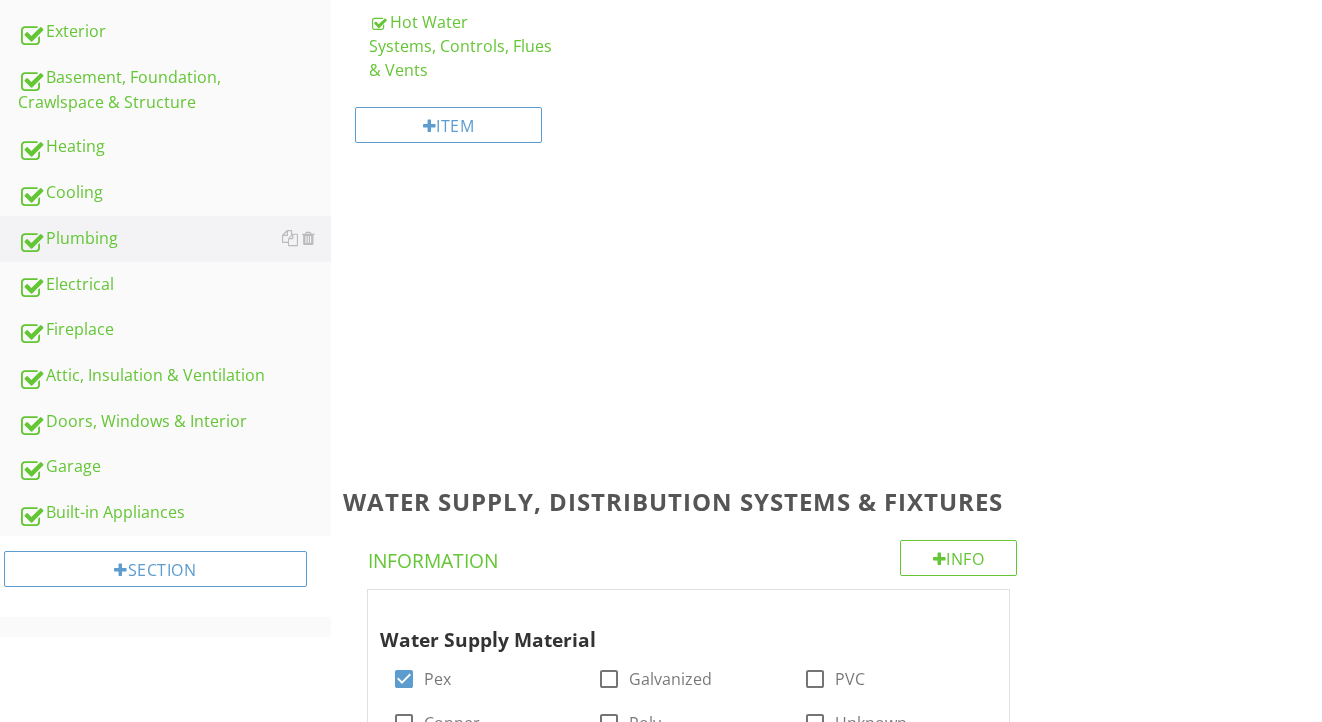 scroll, scrollTop: 747, scrollLeft: 0, axis: vertical 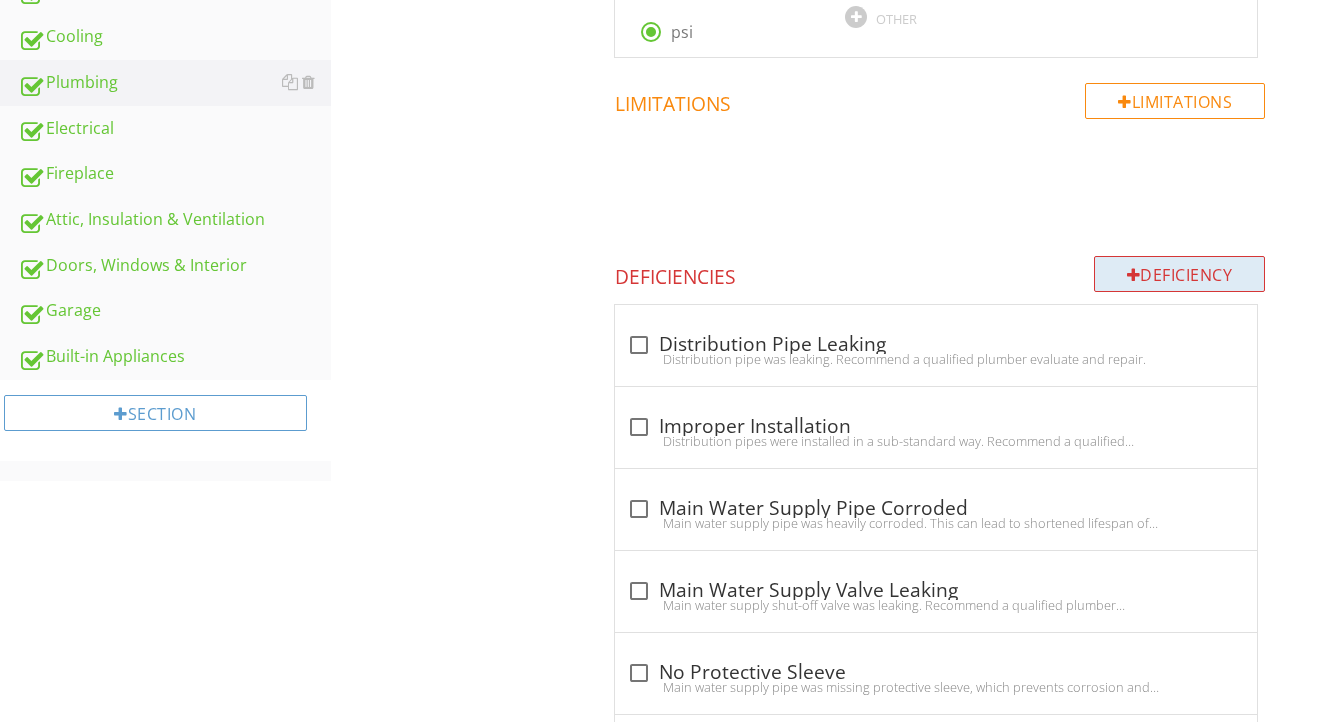 click at bounding box center (1134, 275) 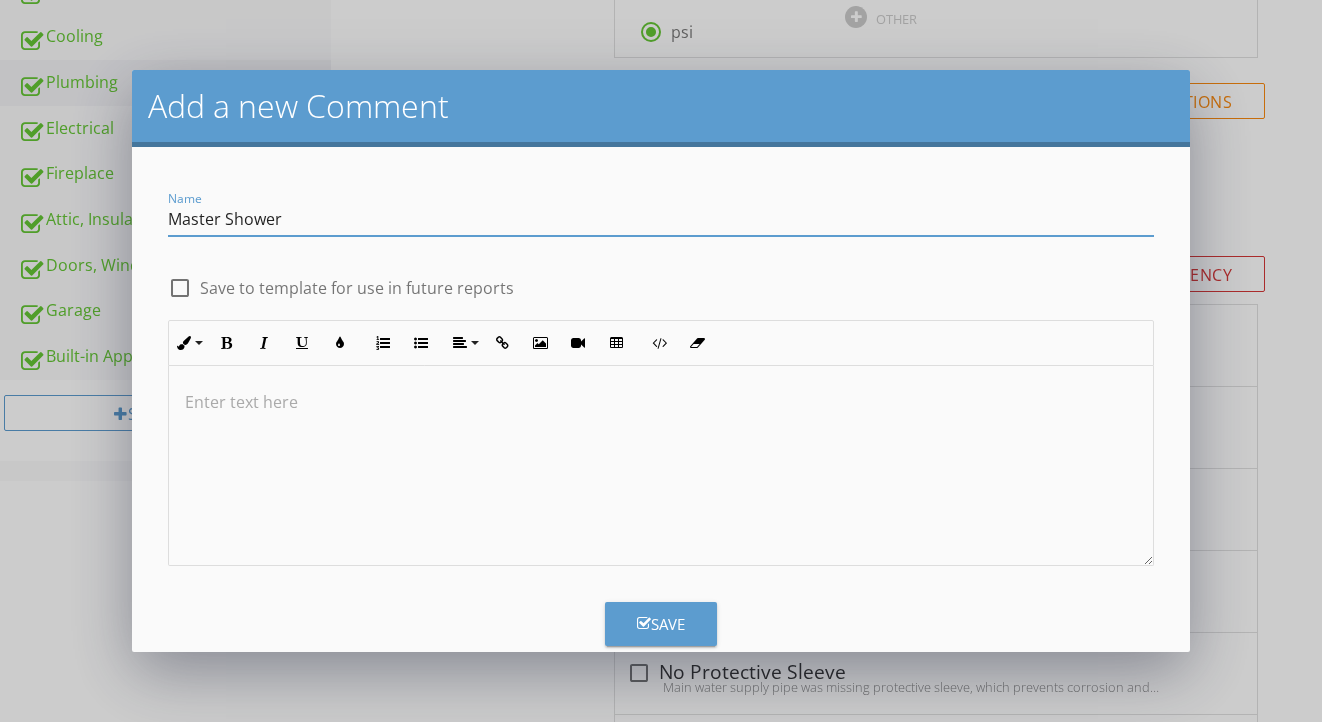 type on "Master Shower" 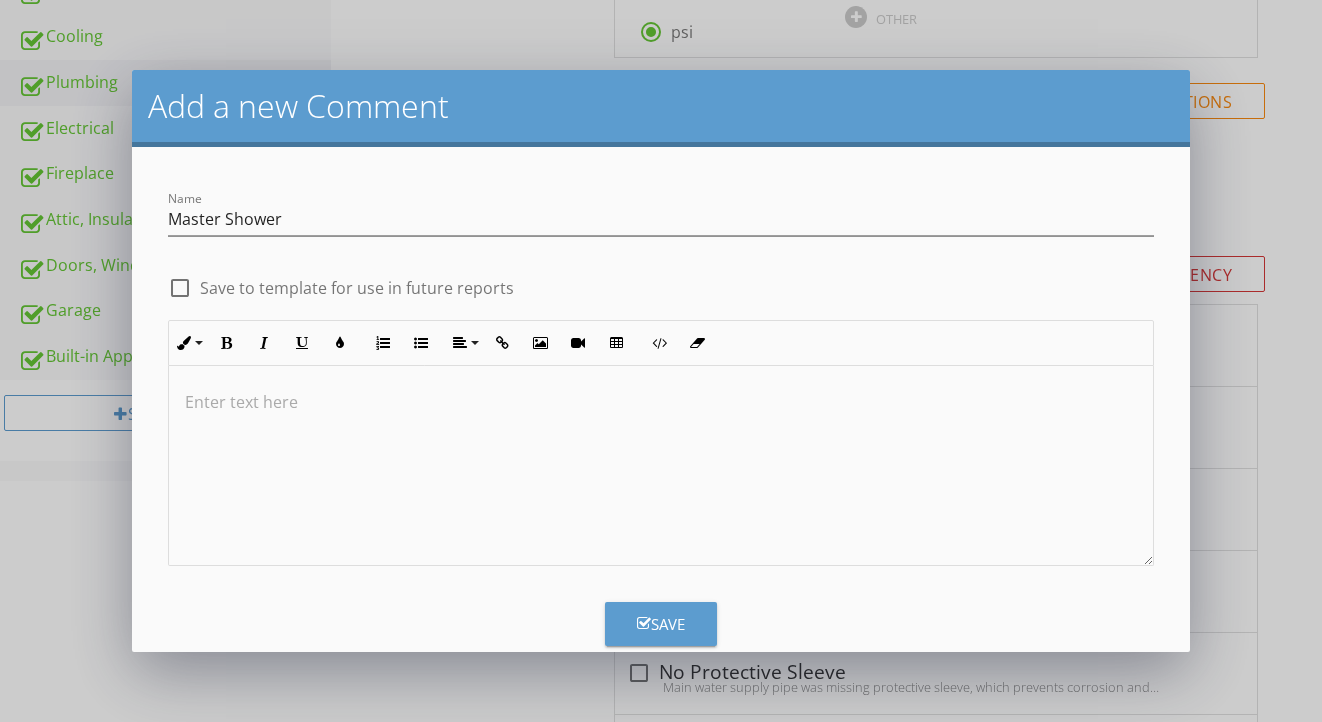 click at bounding box center (661, 466) 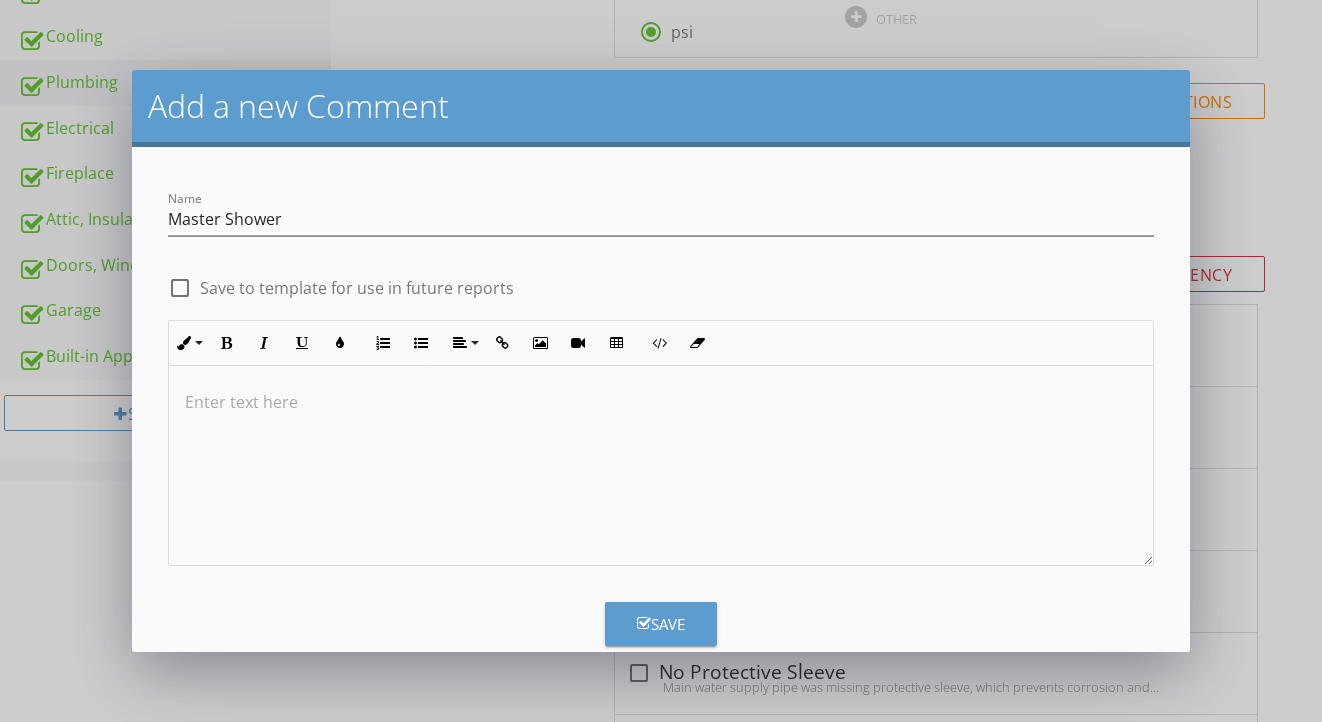 type 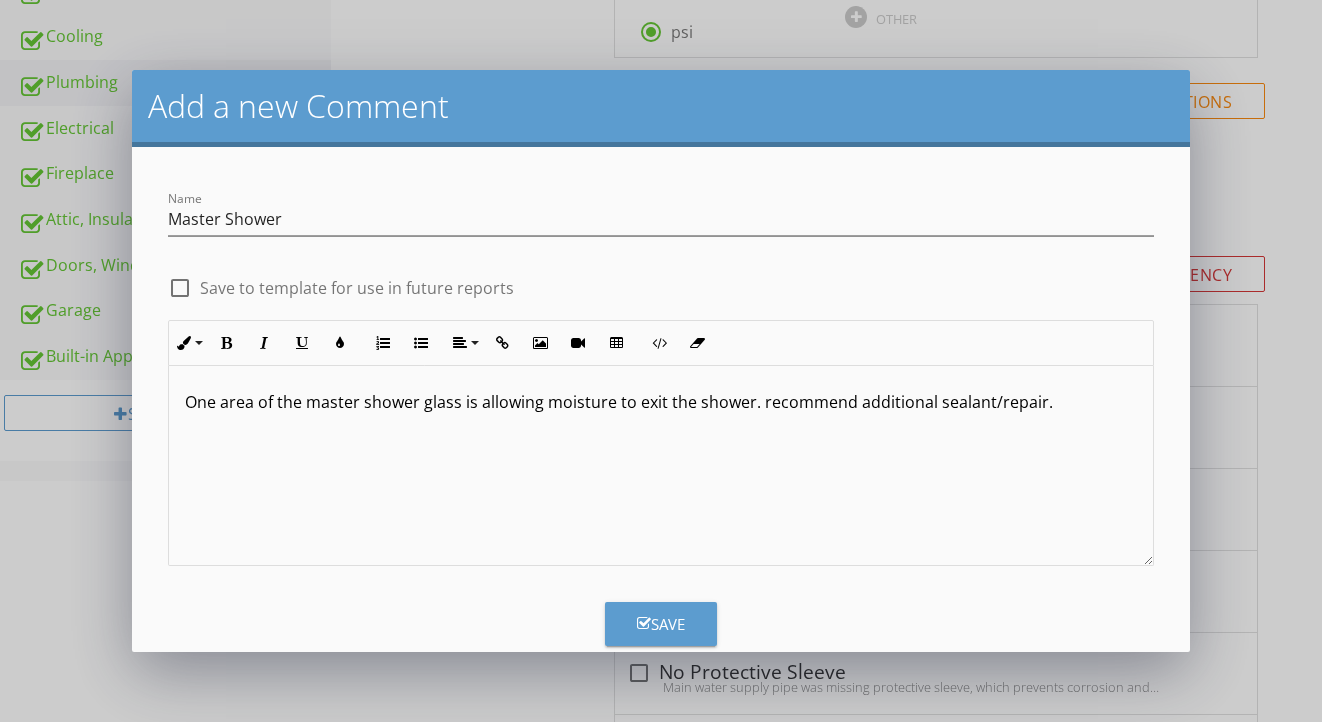 click on "Save" at bounding box center (661, 624) 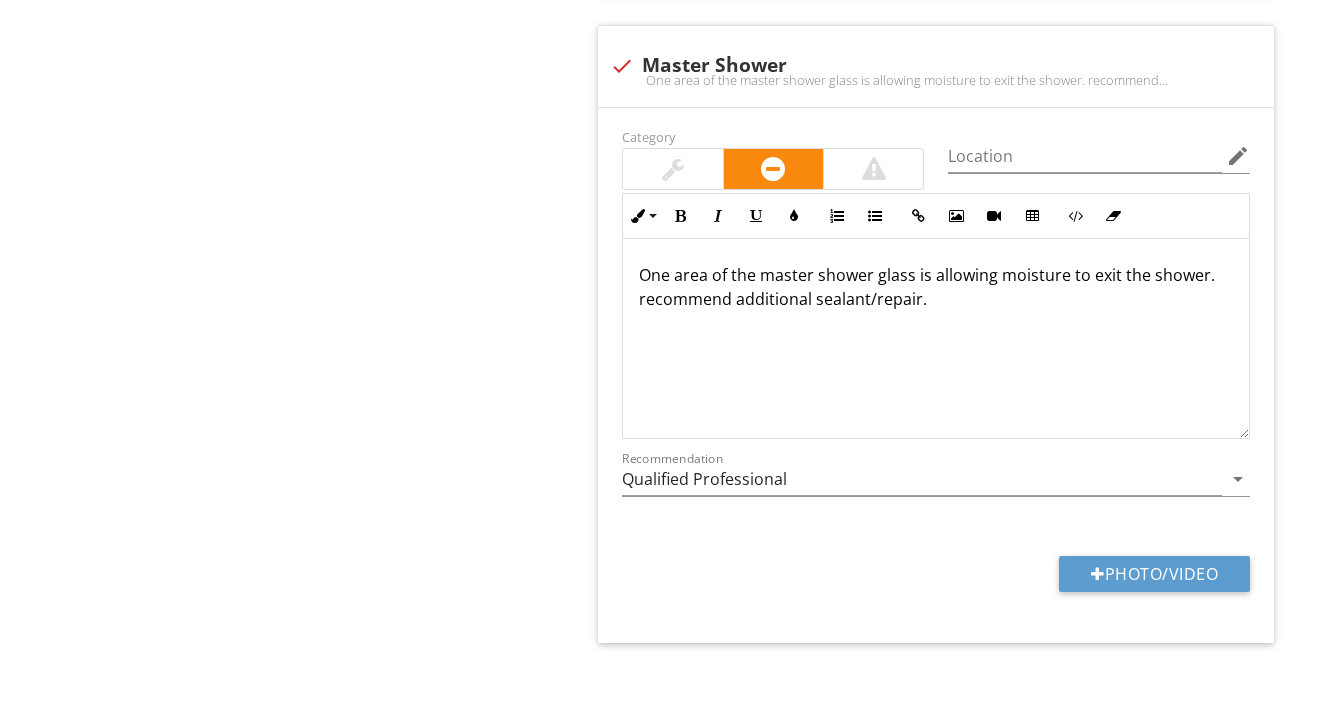 scroll, scrollTop: 3559, scrollLeft: 0, axis: vertical 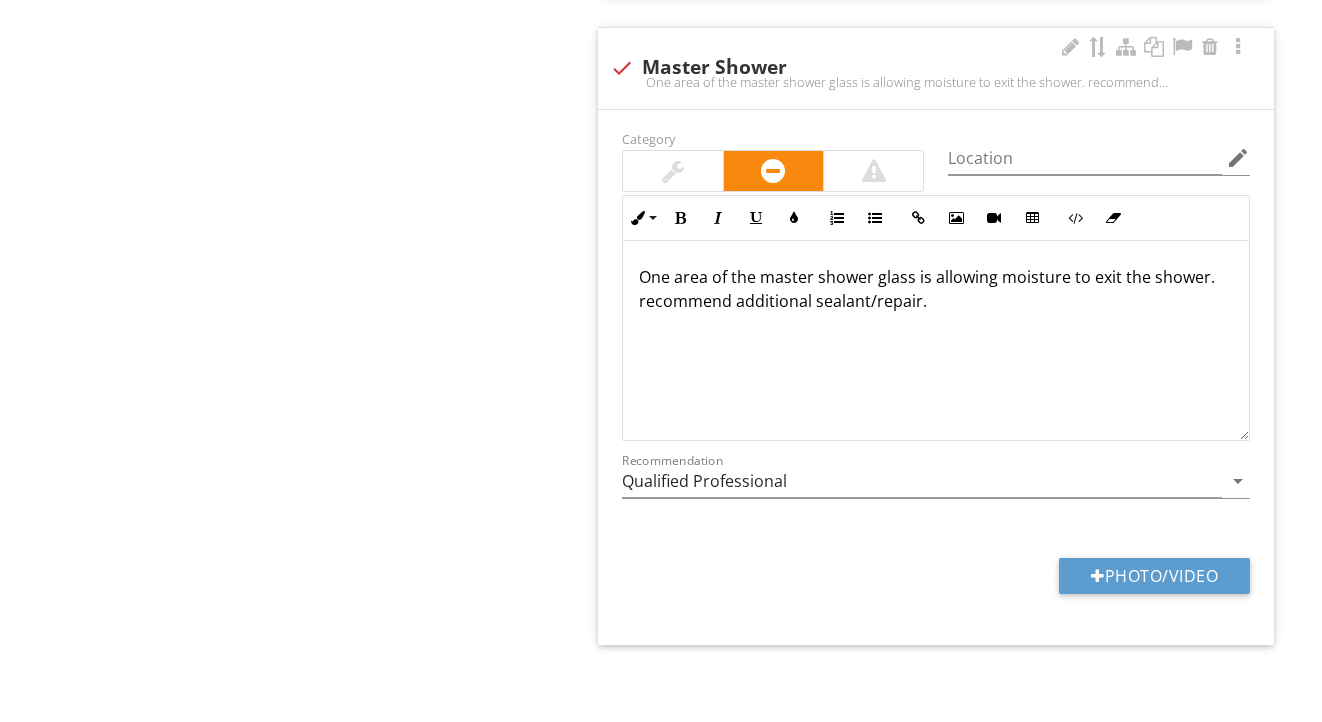 click on "One area of the master shower glass is allowing moisture to exit the shower. recommend additional sealant/repair." at bounding box center (936, 289) 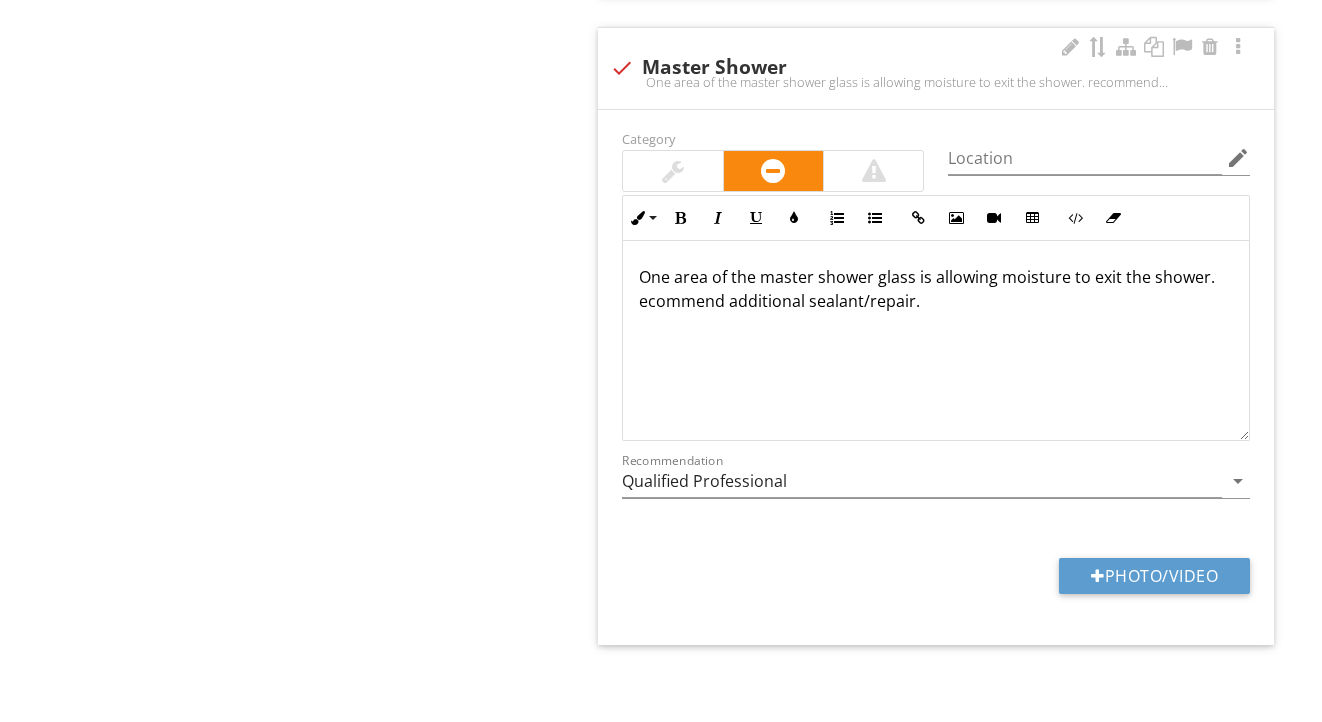 type 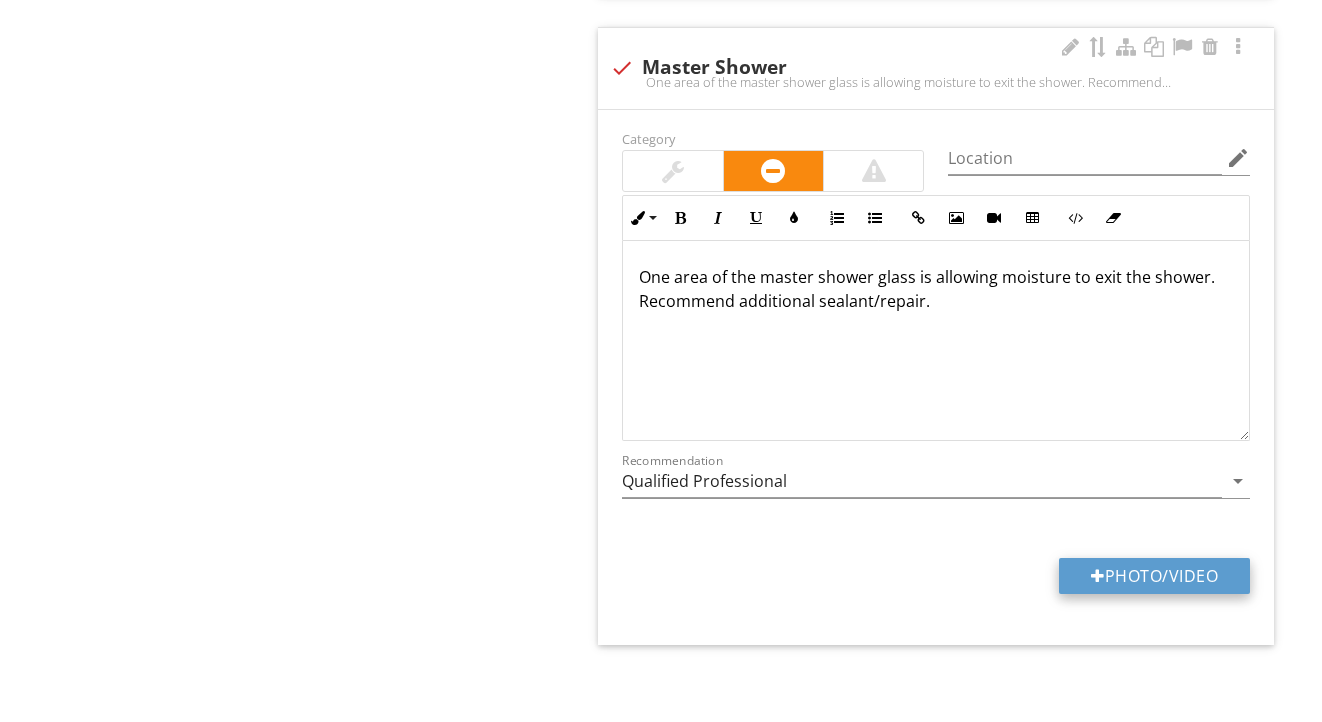 click on "Photo/Video" at bounding box center (1154, 576) 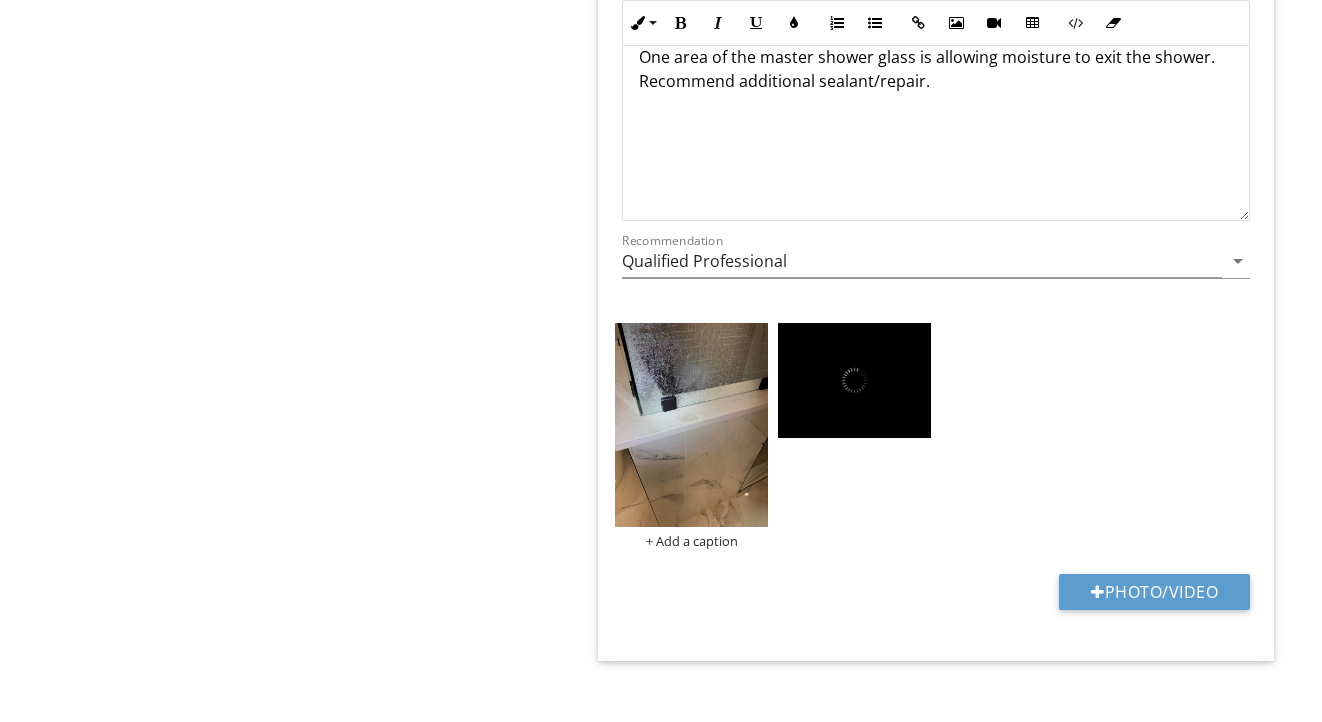 scroll, scrollTop: 3690, scrollLeft: 0, axis: vertical 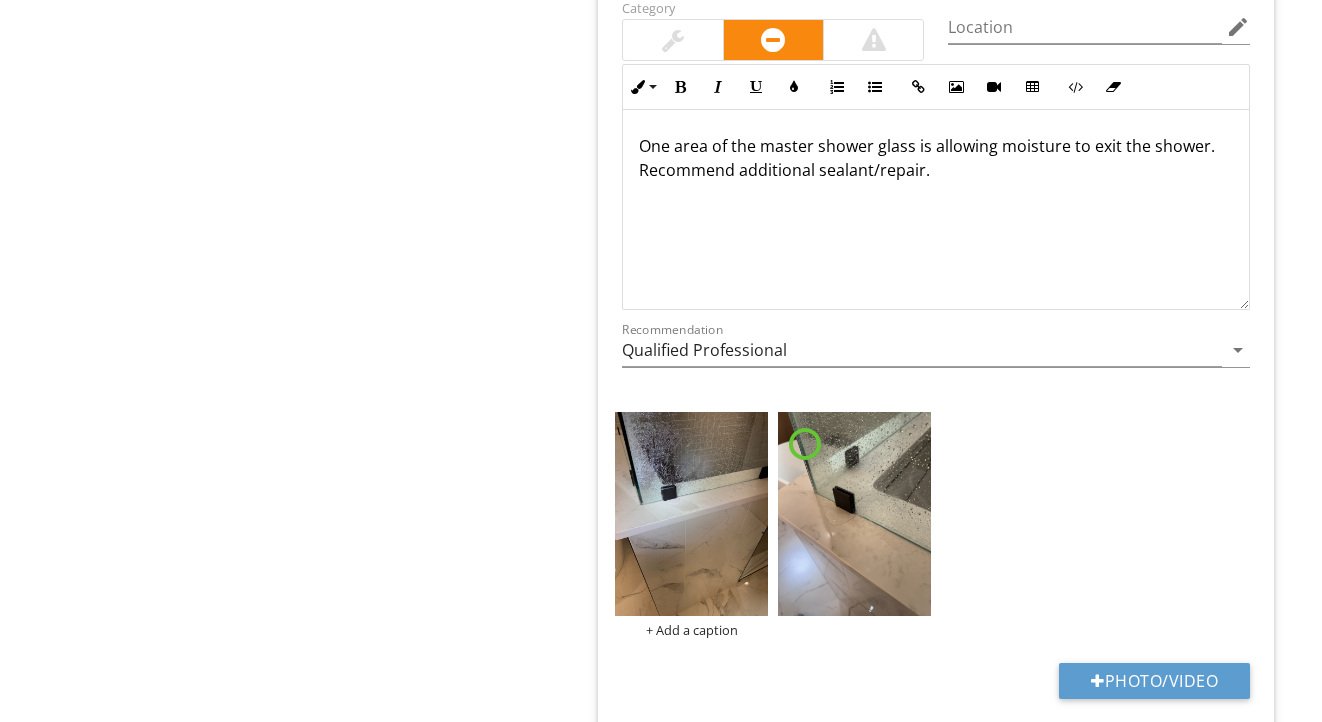 click at bounding box center (691, 514) 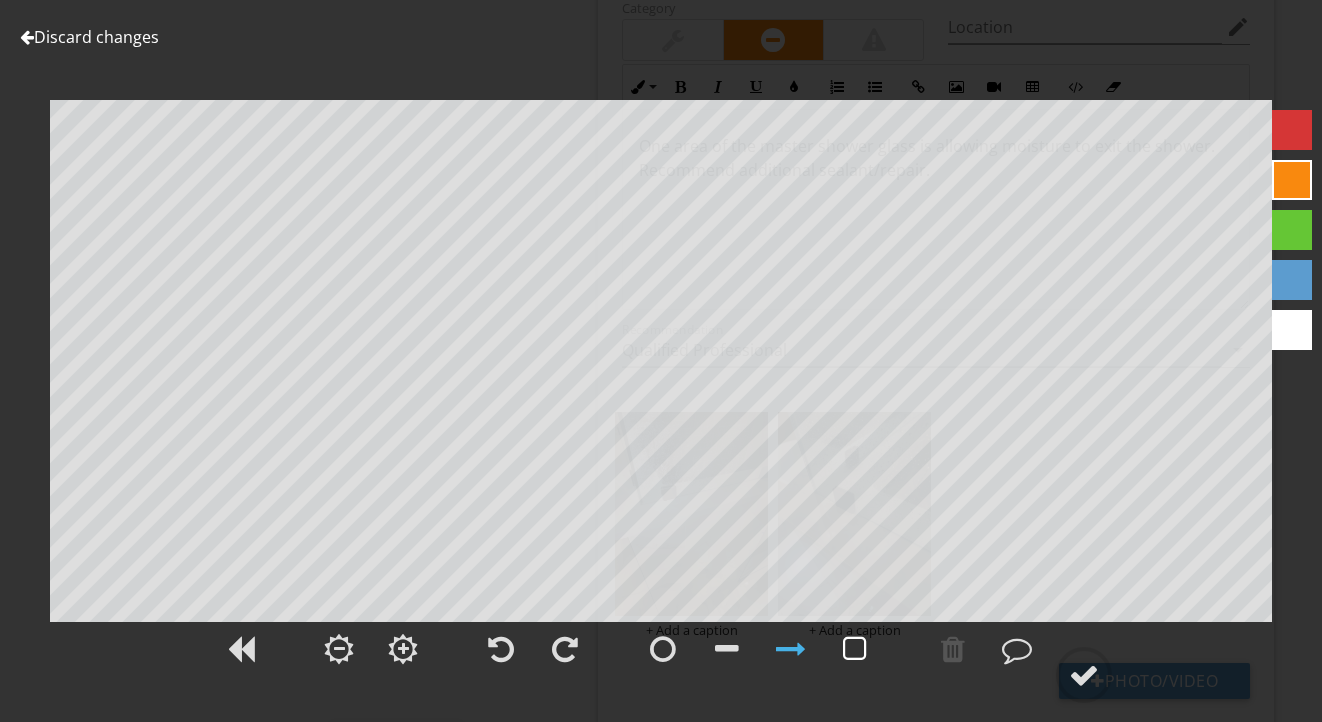 click at bounding box center (855, 649) 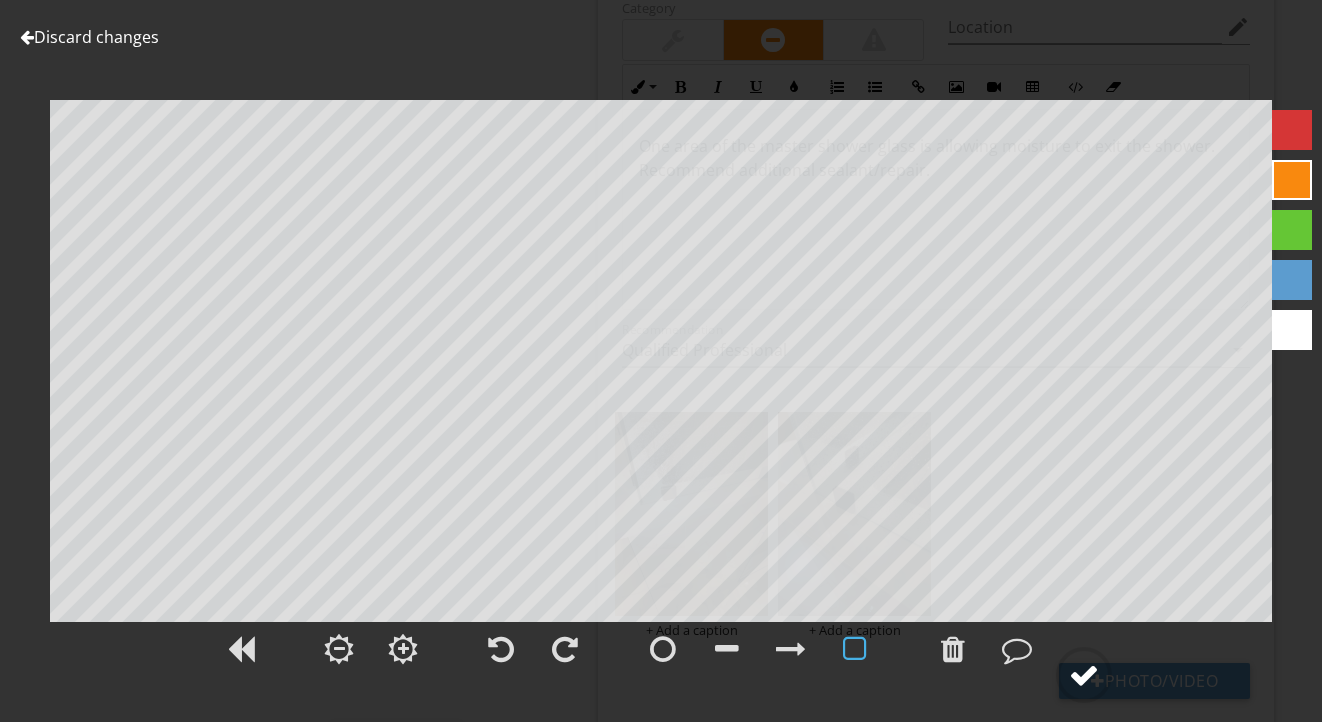 click at bounding box center (1084, 675) 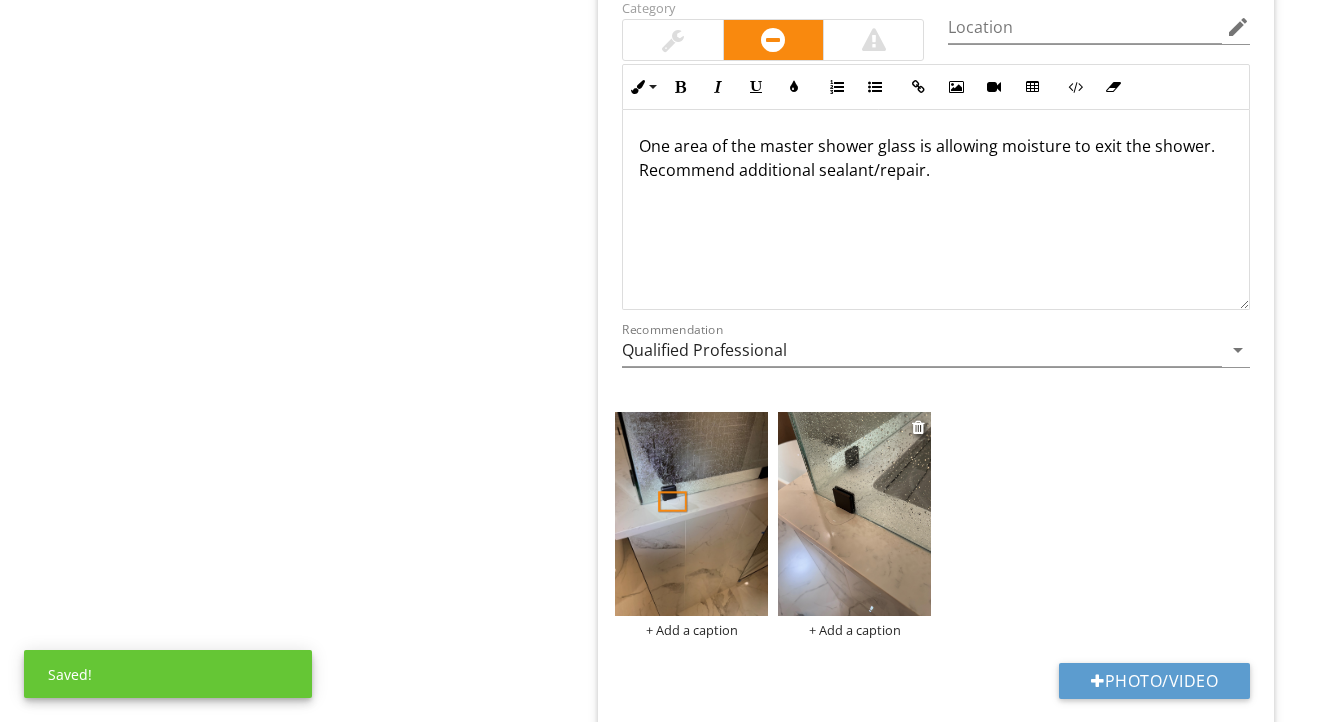 click at bounding box center [854, 514] 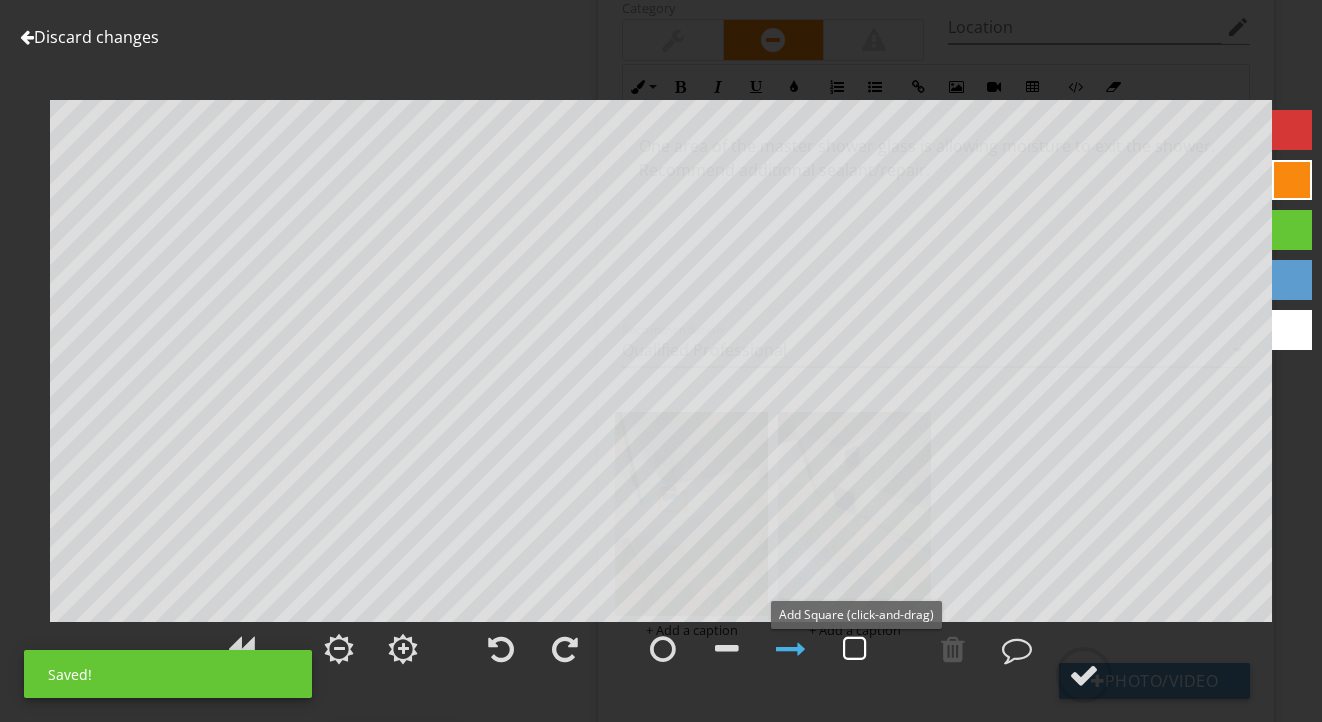 click at bounding box center (855, 649) 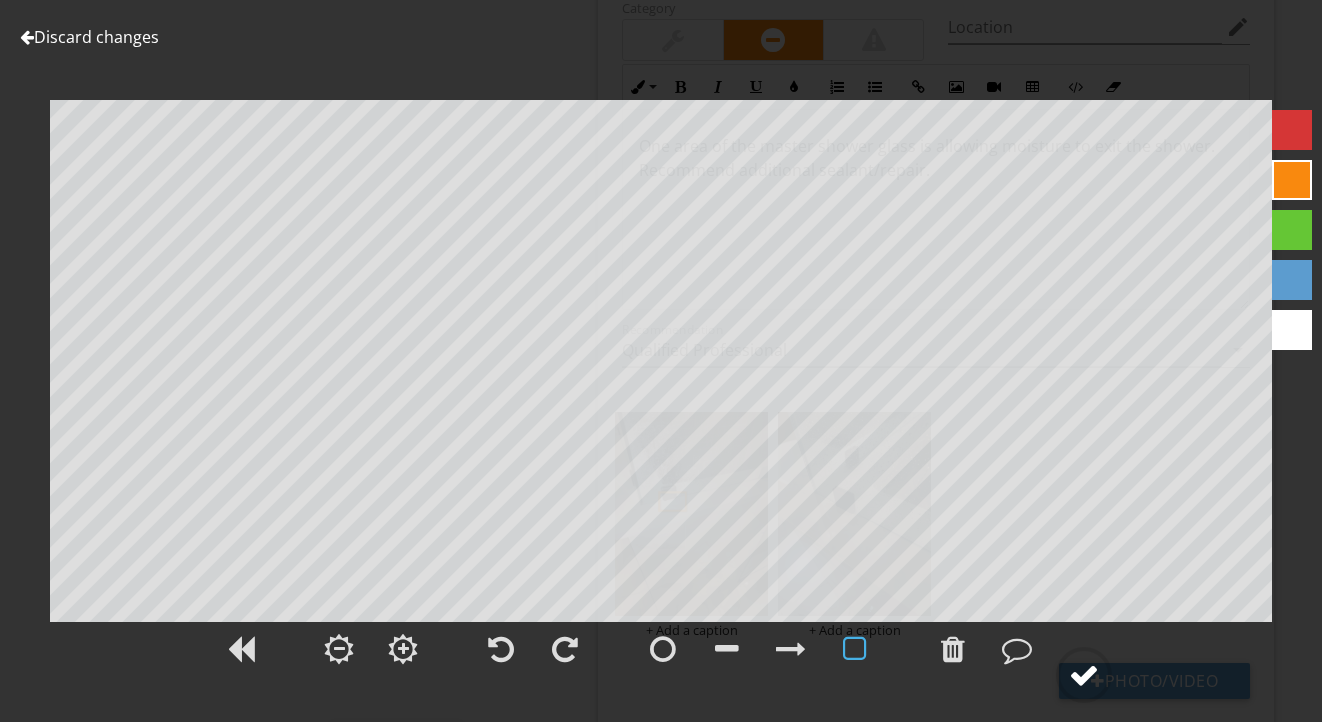 click 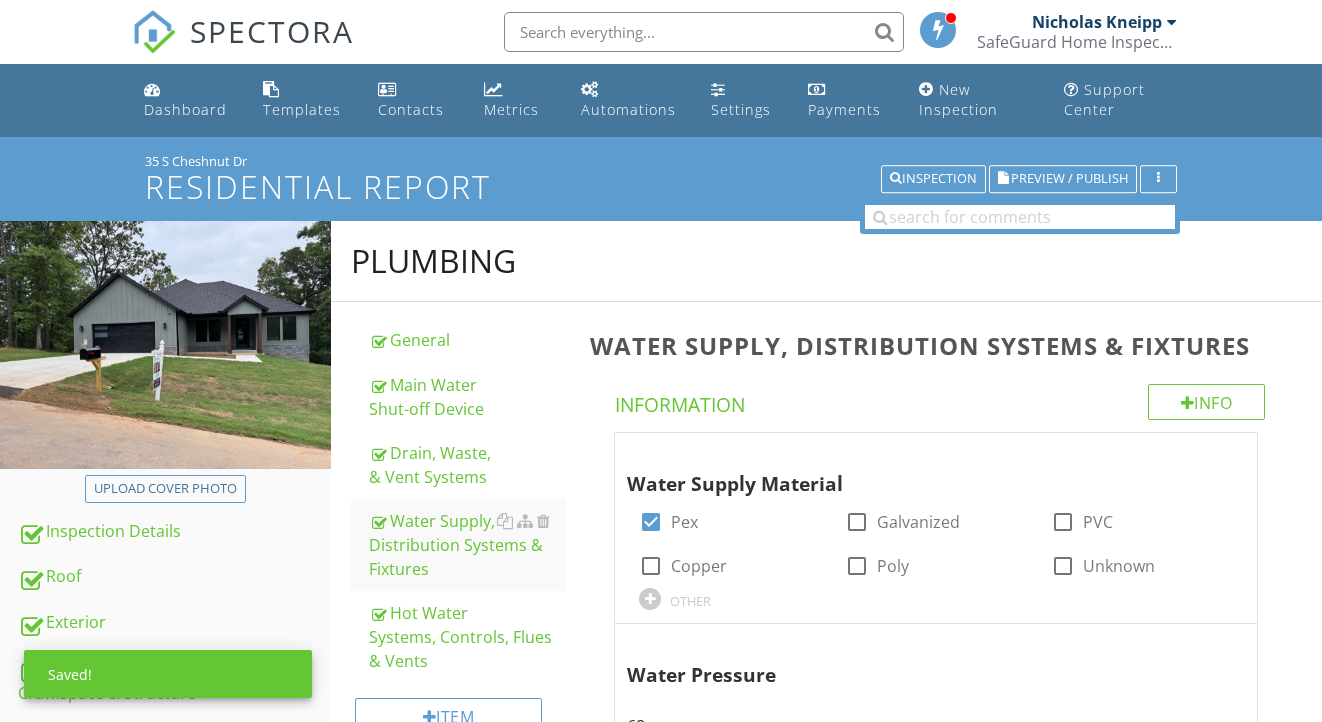 scroll, scrollTop: 0, scrollLeft: 0, axis: both 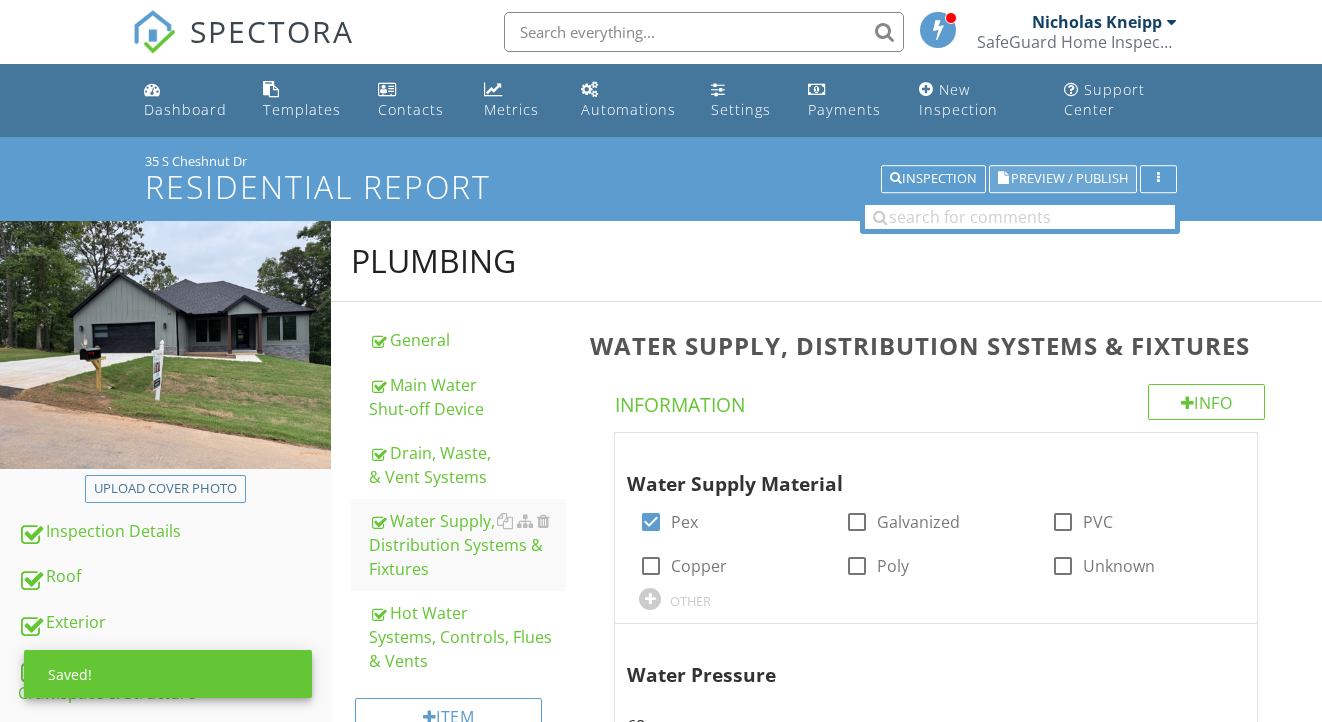 click on "Preview / Publish" at bounding box center (1069, 179) 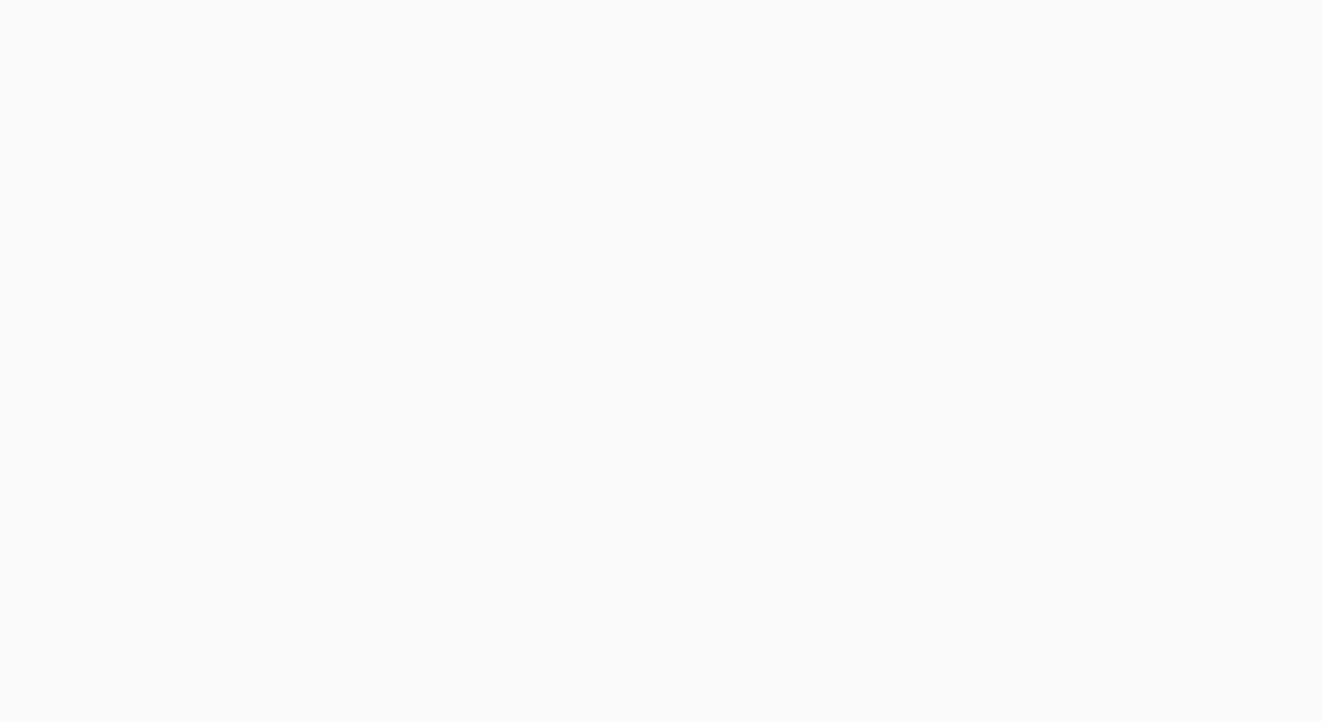 scroll, scrollTop: 0, scrollLeft: 0, axis: both 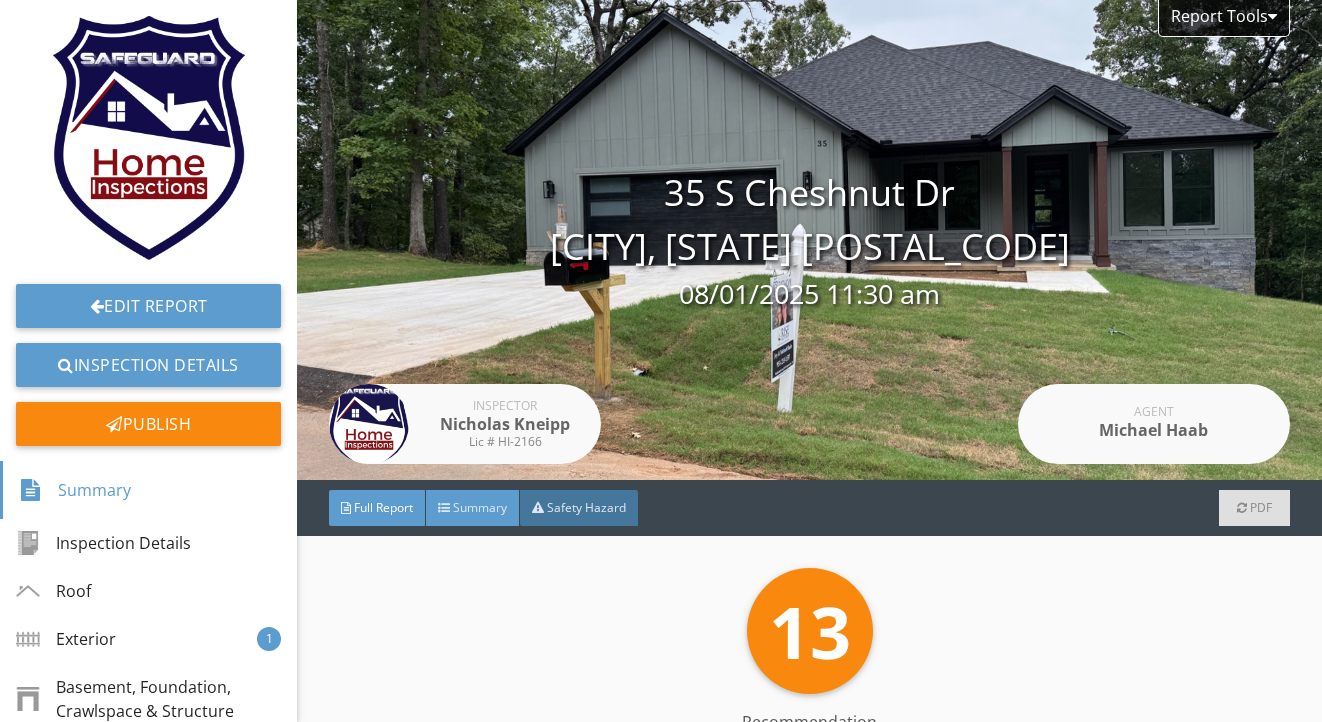 click on "Summary" at bounding box center [480, 507] 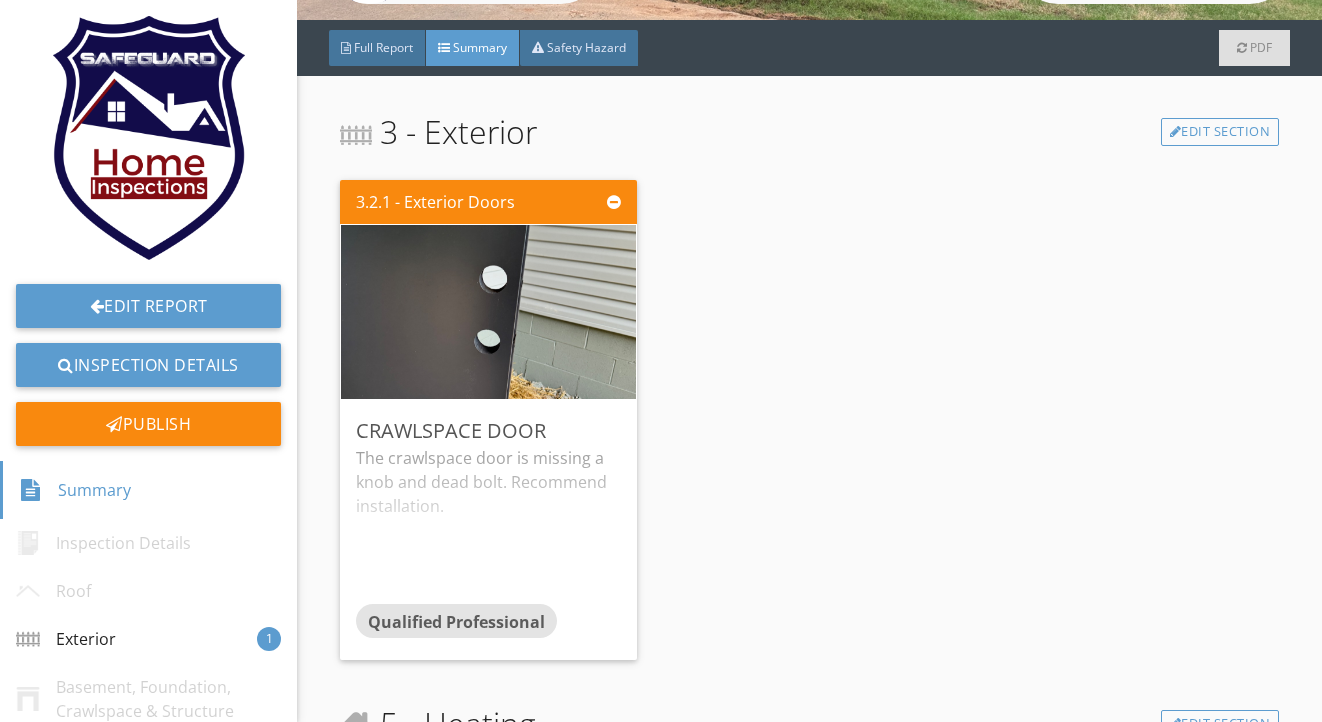 scroll, scrollTop: 469, scrollLeft: 0, axis: vertical 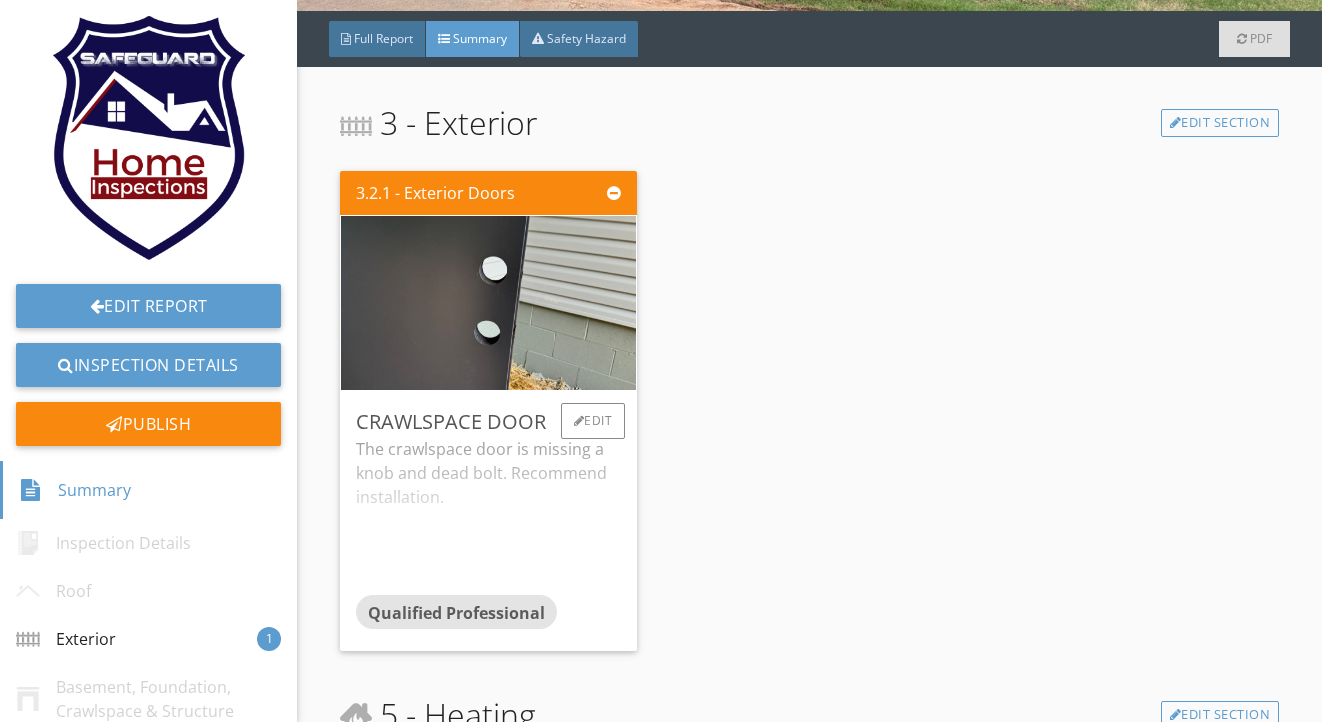 click on "The crawlspace door is missing a knob and dead bolt. Recommend installation." at bounding box center (488, 516) 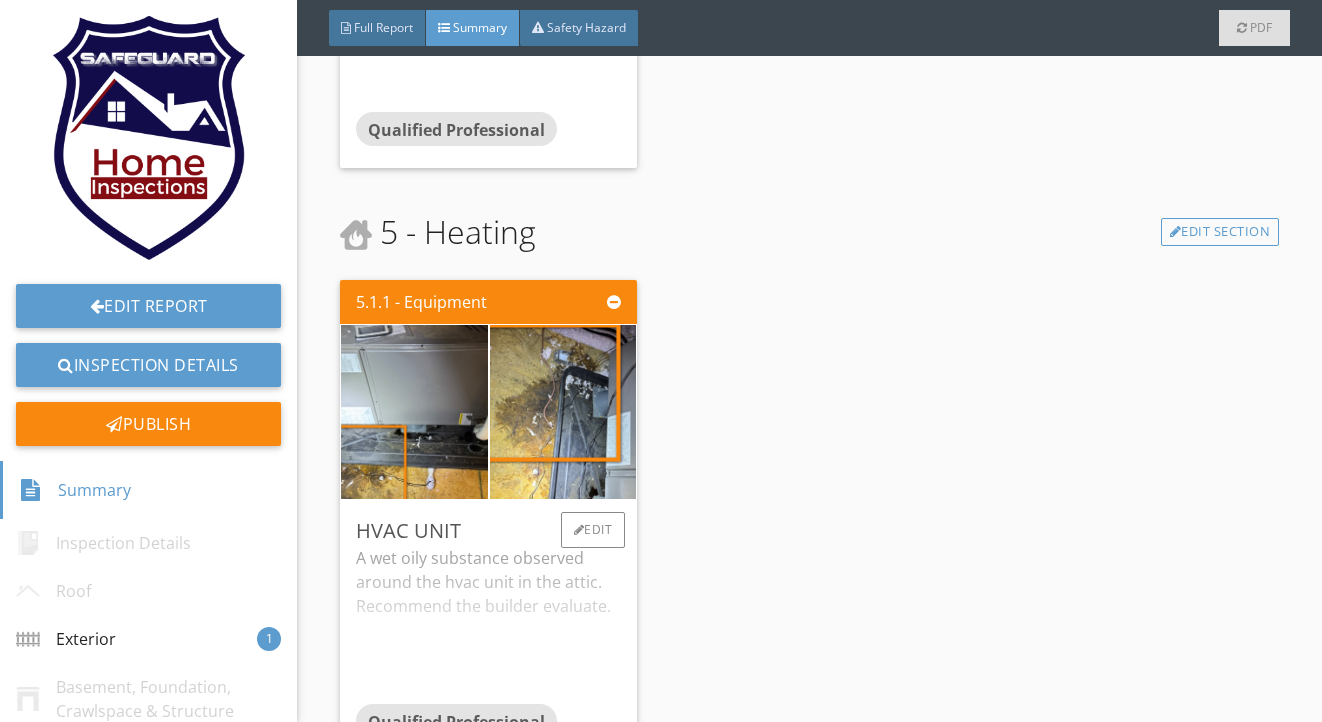 click on "A wet oily substance observed around the hvac unit in the attic. Recommend the builder evaluate." at bounding box center [488, 625] 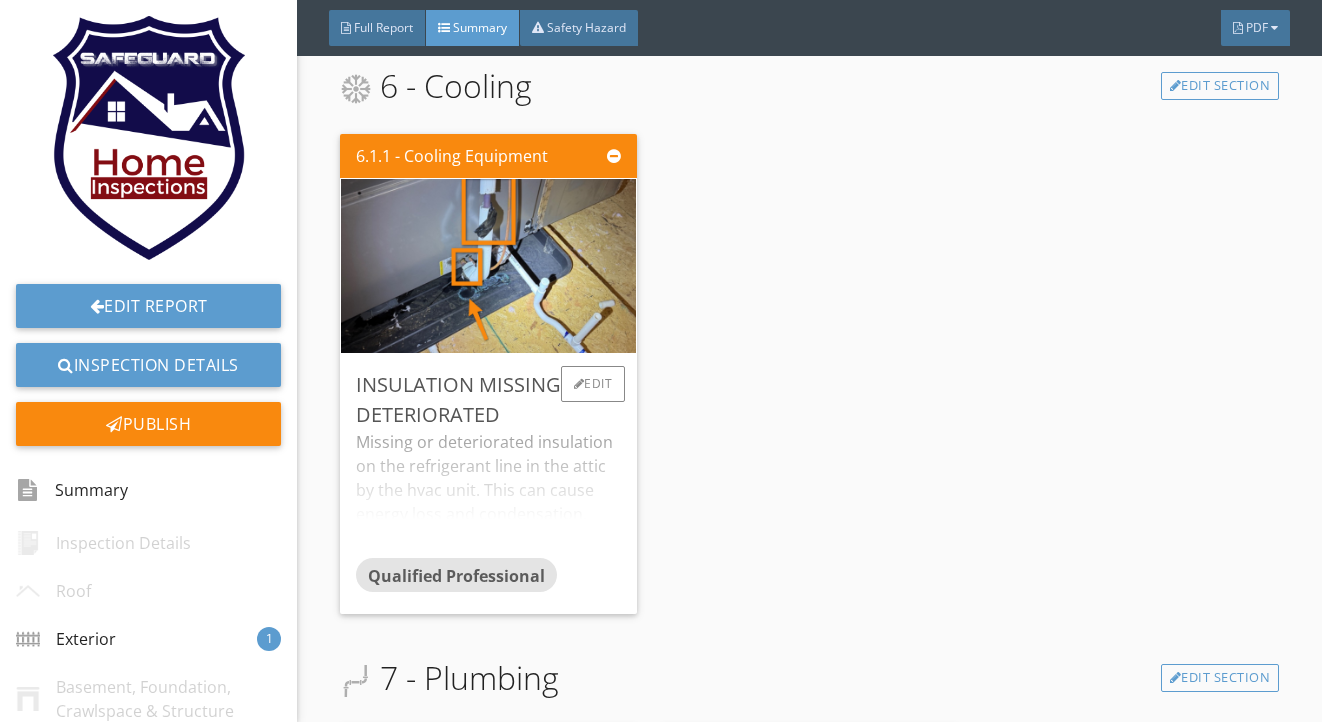 scroll, scrollTop: 1642, scrollLeft: 0, axis: vertical 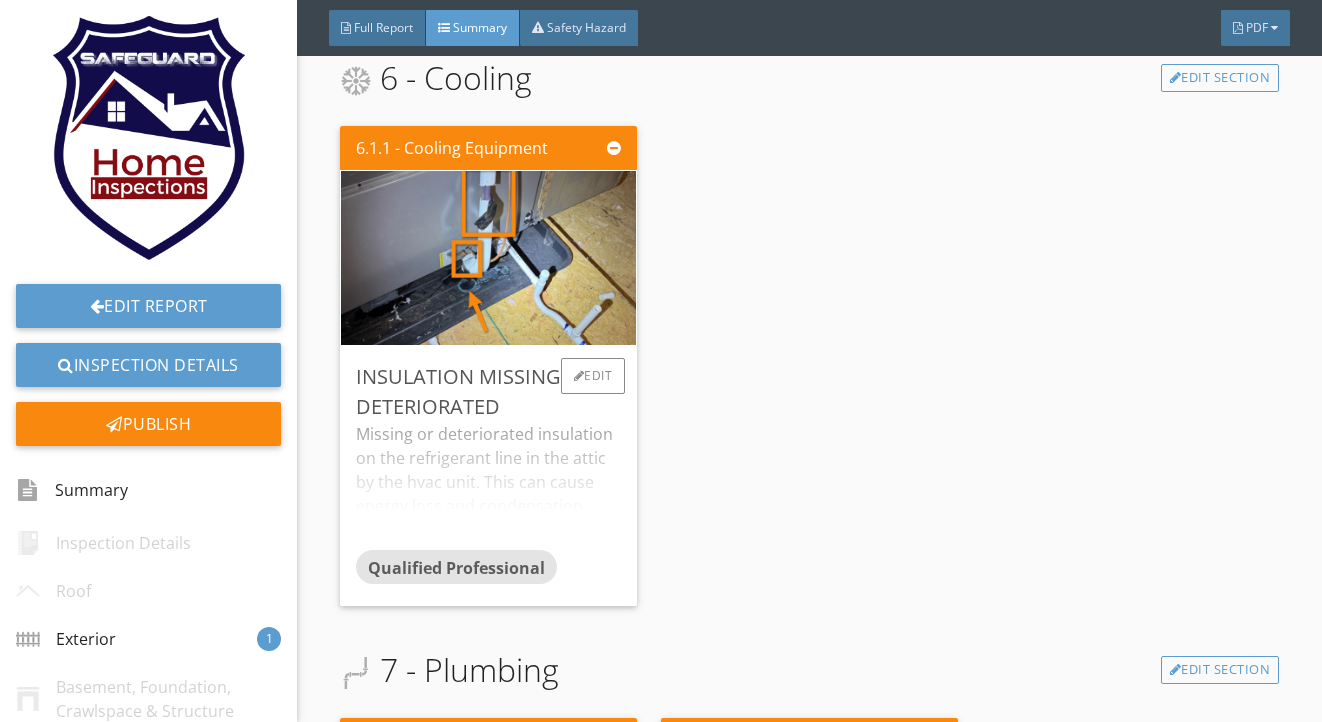 click on "Missing or deteriorated insulation on the refrigerant line in the attic by the hvac unit. This can cause energy loss and condensation.   Recommend a qualified professional repair." at bounding box center (488, 486) 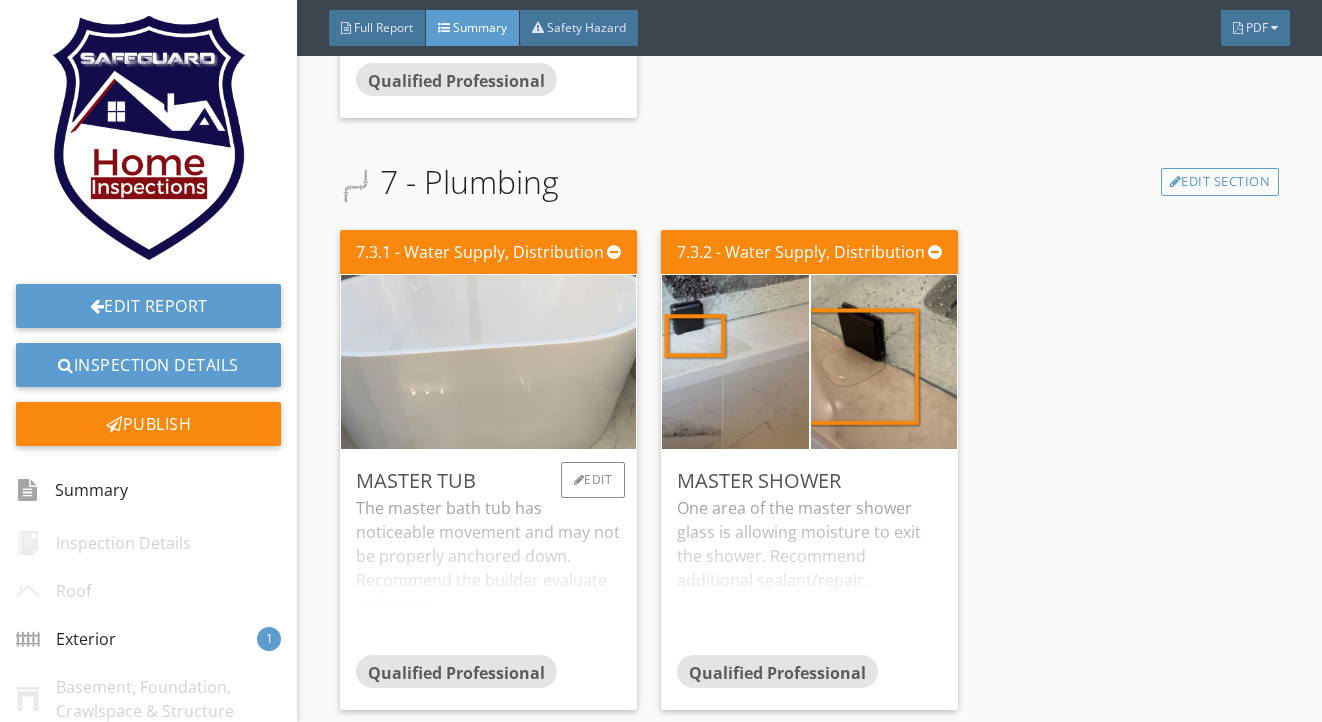 click on "The master bath tub has noticeable movement and may not be properly anchored down. Recommend the builder evaluate and repair." at bounding box center [488, 575] 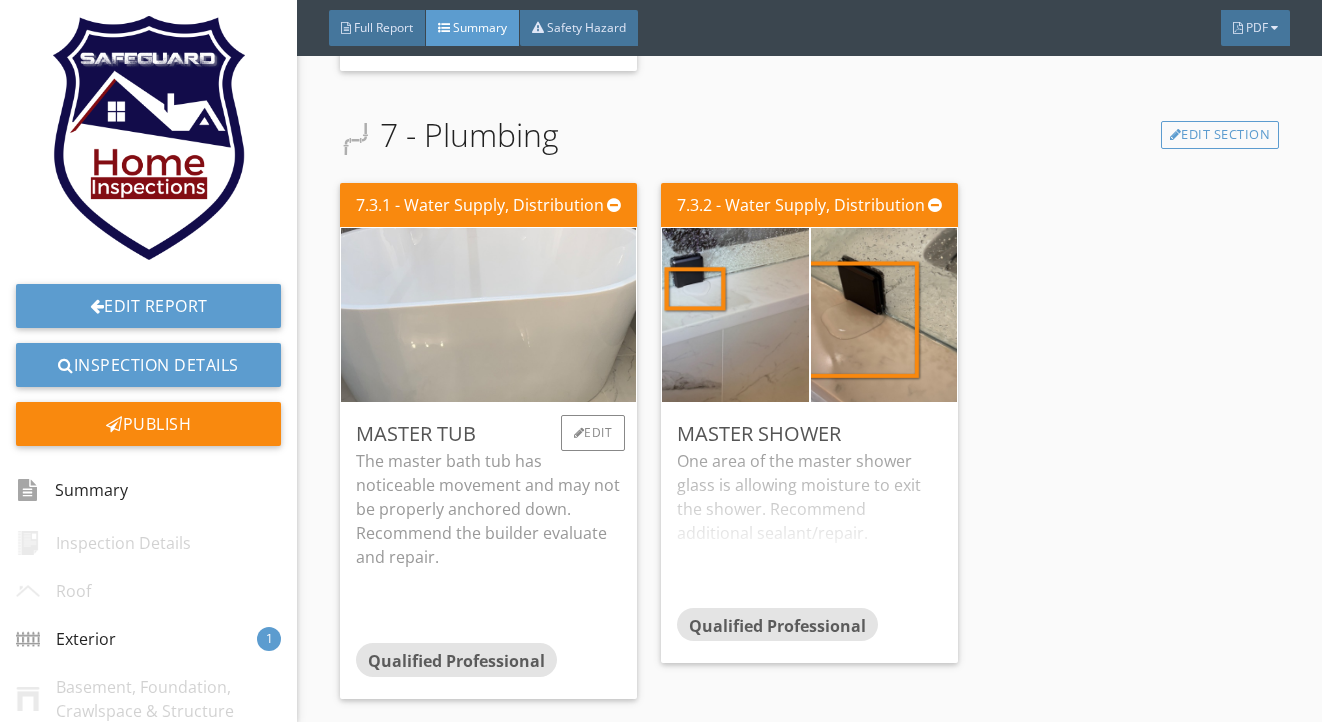 scroll, scrollTop: 2288, scrollLeft: 0, axis: vertical 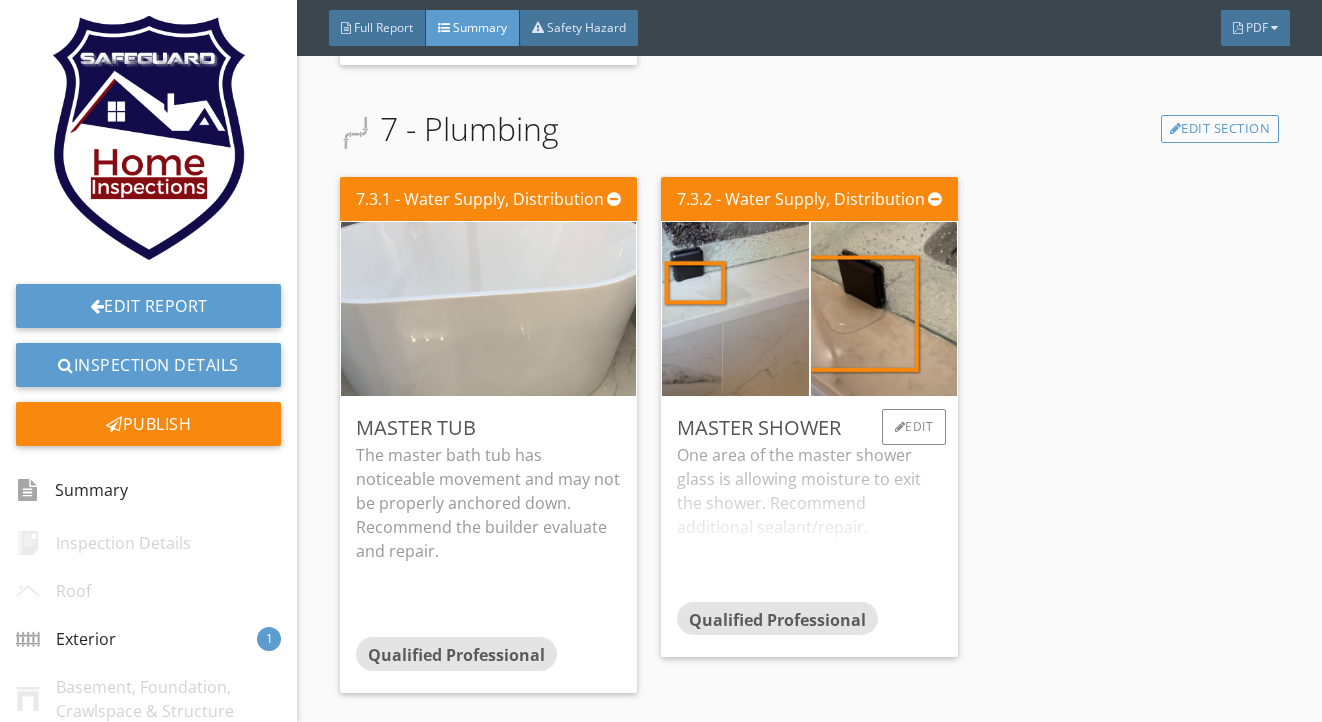 click on "One area of the master shower glass is allowing moisture to exit the shower. Recommend additional sealant/repair." at bounding box center (809, 522) 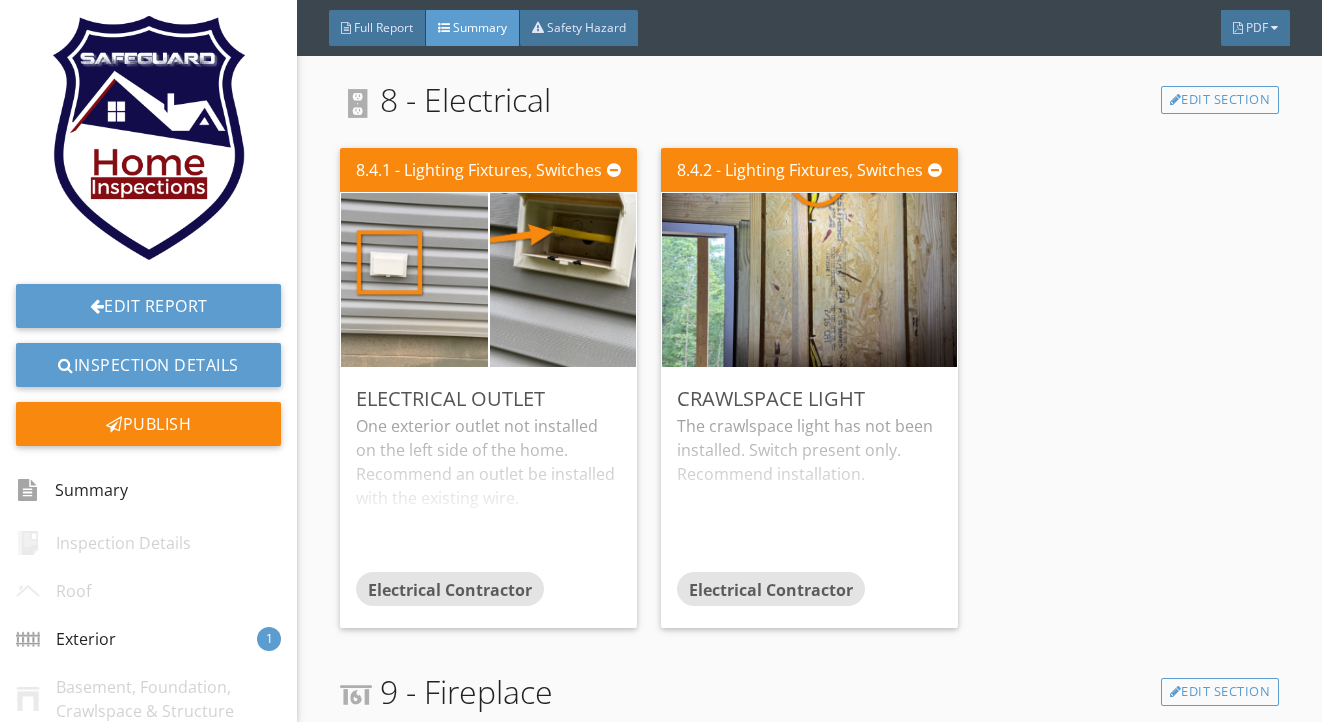 scroll, scrollTop: 2961, scrollLeft: 0, axis: vertical 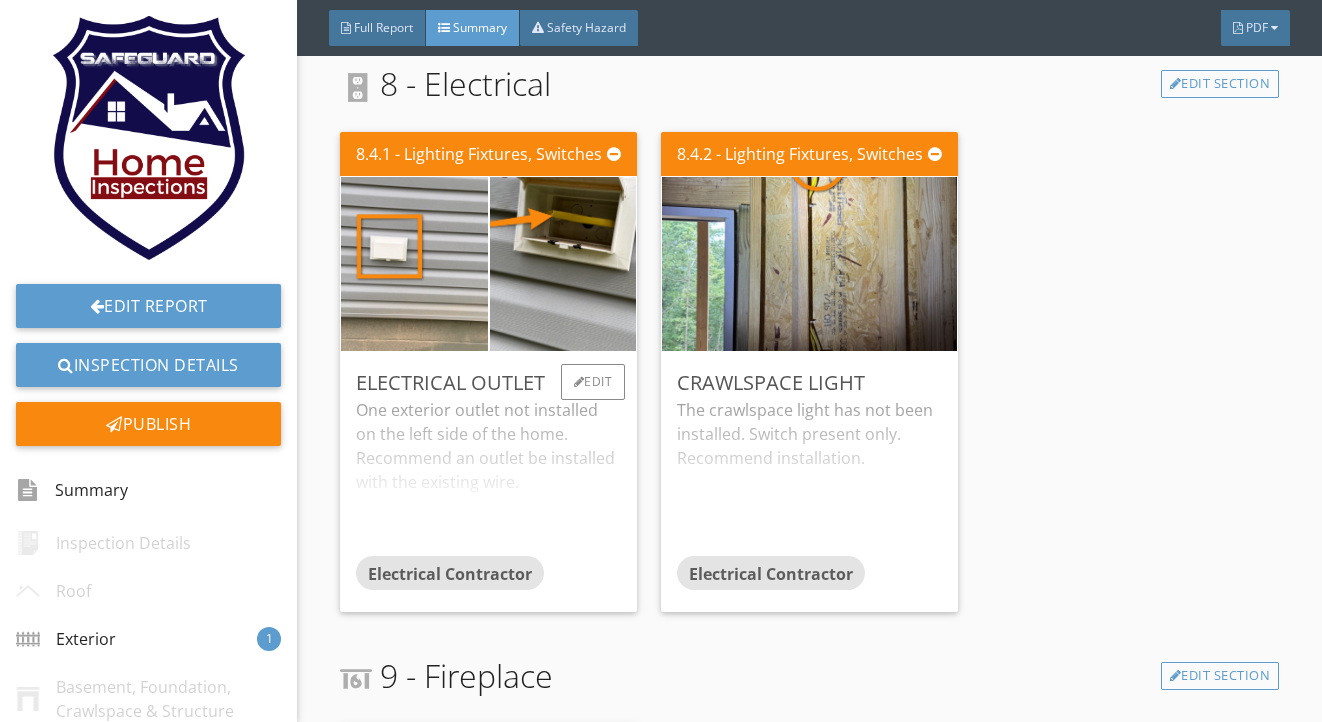 click on "One exterior outlet not installed on the left side of the home. Recommend an outlet be installed with the existing wire." at bounding box center (488, 477) 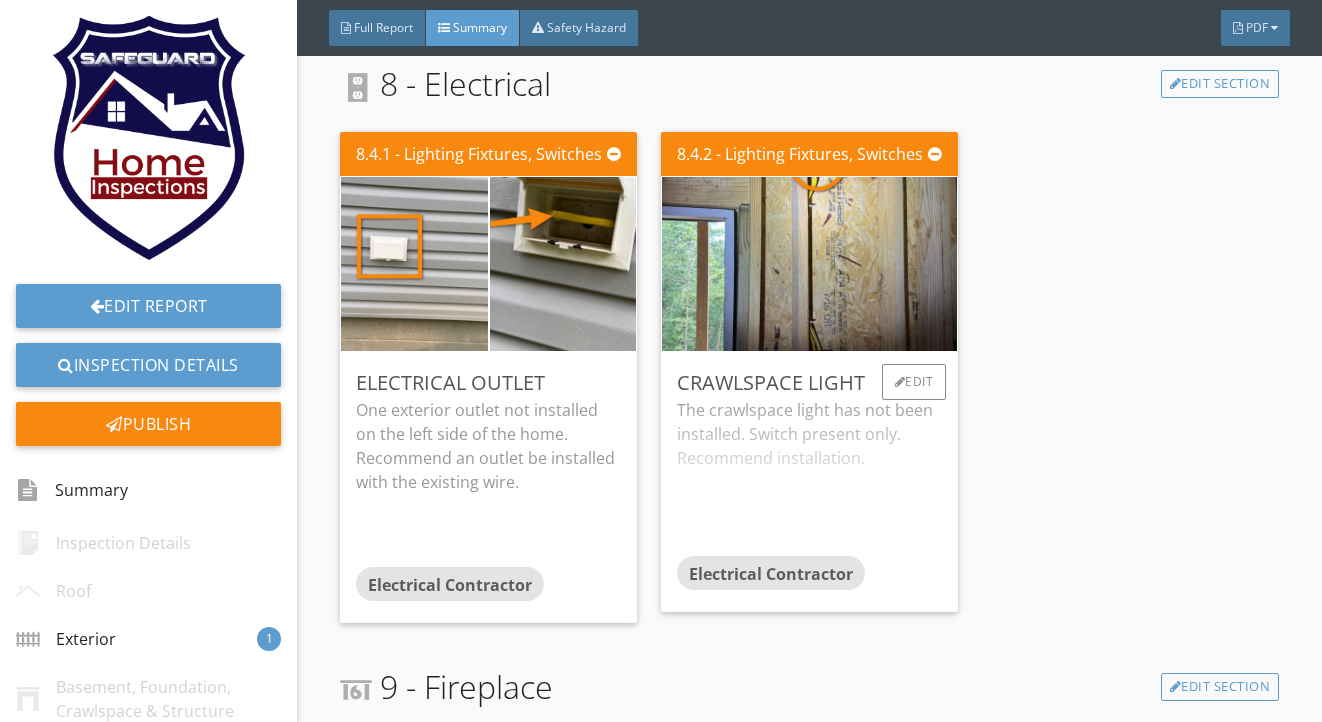 click on "The crawlspace light has not been installed. Switch present only. Recommend installation." at bounding box center [809, 477] 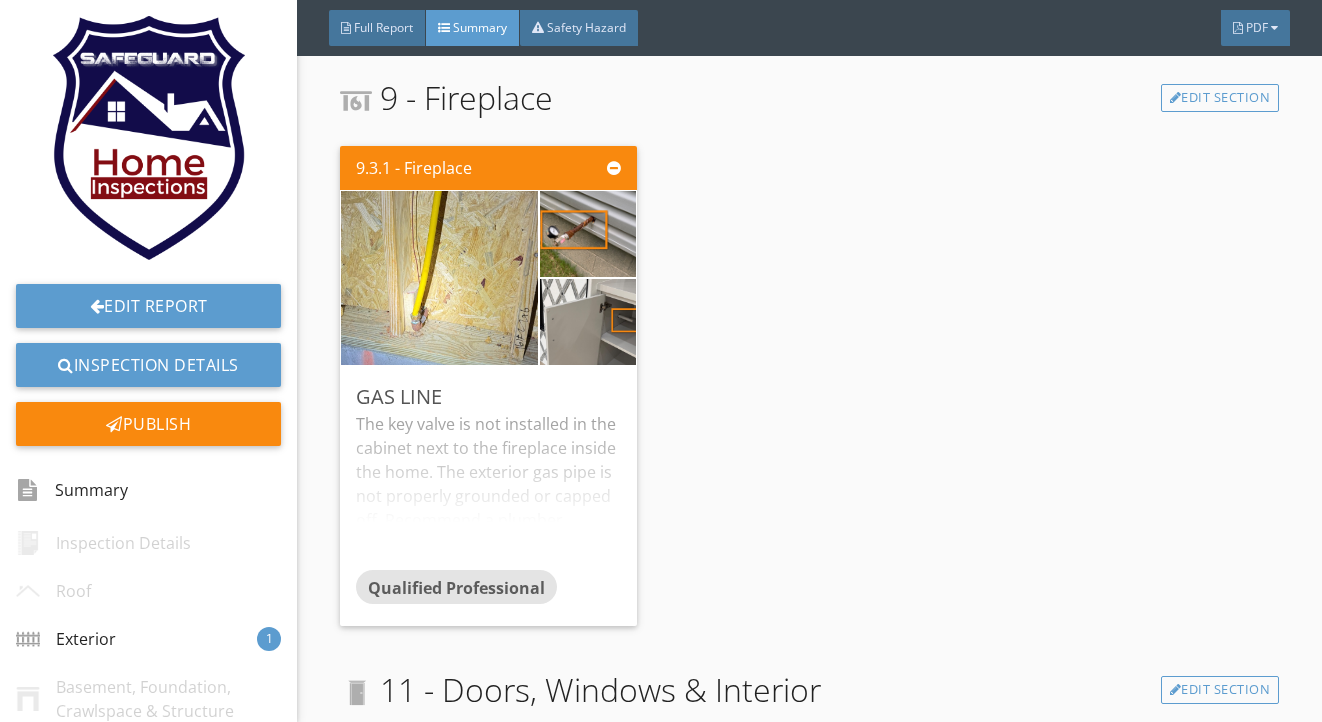 scroll, scrollTop: 3601, scrollLeft: 0, axis: vertical 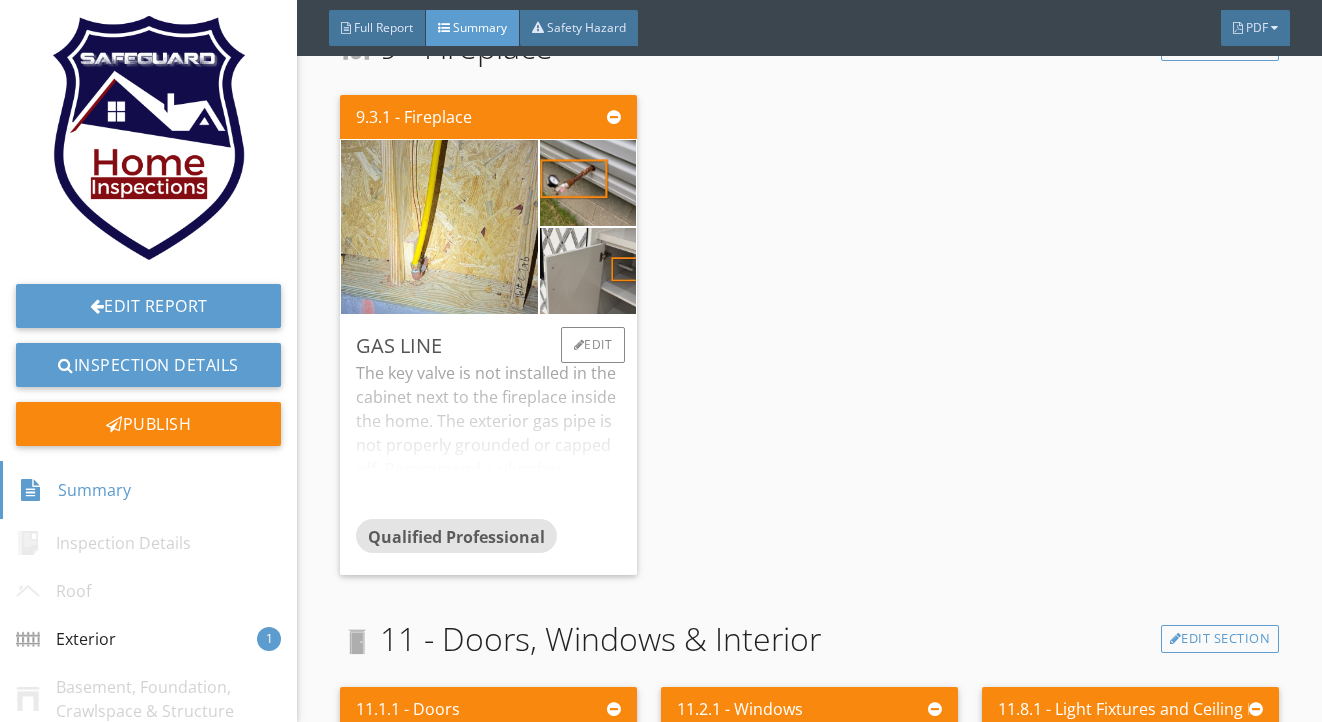 click on "The key valve is not installed in the cabinet next to the fireplace inside the home. The exterior gas pipe is not properly grounded or capped off. Recommend a plumber evaluate the gas lines so the new home owner is ready to connect a propane tank on the side of the home." at bounding box center [488, 440] 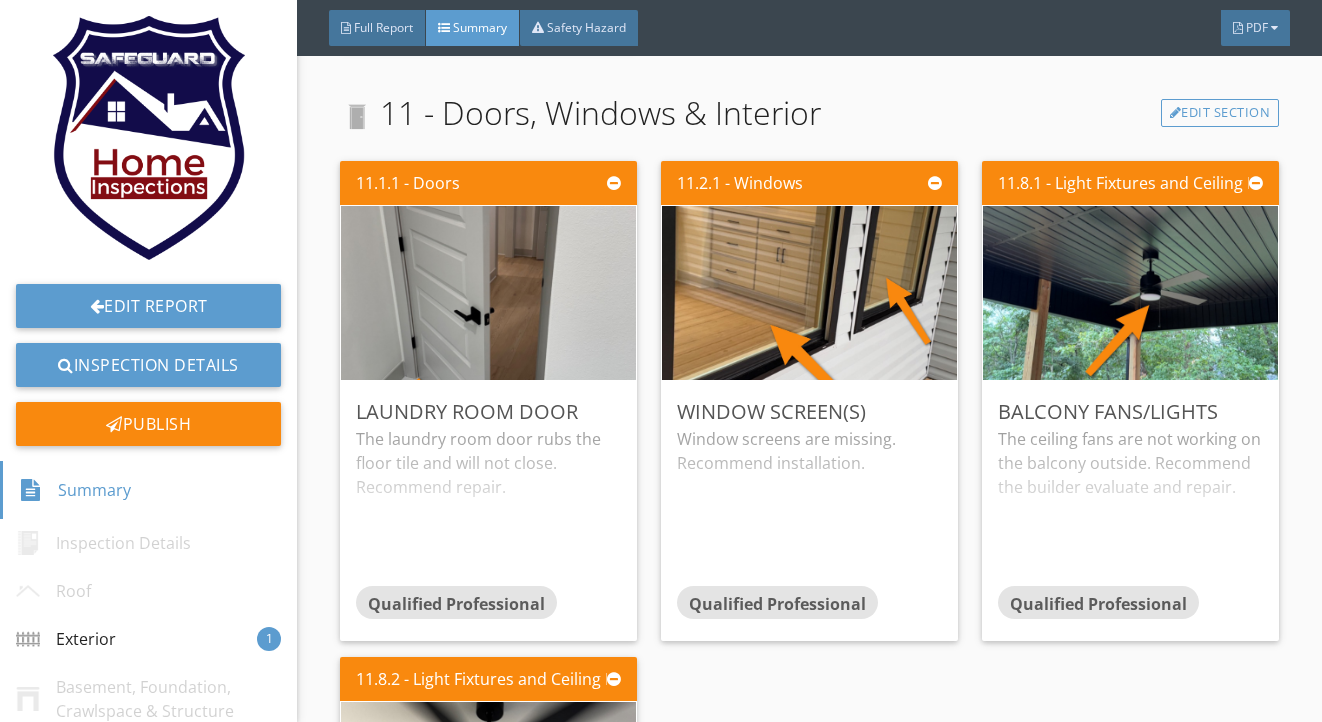 scroll, scrollTop: 4309, scrollLeft: 0, axis: vertical 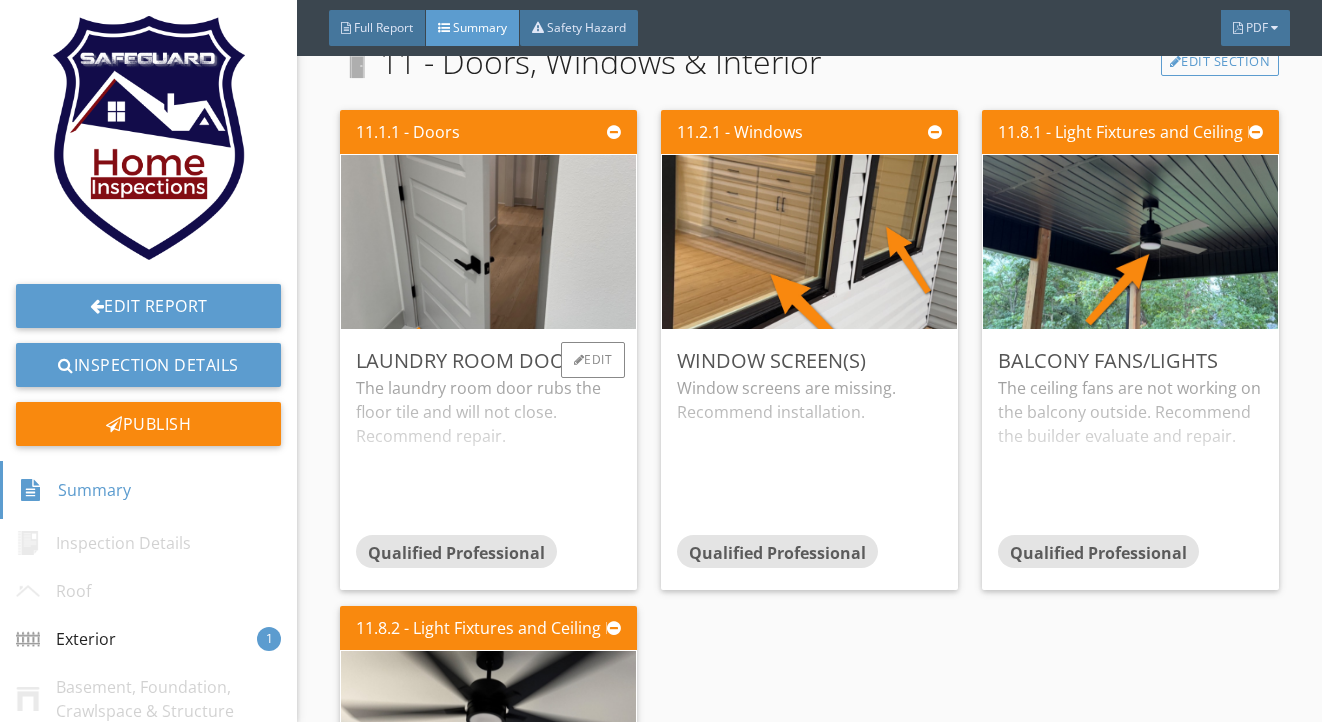 click on "The laundry room door rubs the floor tile and will not close. Recommend repair." at bounding box center [488, 455] 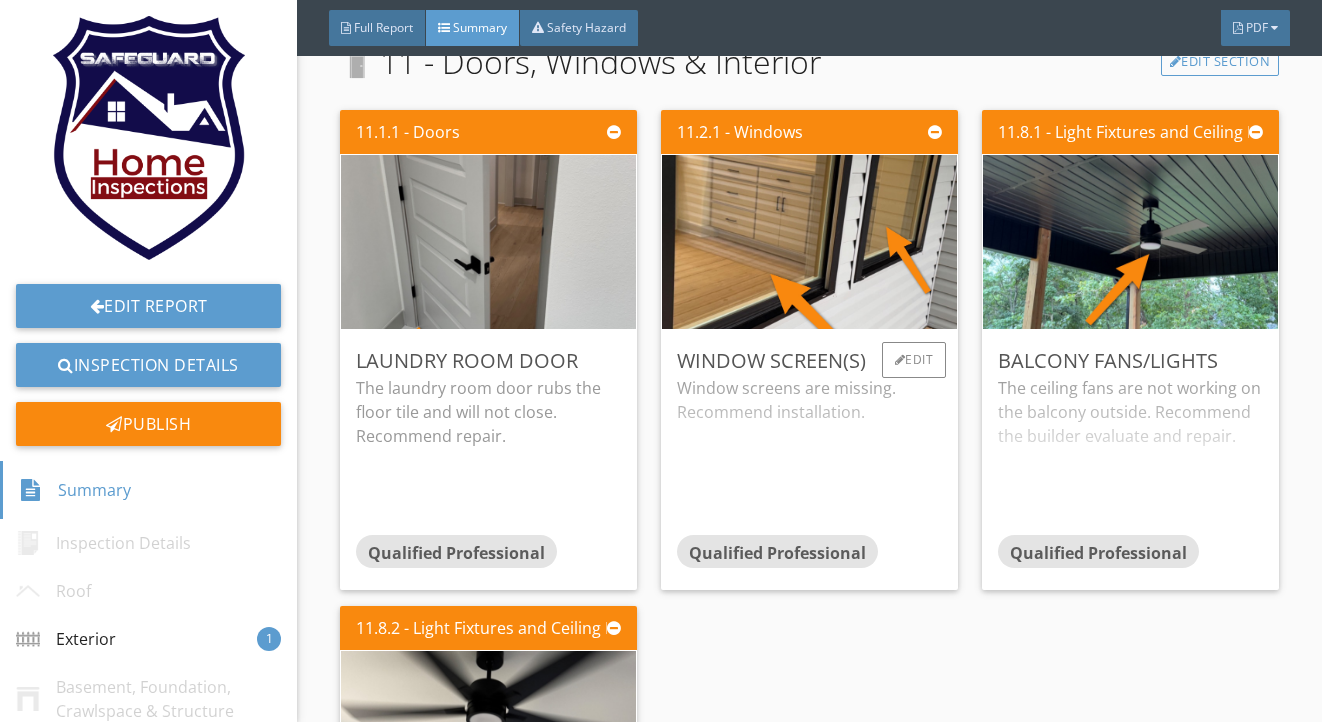 click on "Window screens are missing. Recommend installation." at bounding box center [809, 455] 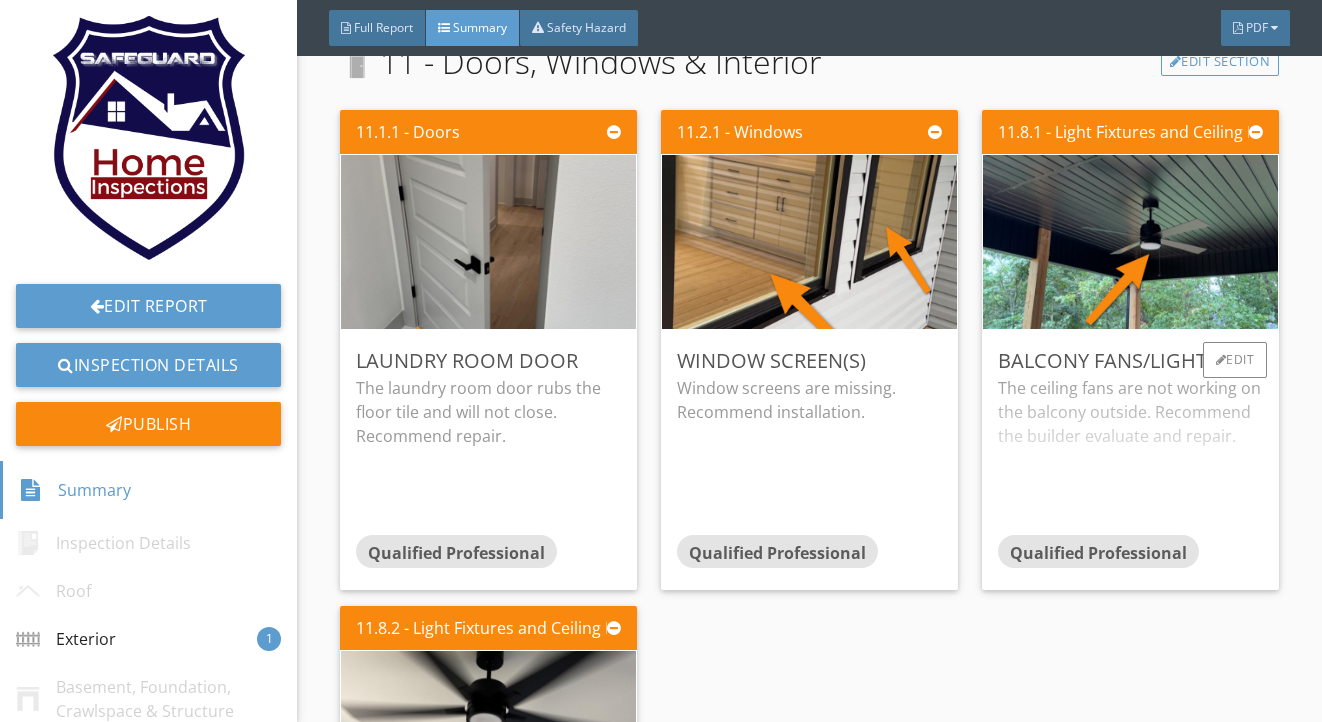 click on "The ceiling fans are not working on the balcony outside. Recommend the builder evaluate and repair." at bounding box center [1130, 455] 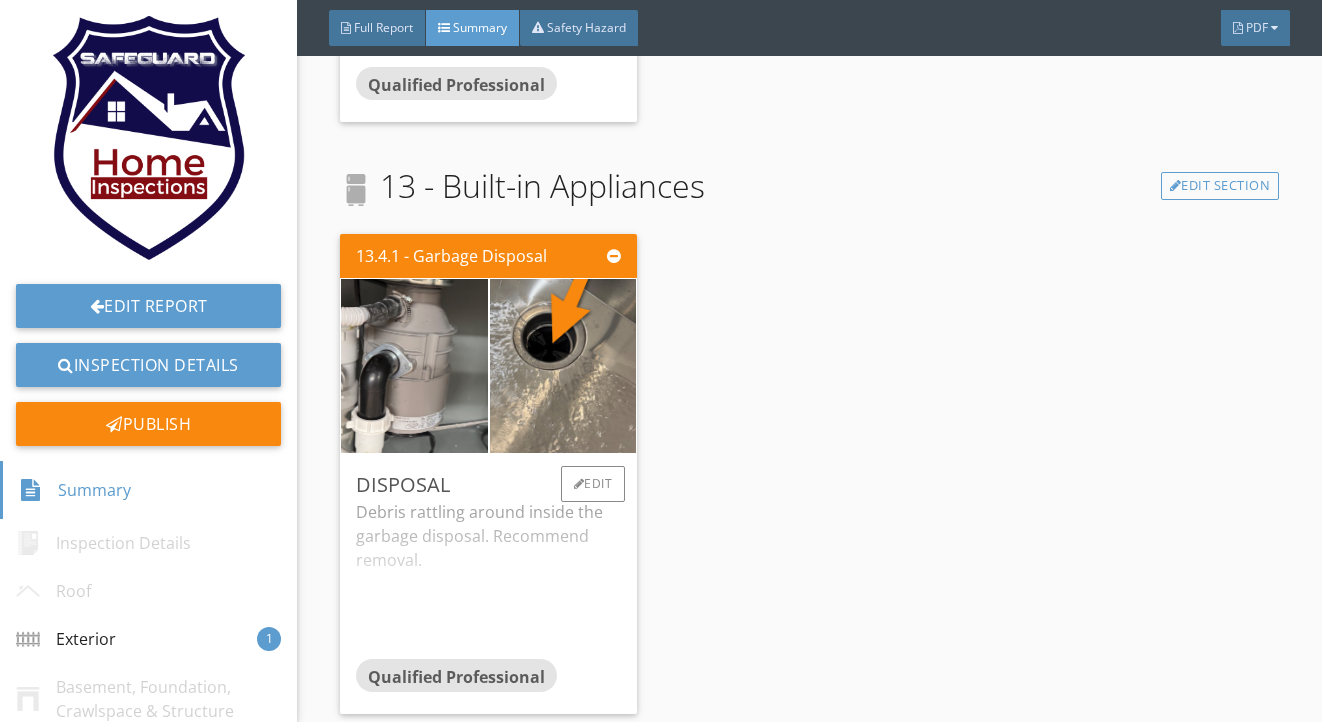 scroll, scrollTop: 5274, scrollLeft: 0, axis: vertical 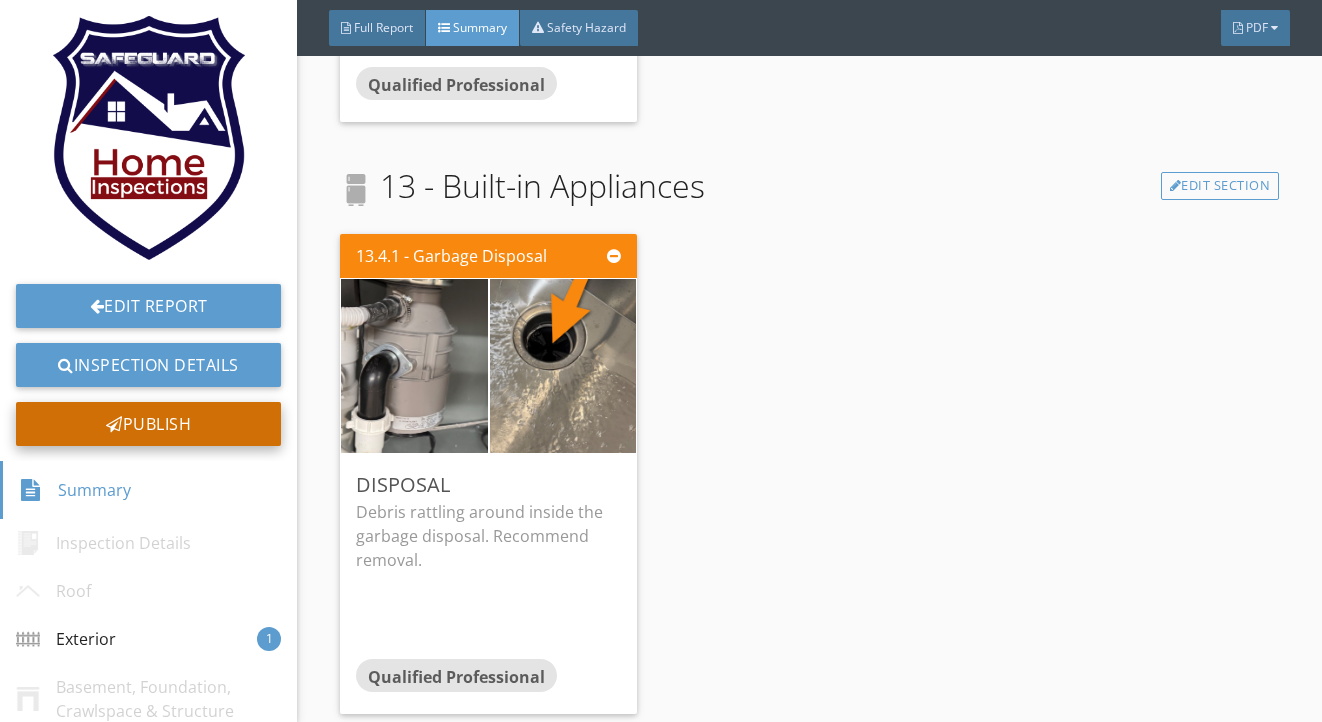 click on "Publish" at bounding box center [148, 424] 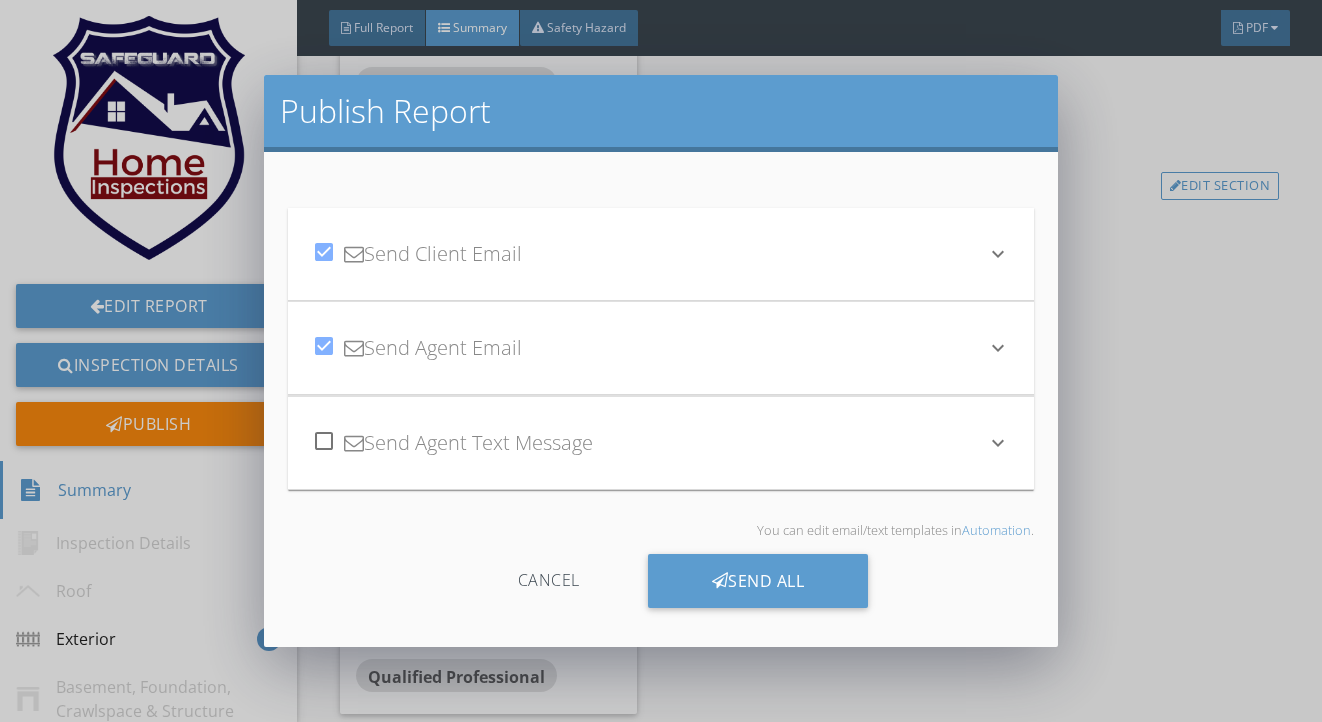 click at bounding box center [324, 441] 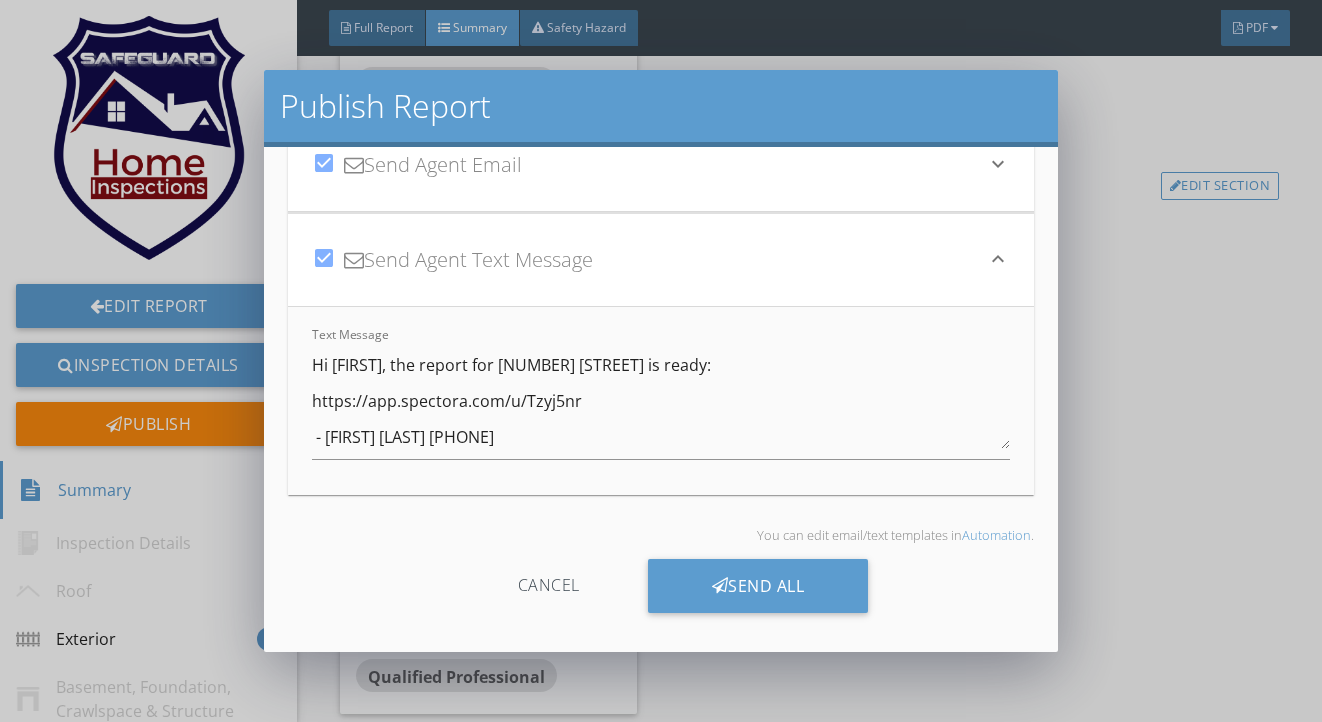 scroll, scrollTop: 178, scrollLeft: 0, axis: vertical 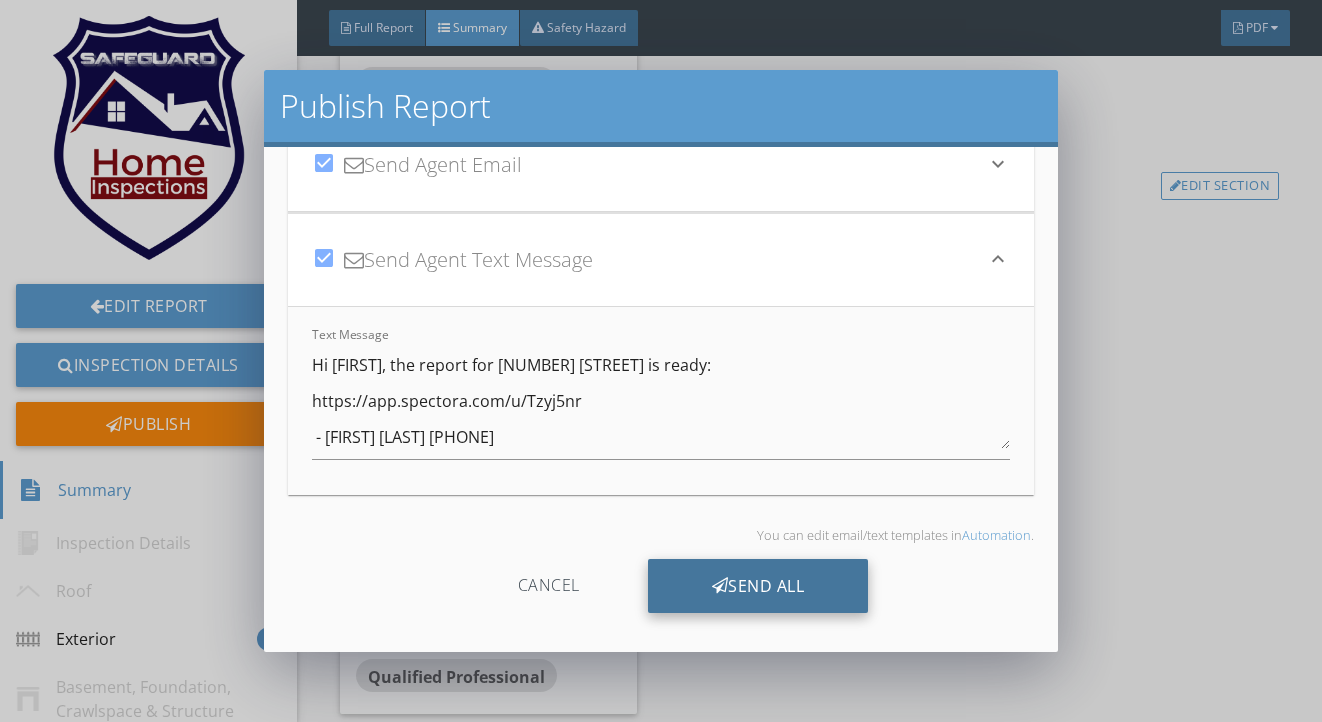 click on "Send All" at bounding box center (758, 586) 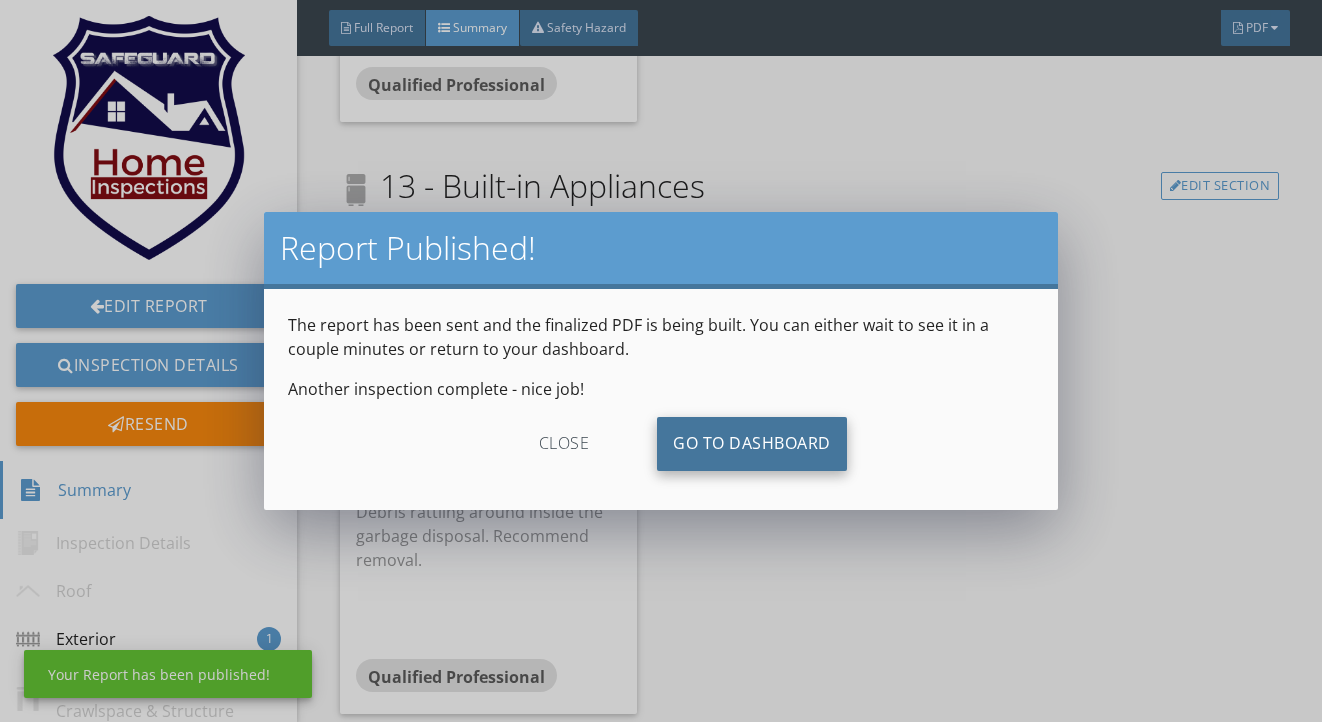 click on "Go To Dashboard" at bounding box center (752, 444) 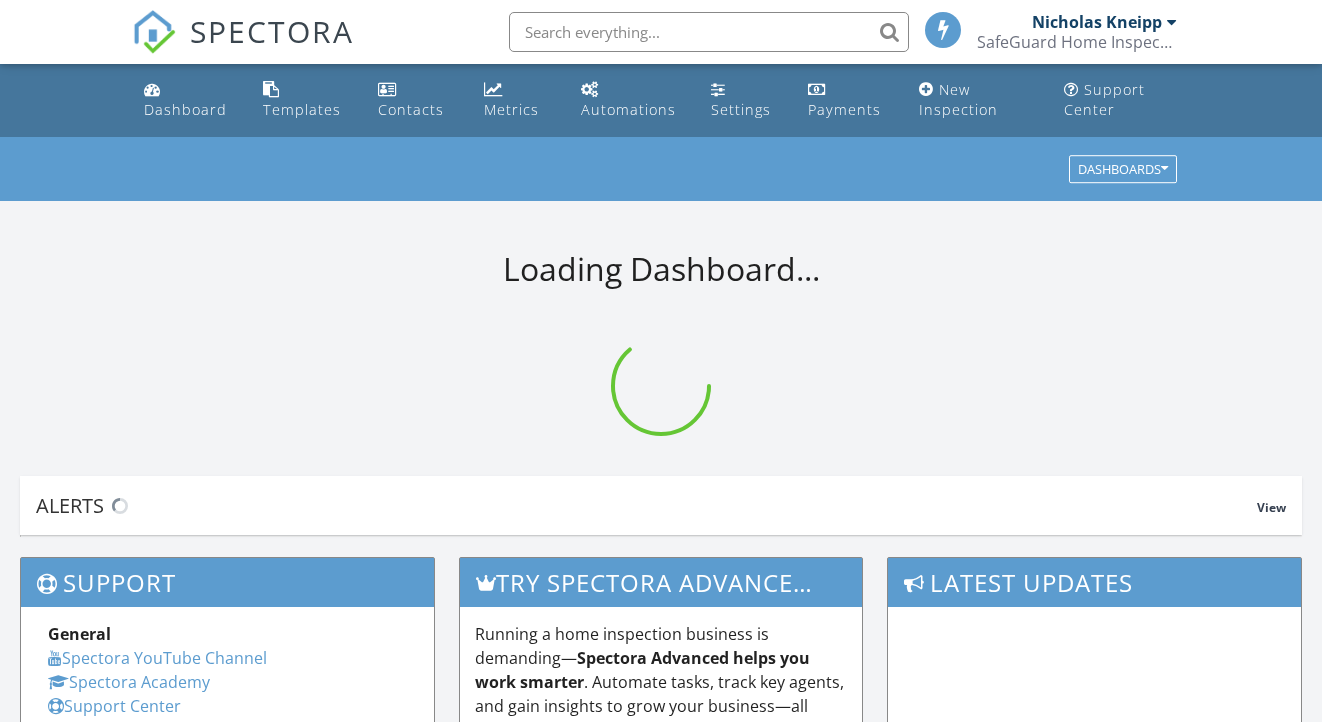 scroll, scrollTop: 0, scrollLeft: 0, axis: both 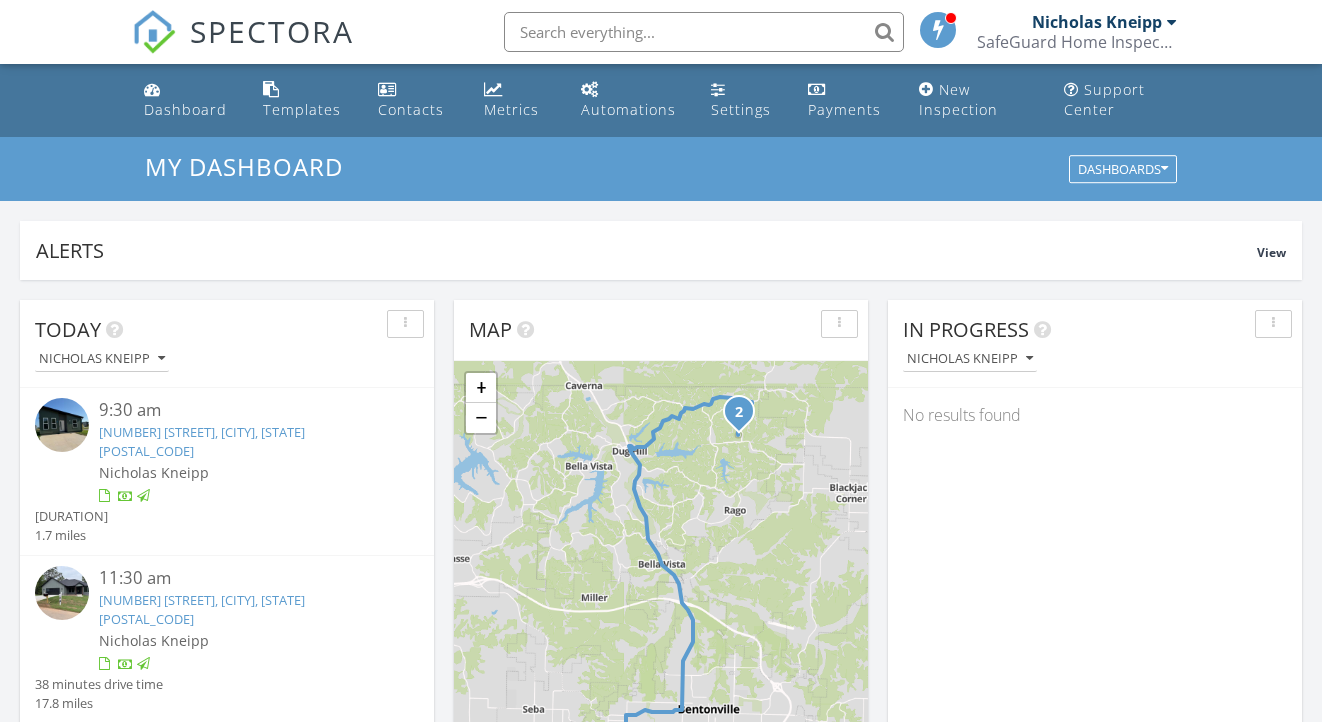 click on "[NUMBER] [STREET], [CITY], [STATE] [POSTAL_CODE]" at bounding box center [202, 609] 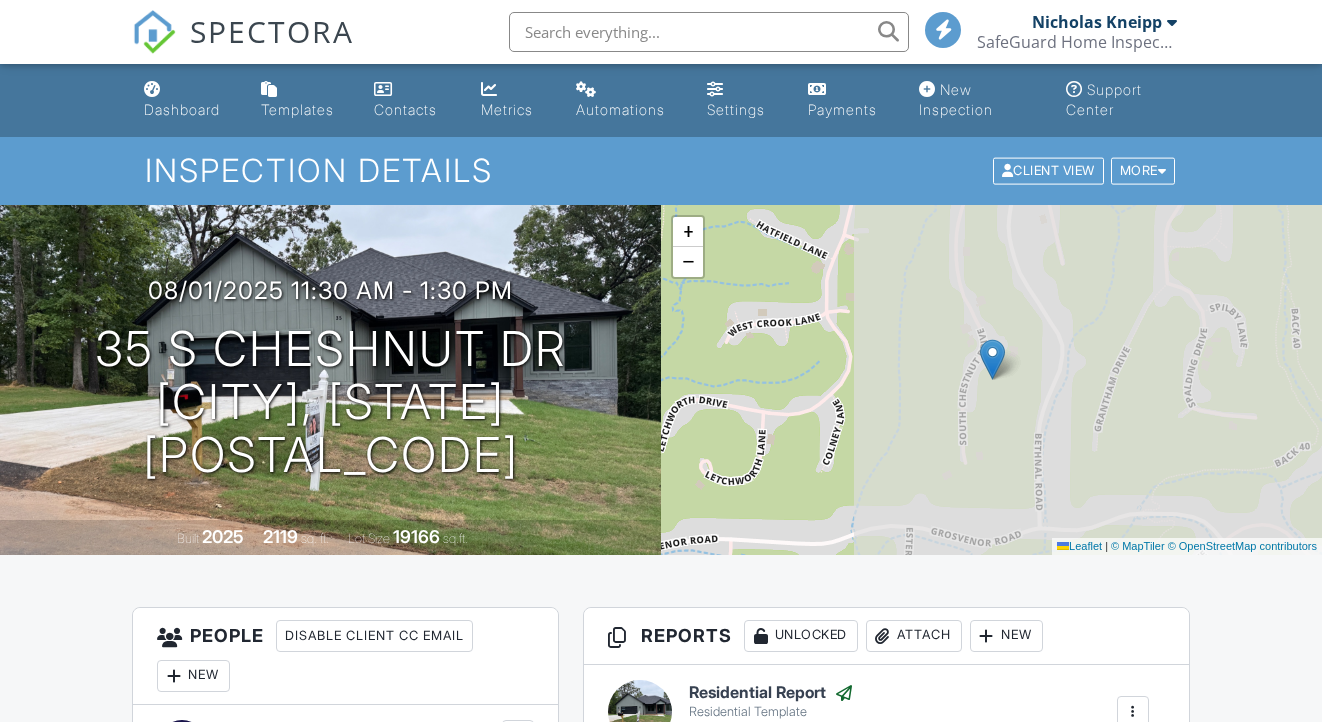 scroll, scrollTop: 278, scrollLeft: 0, axis: vertical 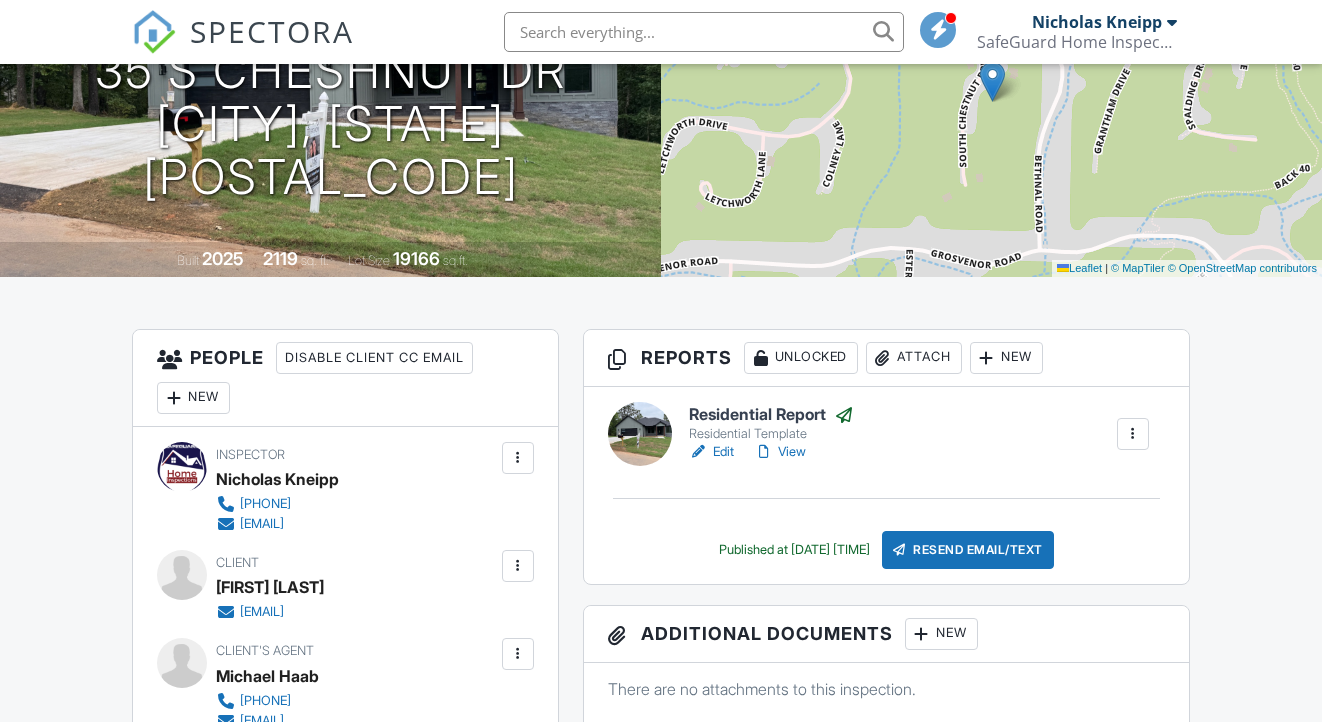 click on "Edit" at bounding box center (711, 452) 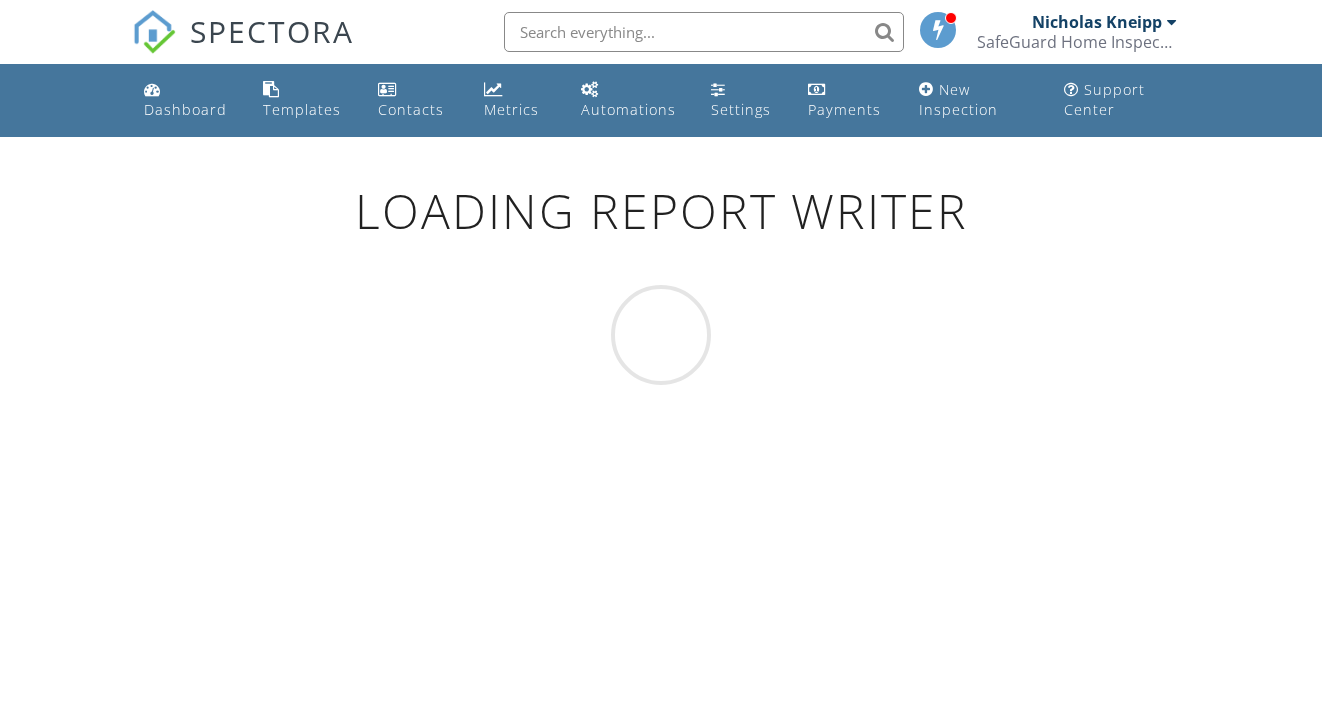scroll, scrollTop: 0, scrollLeft: 0, axis: both 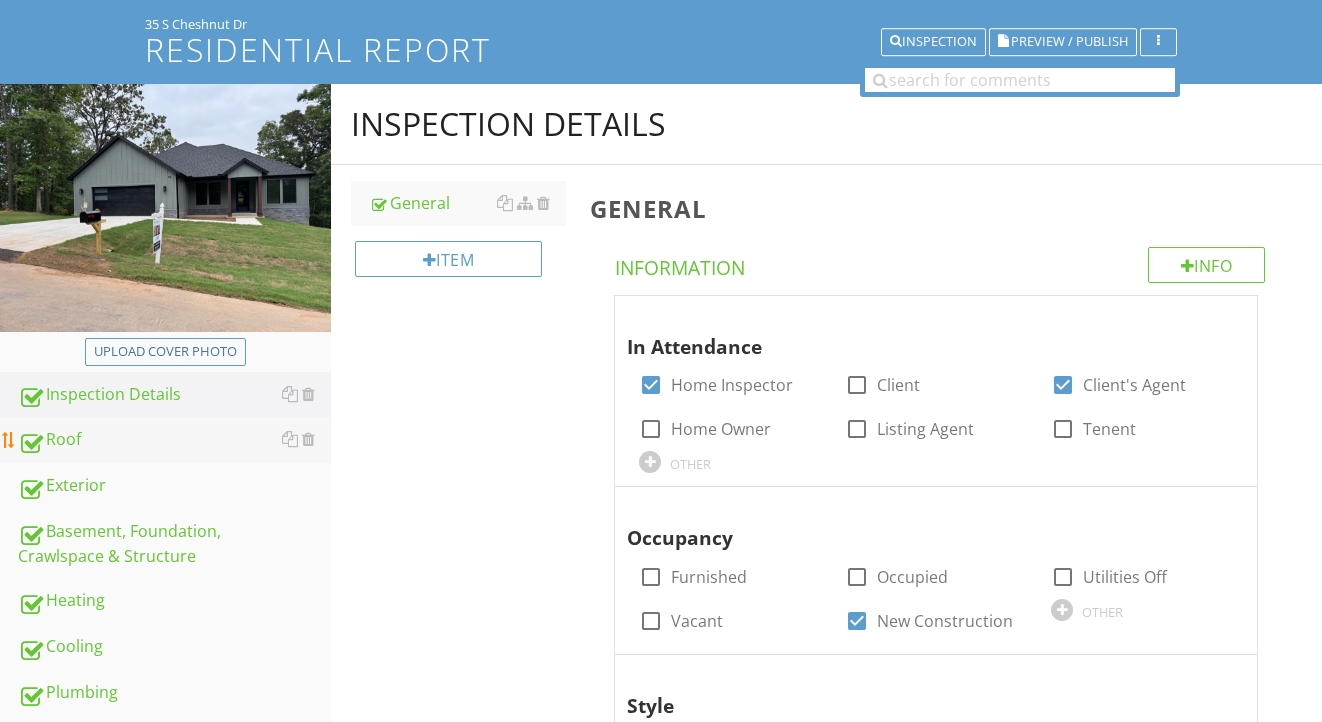 click on "Roof" at bounding box center [174, 440] 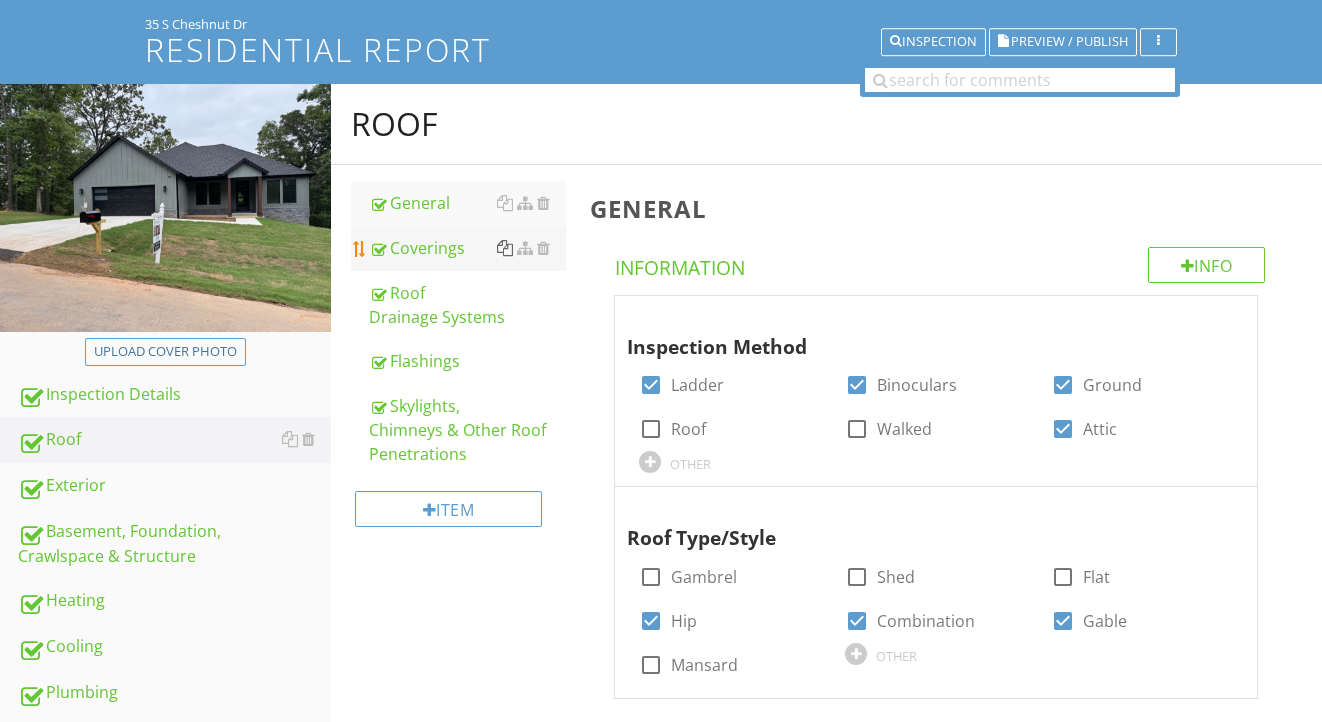 click at bounding box center (505, 248) 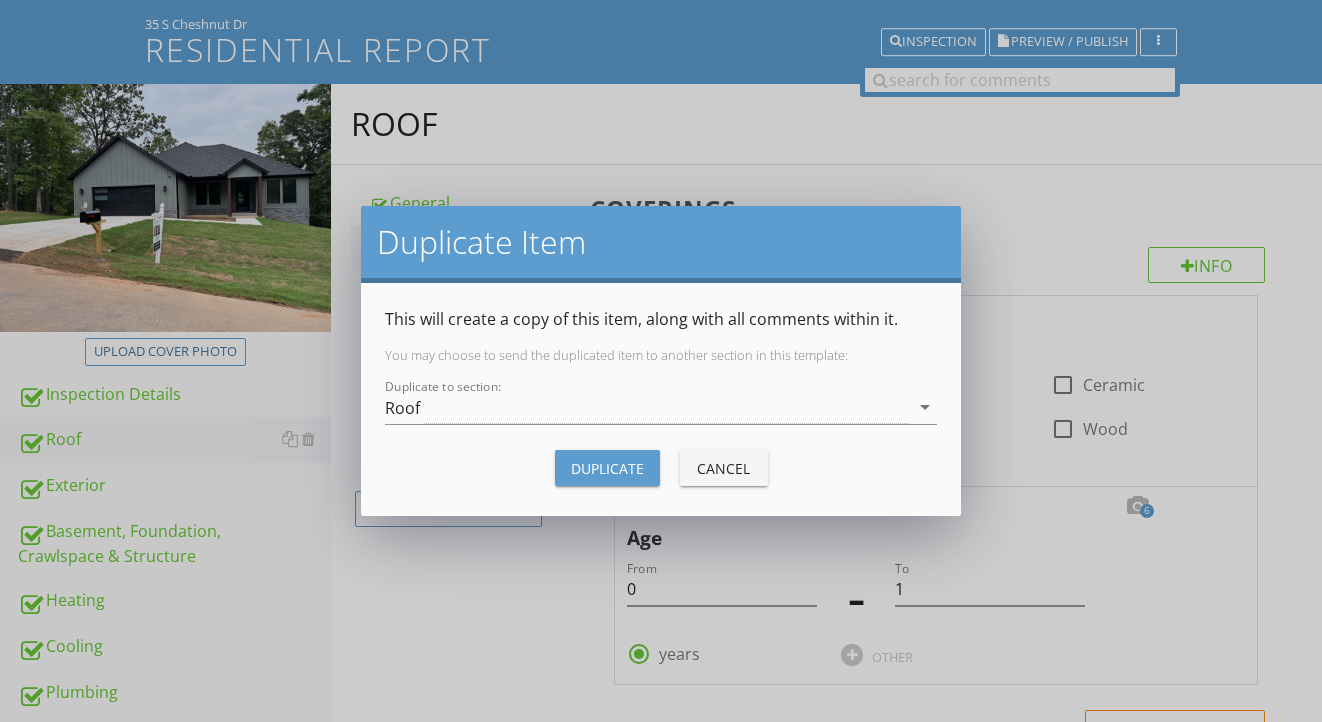 click on "Cancel" at bounding box center [724, 468] 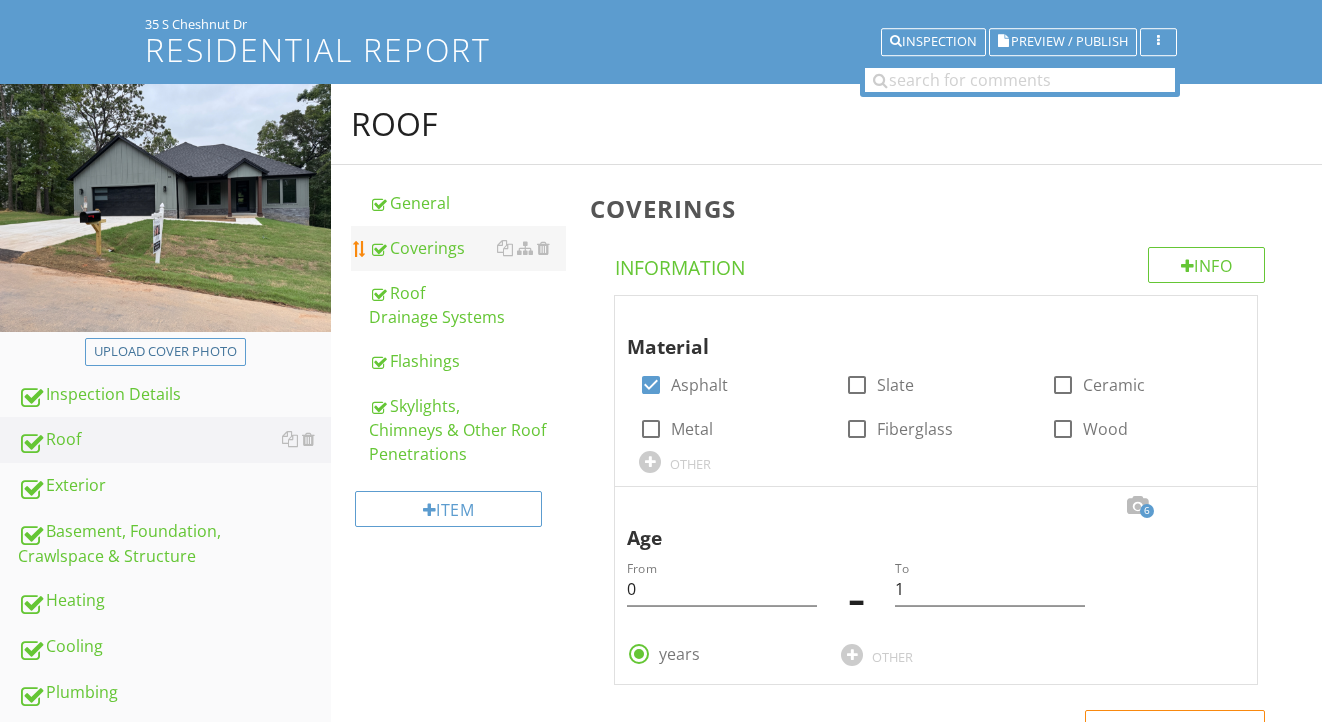 click on "Coverings" at bounding box center [468, 248] 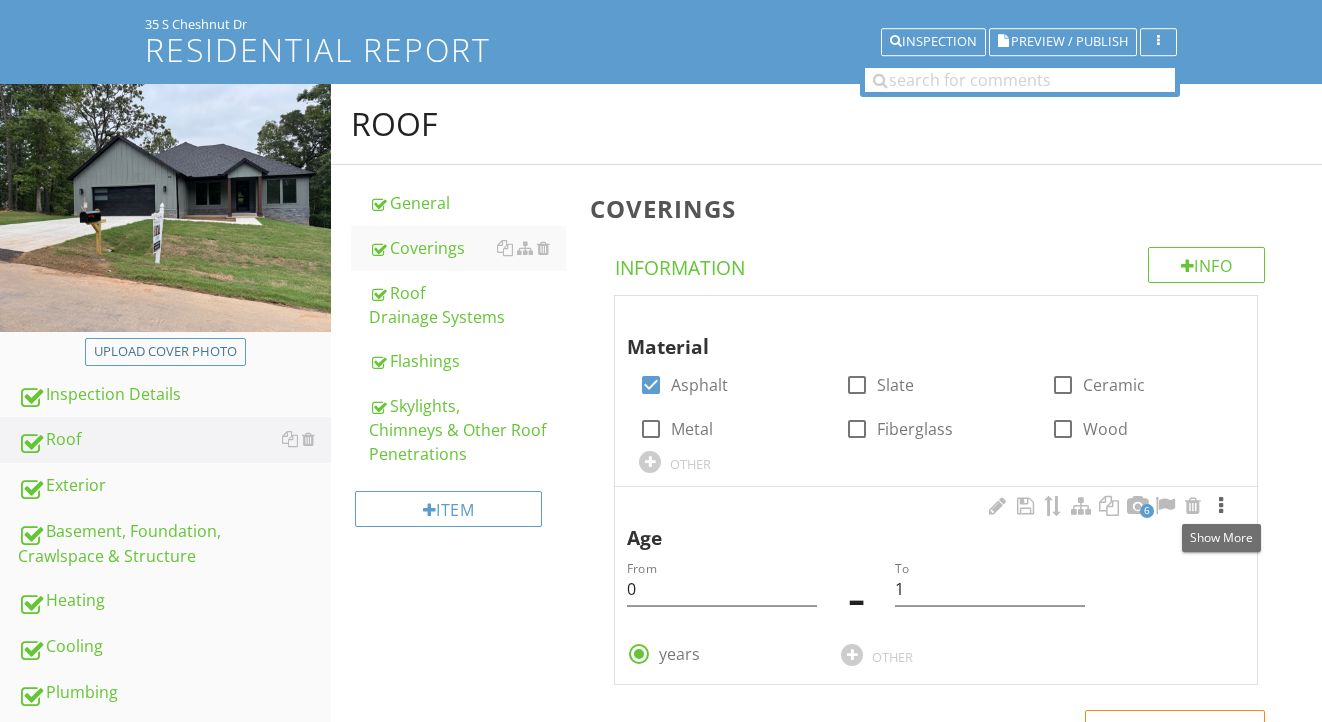 click at bounding box center (1221, 506) 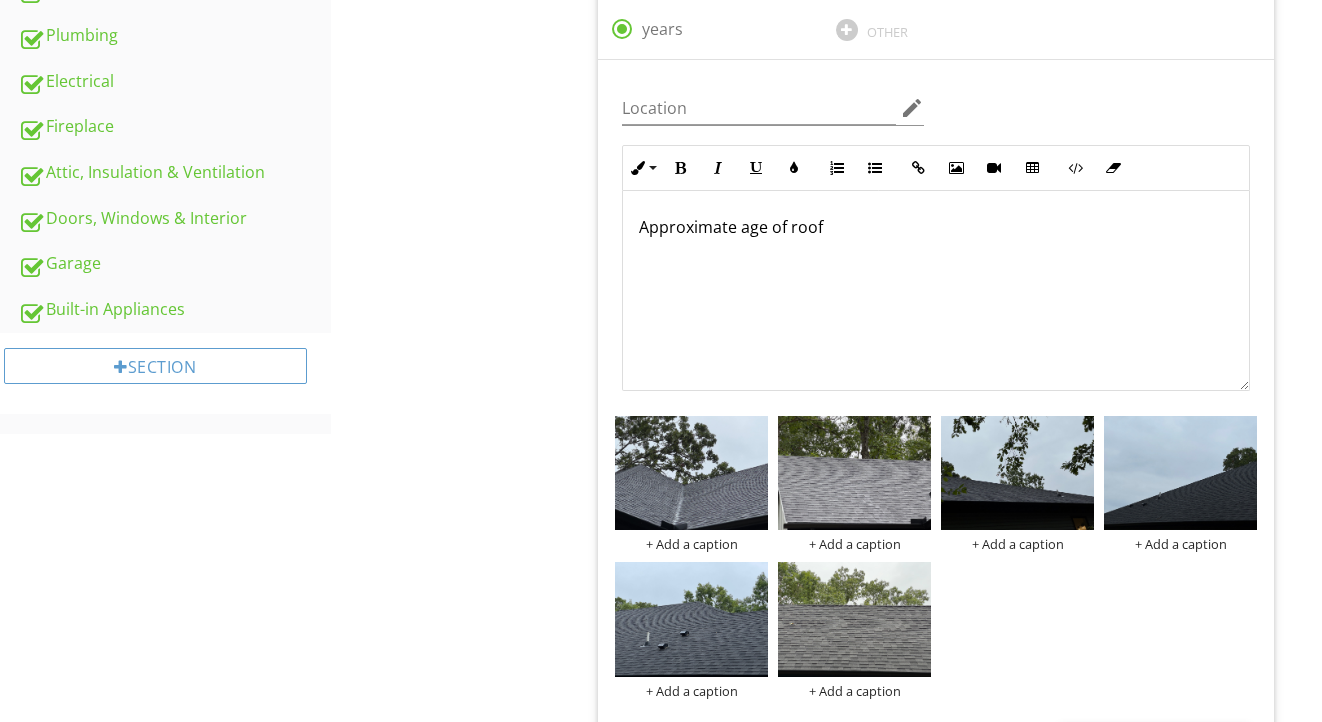 scroll, scrollTop: 837, scrollLeft: 0, axis: vertical 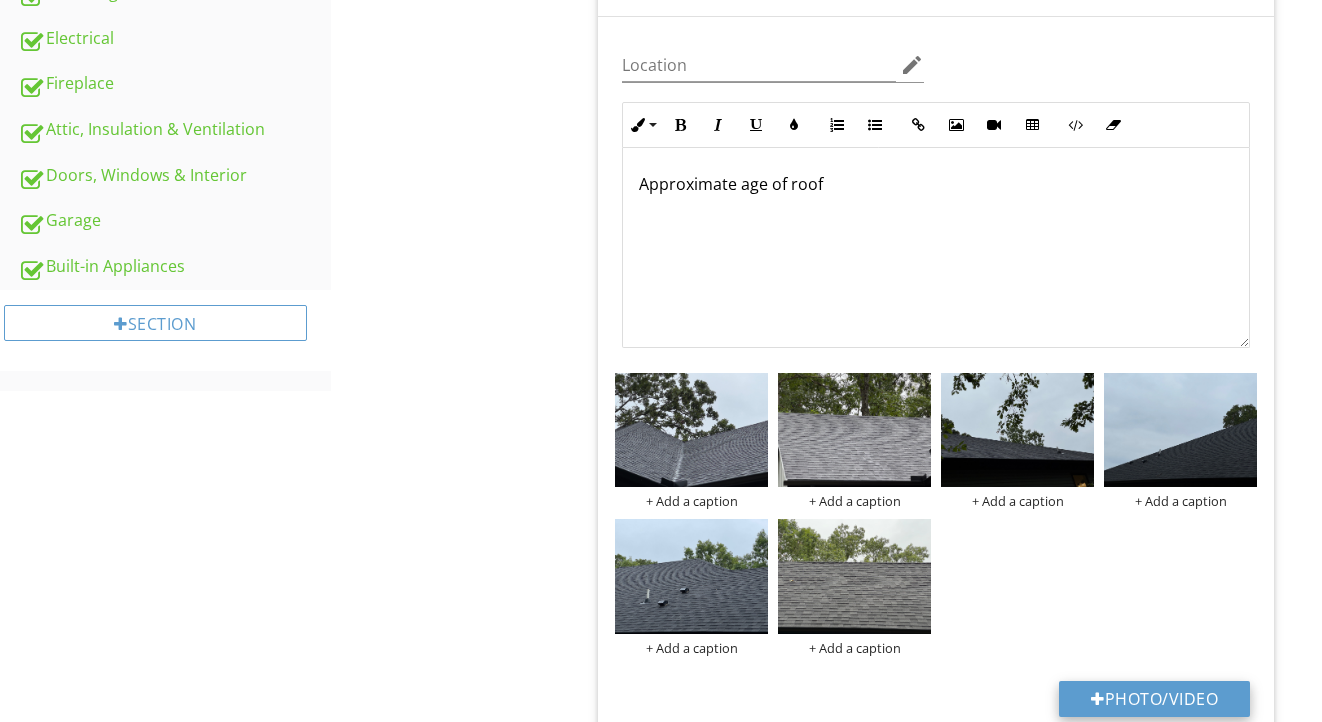 click on "Photo/Video" at bounding box center (1154, 699) 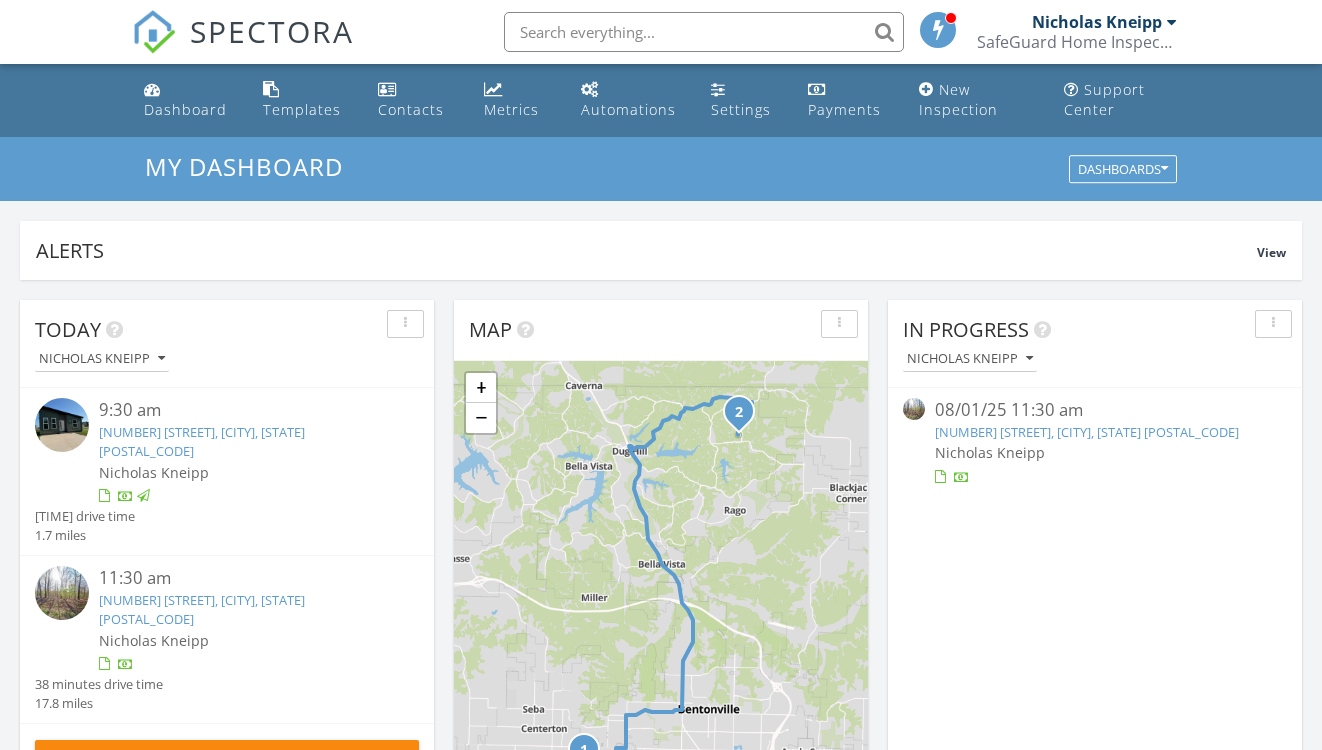 scroll, scrollTop: 1031, scrollLeft: 0, axis: vertical 